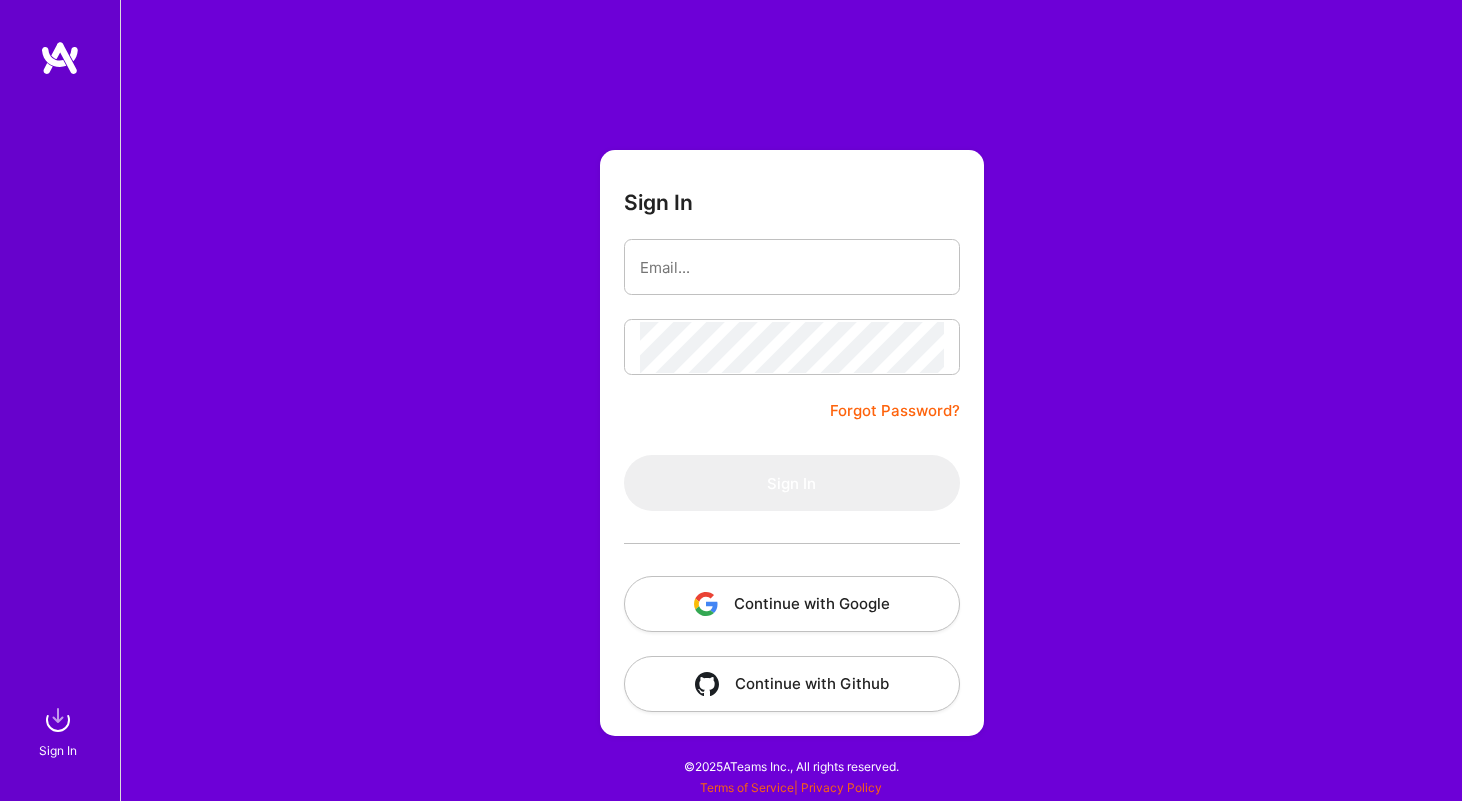 scroll, scrollTop: 0, scrollLeft: 0, axis: both 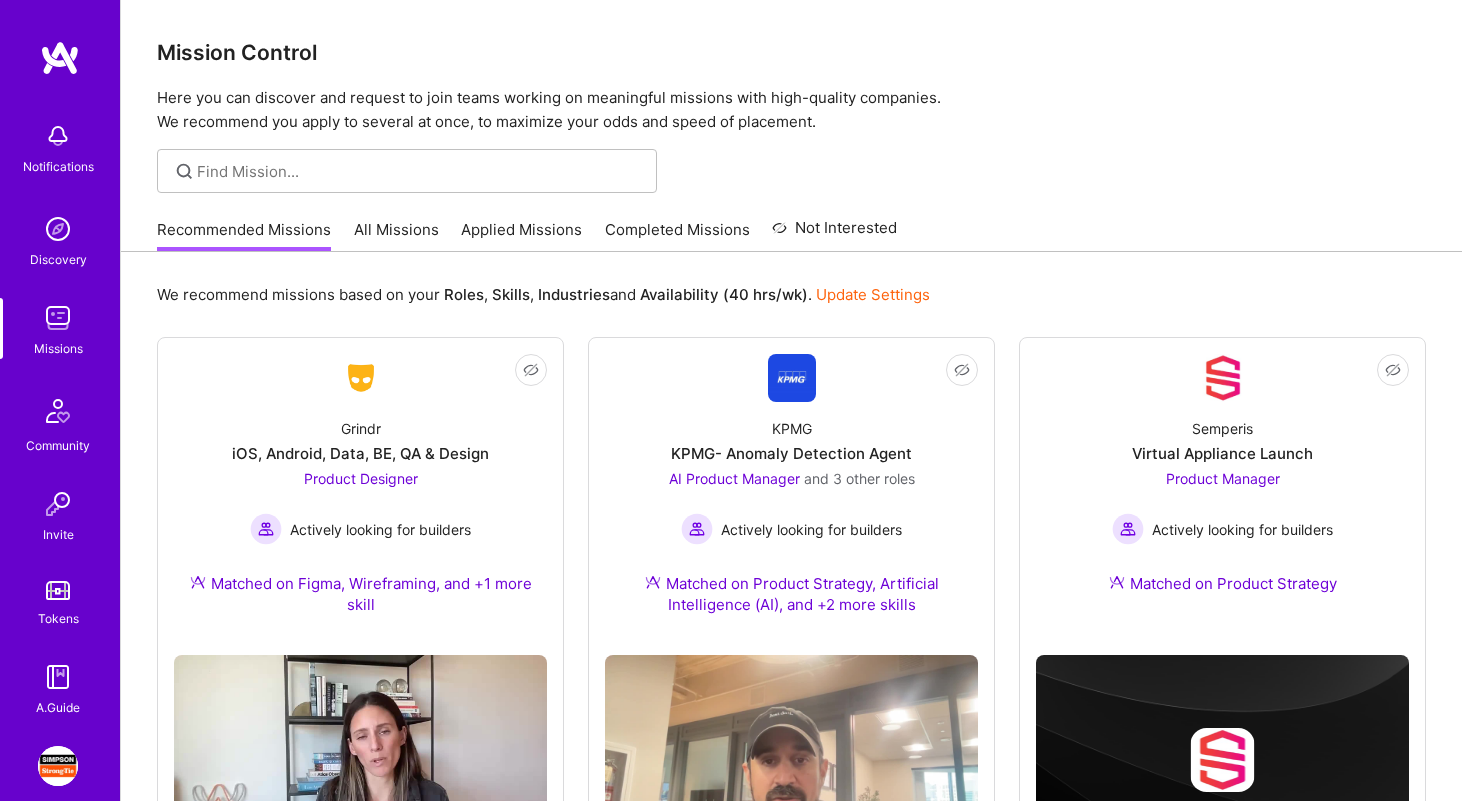 click at bounding box center (58, 766) 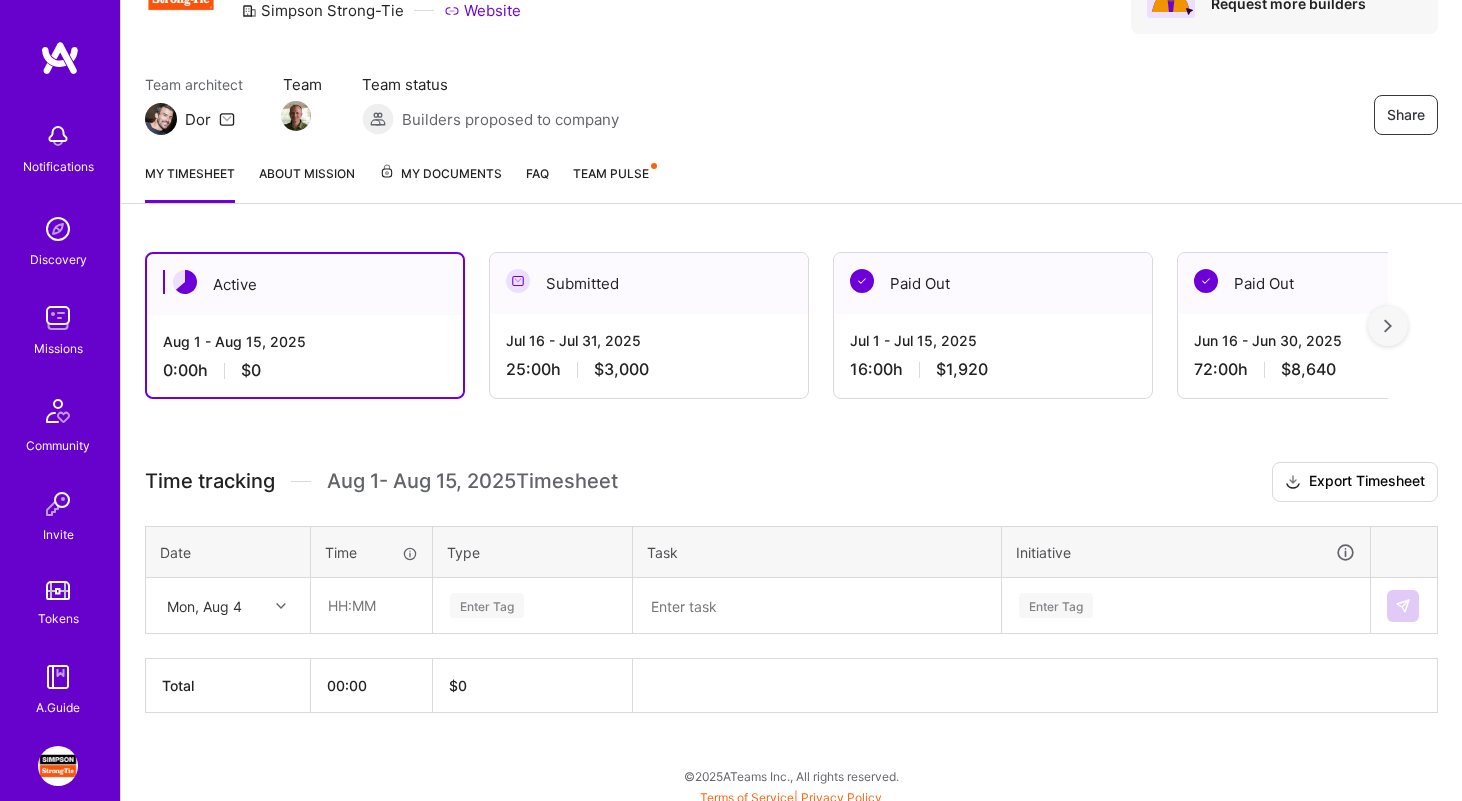 scroll, scrollTop: 125, scrollLeft: 0, axis: vertical 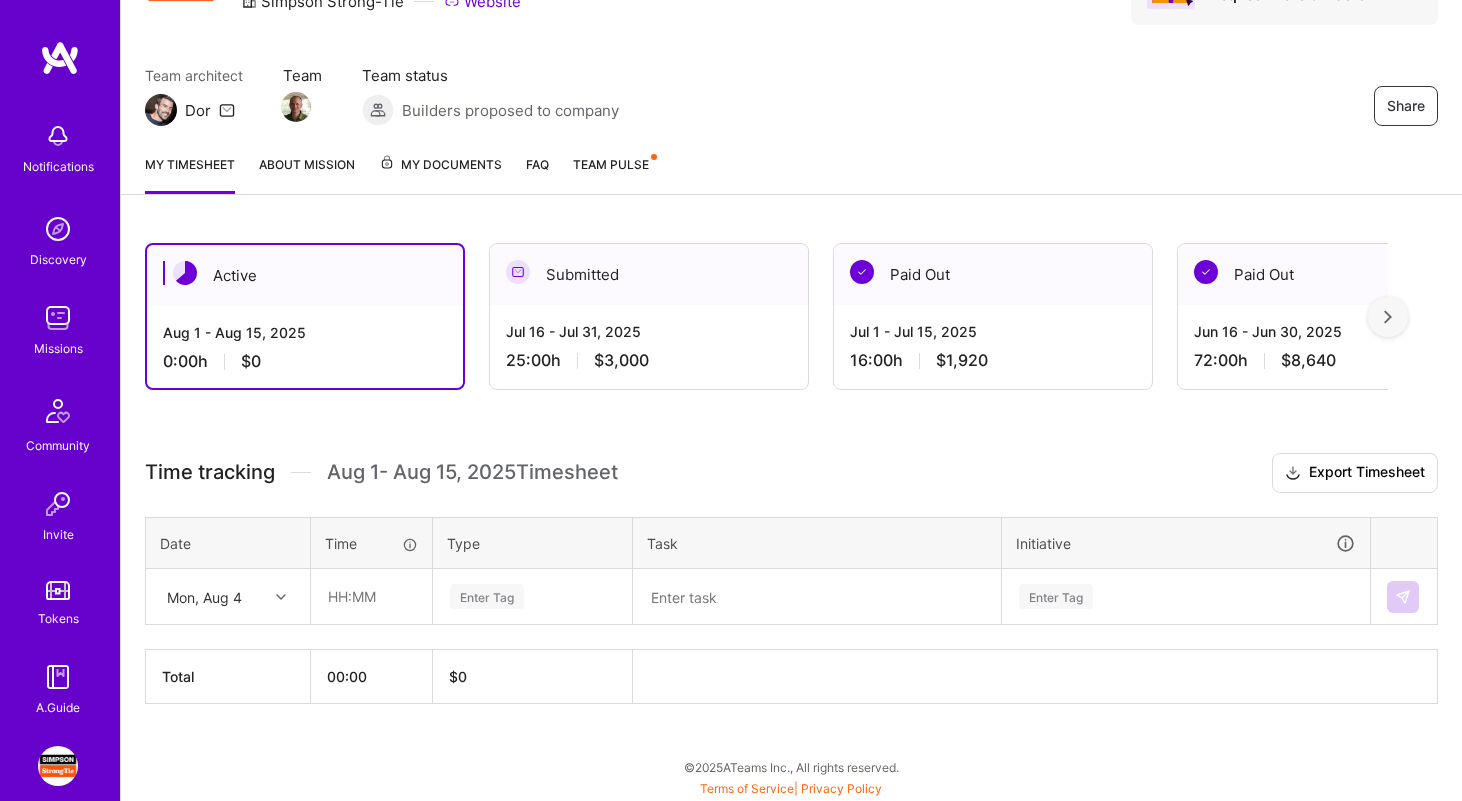 click on "[DATE] - [DATE] [TIME]    [PRICE]" at bounding box center (649, 346) 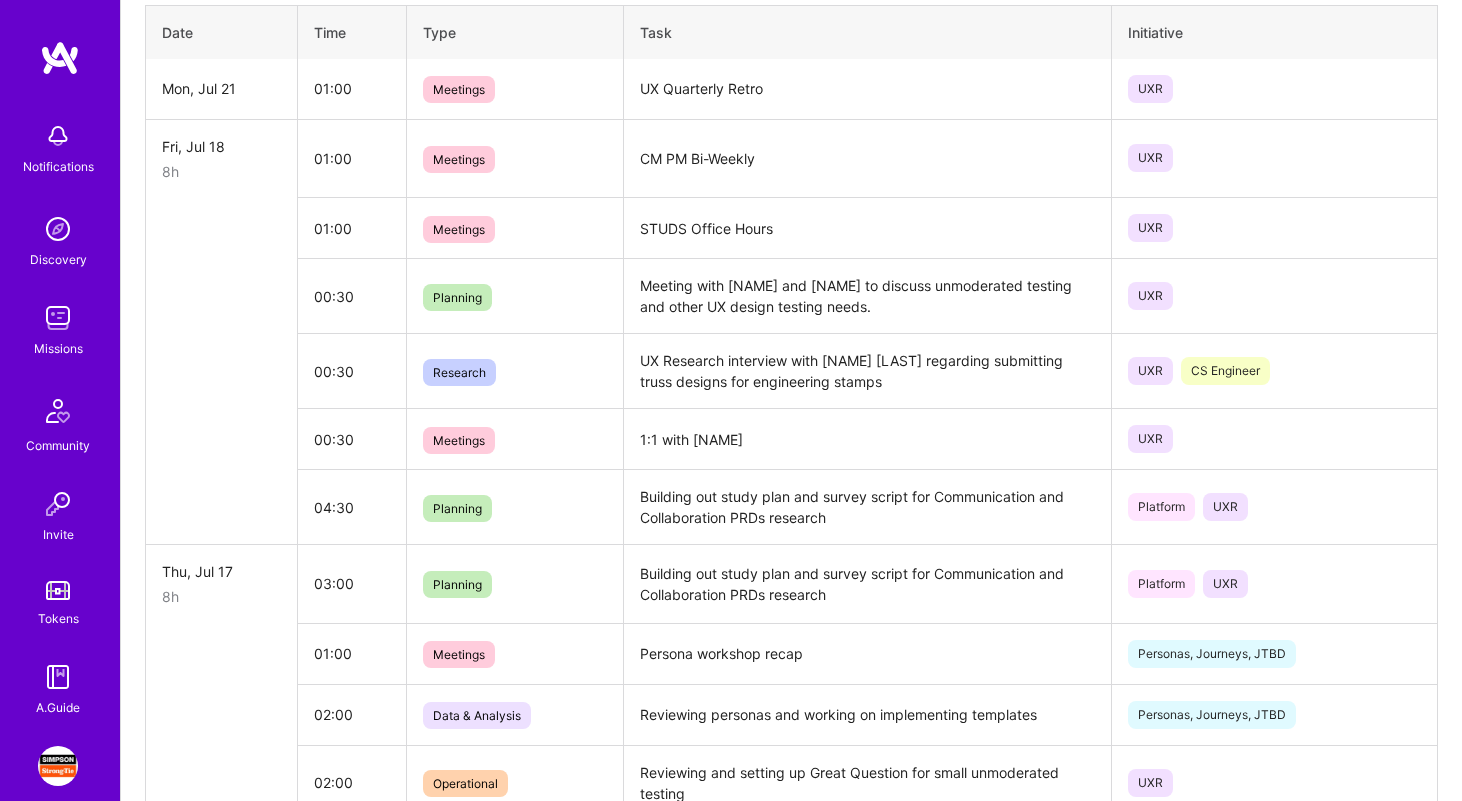 scroll, scrollTop: 413, scrollLeft: 0, axis: vertical 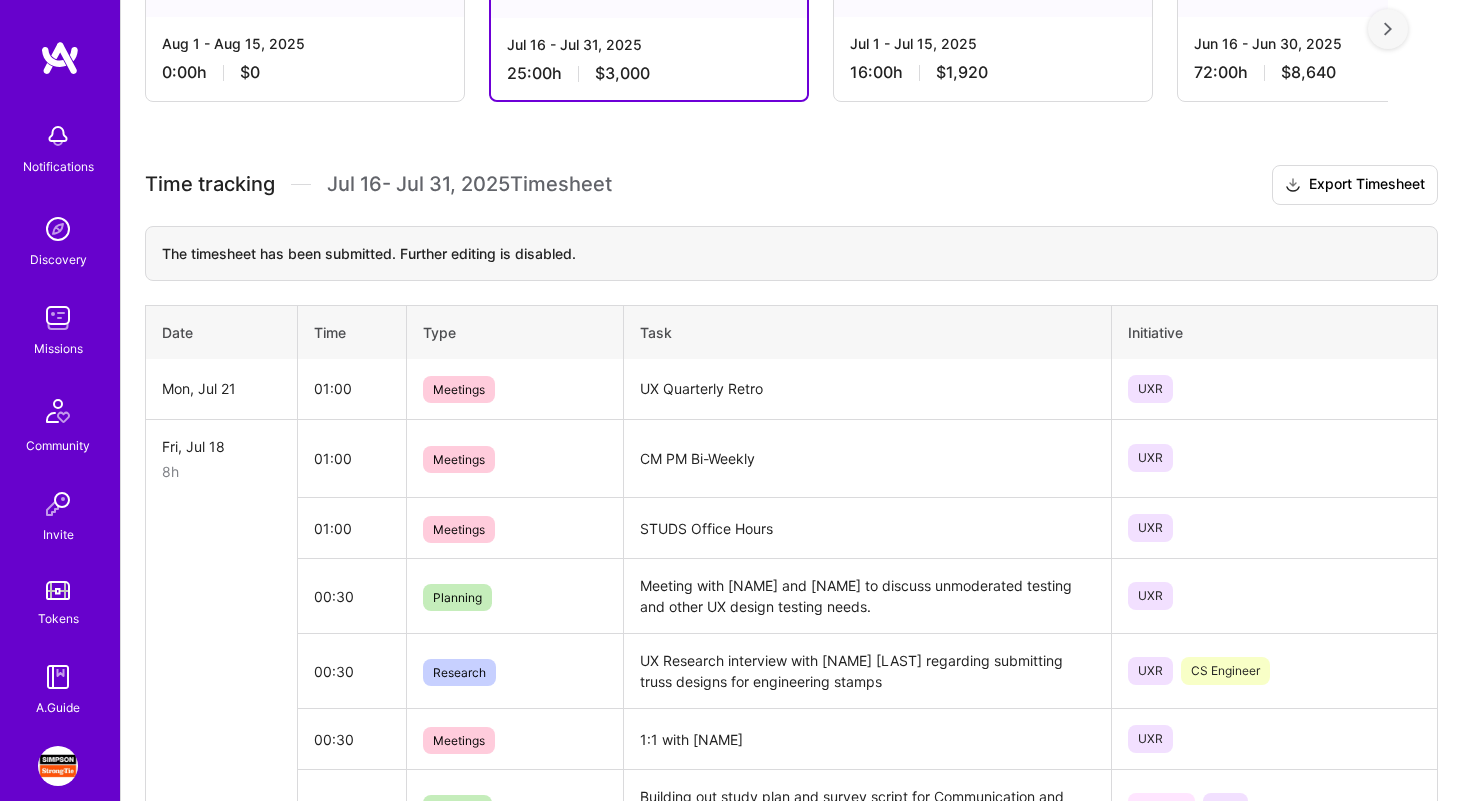 click on "Mon, Jul 21" at bounding box center (221, 388) 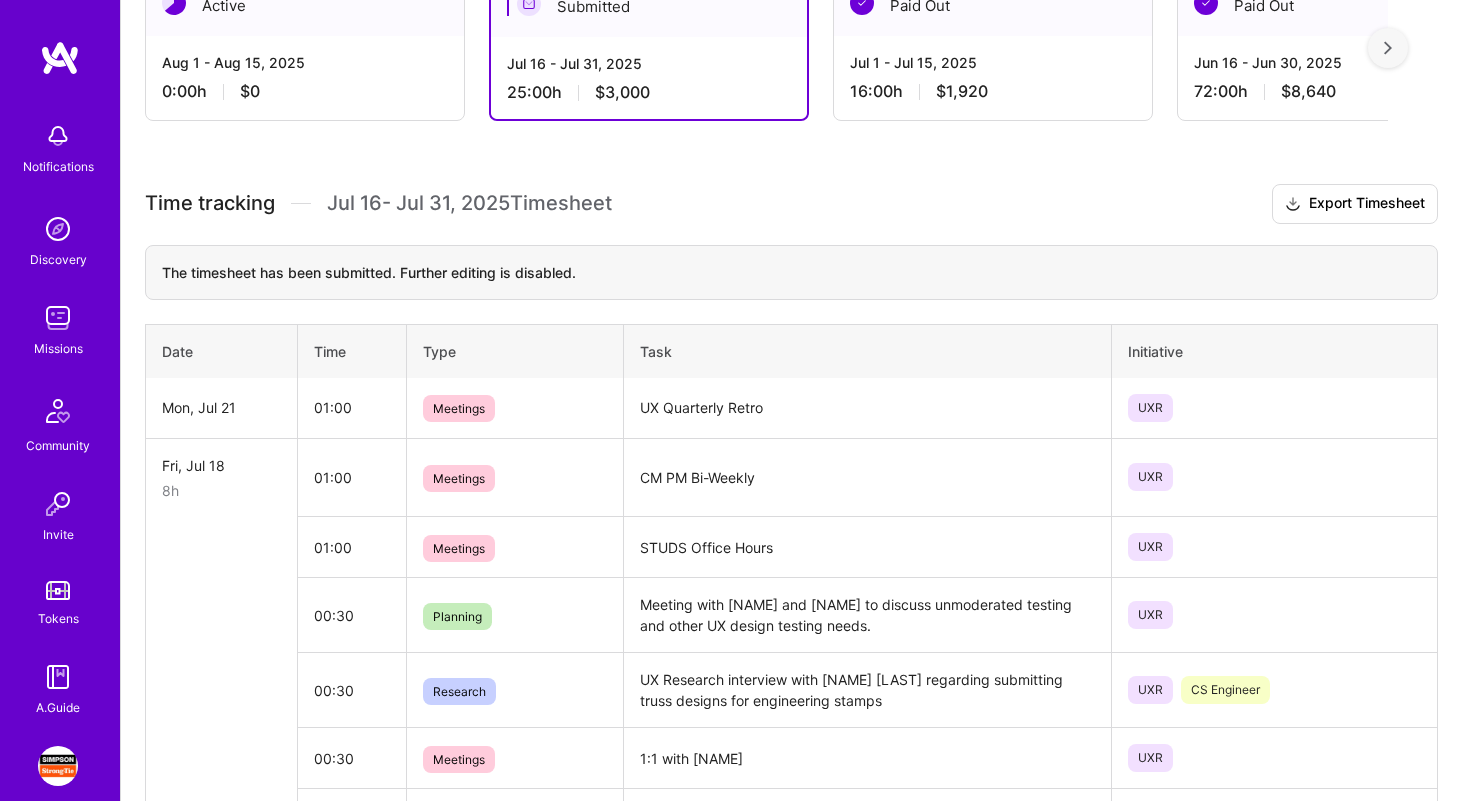 scroll, scrollTop: 0, scrollLeft: 0, axis: both 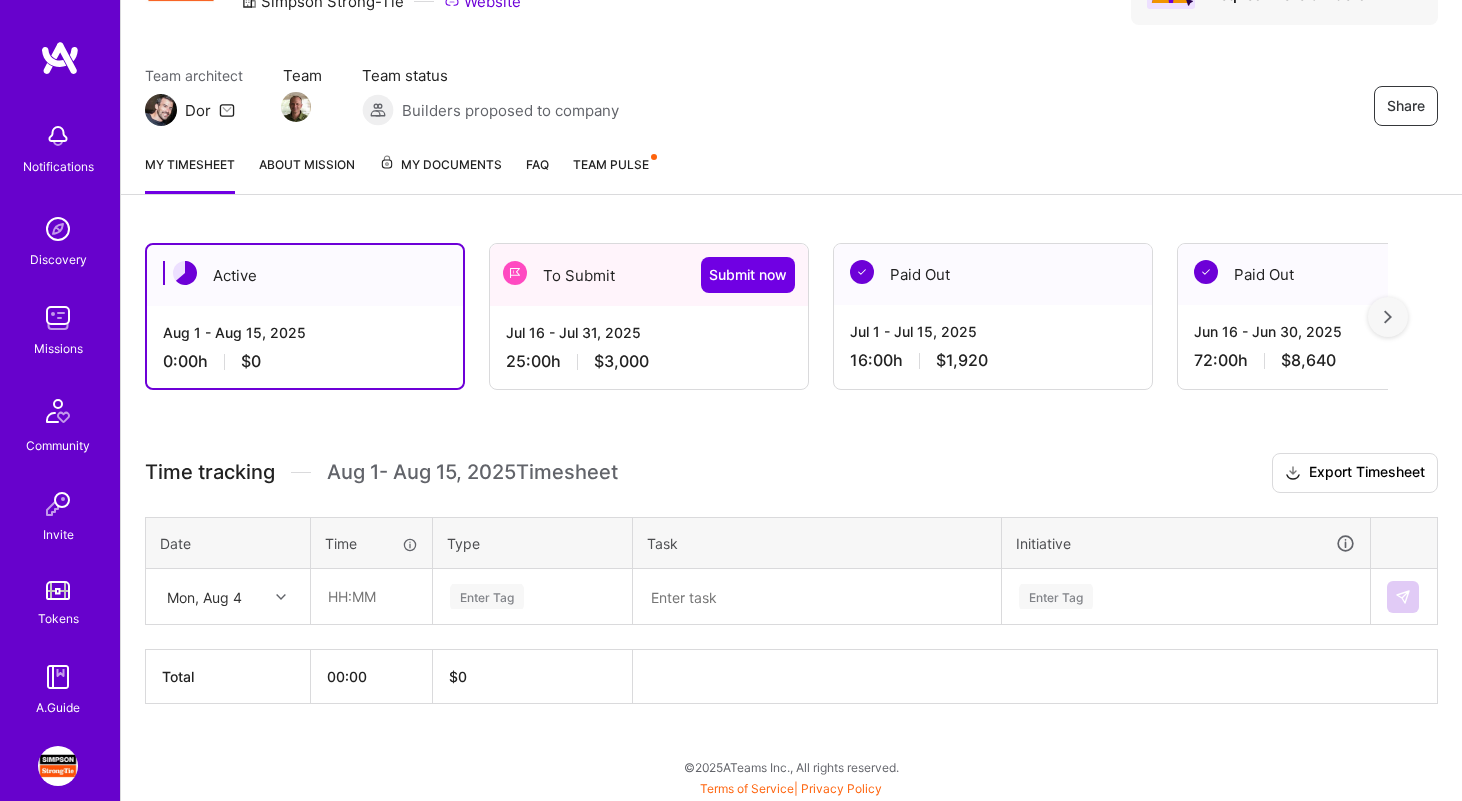 click on "Jul 16 - Jul 31, 2025" at bounding box center (649, 332) 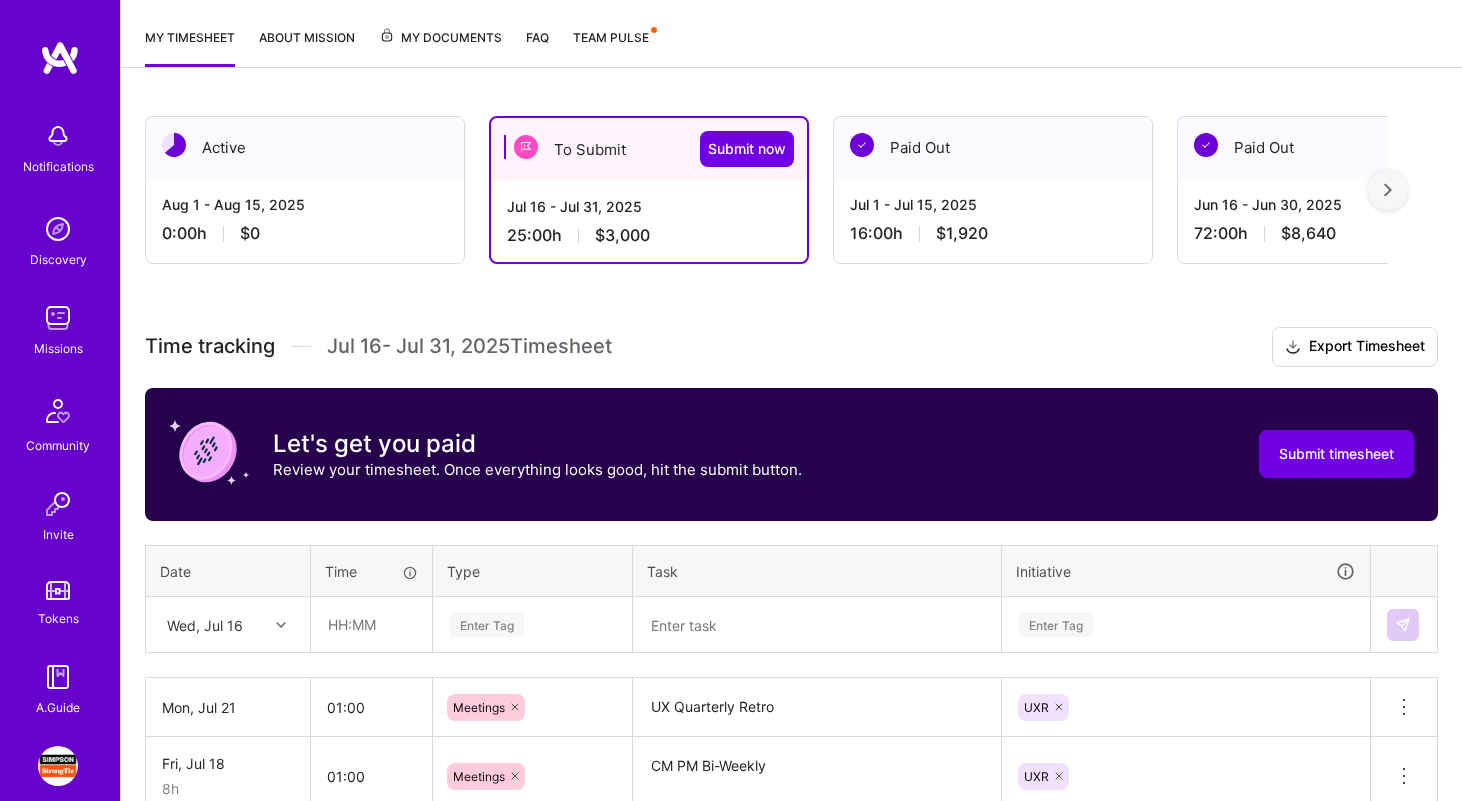 scroll, scrollTop: 423, scrollLeft: 0, axis: vertical 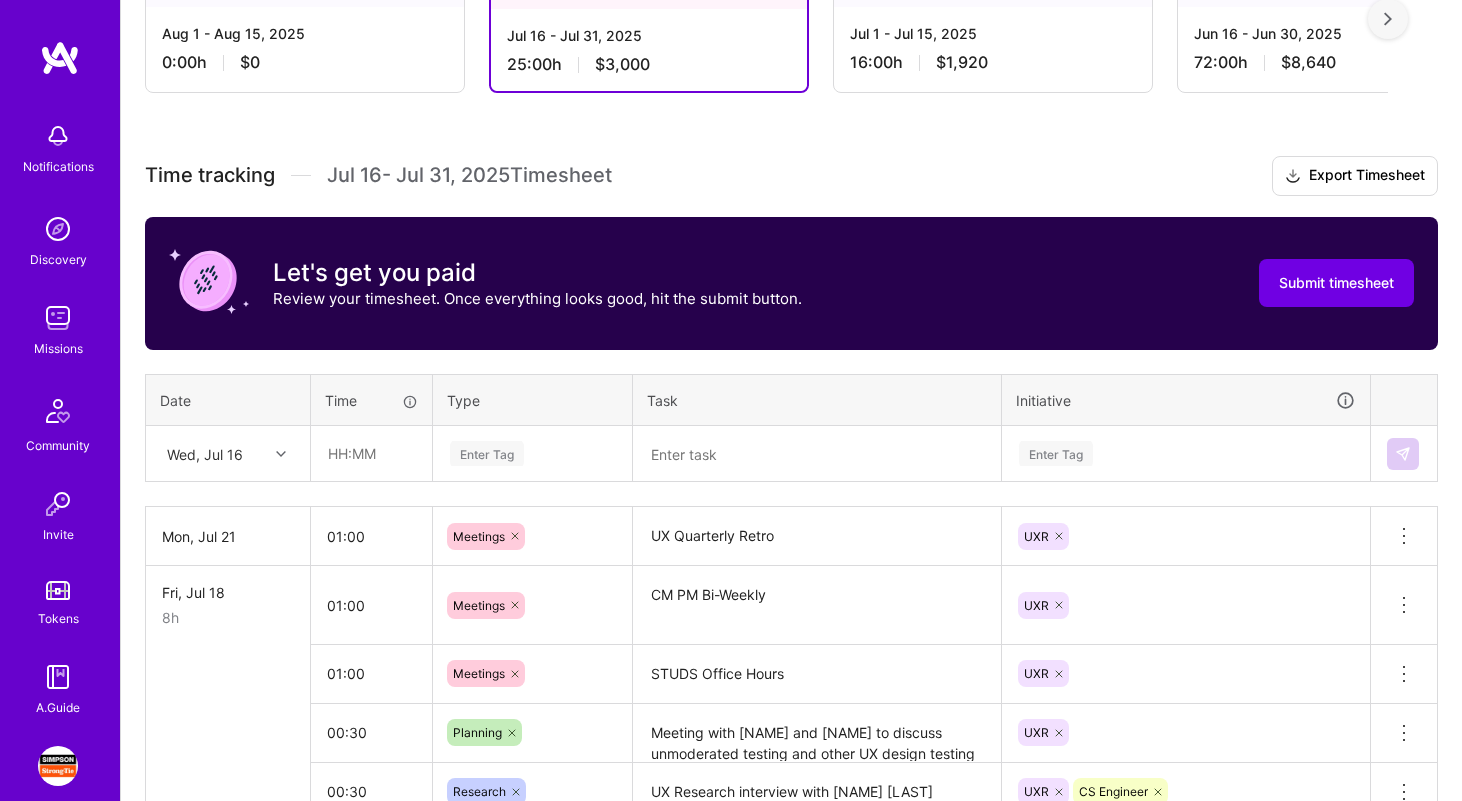 click on "Wed, Jul 16" at bounding box center (212, 453) 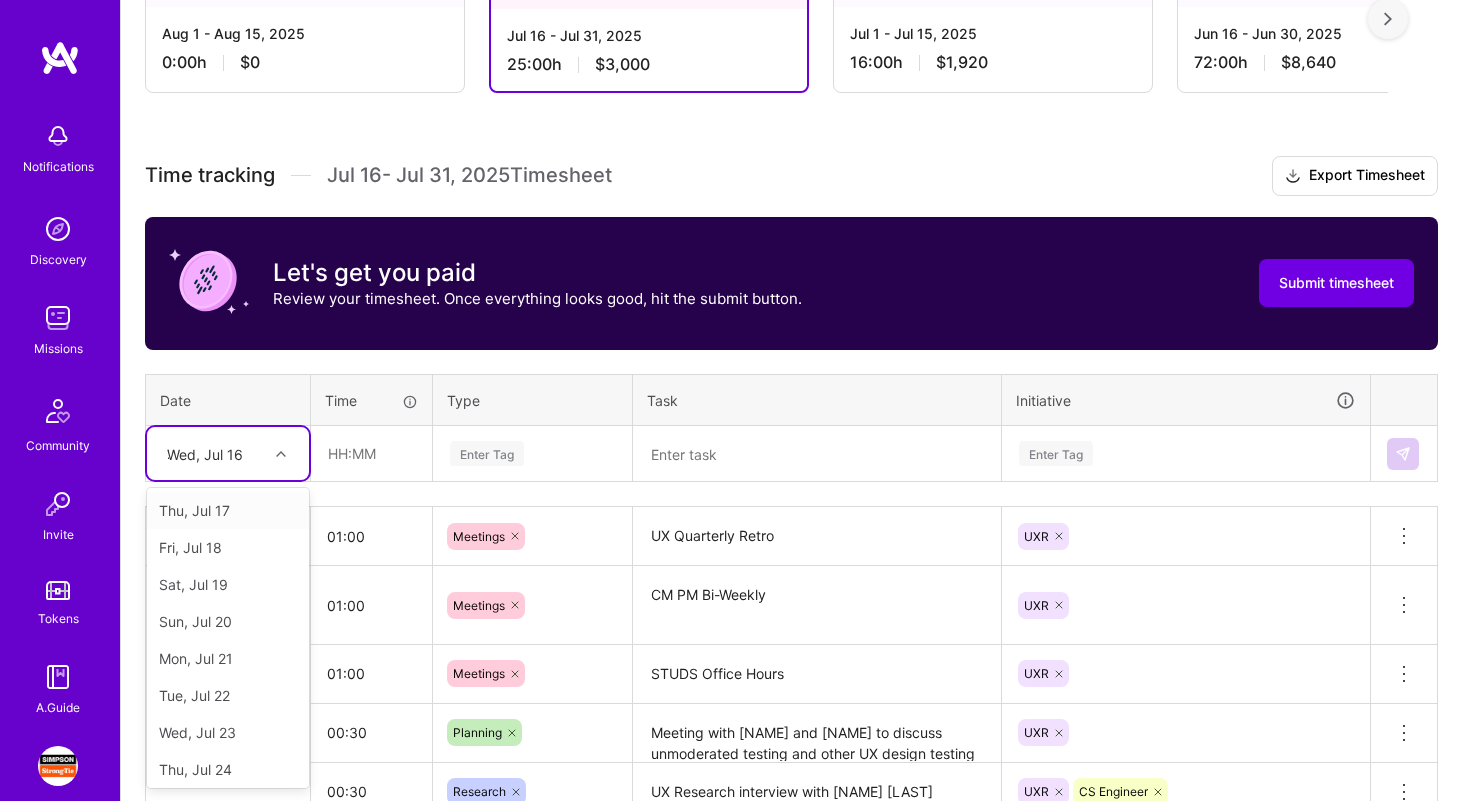 type on "21" 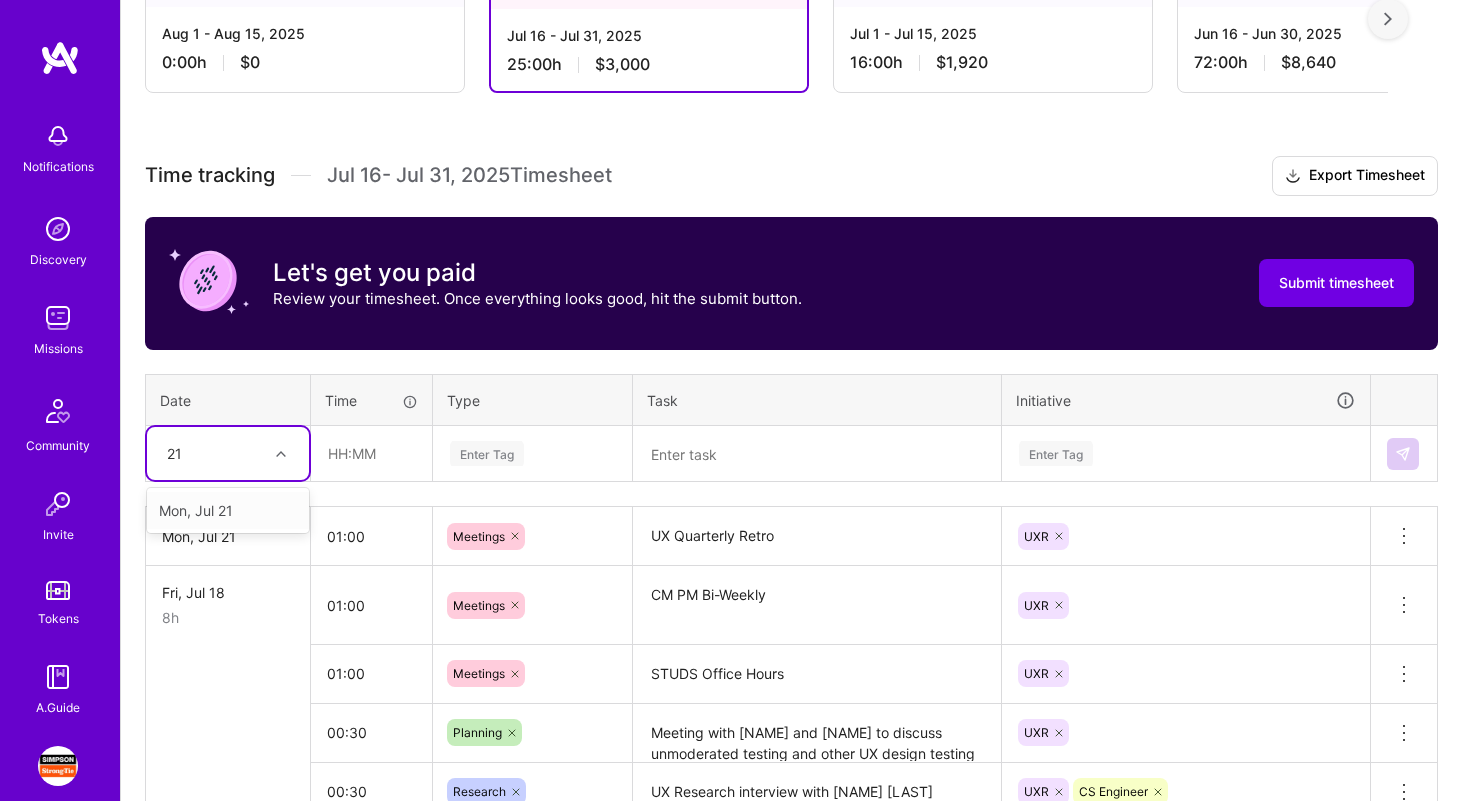 type 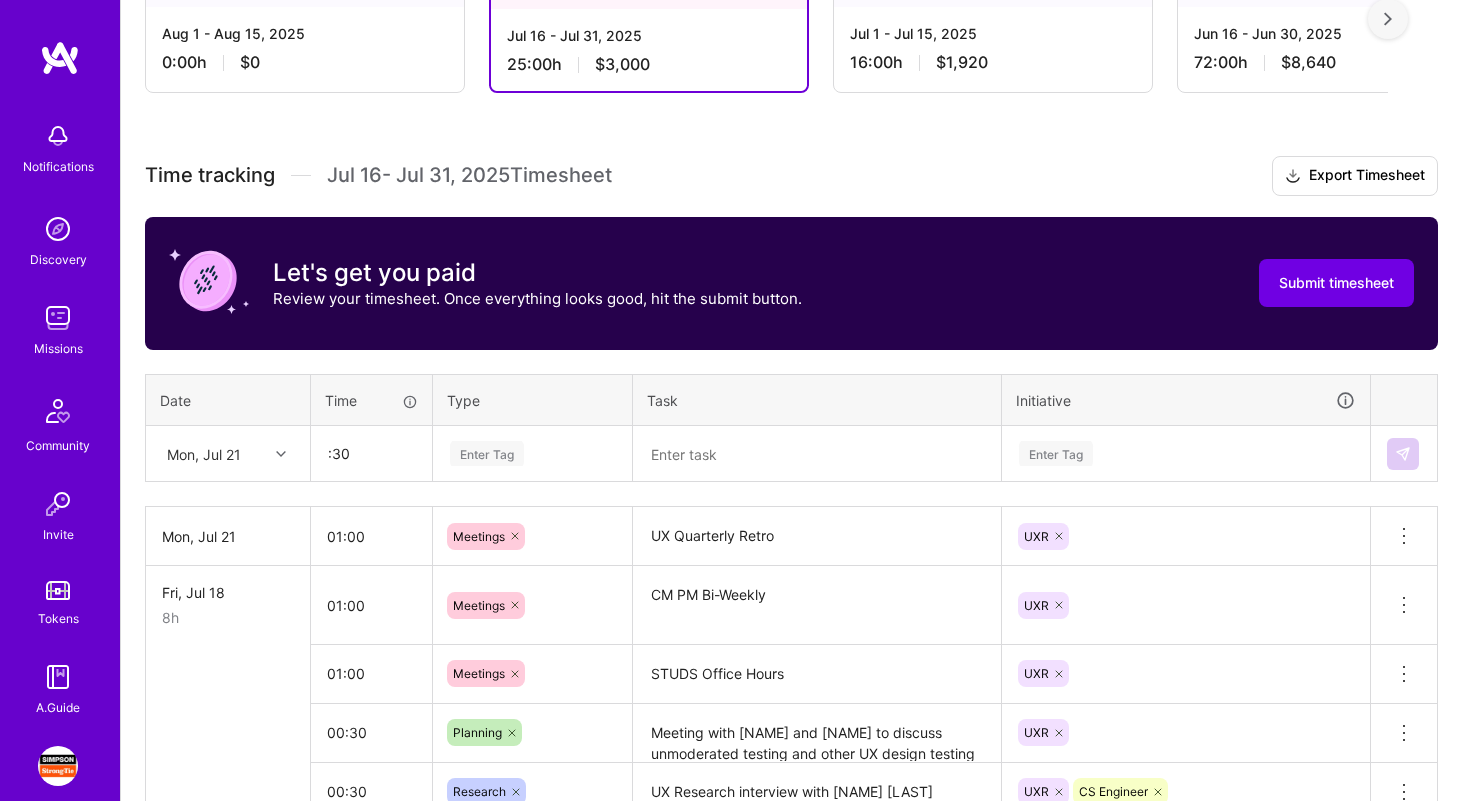 type on "00:30" 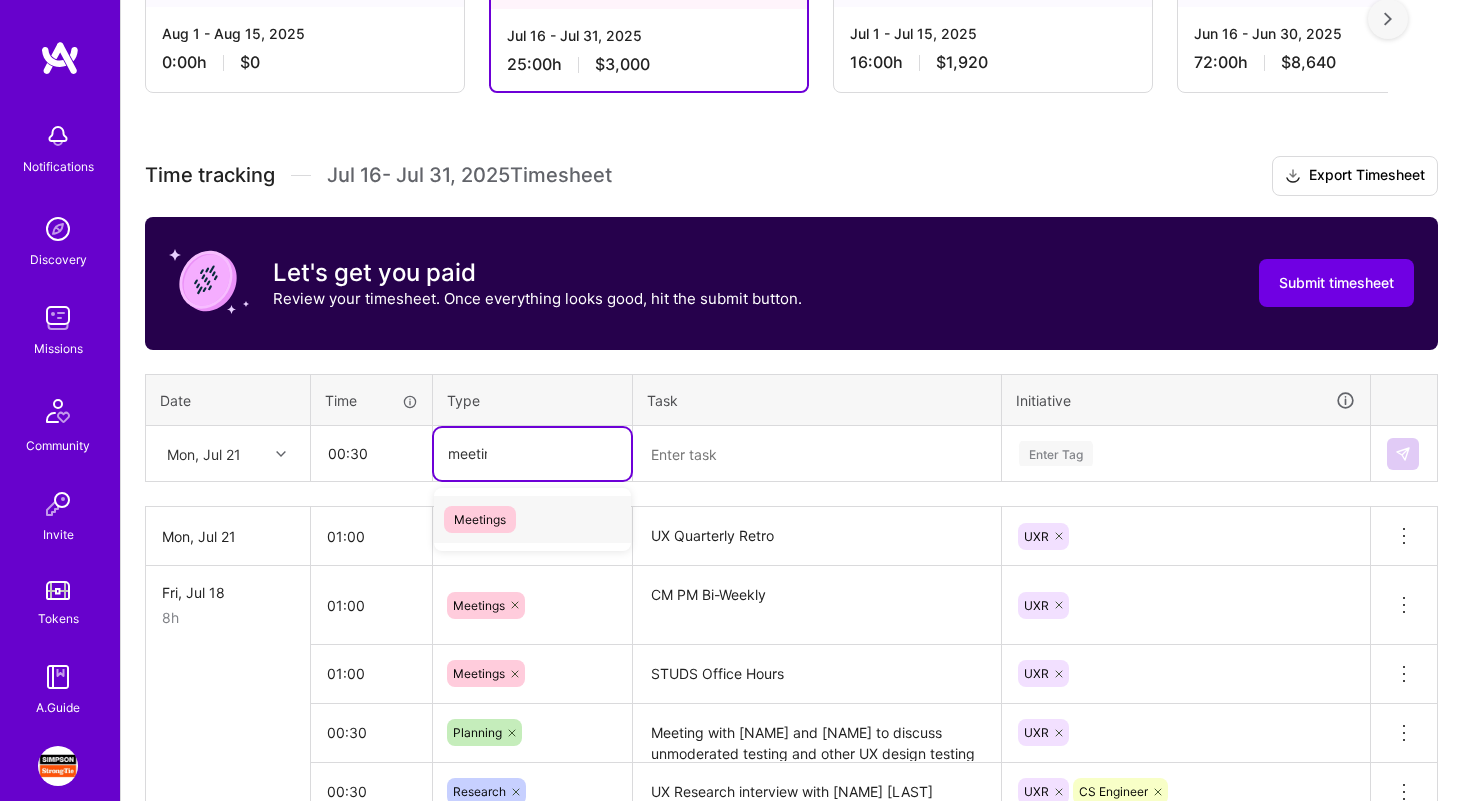 type on "meeting" 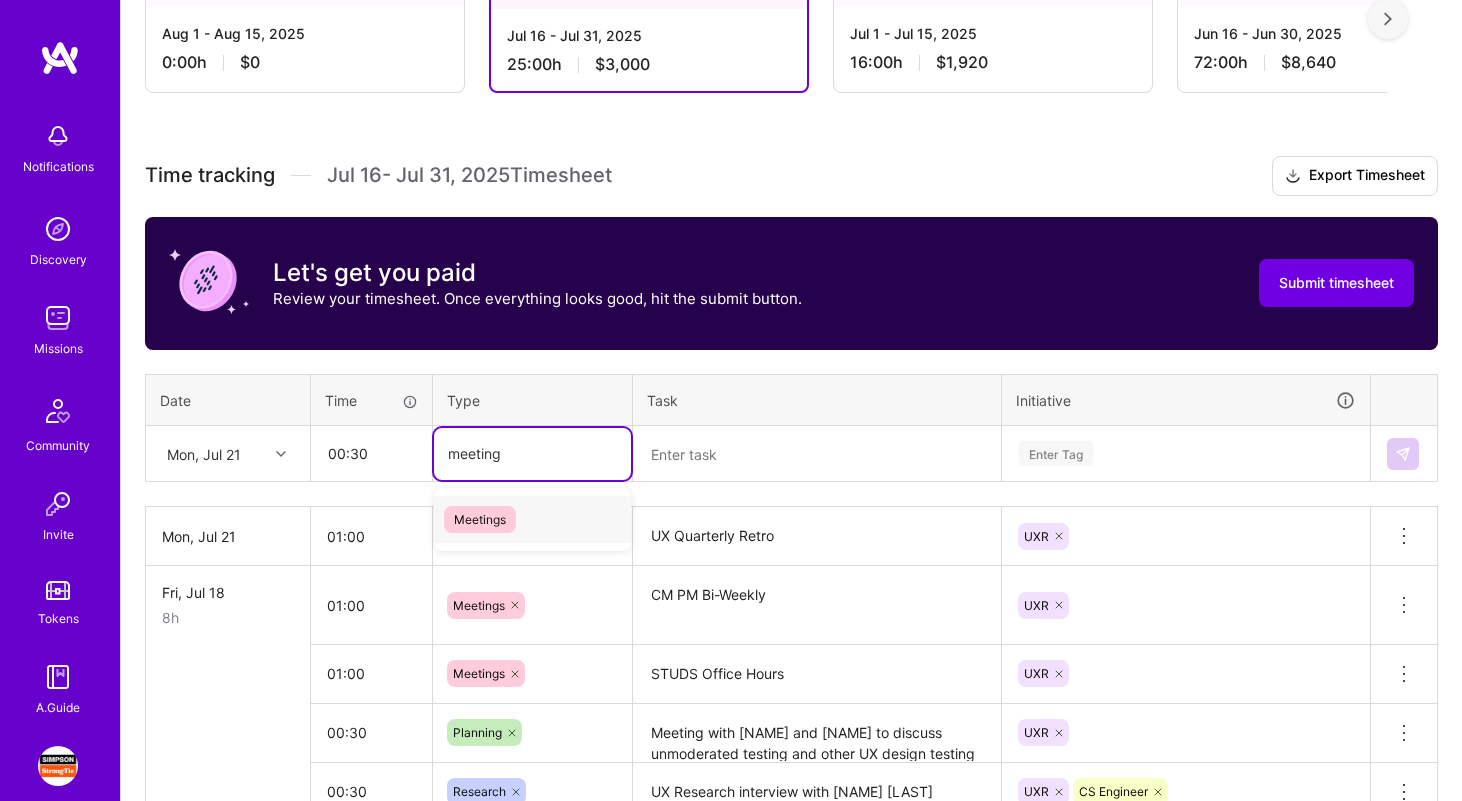 type 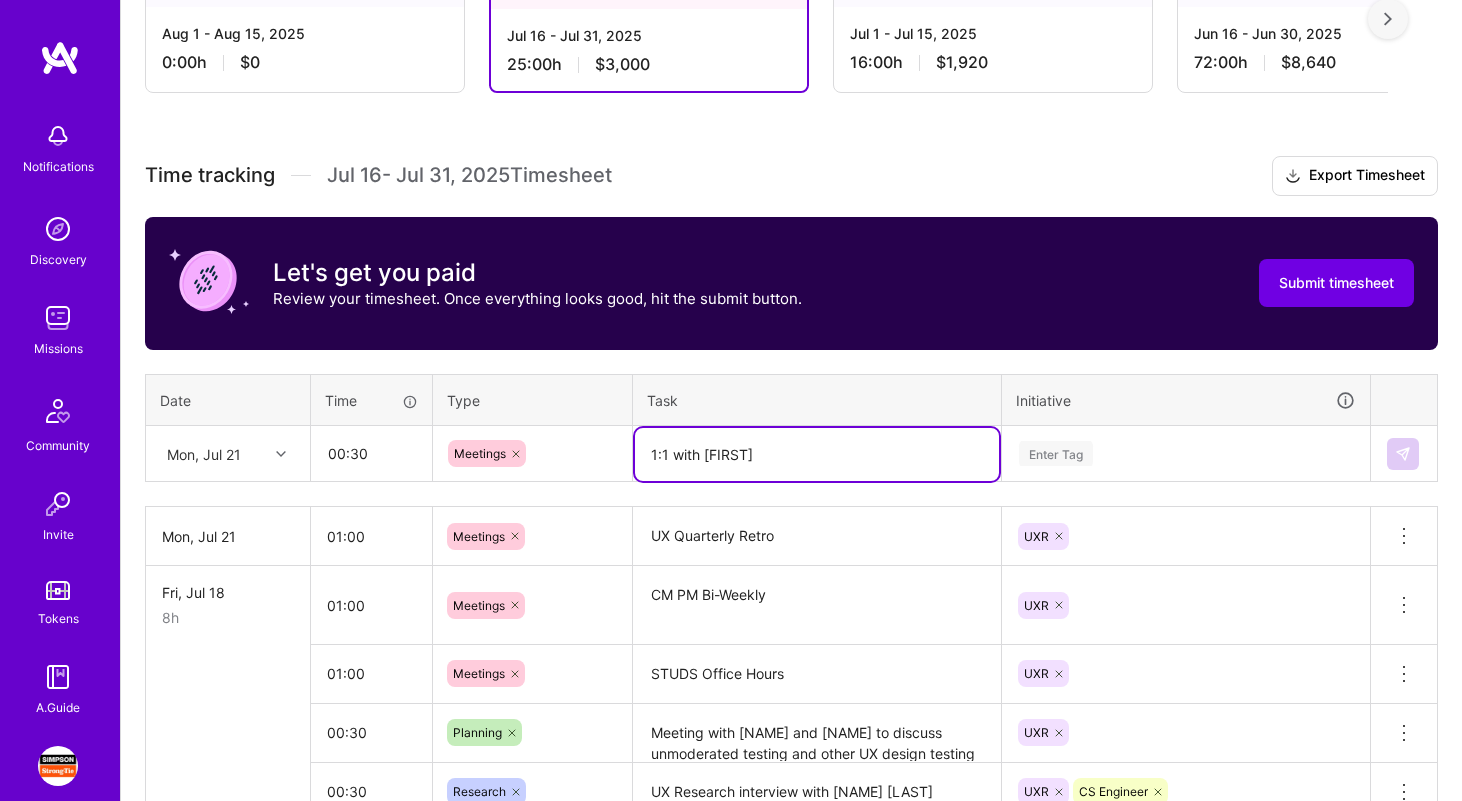 type on "1:1 with [FIRST]" 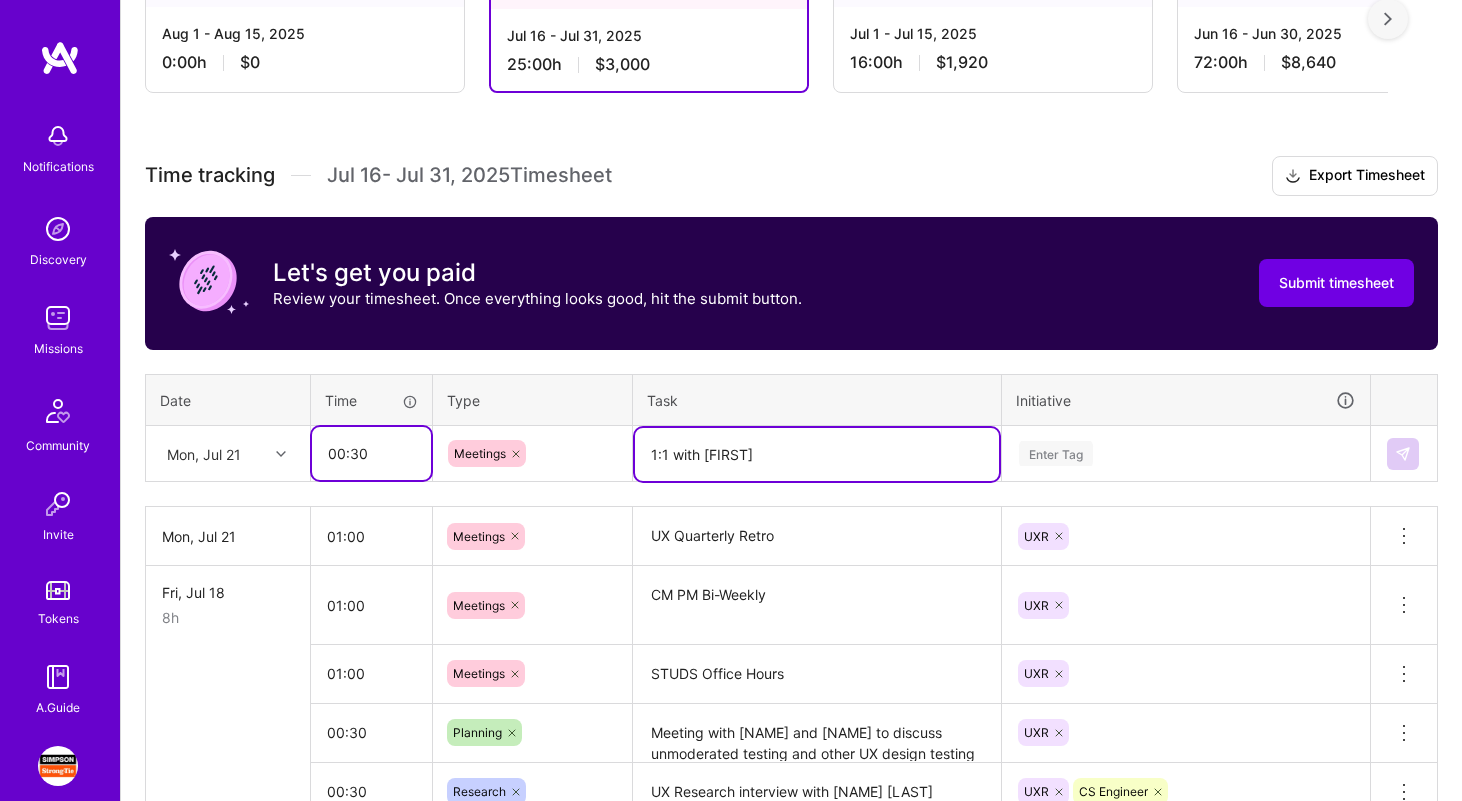 click on "00:30" at bounding box center [371, 453] 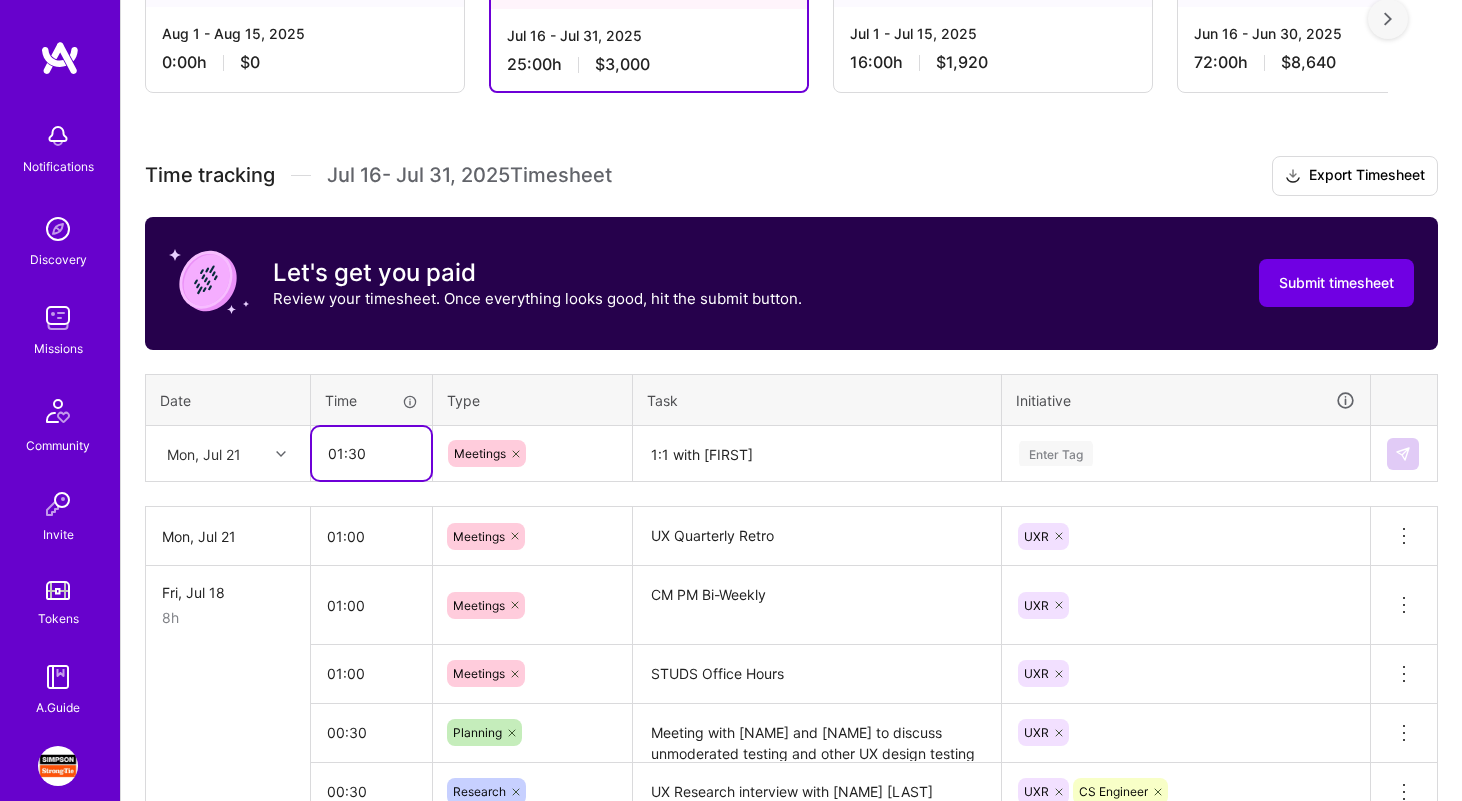 click on "01:30" at bounding box center (371, 453) 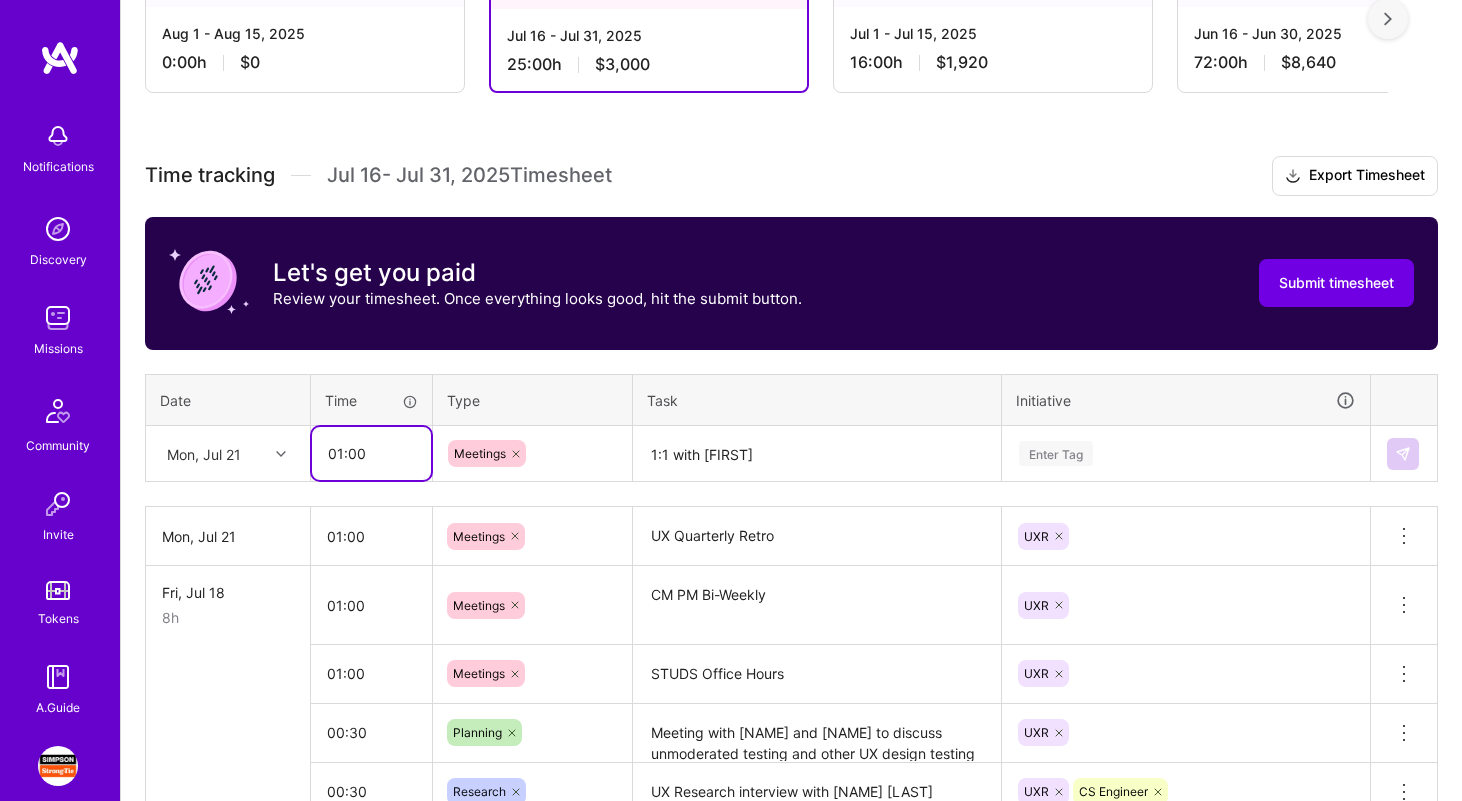 type on "01:00" 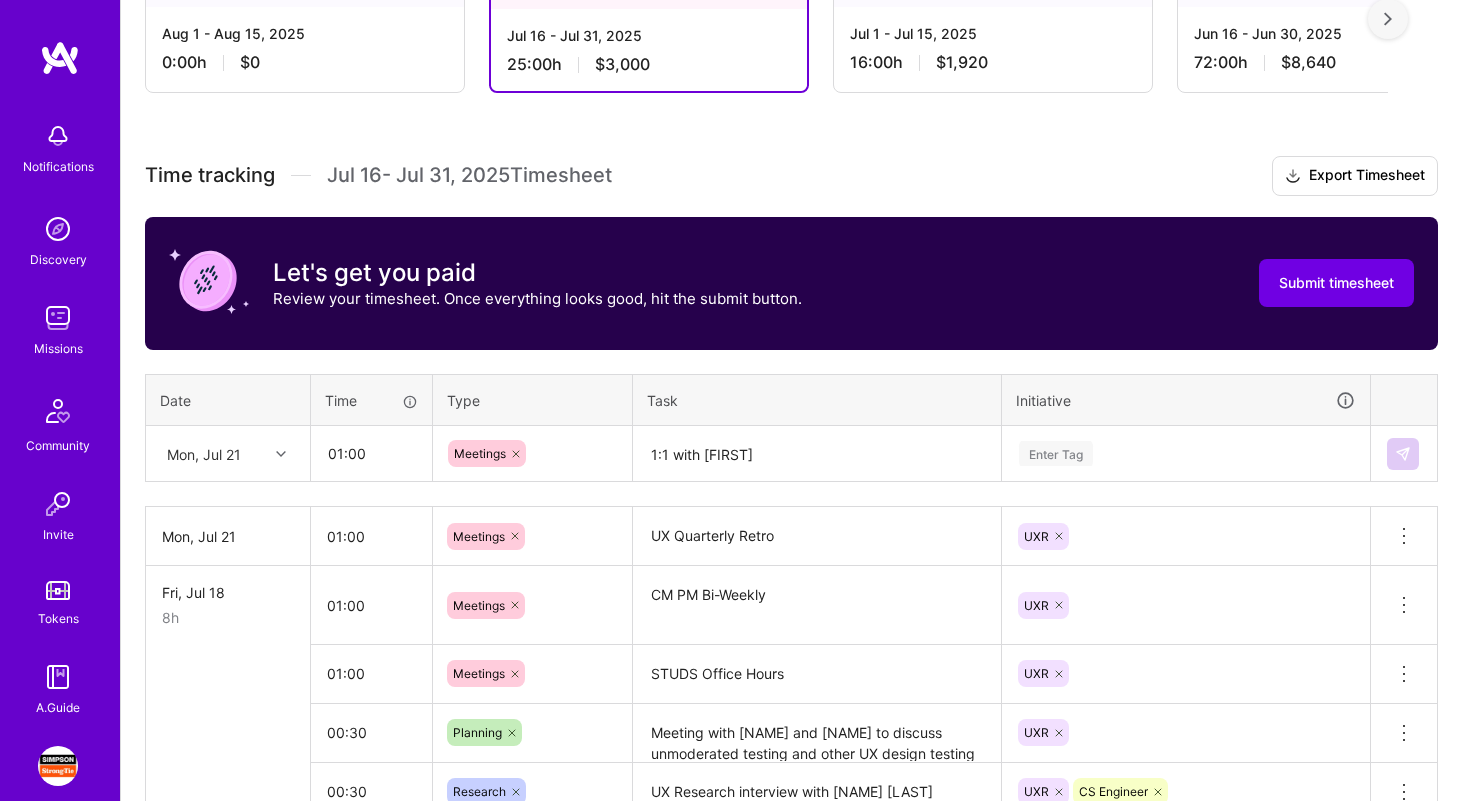 click on "Enter Tag" at bounding box center [1186, 454] 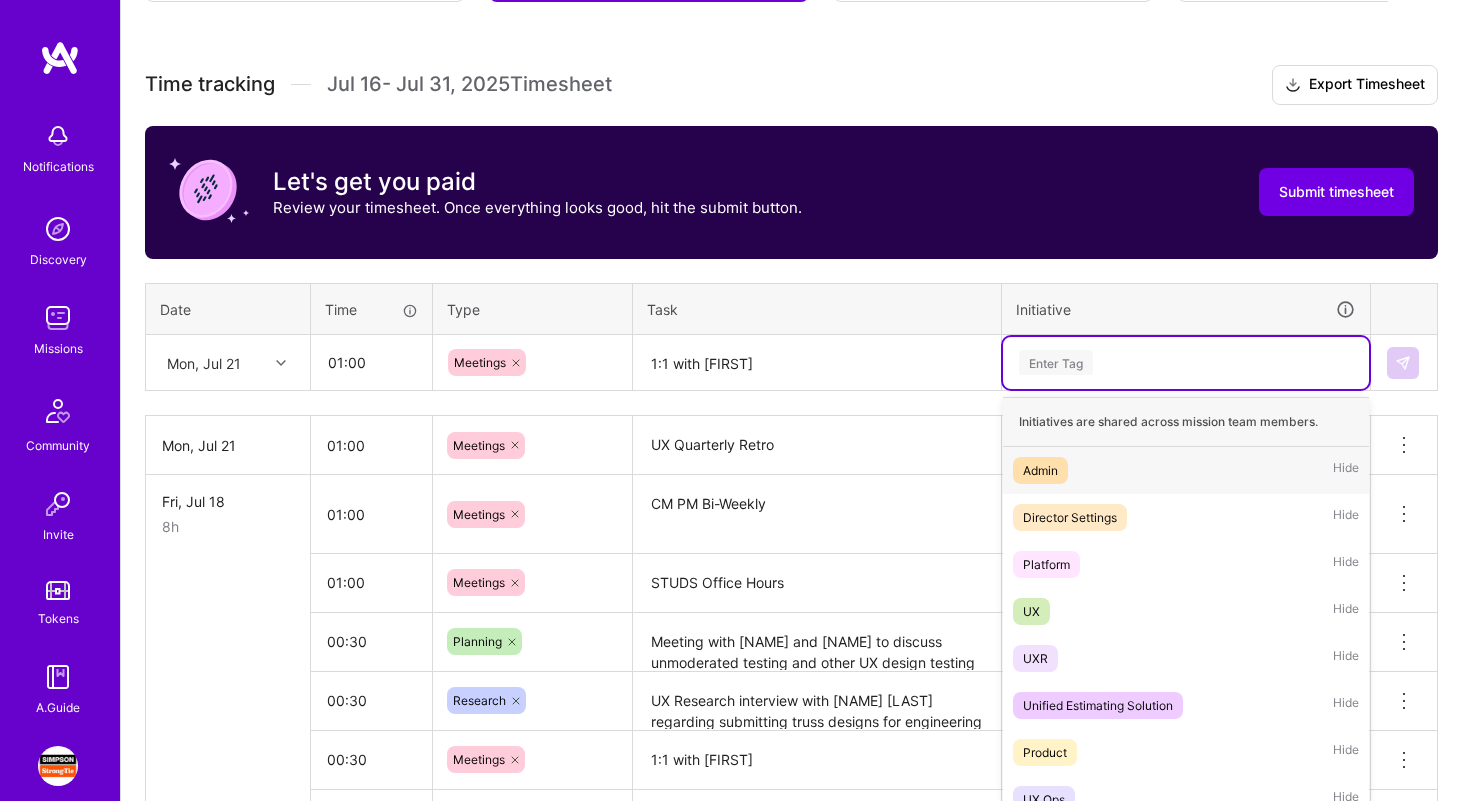 scroll, scrollTop: 527, scrollLeft: 0, axis: vertical 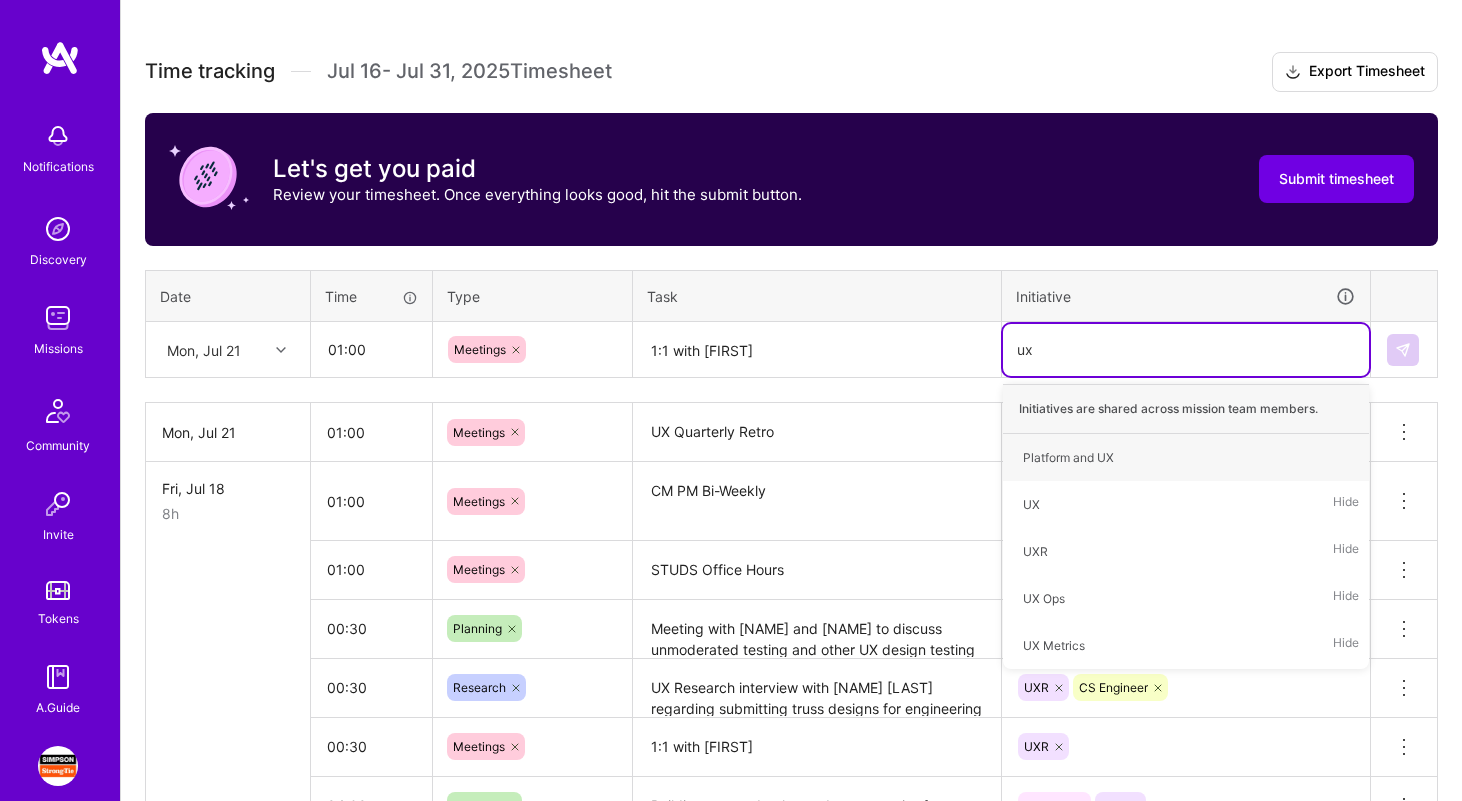 type on "uxr" 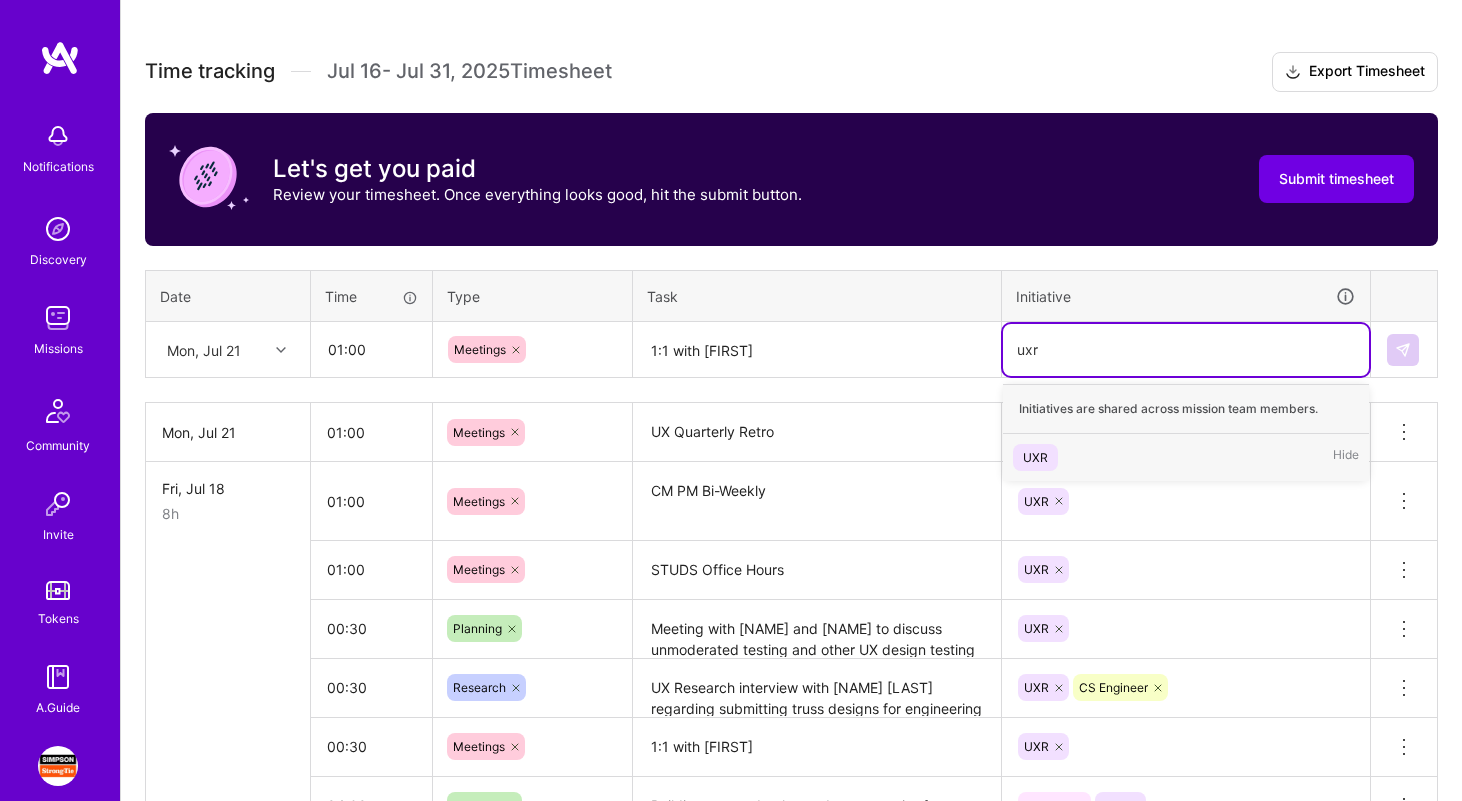 type 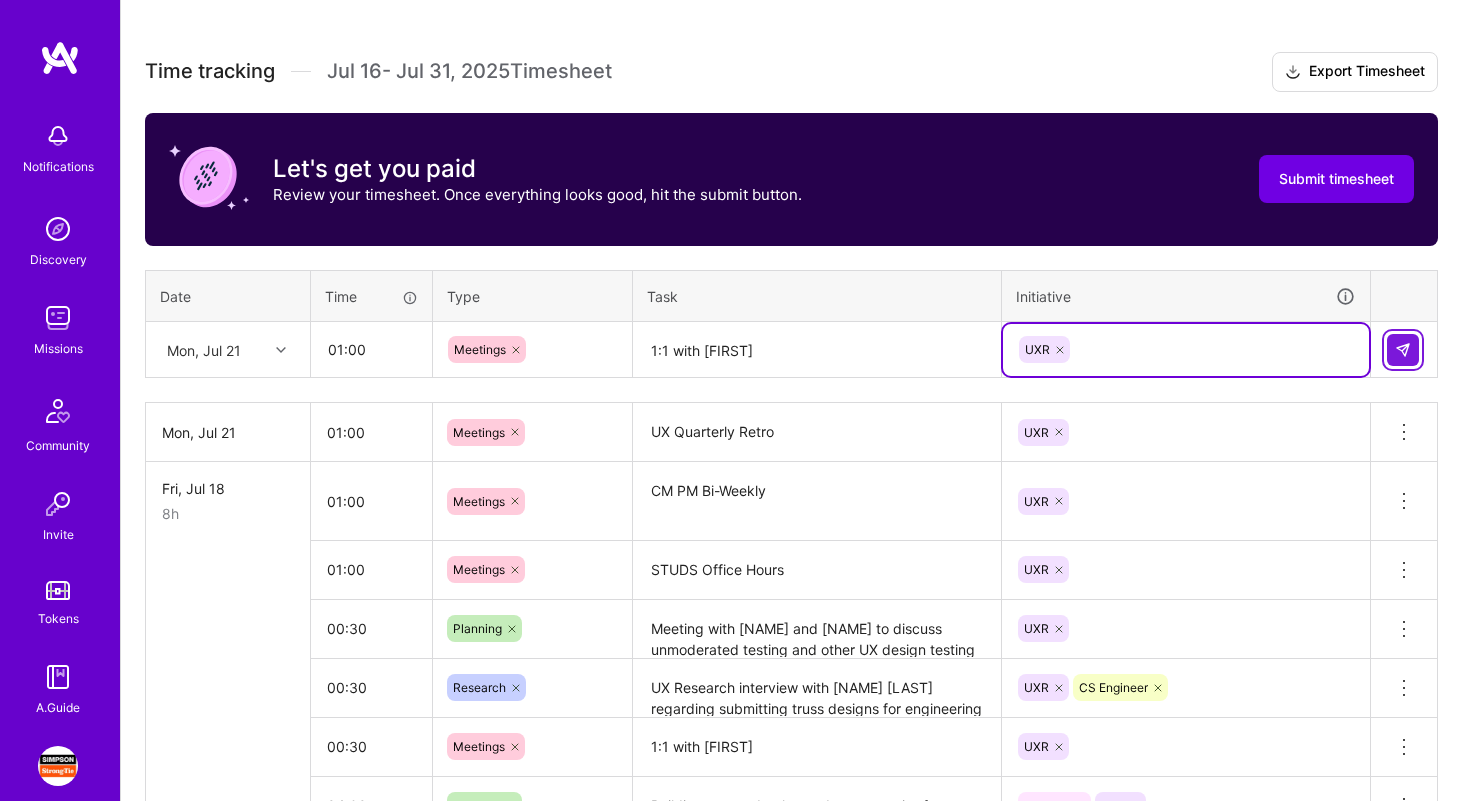 type 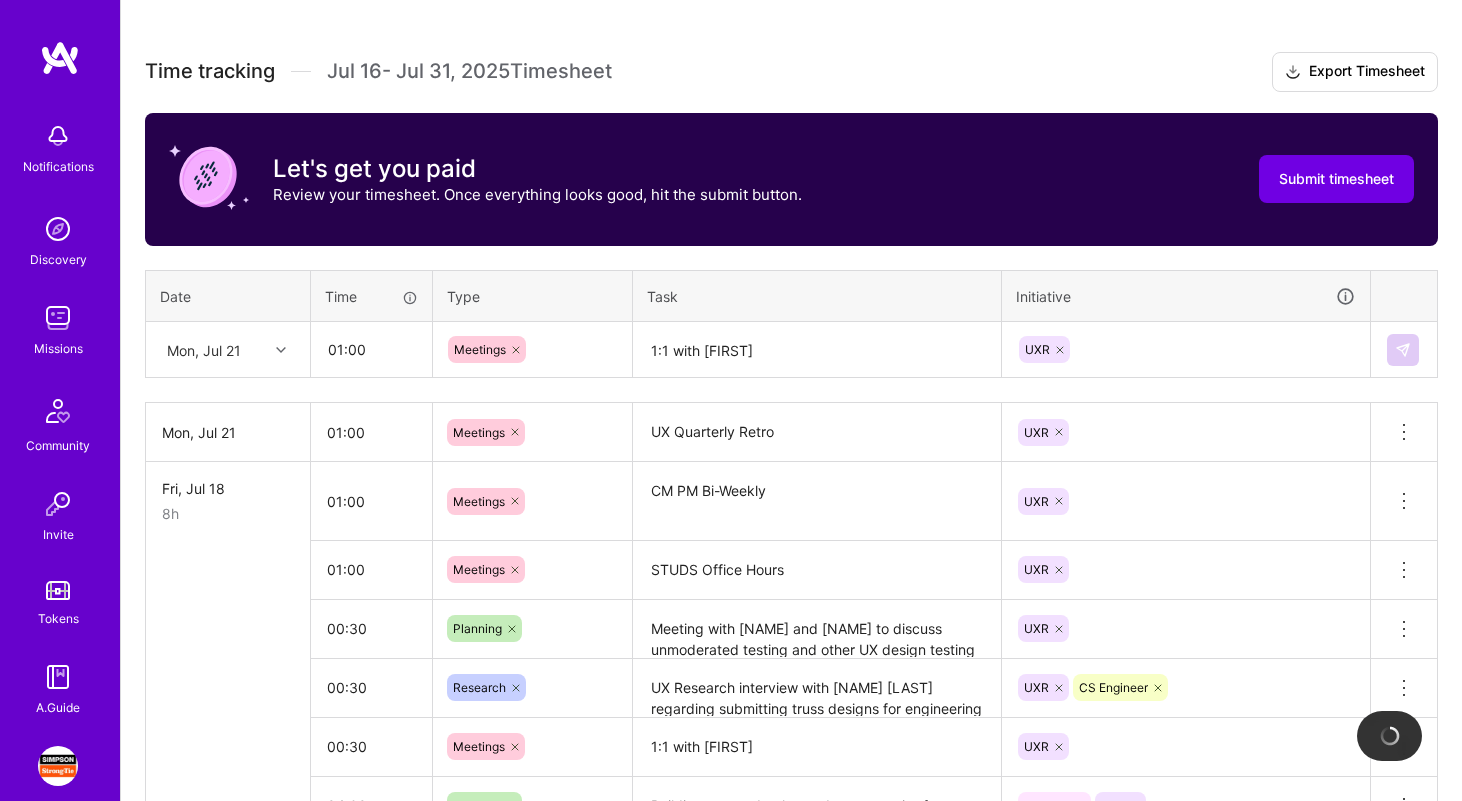 type 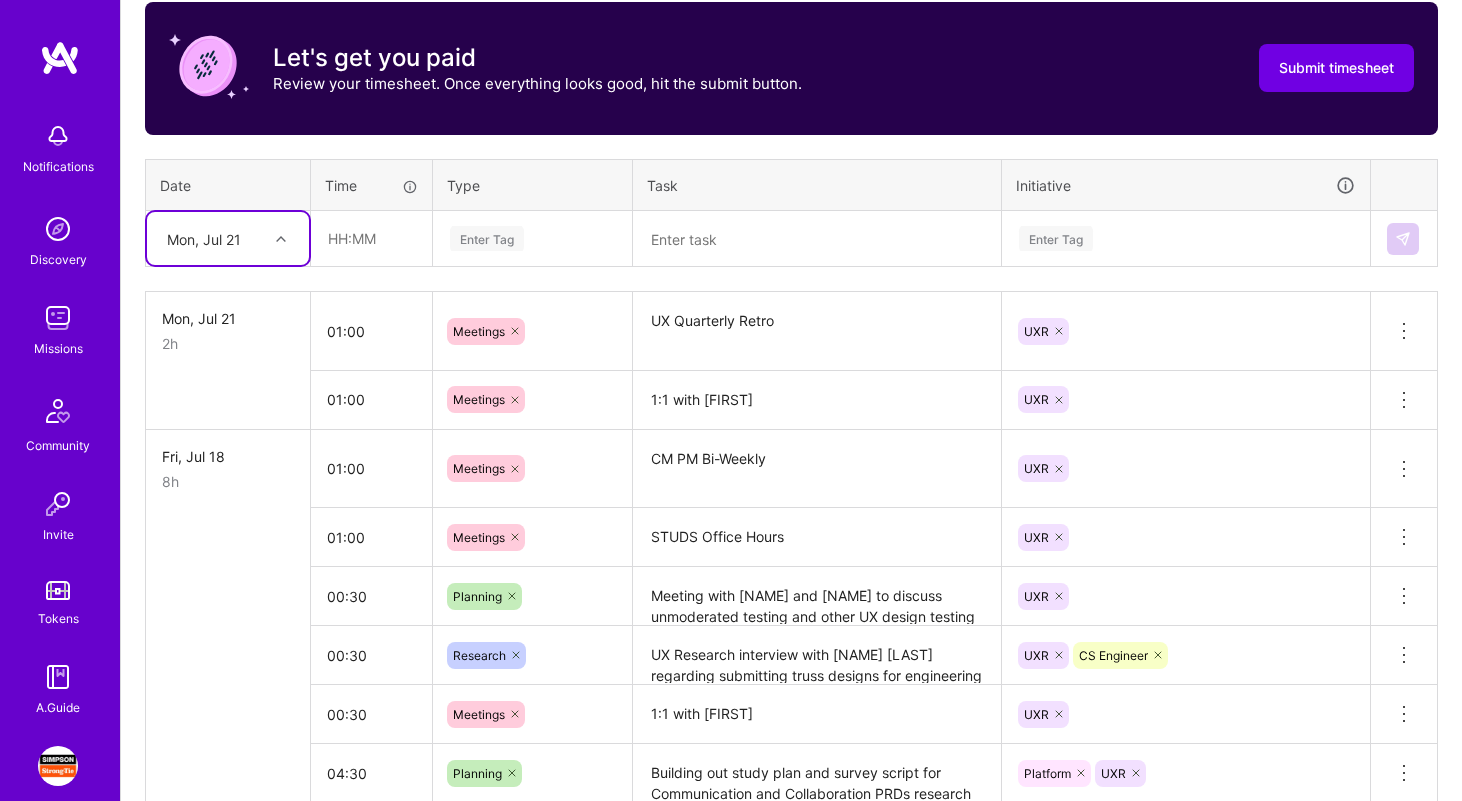 scroll, scrollTop: 642, scrollLeft: 0, axis: vertical 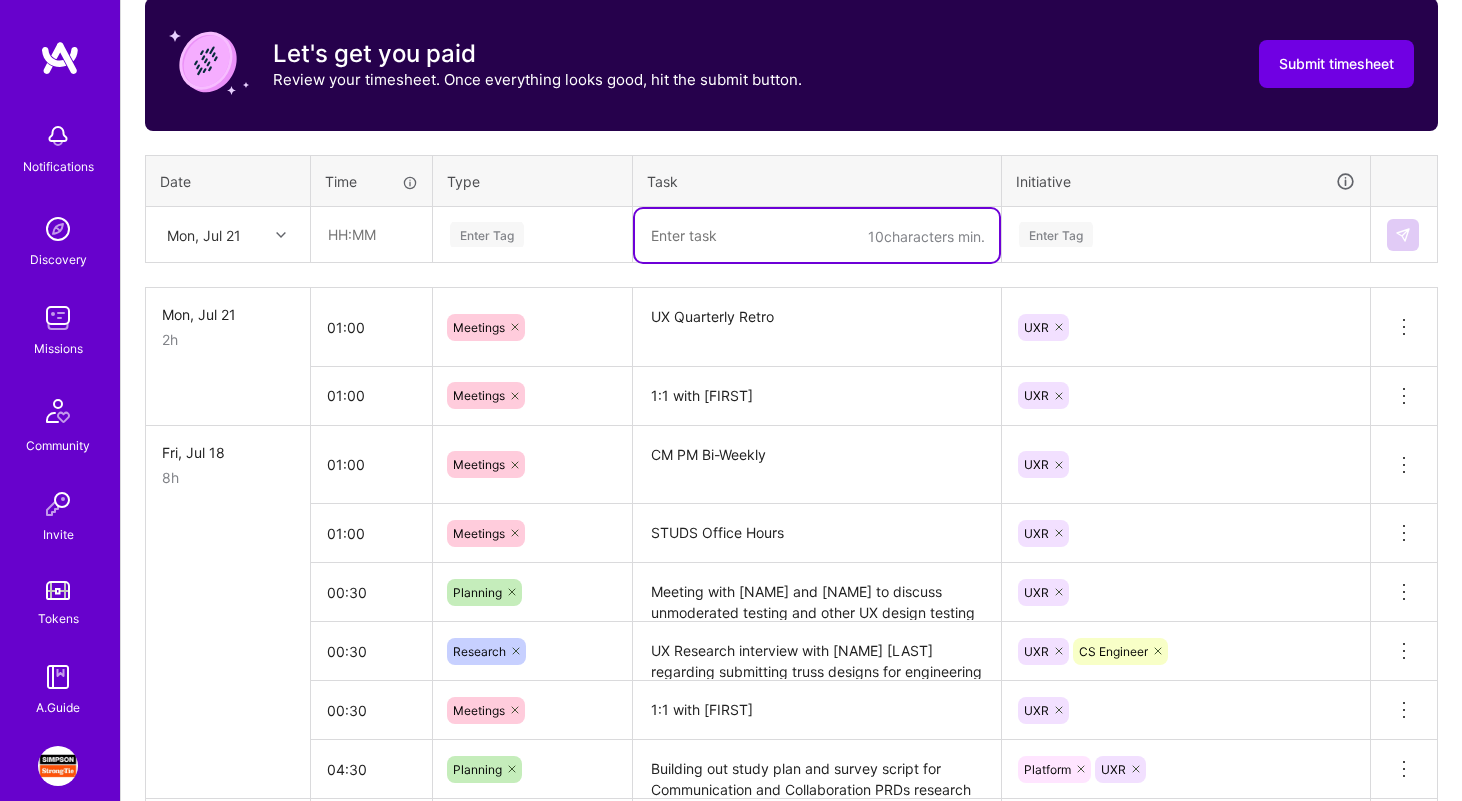 click at bounding box center (817, 235) 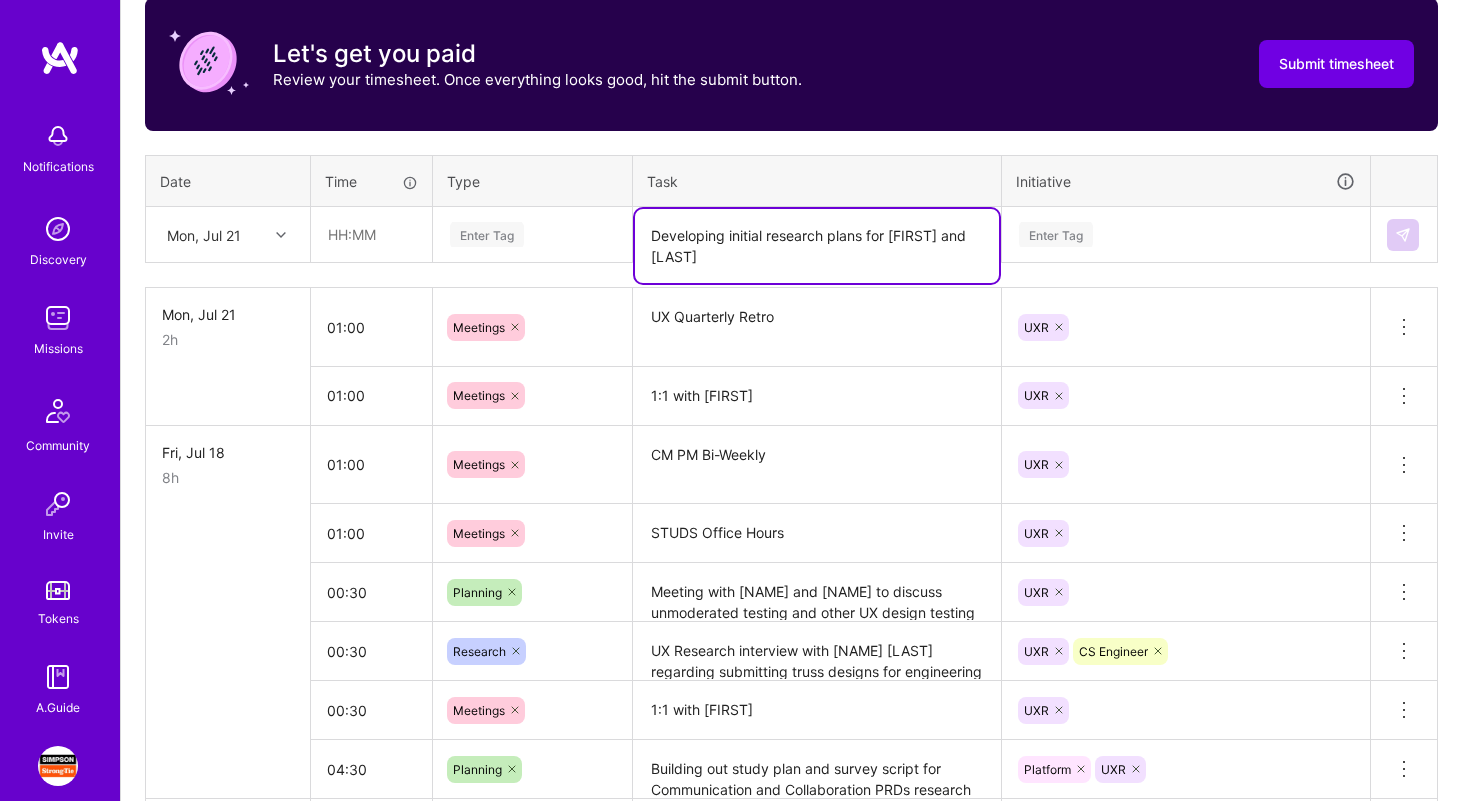 type on "Developing initial research plans for [FIRST] and [LAST]" 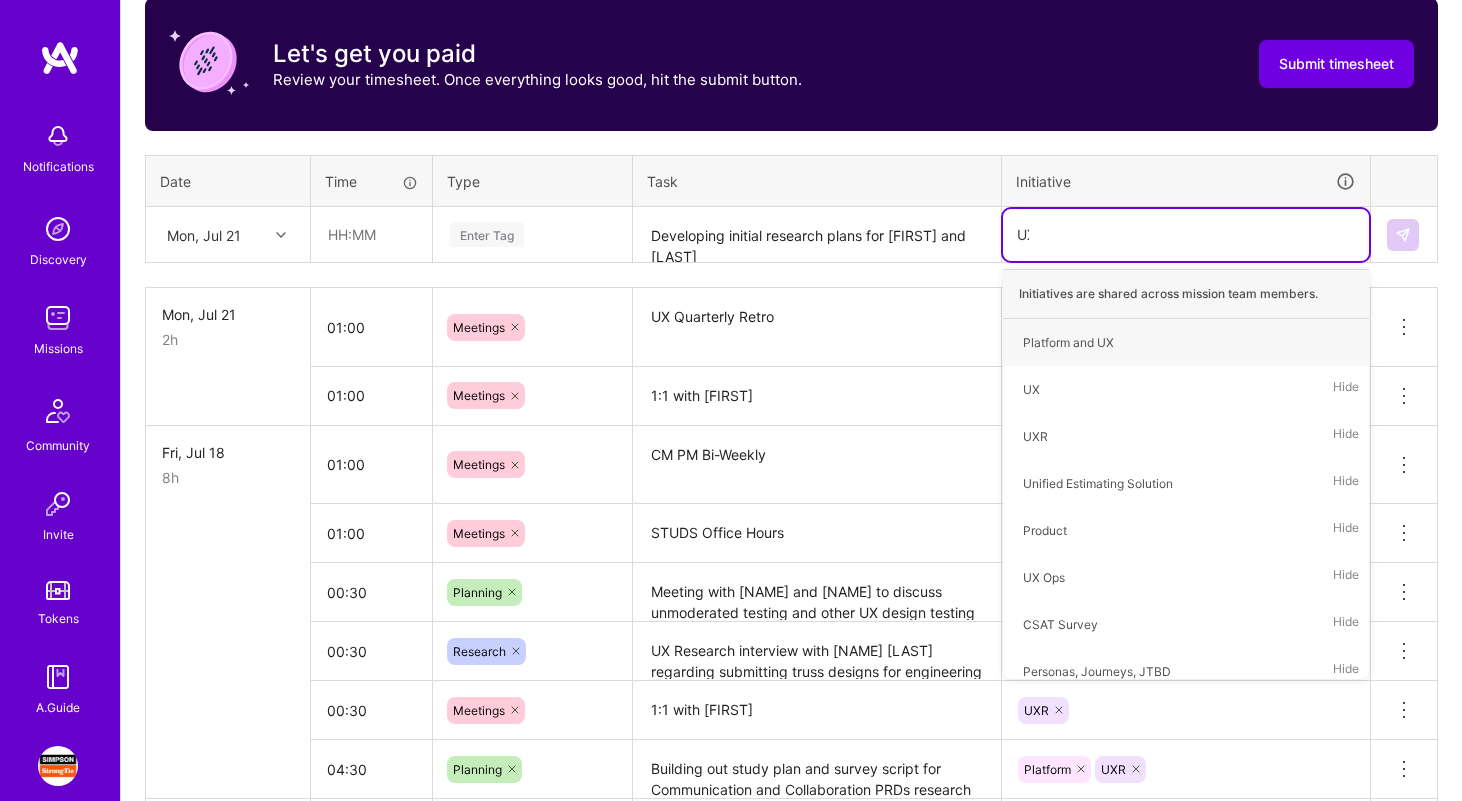 type on "UXR" 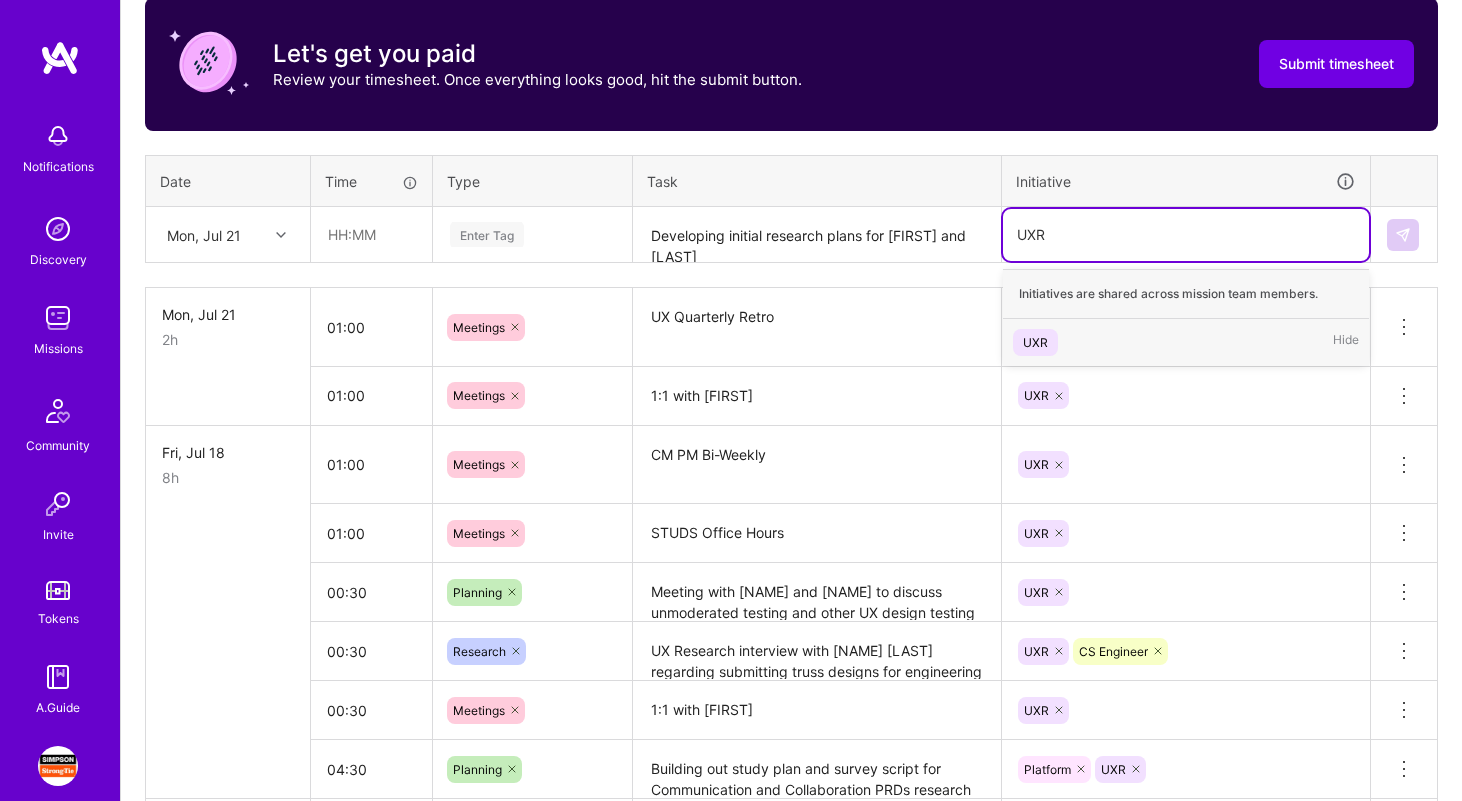 type 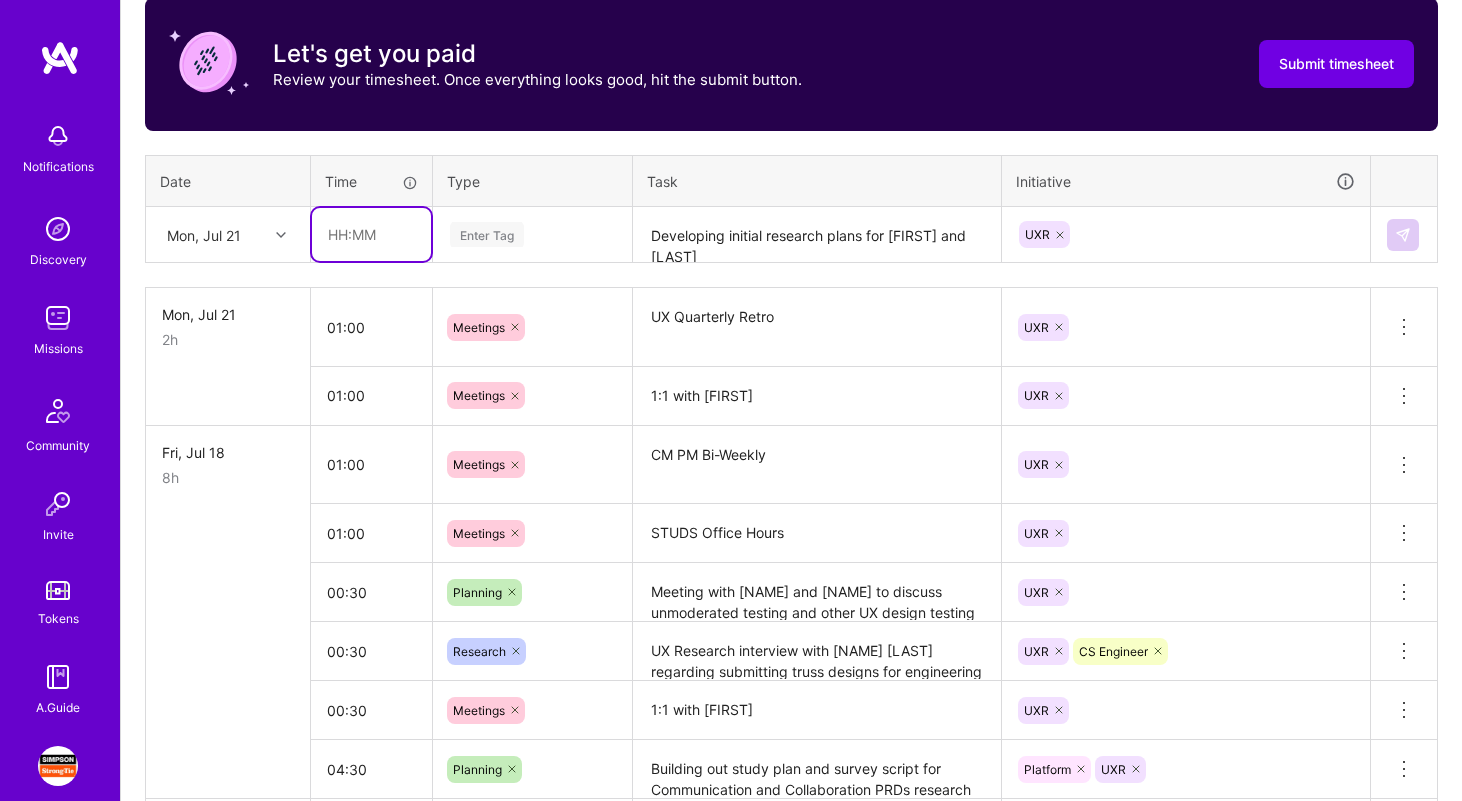 click at bounding box center (371, 234) 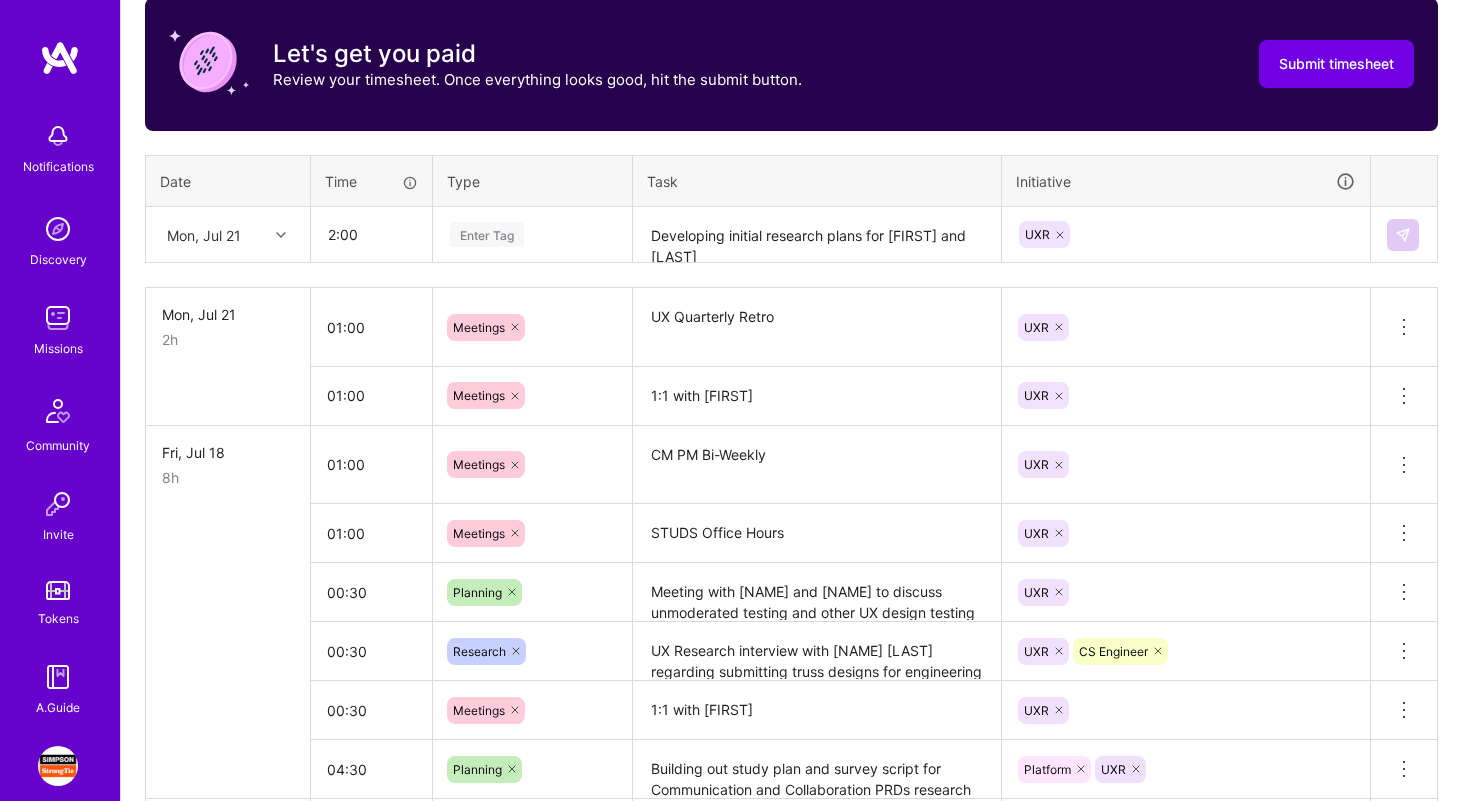 type on "02:00" 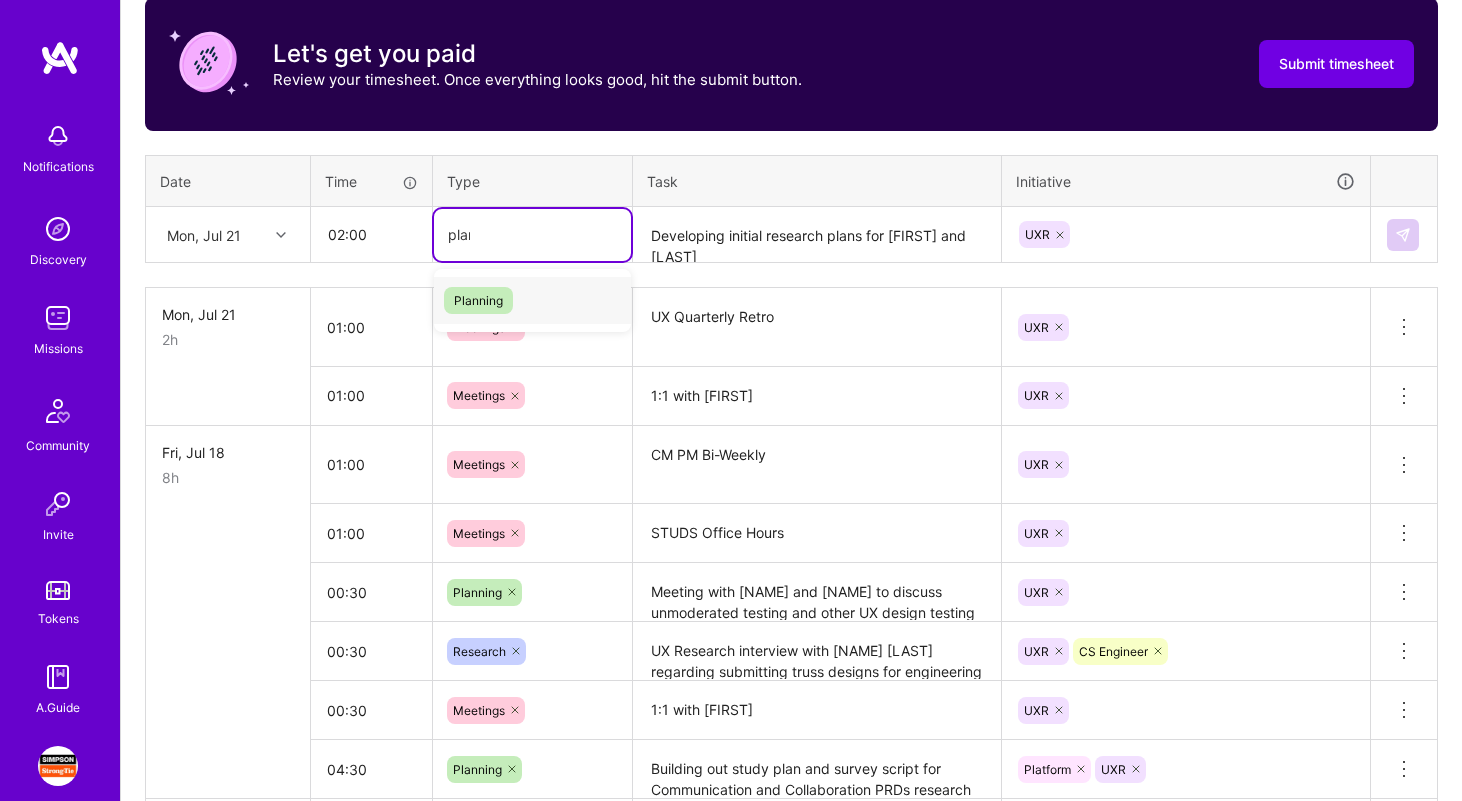 type on "plann" 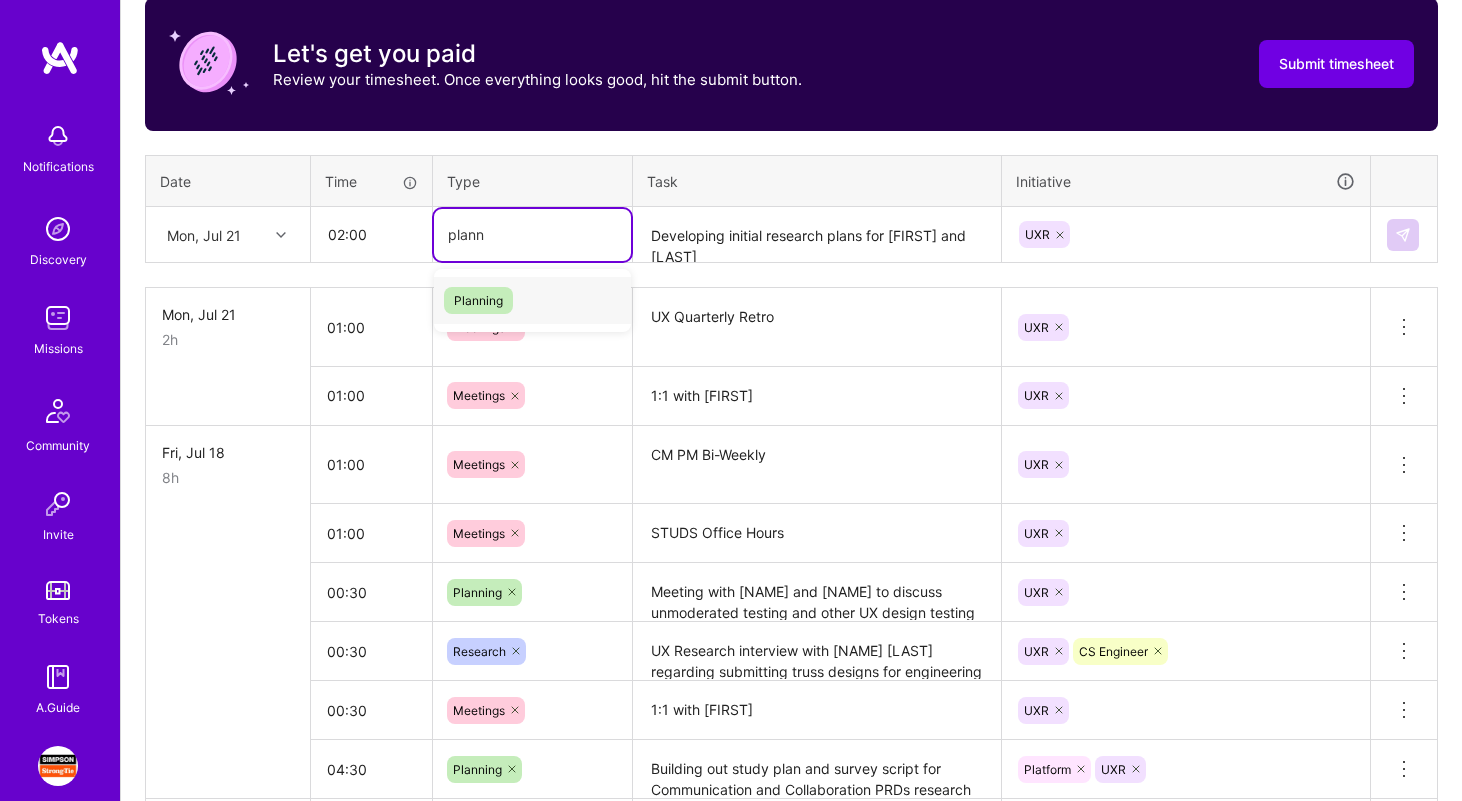 type 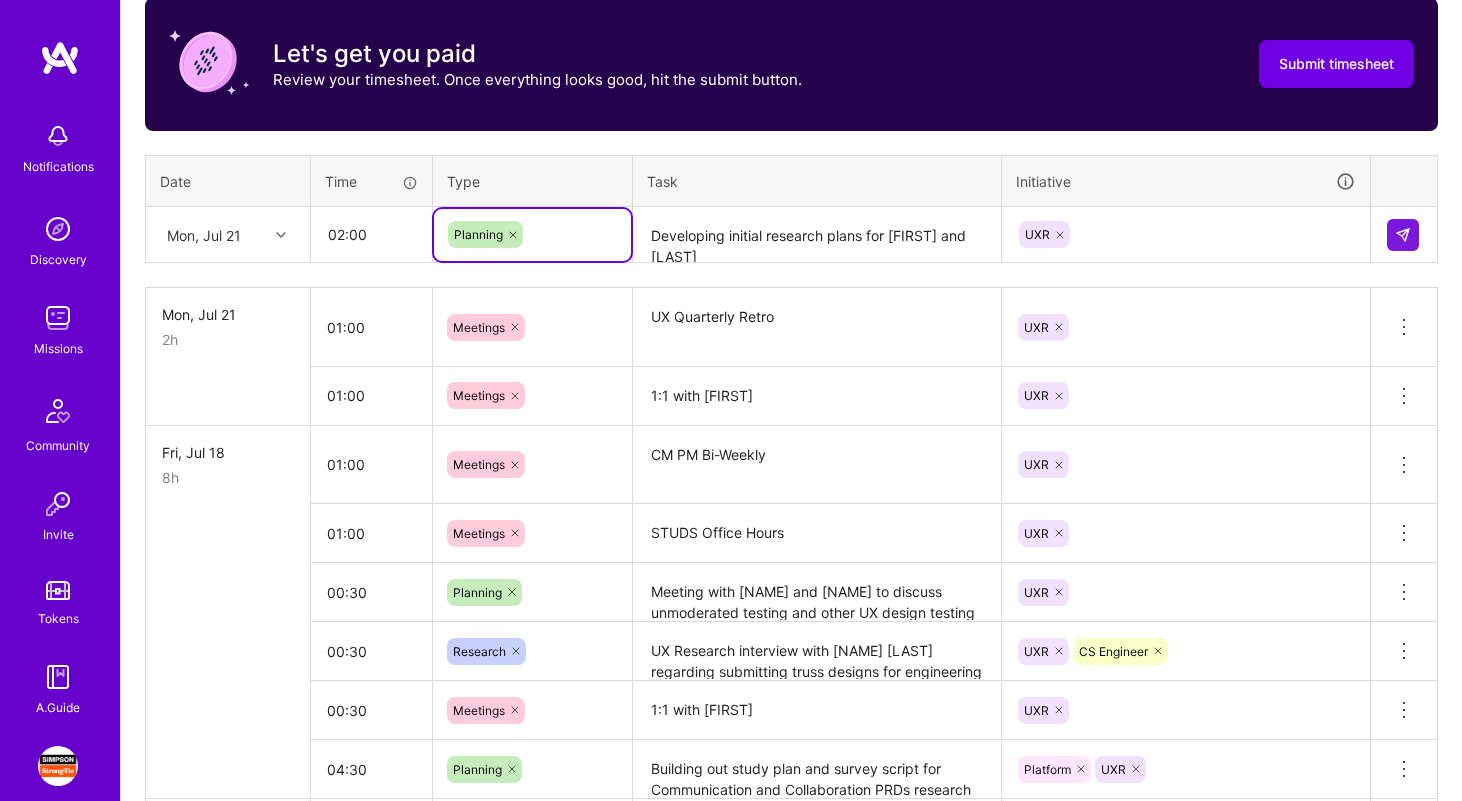 scroll, scrollTop: 0, scrollLeft: 0, axis: both 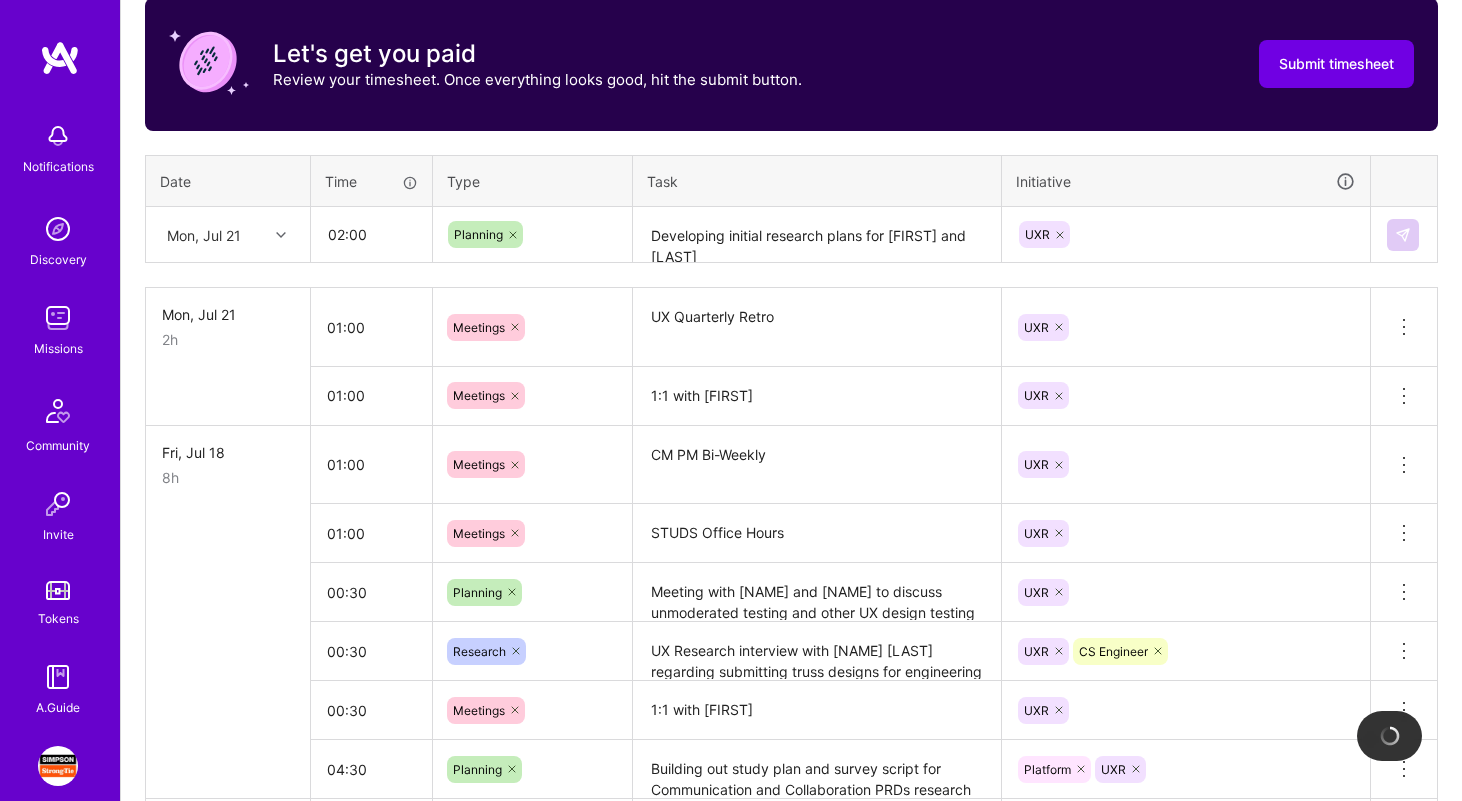type 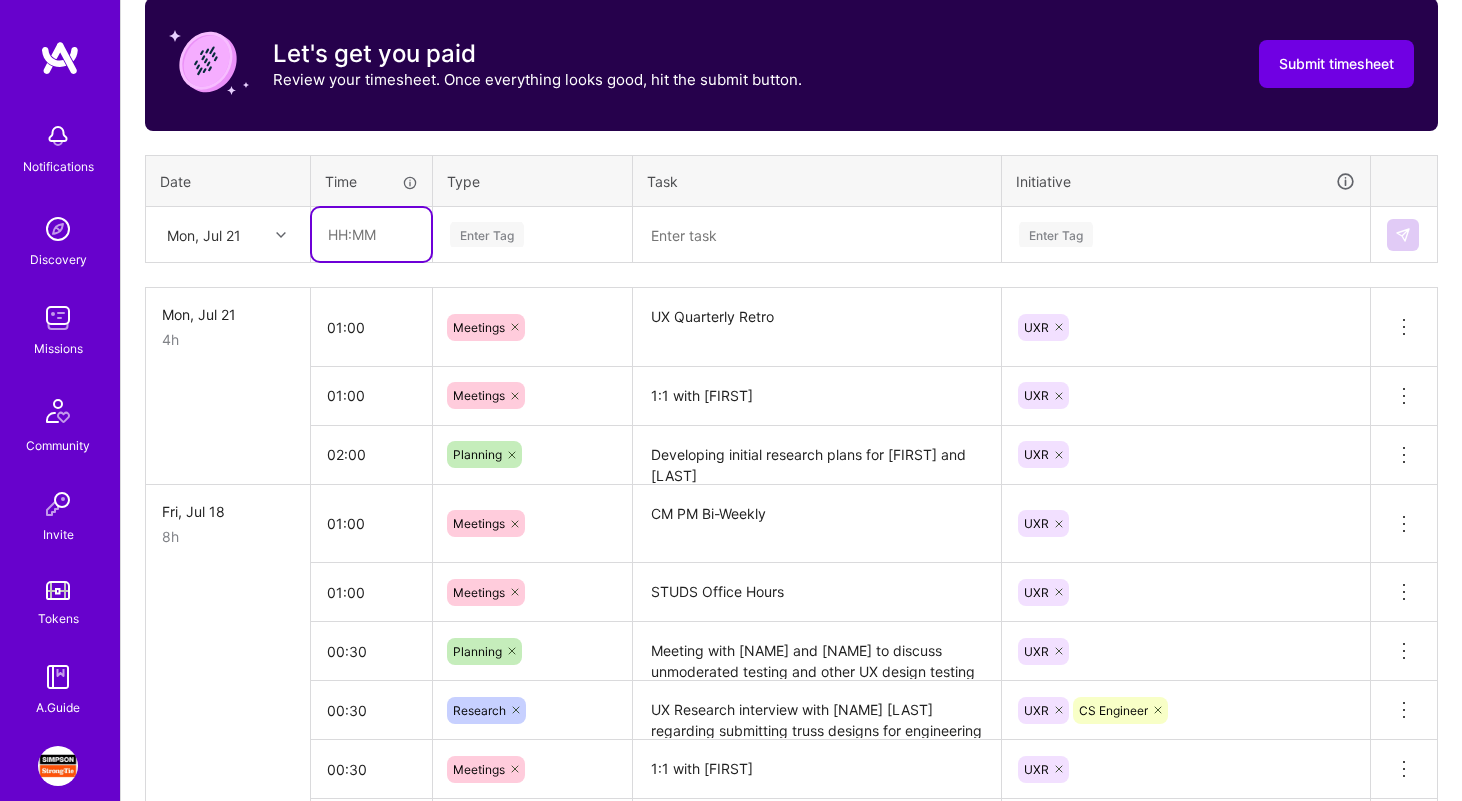 click at bounding box center [371, 234] 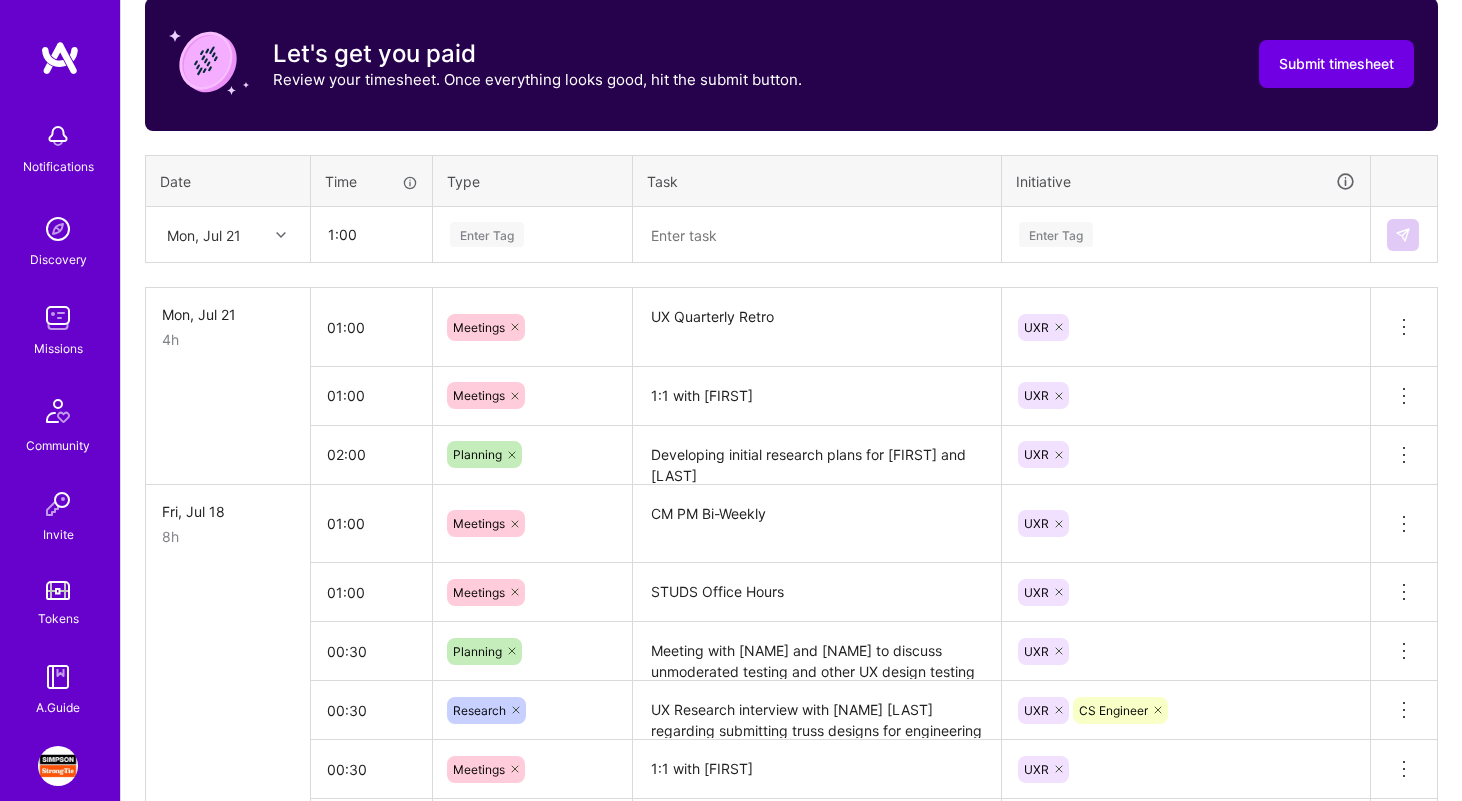 type on "01:00" 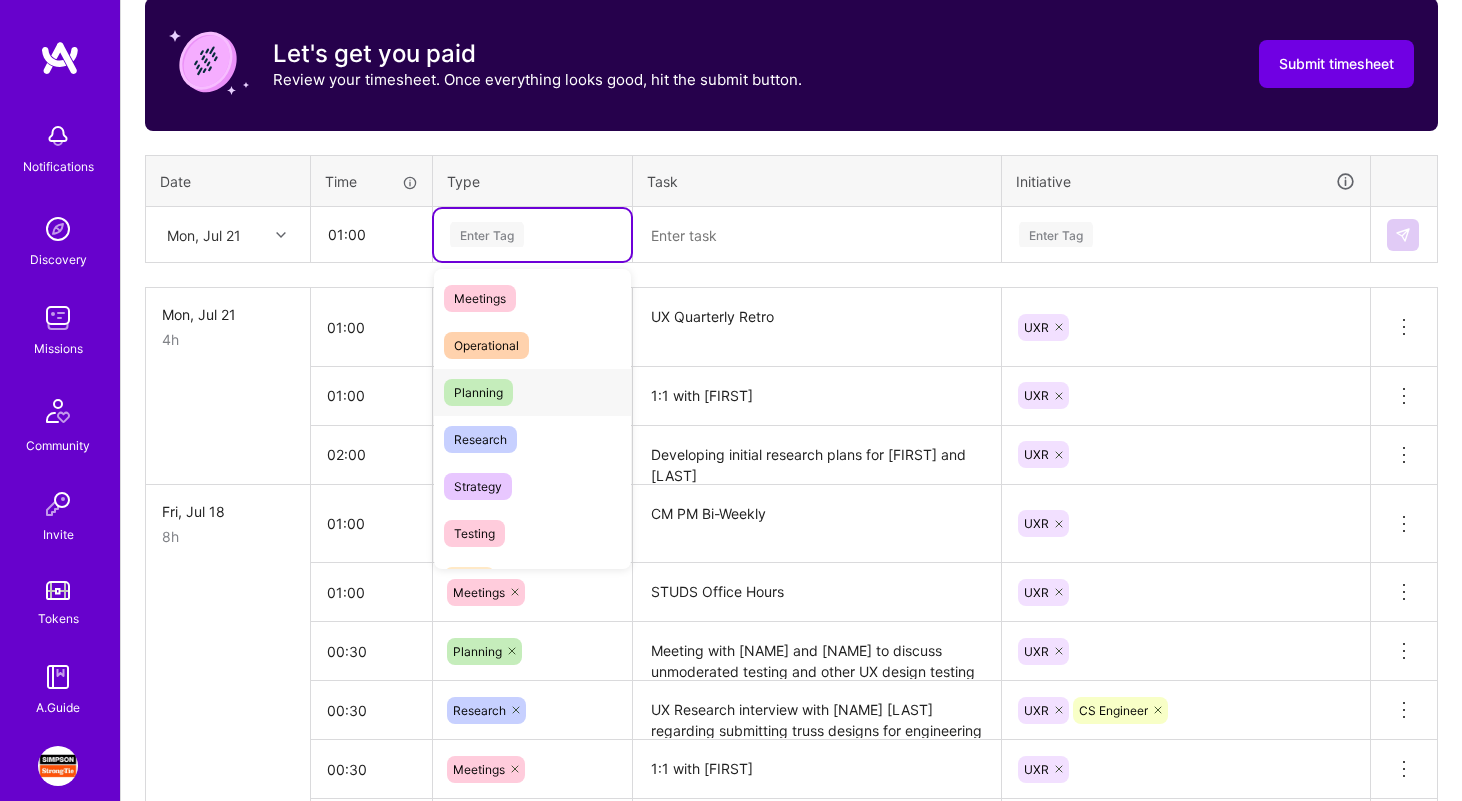 scroll, scrollTop: 293, scrollLeft: 0, axis: vertical 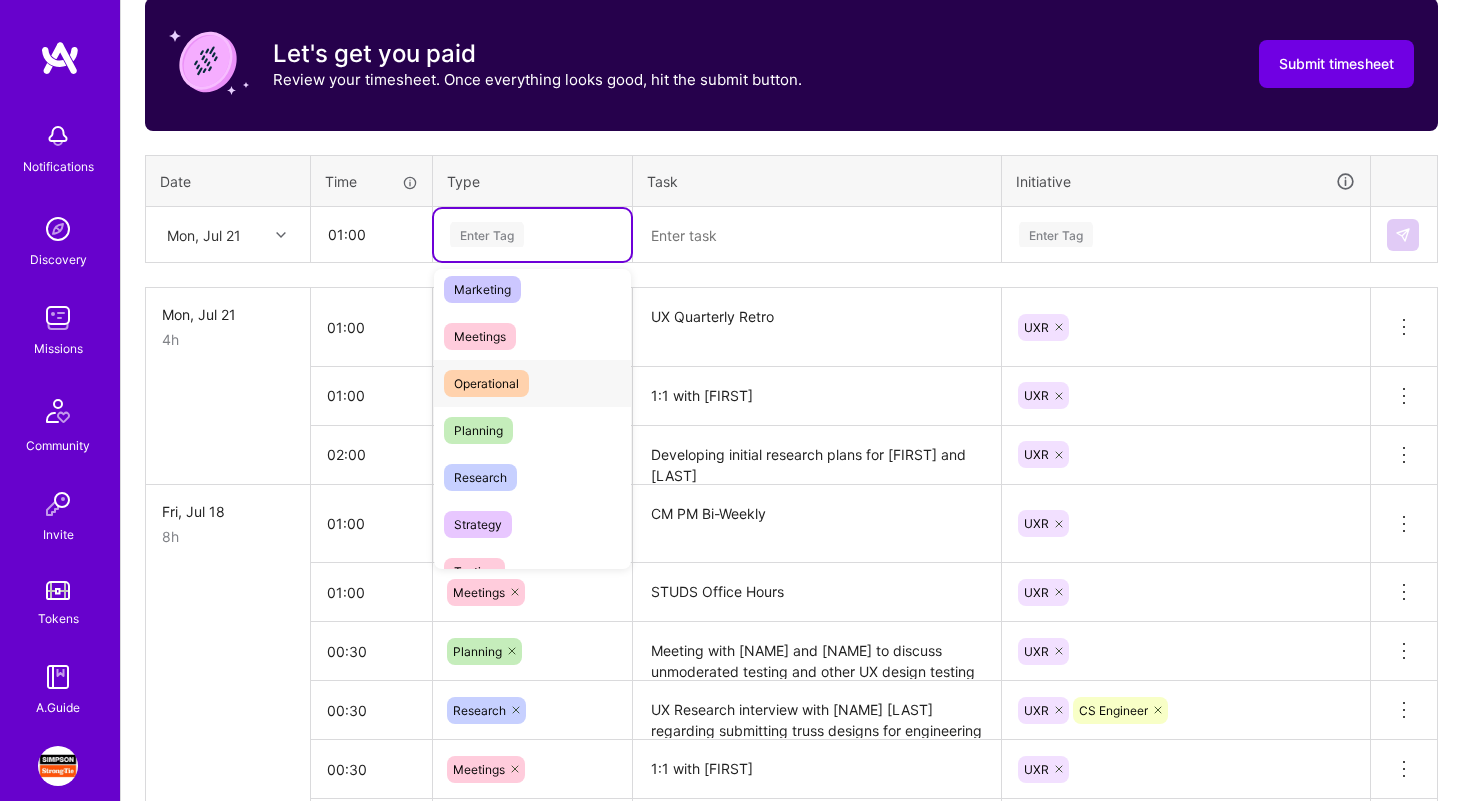 click on "Operational" at bounding box center [532, 383] 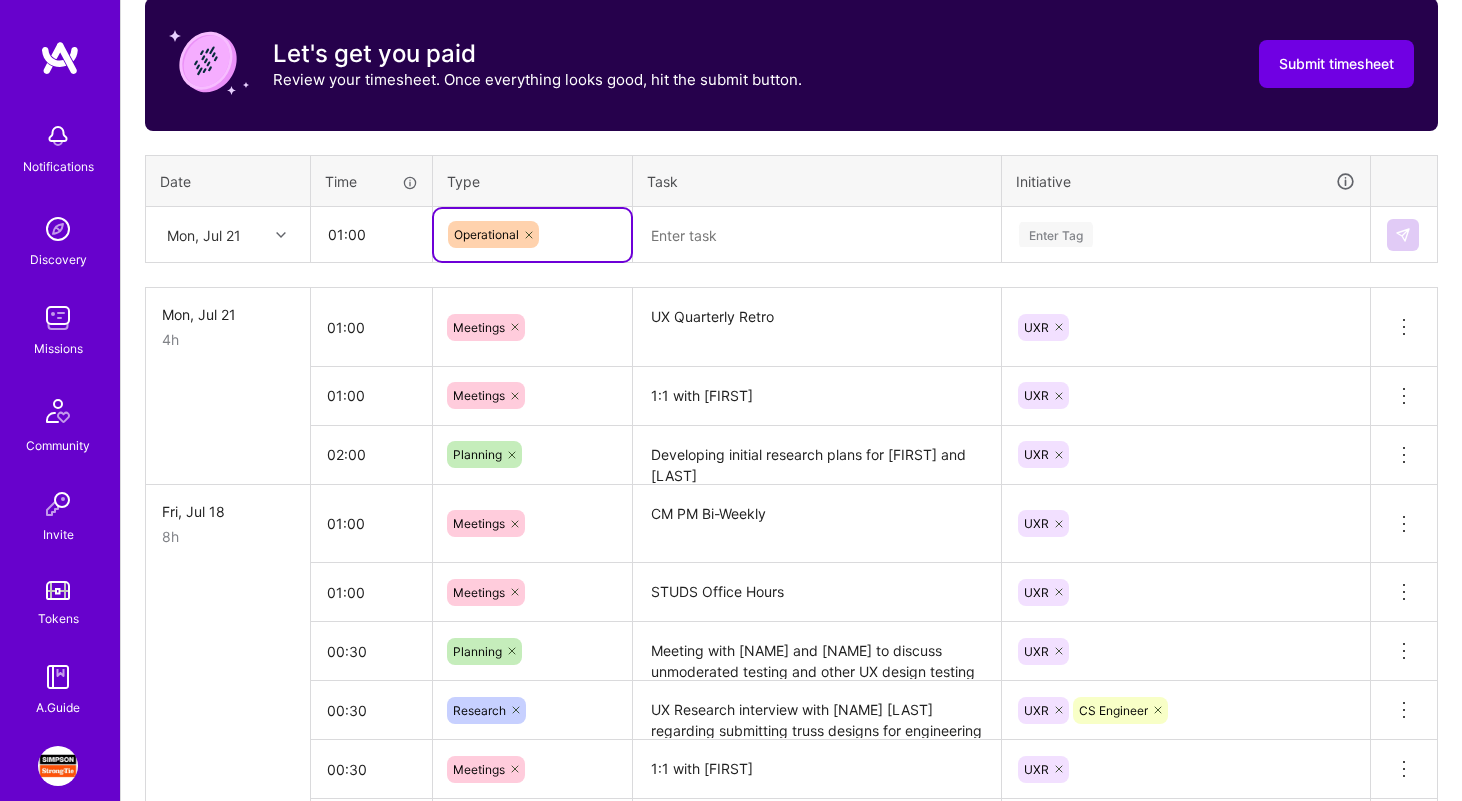 click at bounding box center (817, 235) 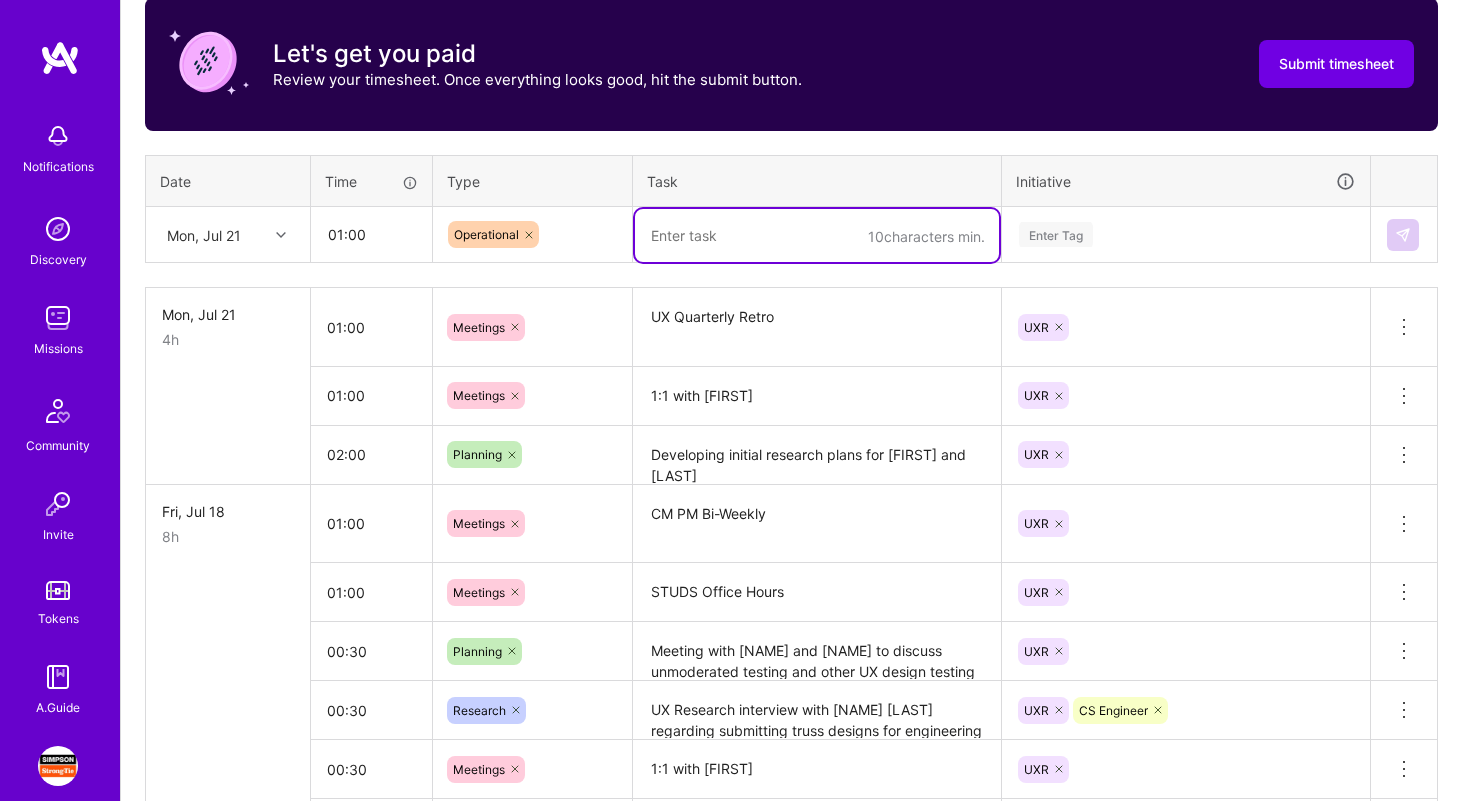 type on "D" 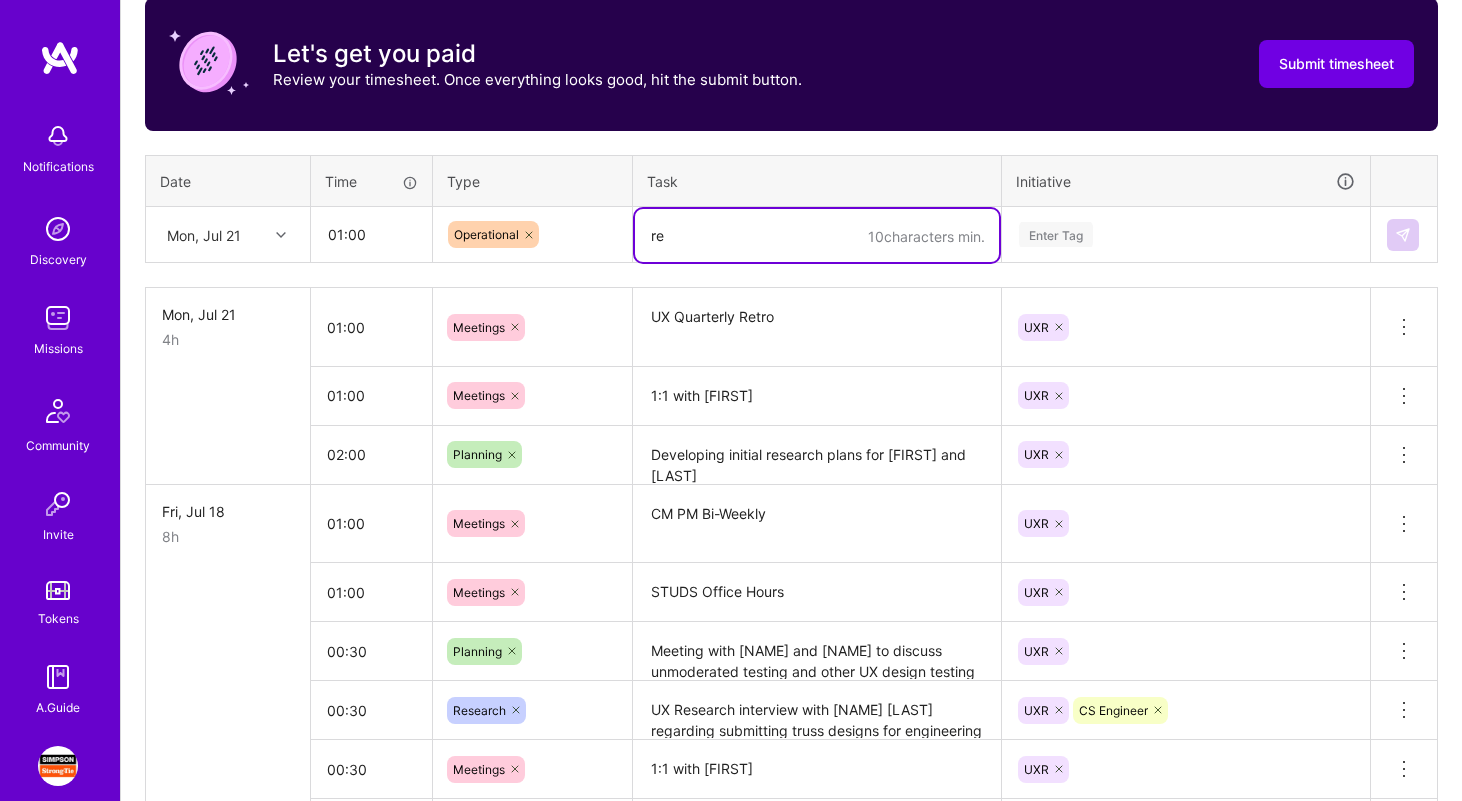 type on "r" 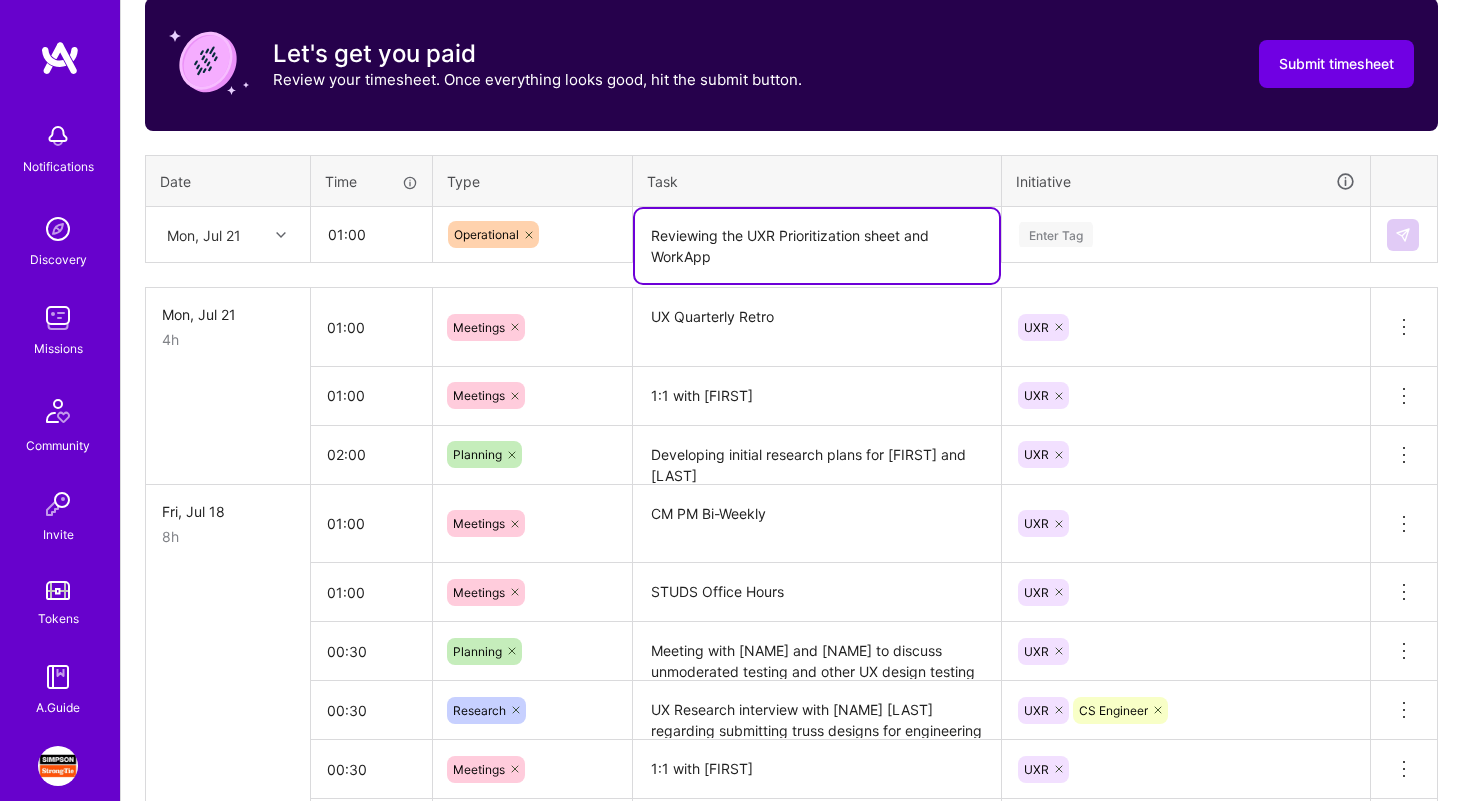 type on "Reviewing the UXR Prioritization sheet and WorkApp" 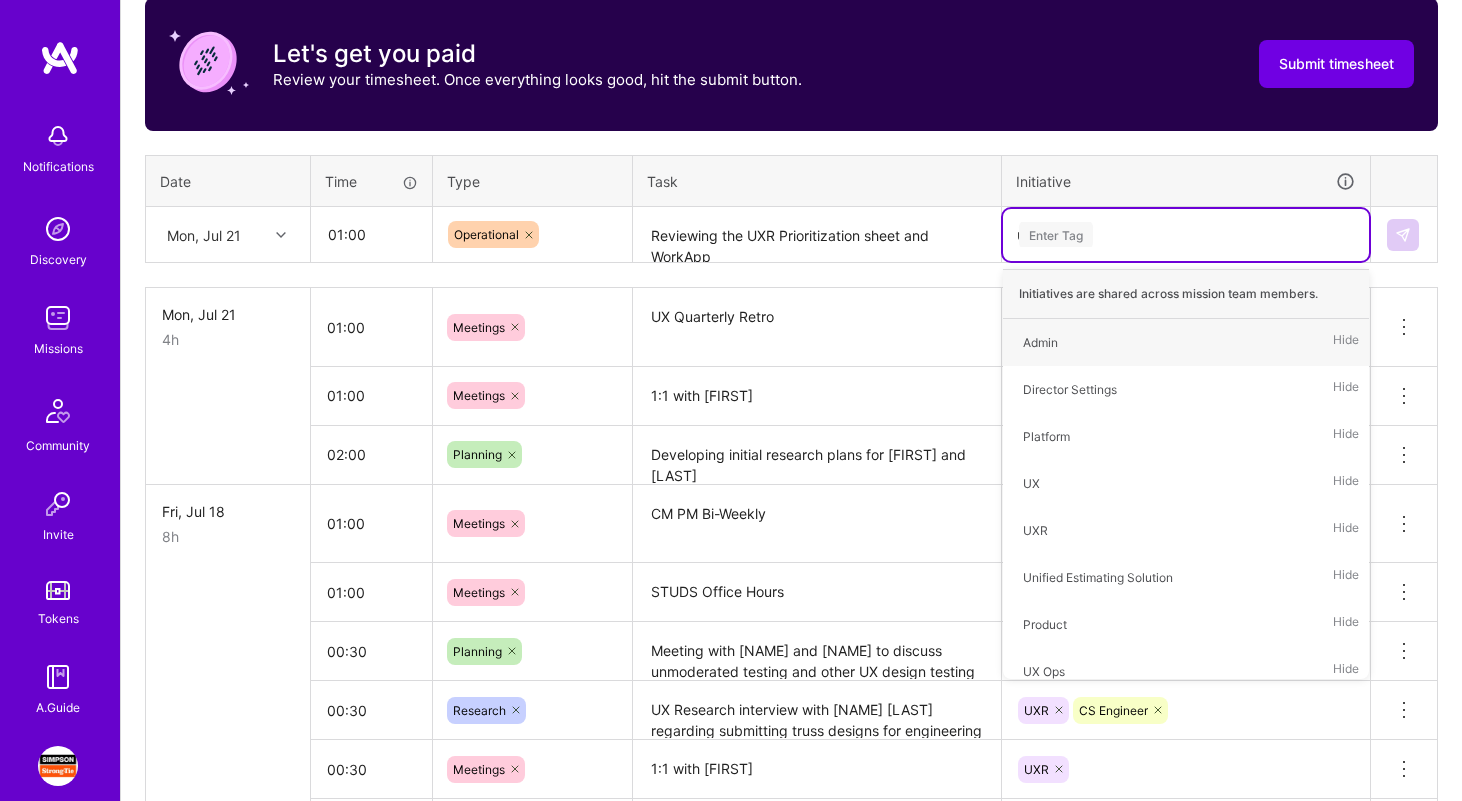 type on "uxr" 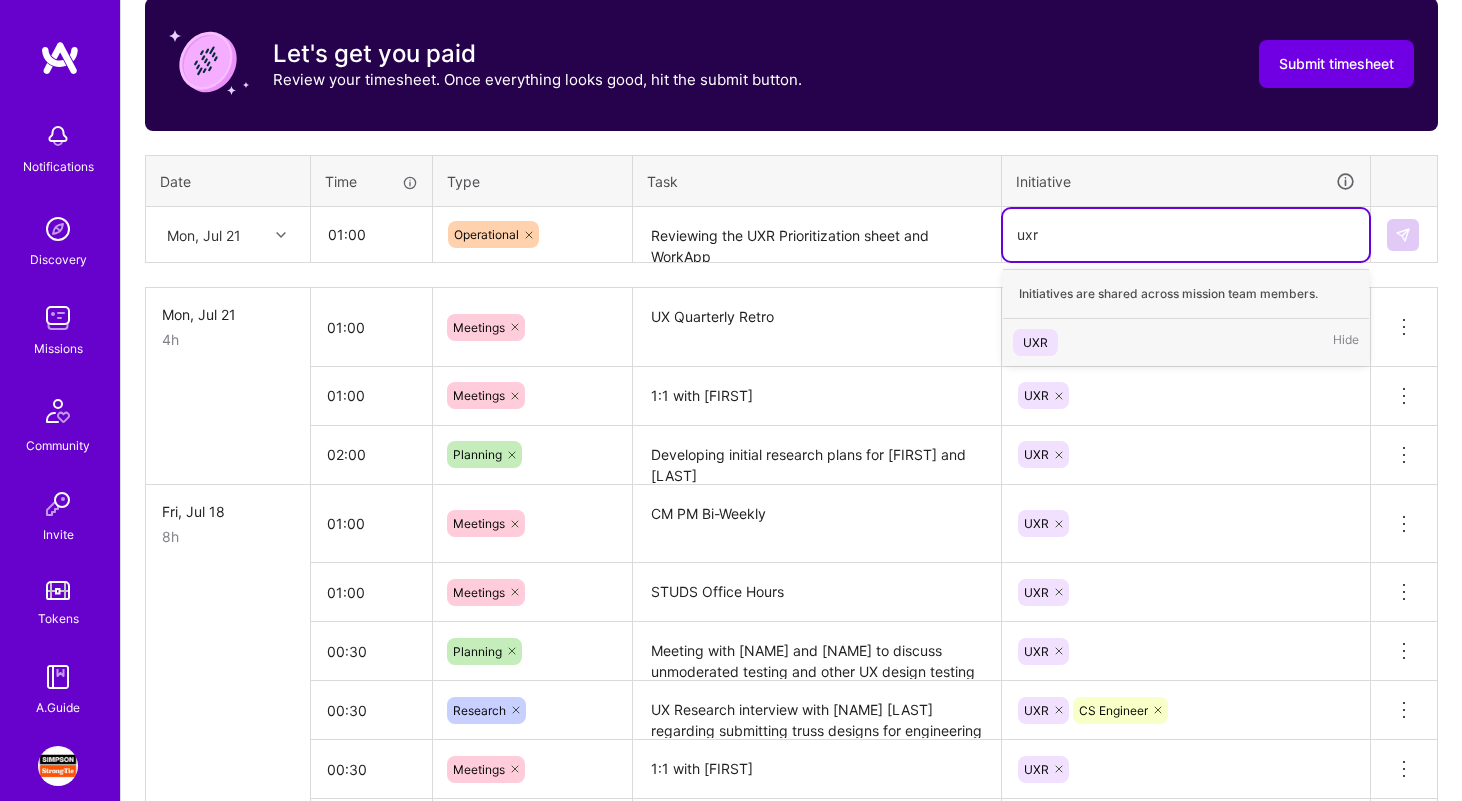 type 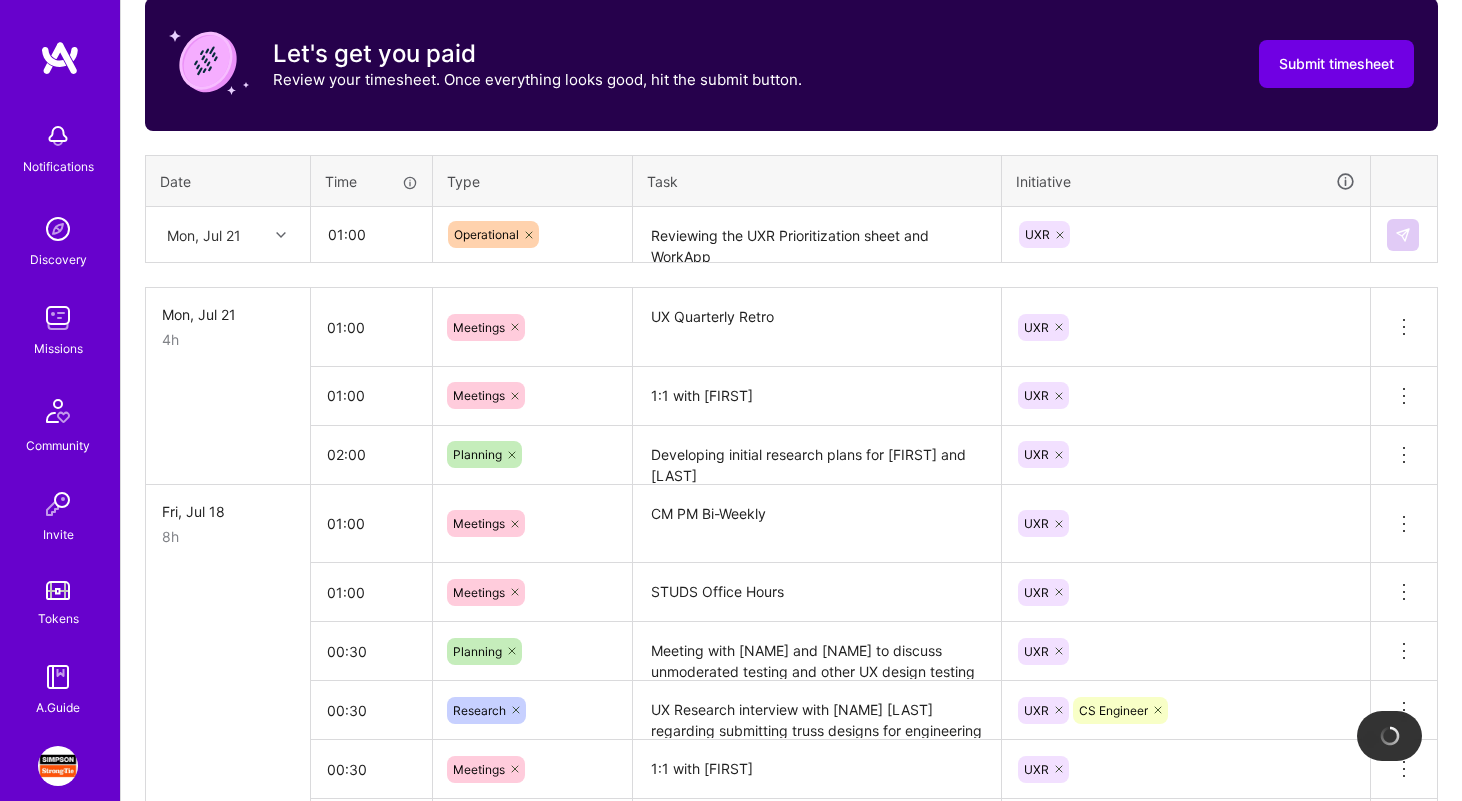 type 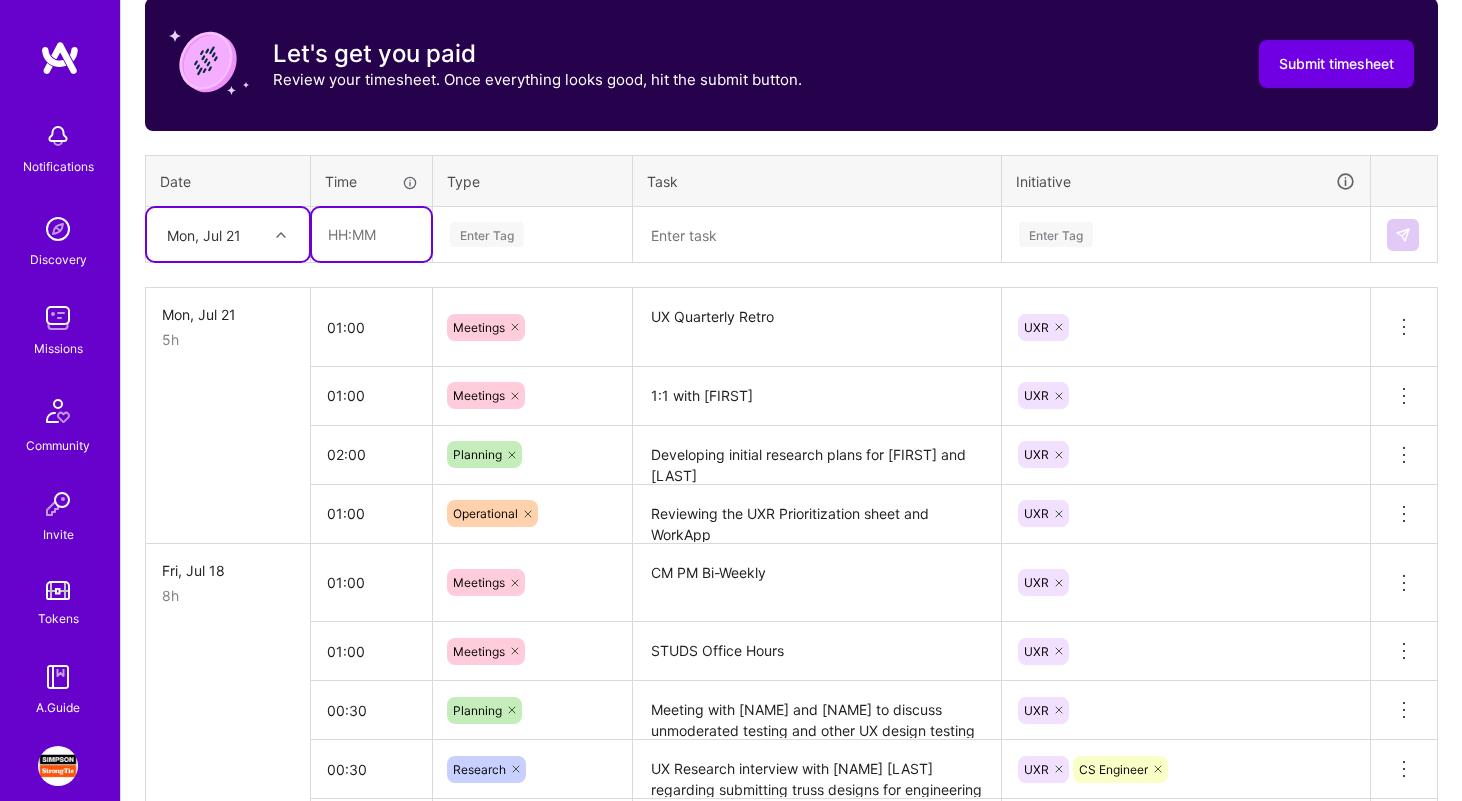 click at bounding box center [371, 234] 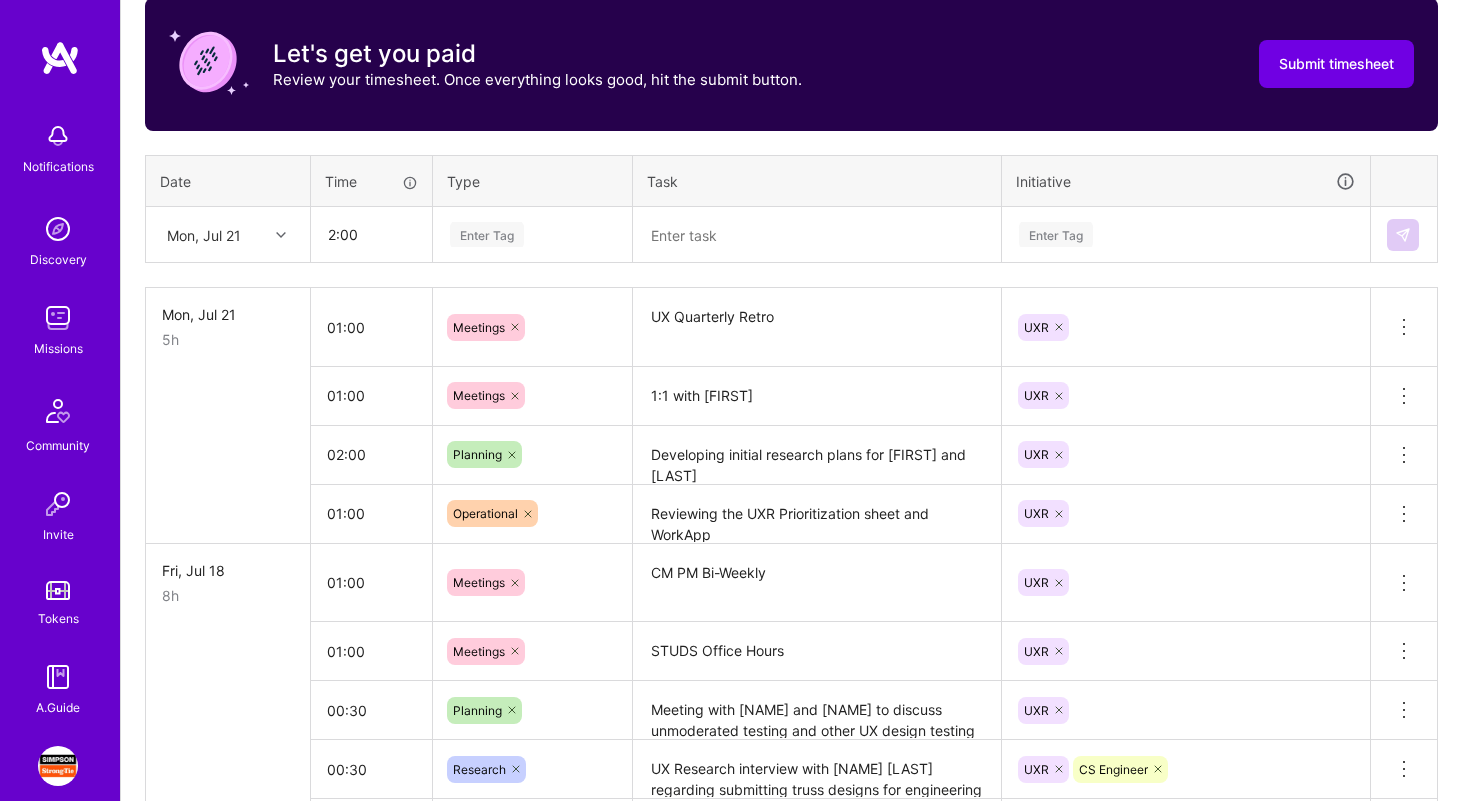 type on "02:00" 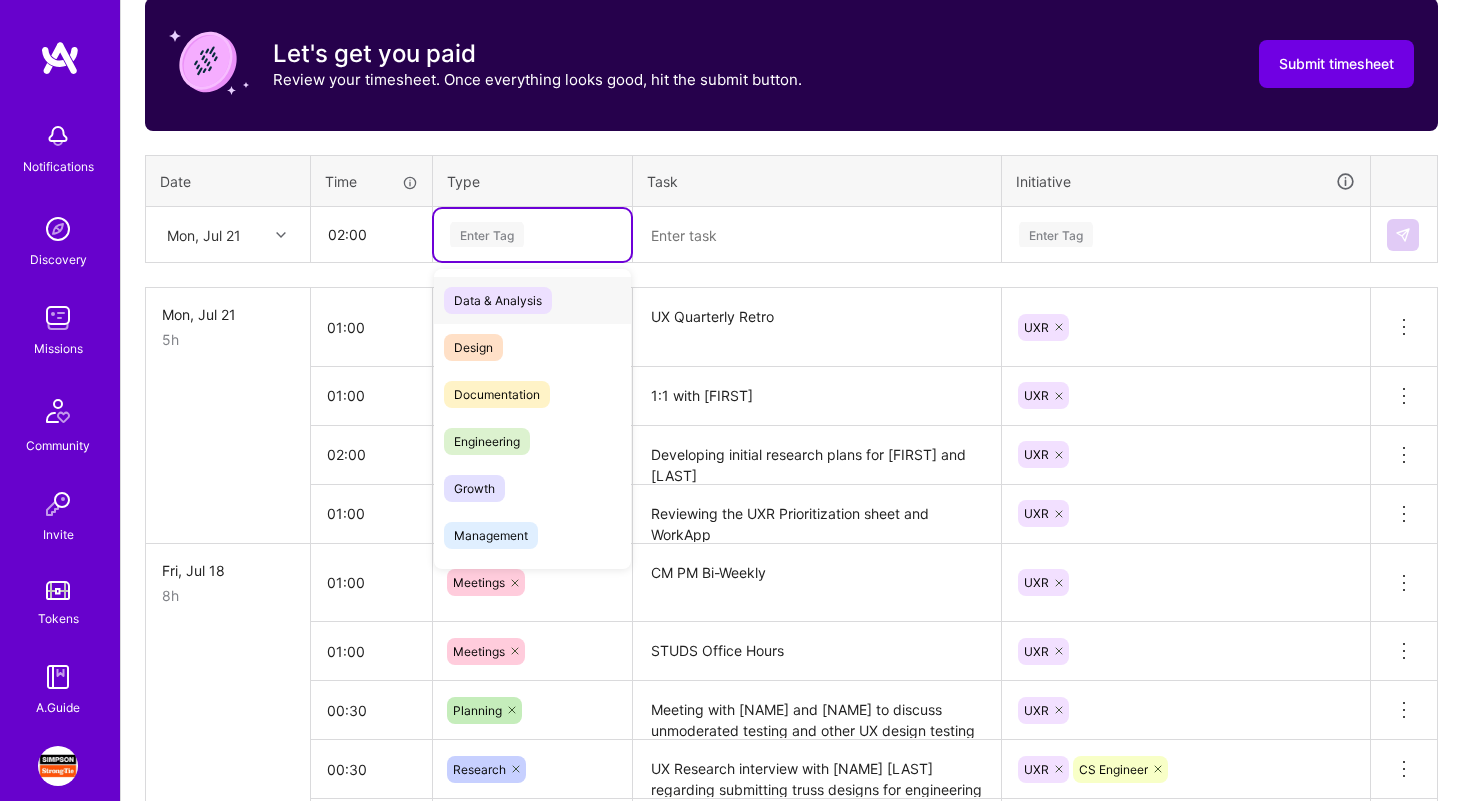 click on "Data & Analysis" at bounding box center (498, 300) 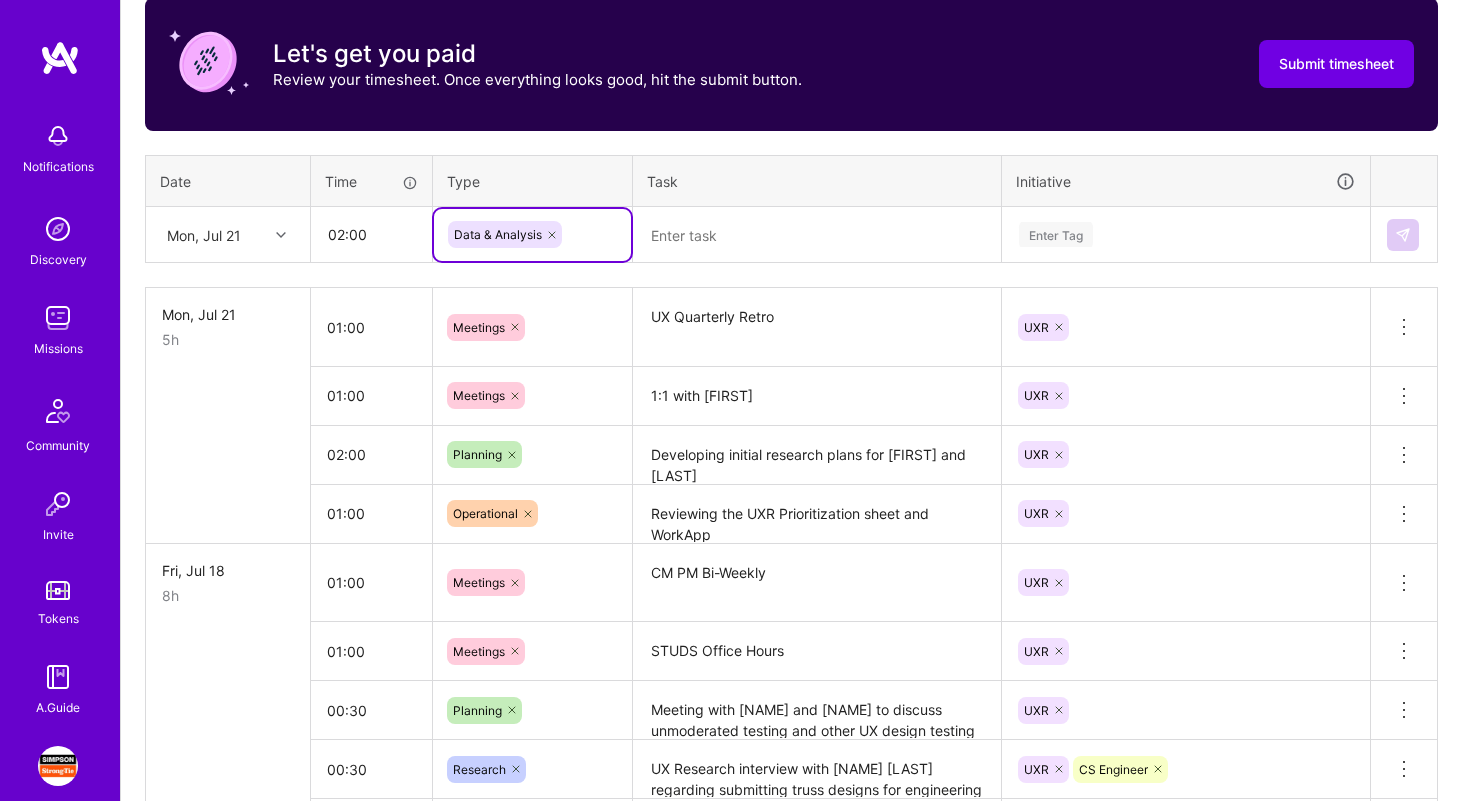 click at bounding box center [817, 235] 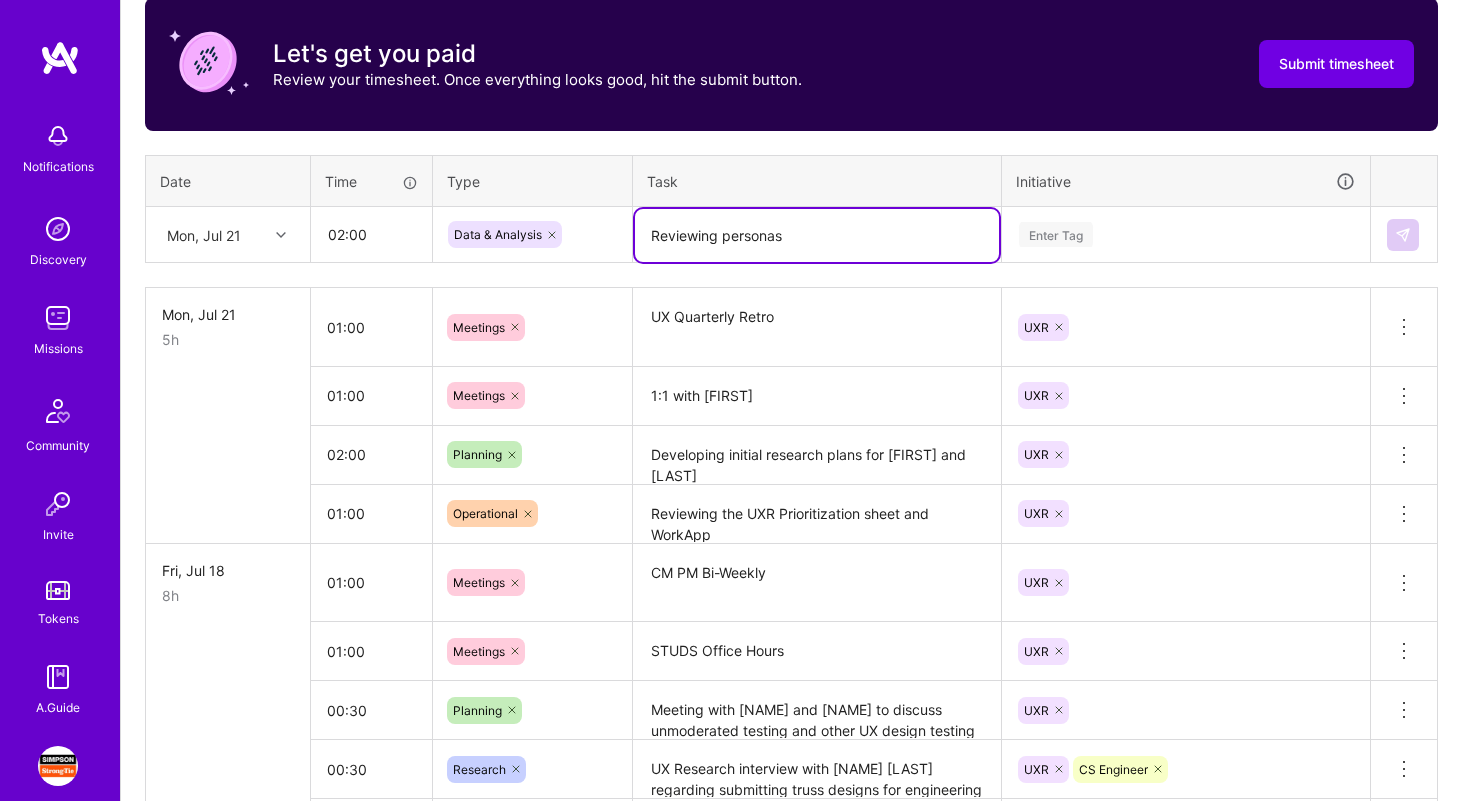 type on "Reviewing personas" 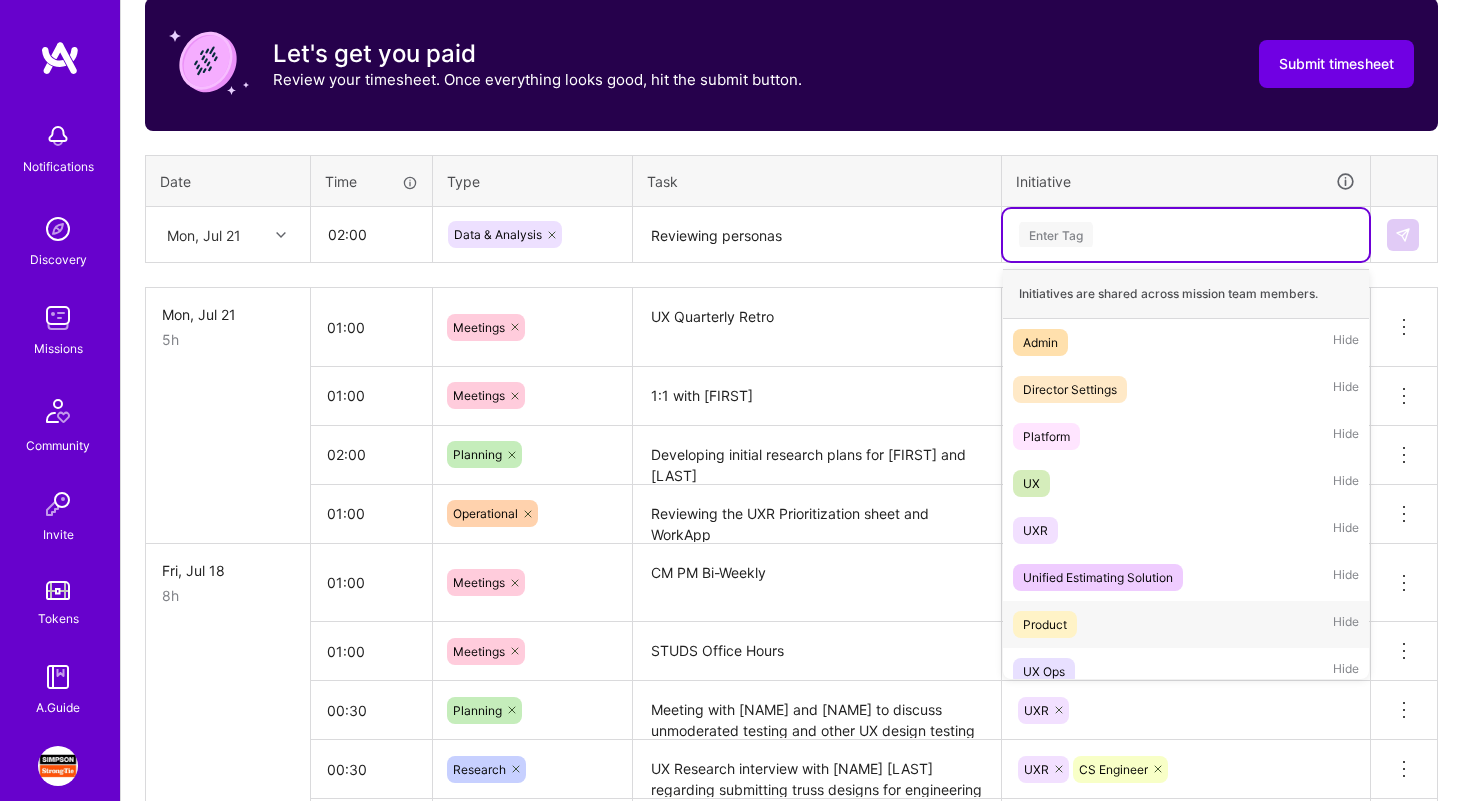 scroll, scrollTop: 298, scrollLeft: 0, axis: vertical 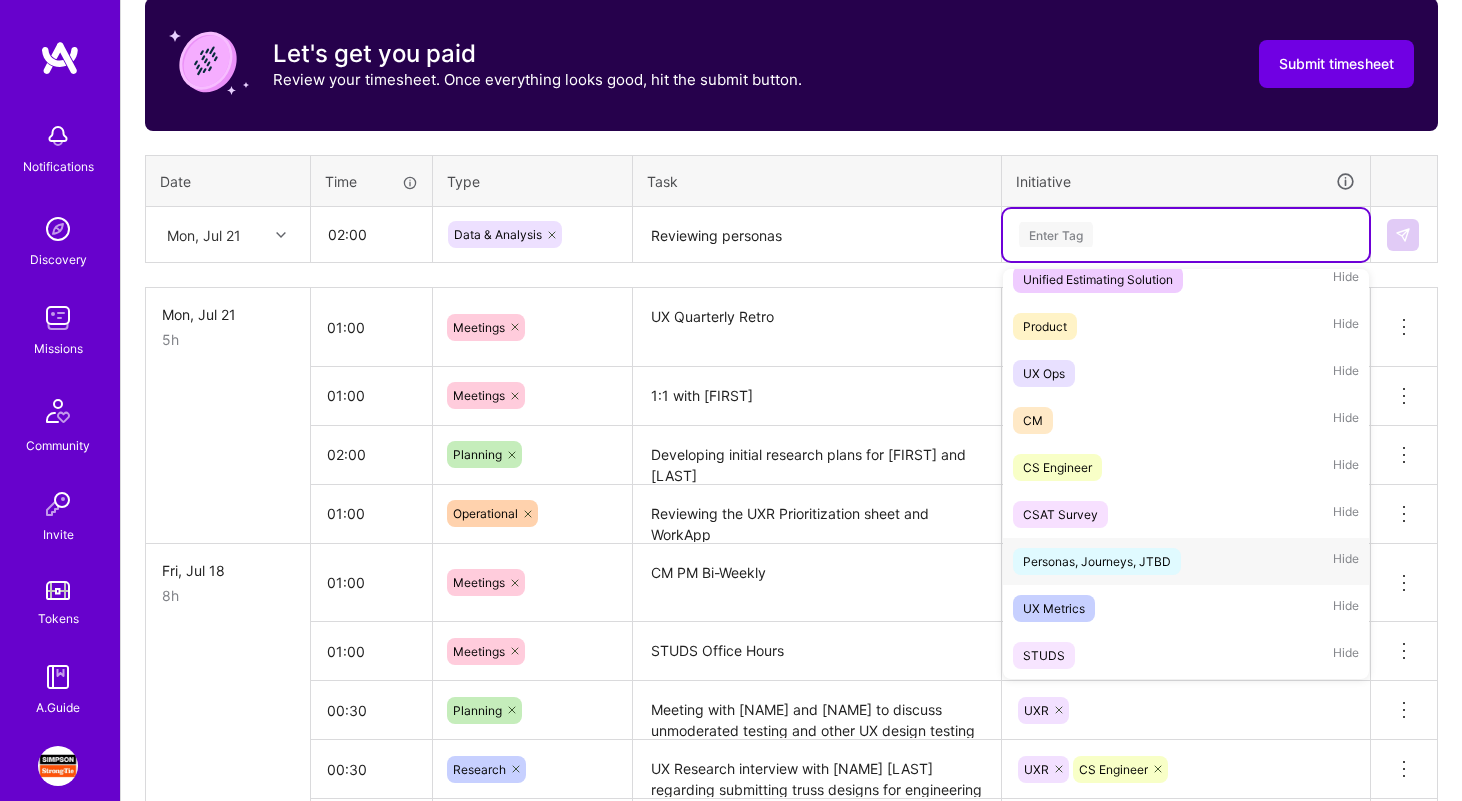click on "Personas, Journeys, JTBD" at bounding box center [1097, 561] 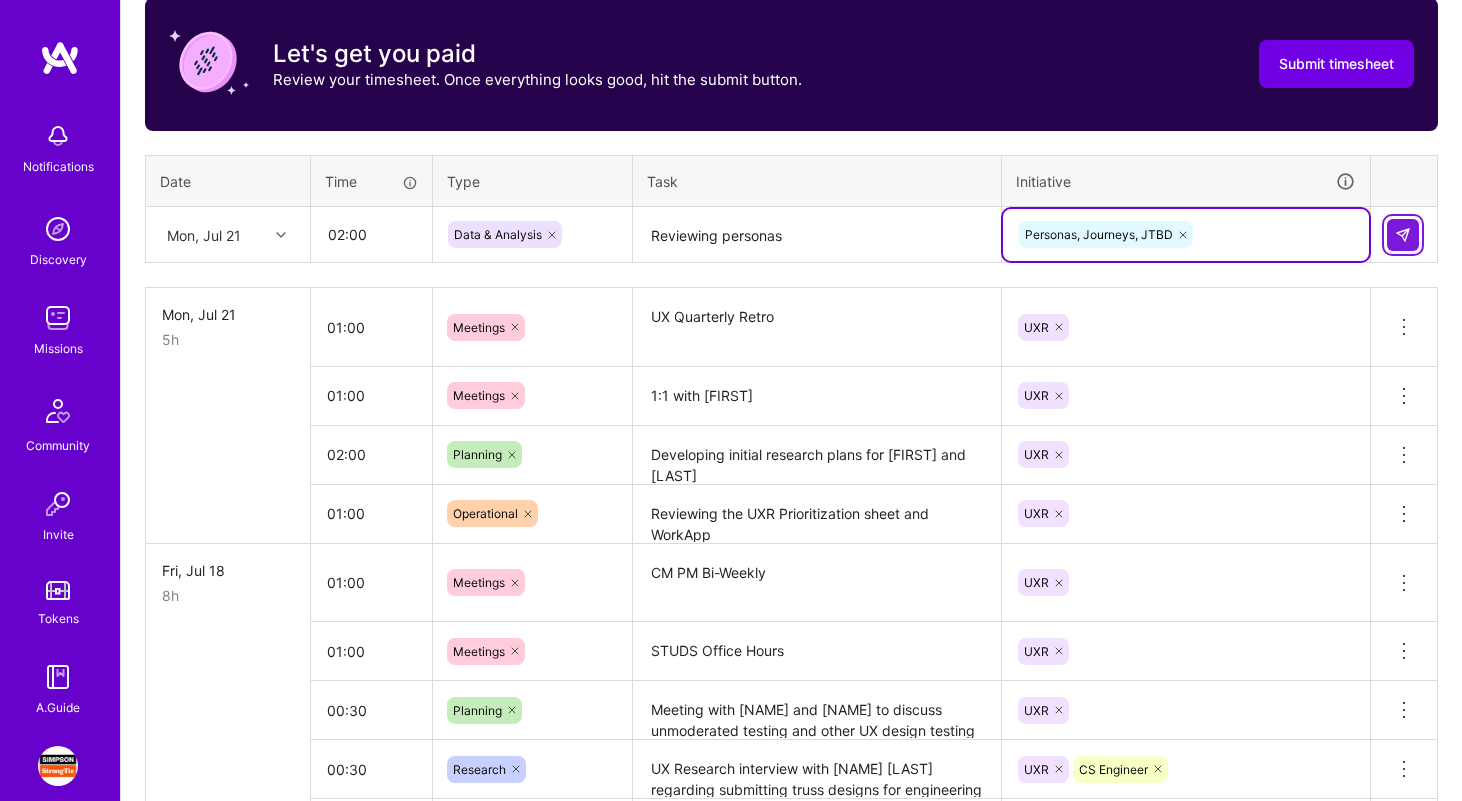 click at bounding box center [1403, 235] 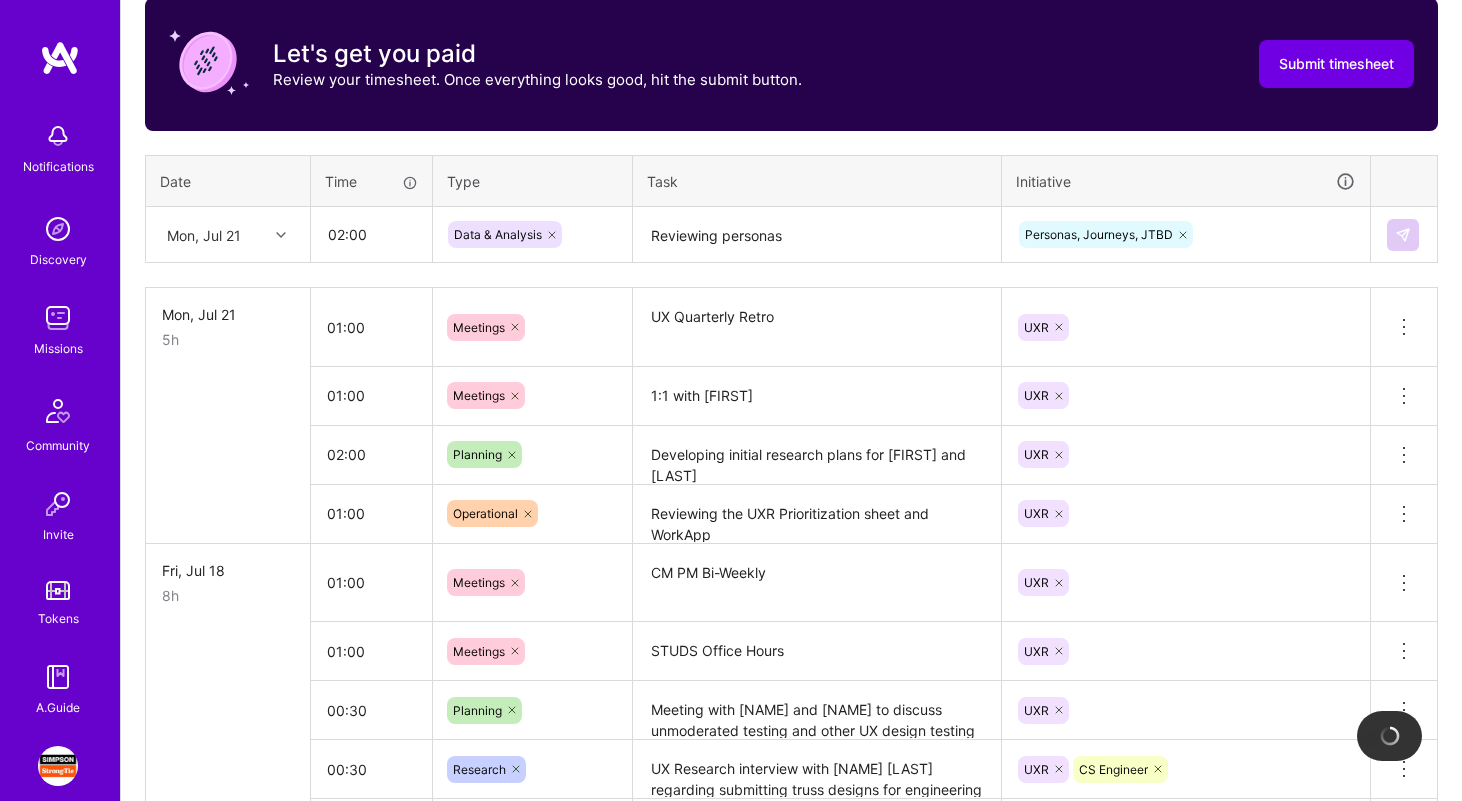 type 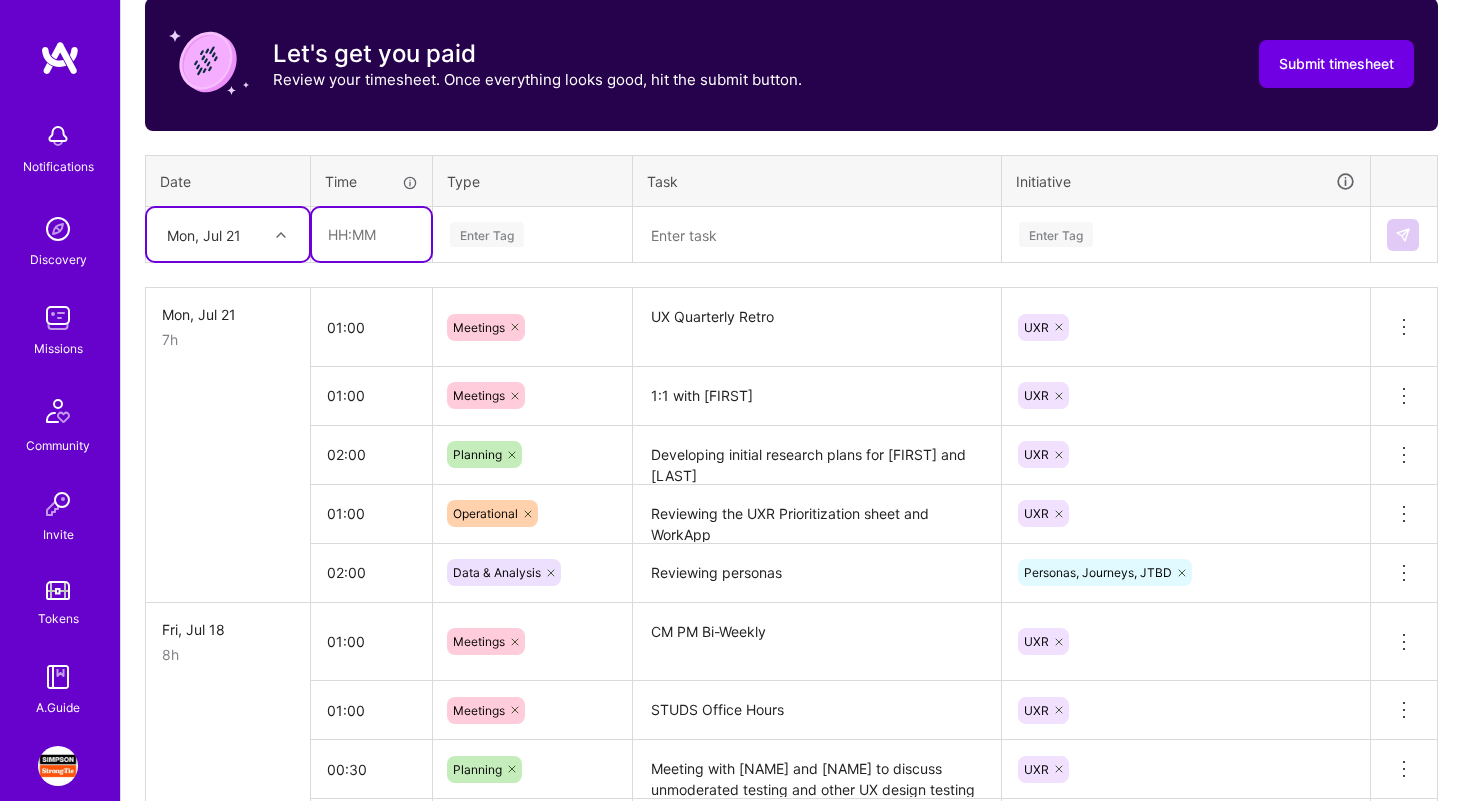 click at bounding box center (371, 234) 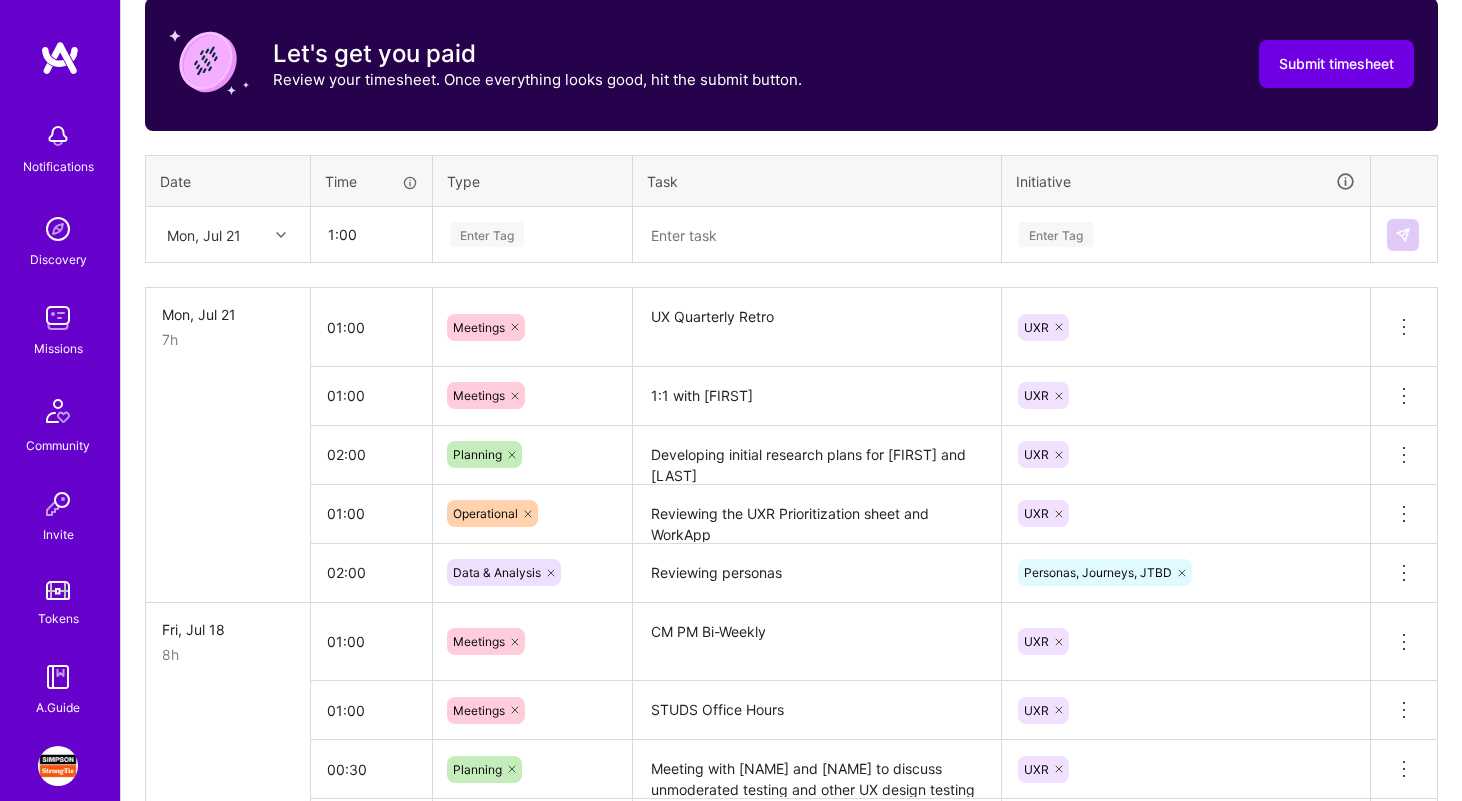 type on "01:00" 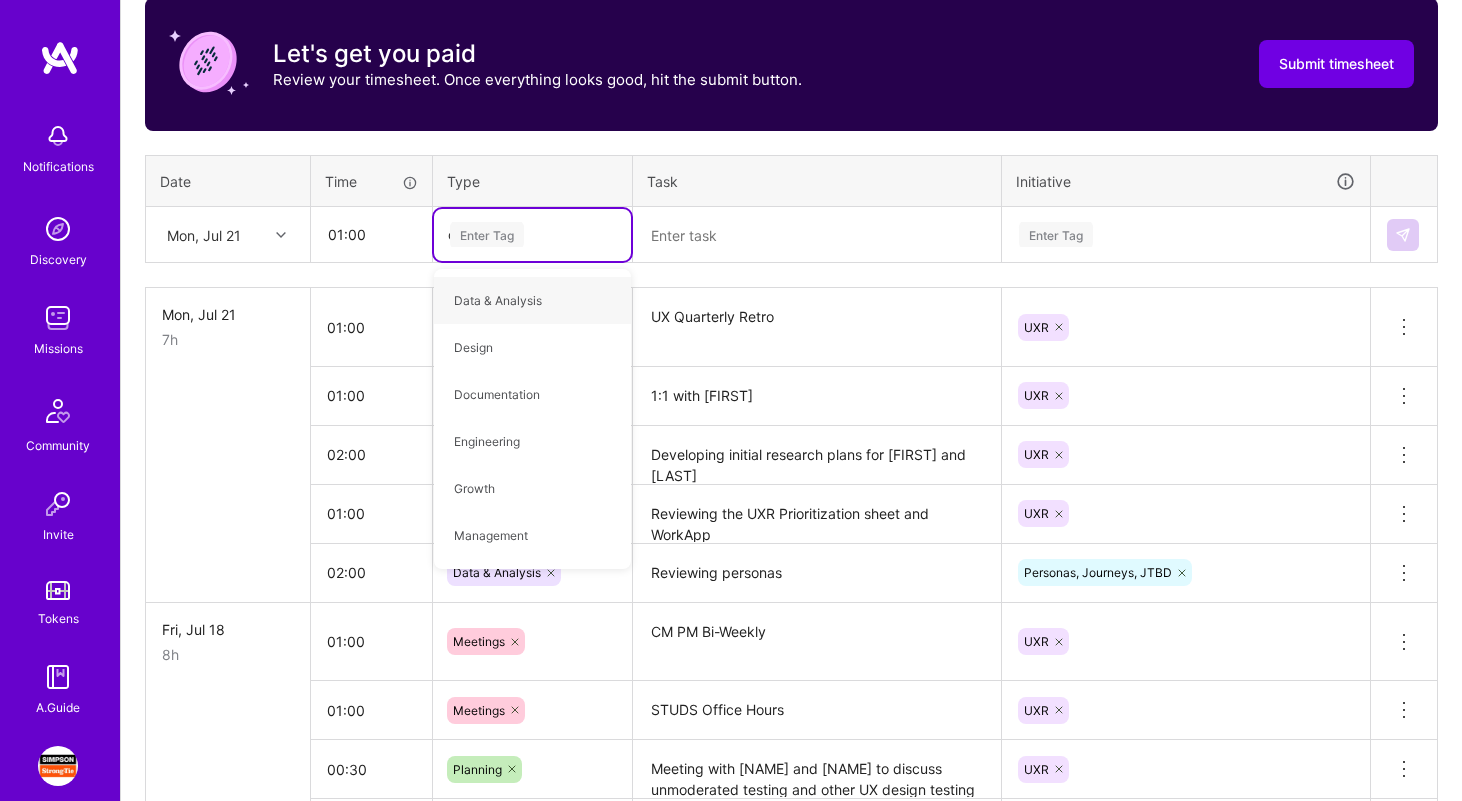 type on "op" 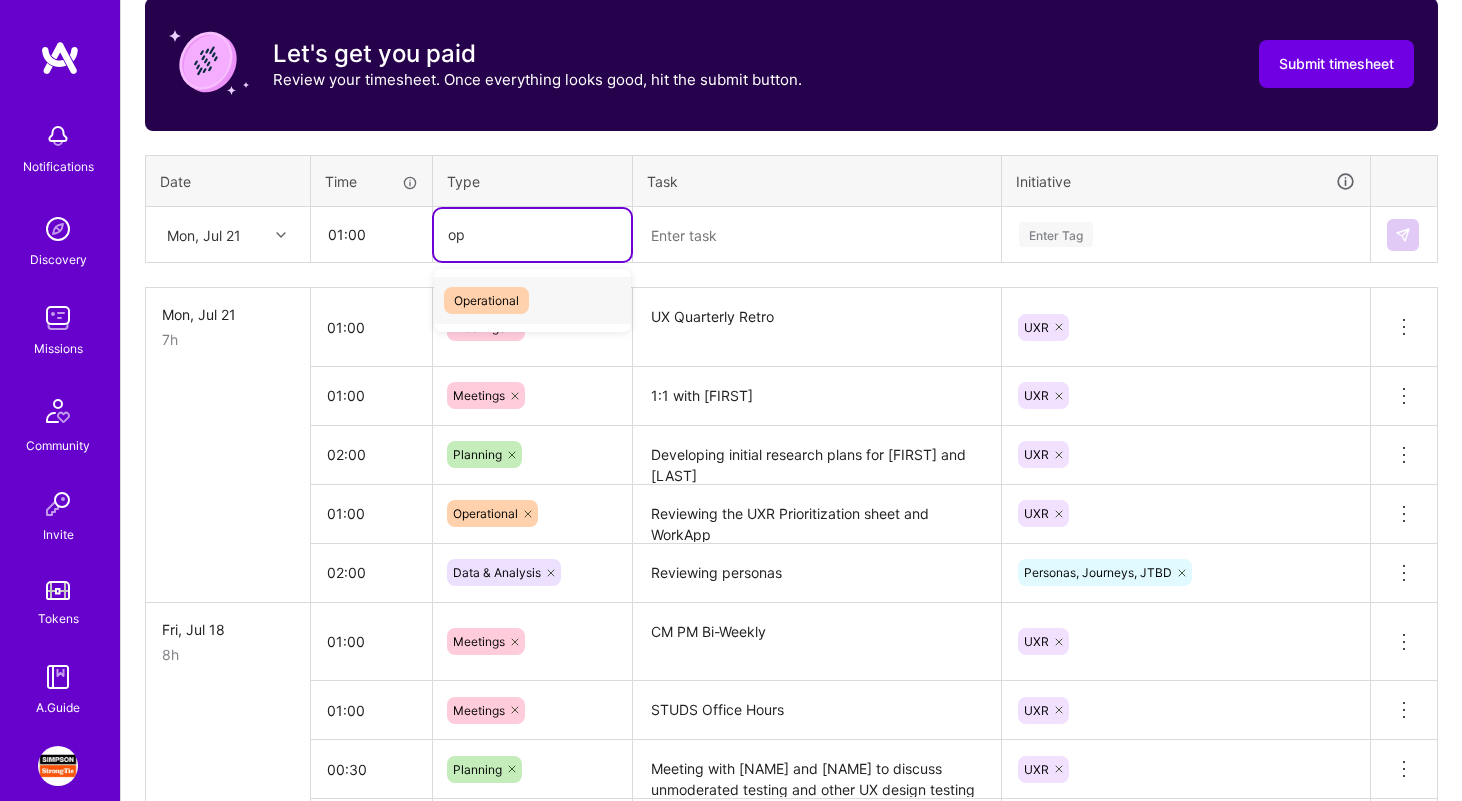 type 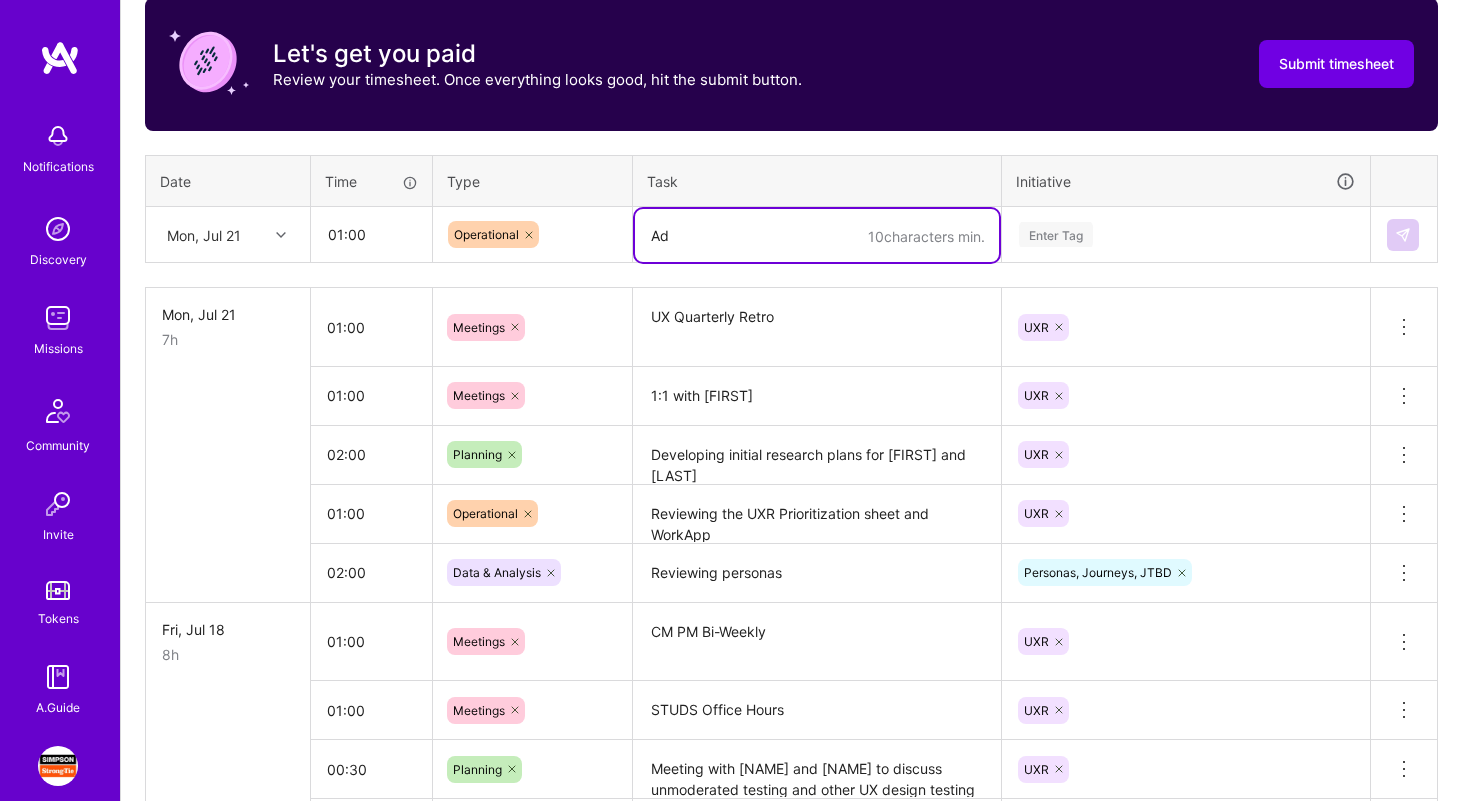 type on "A" 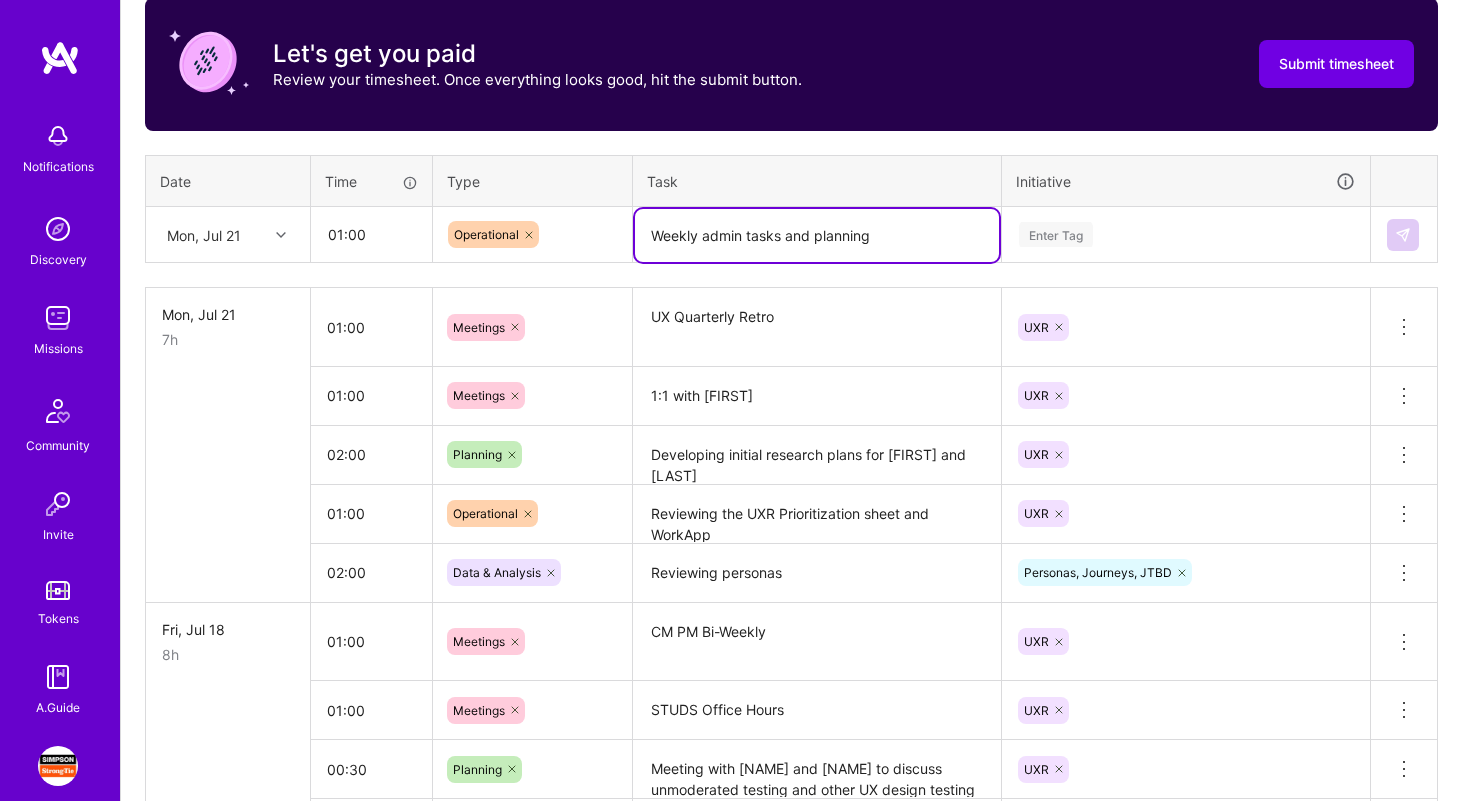 type on "Weekly admin tasks and planning" 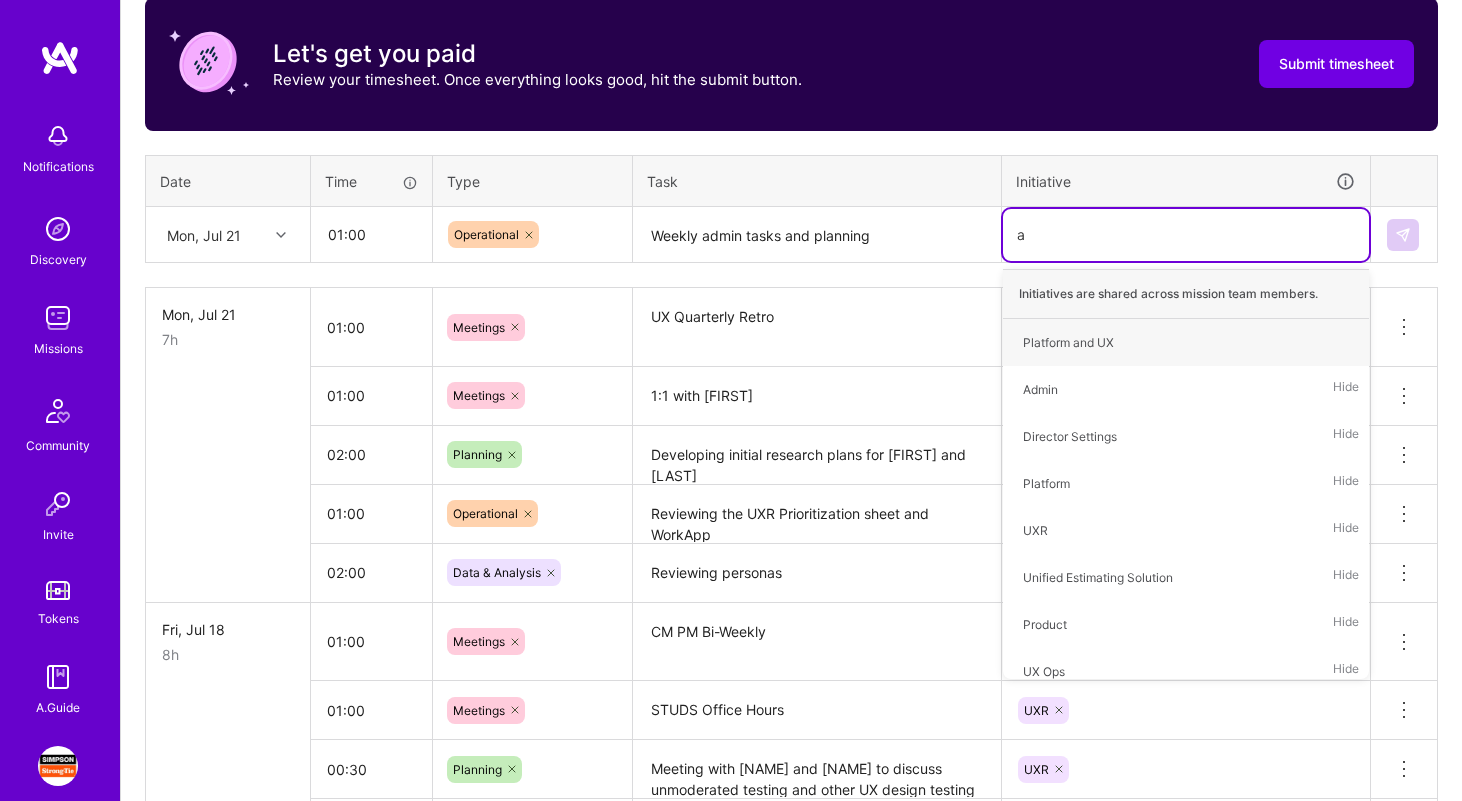 type on "ad" 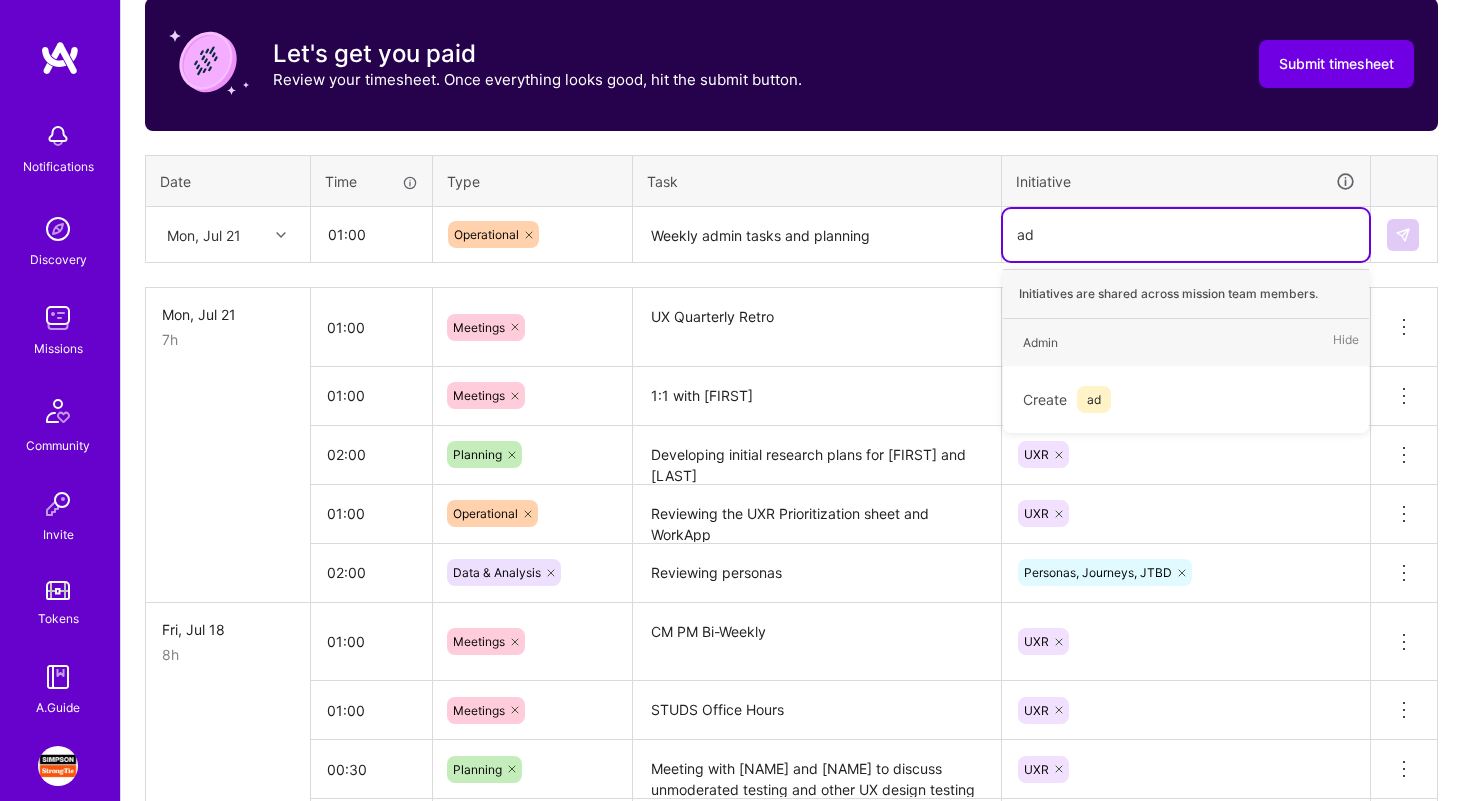 type 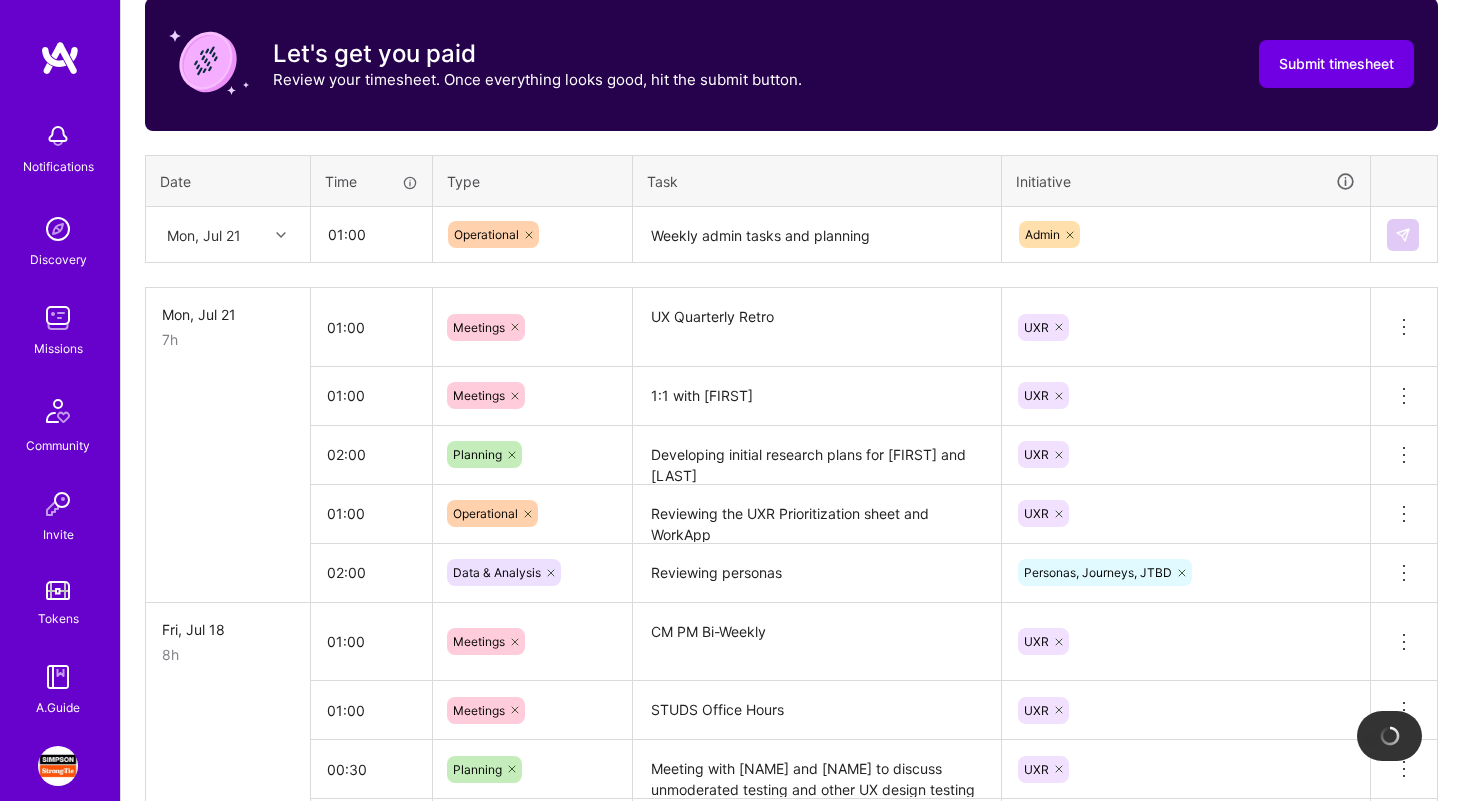 type 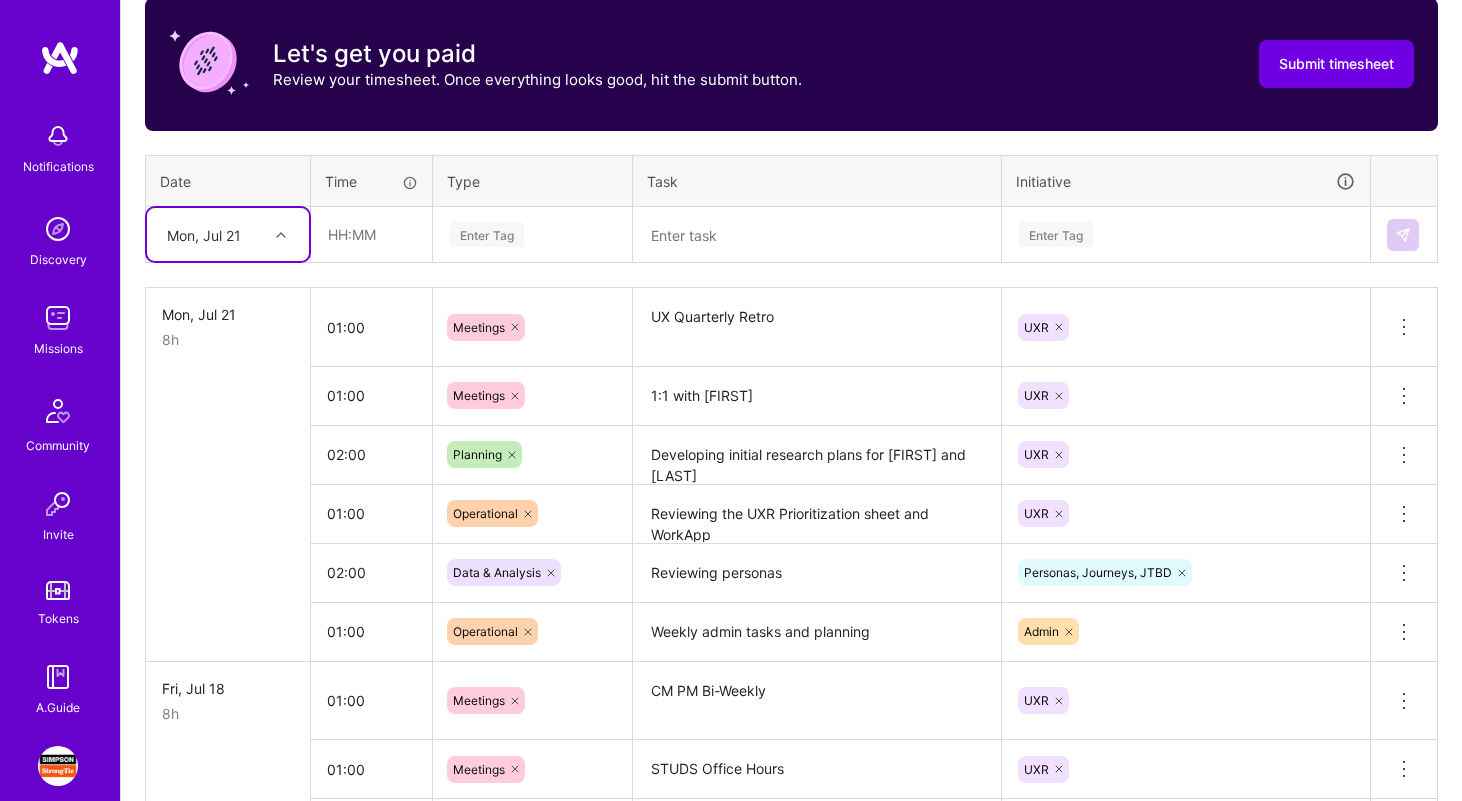 click on "Mon, Jul 21" at bounding box center (212, 234) 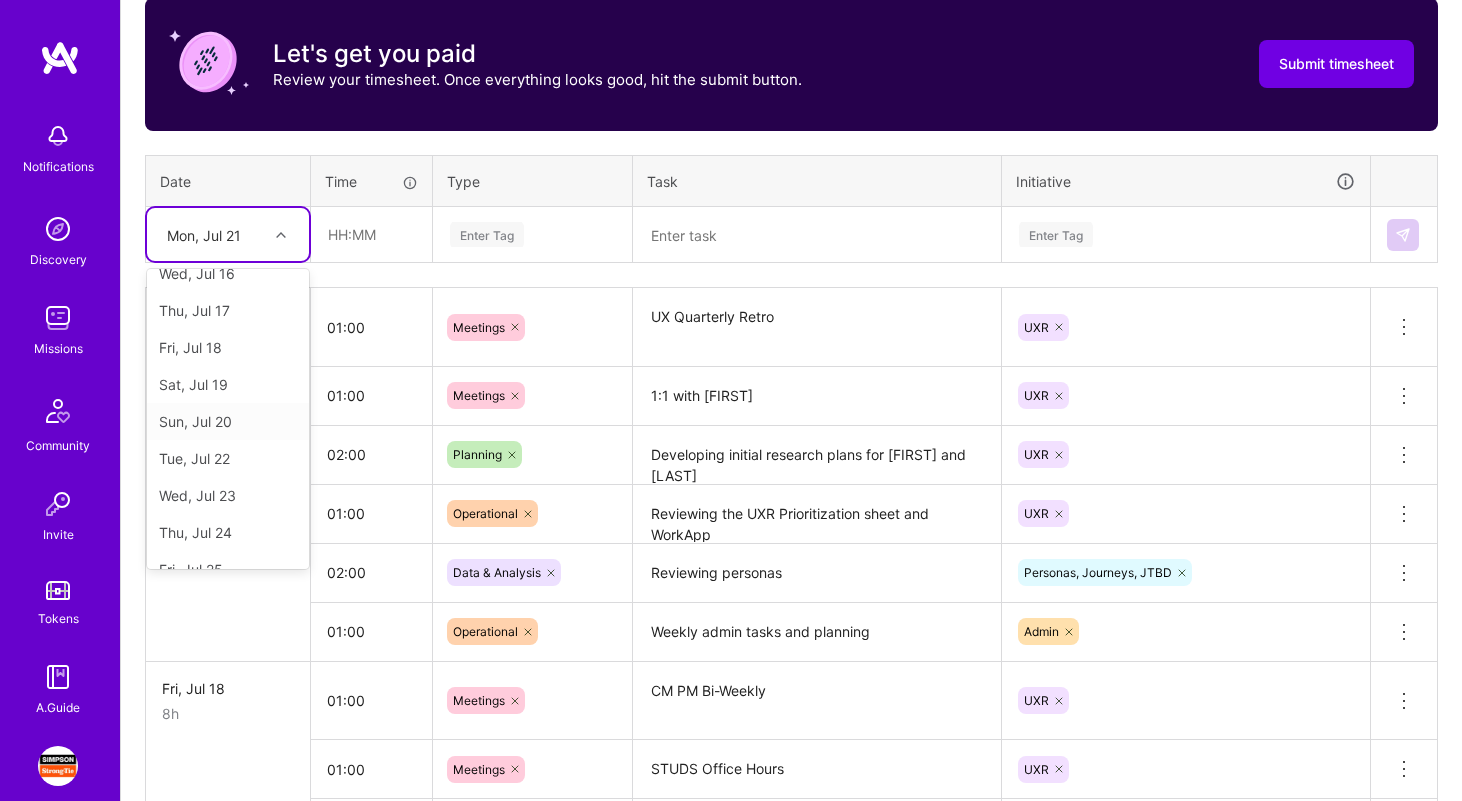 scroll, scrollTop: 17, scrollLeft: 0, axis: vertical 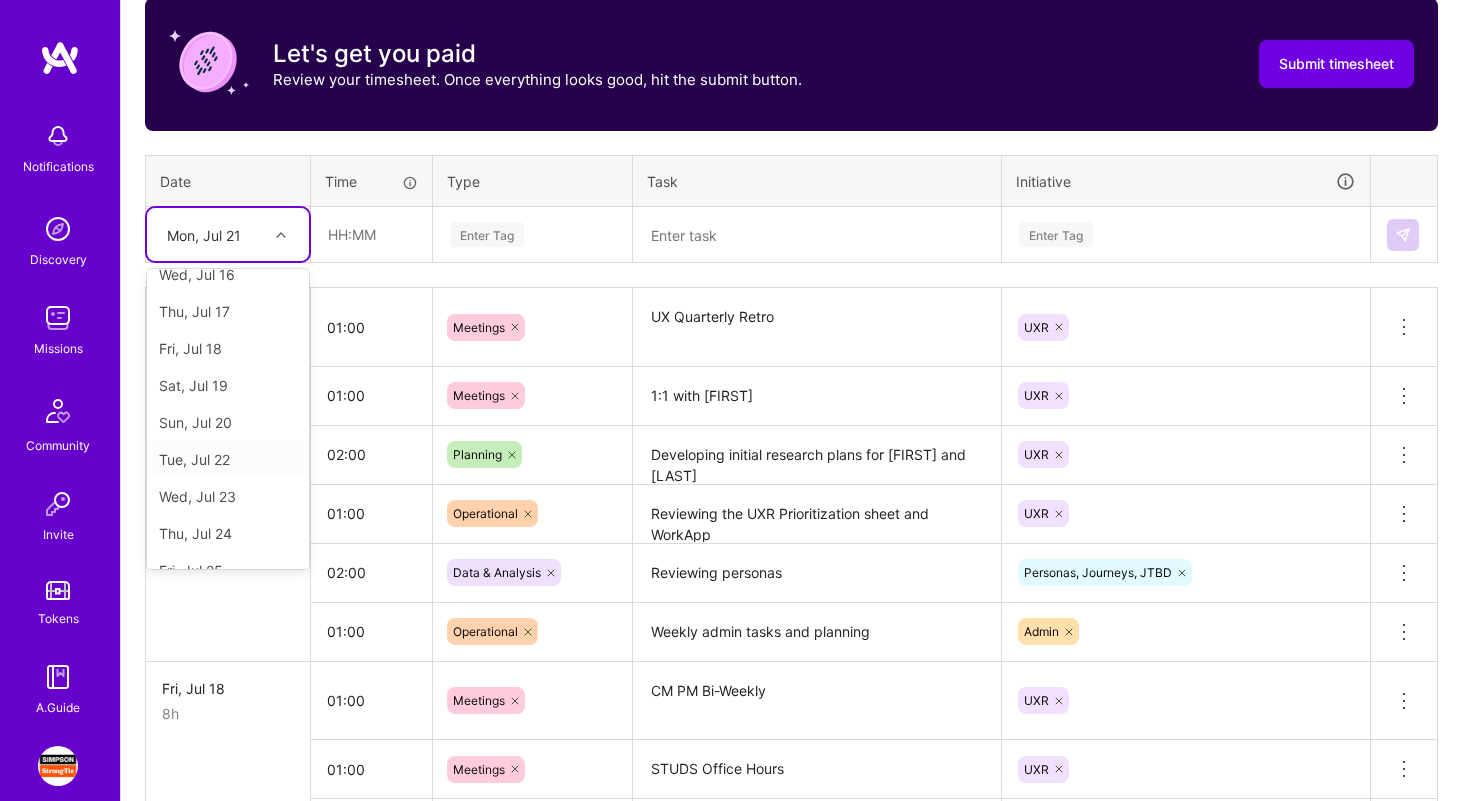click on "Tue, Jul 22" at bounding box center [228, 459] 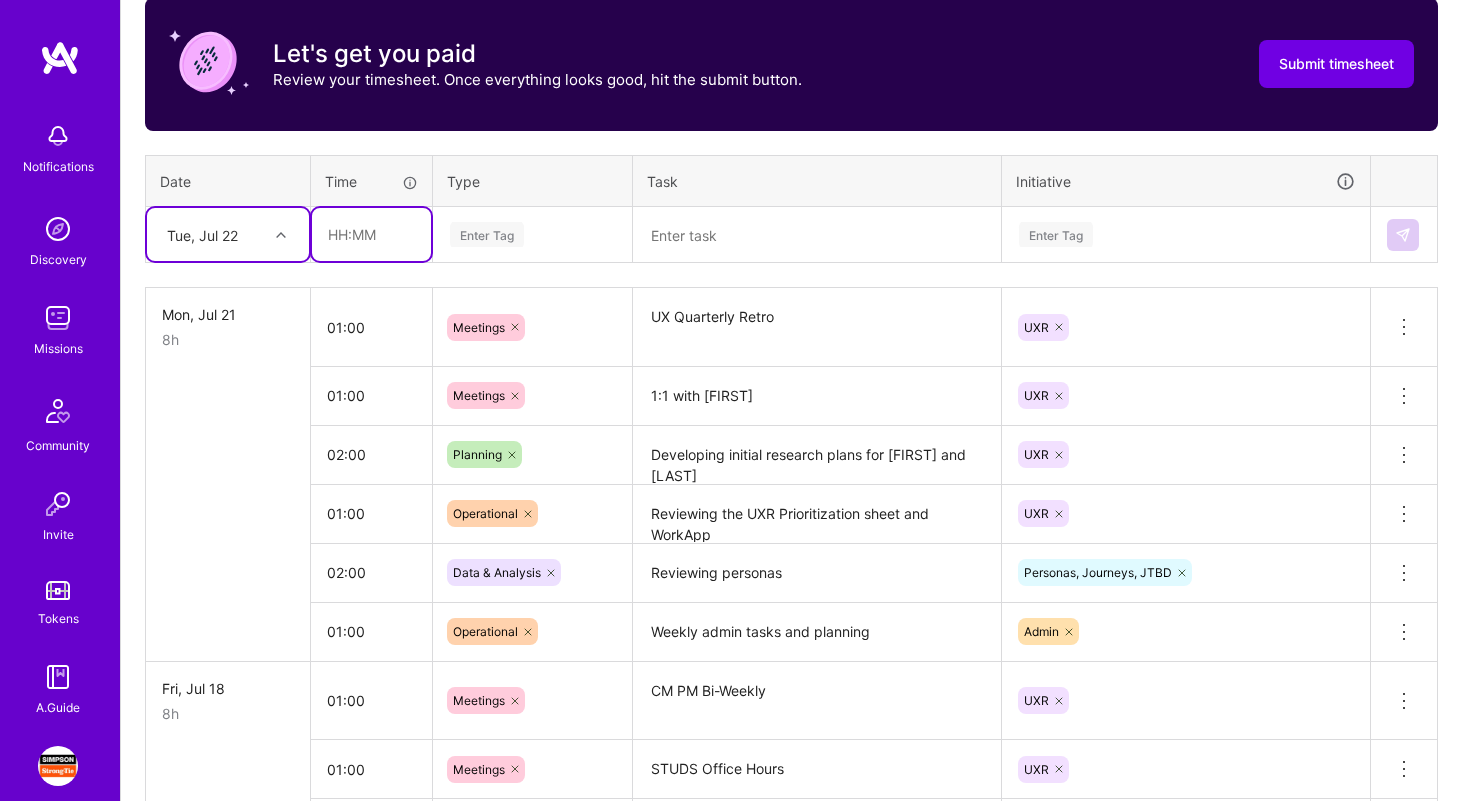 click at bounding box center (371, 234) 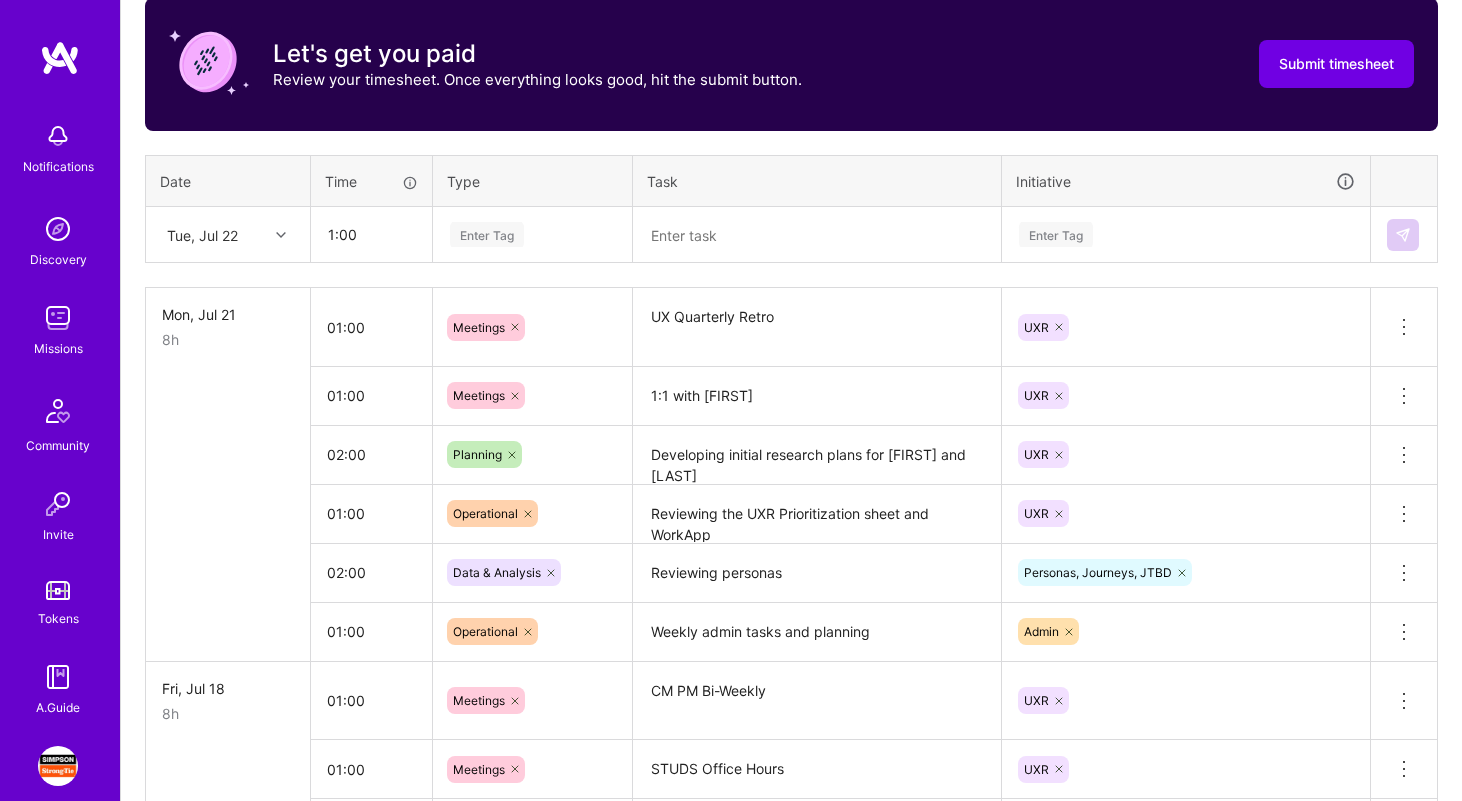 type on "01:00" 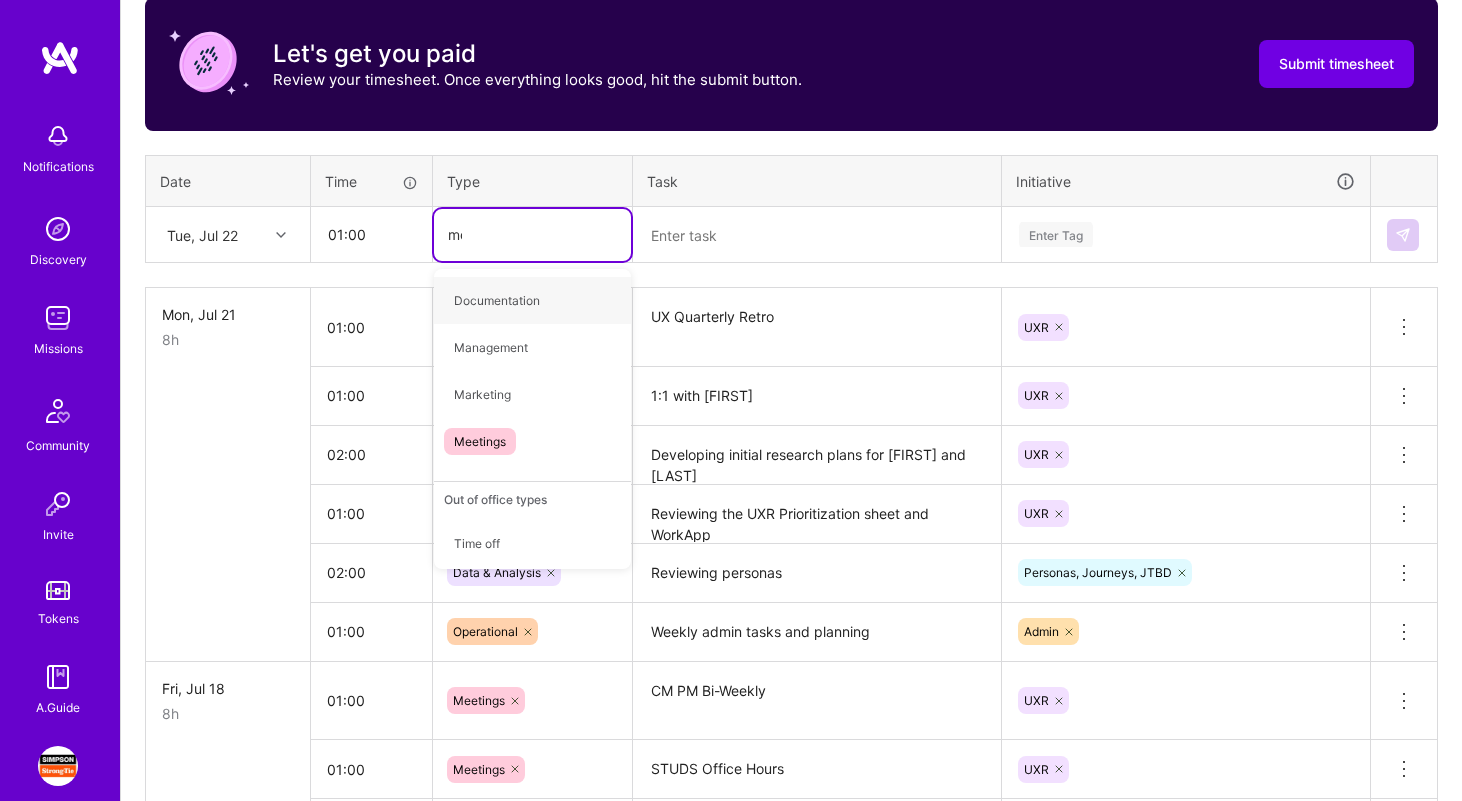 type on "mee" 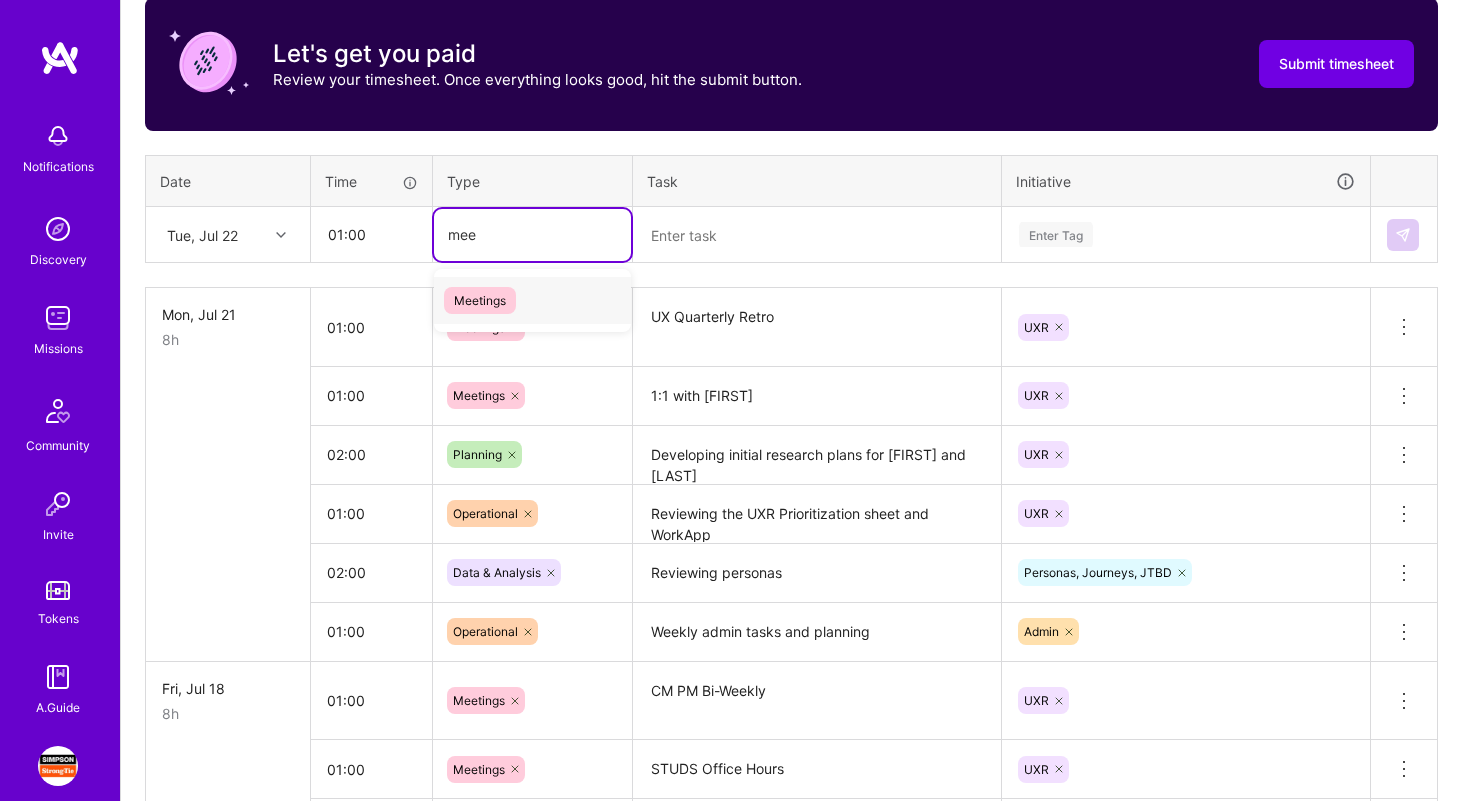 type 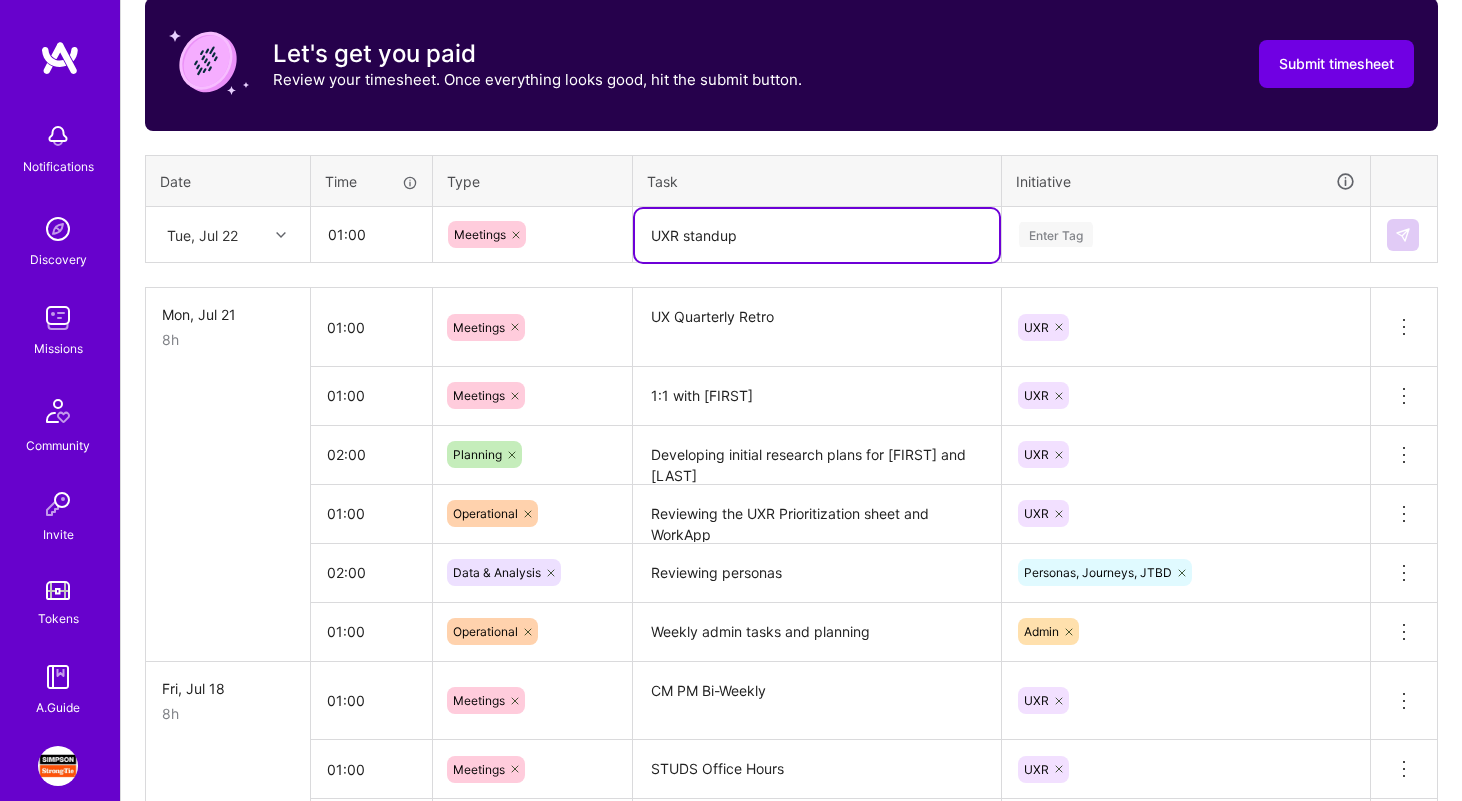 type on "UXR standup" 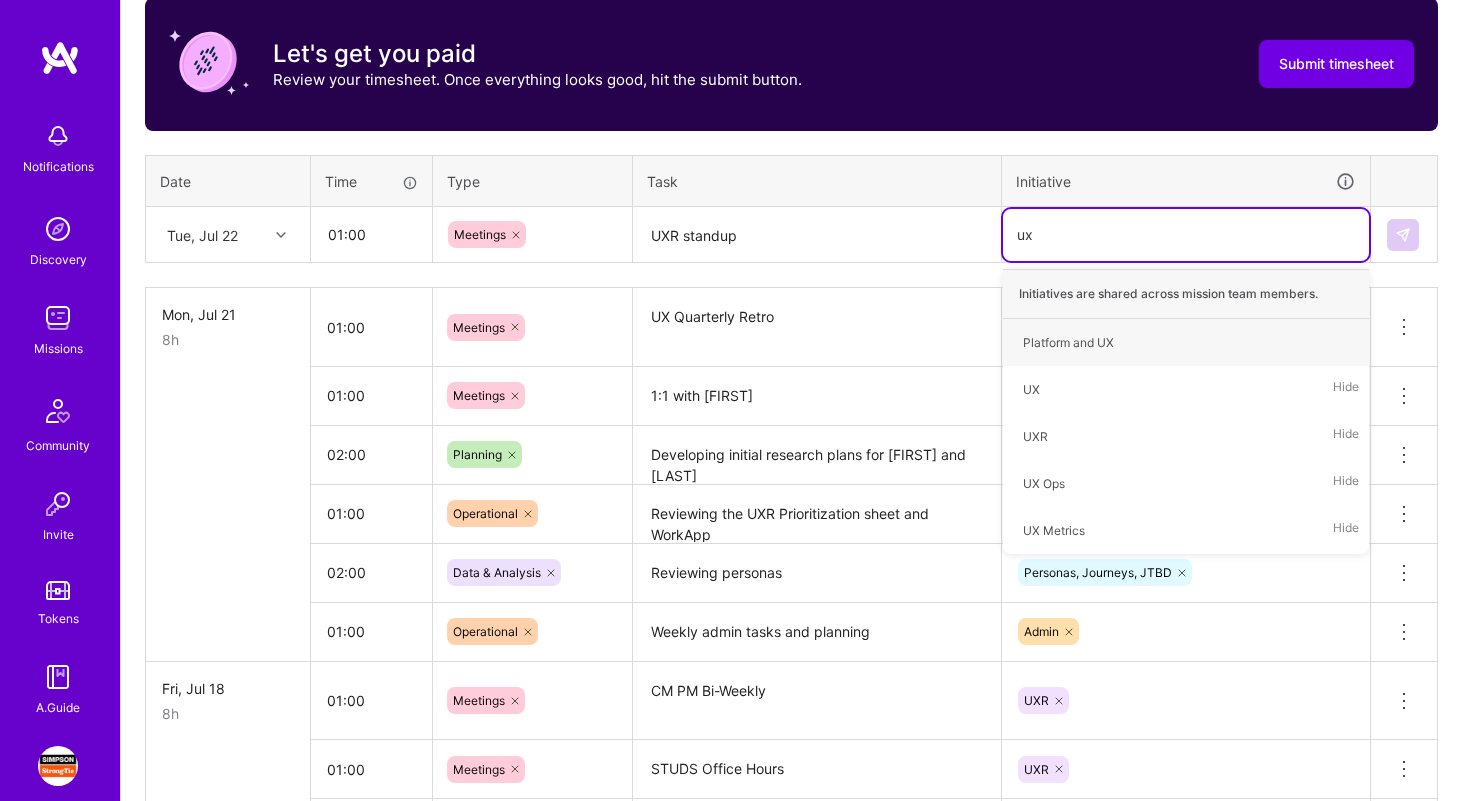 type on "uxr" 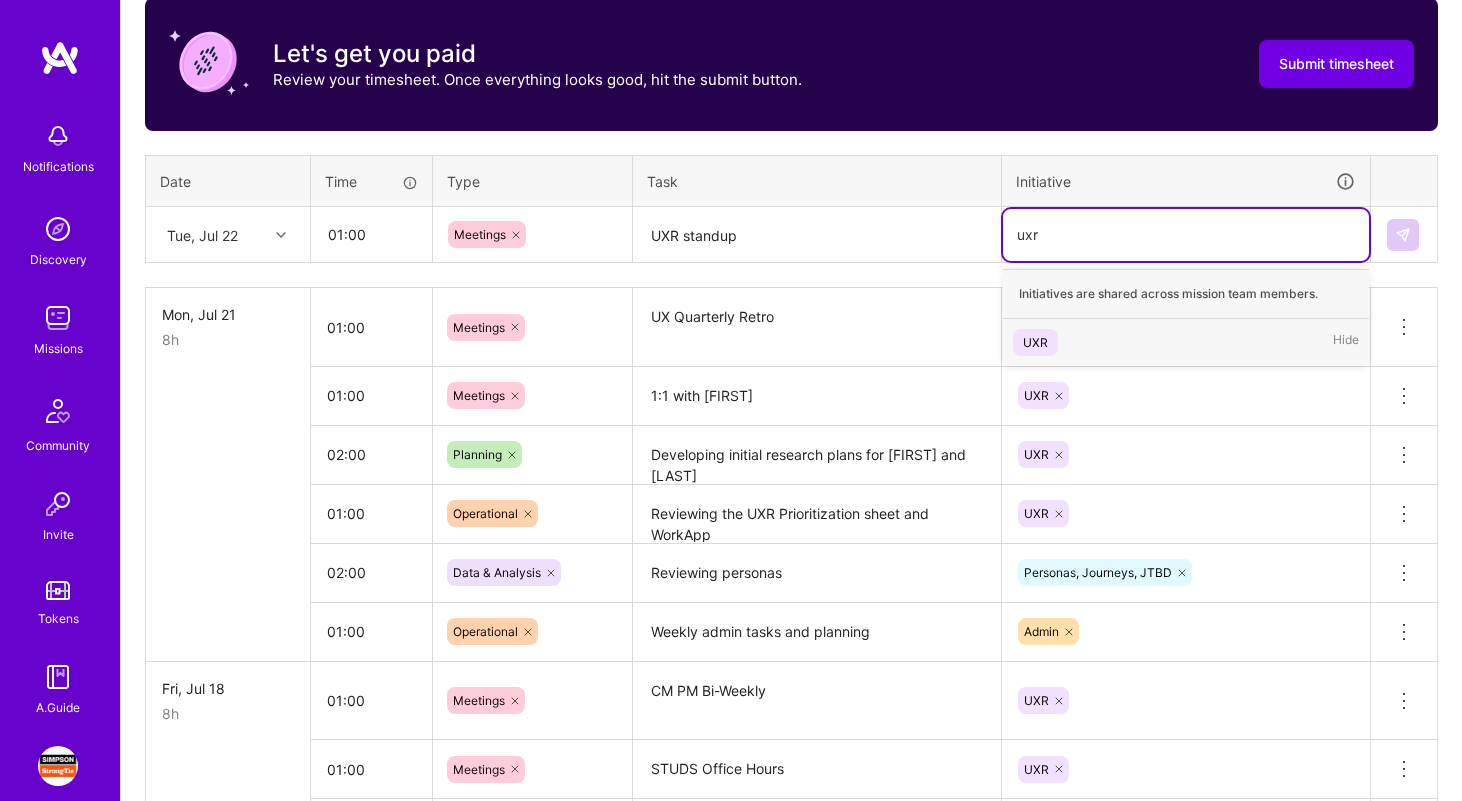 type 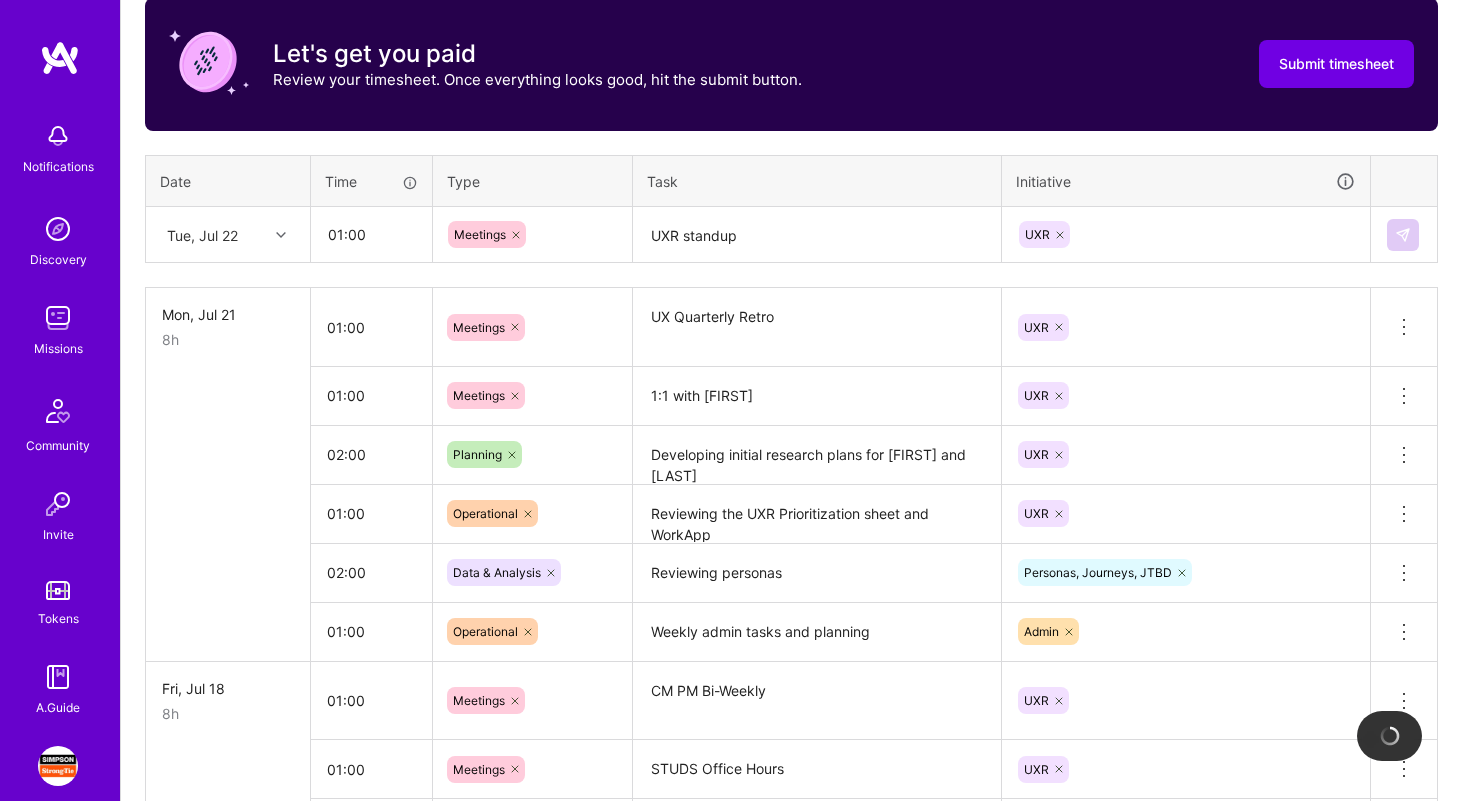 type 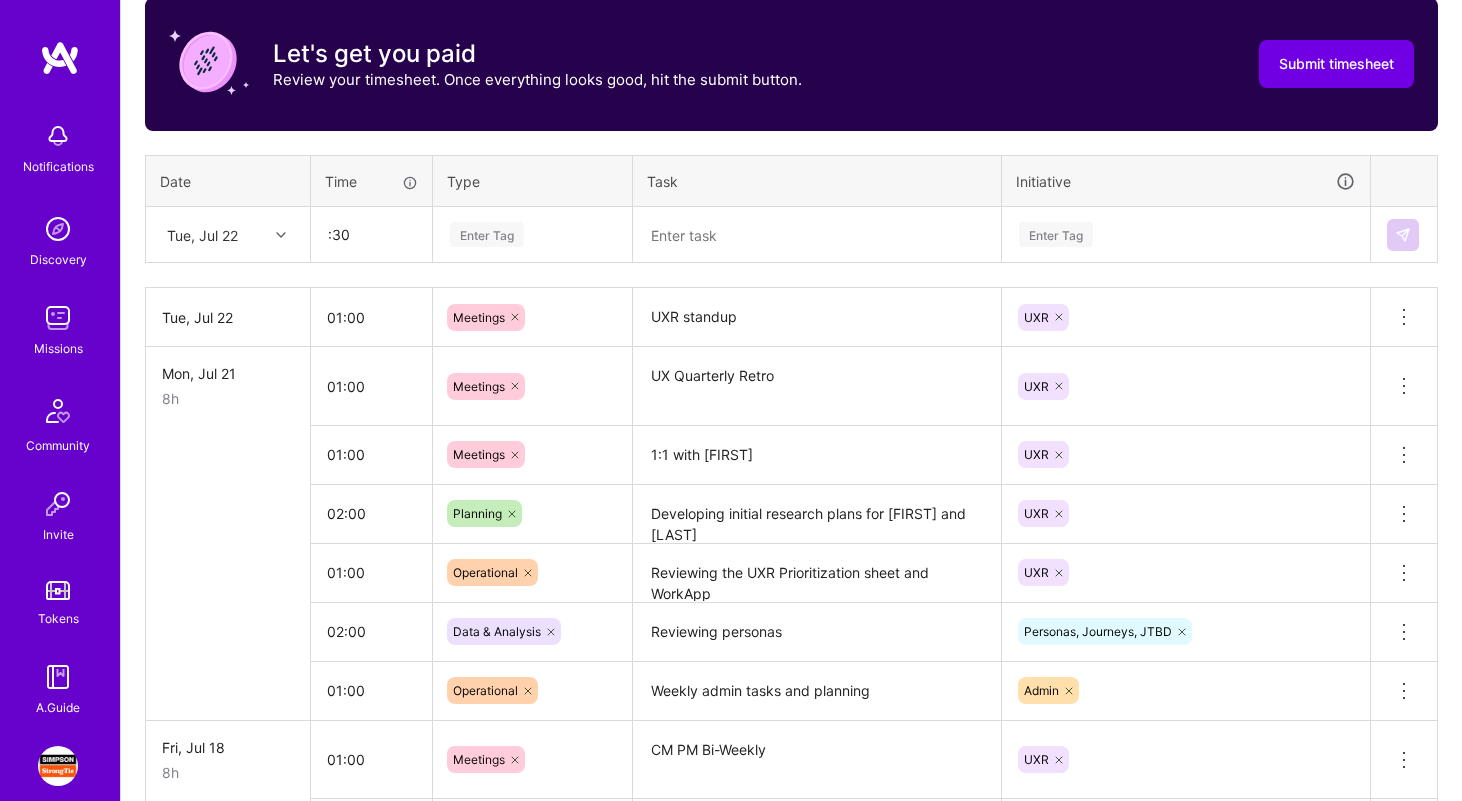 type on "00:30" 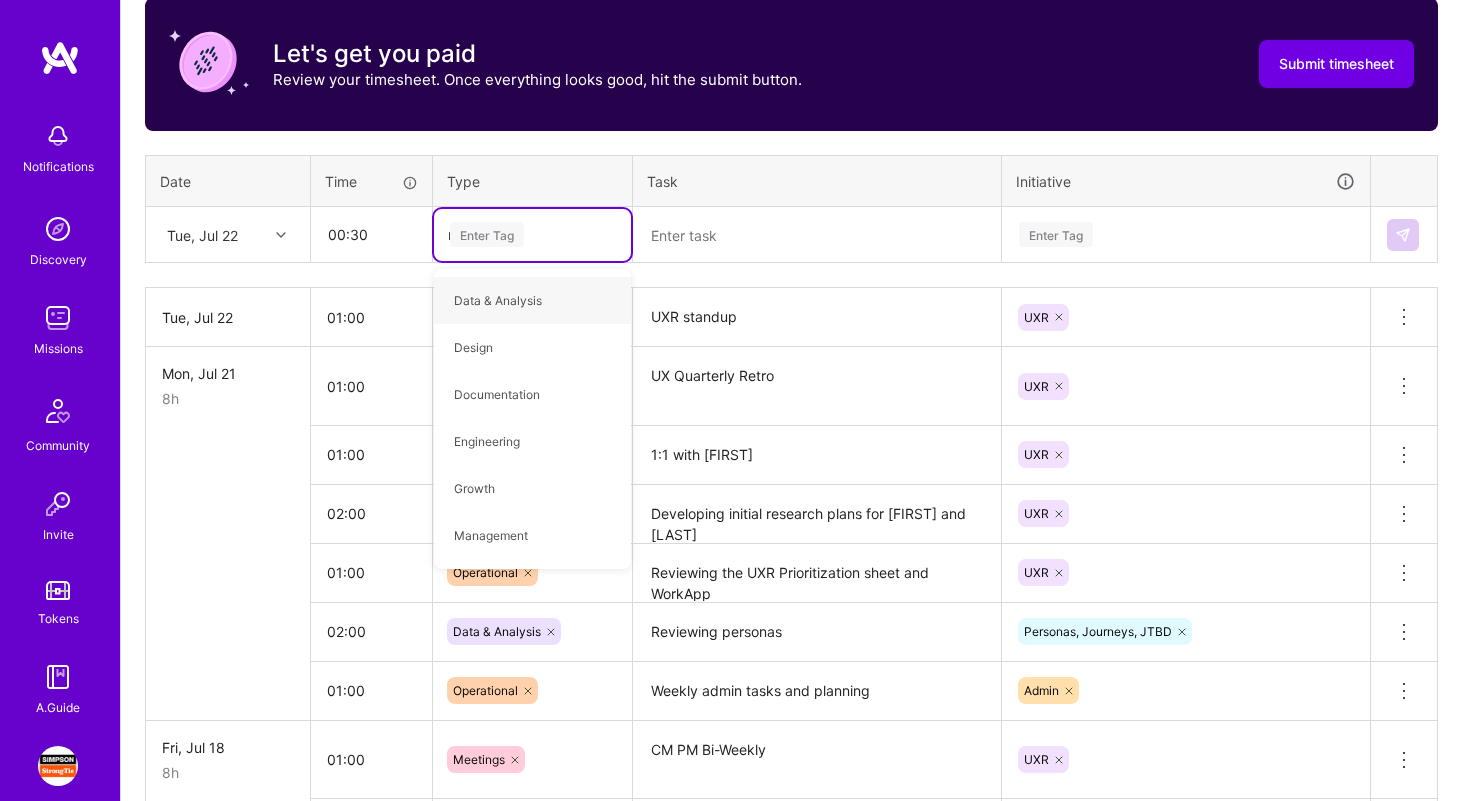 type on "re" 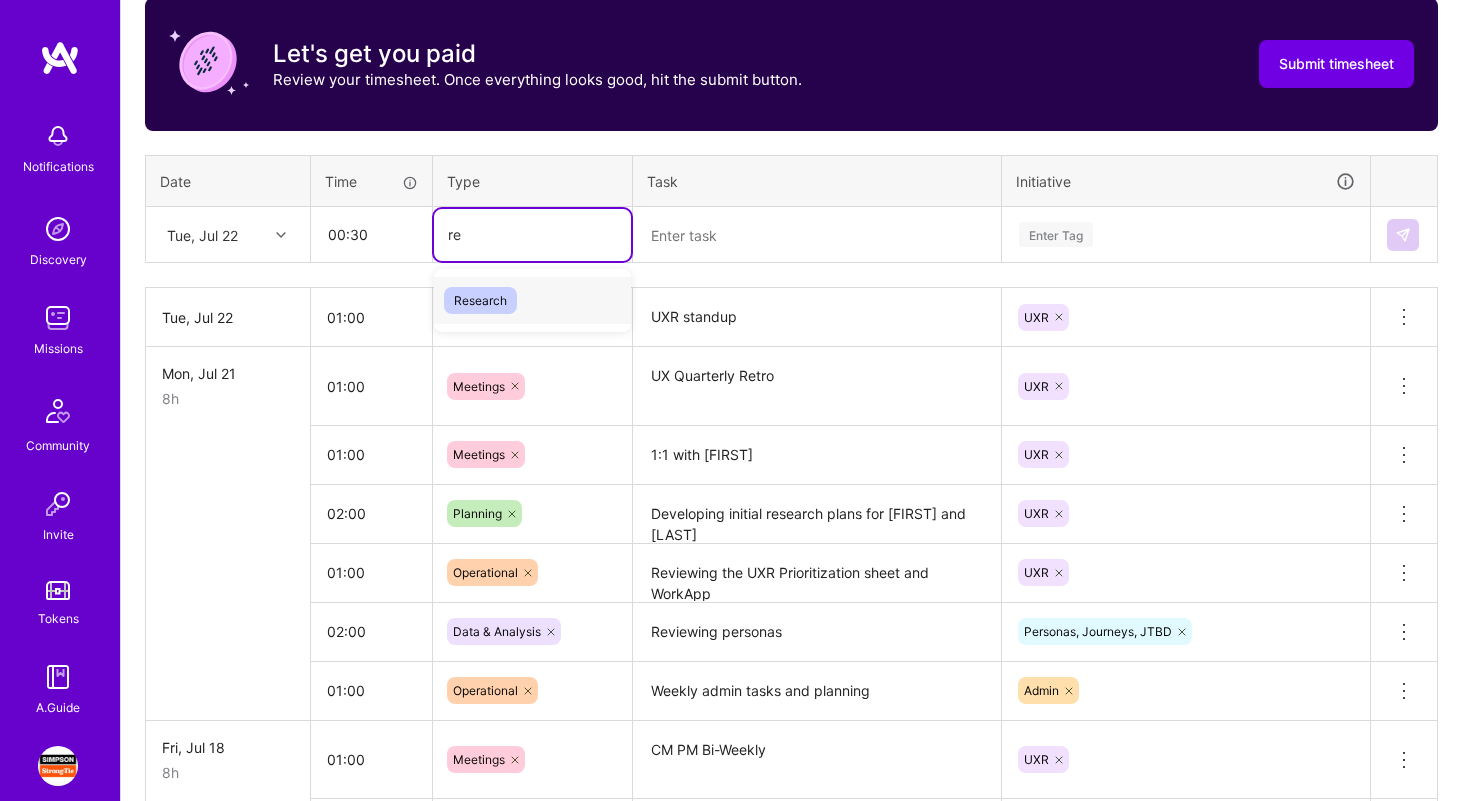 type 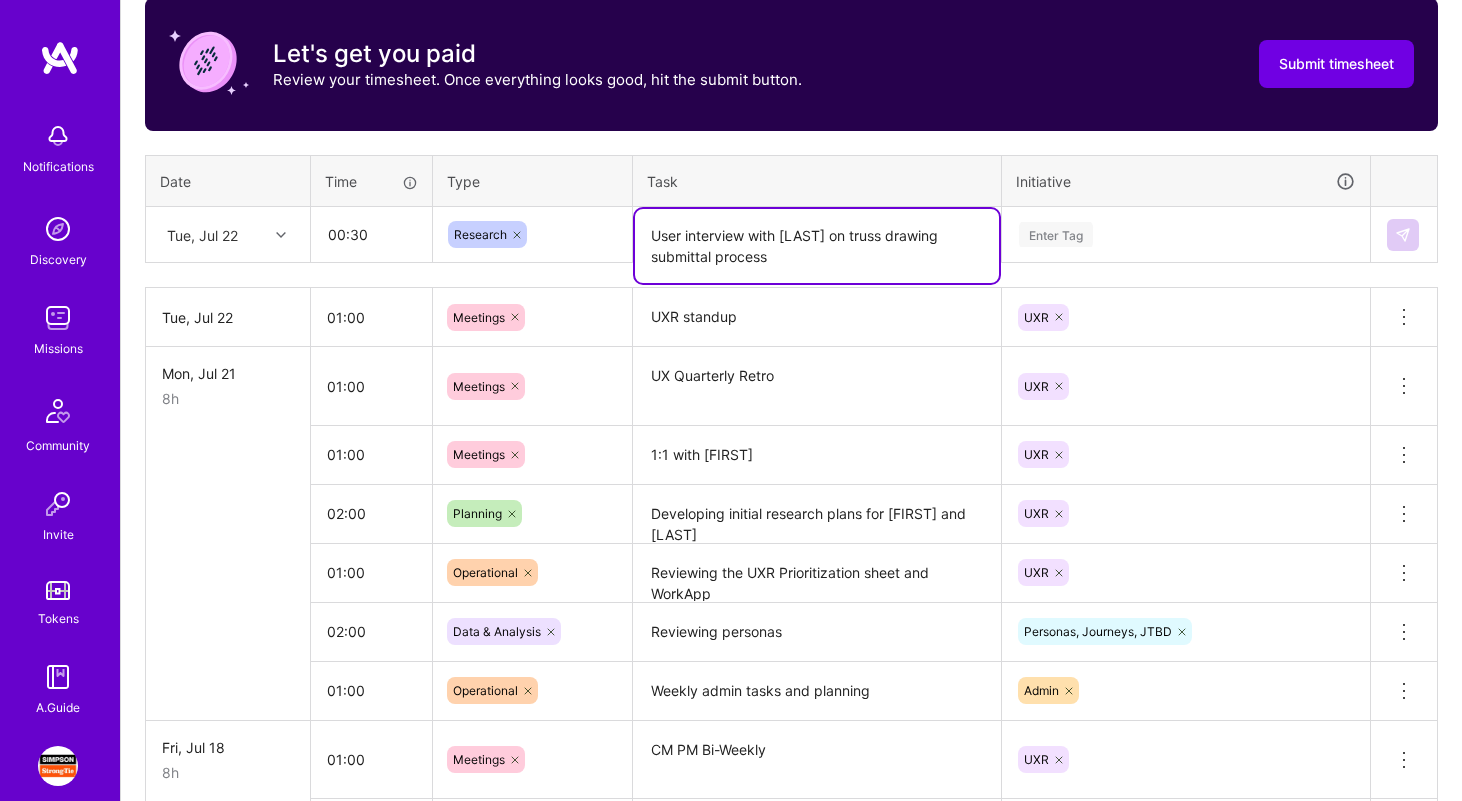 type on "User interview with [LAST] on truss drawing submittal process" 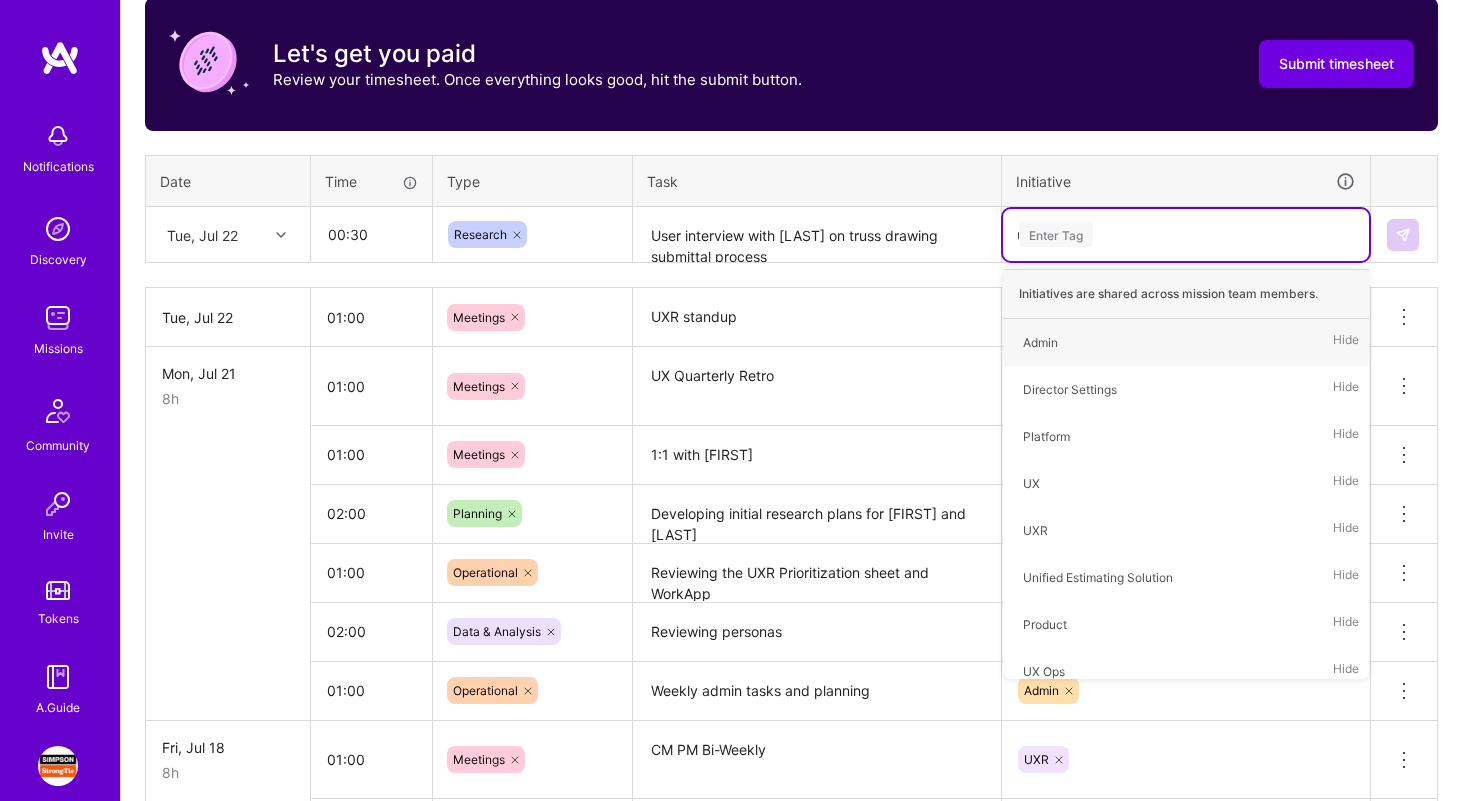 type on "uxr" 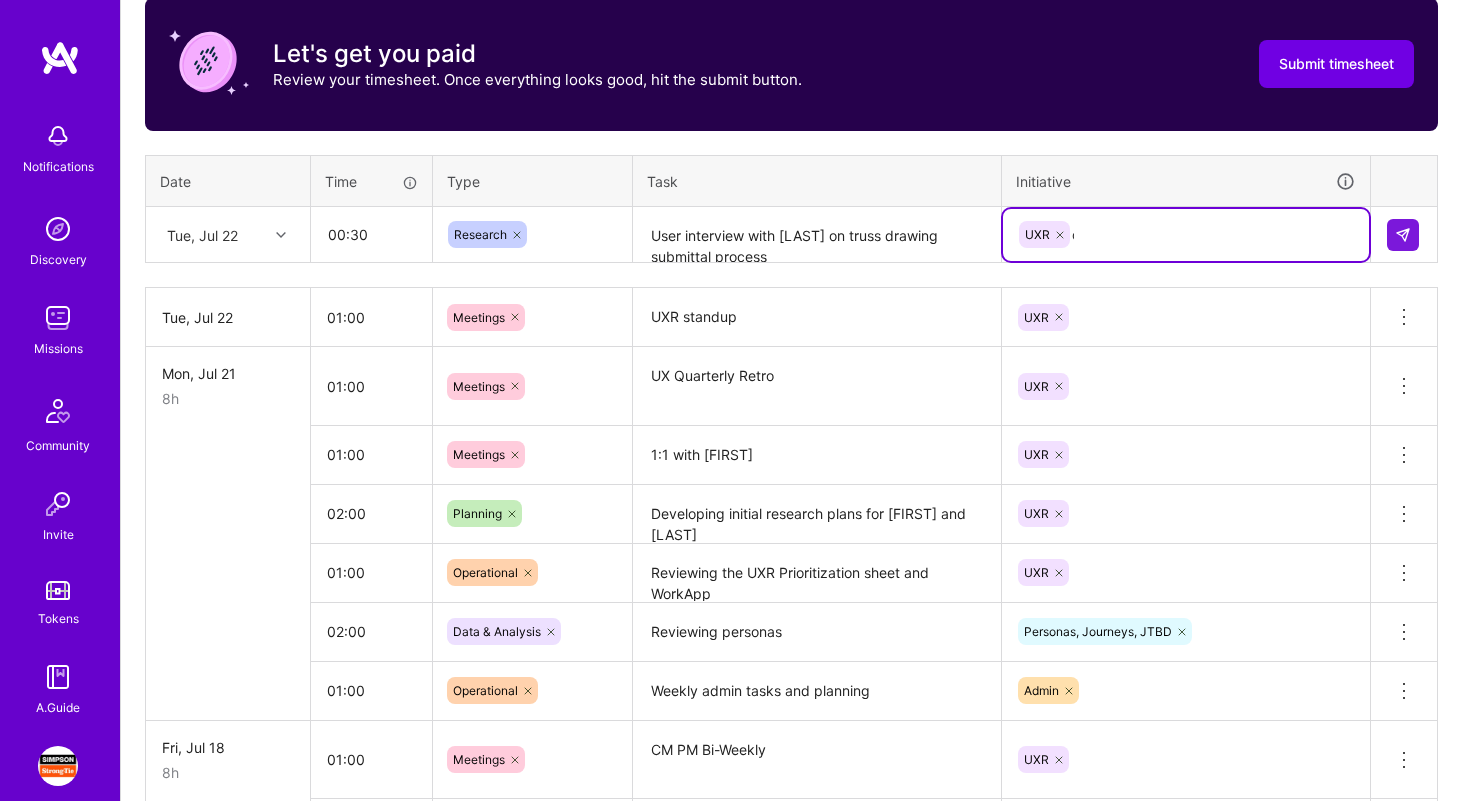 type on "cs" 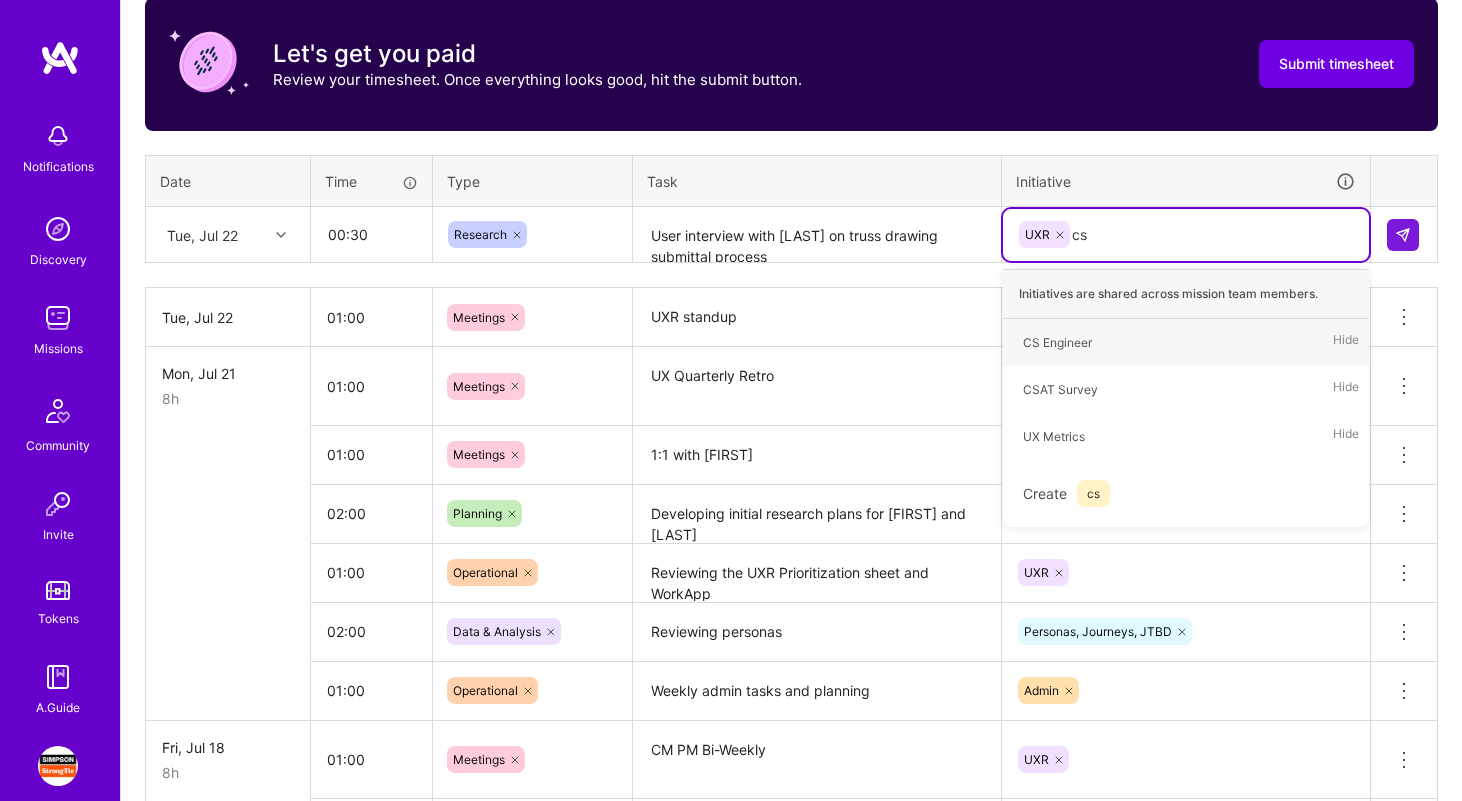 type 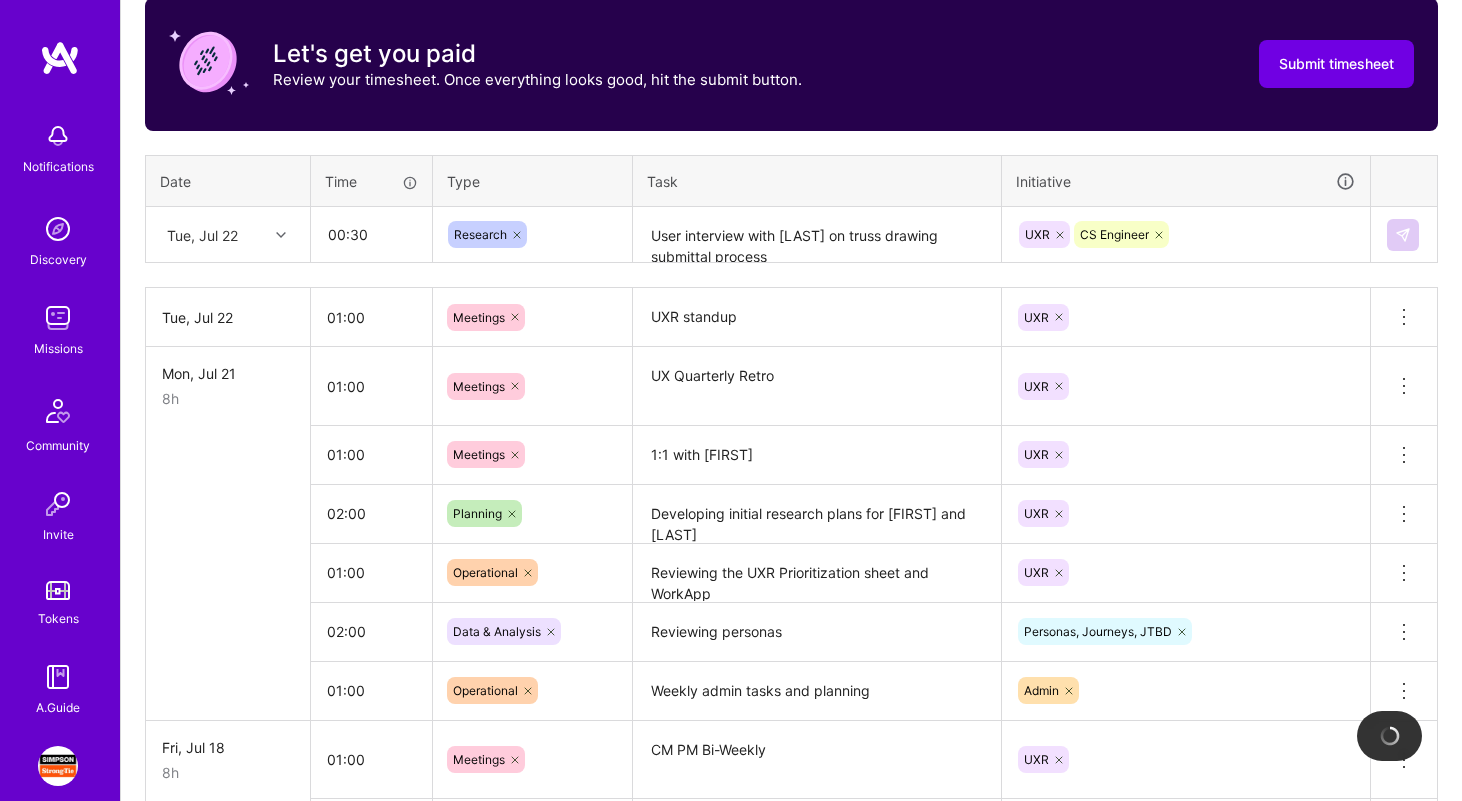 type 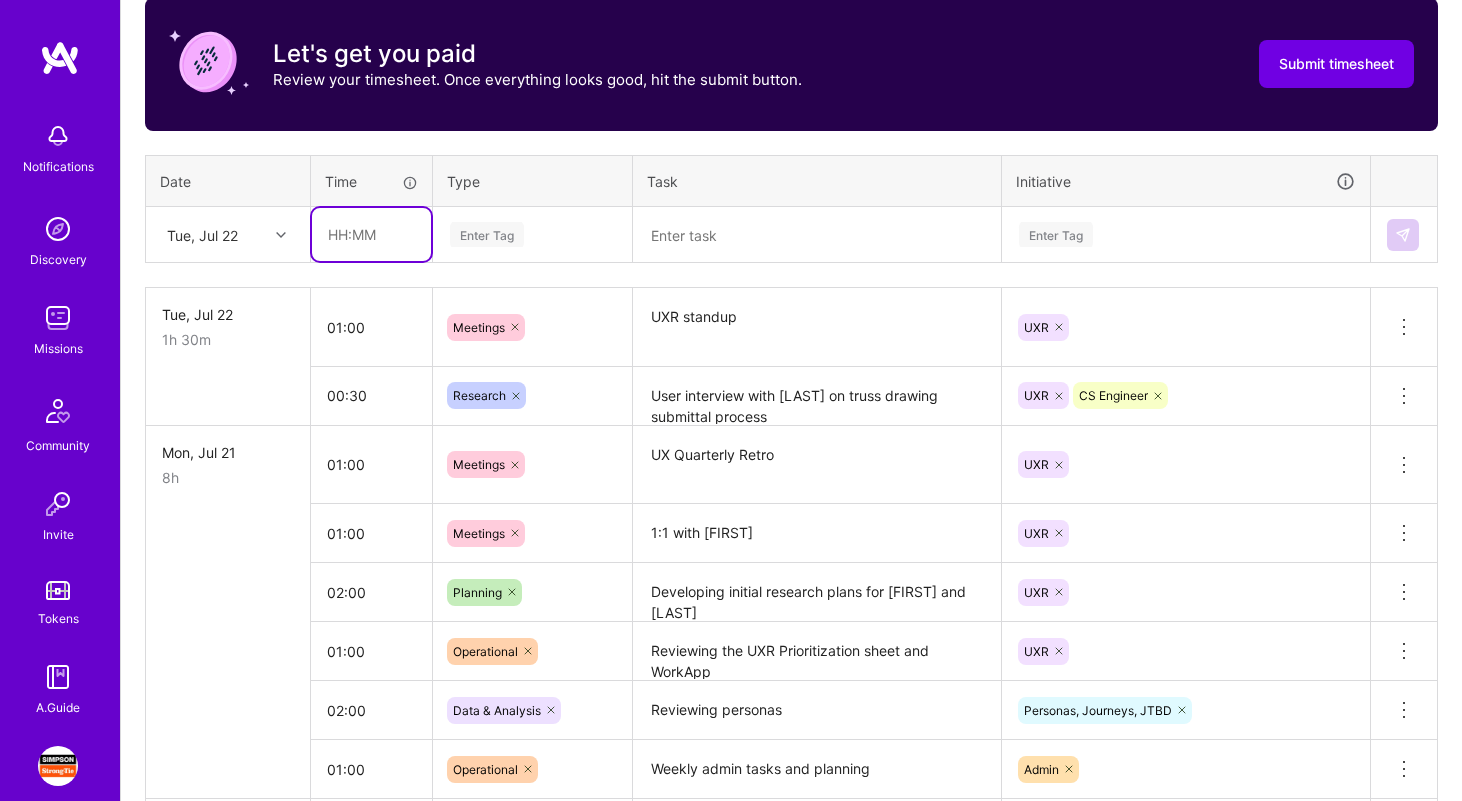 click at bounding box center (371, 234) 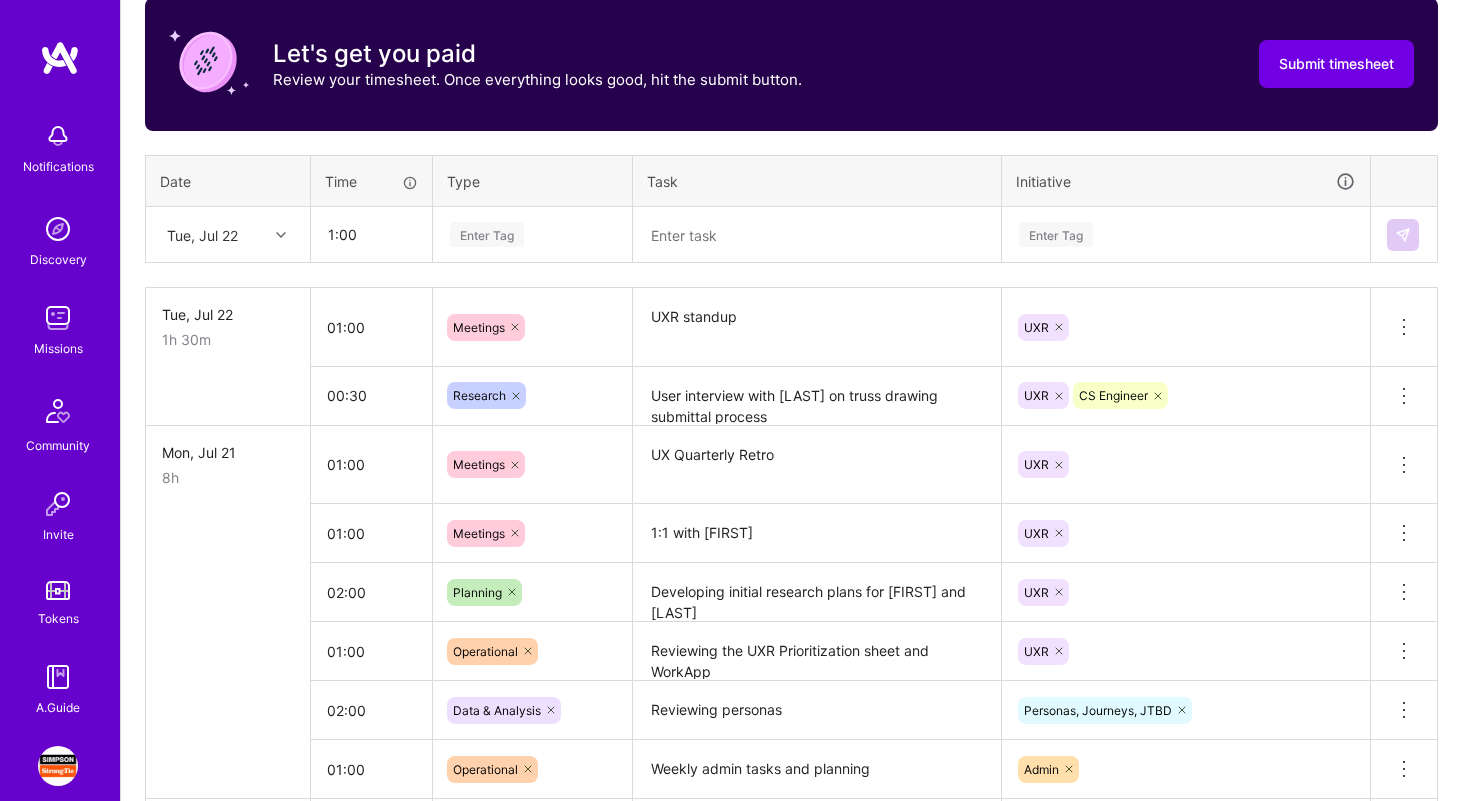 type on "01:00" 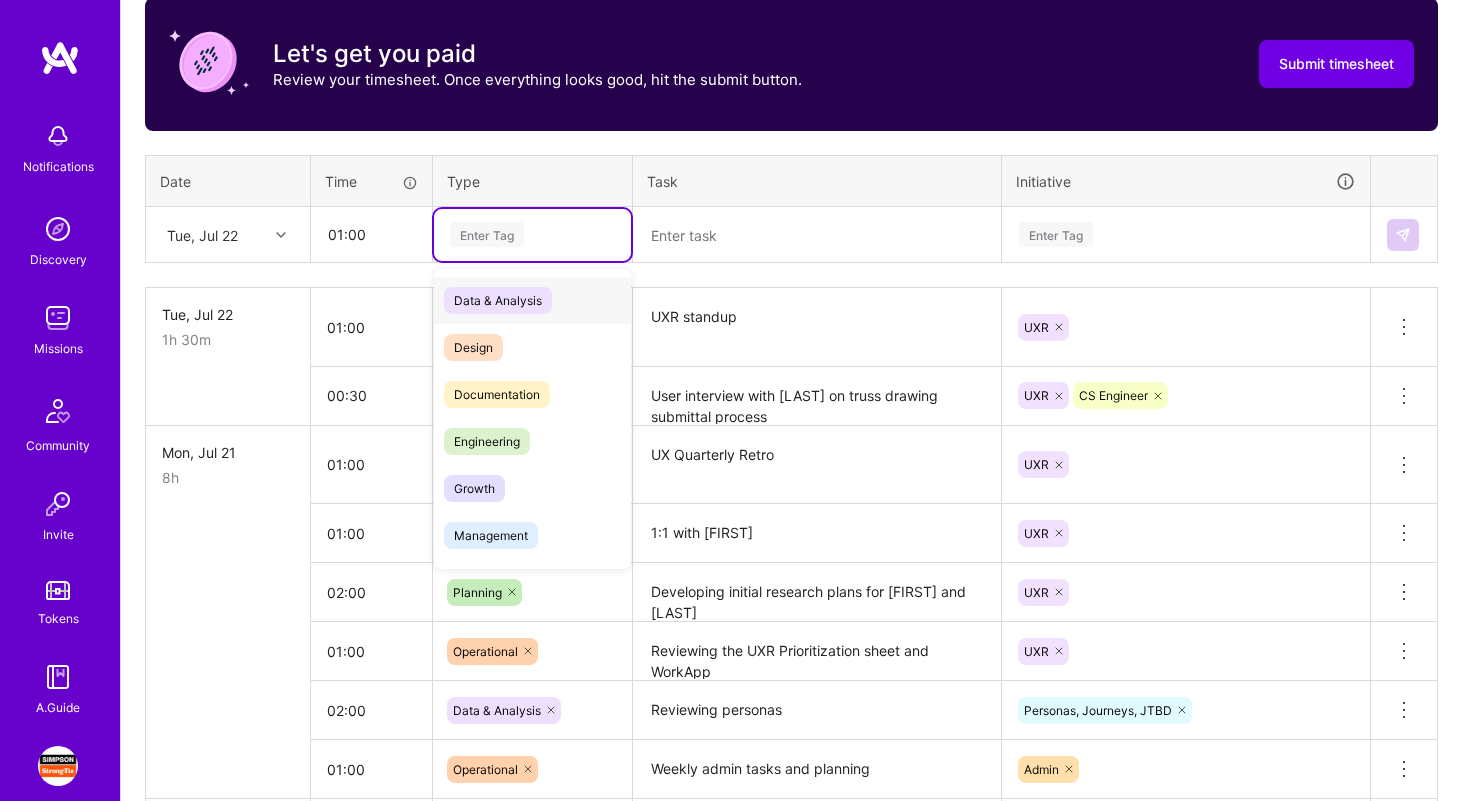 click on "Data & Analysis" at bounding box center (498, 300) 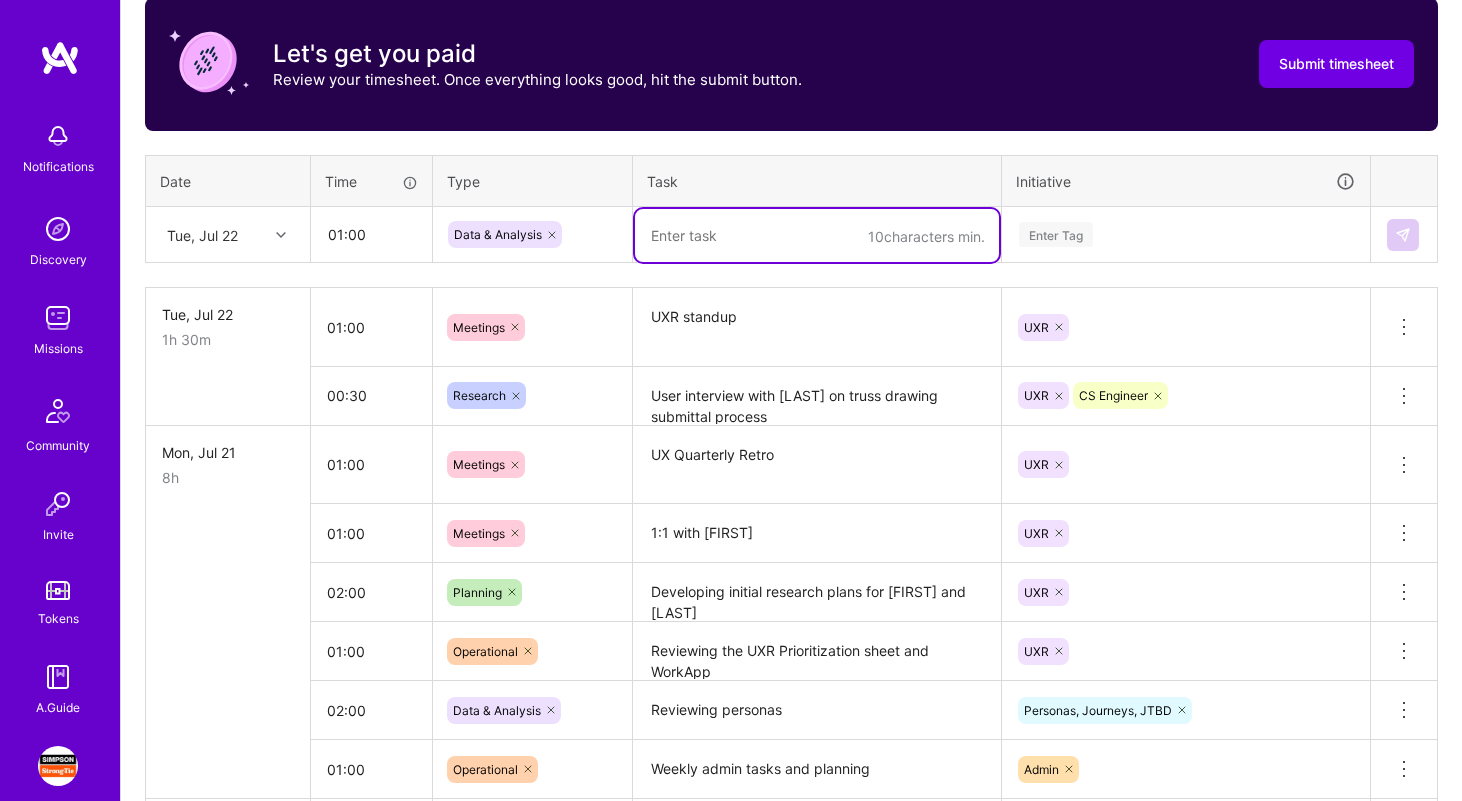 click at bounding box center [817, 235] 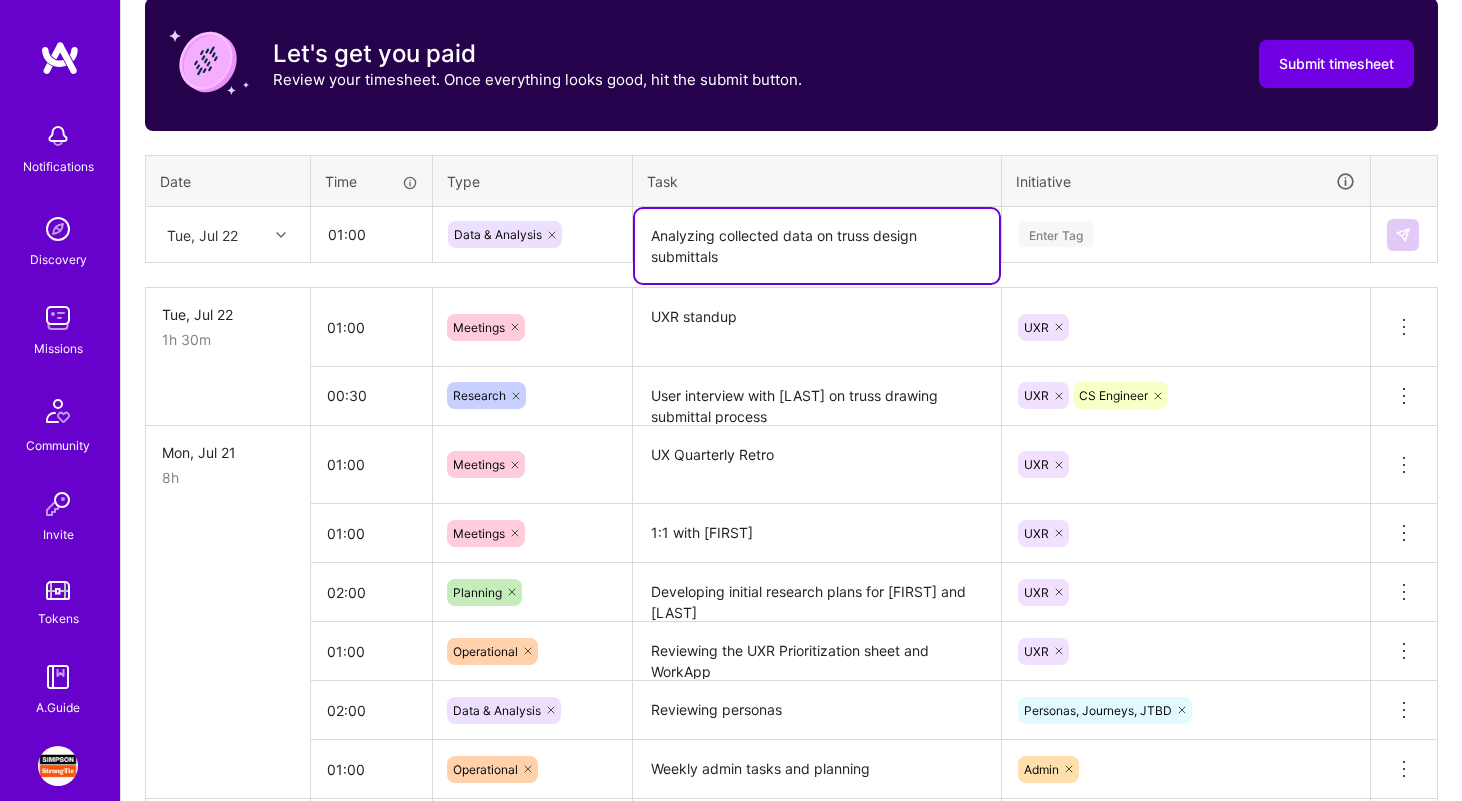 type on "Analyzing collected data on truss design submittals" 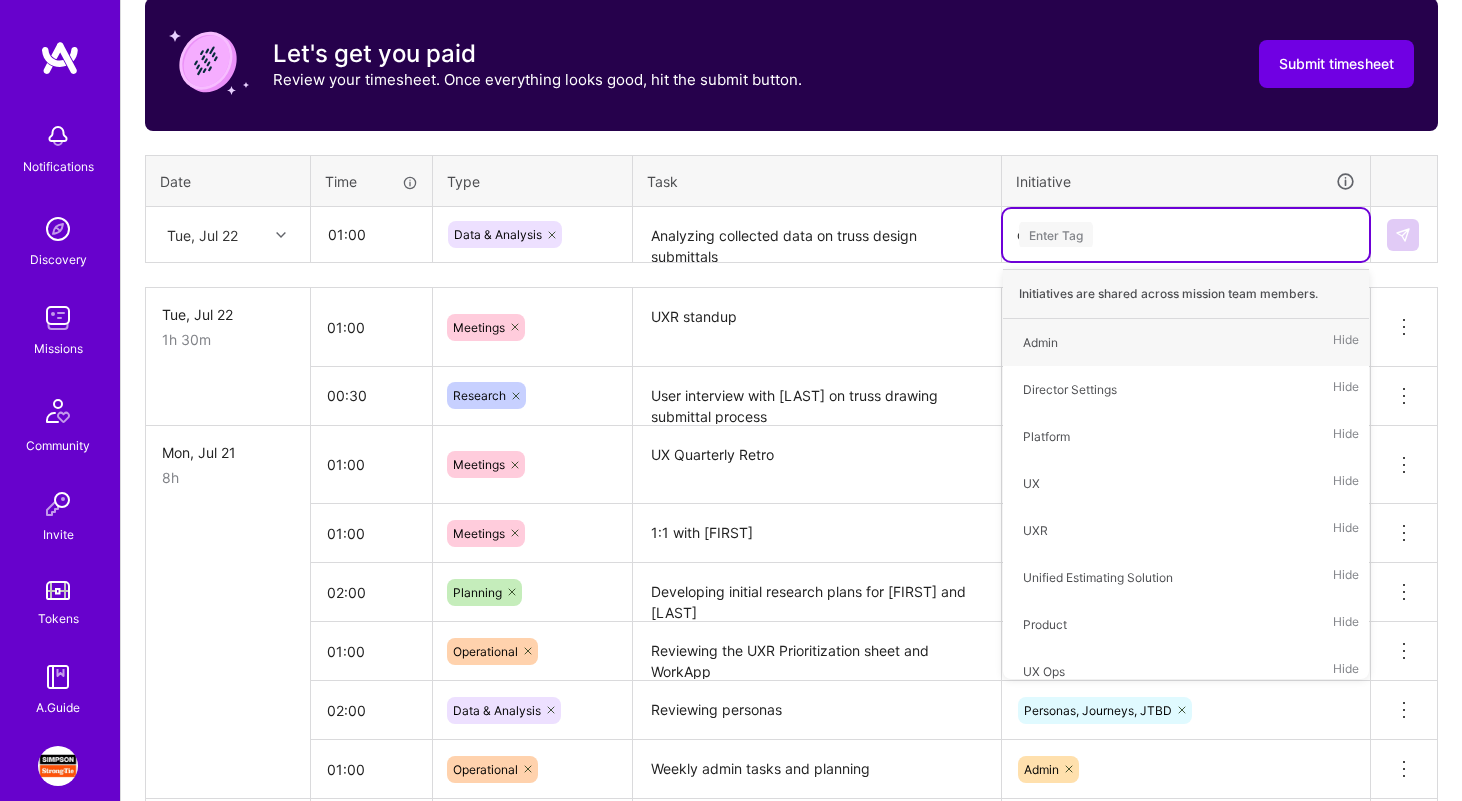 type on "cs" 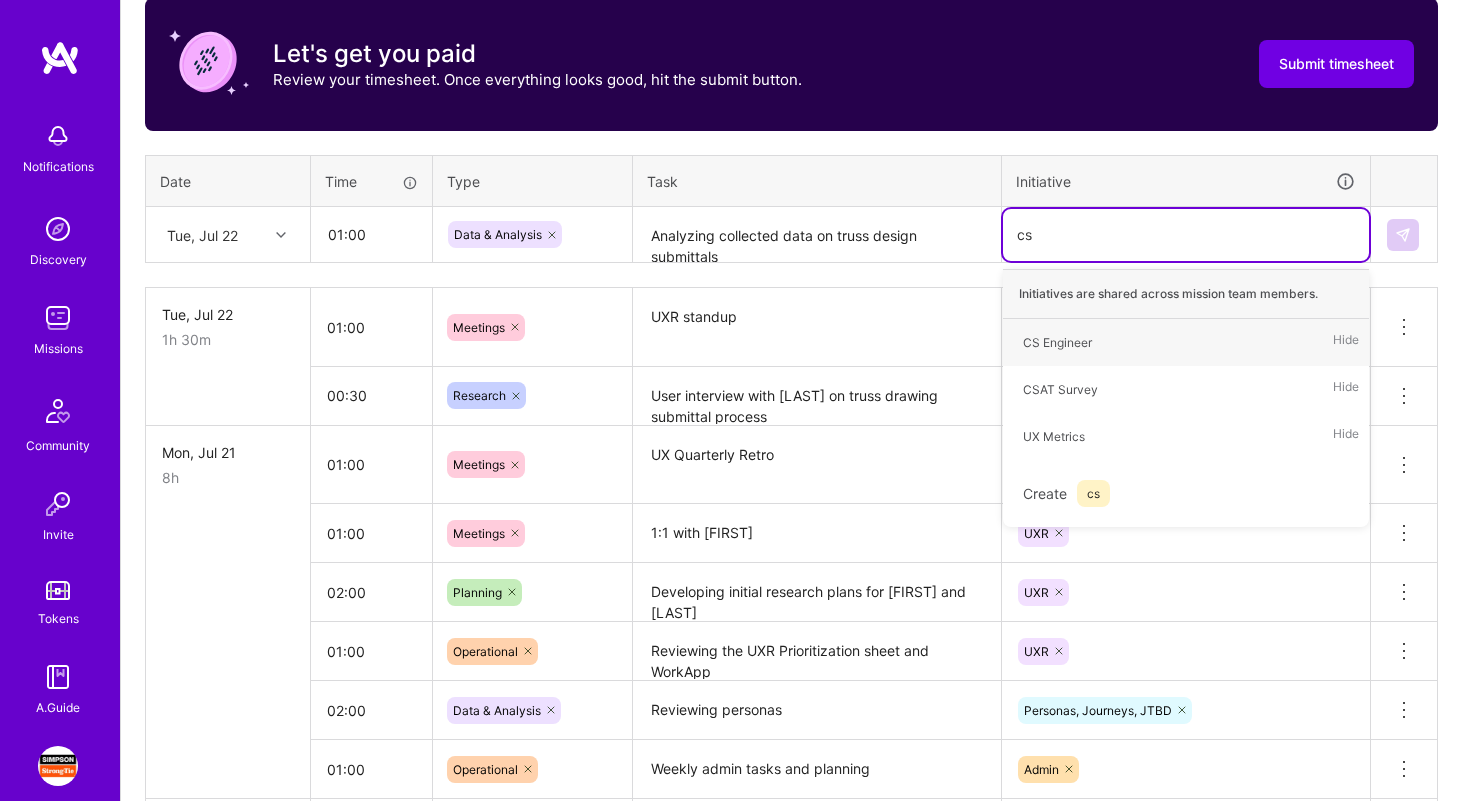 type 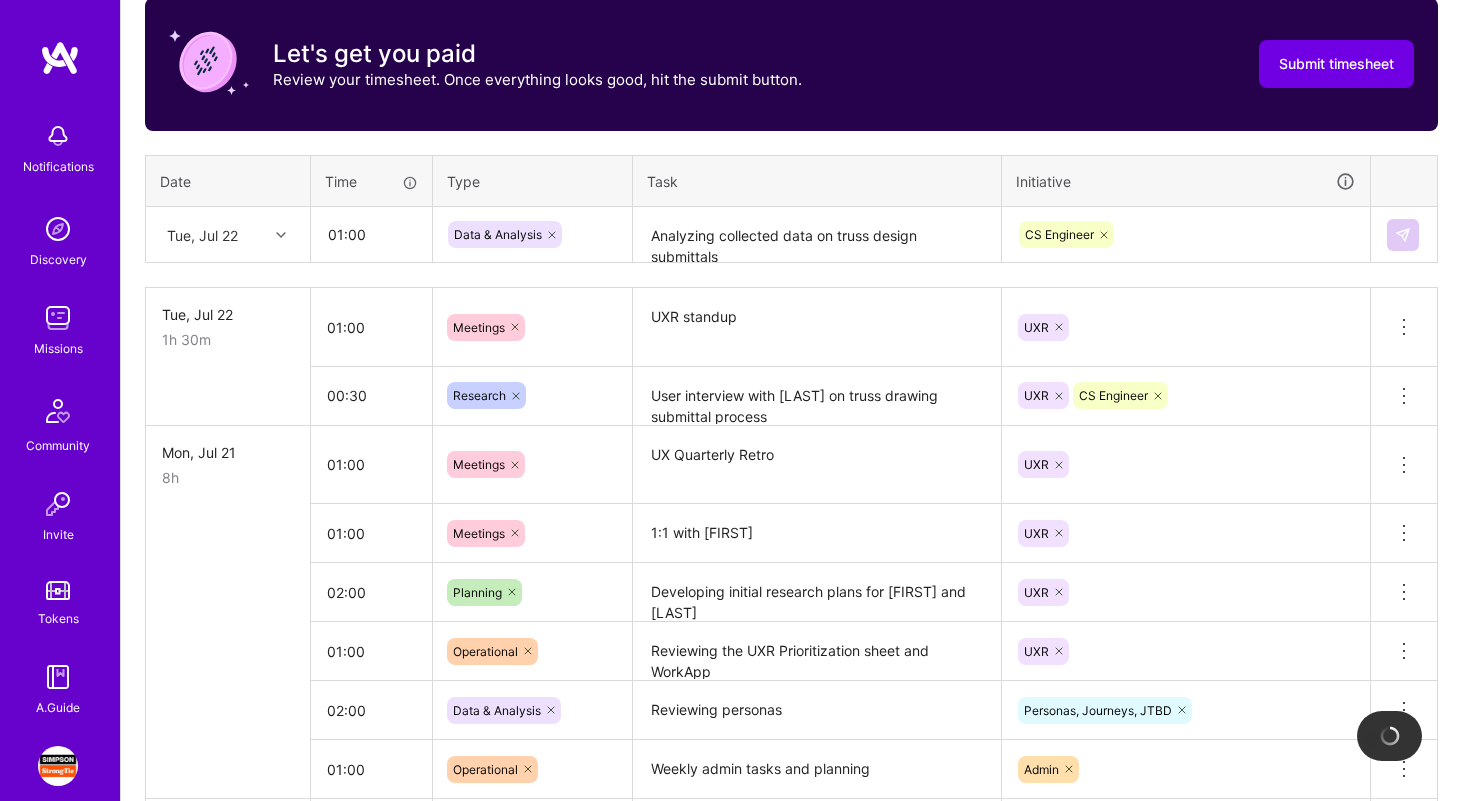 type 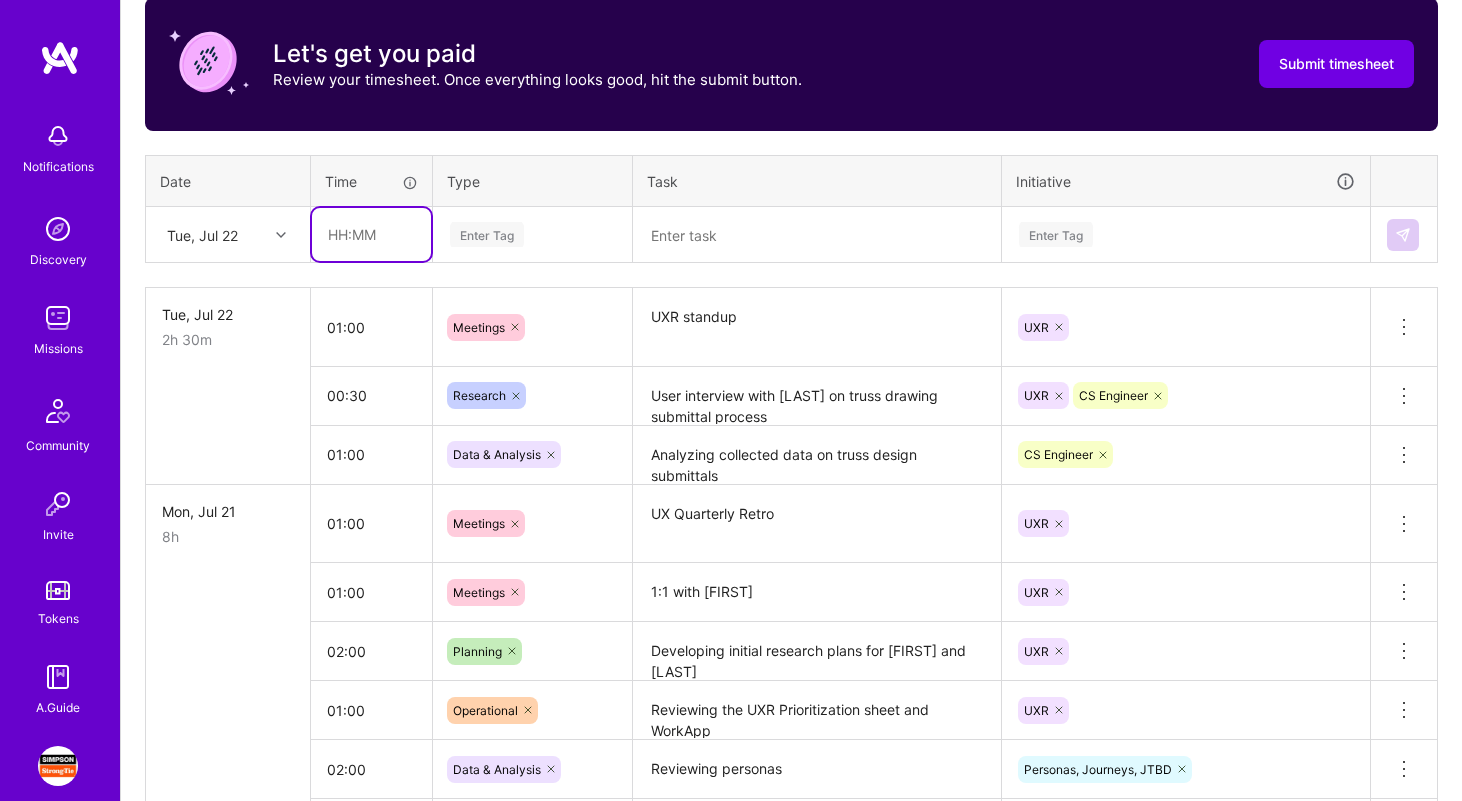 click at bounding box center [371, 234] 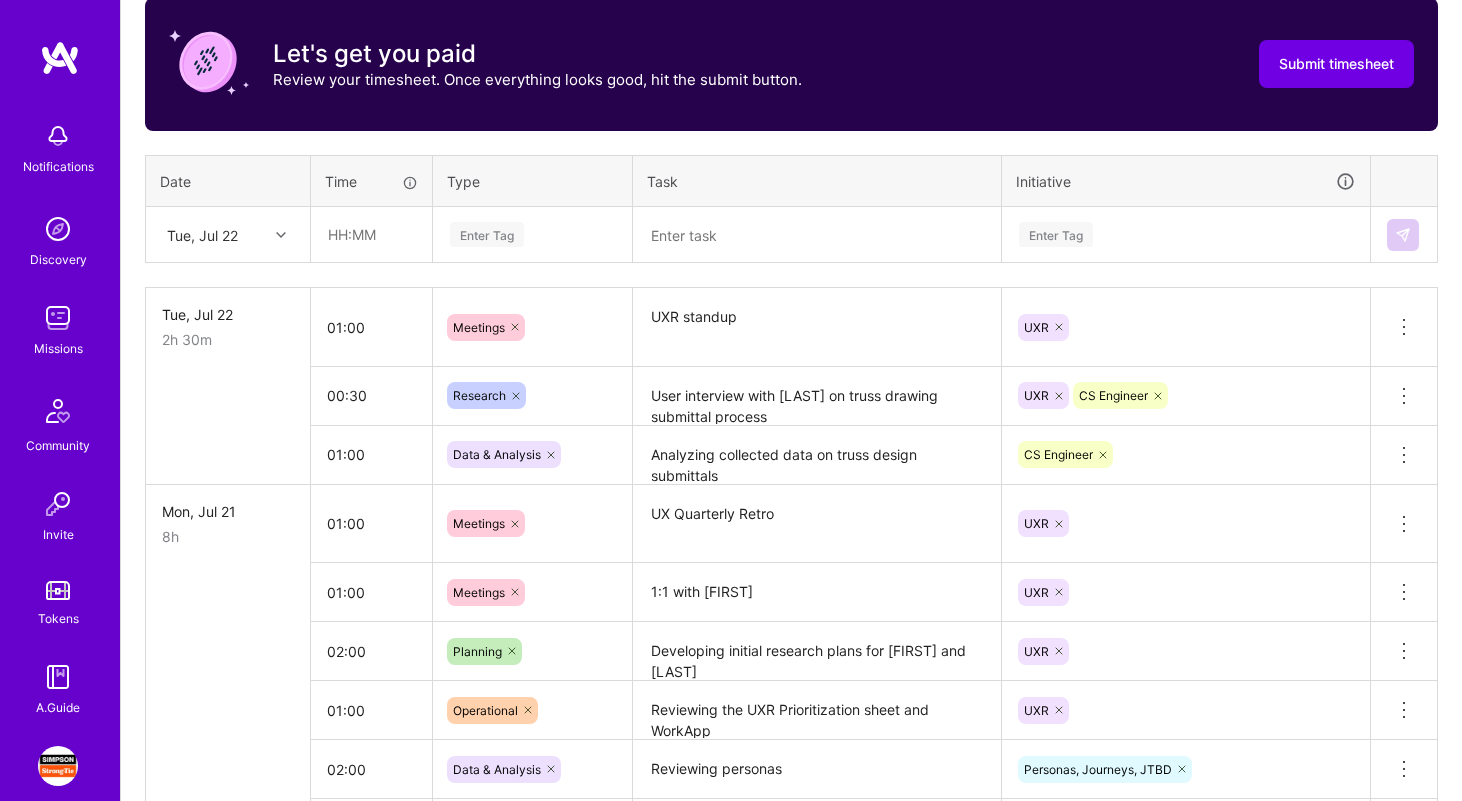 click on "Reviewing the UXR Prioritization sheet and WorkApp" at bounding box center (817, 710) 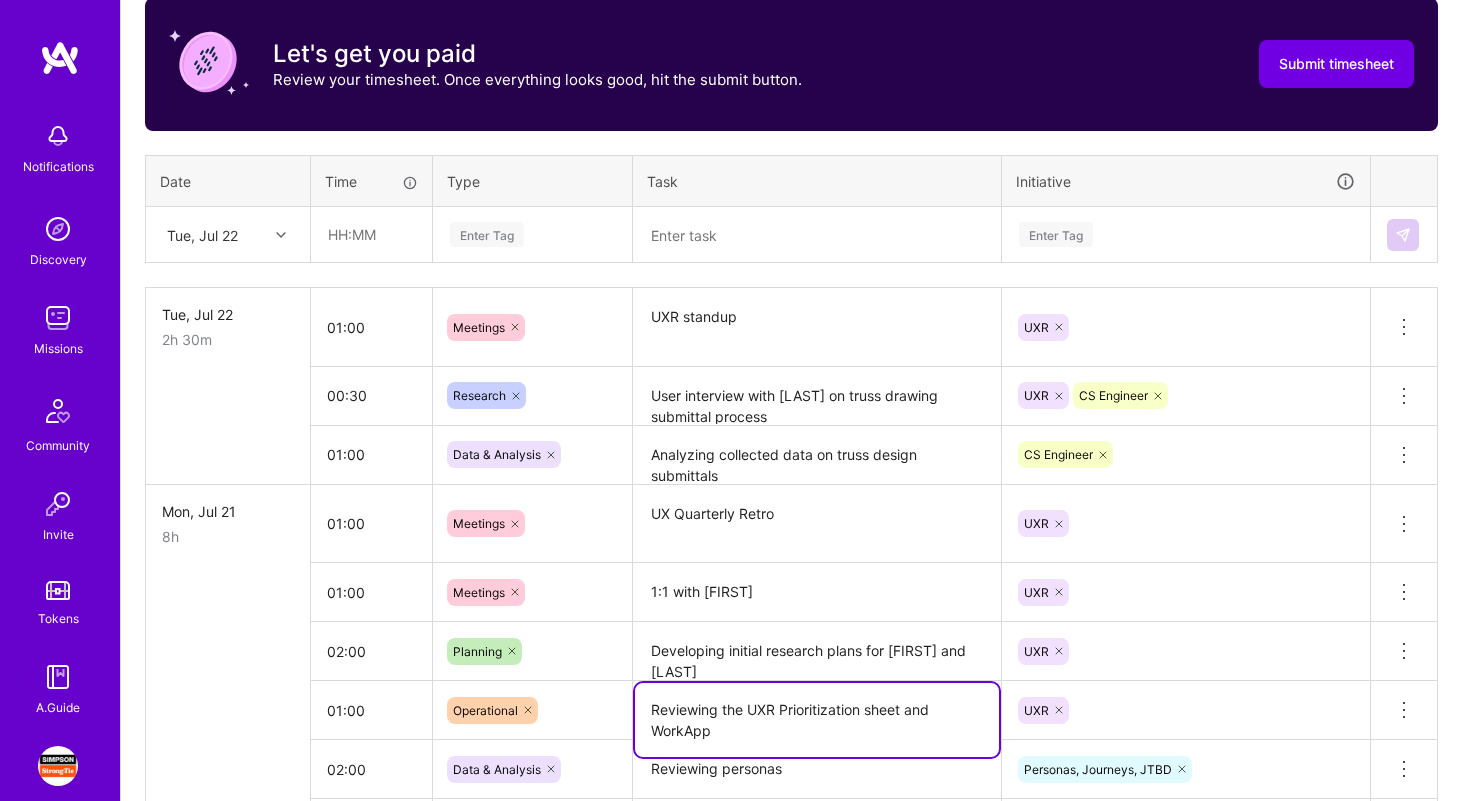 click on "Reviewing the UXR Prioritization sheet and WorkApp" at bounding box center [817, 720] 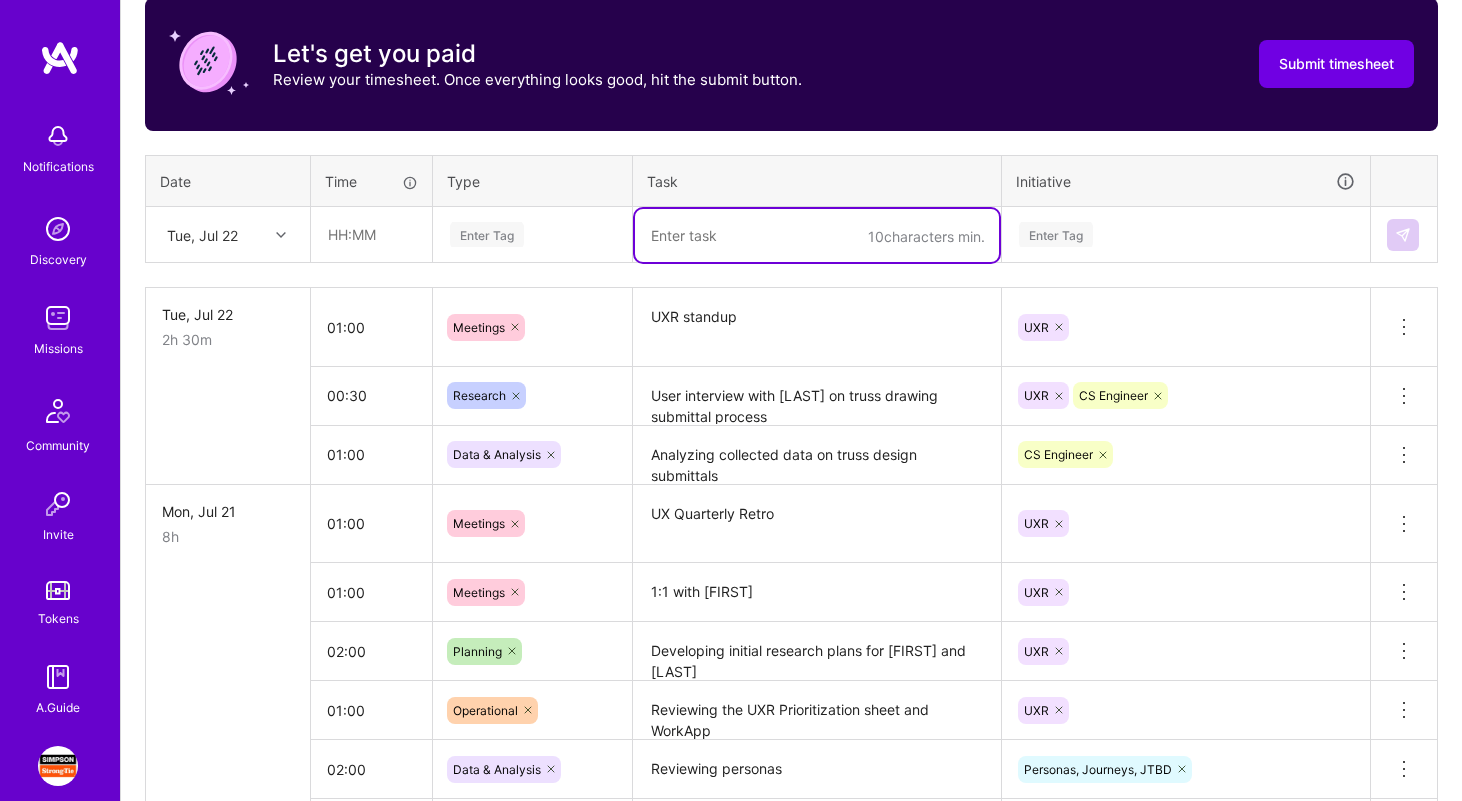 click at bounding box center (817, 235) 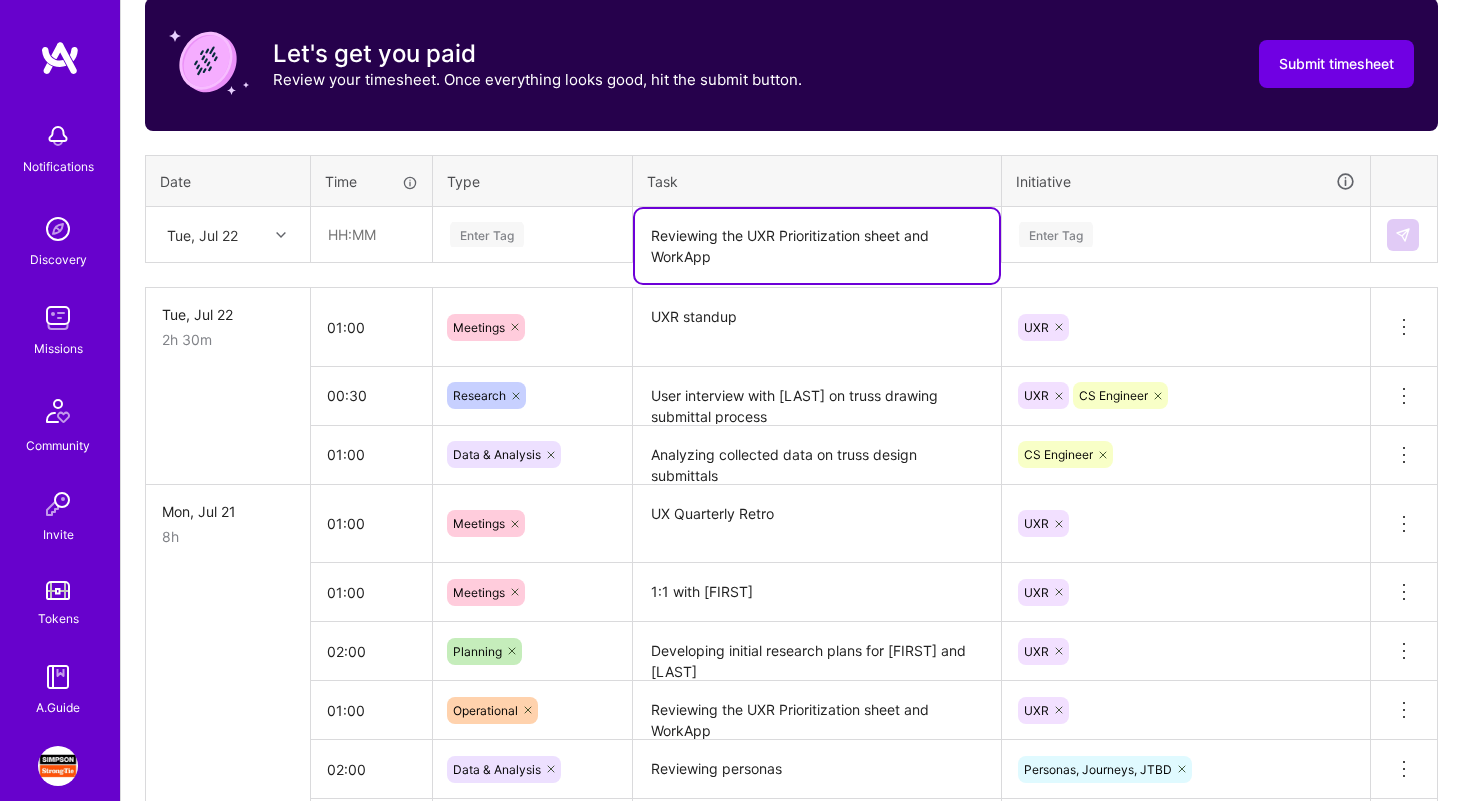 type on "Reviewing the UXR Prioritization sheet and WorkApp" 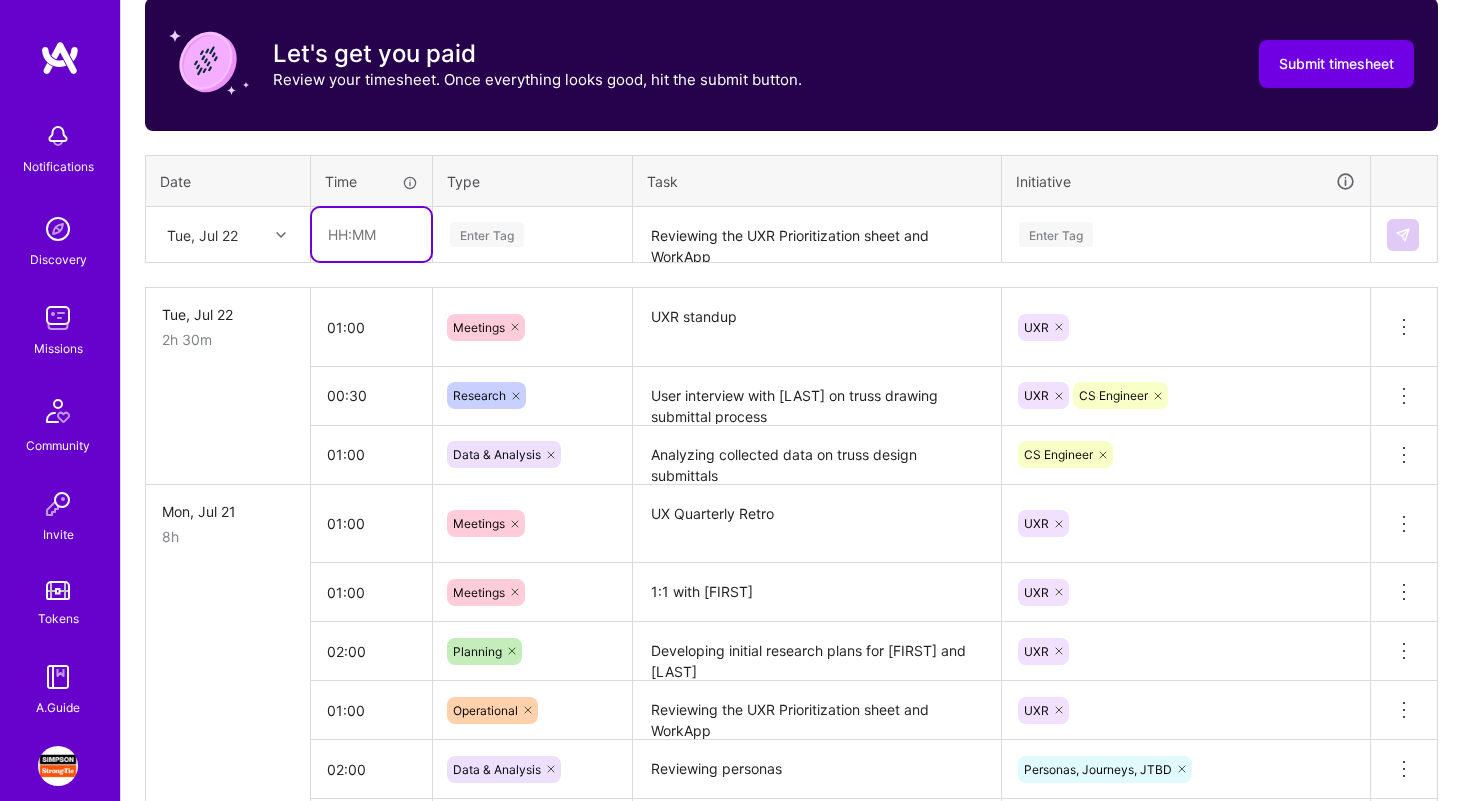 click at bounding box center [371, 234] 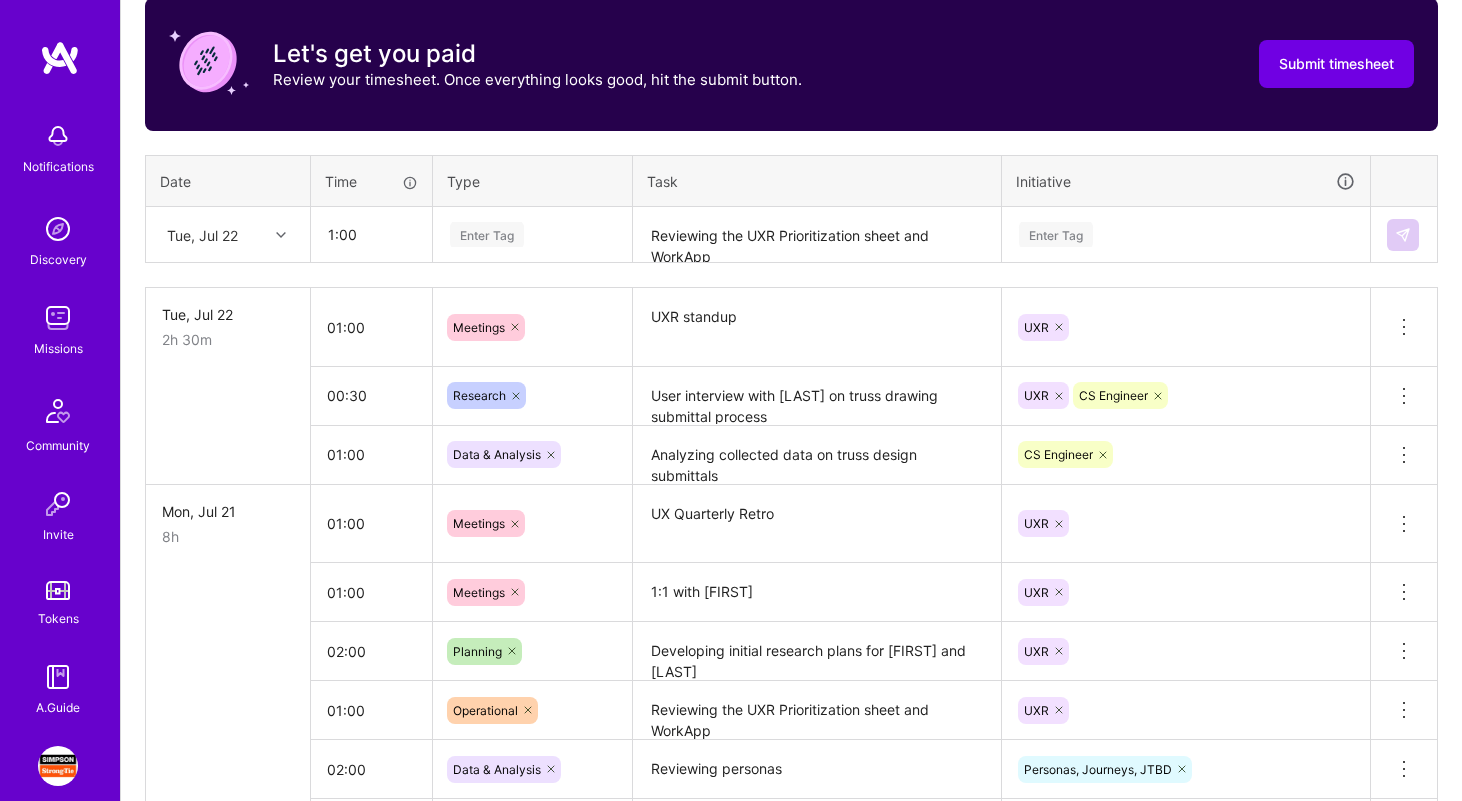 type on "01:00" 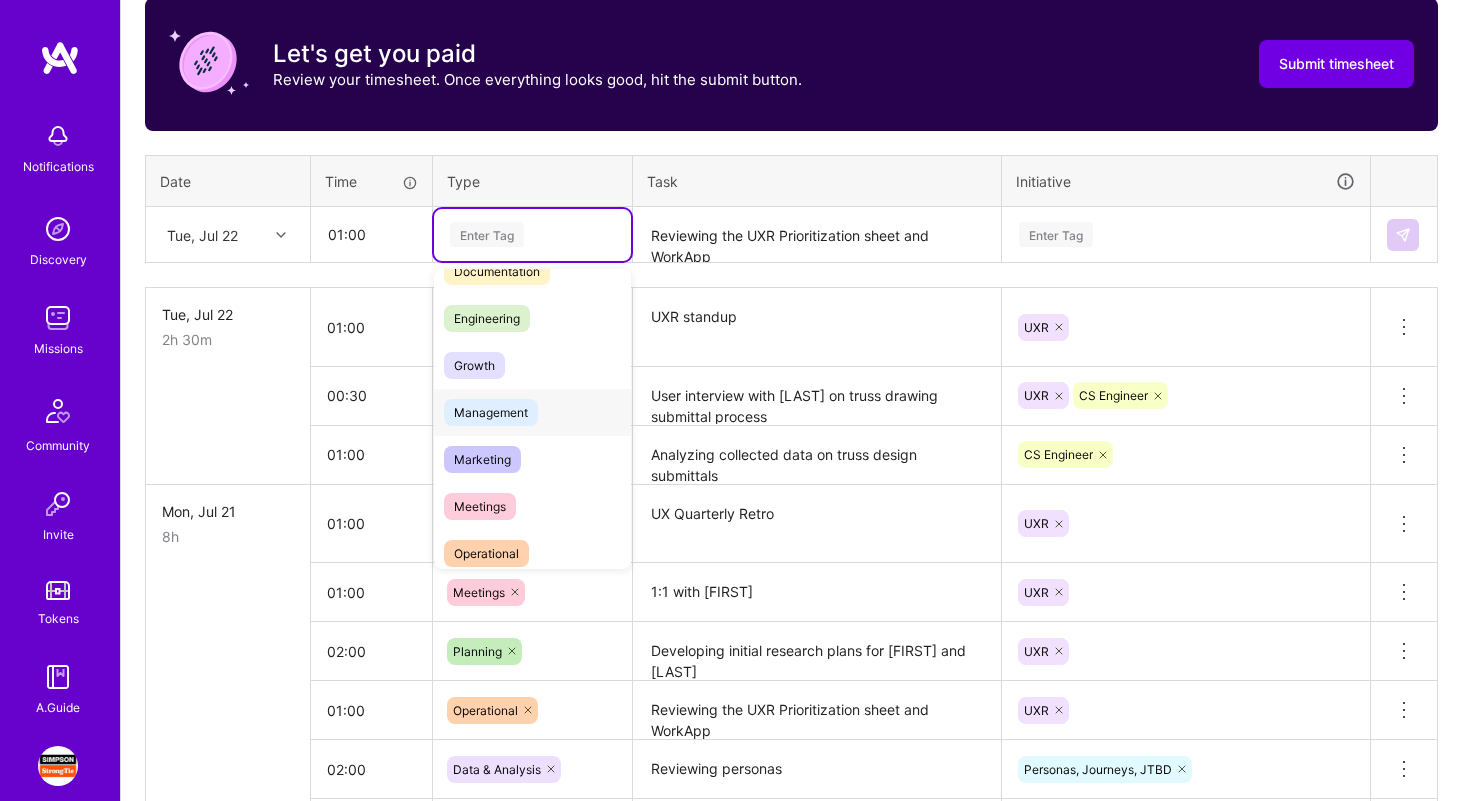 scroll, scrollTop: 124, scrollLeft: 0, axis: vertical 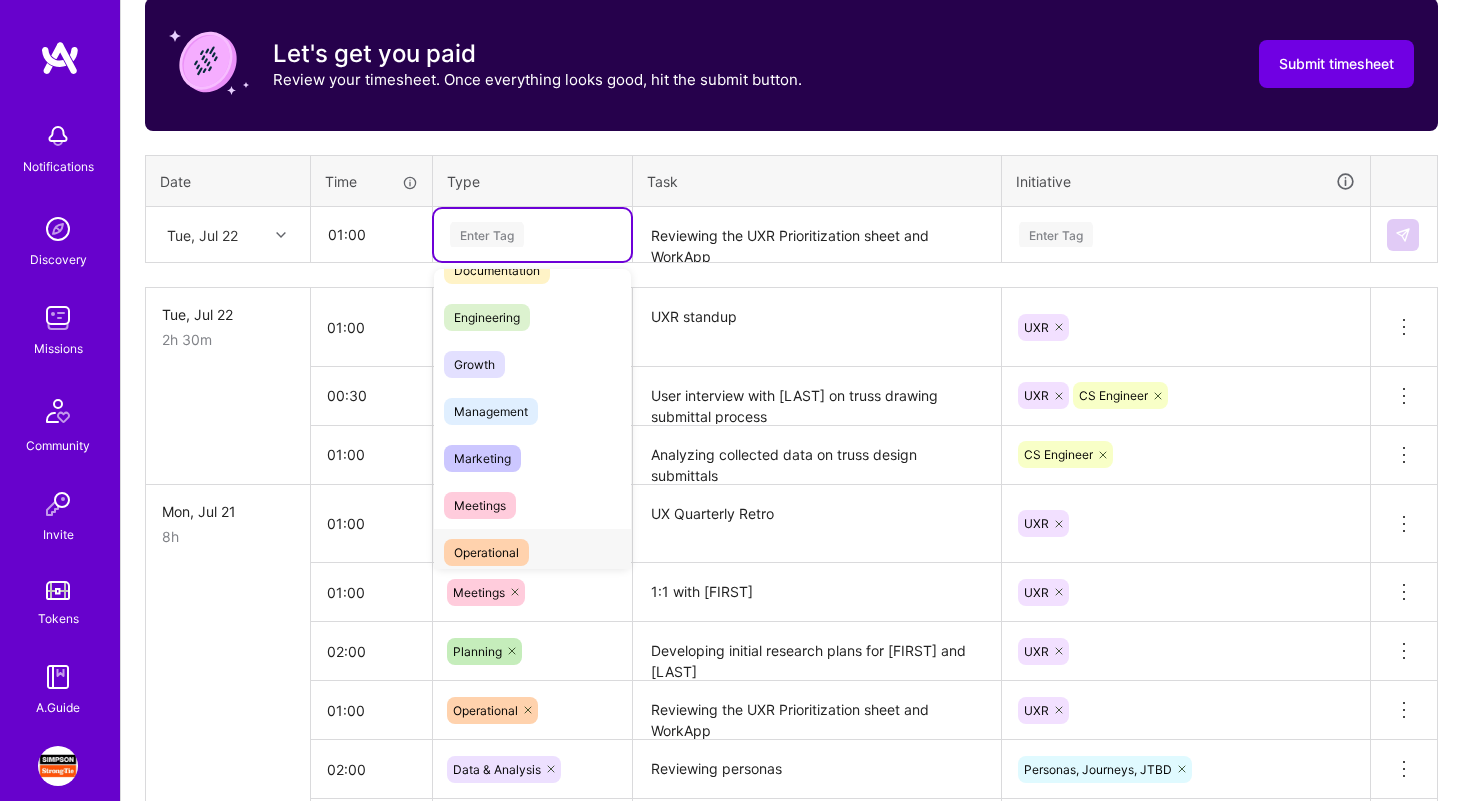 click on "Operational" at bounding box center [486, 552] 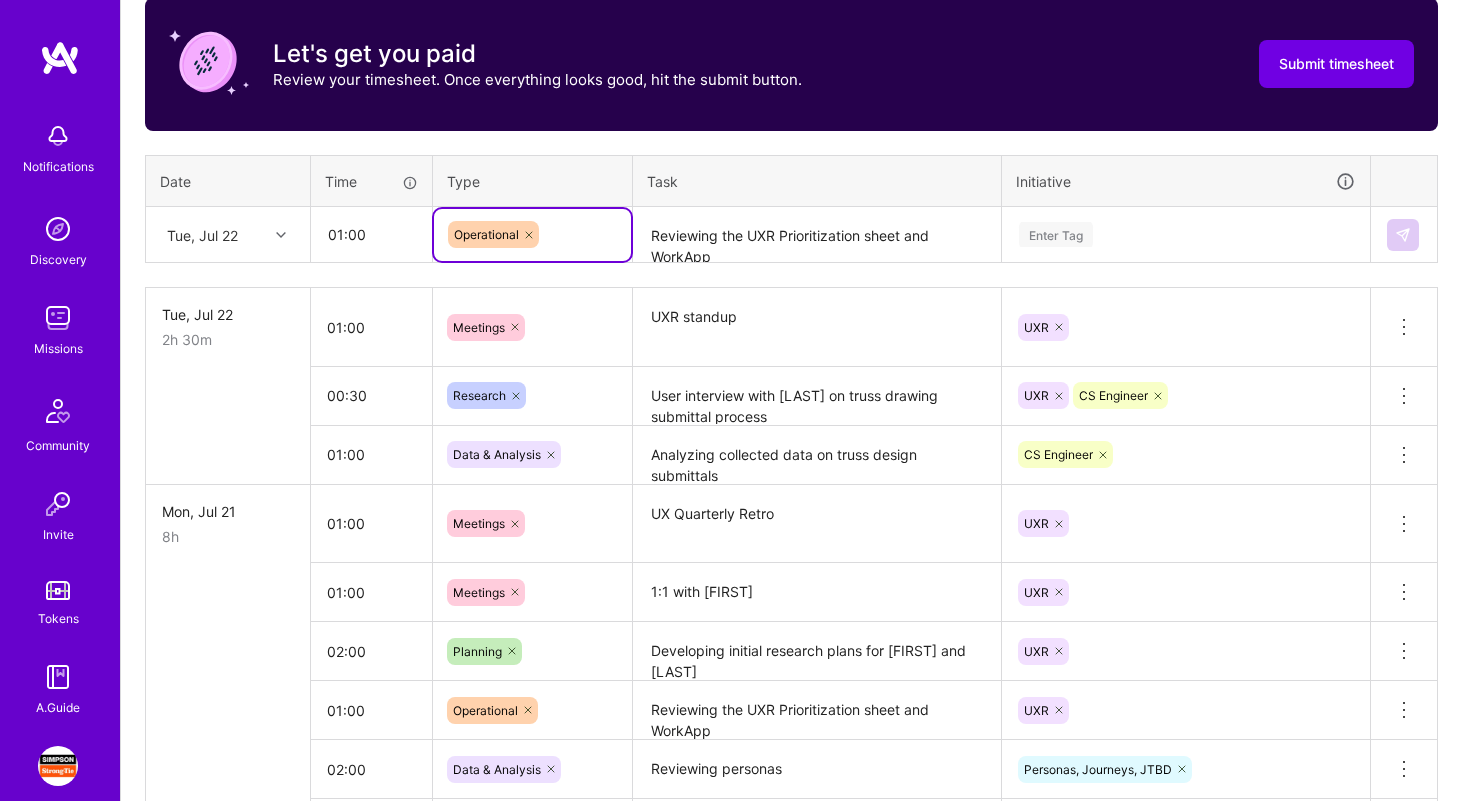 click on "Enter Tag" at bounding box center (1186, 235) 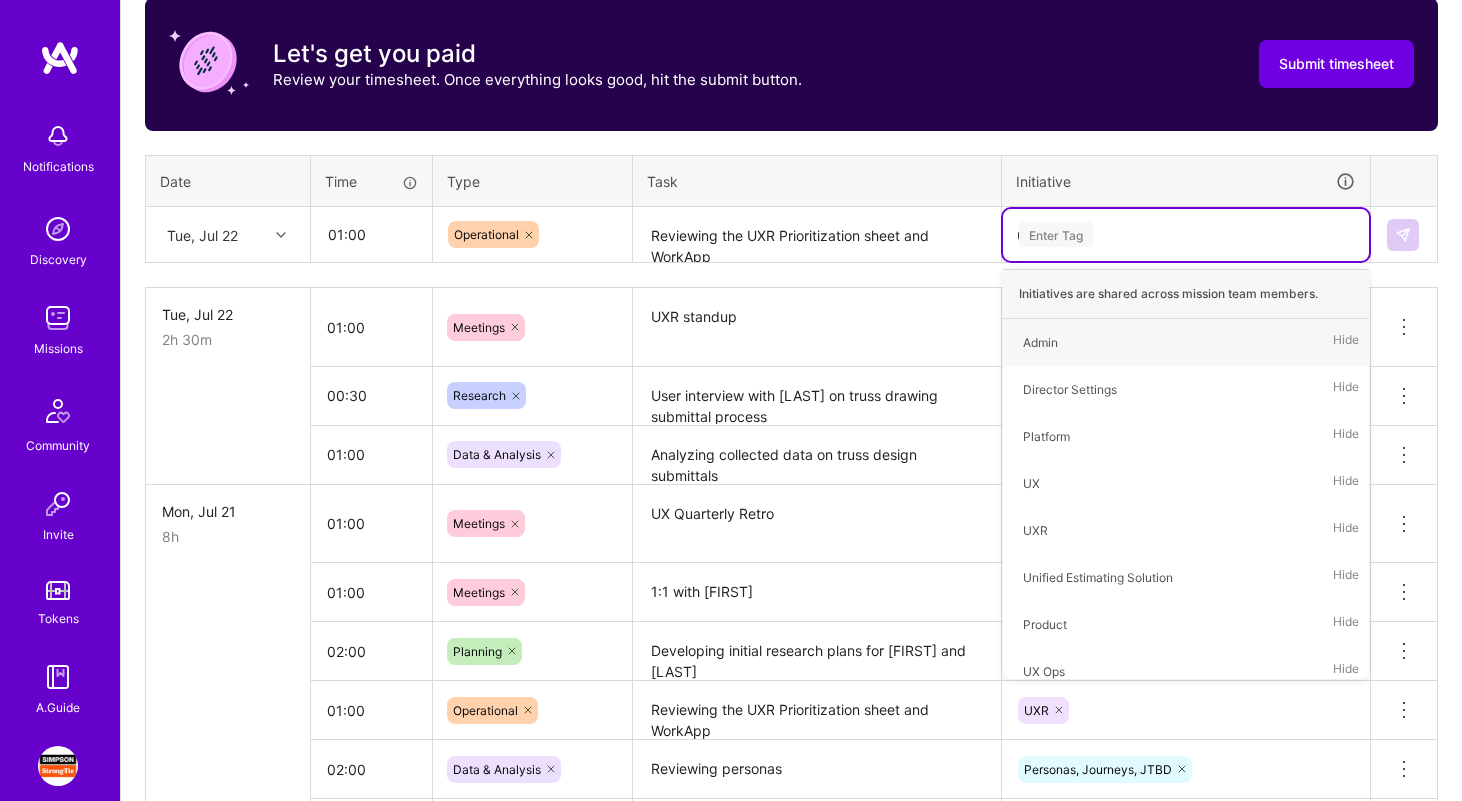 type on "ux" 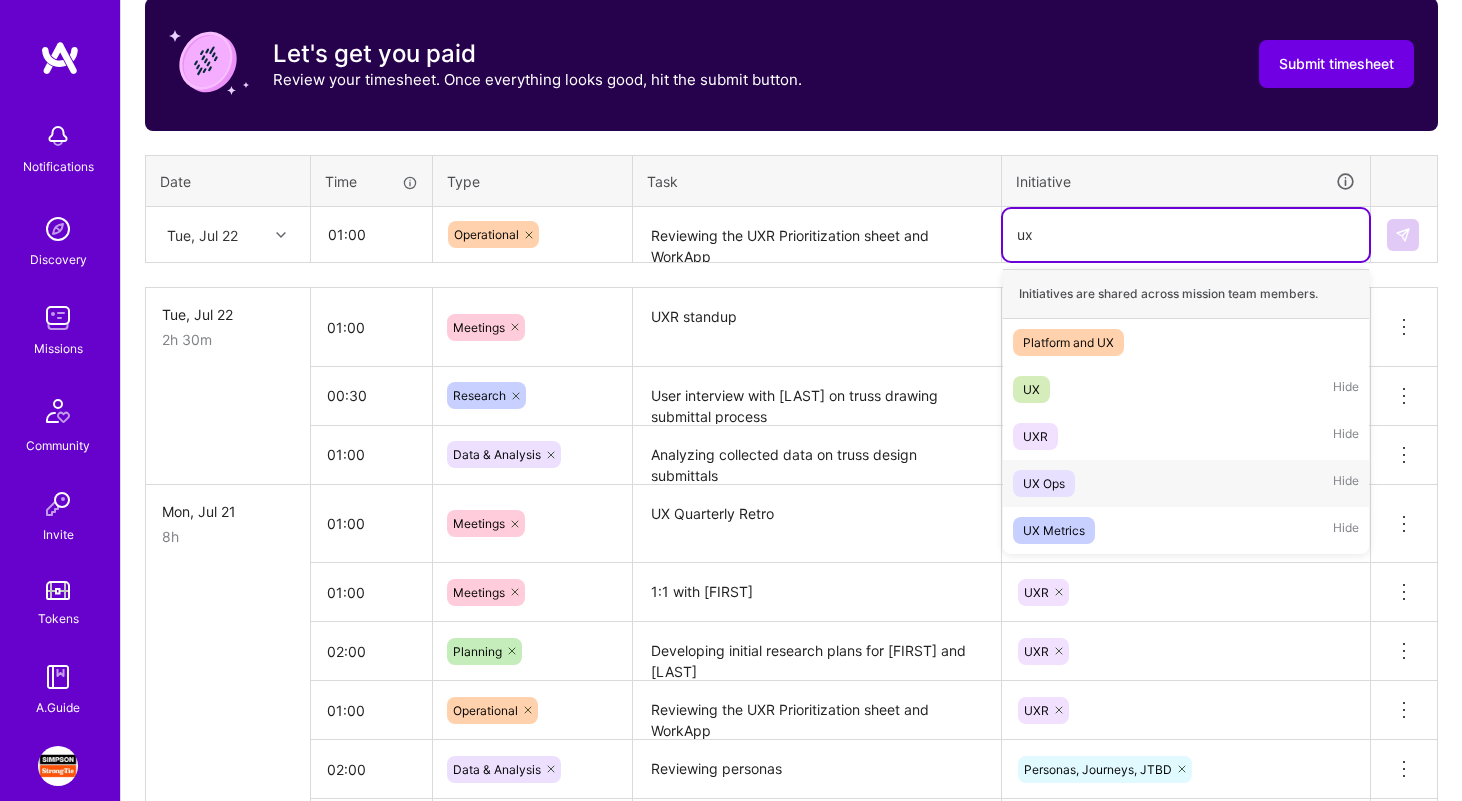click on "UX Ops Hide" at bounding box center (1186, 483) 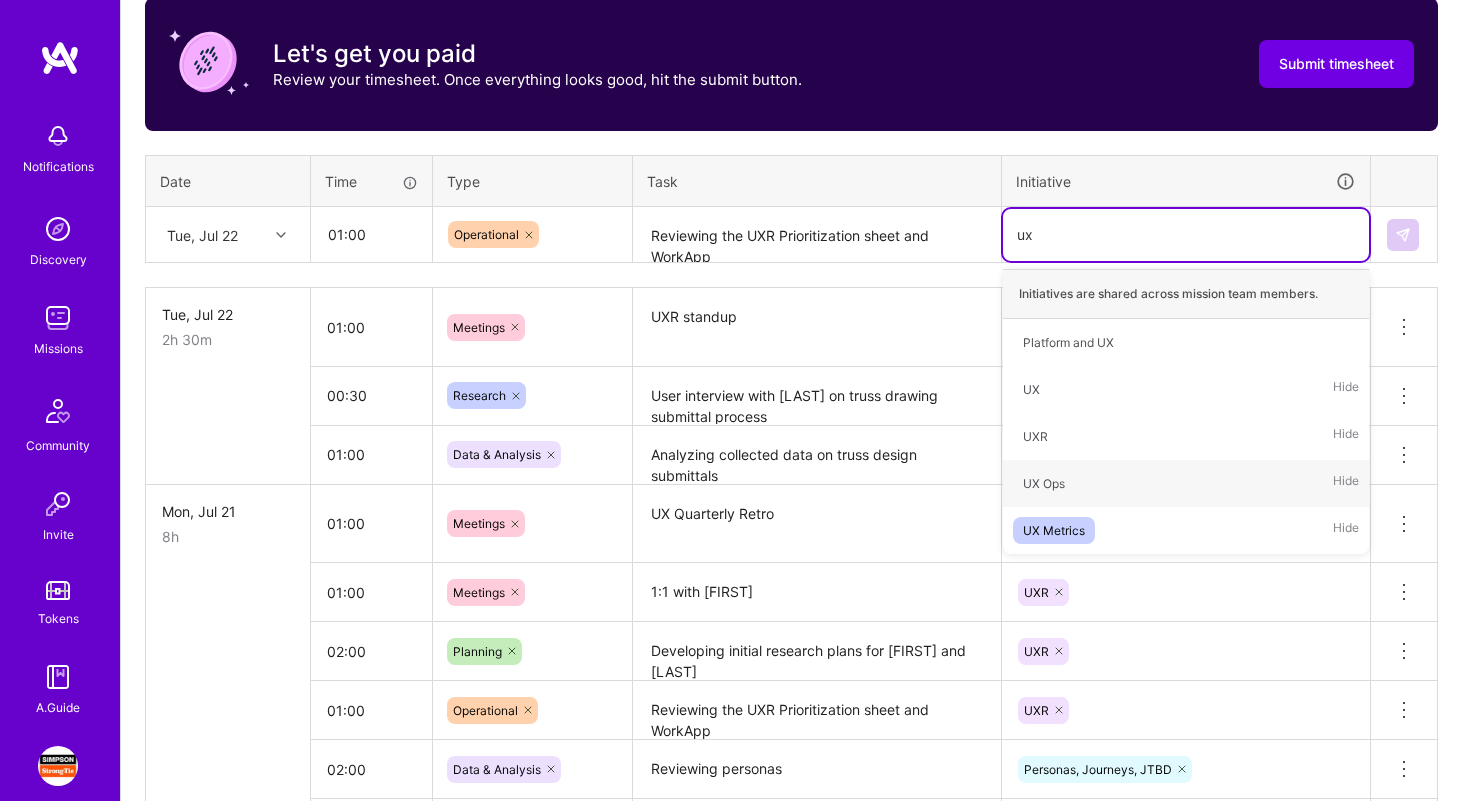 type 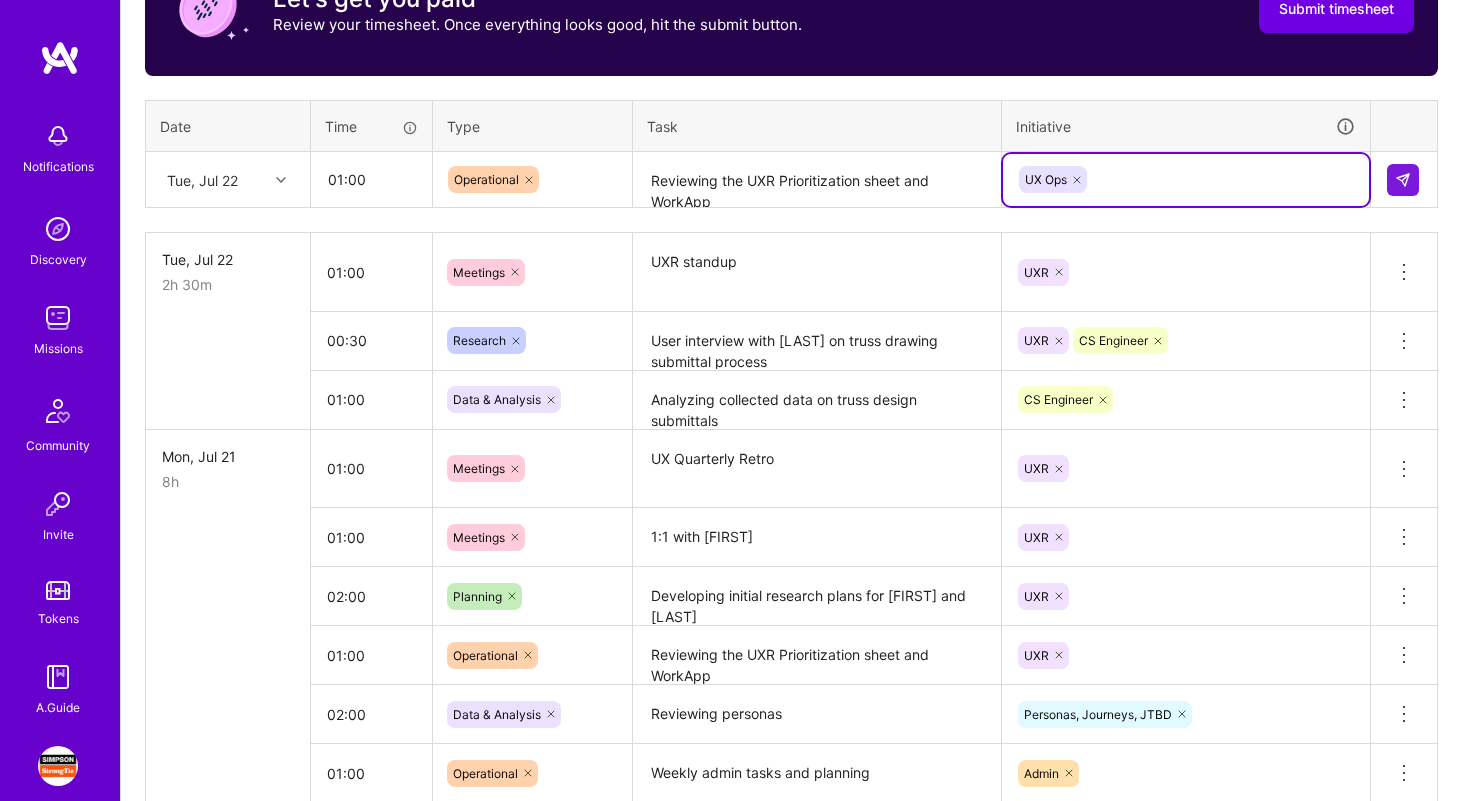 click on "UXR" at bounding box center [1186, 655] 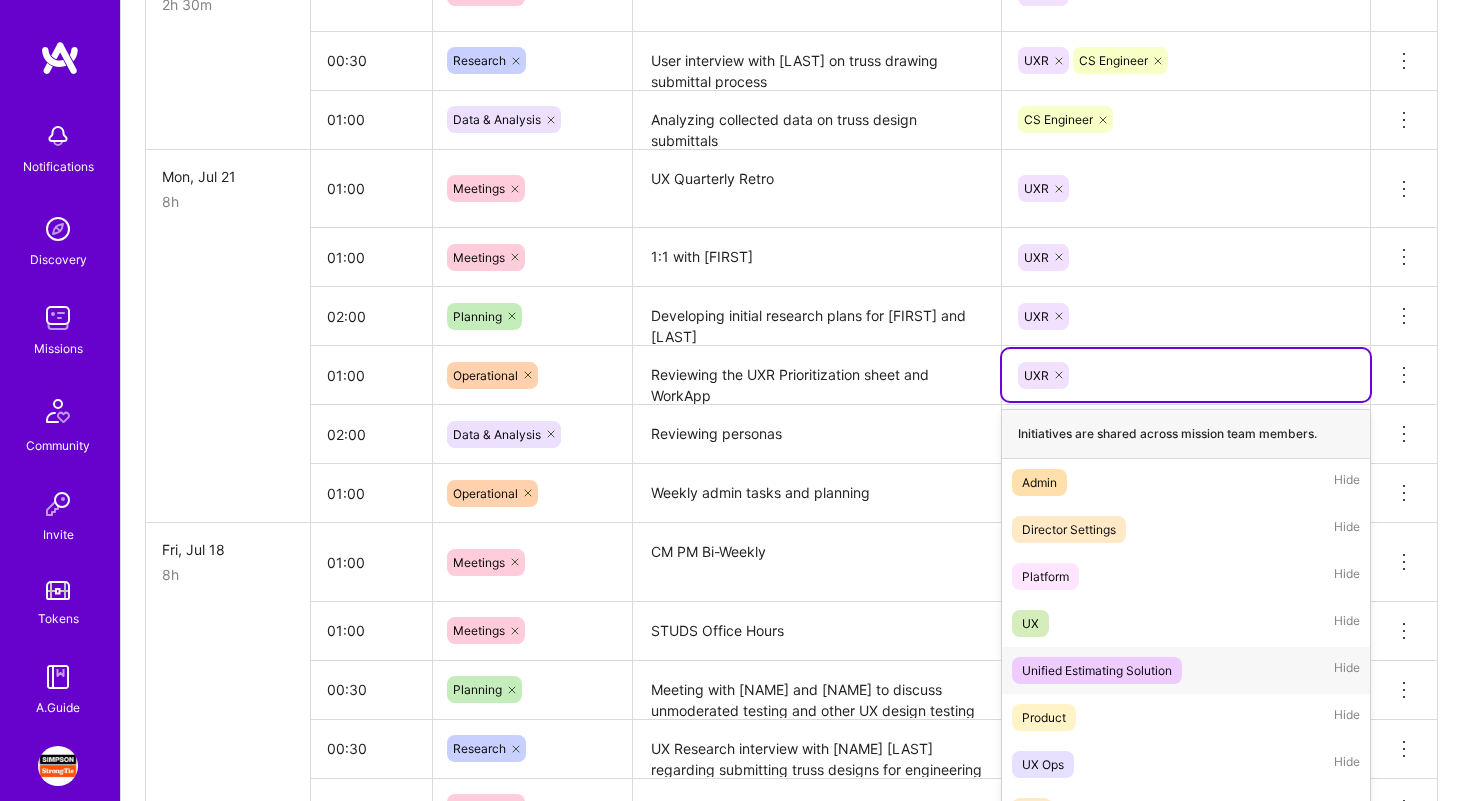 scroll, scrollTop: 1002, scrollLeft: 0, axis: vertical 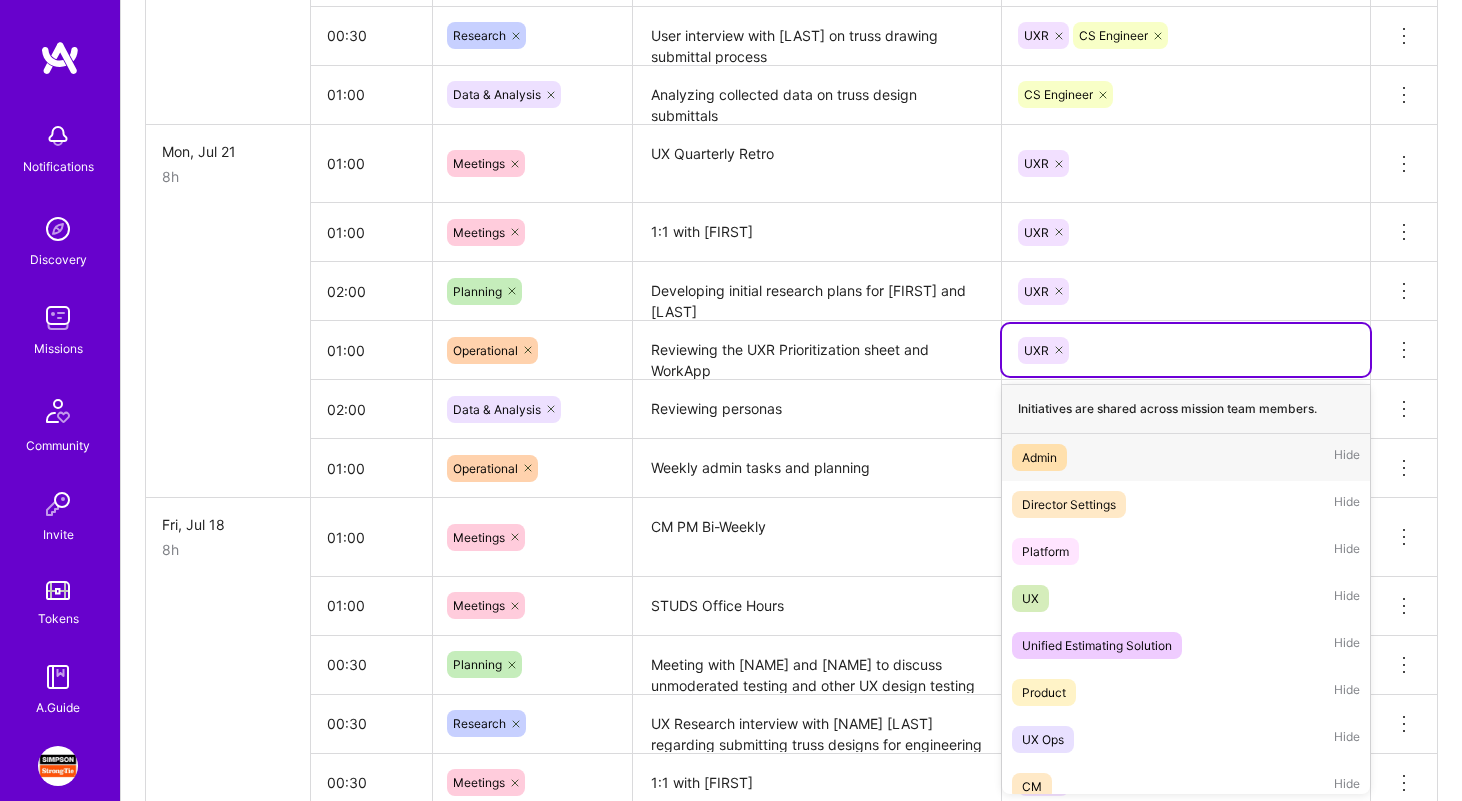 click 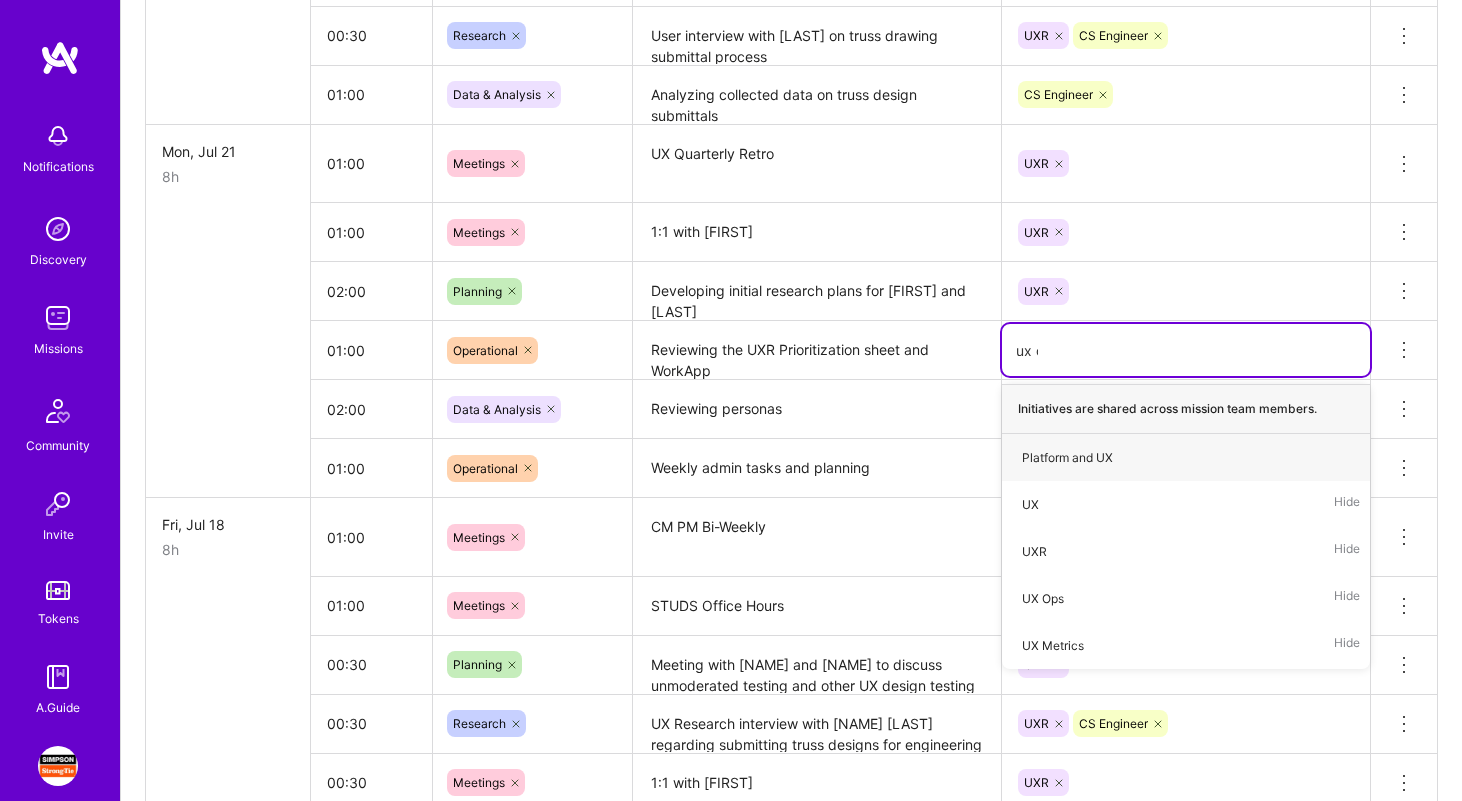 type on "ux op" 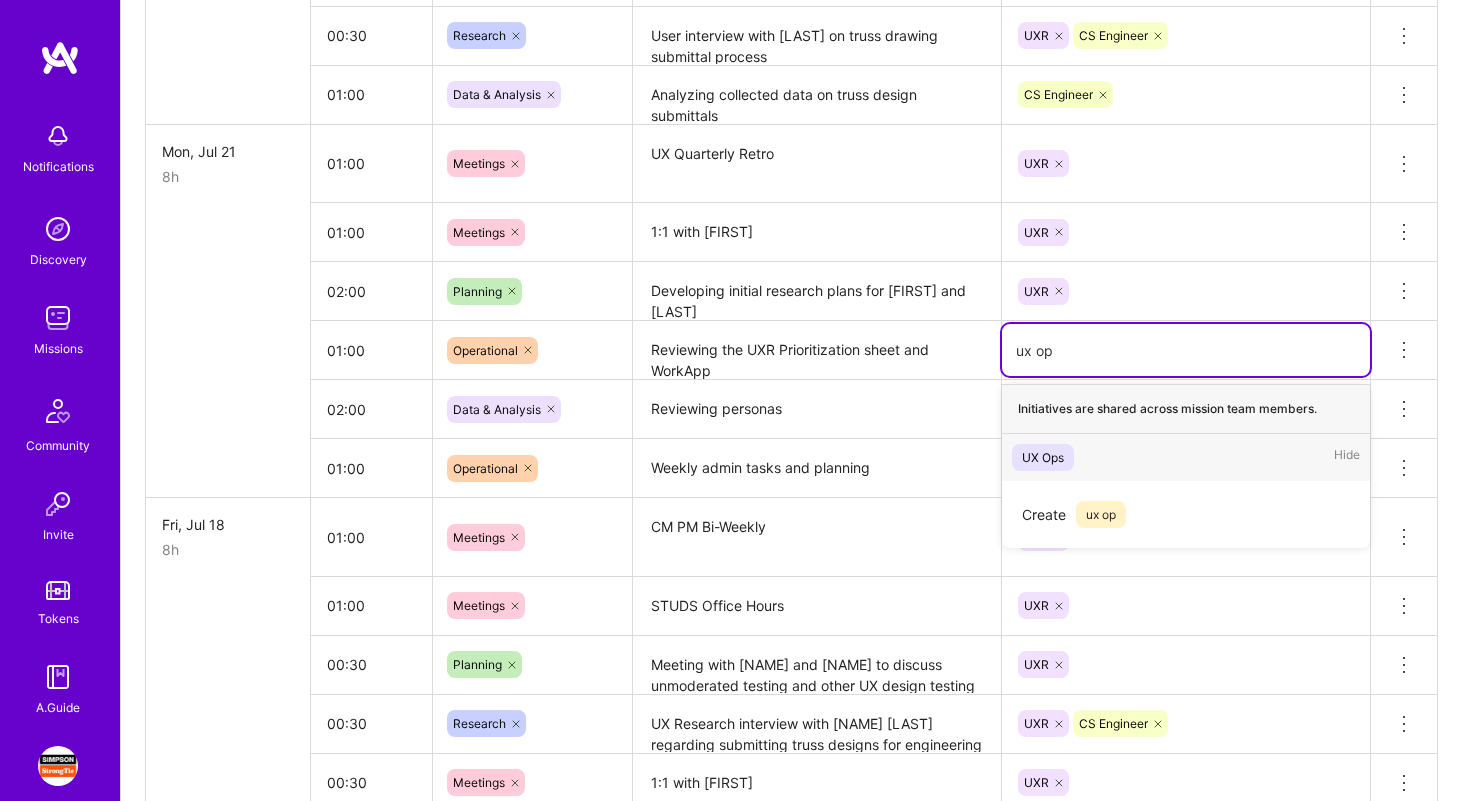 click on "UX Ops Hide" at bounding box center [1186, 457] 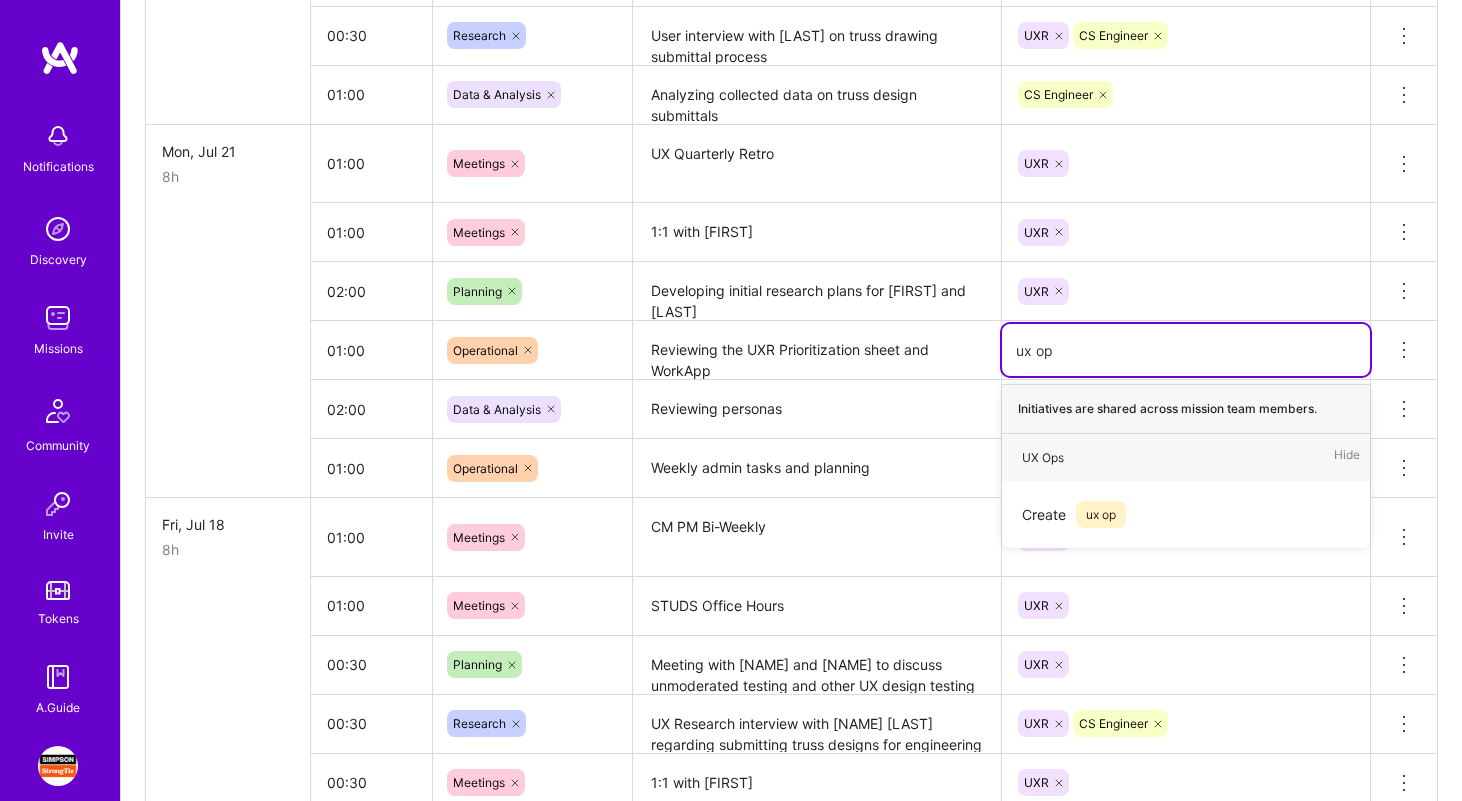 type 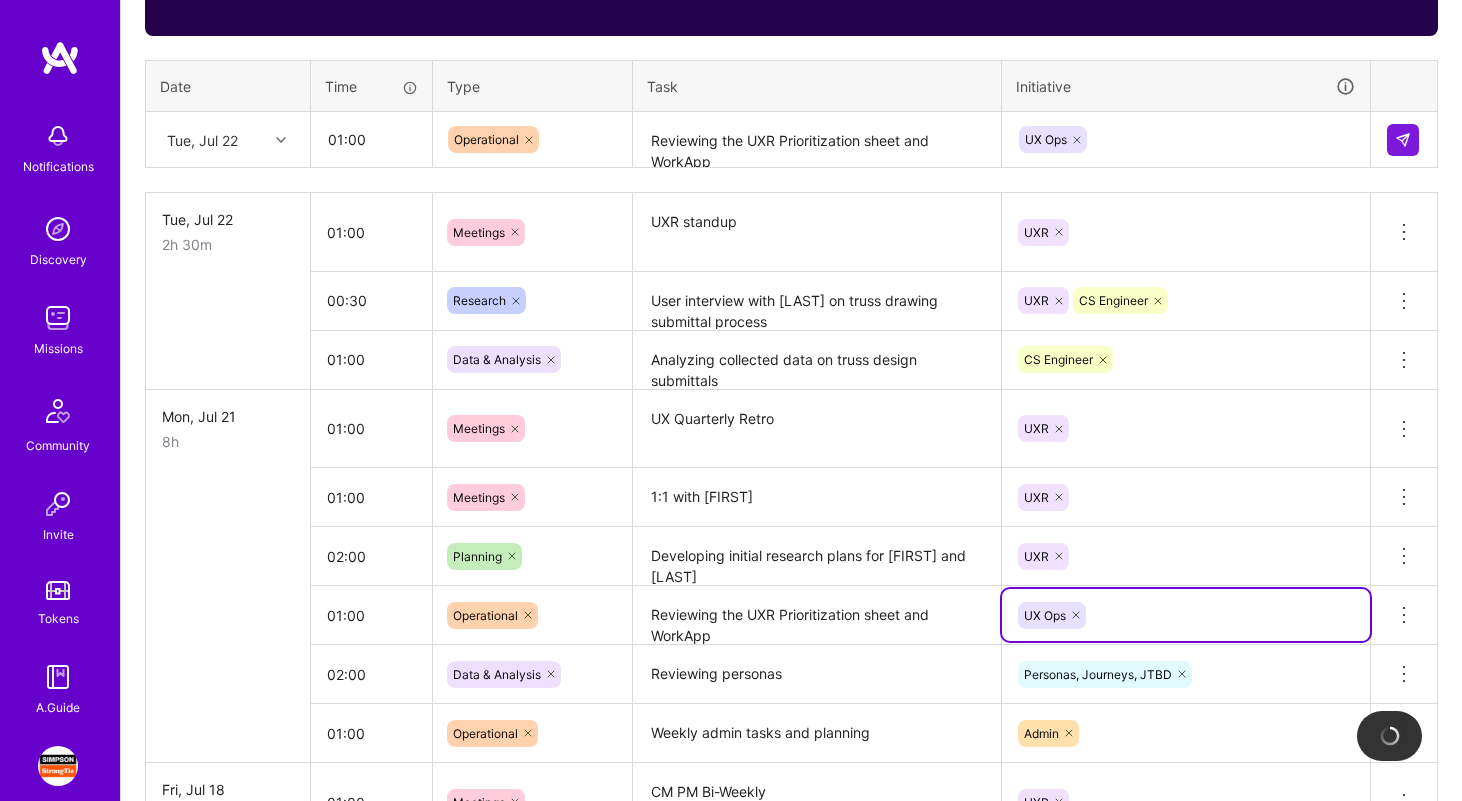scroll, scrollTop: 413, scrollLeft: 0, axis: vertical 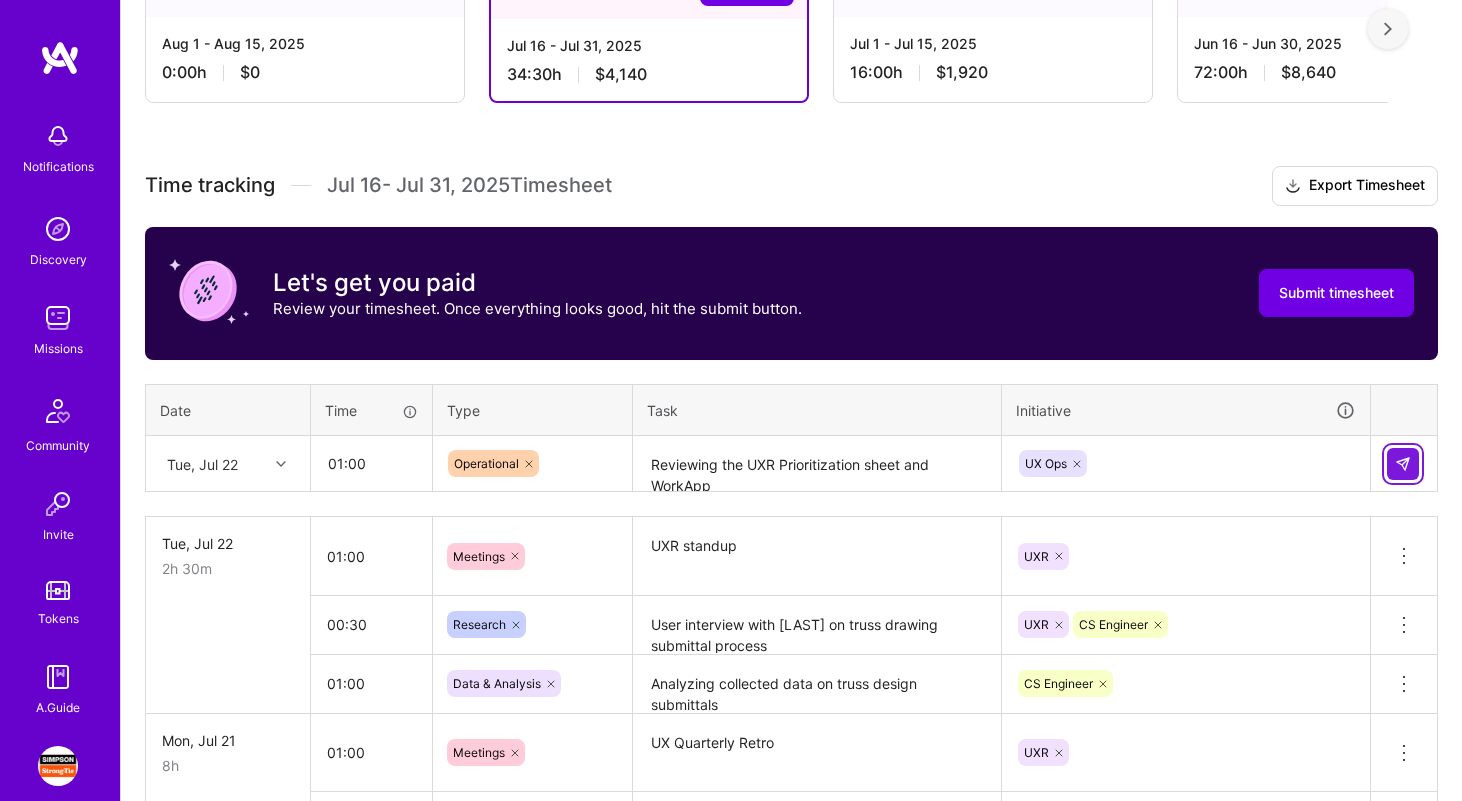 click at bounding box center (1403, 464) 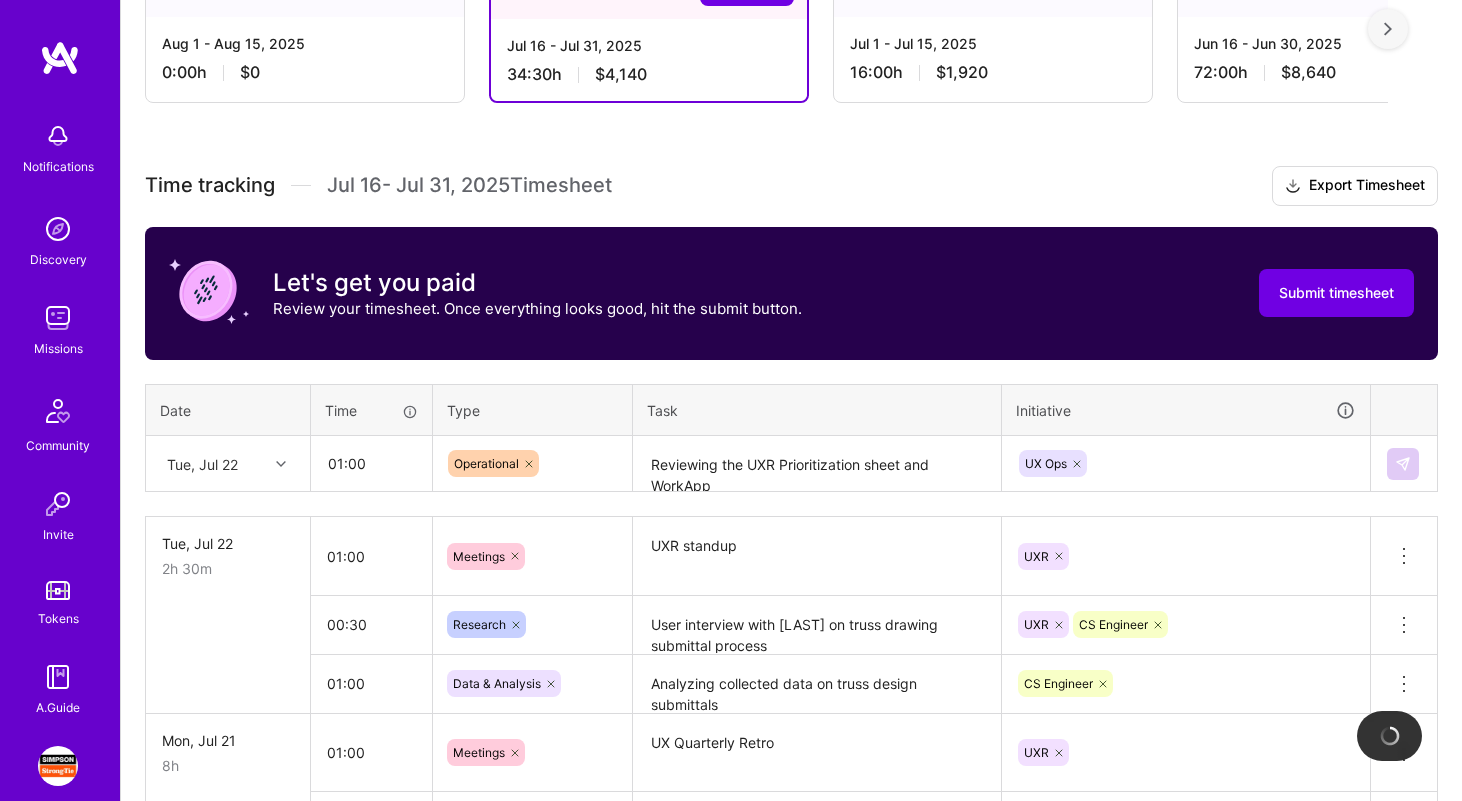 type 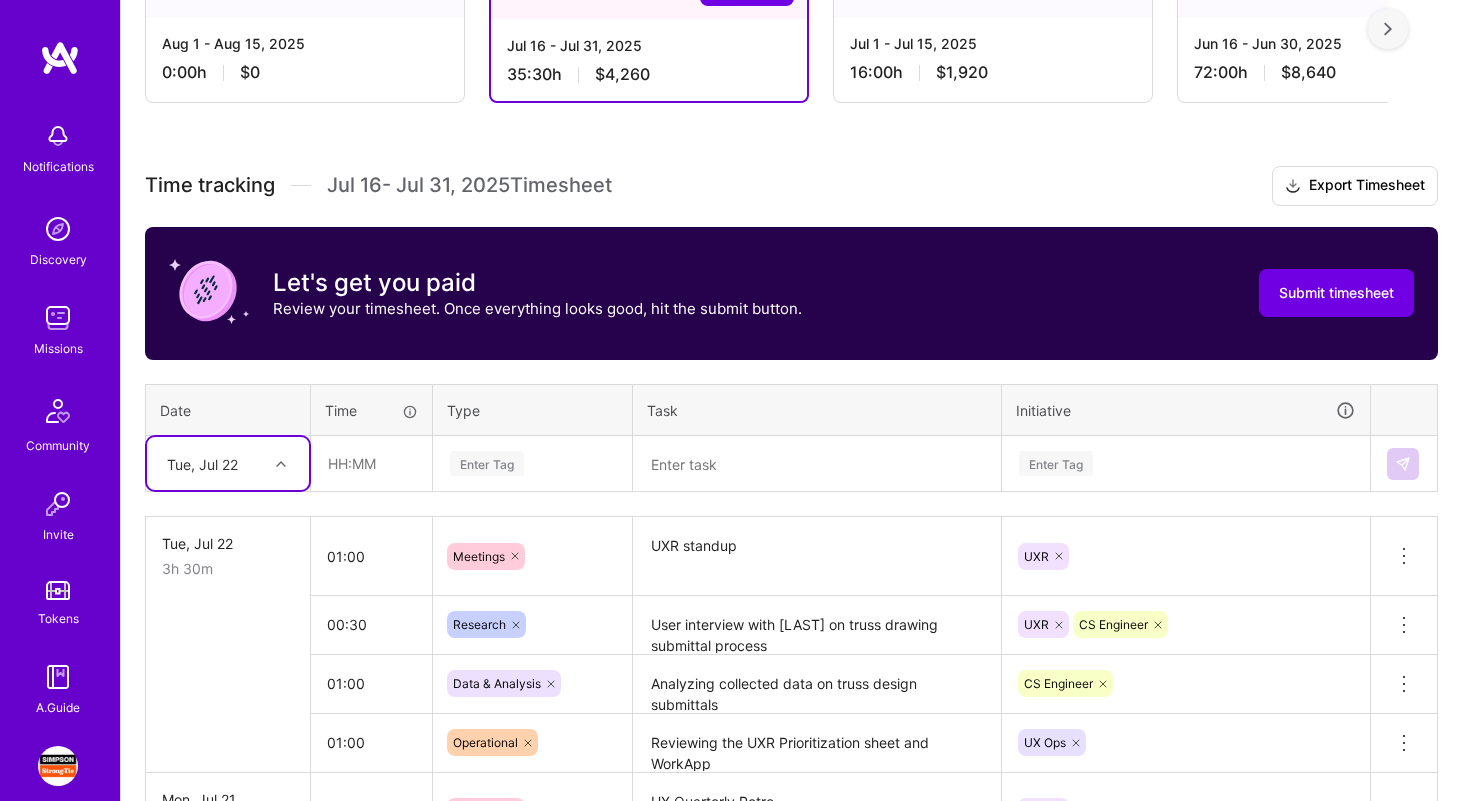 scroll, scrollTop: 481, scrollLeft: 0, axis: vertical 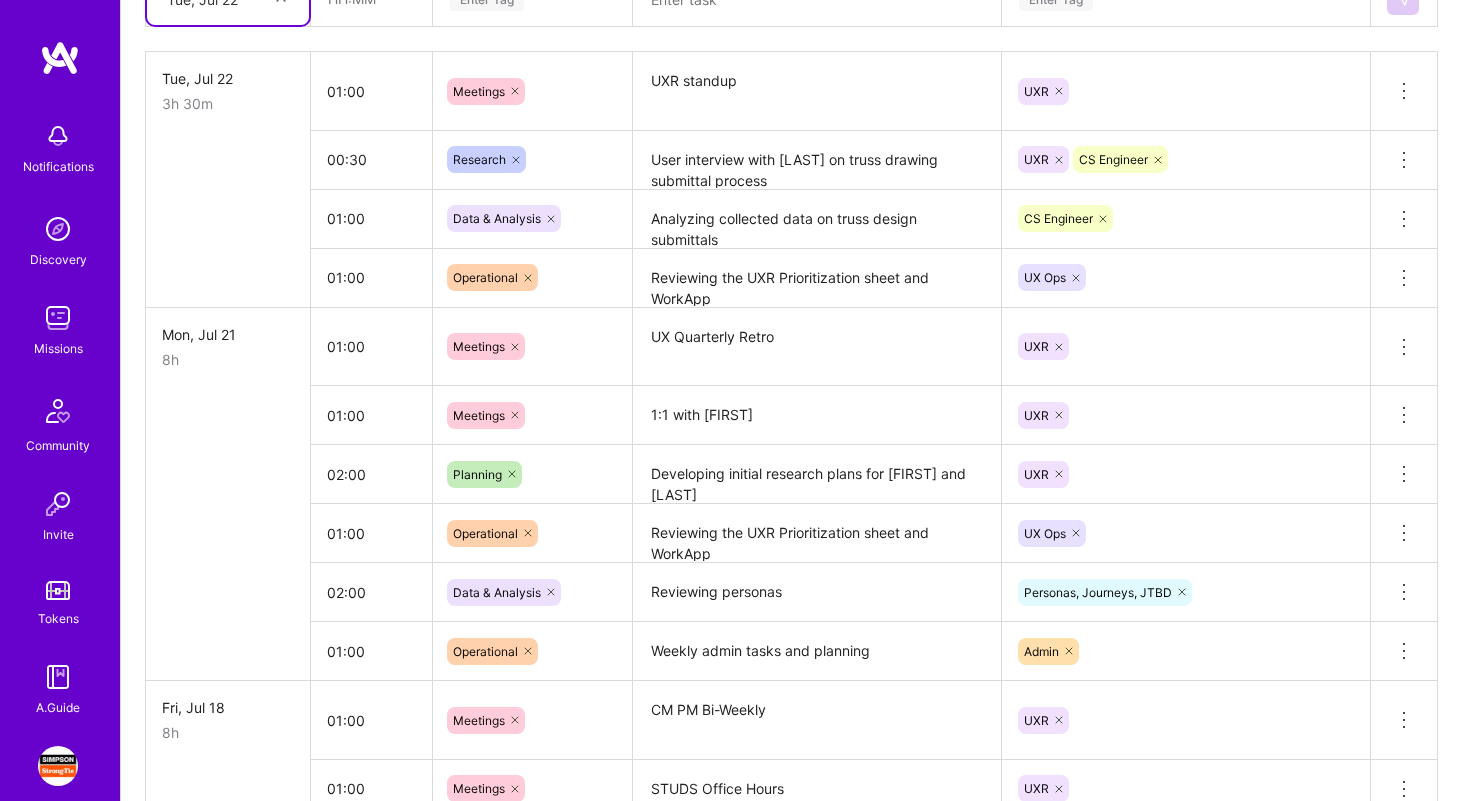 click on "Developing initial research plans for [FIRST] and [LAST]" at bounding box center (817, 474) 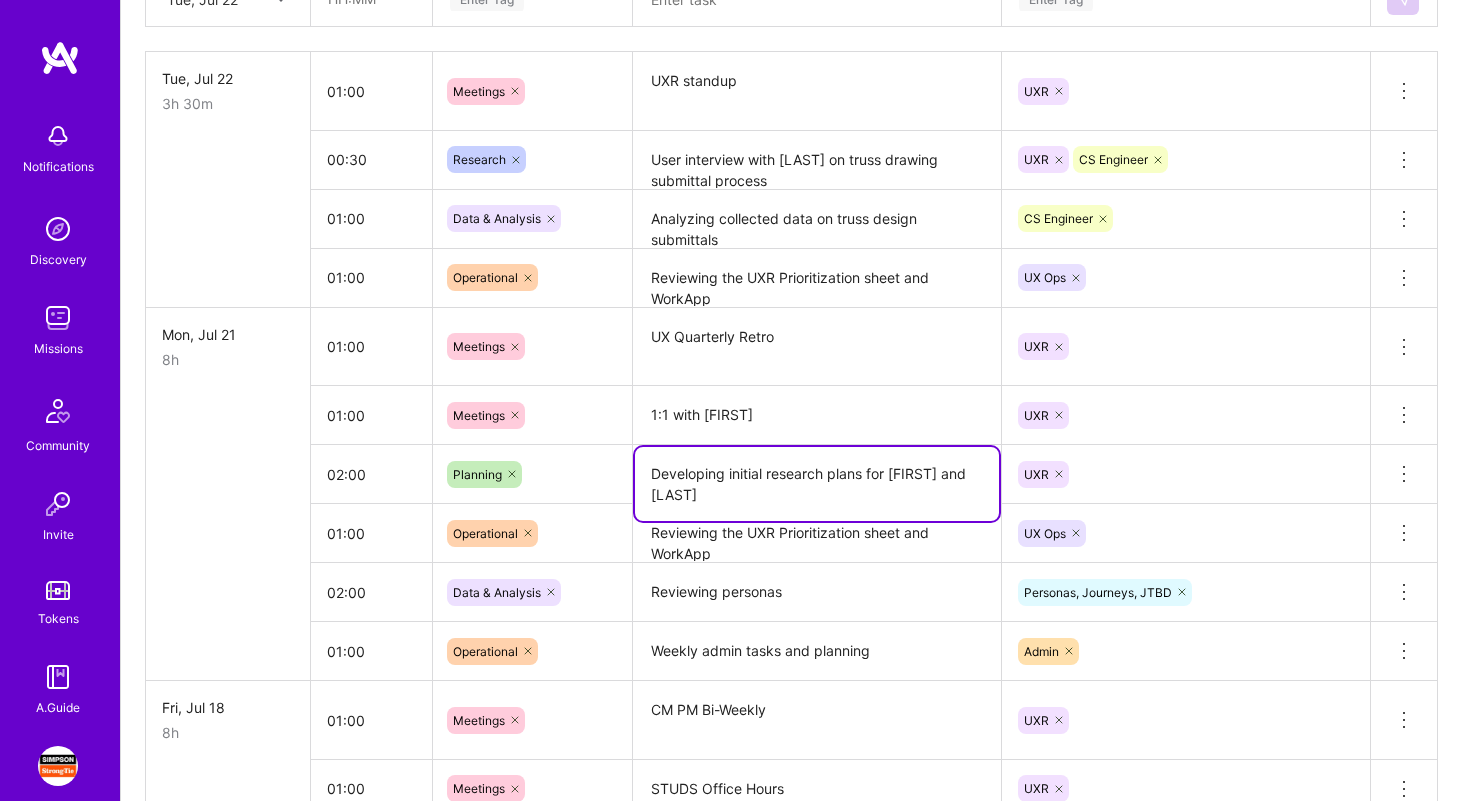 click on "Developing initial research plans for [FIRST] and [LAST]" at bounding box center [817, 484] 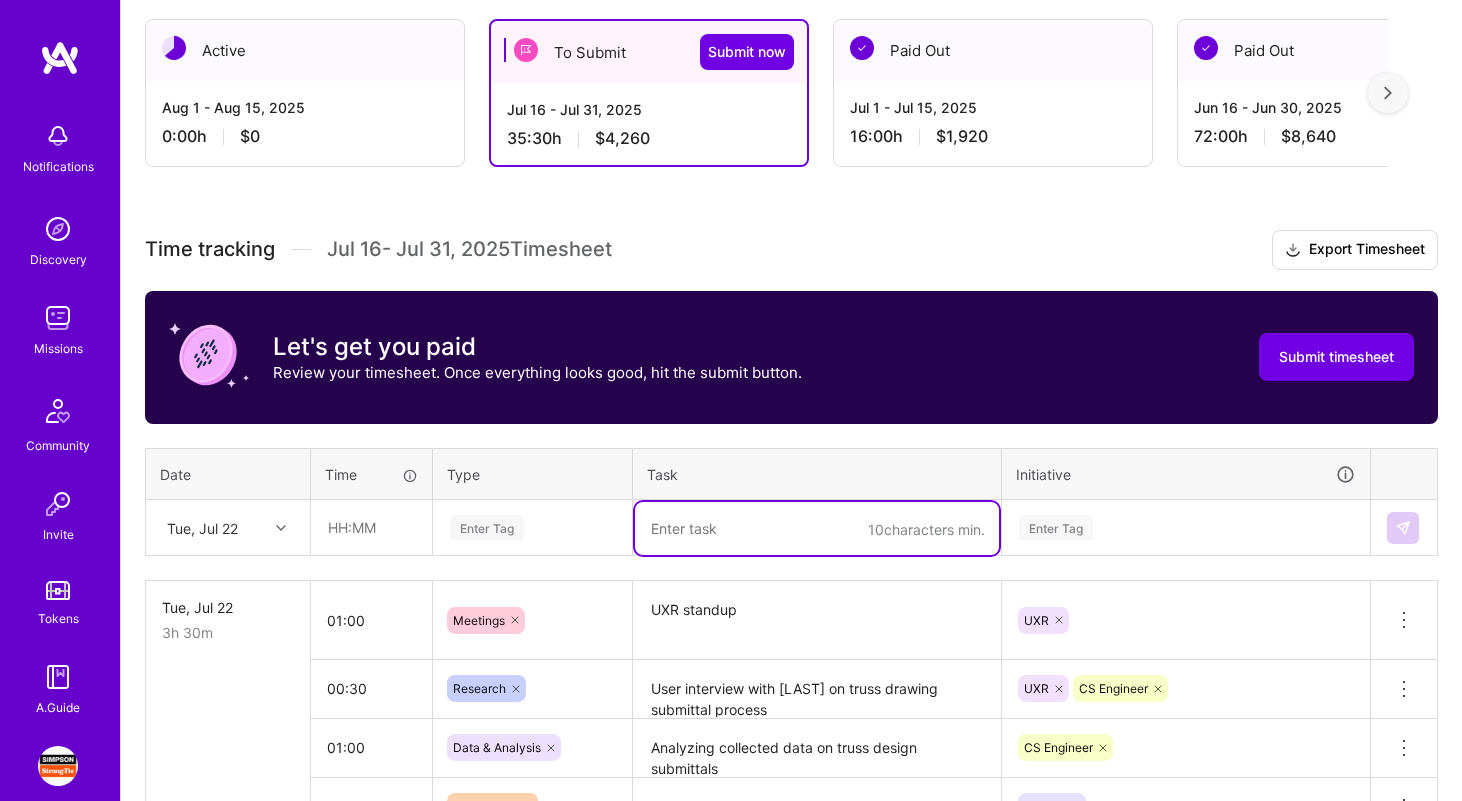 click at bounding box center [817, 528] 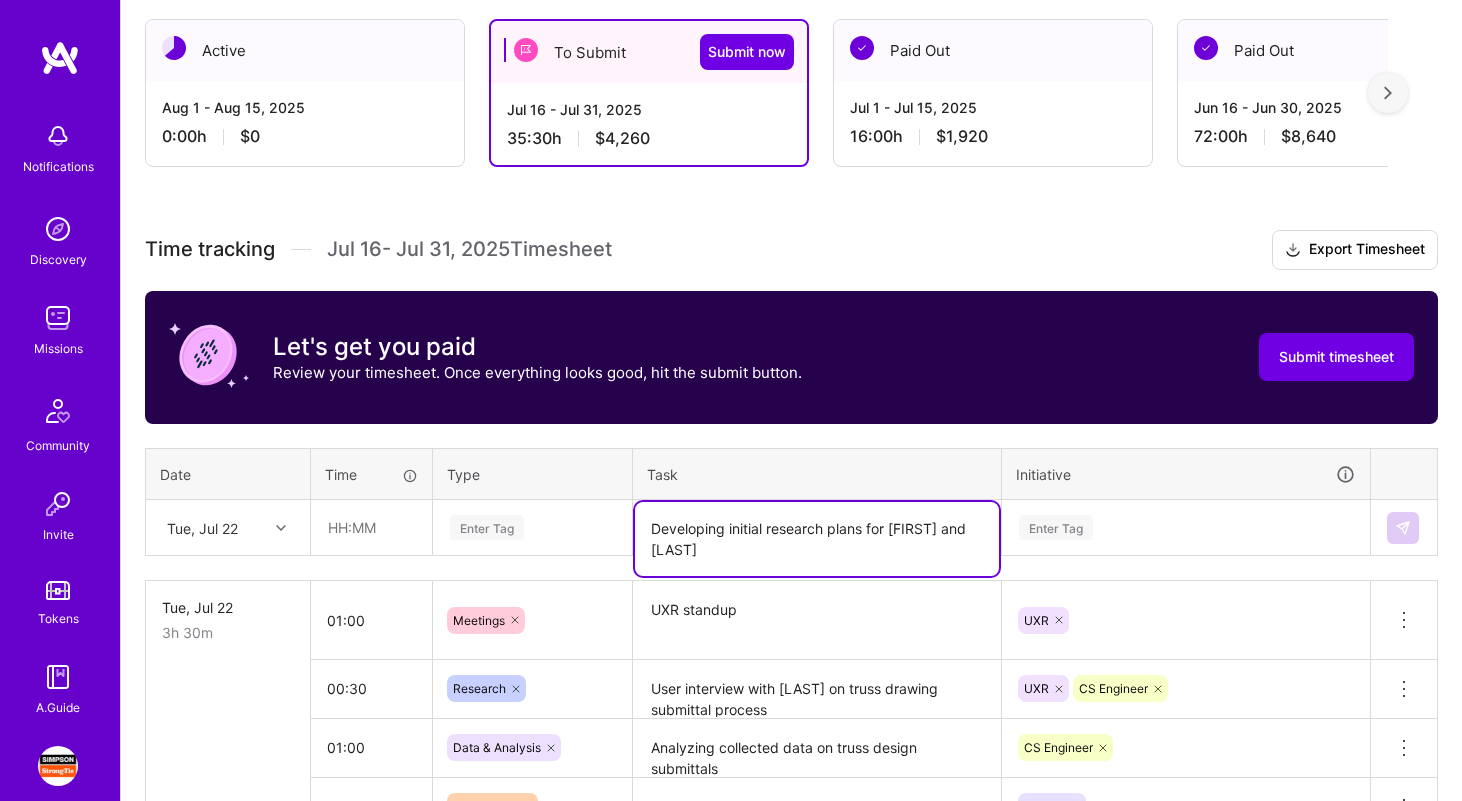 type on "Developing initial research plans for [FIRST] and [LAST]" 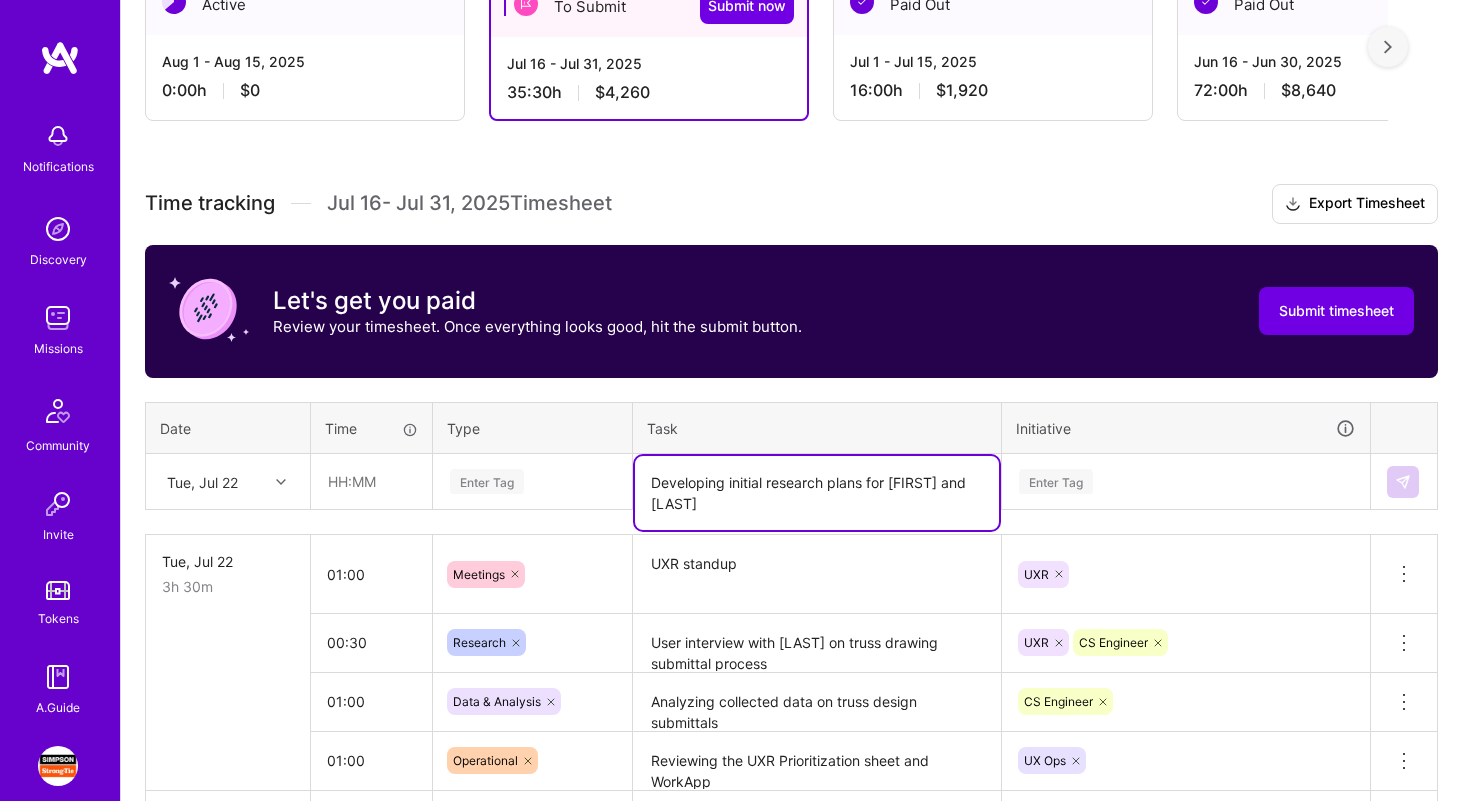 click on "Enter Tag" at bounding box center [532, 482] 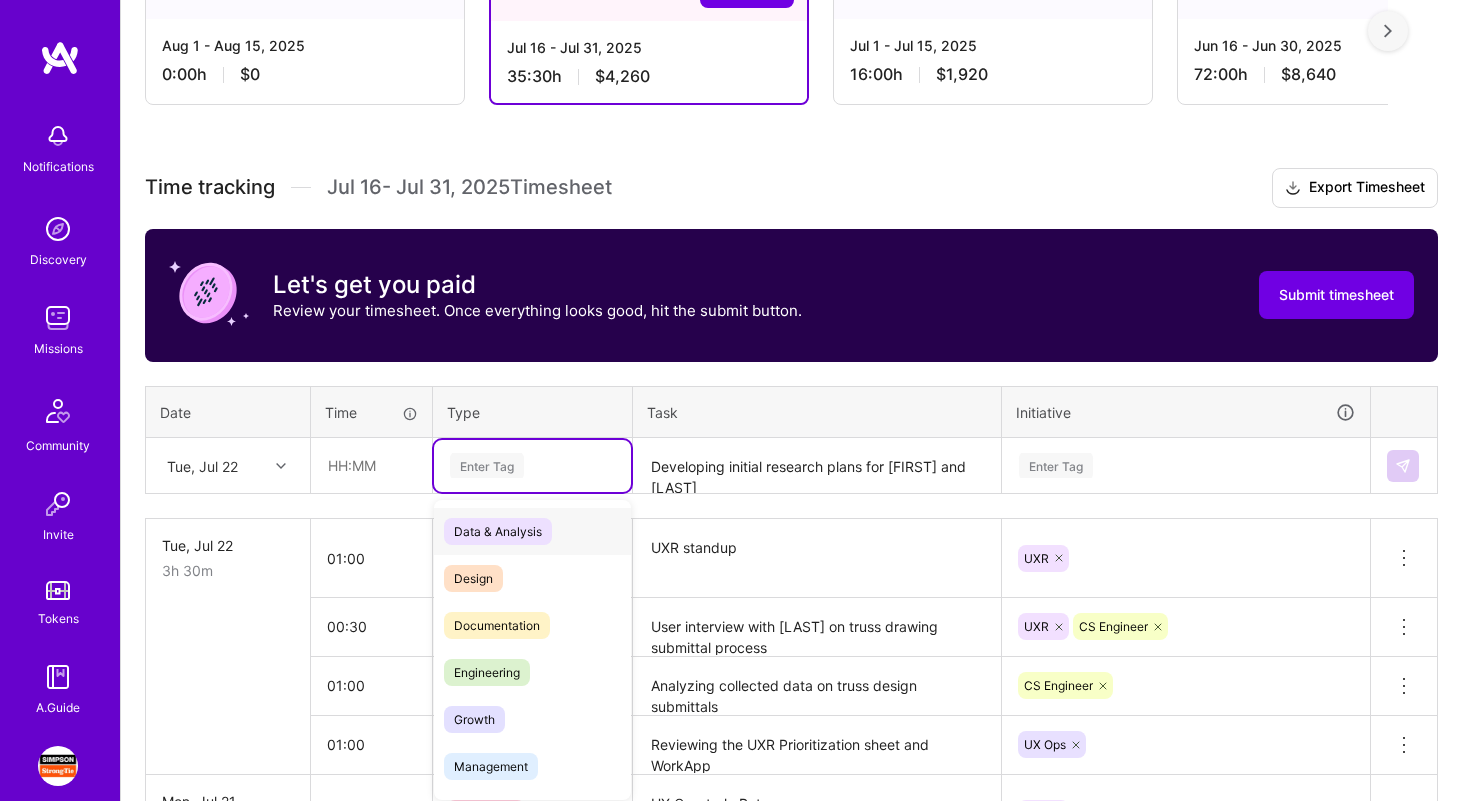 scroll, scrollTop: 417, scrollLeft: 0, axis: vertical 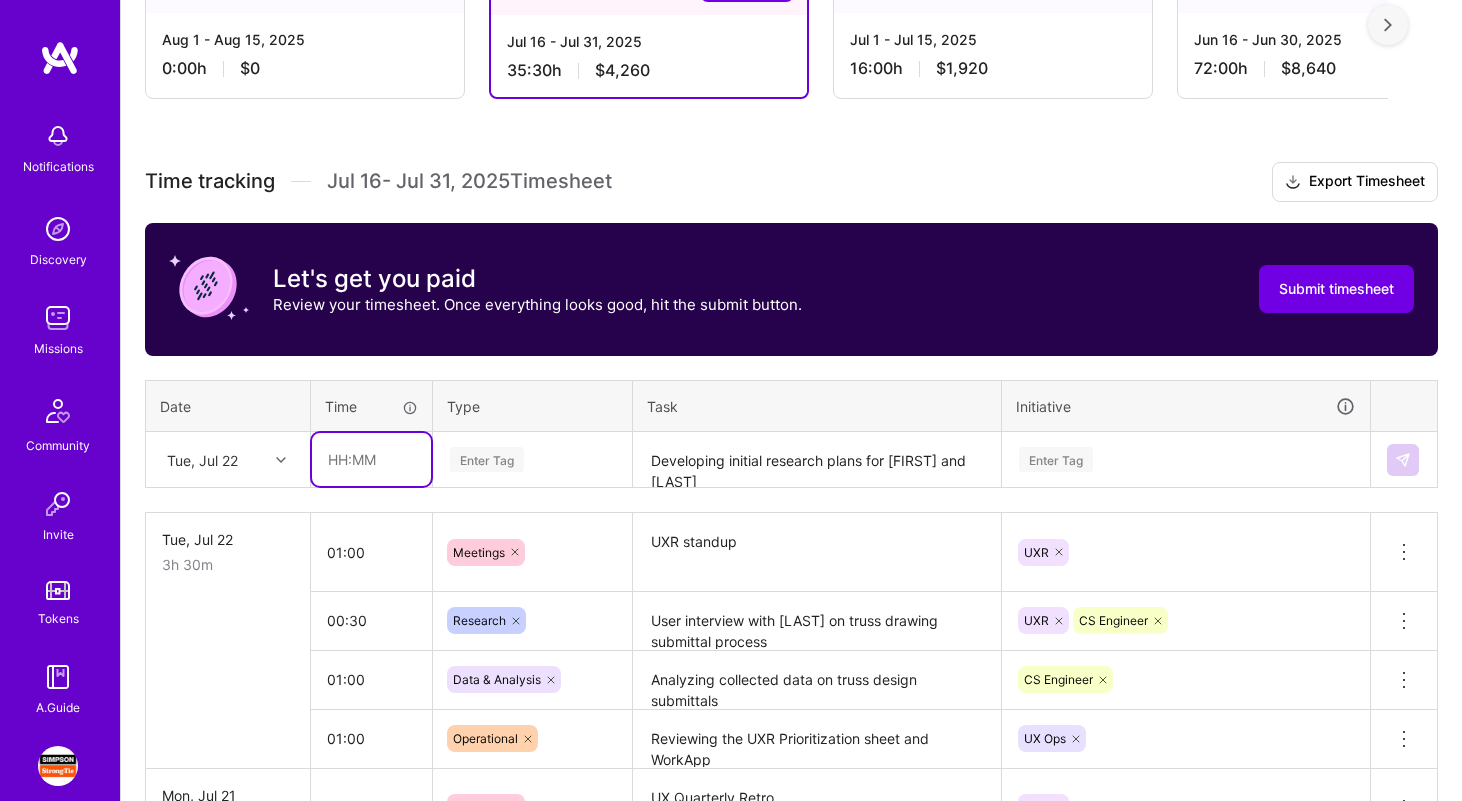 click at bounding box center (371, 459) 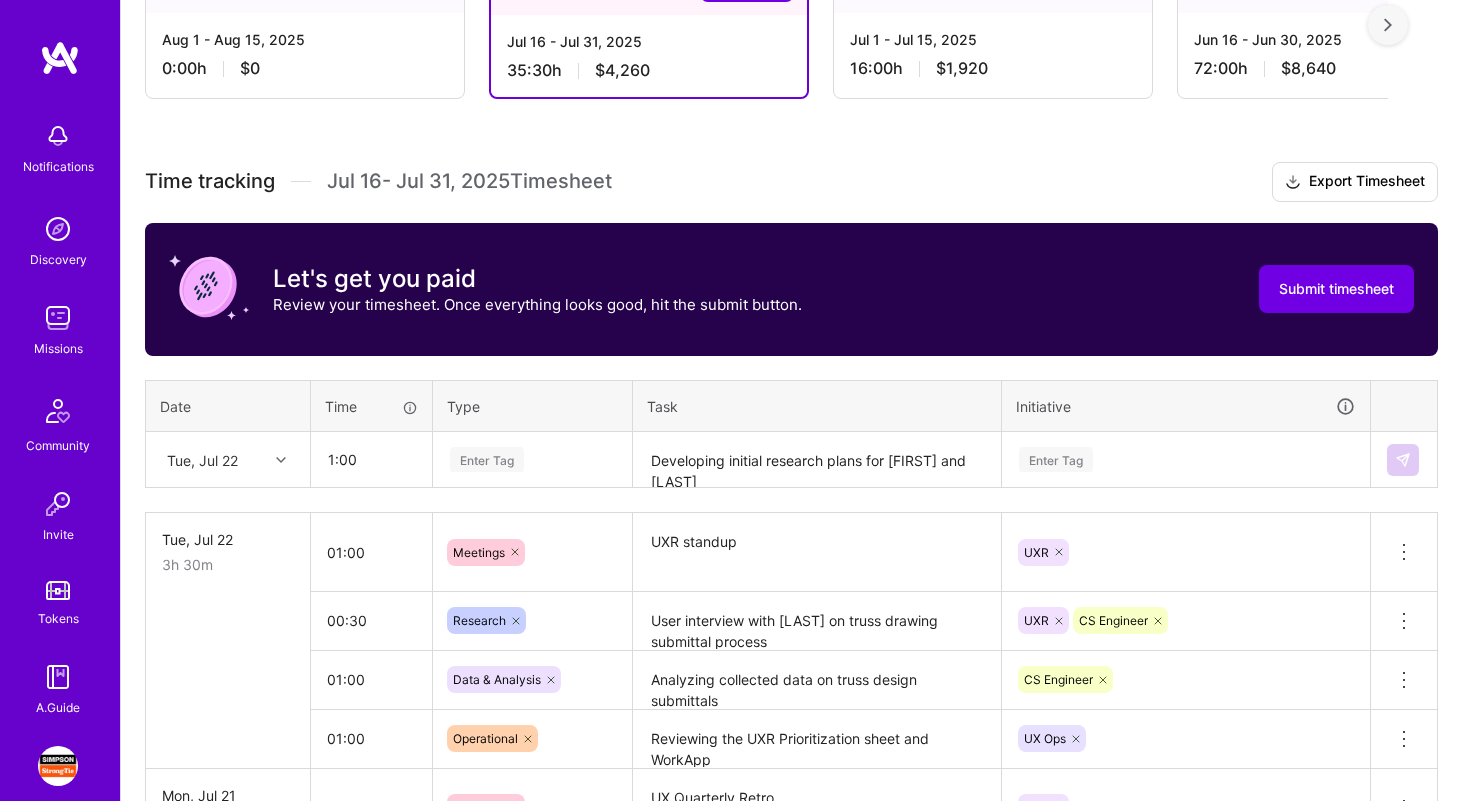 type on "01:00" 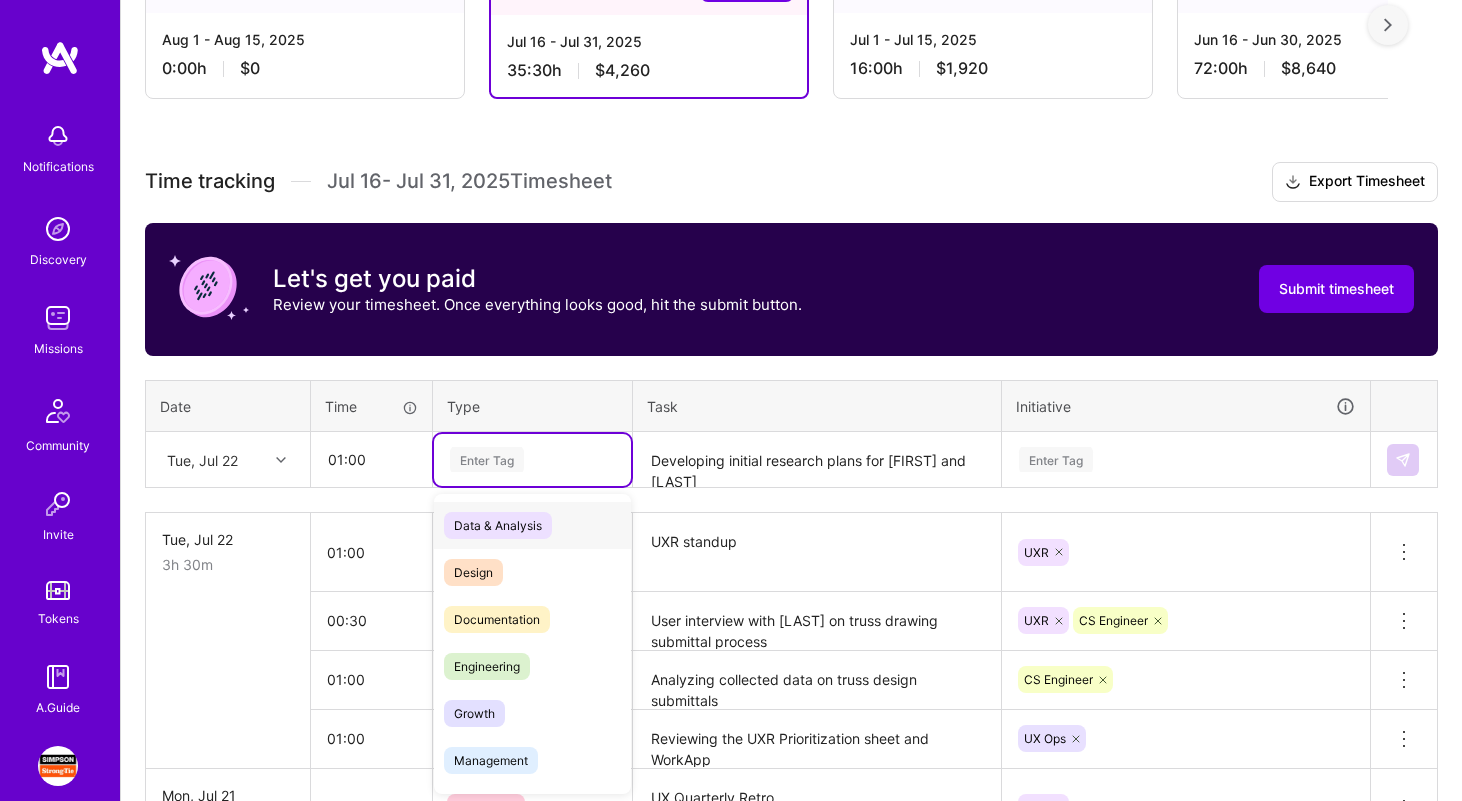 scroll, scrollTop: 663, scrollLeft: 0, axis: vertical 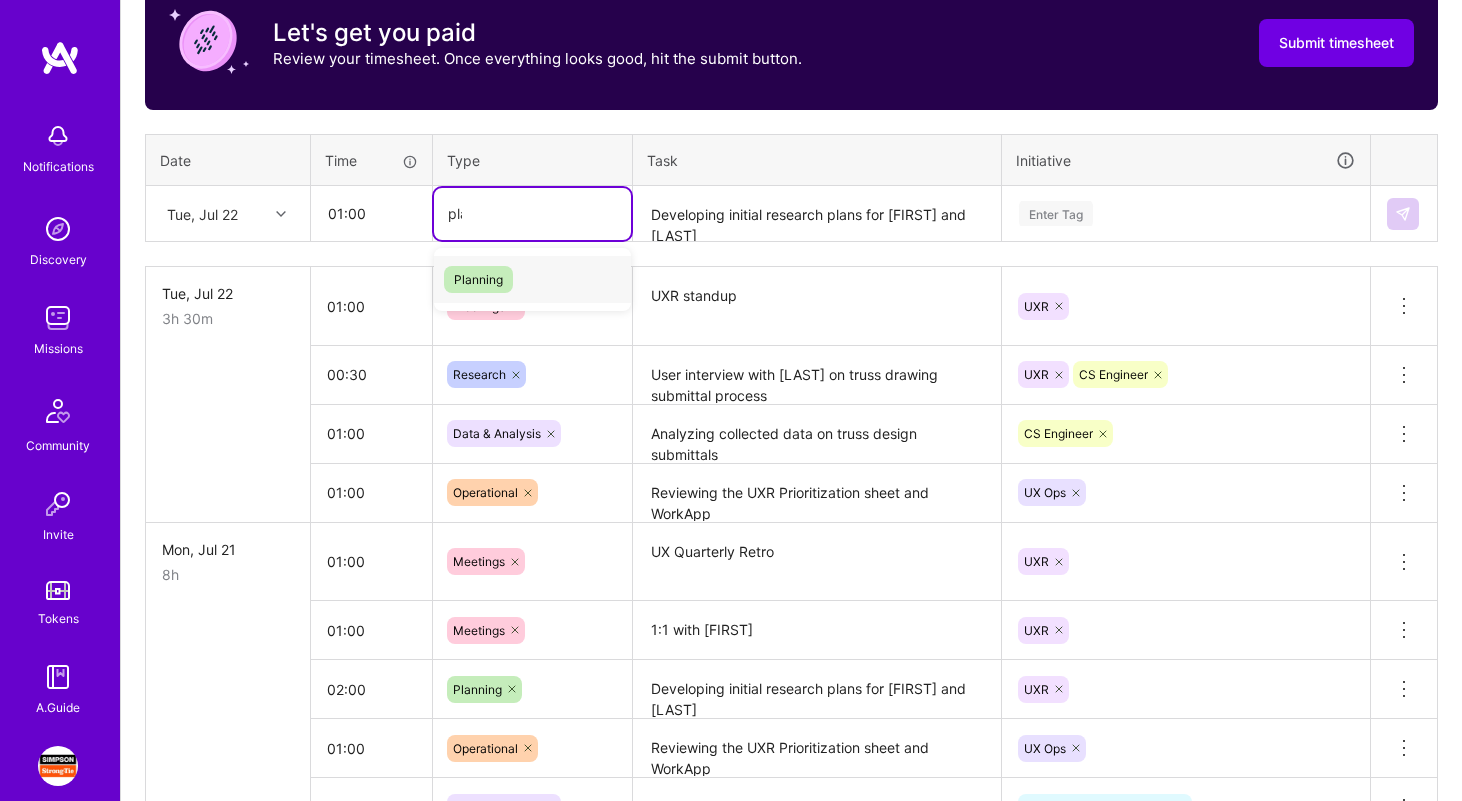 type on "plann" 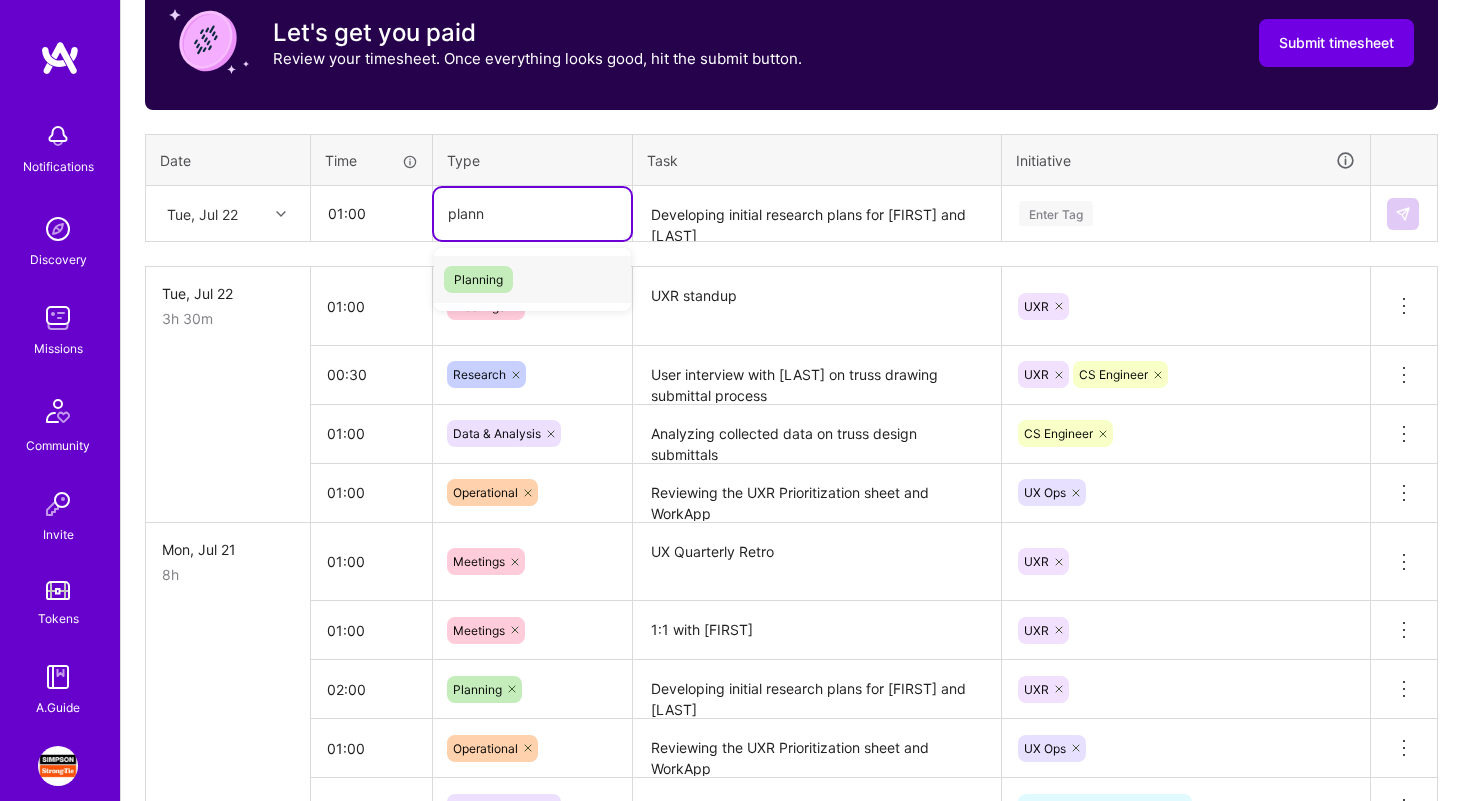 type 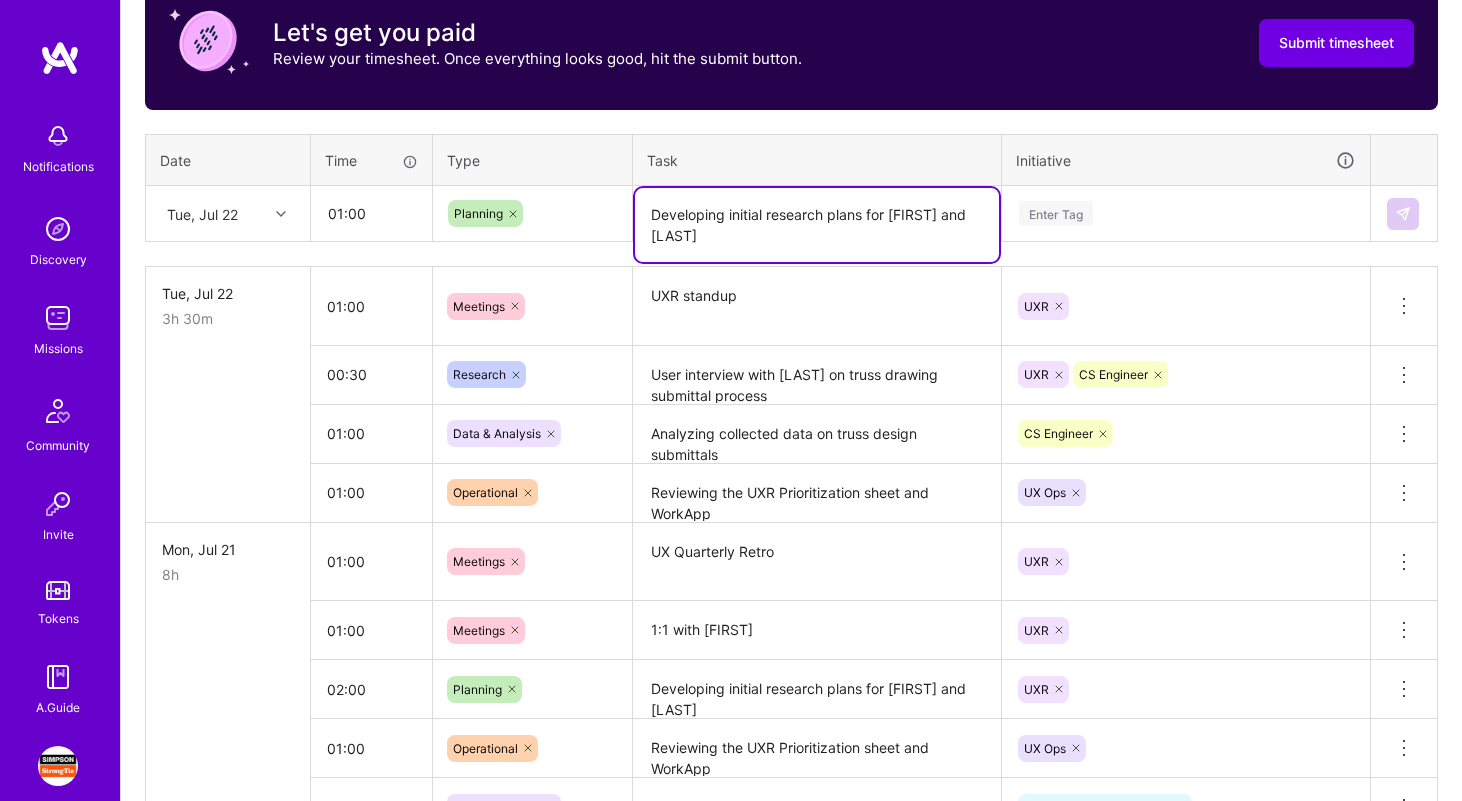 scroll, scrollTop: 0, scrollLeft: 0, axis: both 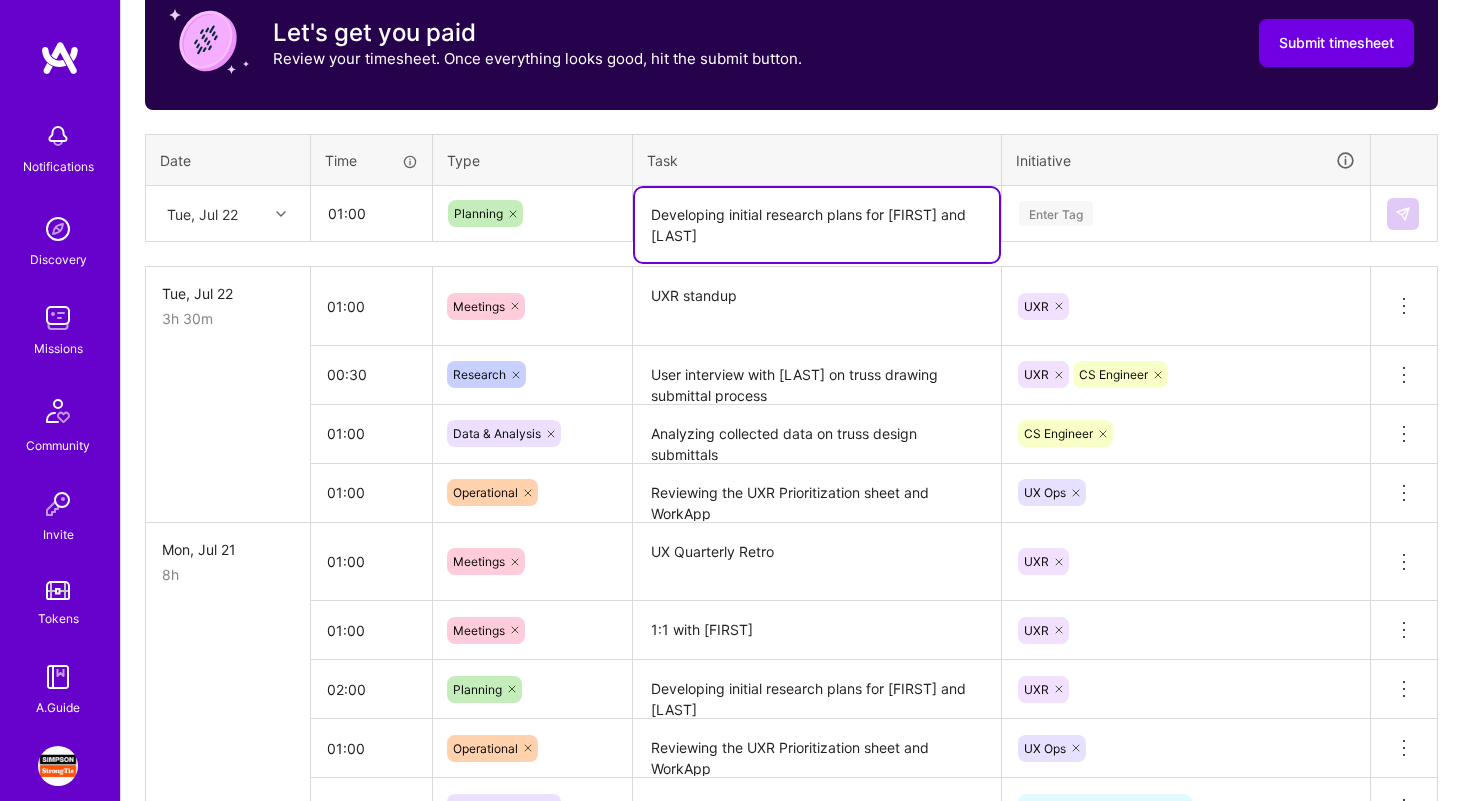 click on "Developing initial research plans for [FIRST] and [LAST]" at bounding box center [817, 225] 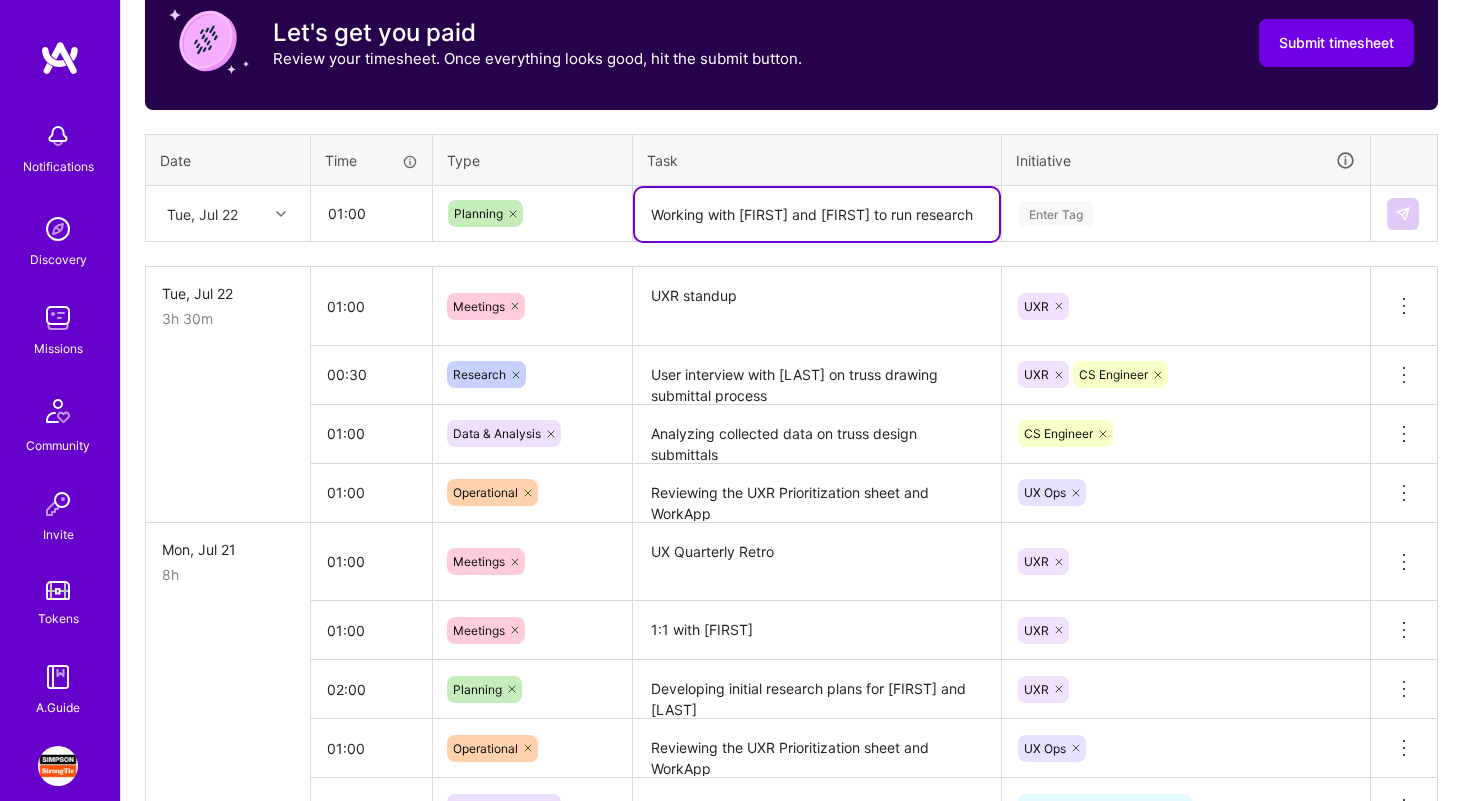 type on "Working with [FIRST] and [FIRST] to run research" 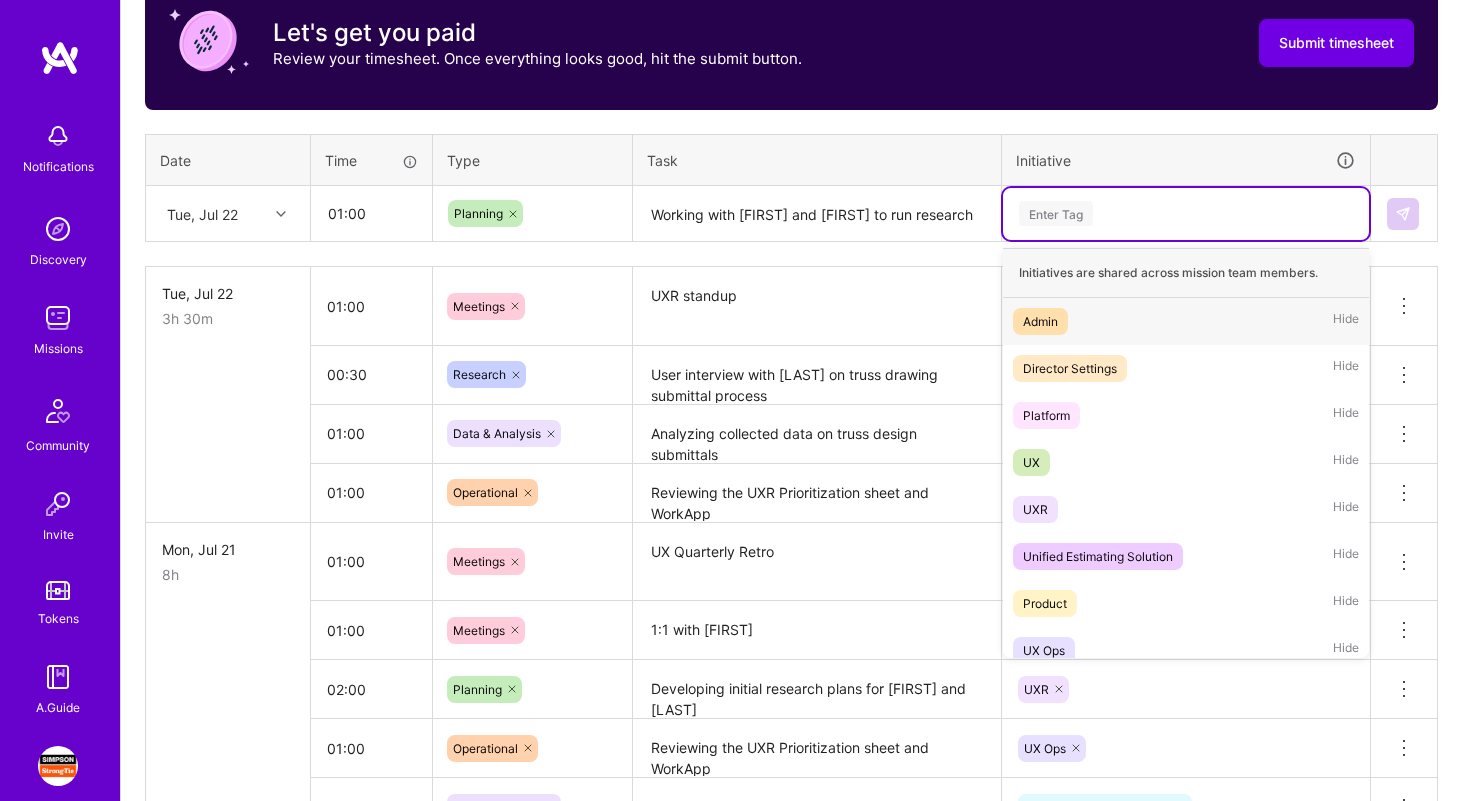 click on "Enter Tag" at bounding box center [1186, 214] 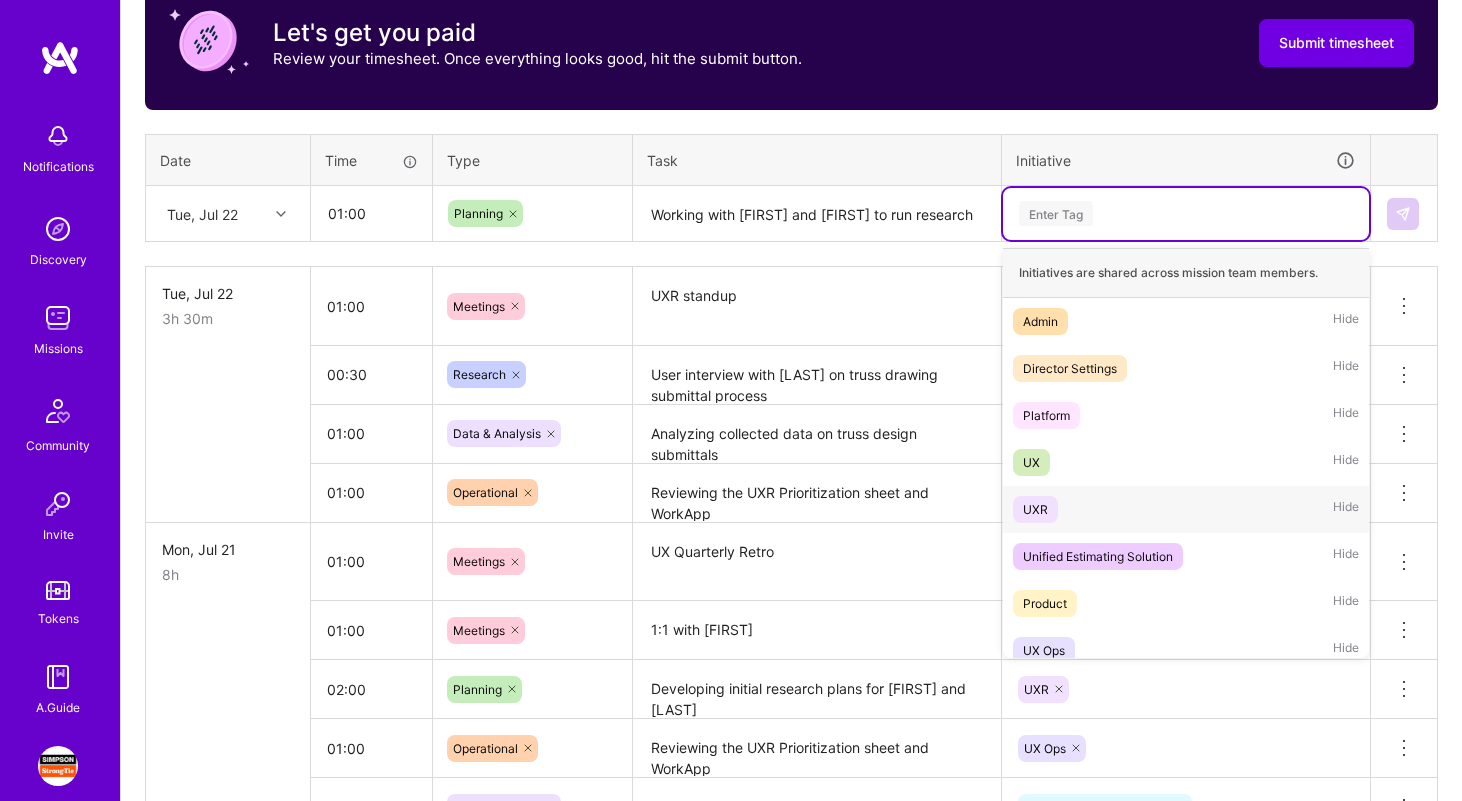 click on "UXR Hide" at bounding box center [1186, 509] 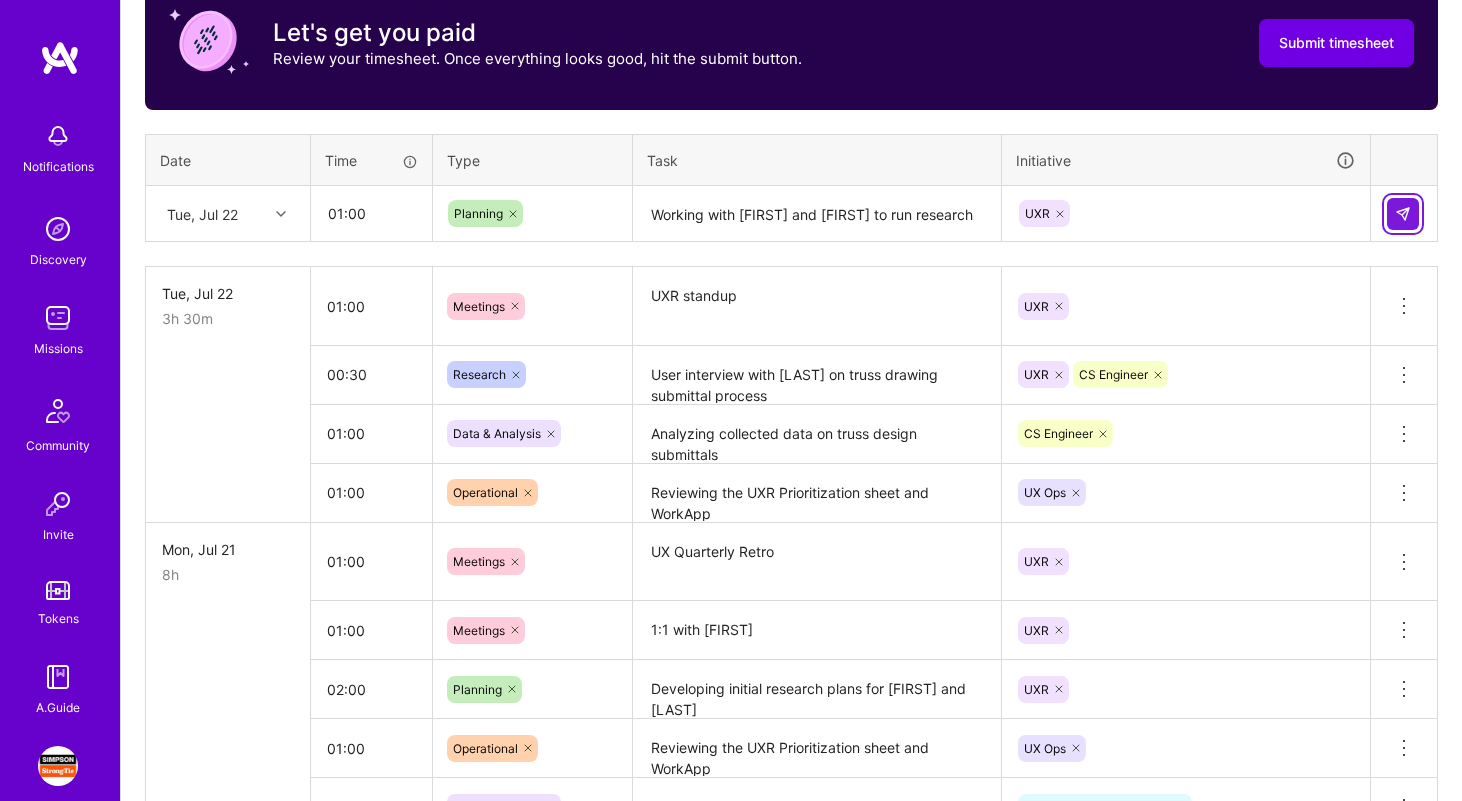 click at bounding box center (1403, 214) 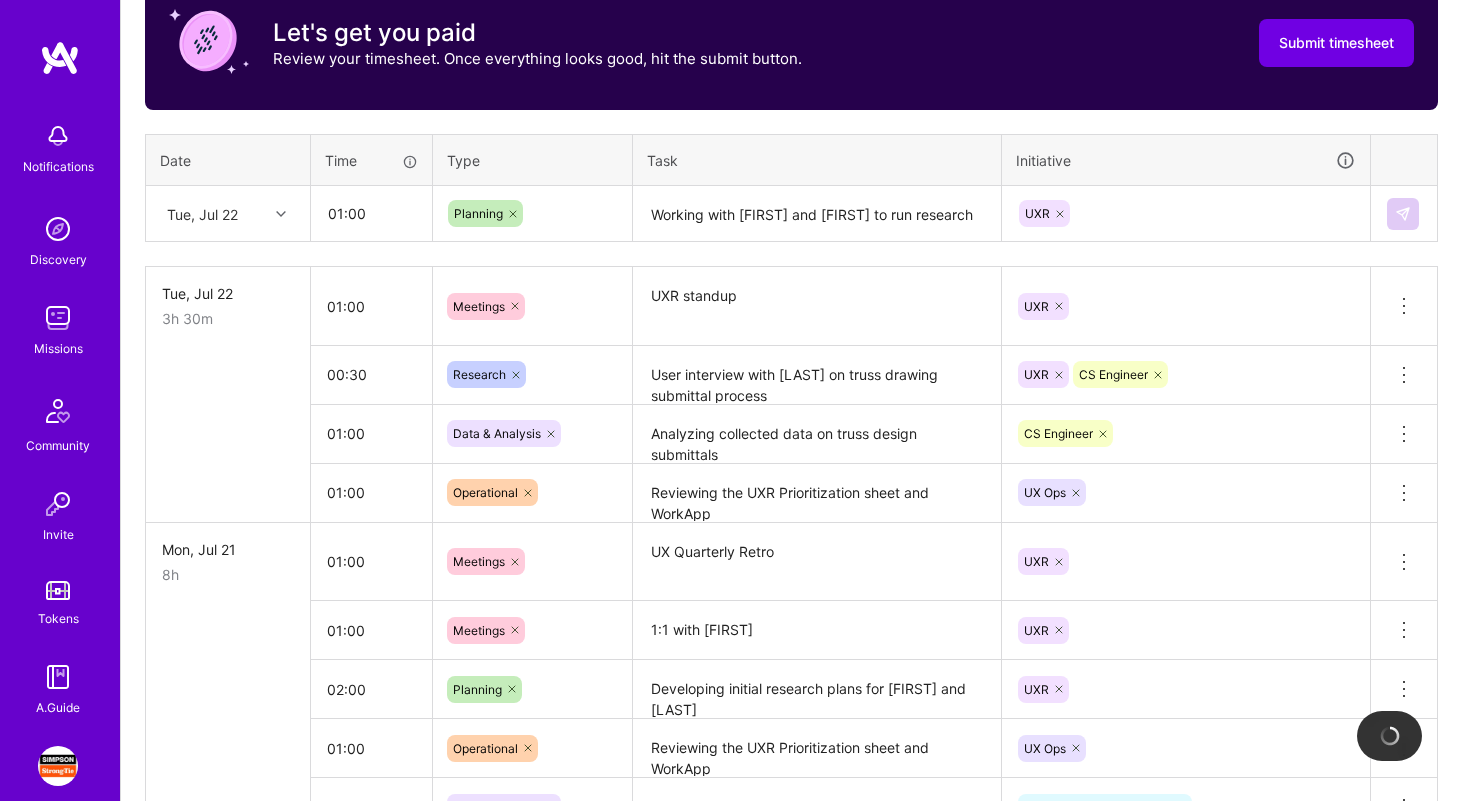 type 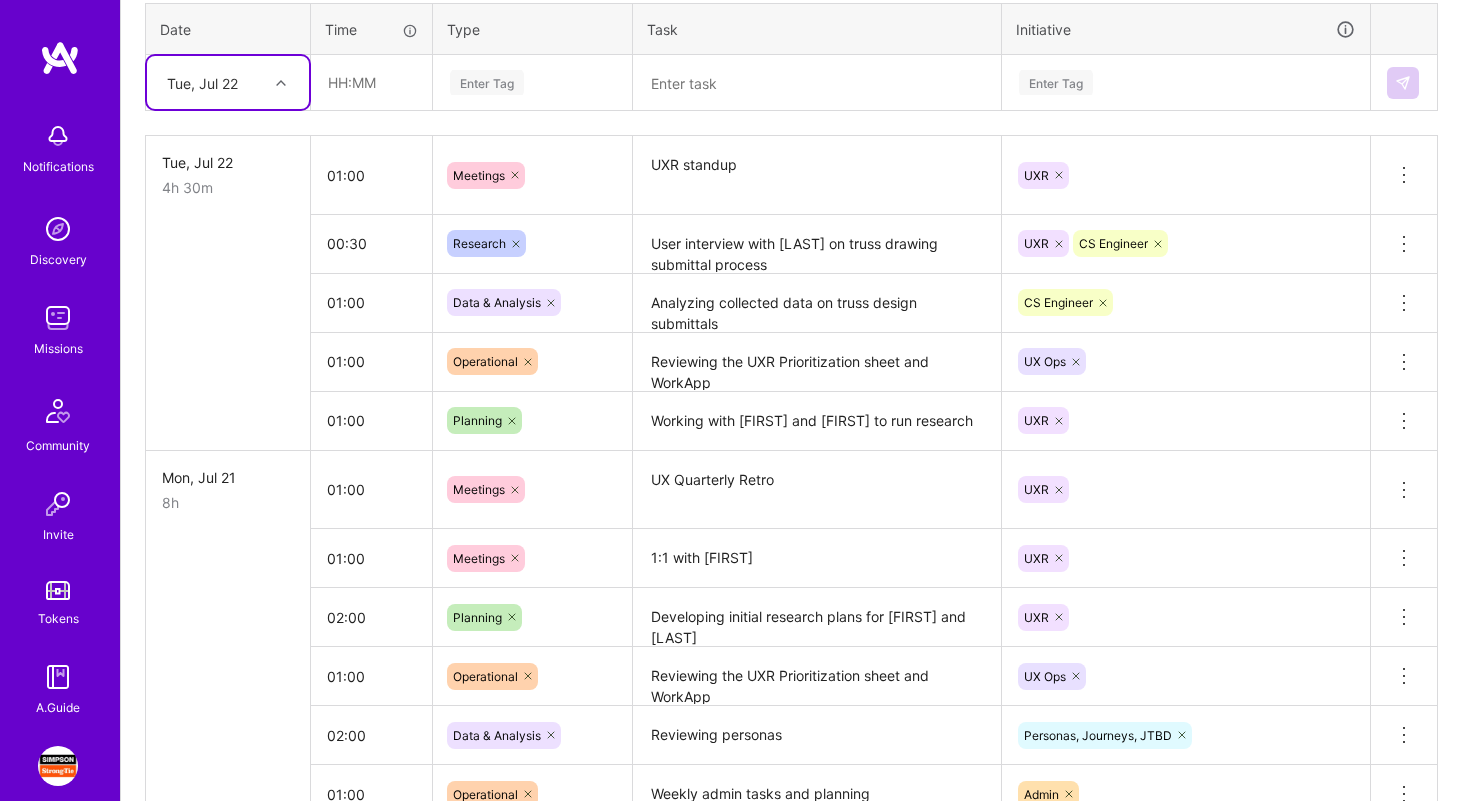 scroll, scrollTop: 896, scrollLeft: 0, axis: vertical 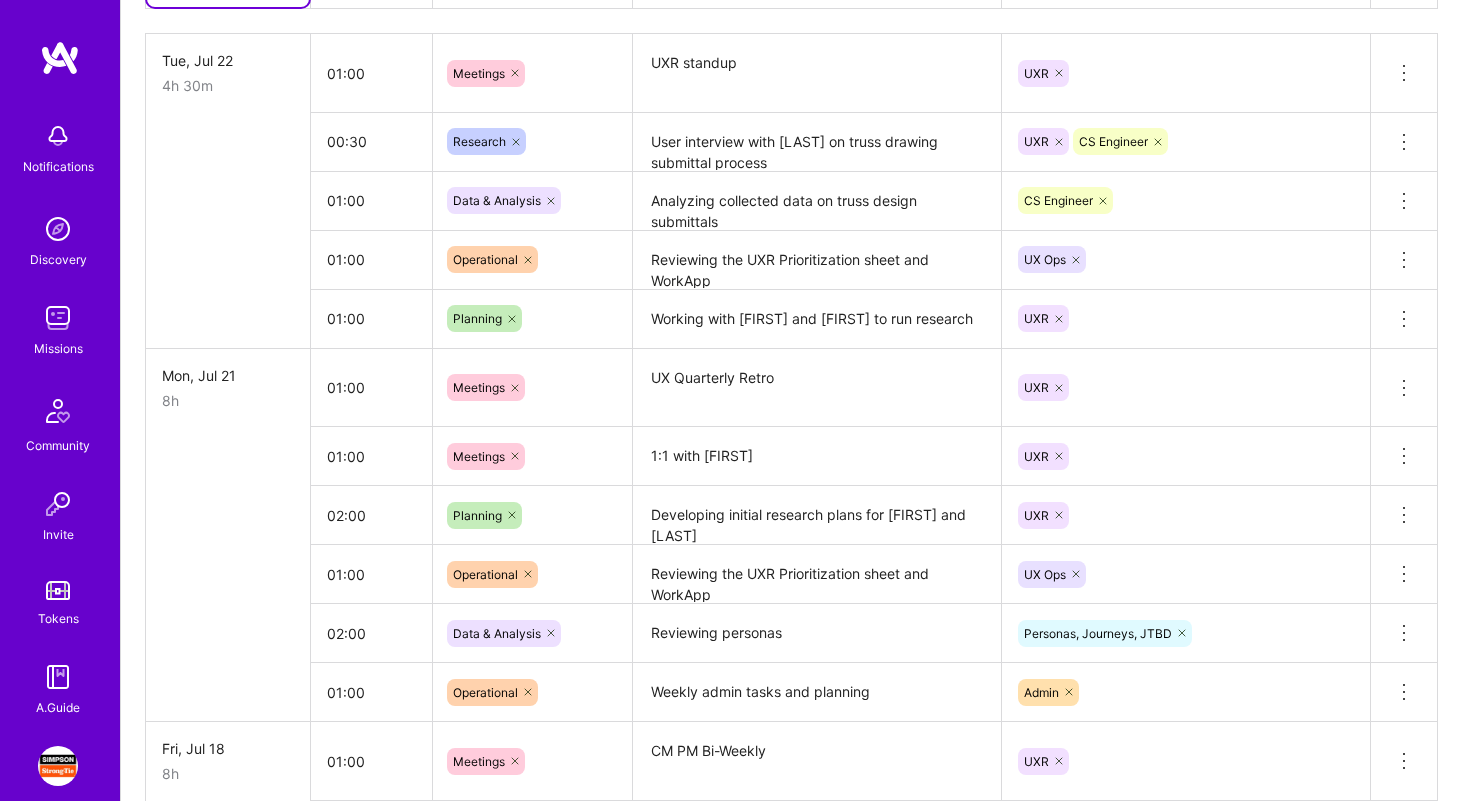 click on "Reviewing personas" at bounding box center (817, 633) 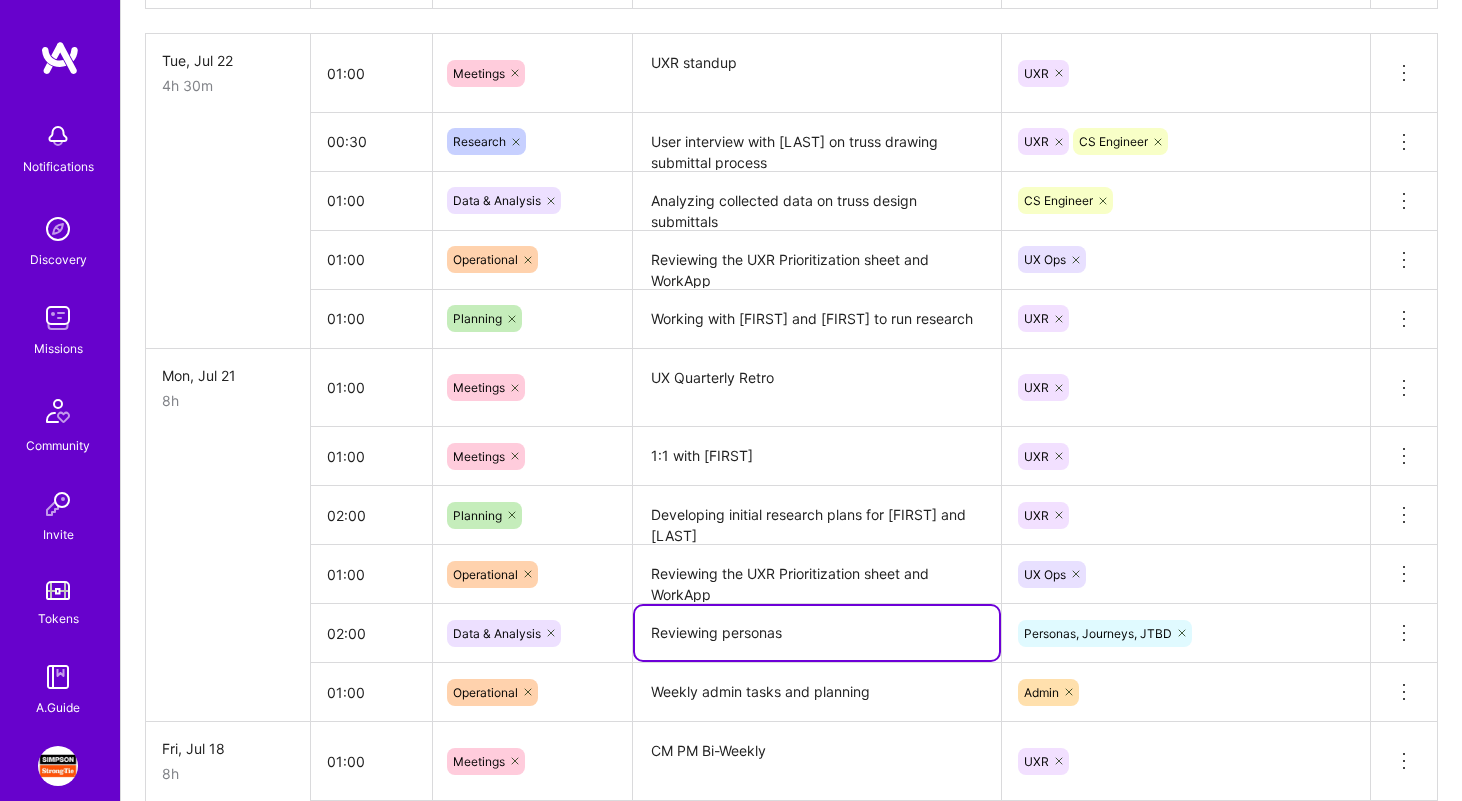 click on "Reviewing personas" at bounding box center [817, 633] 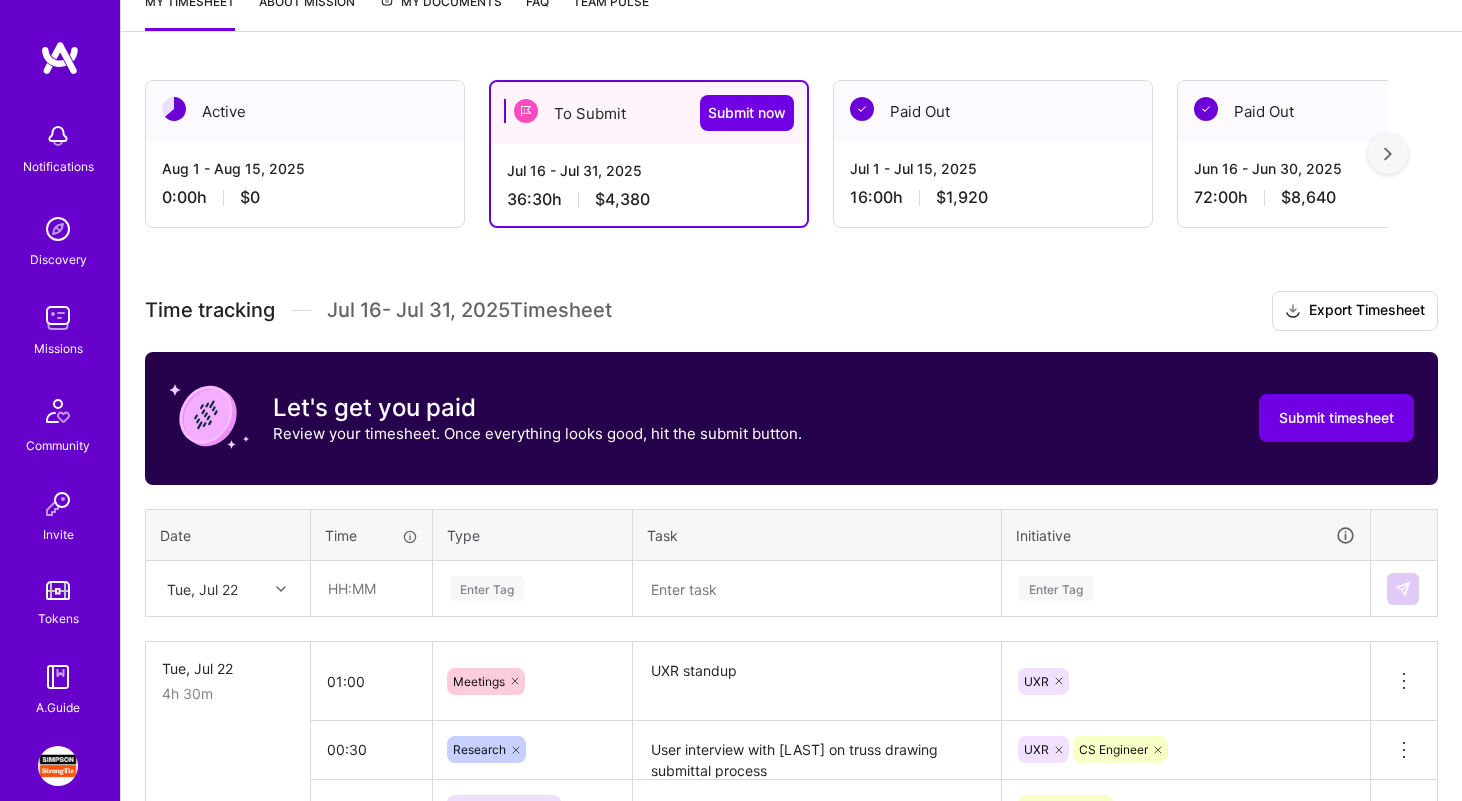 scroll, scrollTop: 557, scrollLeft: 0, axis: vertical 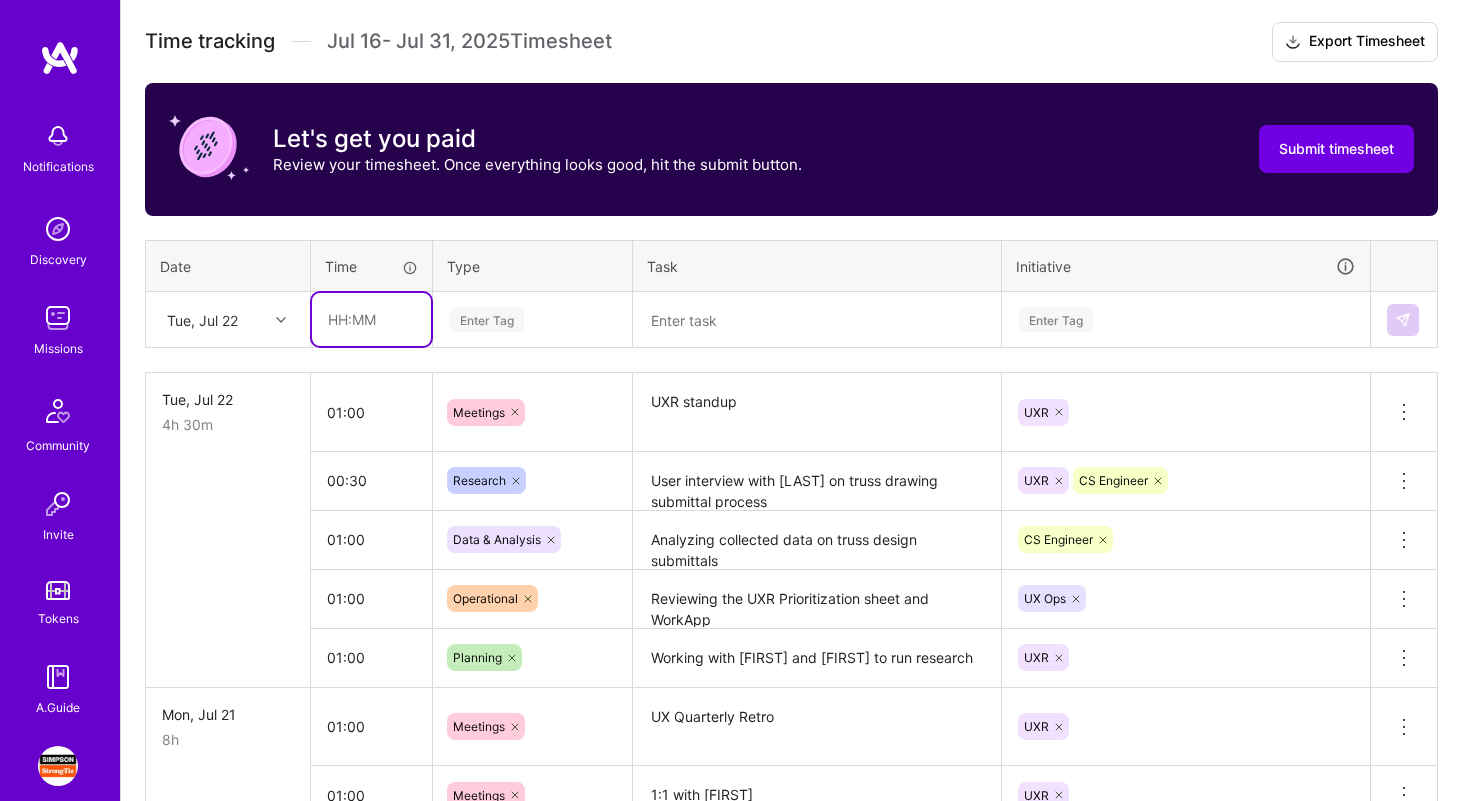click at bounding box center (371, 319) 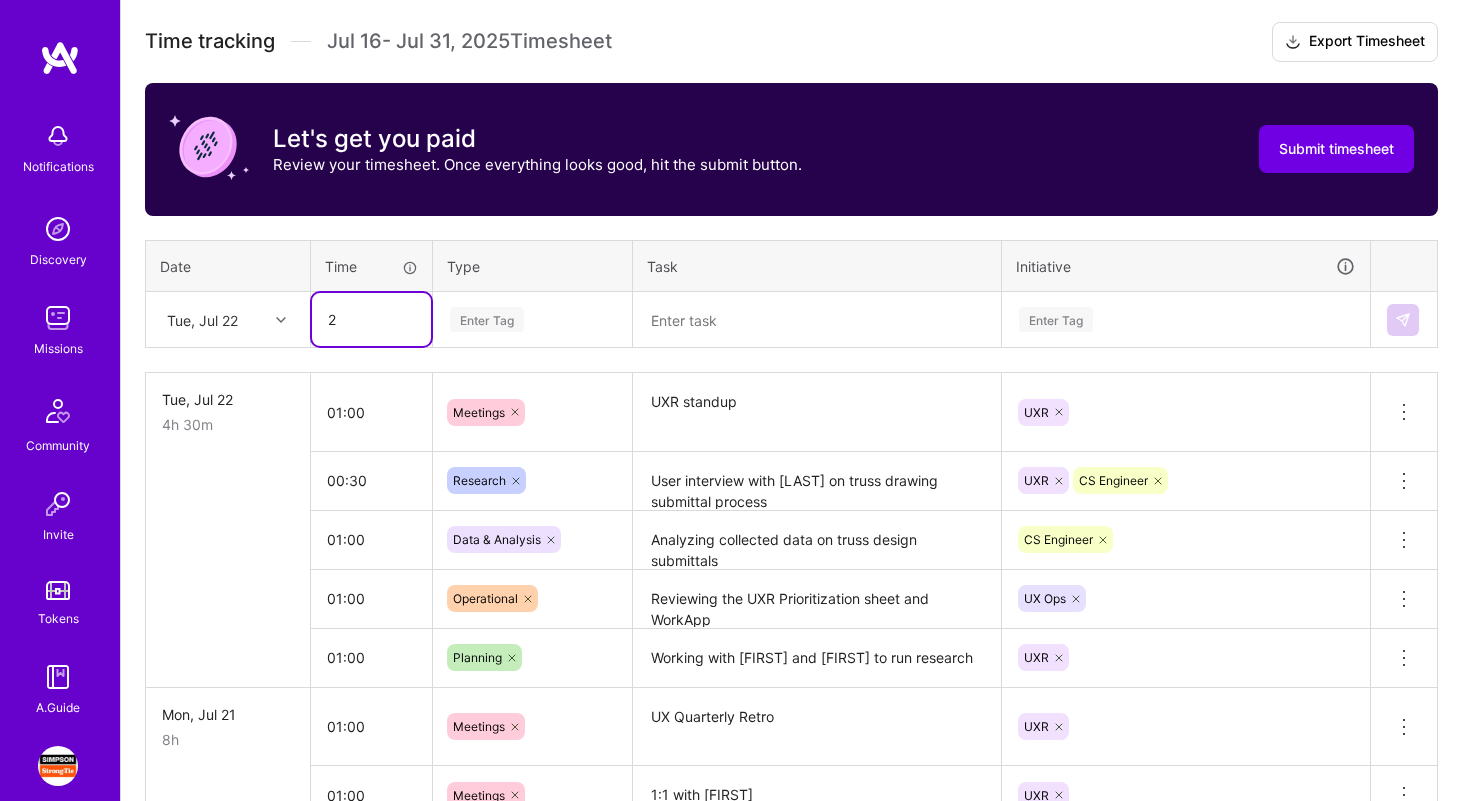 type on "2" 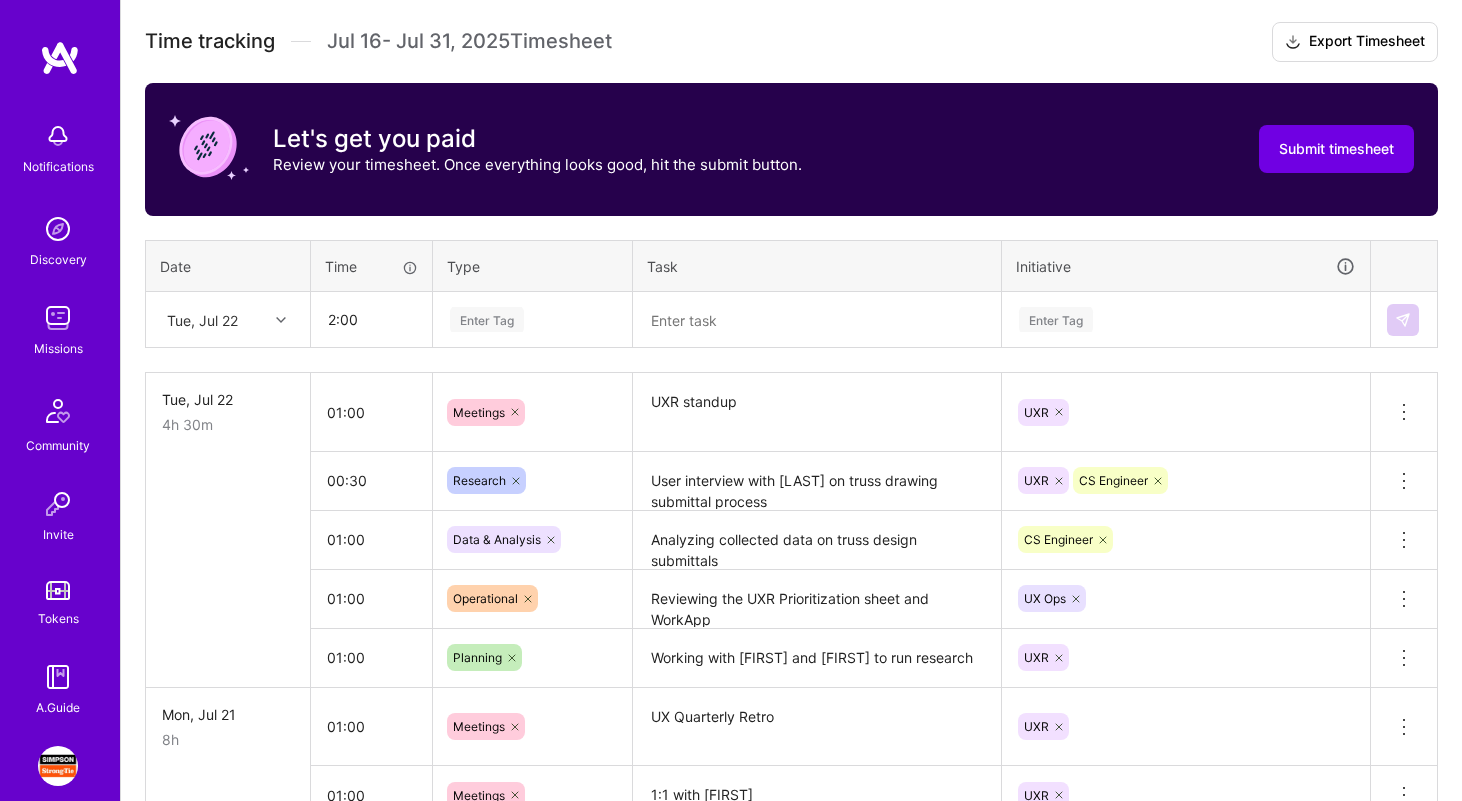 type on "02:00" 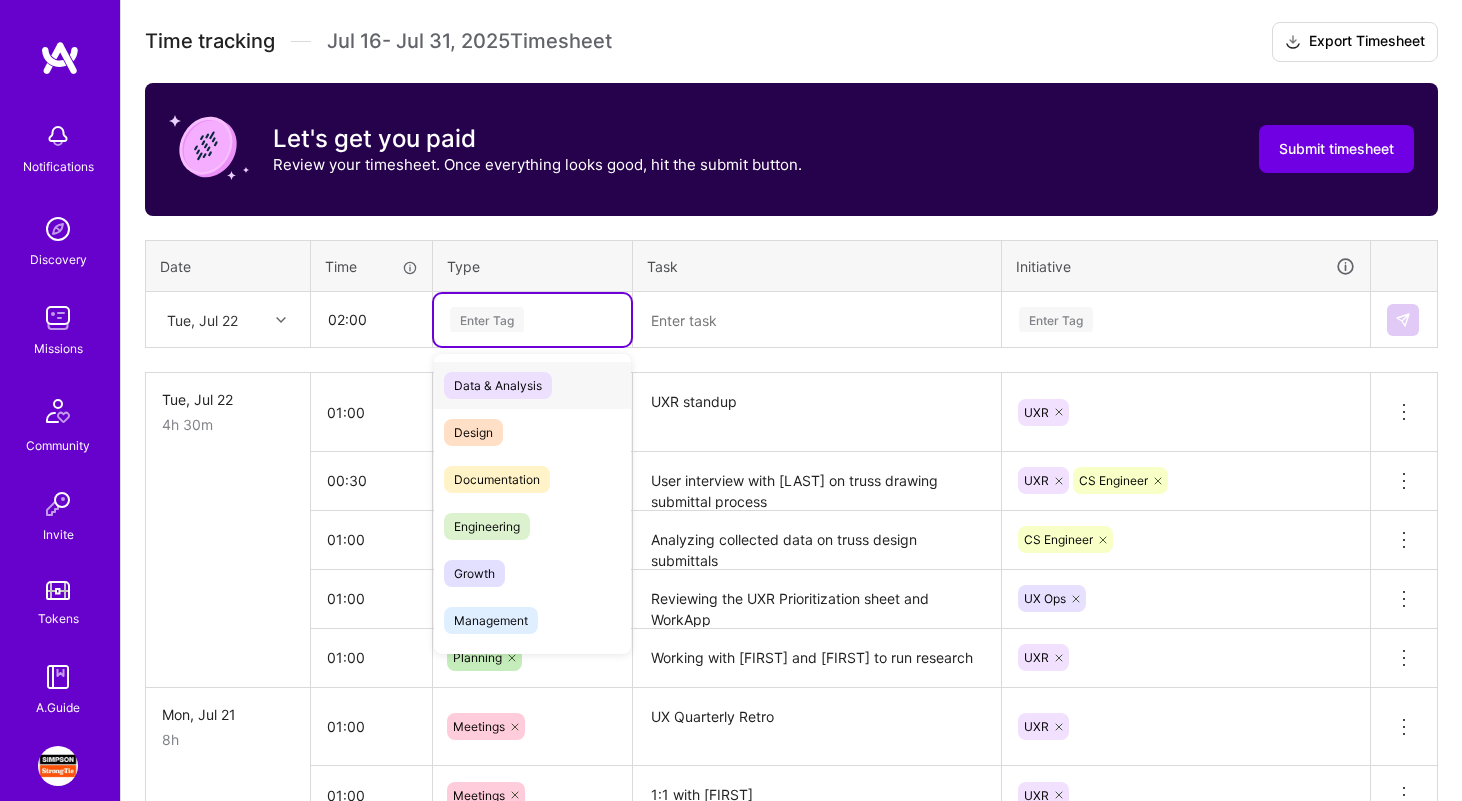 click on "Data & Analysis" at bounding box center [532, 385] 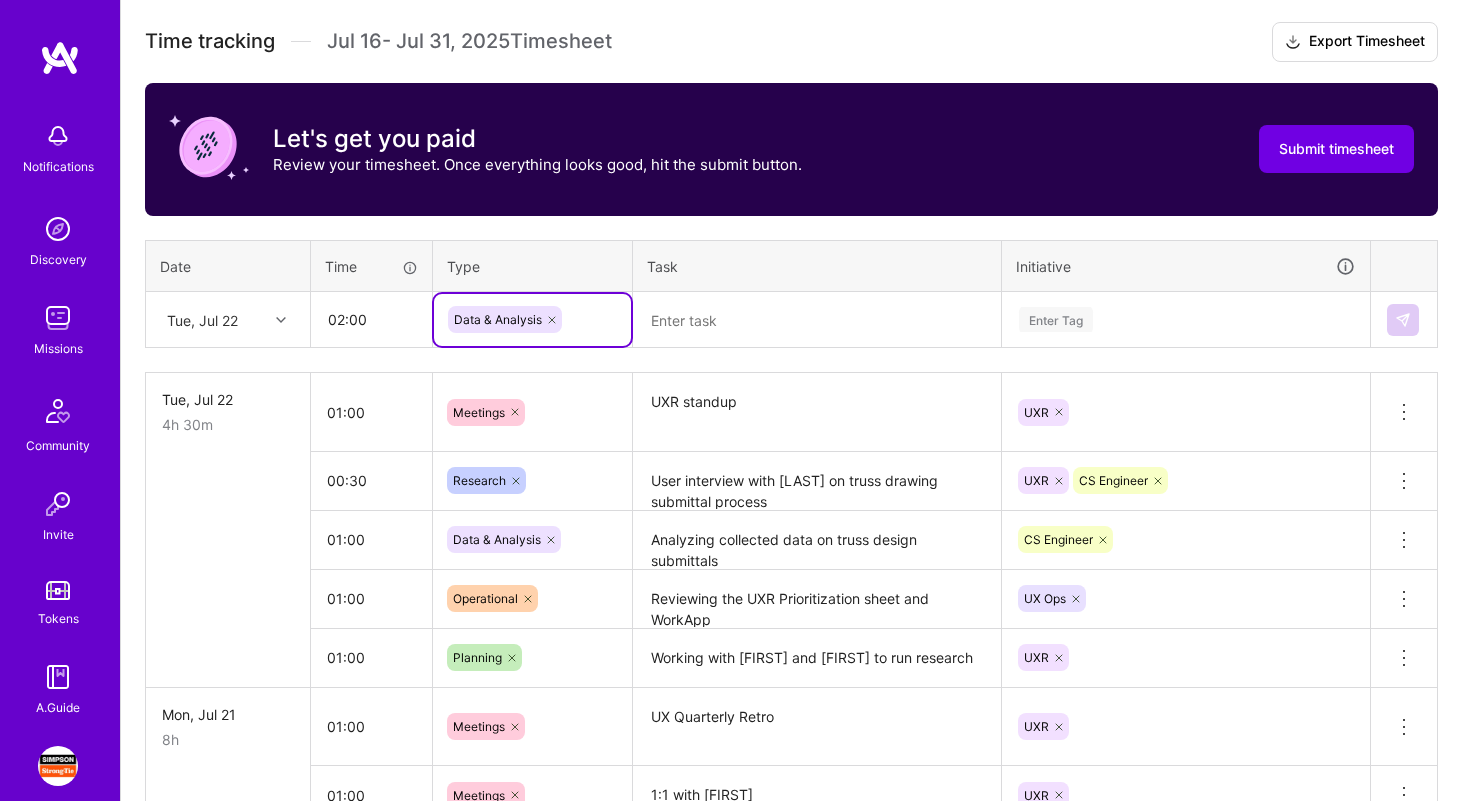 click at bounding box center (817, 320) 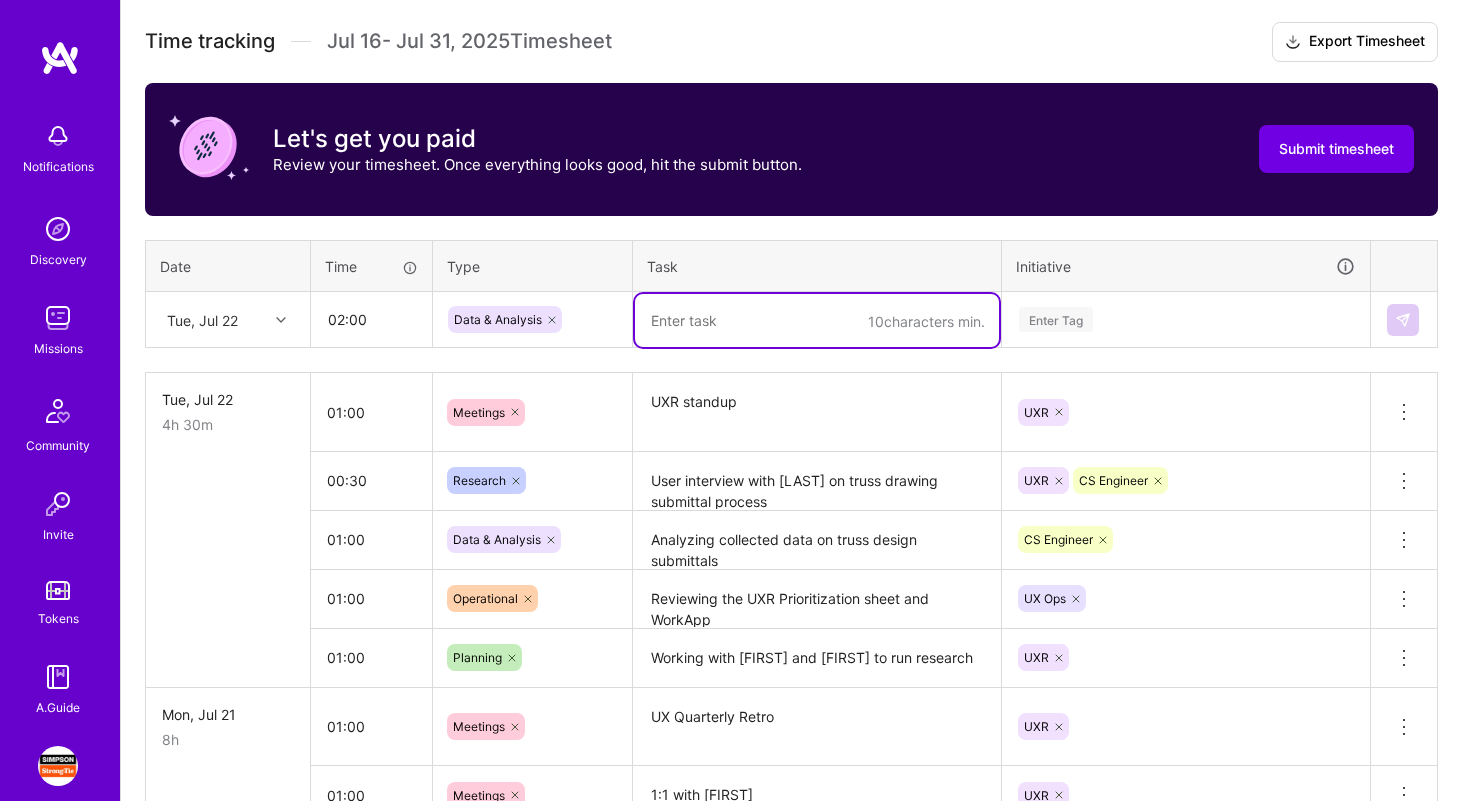 paste on "Reviewing personas" 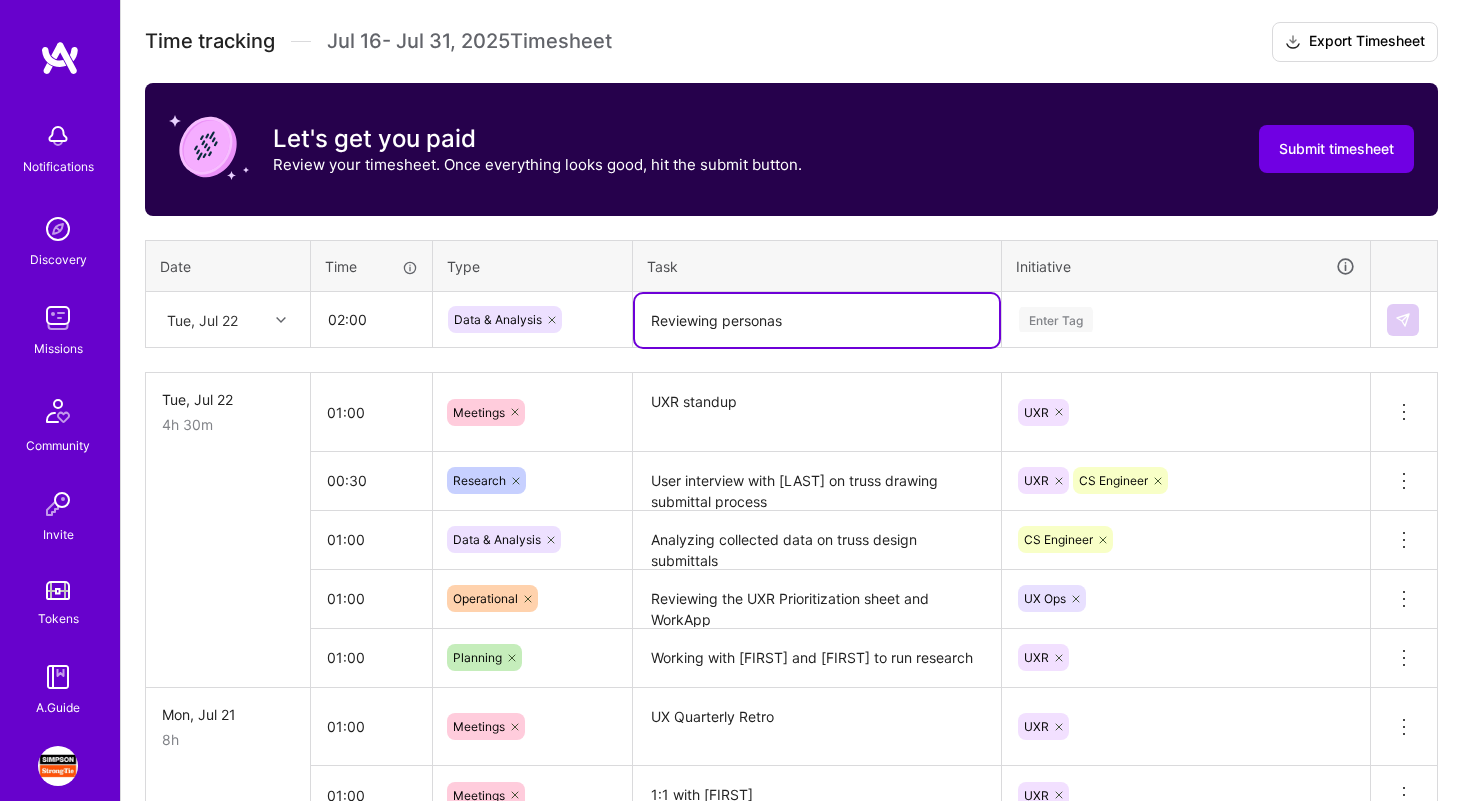 type on "Reviewing personas" 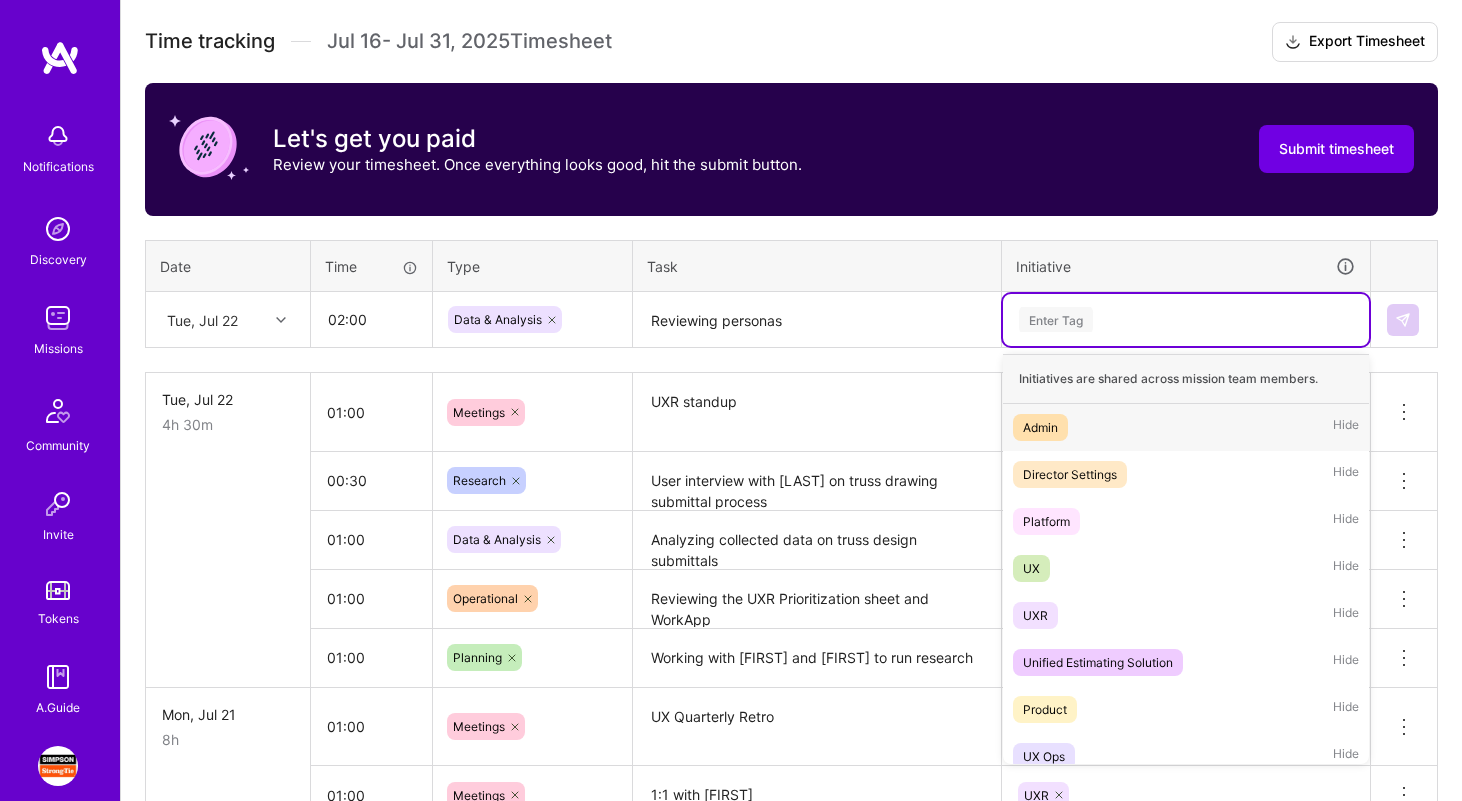 click on "Enter Tag" at bounding box center [1056, 319] 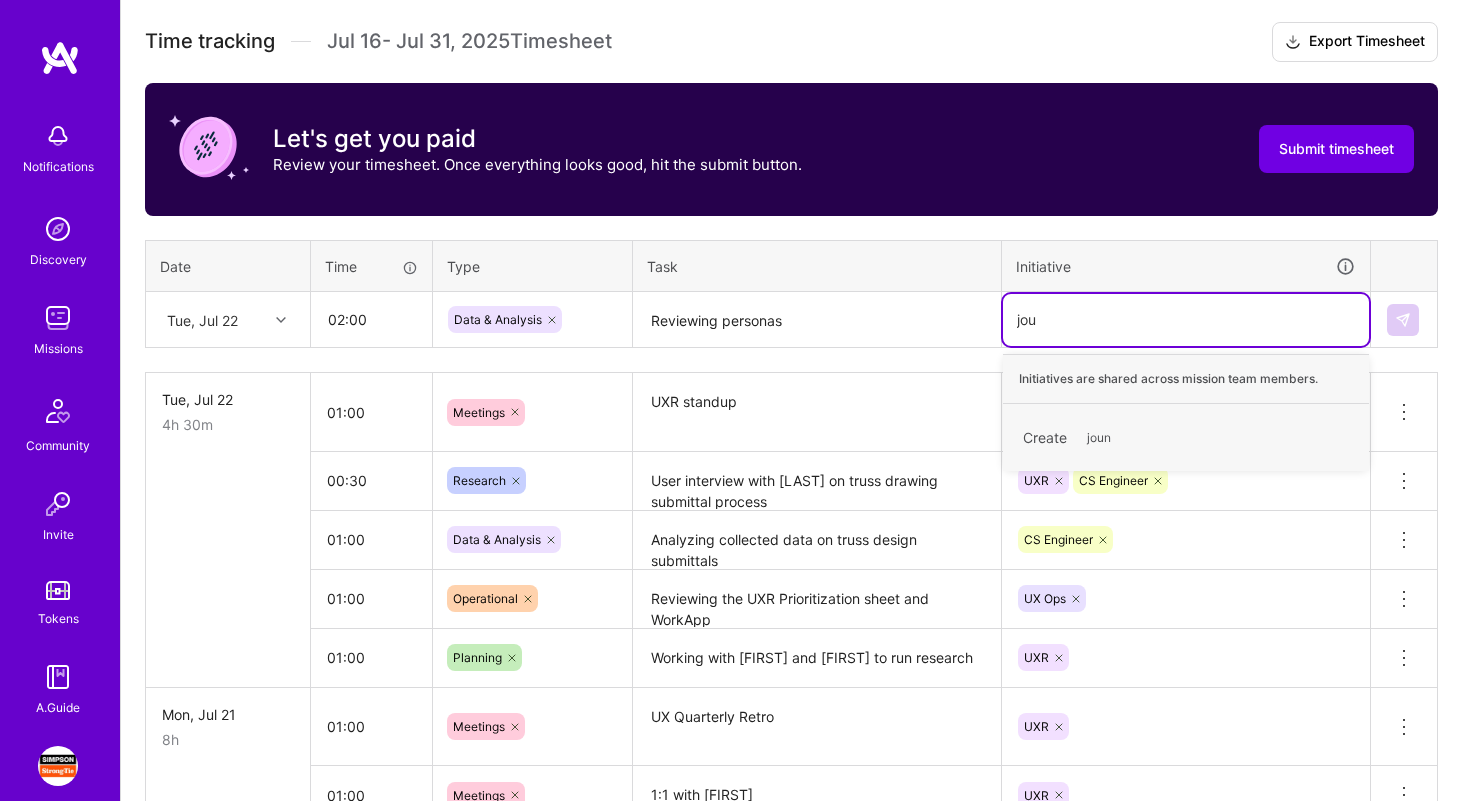 type on "jo" 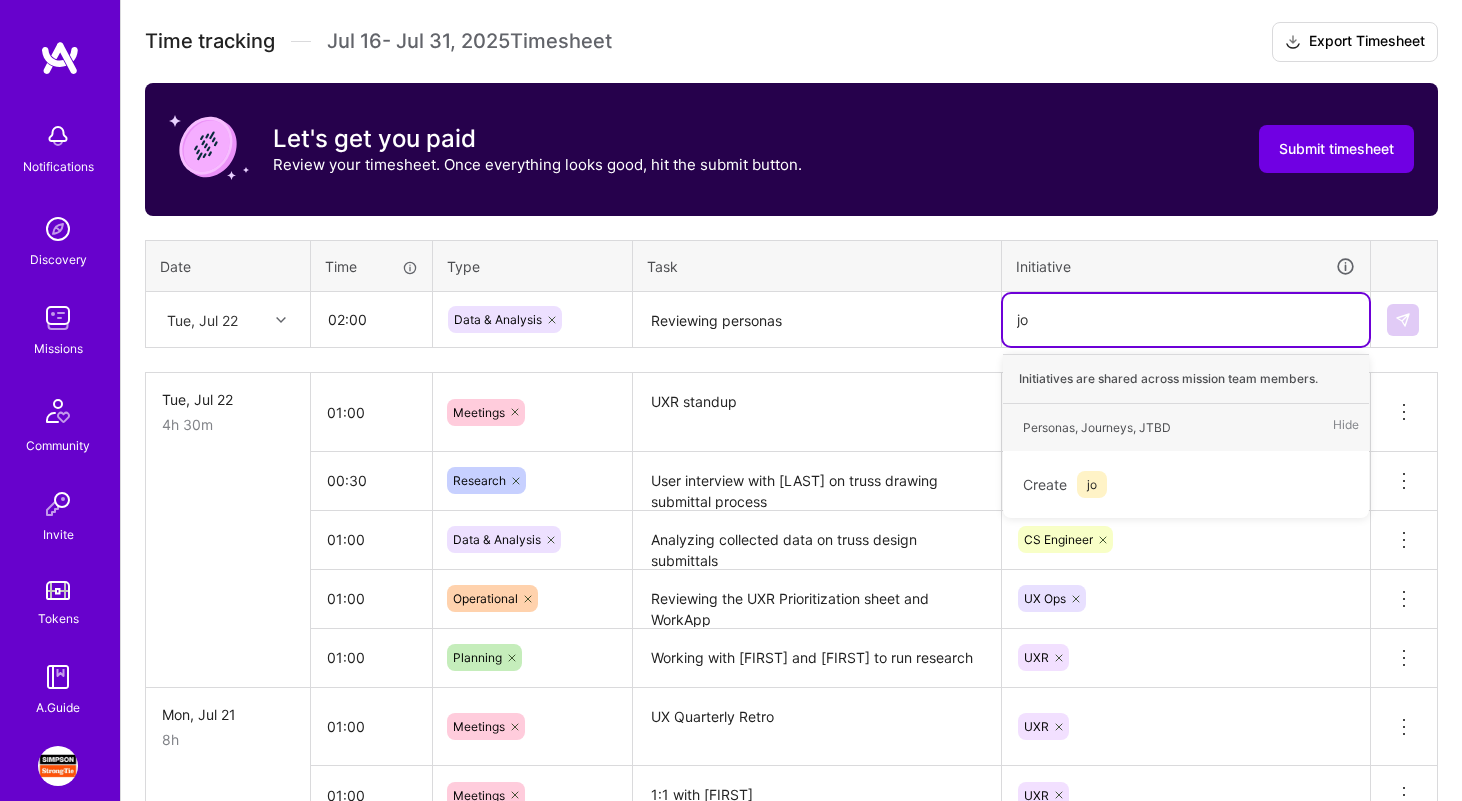 type 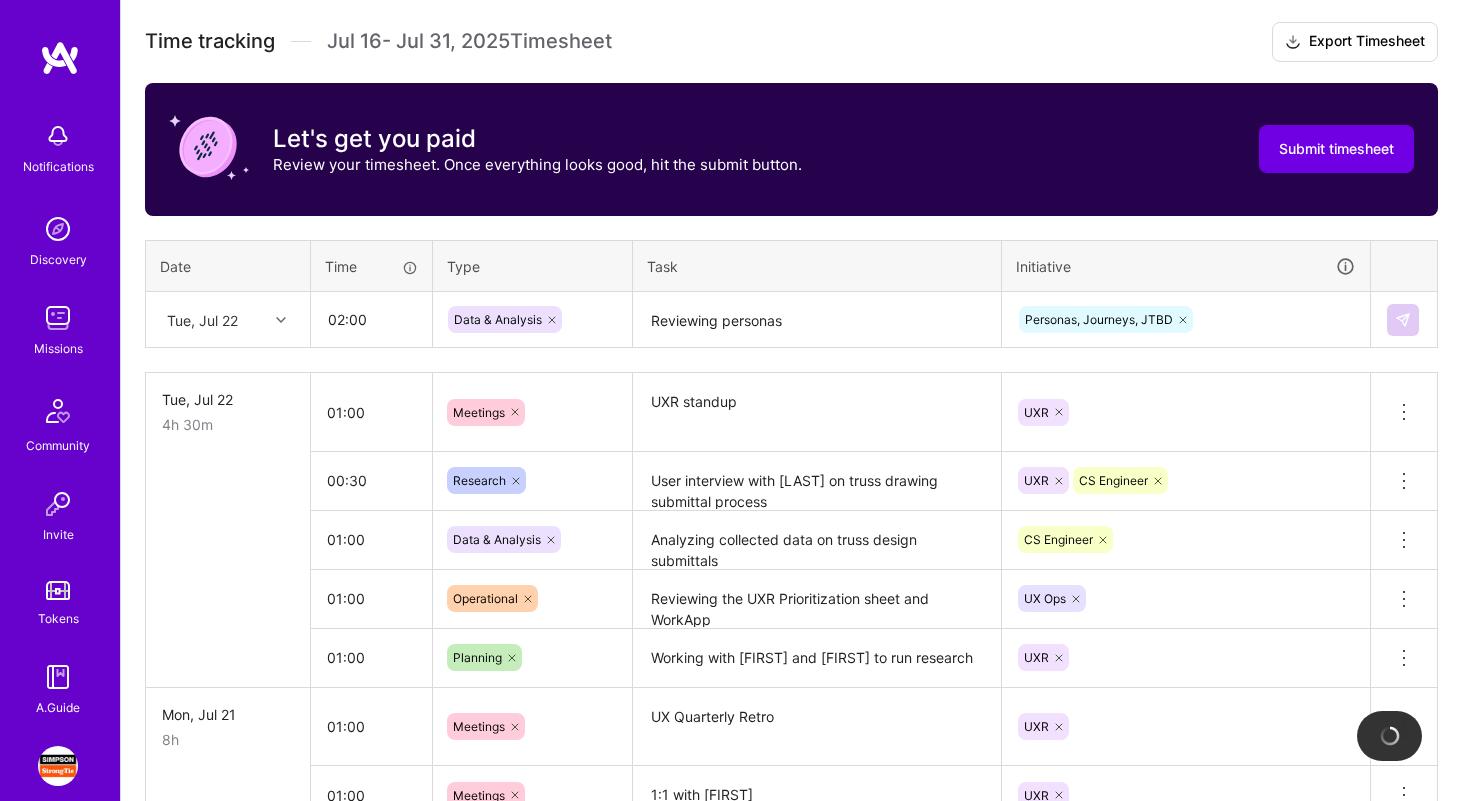 type 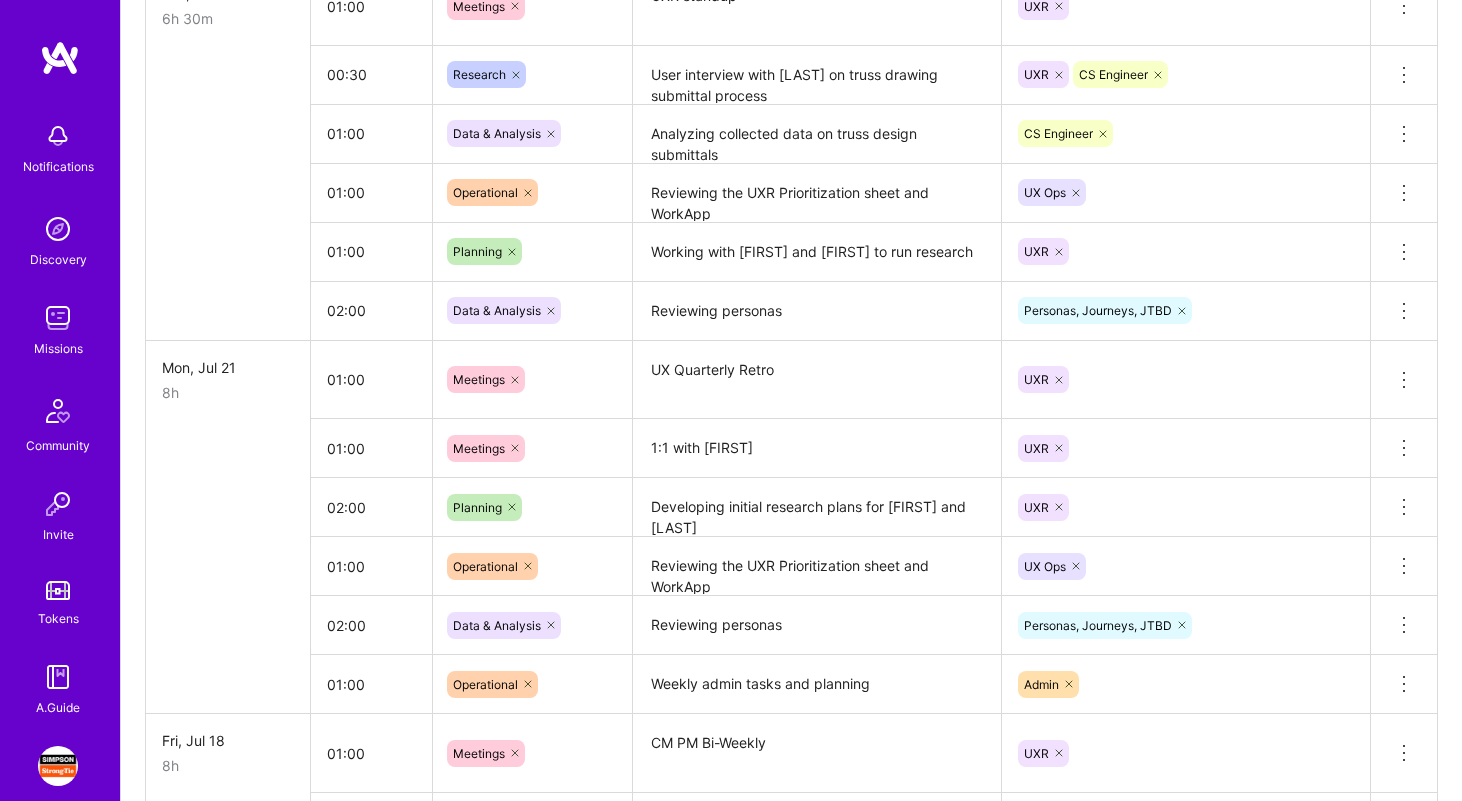 scroll, scrollTop: 939, scrollLeft: 0, axis: vertical 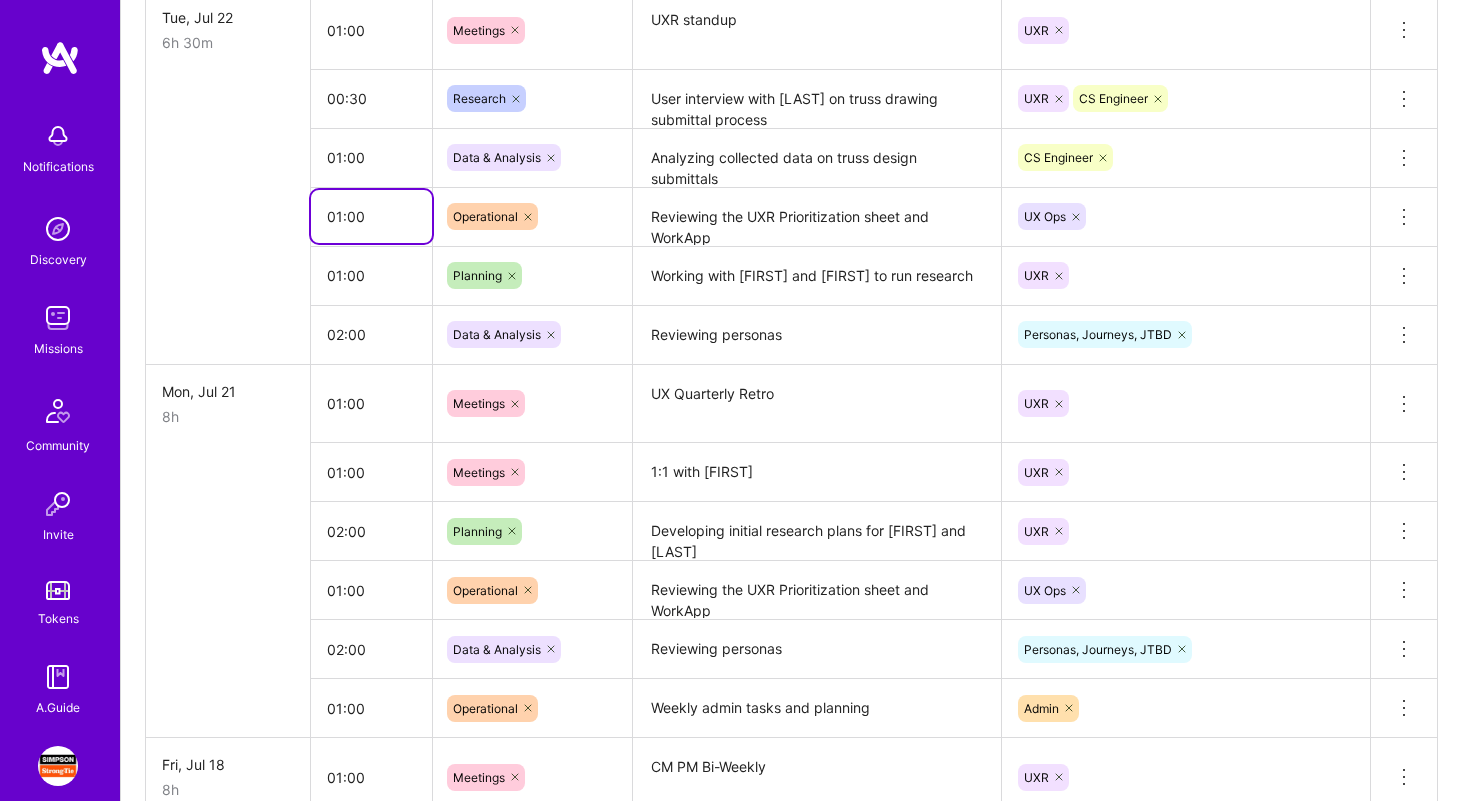click on "01:00" at bounding box center [371, 216] 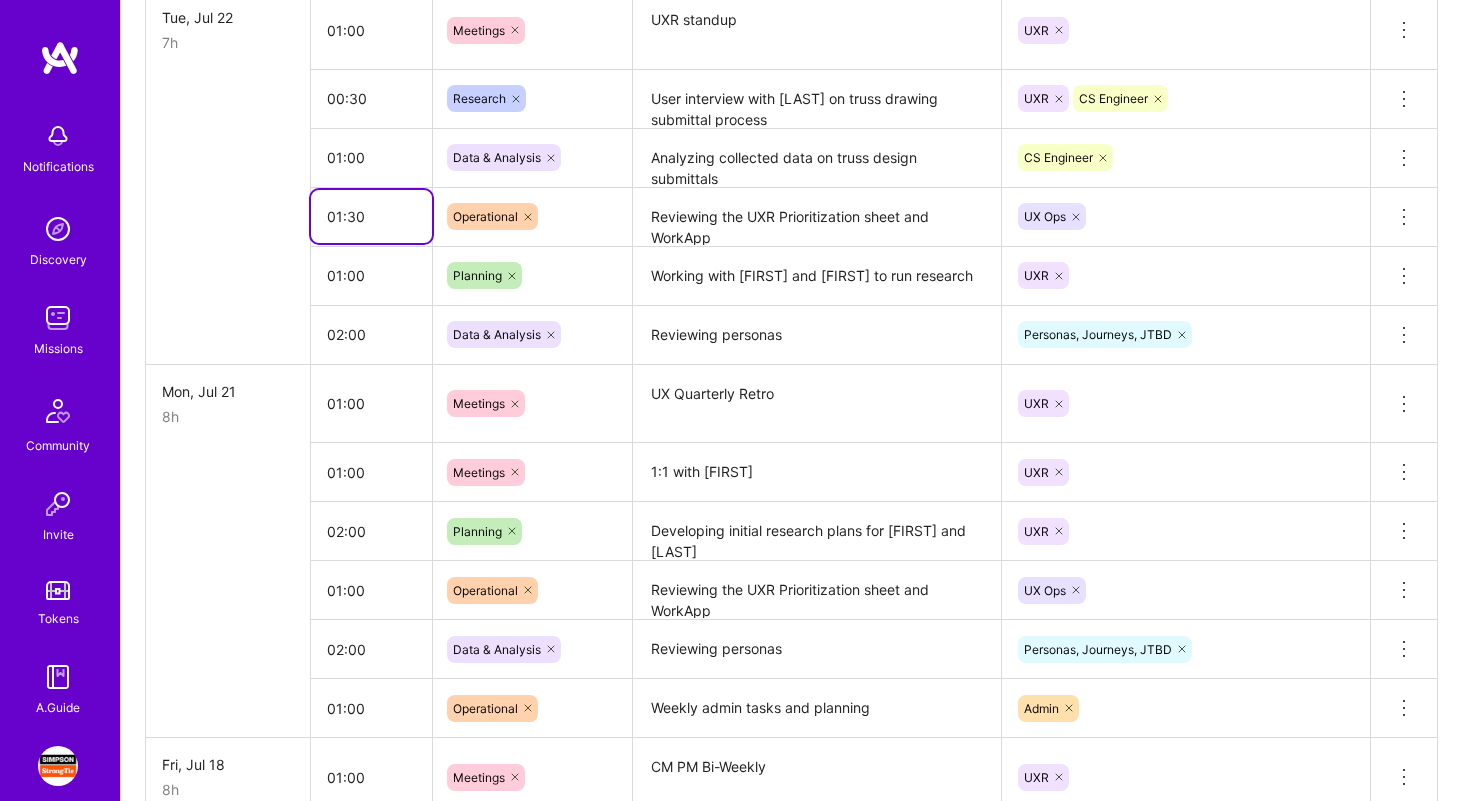 type on "01:30" 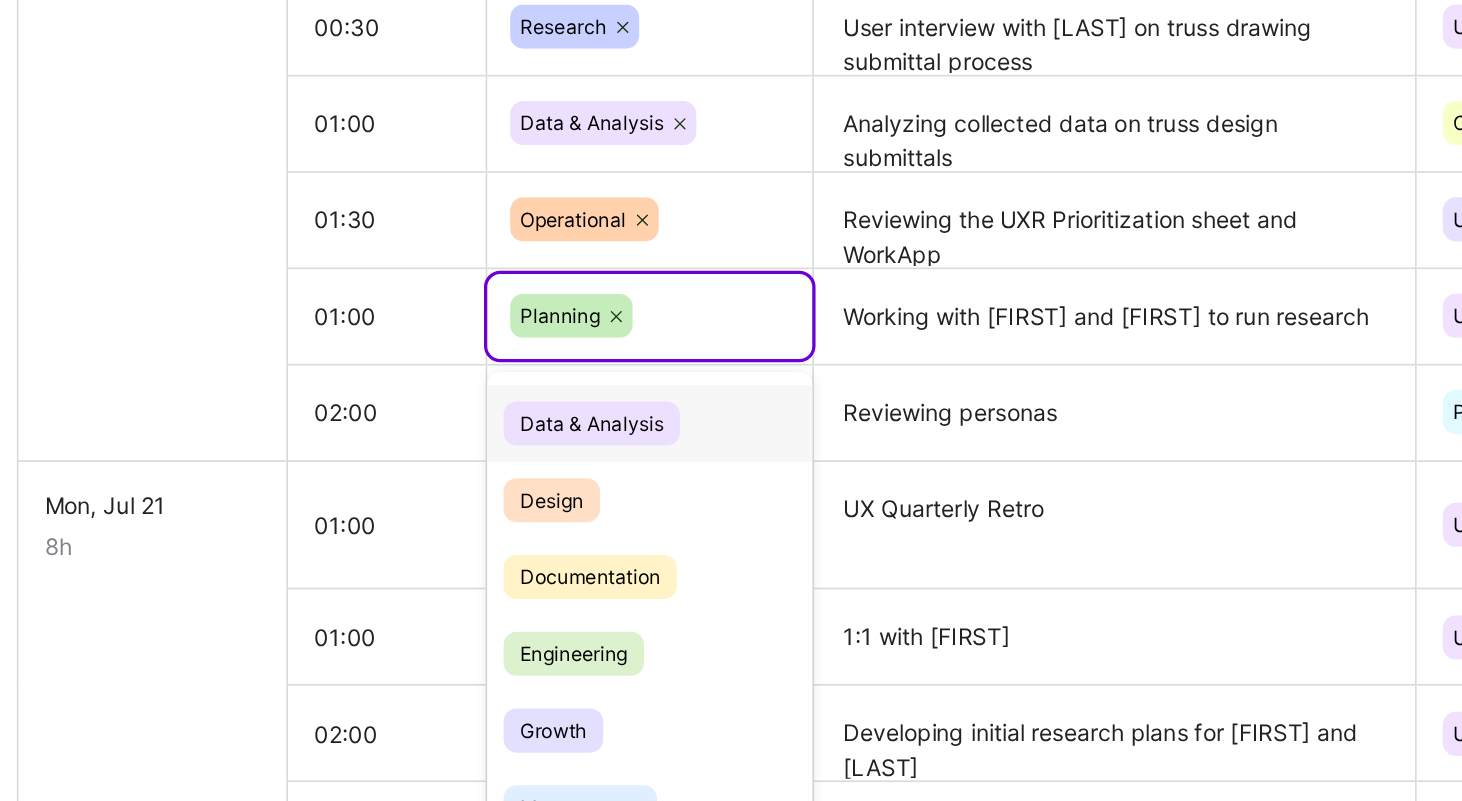 click on "Tue, Jul 22 7h 01:00 Meetings
UXR standup UXR
Delete row 00:30 Research
User interview with [NAME] on truss drawing submittal process UXR
CS Engineer
Delete row 01:00 Data & Analysis
Analyzing collected data on truss design submittals CS Engineer
Delete row 01:30 Operational
Reviewing the UXR Prioritization sheet and WorkApp UX Ops
Delete row 01:00 option Data & Analysis focused, 0 of 2. 16 results available. Use Up and Down to choose options, press Enter to select the currently focused option, press Escape to exit the menu. Planning
Data & Analysis Design Documentation Engineering Growth Management Marketing Meetings Operational Research Strategy Testing Other Out of office types Holiday Sick Day Time off Working with [NAME] and [NAME] to run research UXR
Delete row 02:00 Data & Analysis
Reviewing personas" at bounding box center [792, 866] 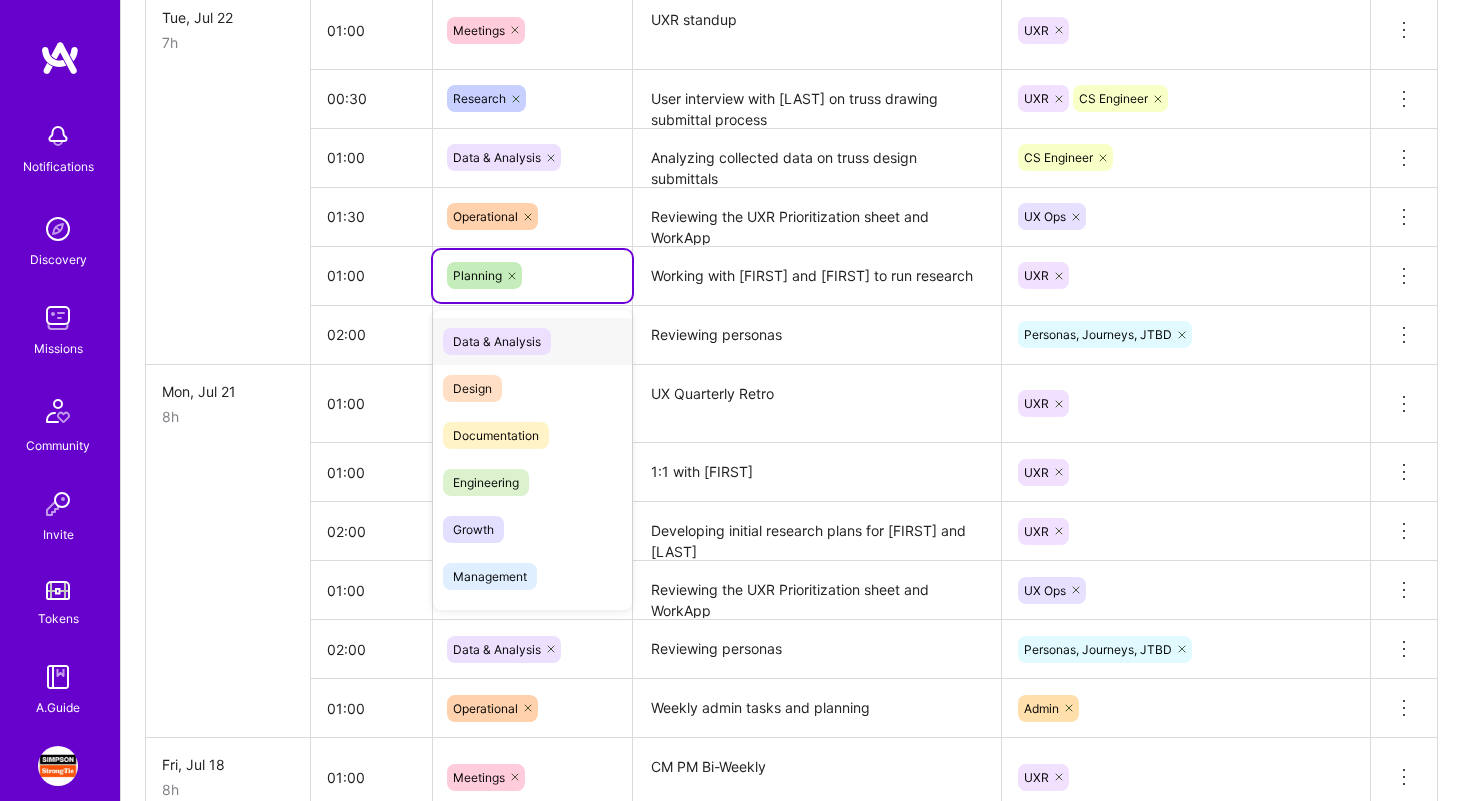scroll, scrollTop: 834, scrollLeft: 0, axis: vertical 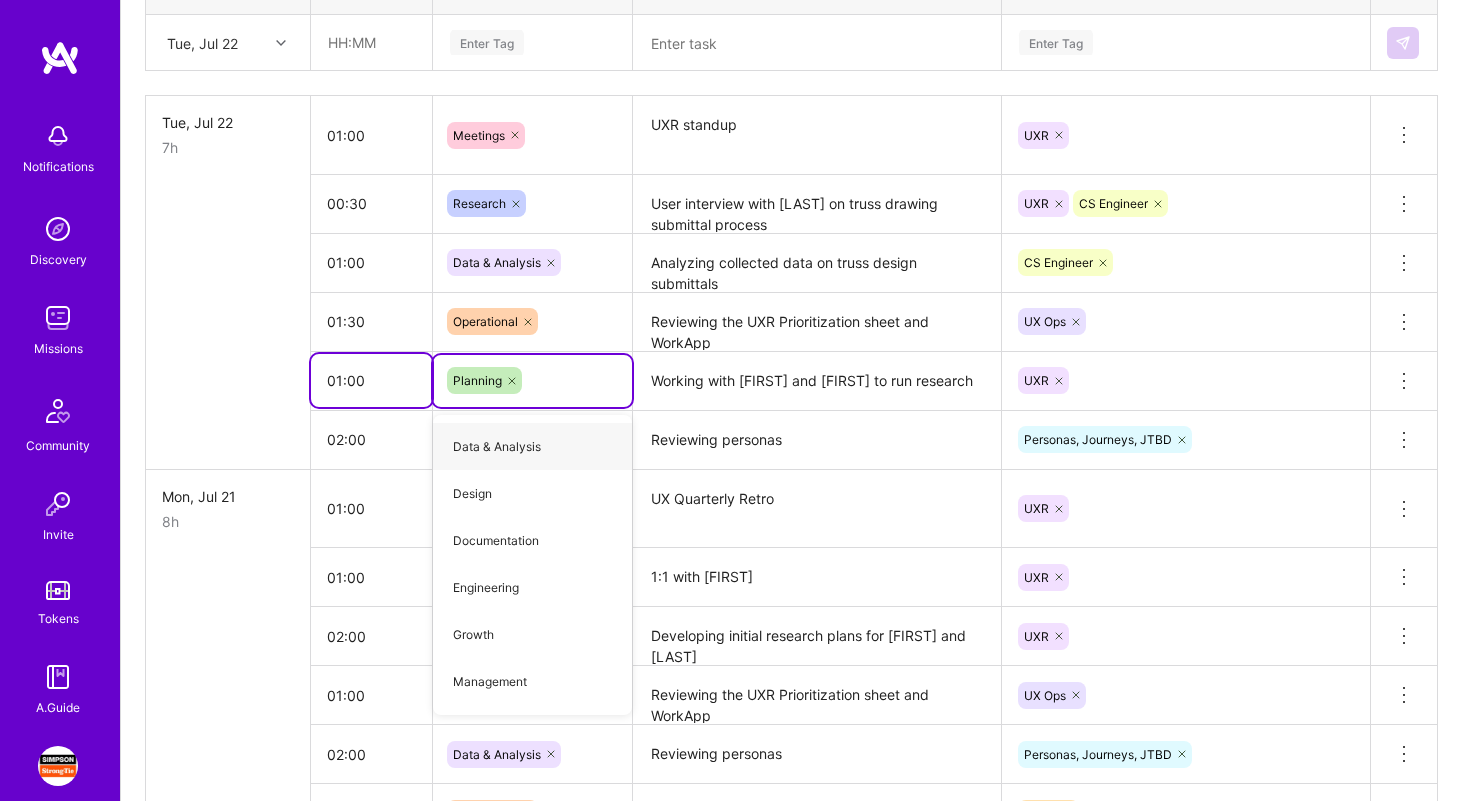 click on "01:00" at bounding box center [371, 380] 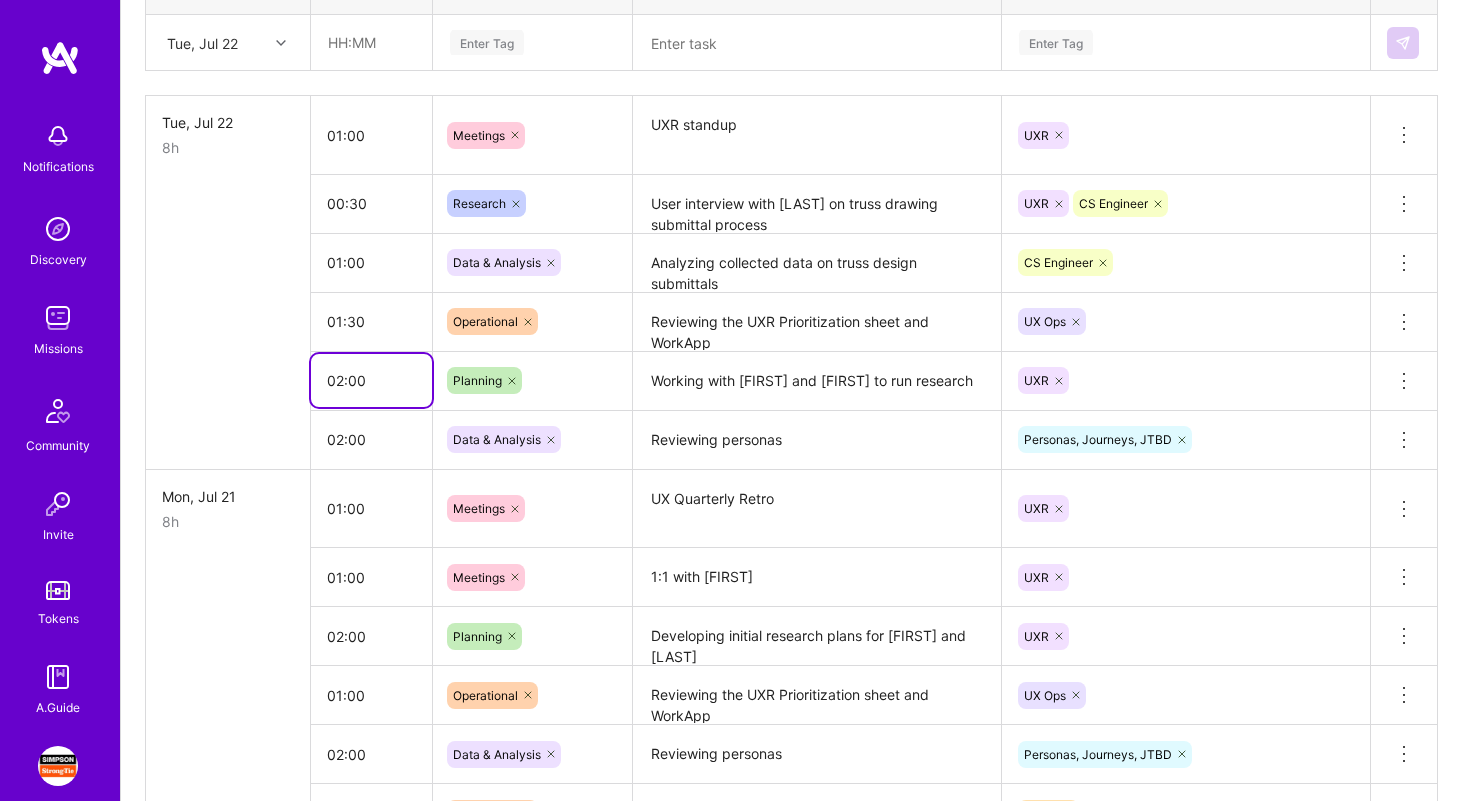 scroll, scrollTop: 735, scrollLeft: 0, axis: vertical 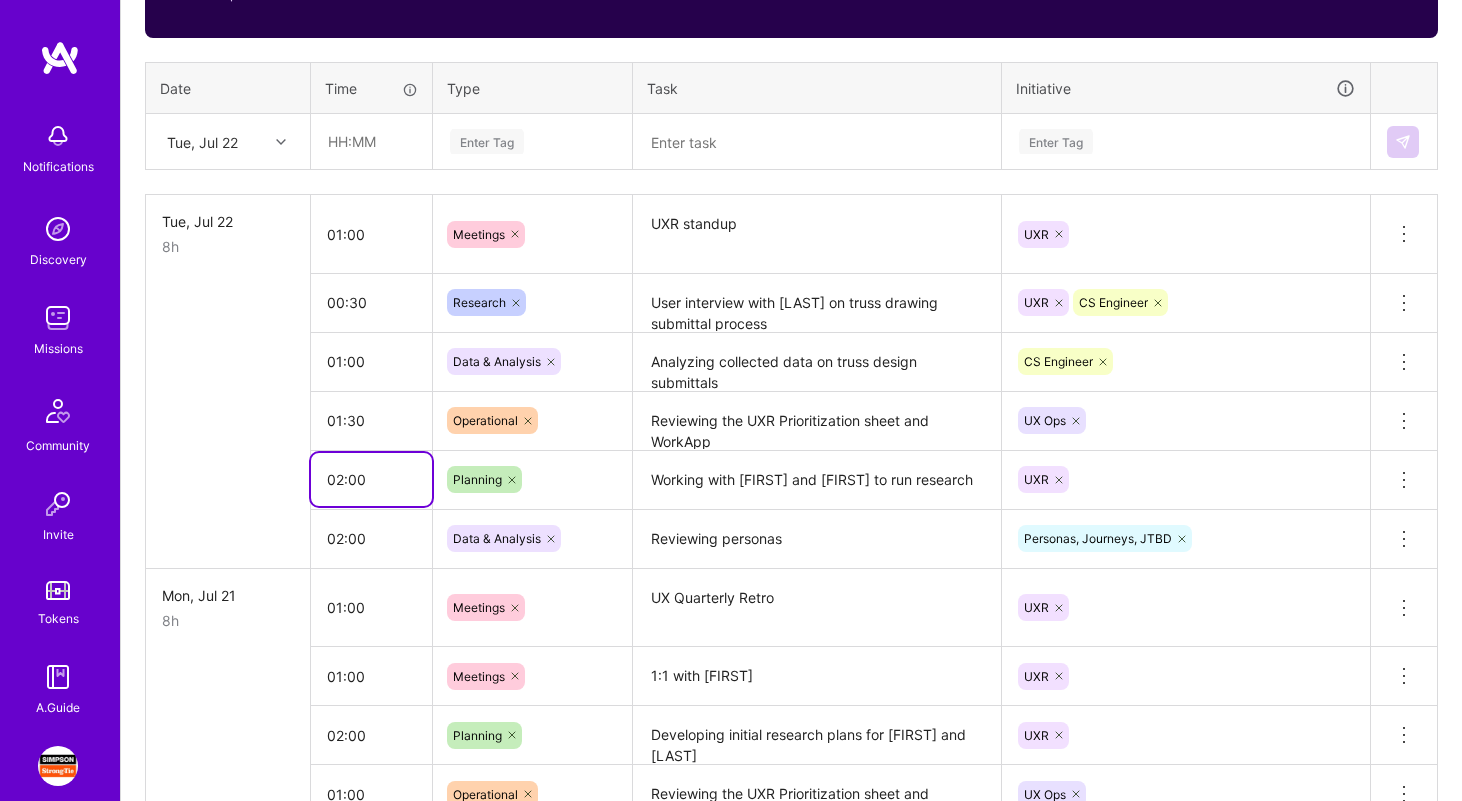 type on "02:00" 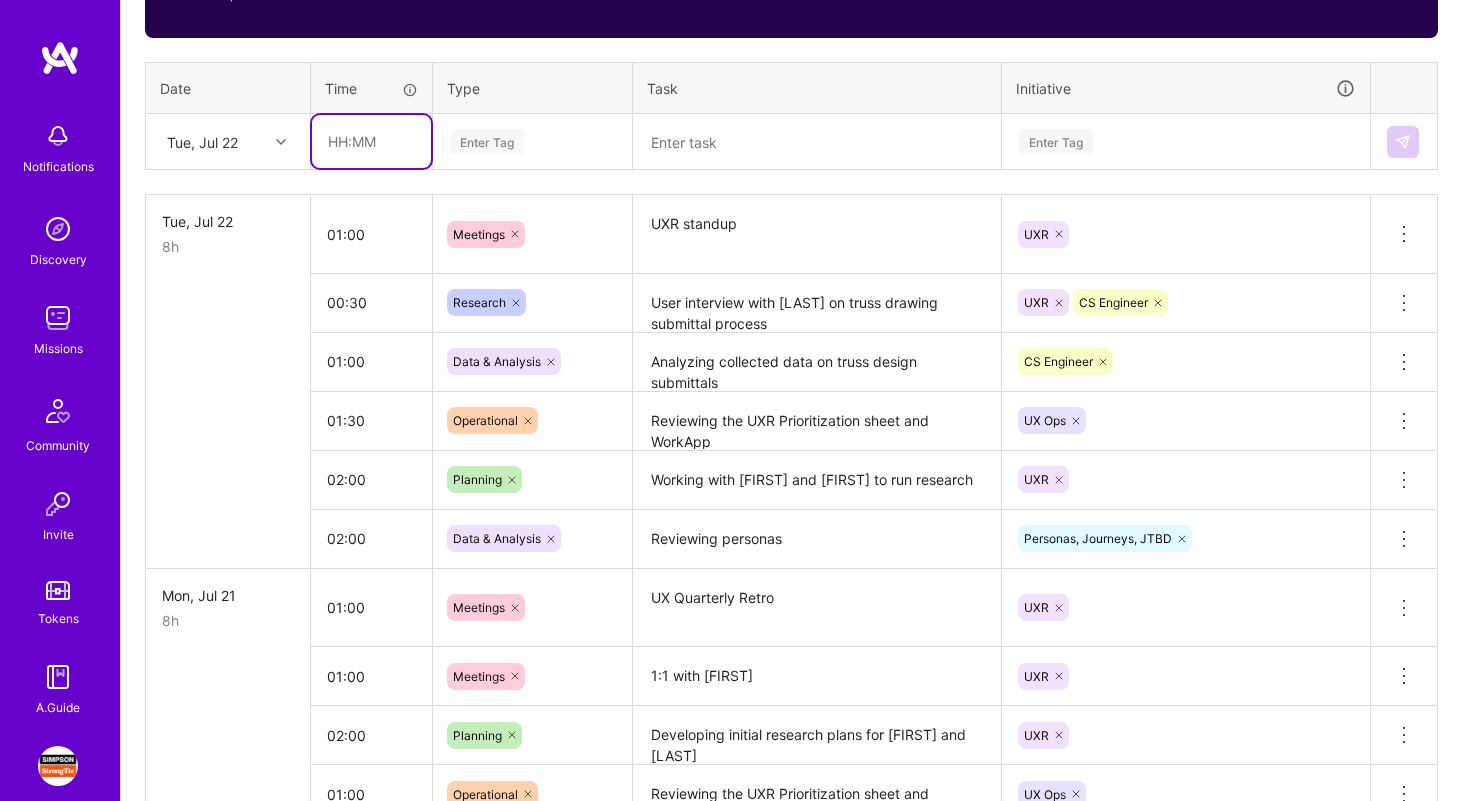 click at bounding box center (371, 141) 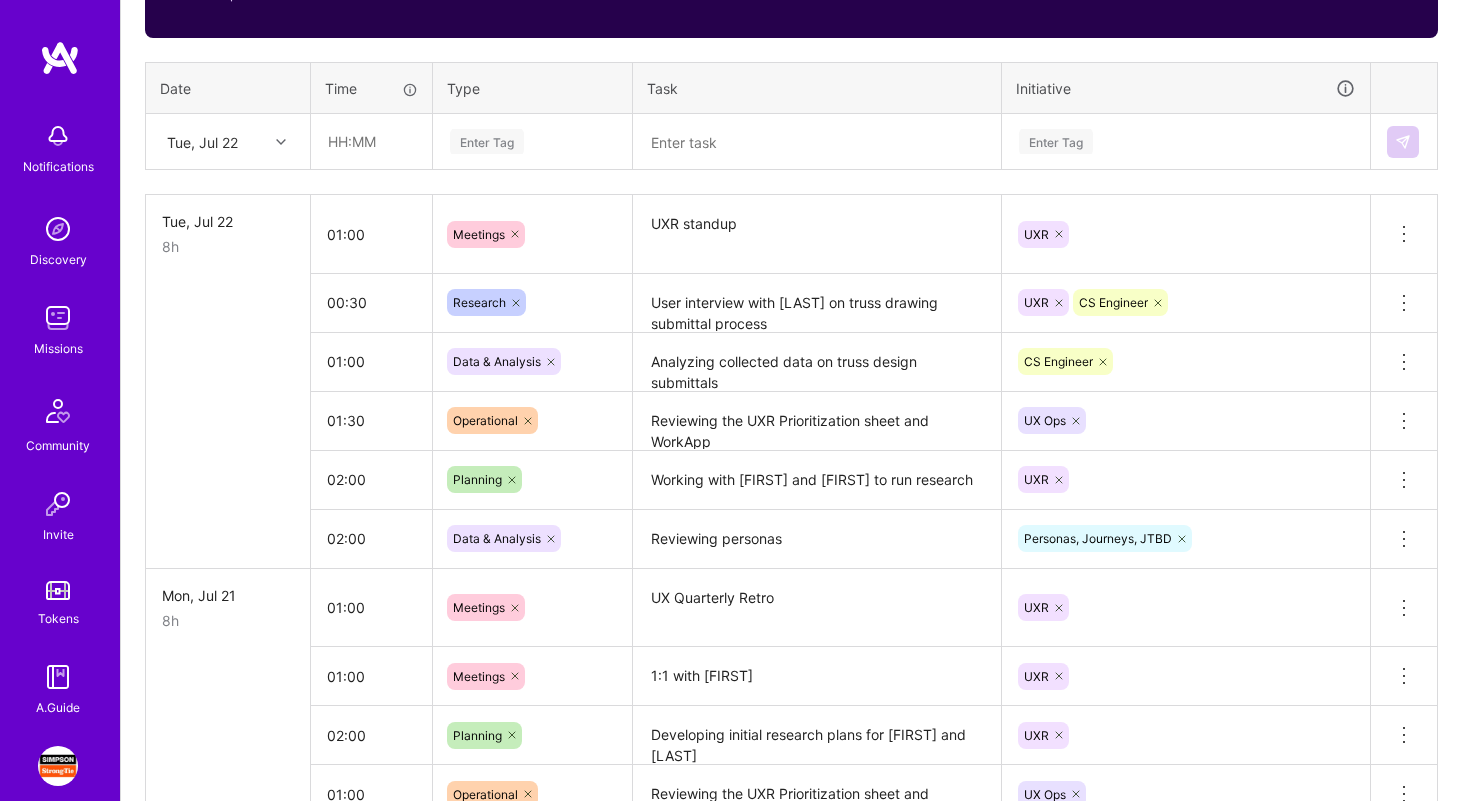 click at bounding box center [281, 142] 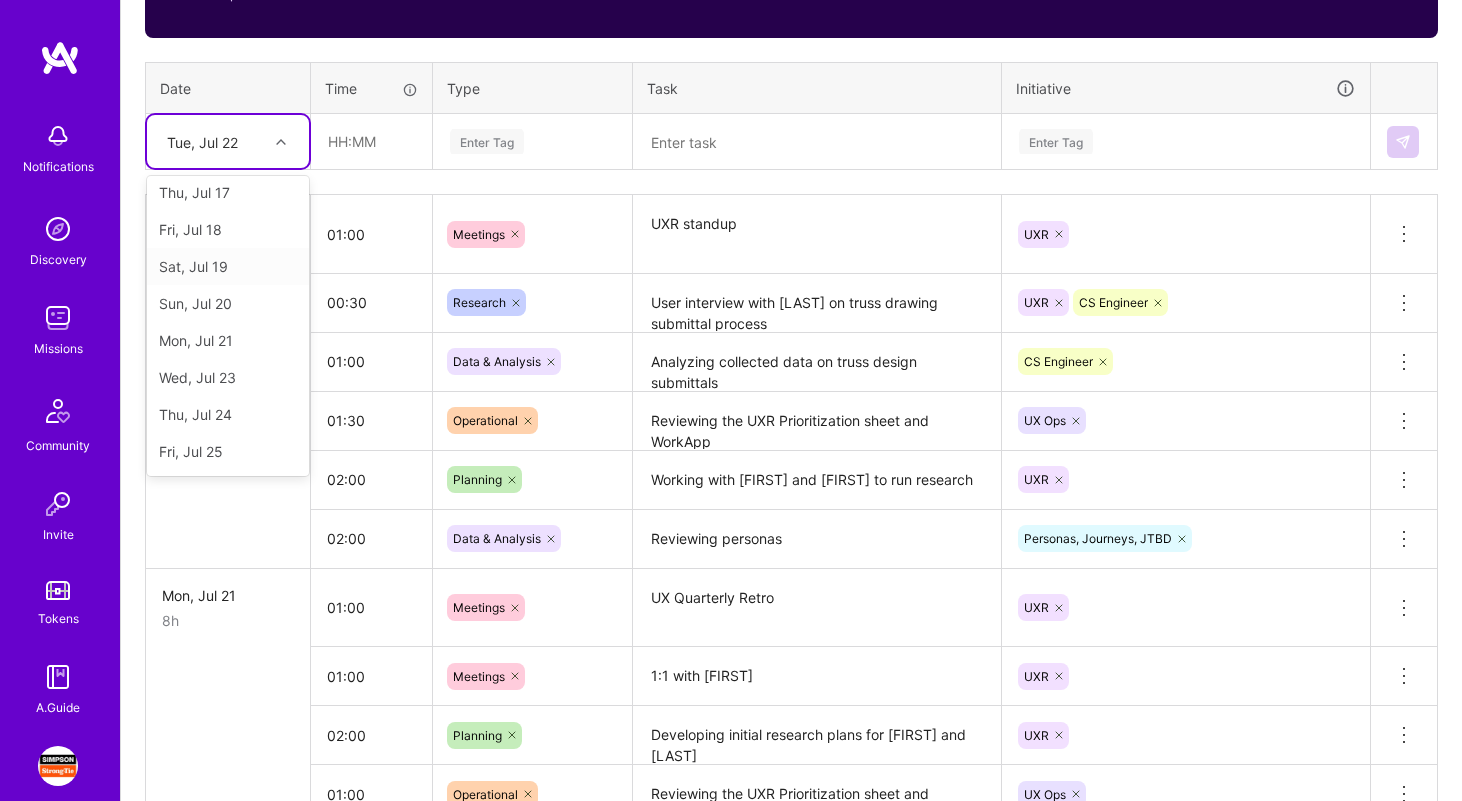 scroll, scrollTop: 46, scrollLeft: 0, axis: vertical 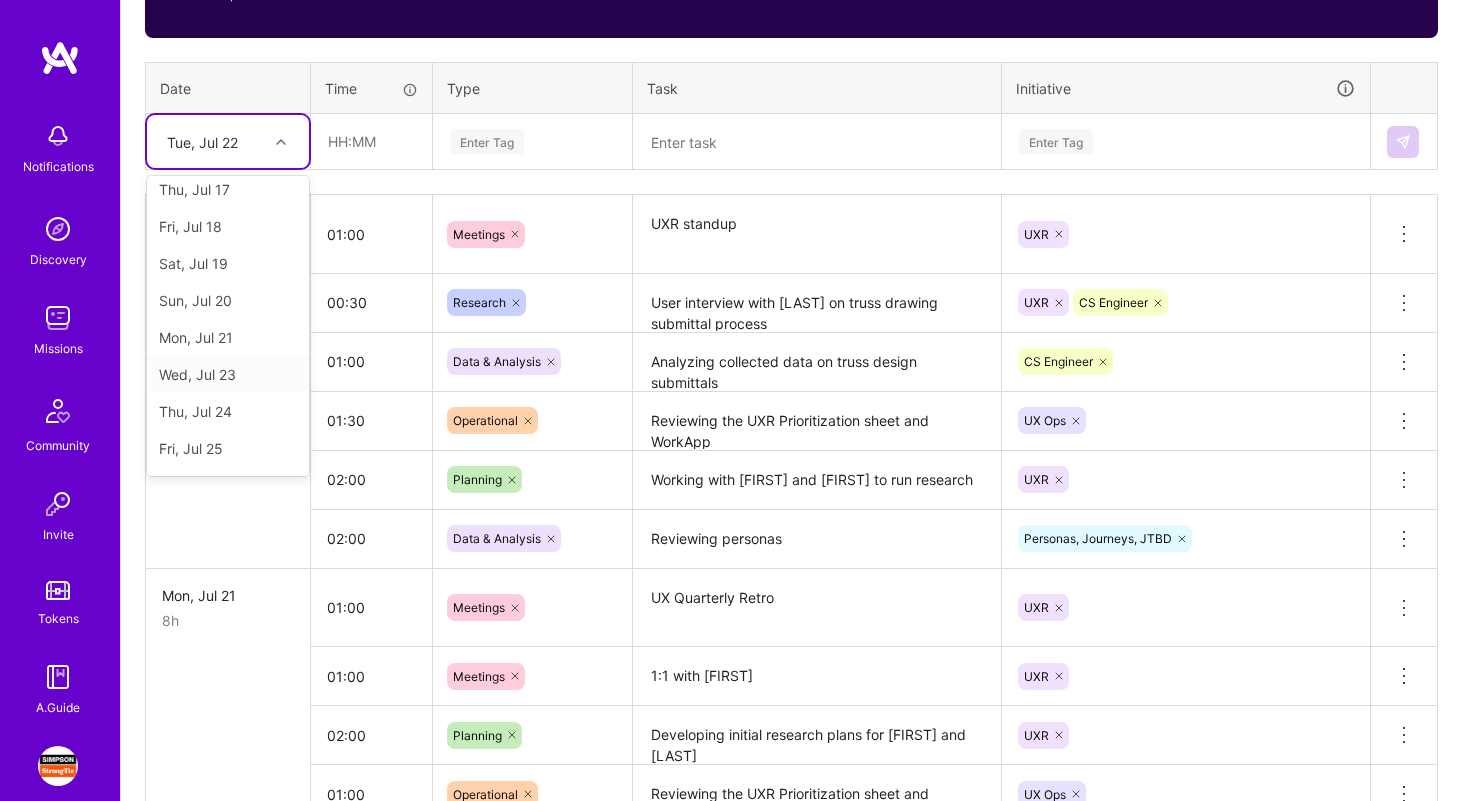 click on "Wed, Jul 23" at bounding box center [228, 374] 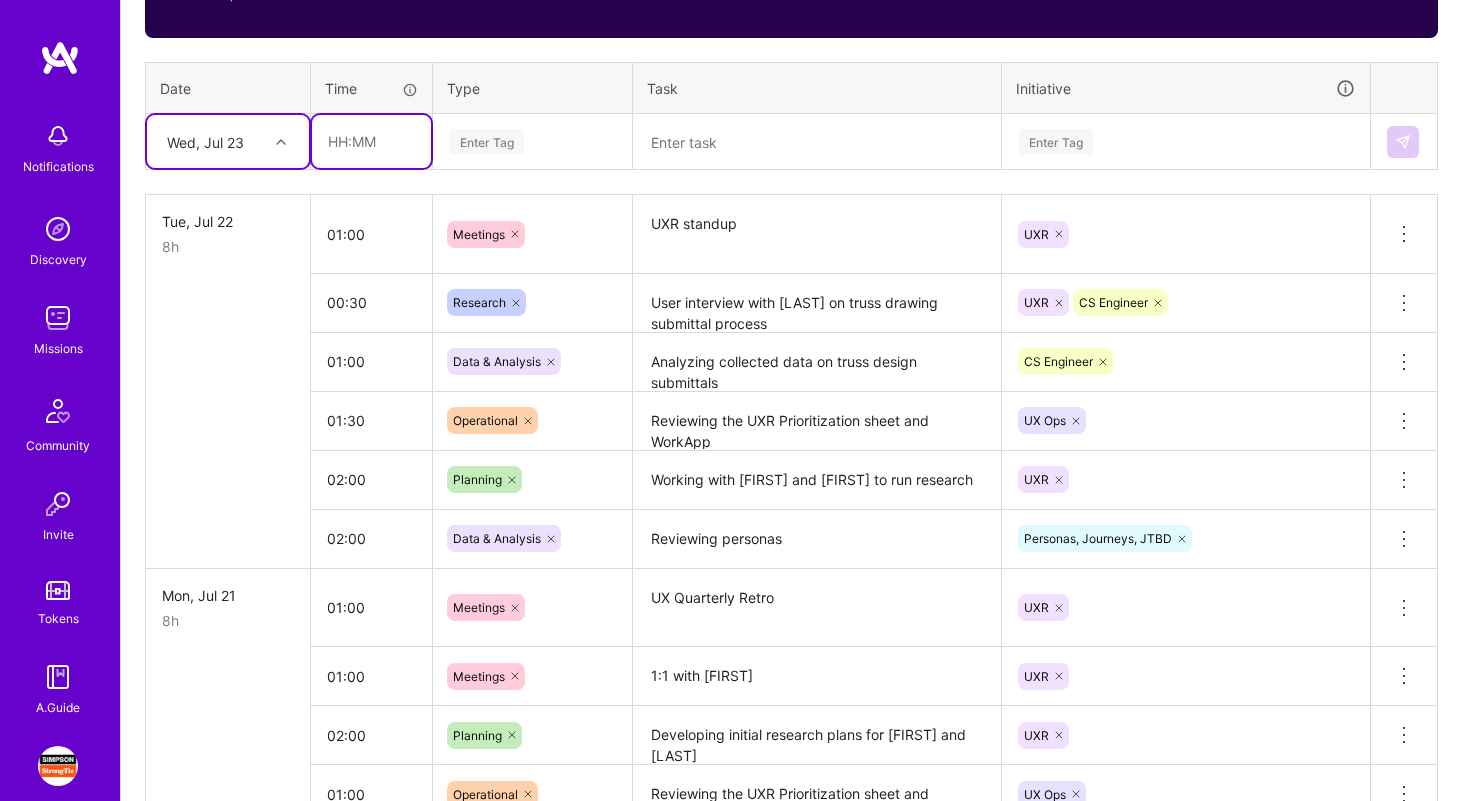 click at bounding box center [371, 141] 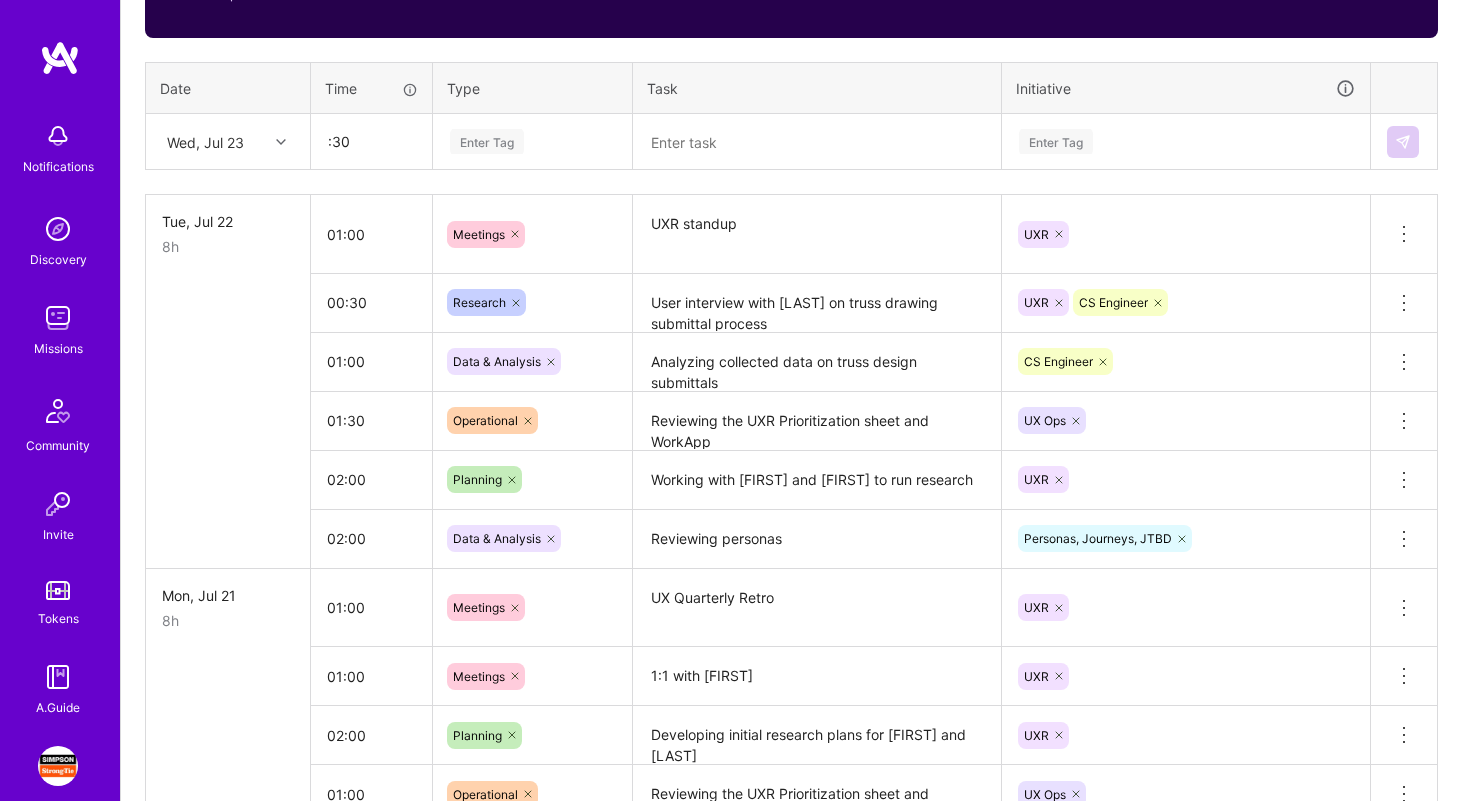 type on "00:30" 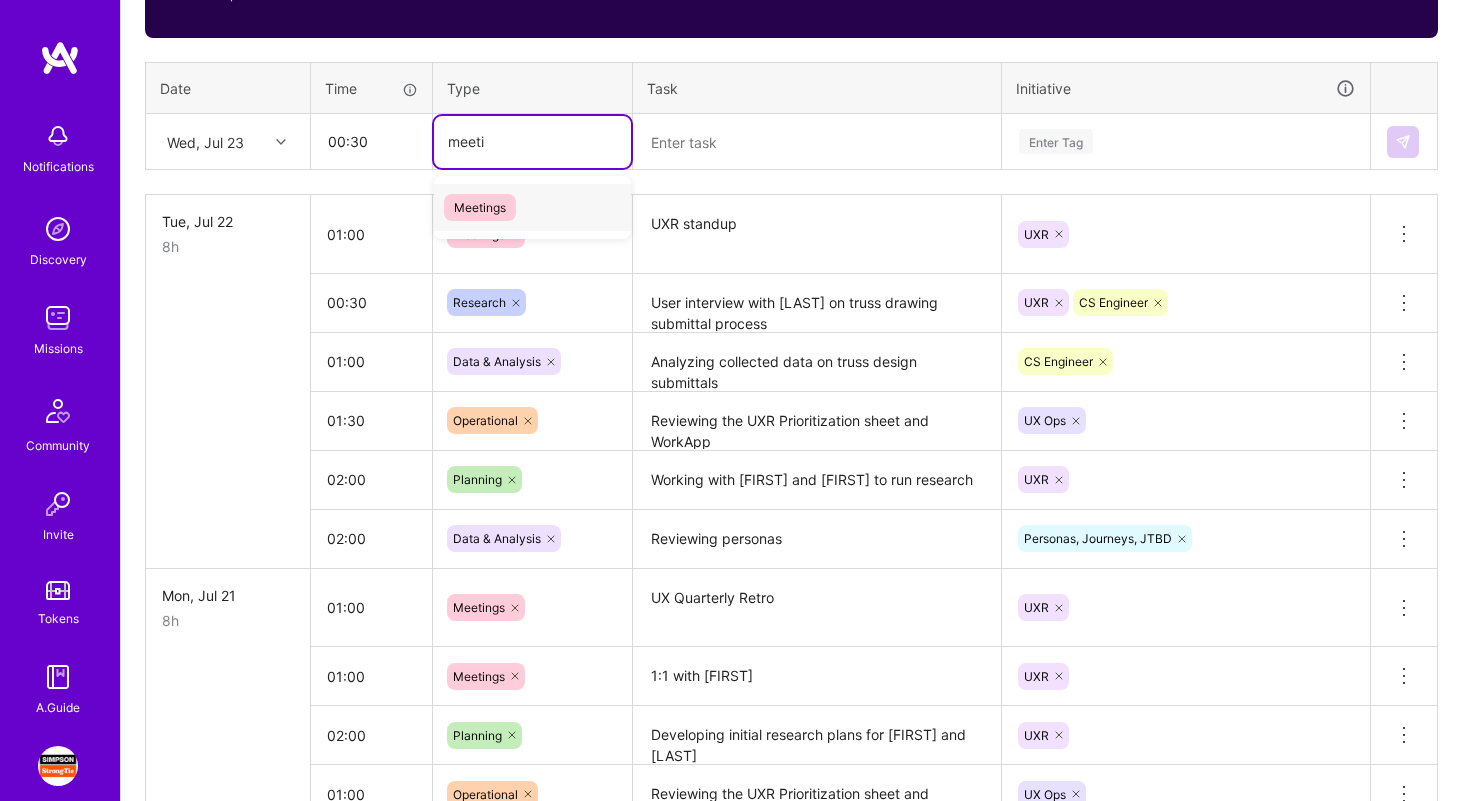 type on "meetin" 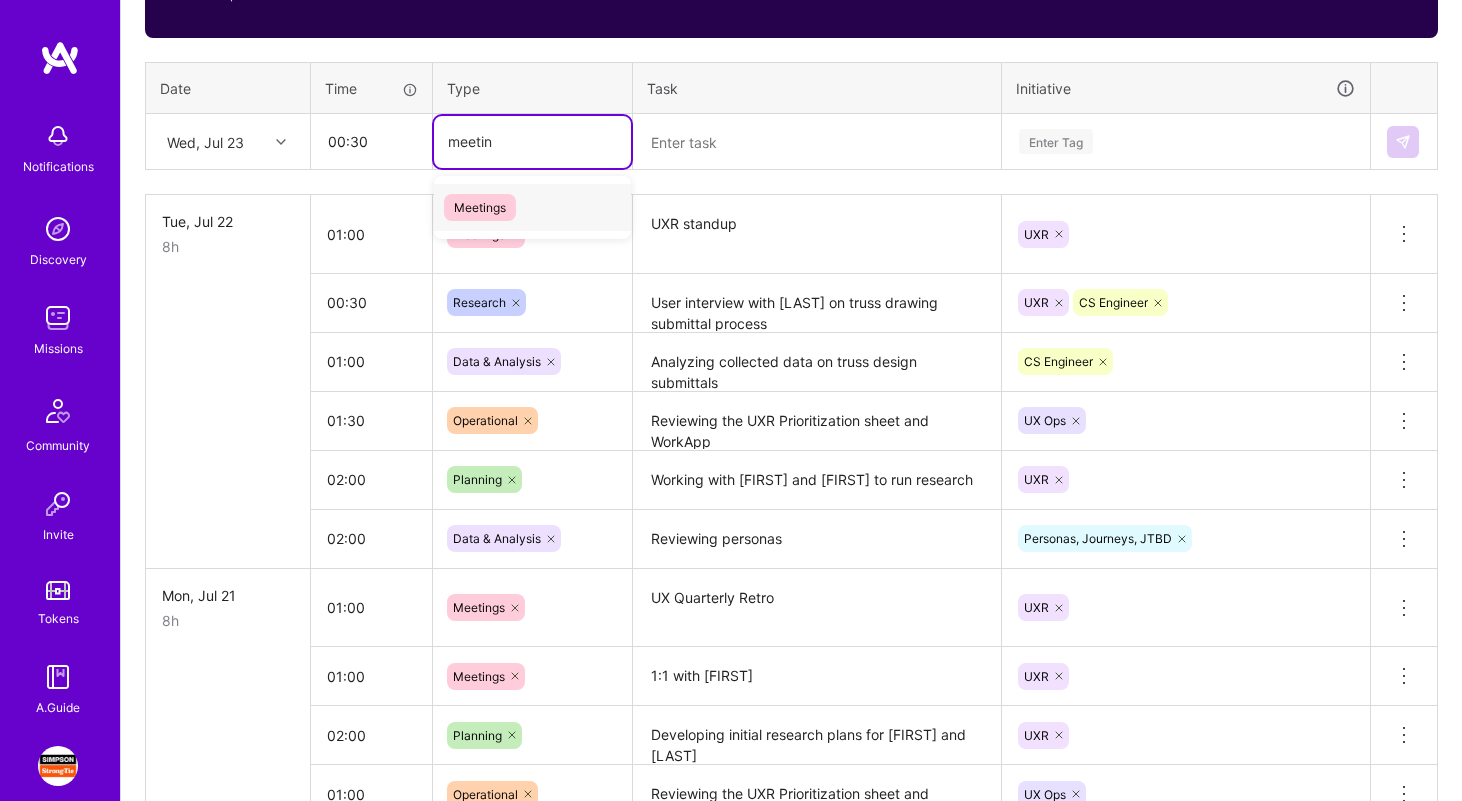 type 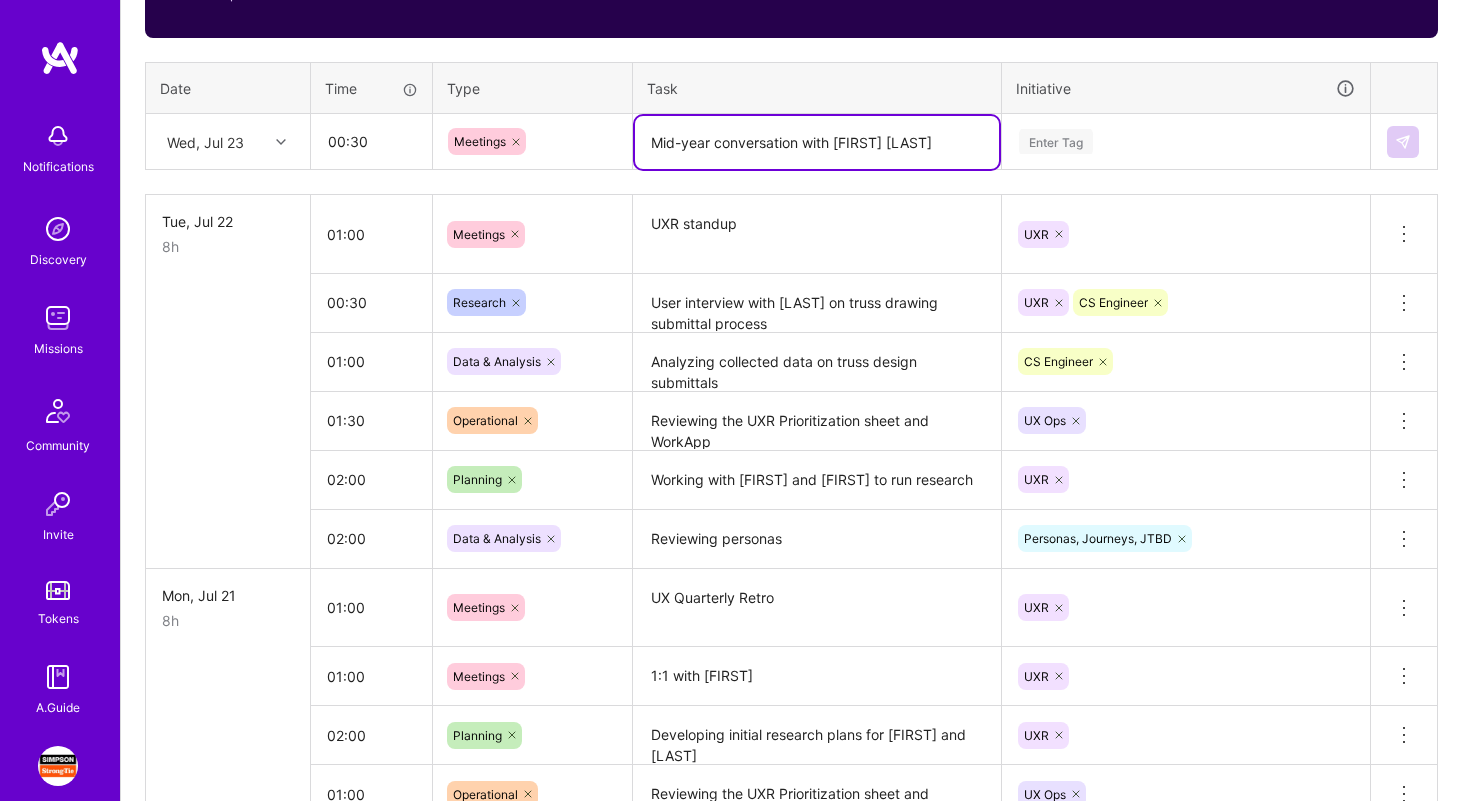 type on "Mid-year conversation with [FIRST] [LAST]" 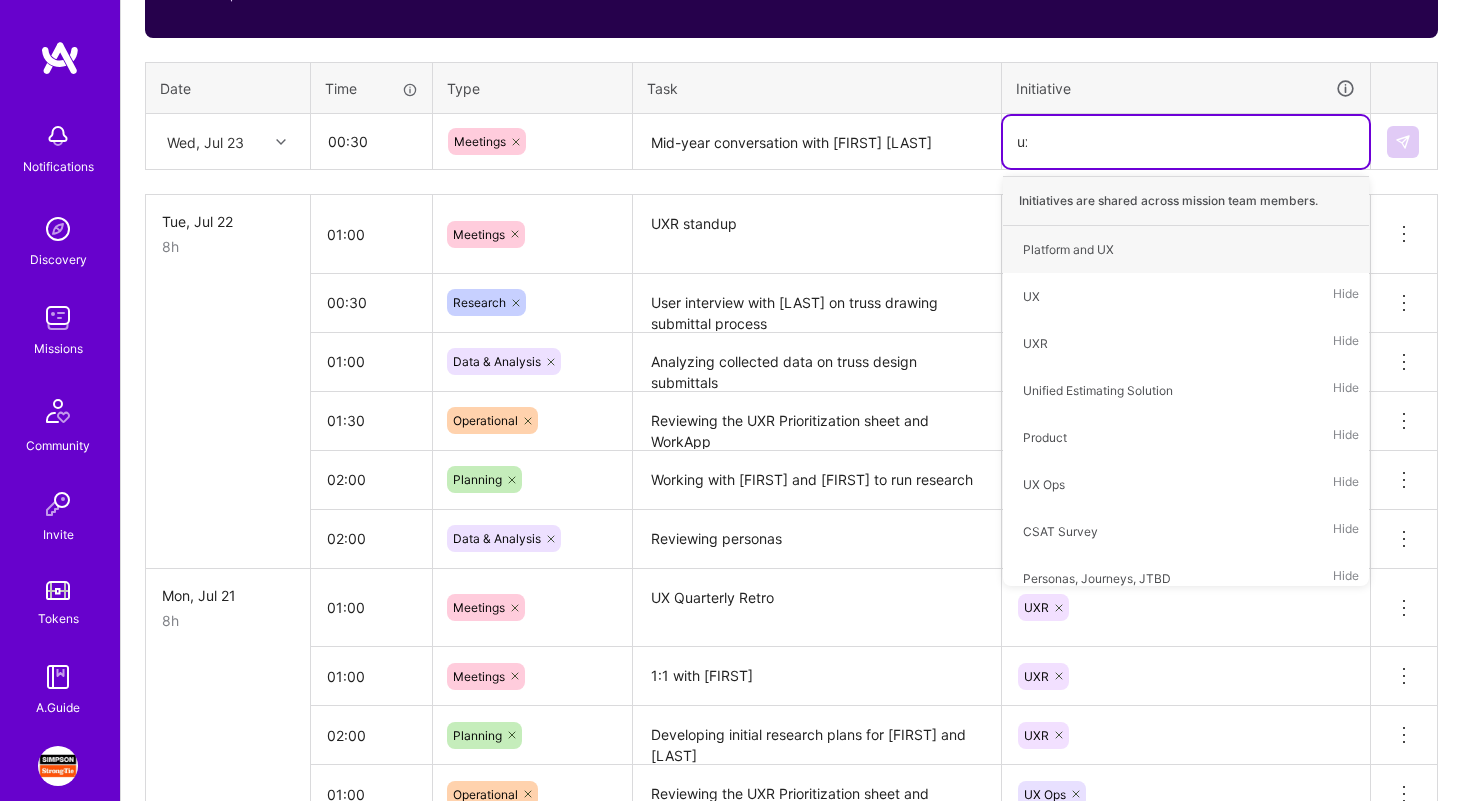 type on "uxr" 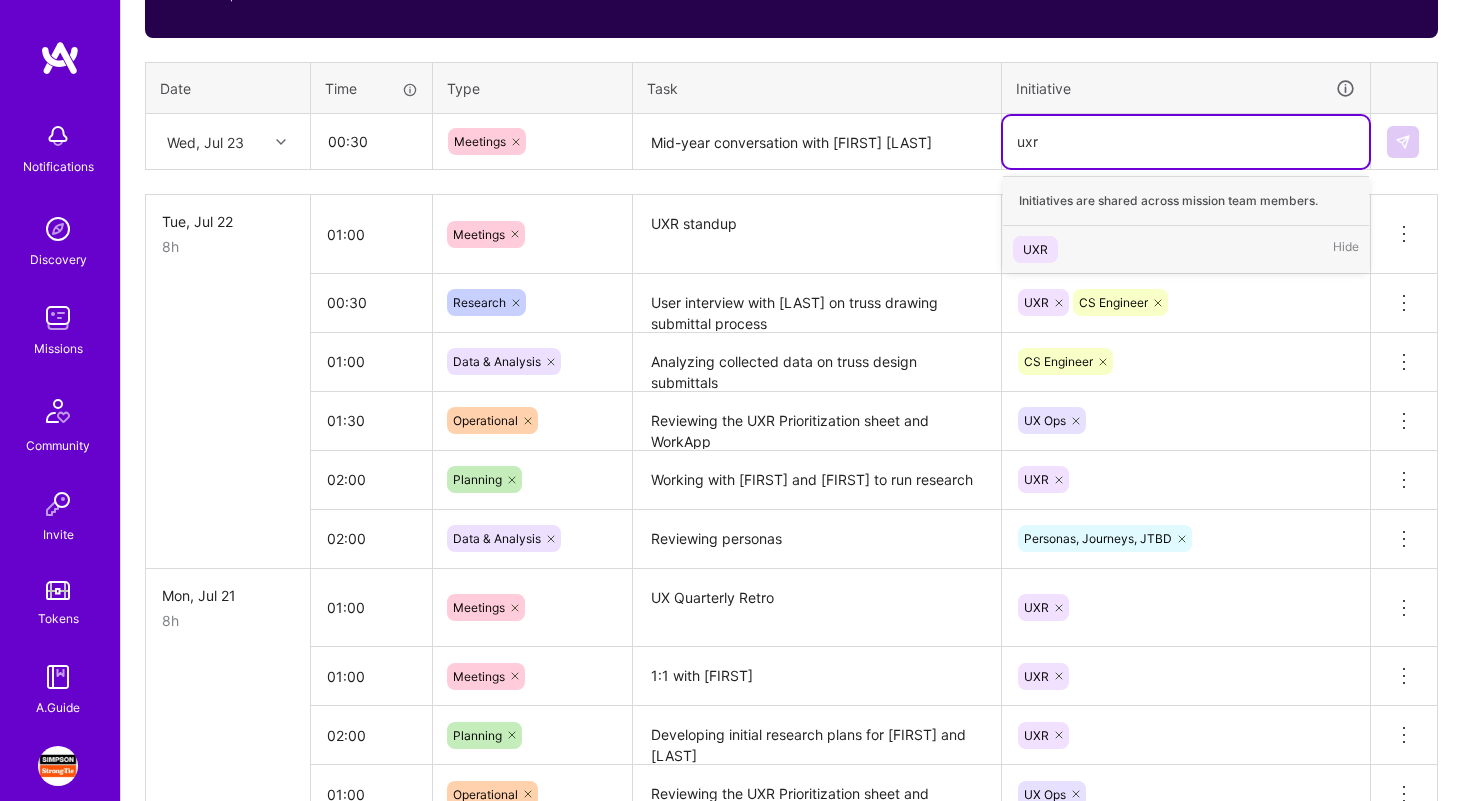 type 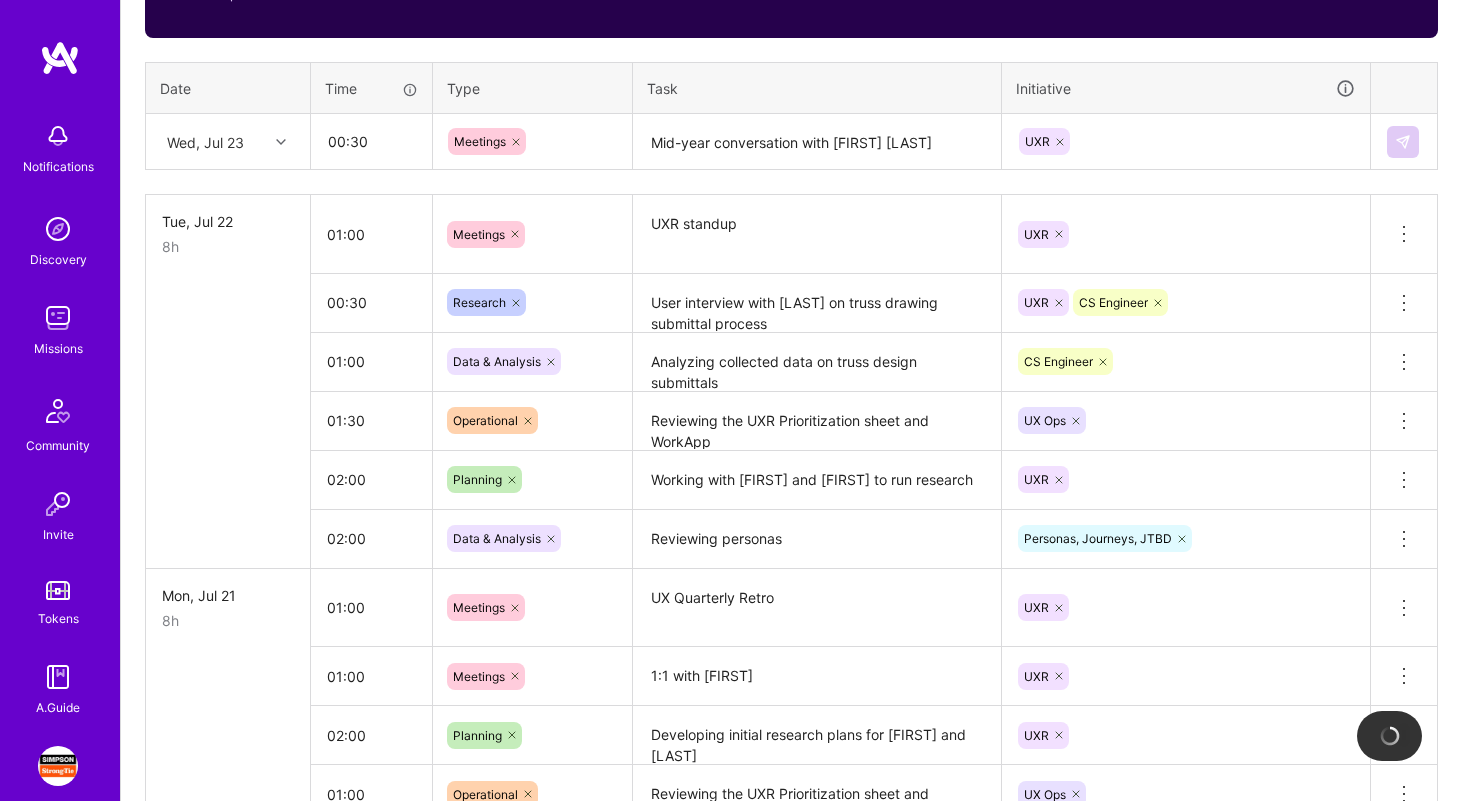 type 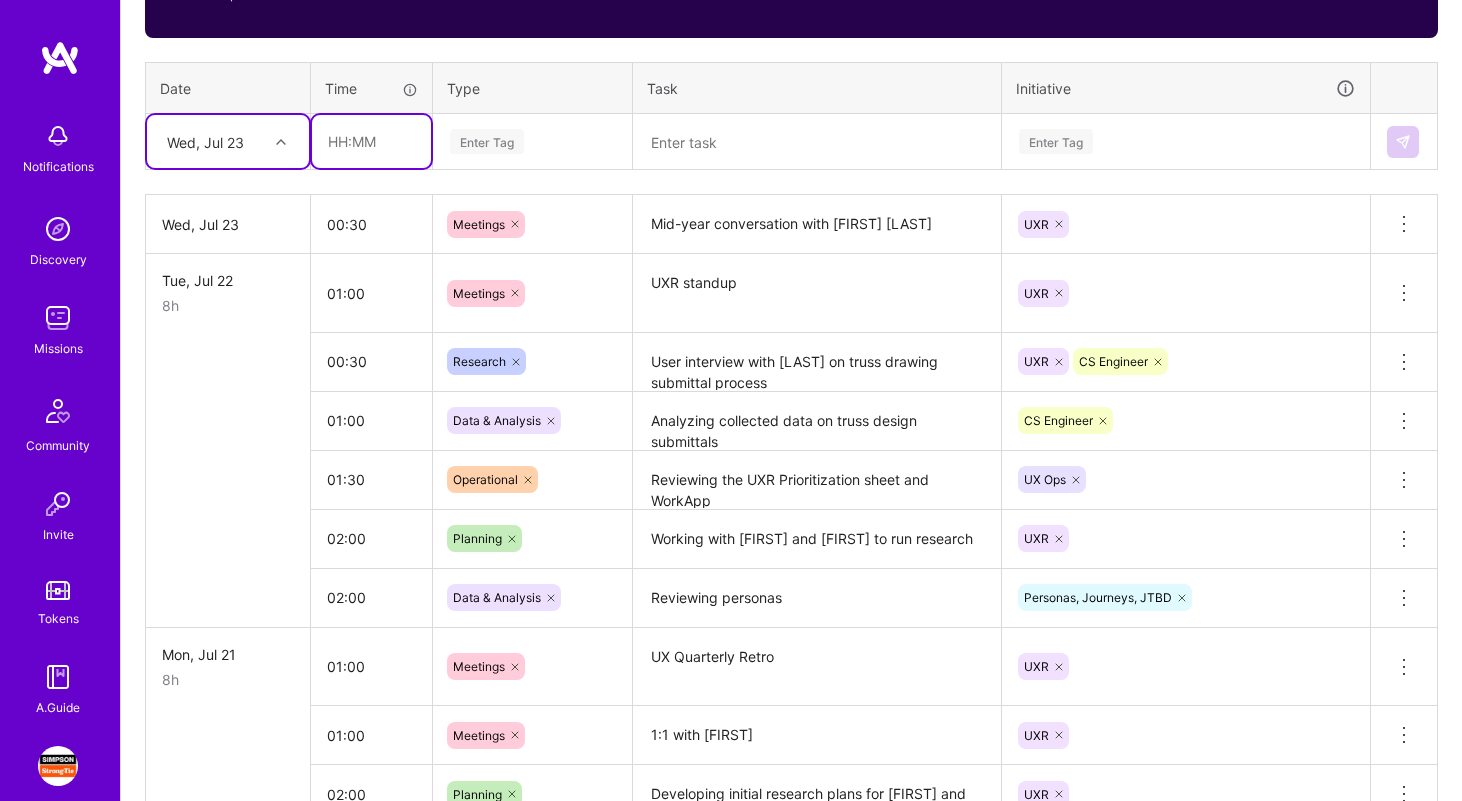 click at bounding box center [371, 141] 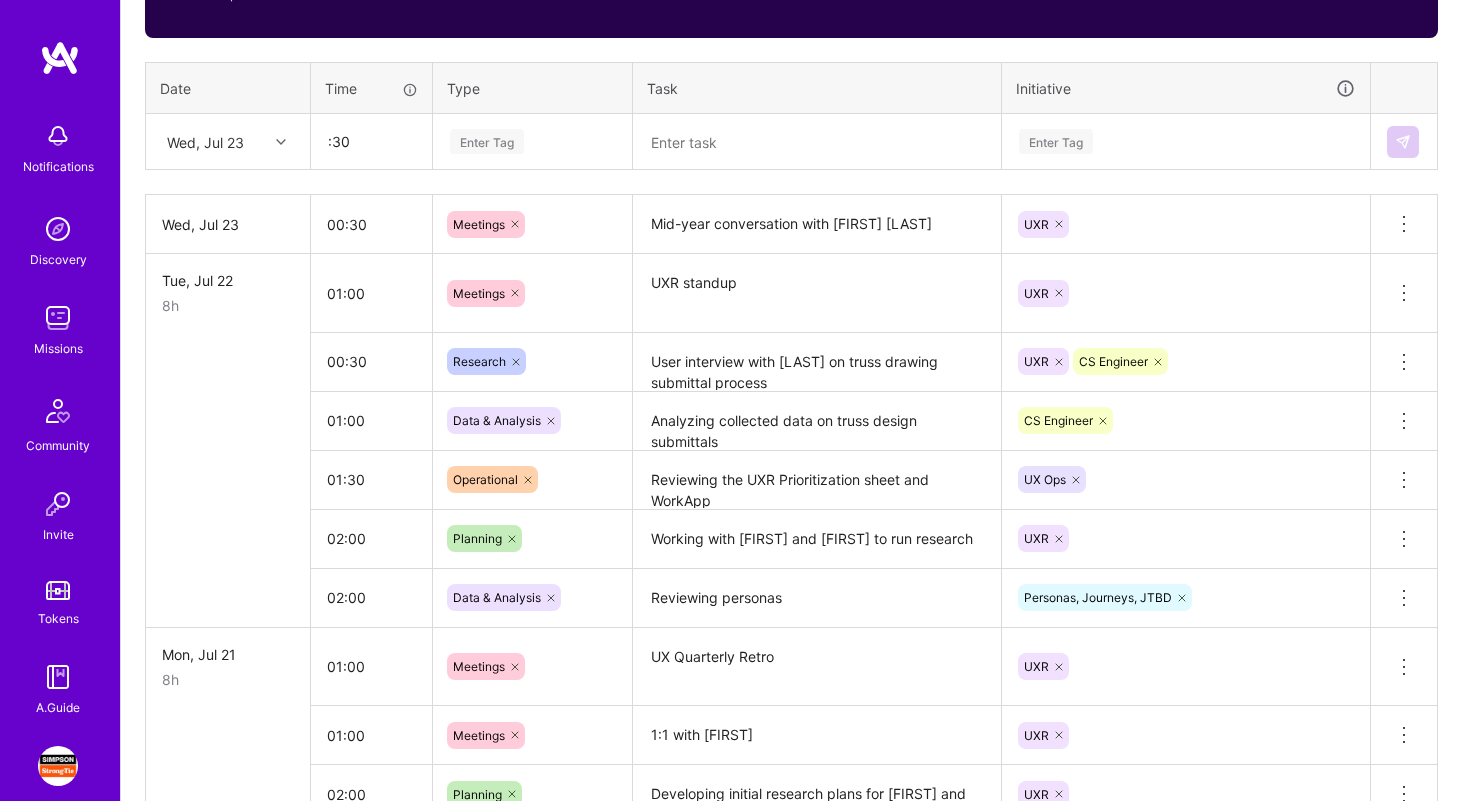 type on "00:30" 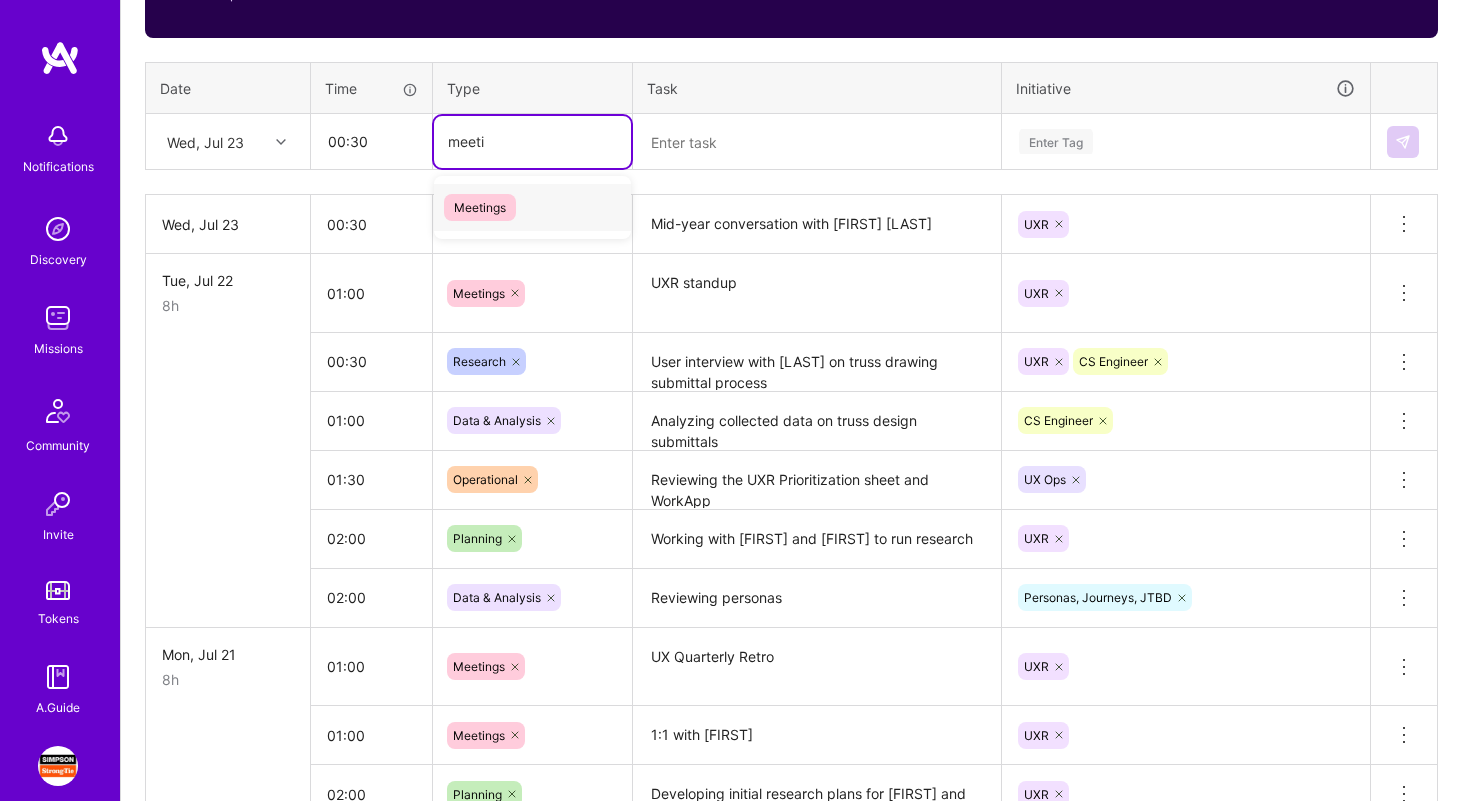type on "meeting" 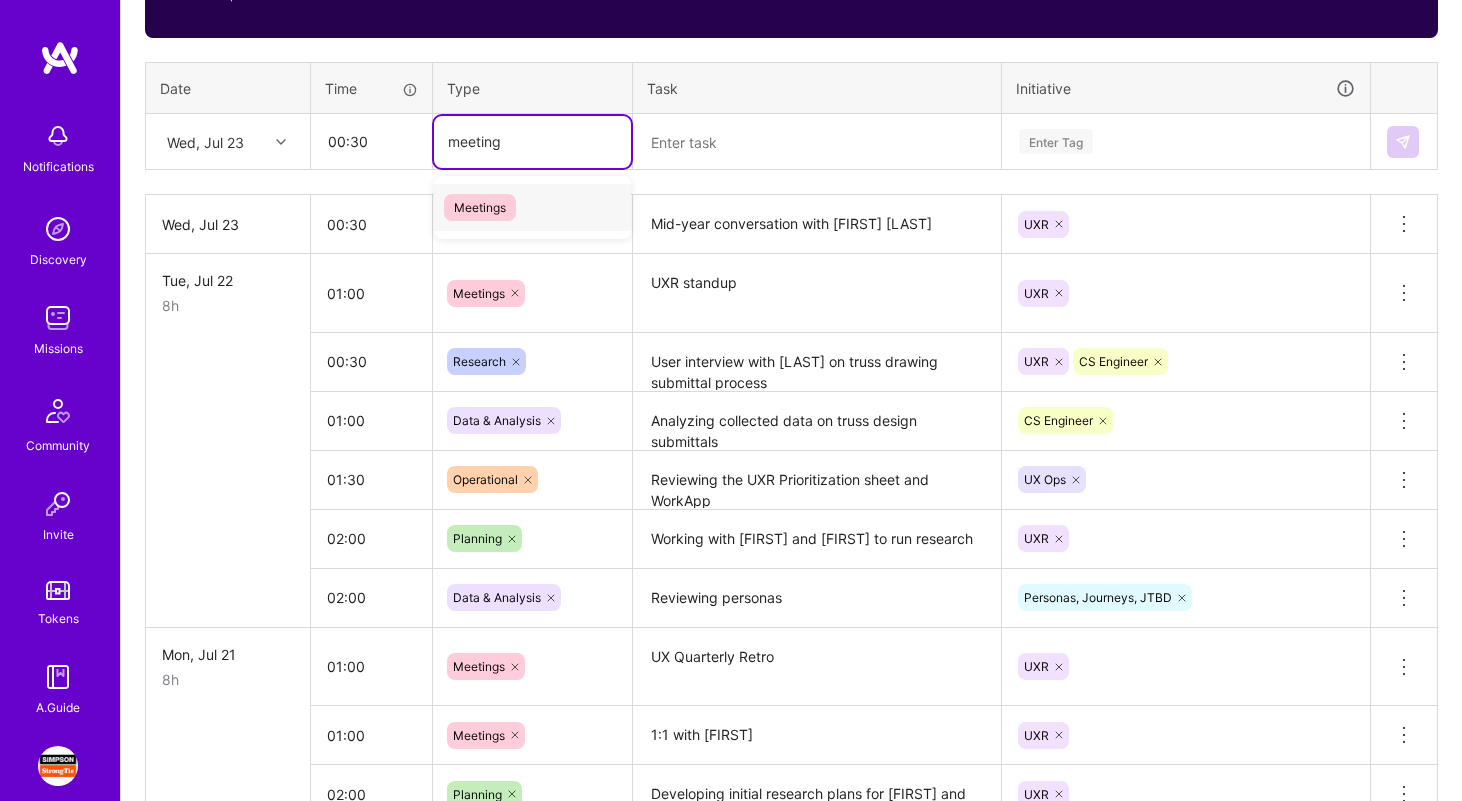 type 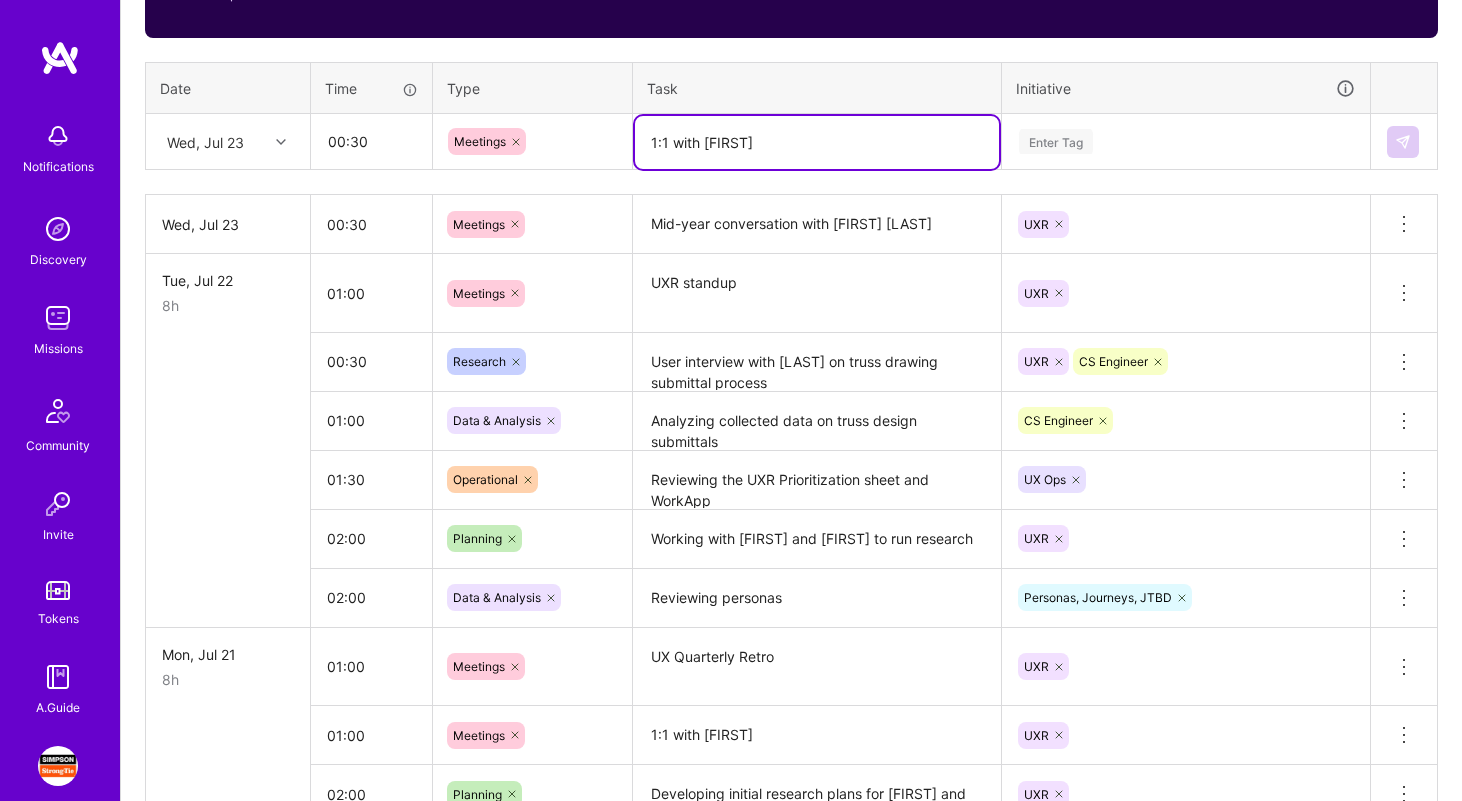 type on "1:1 with [FIRST]" 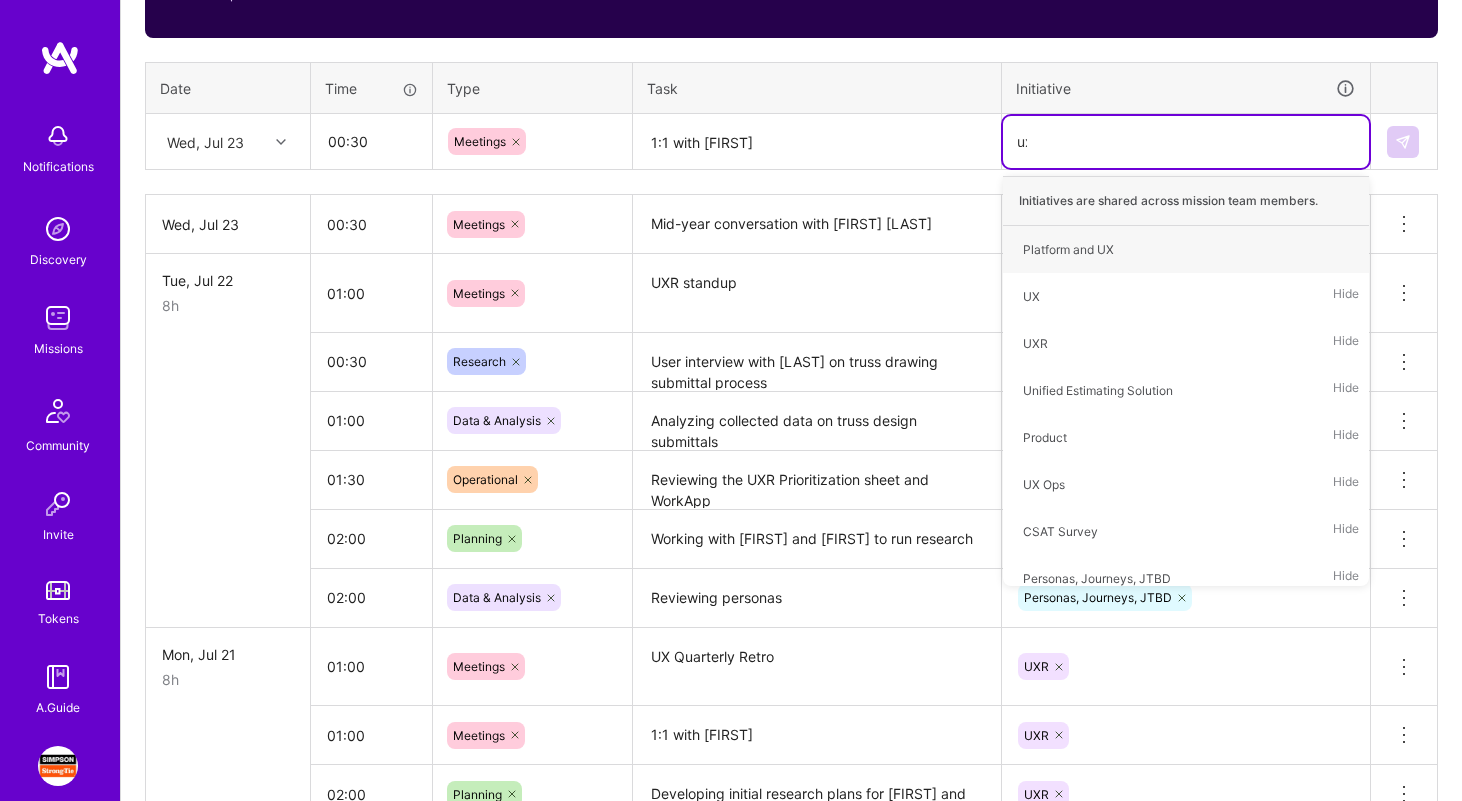 type on "uxr" 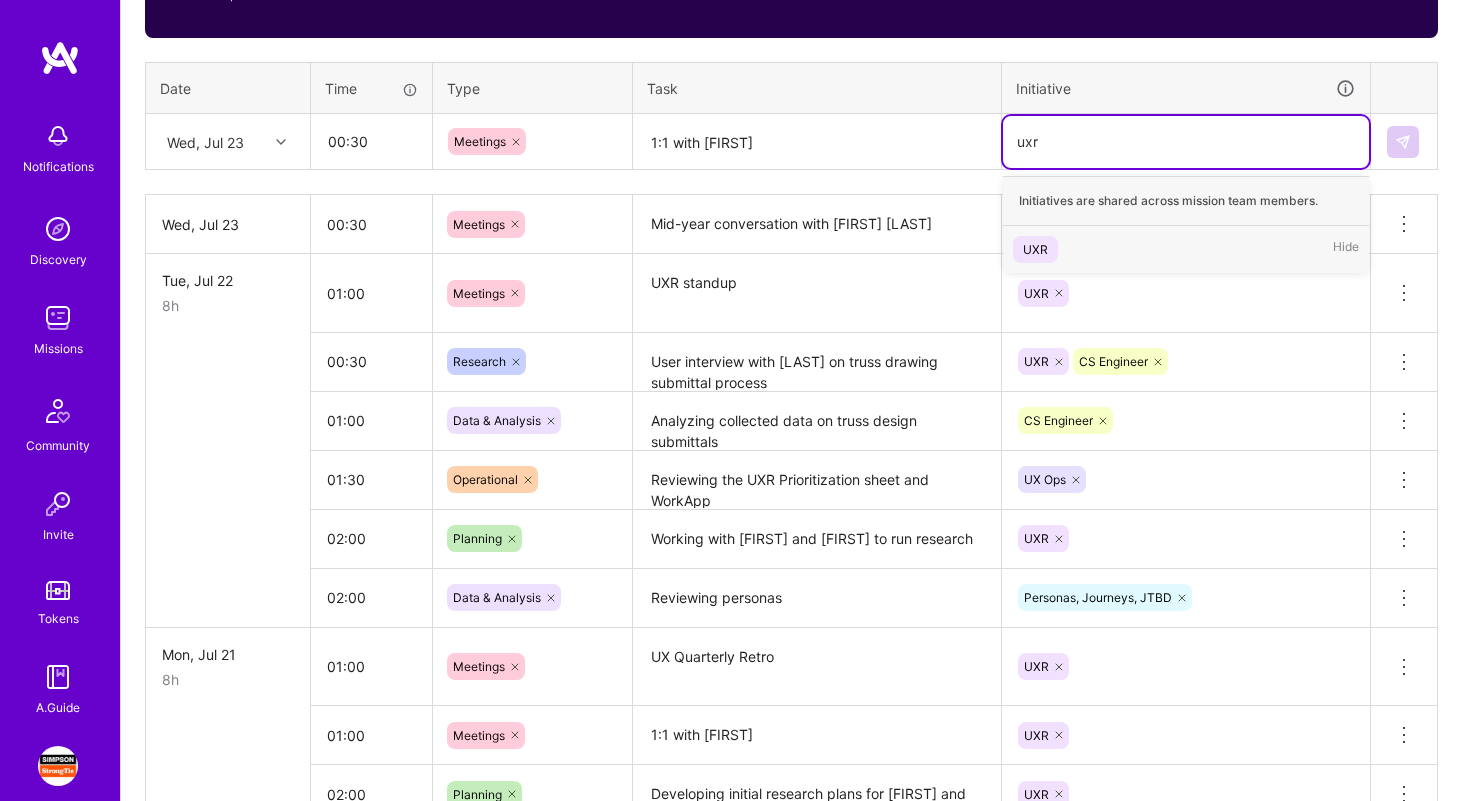 type 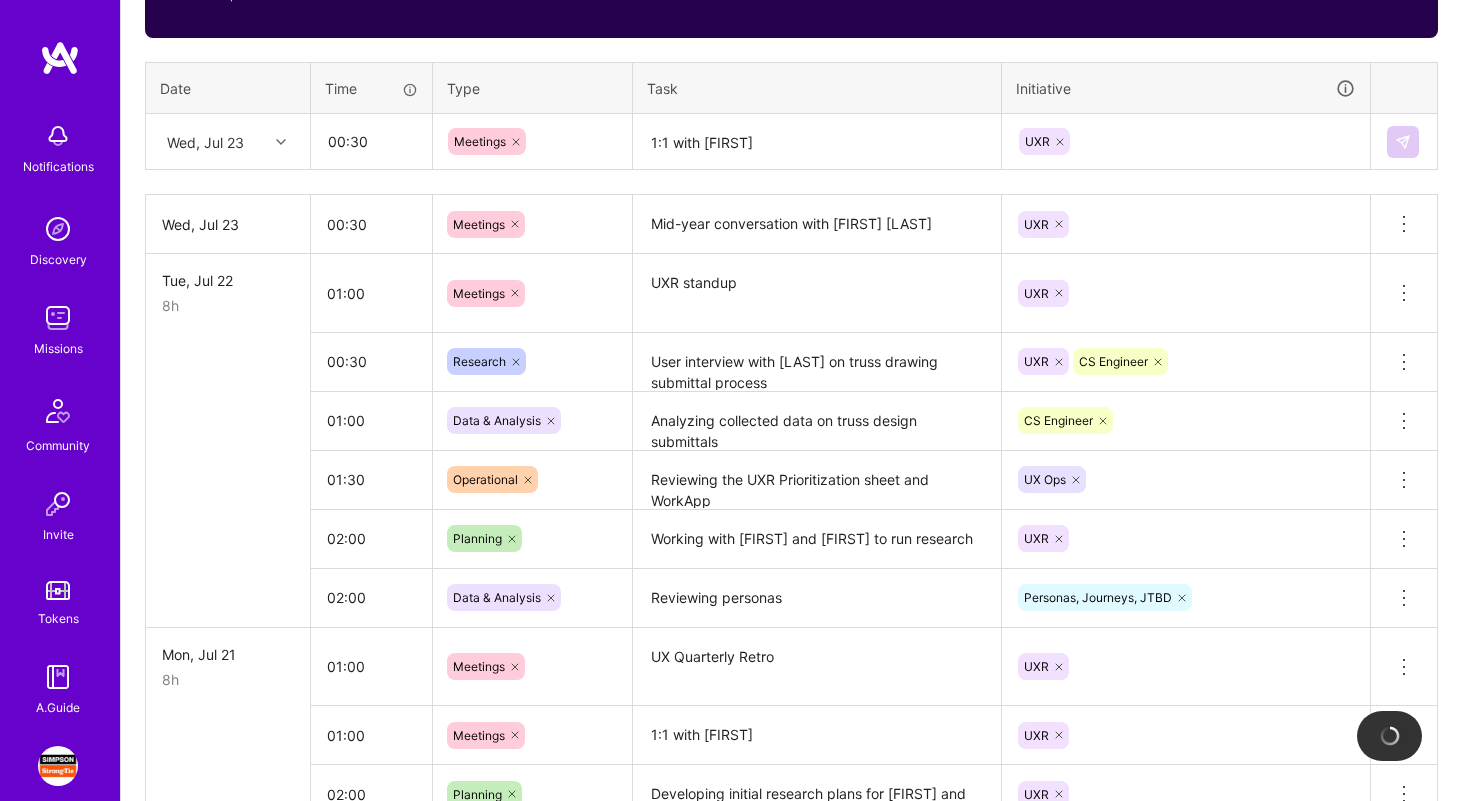 type 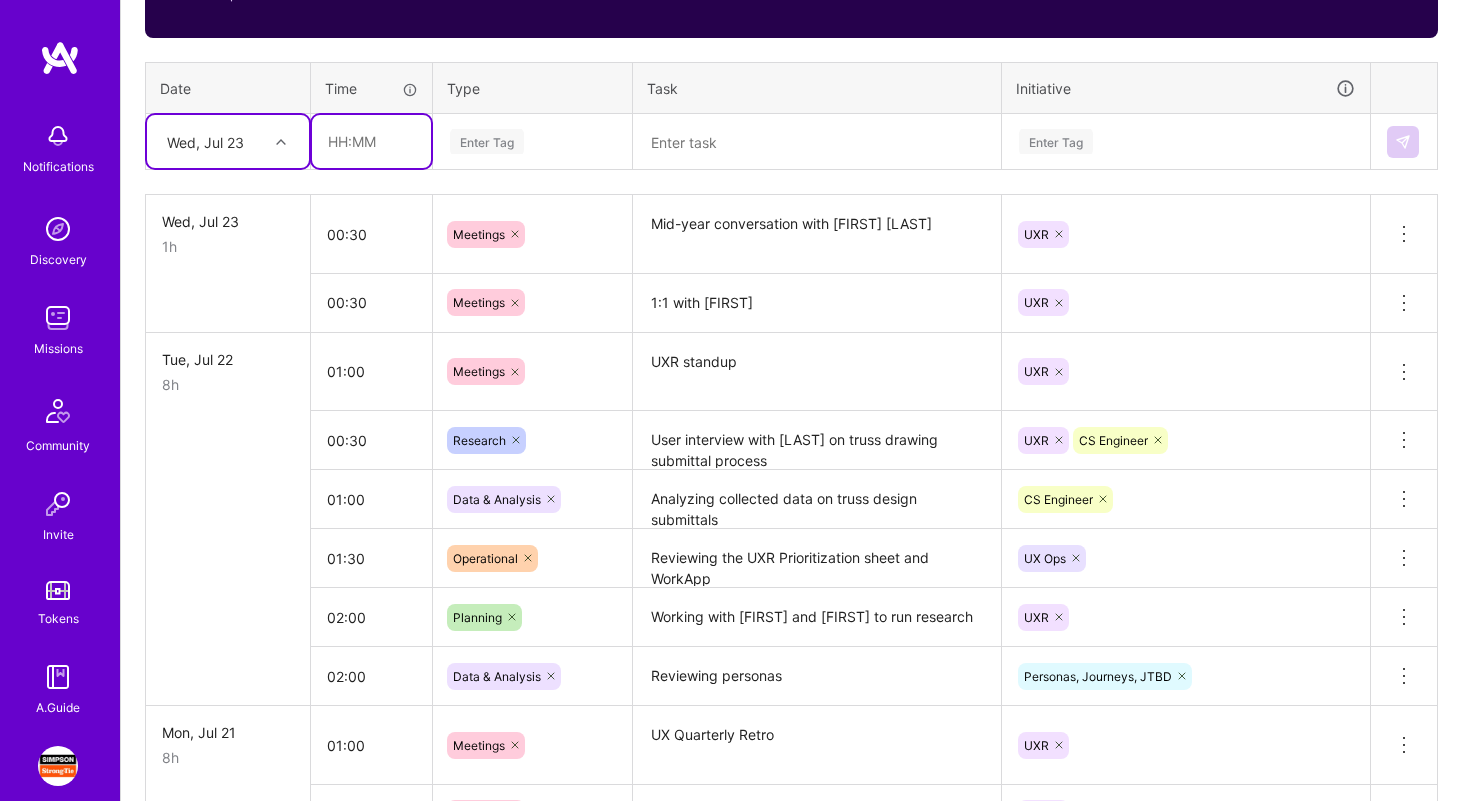 click at bounding box center (371, 141) 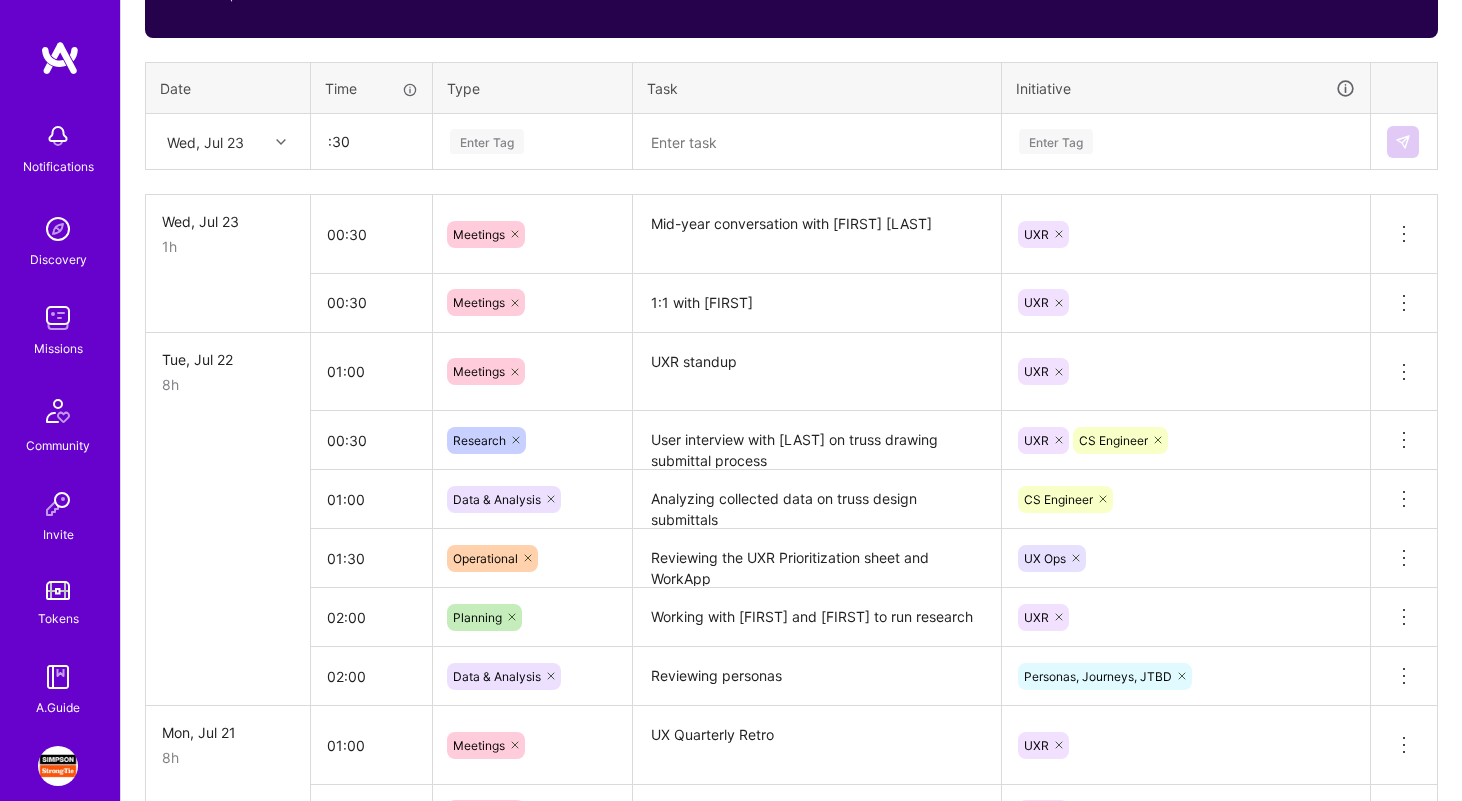 type on "00:30" 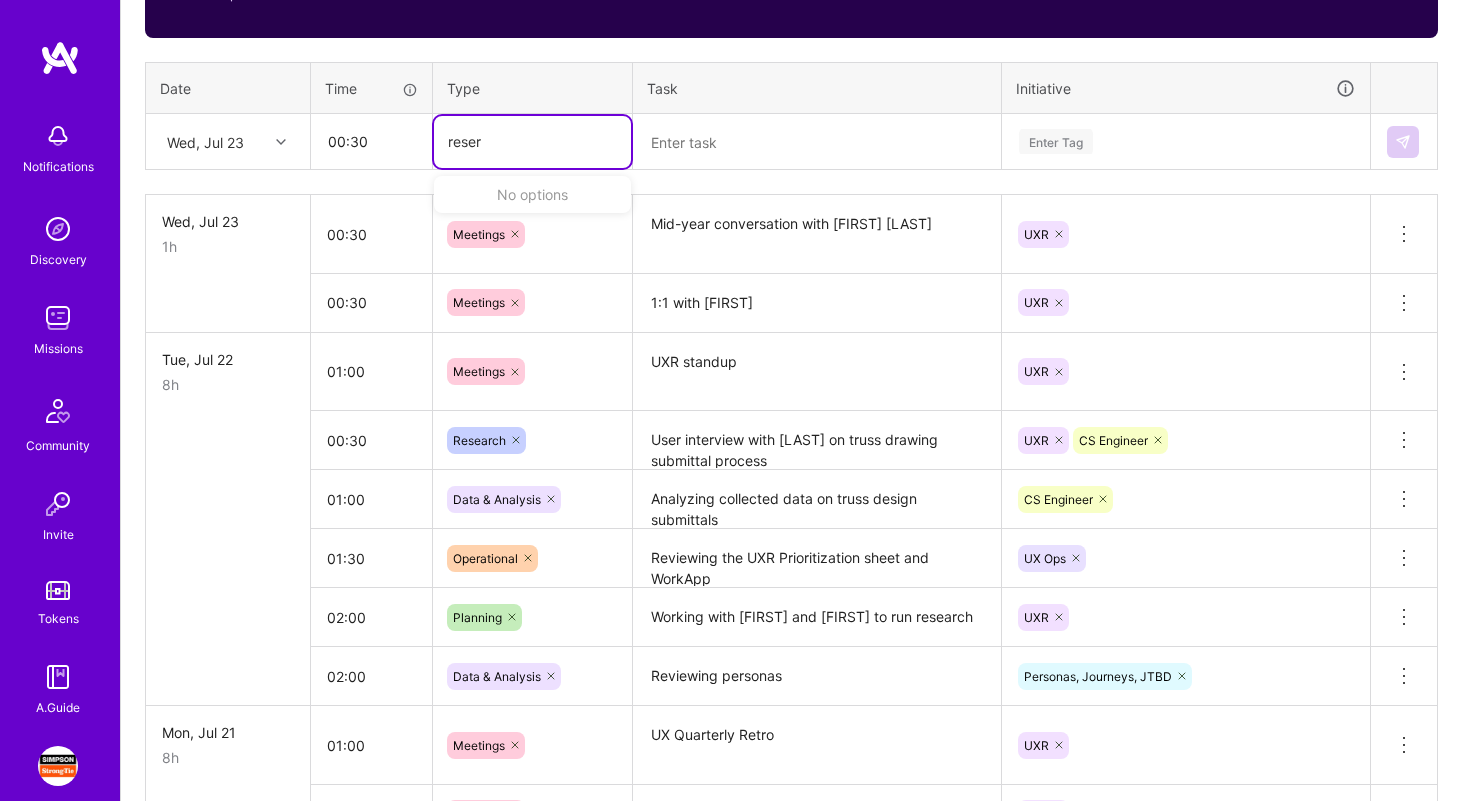 type on "rese" 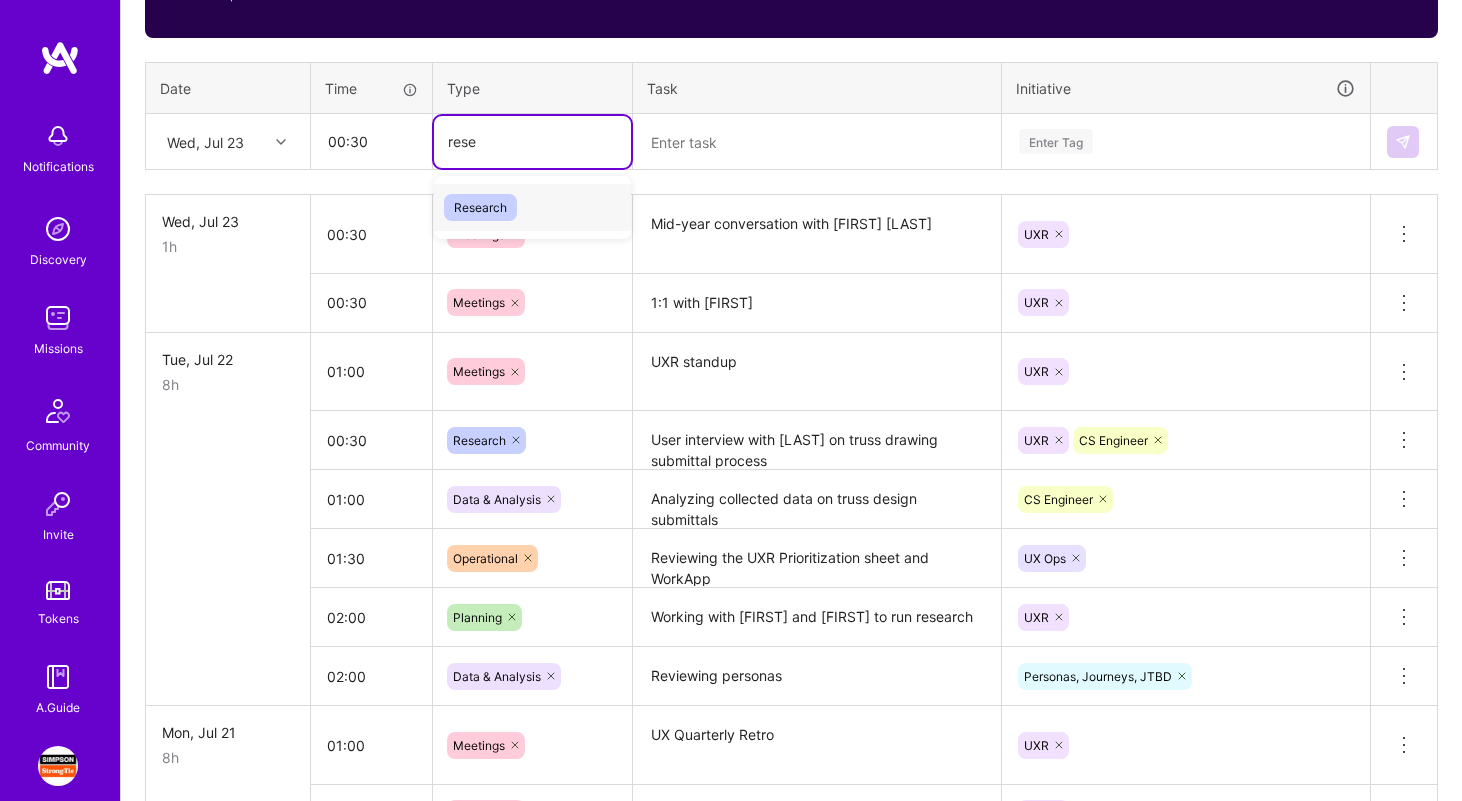 type 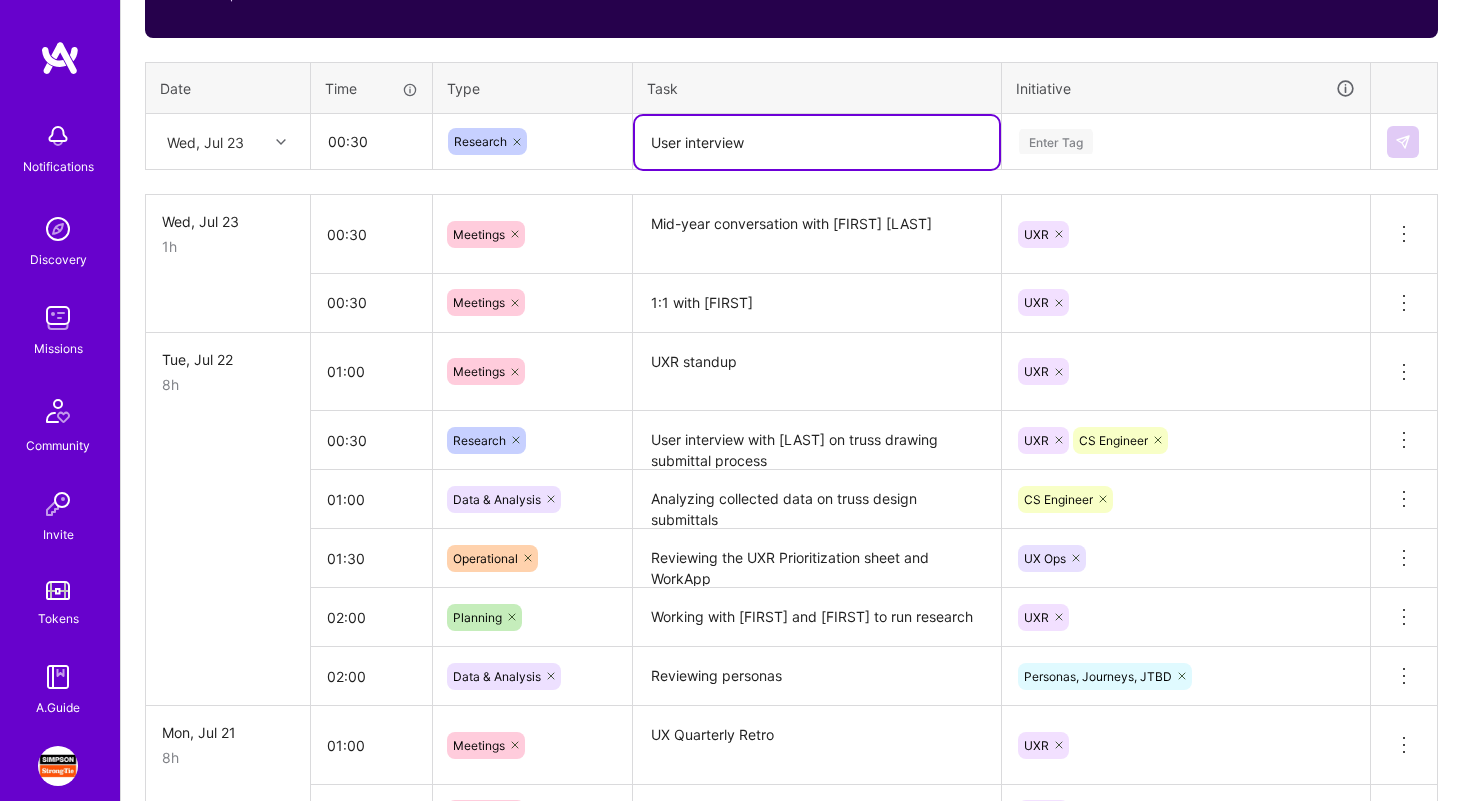 type on "User interview" 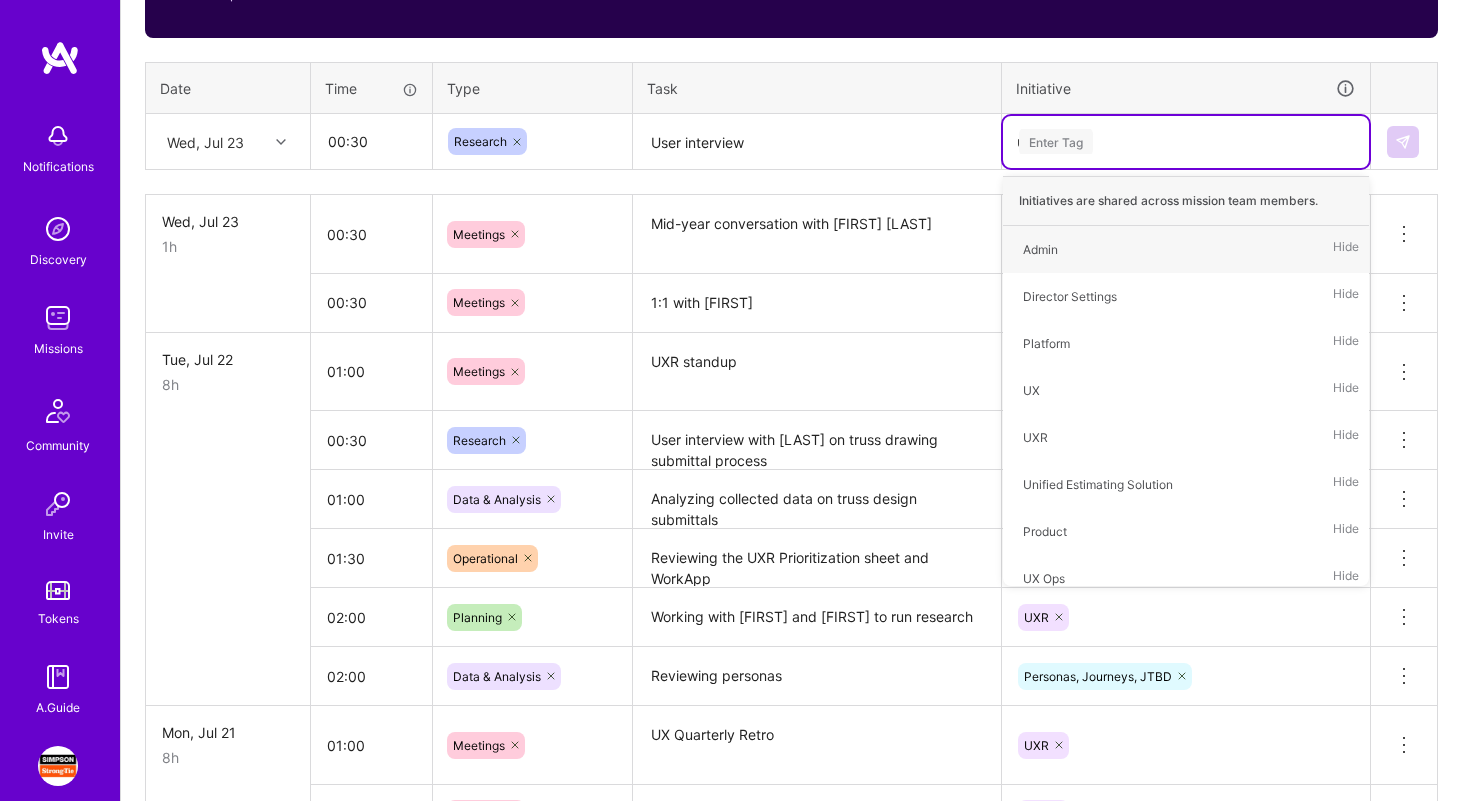 type on "uxr" 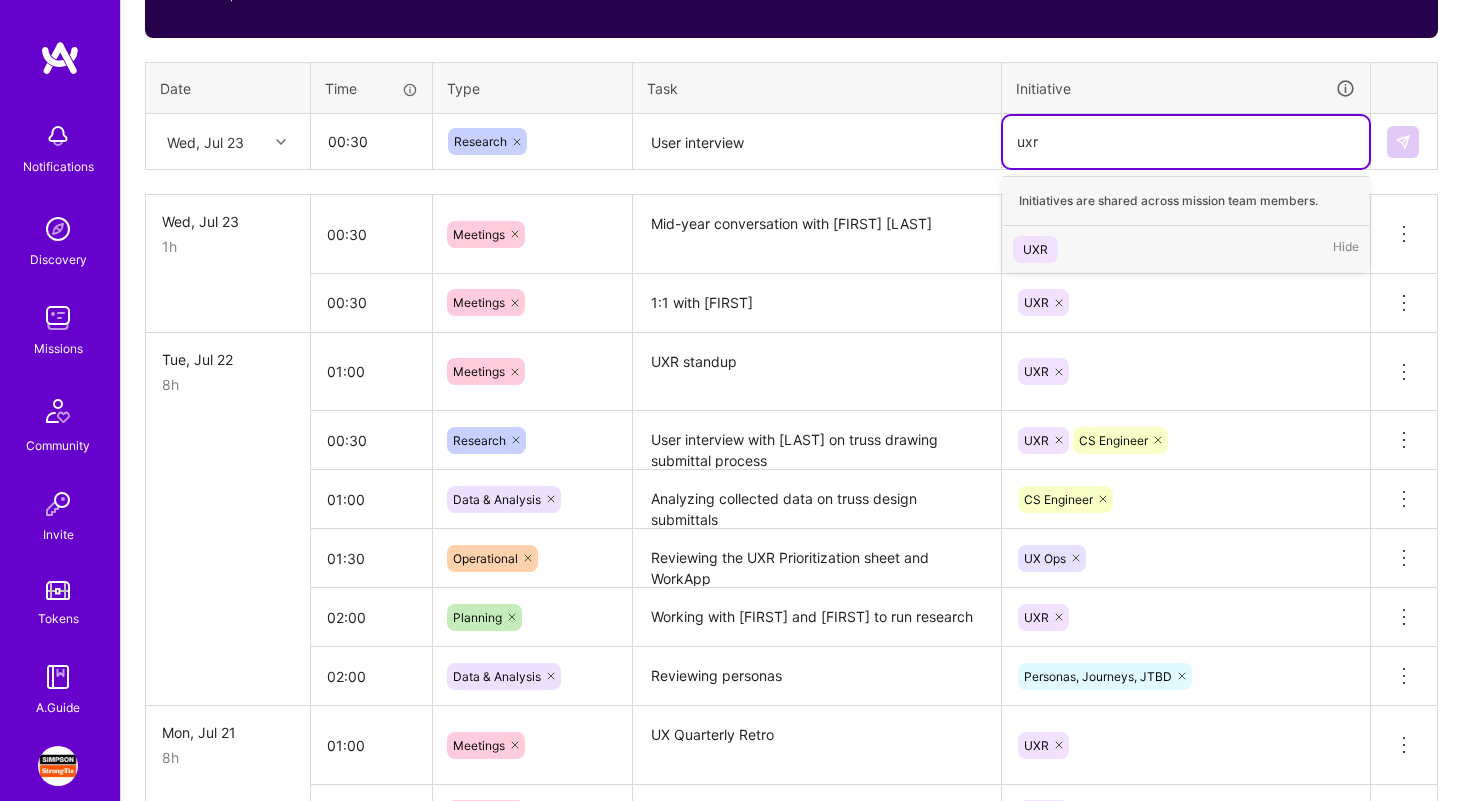 type 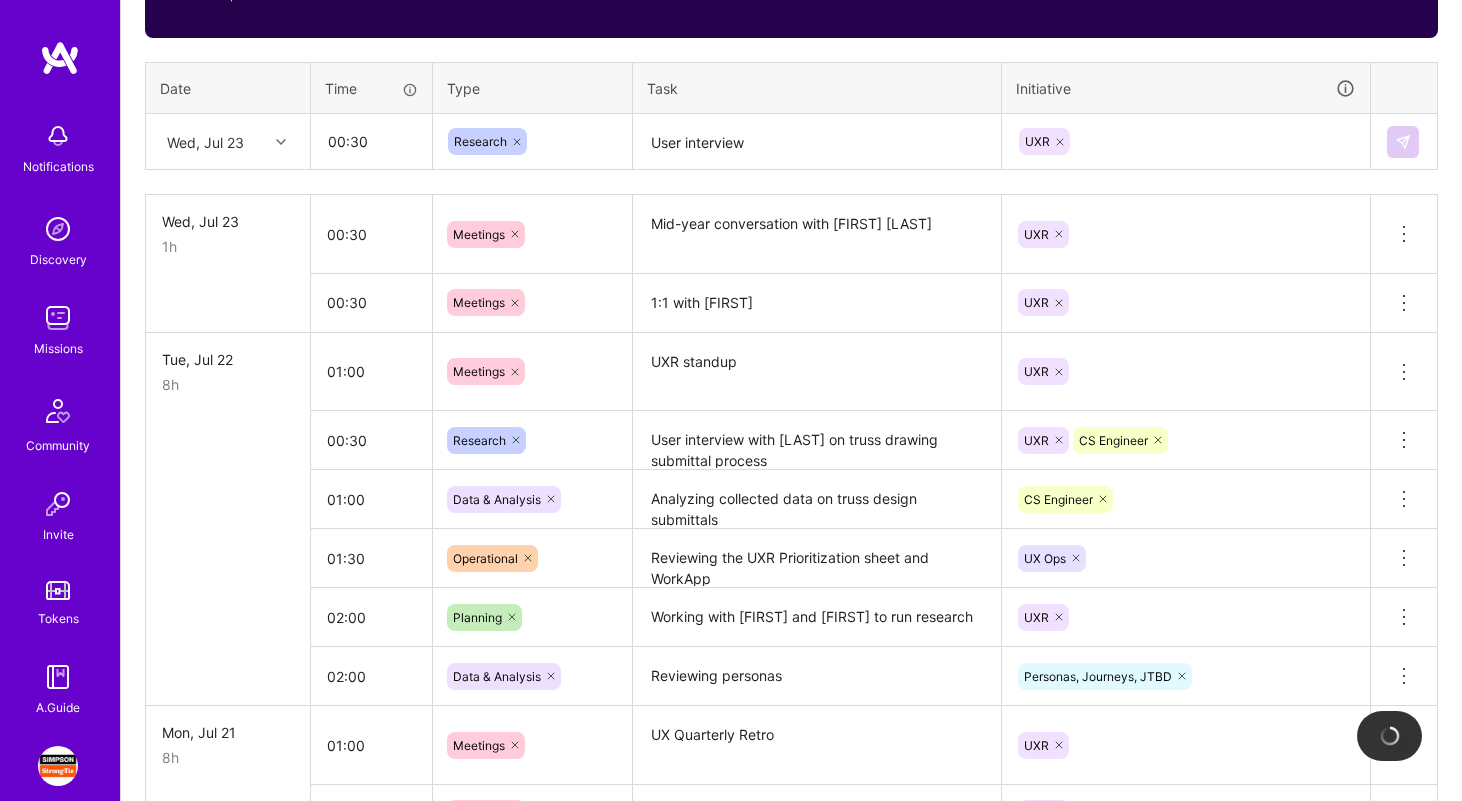 type 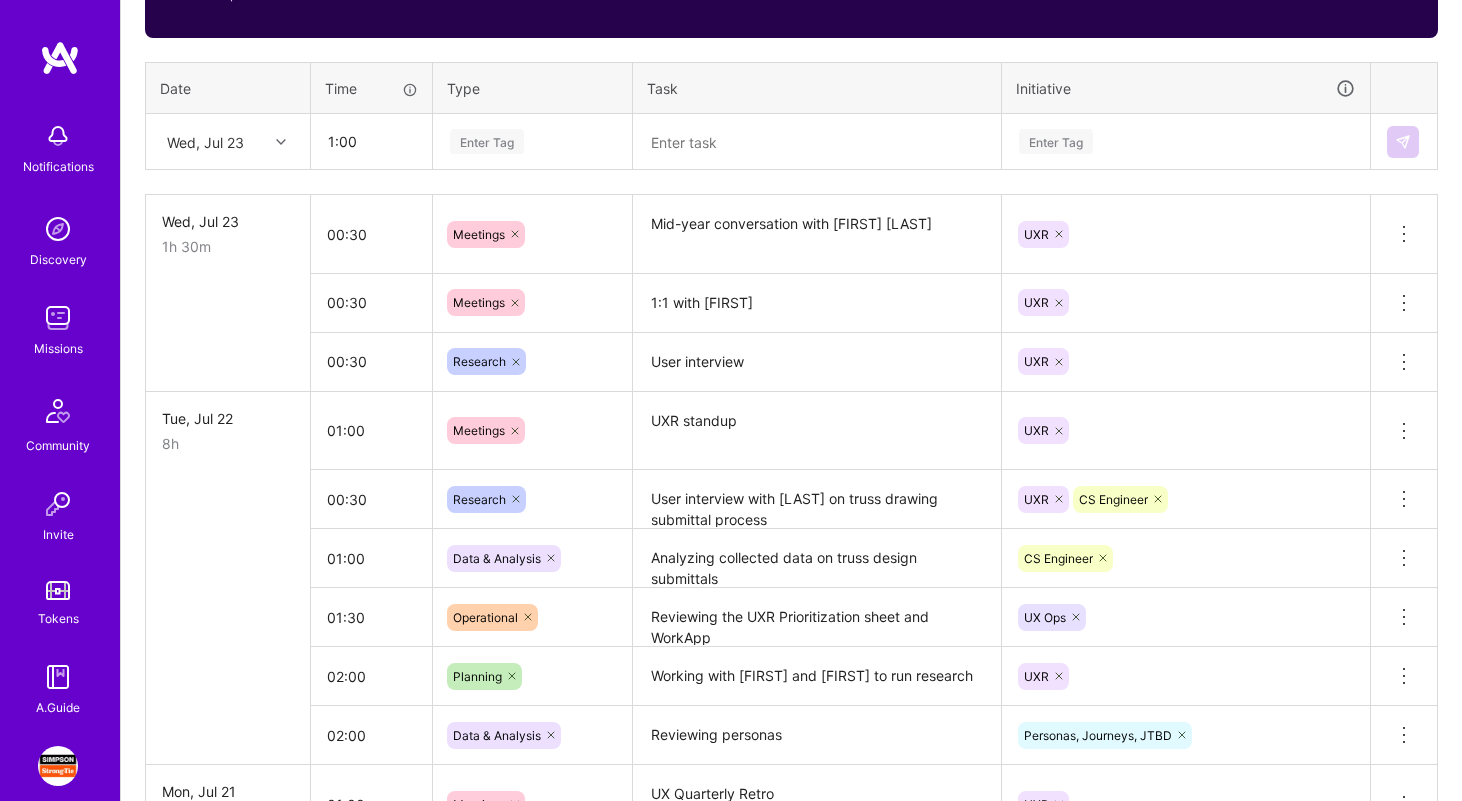 type on "01:00" 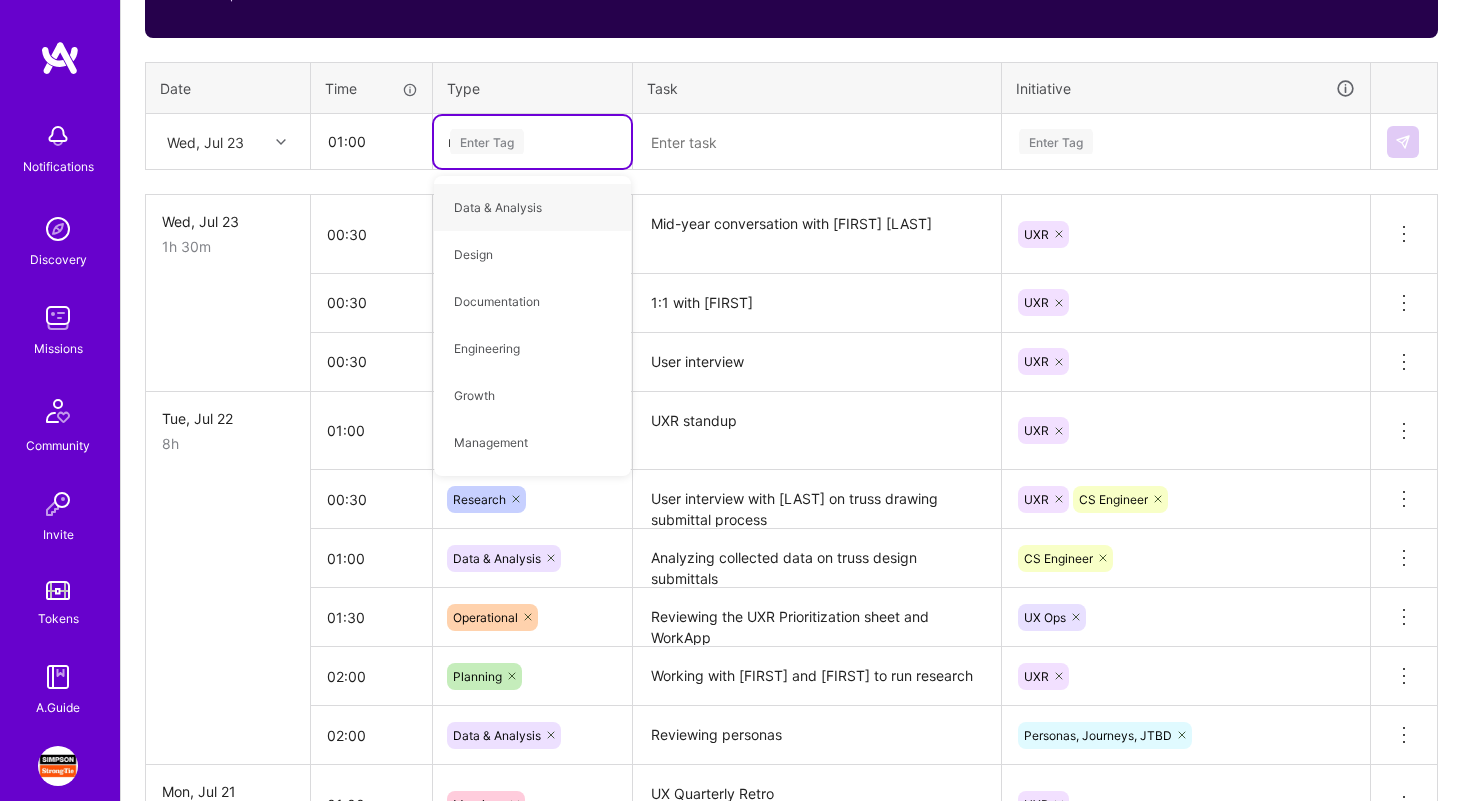type on "mee" 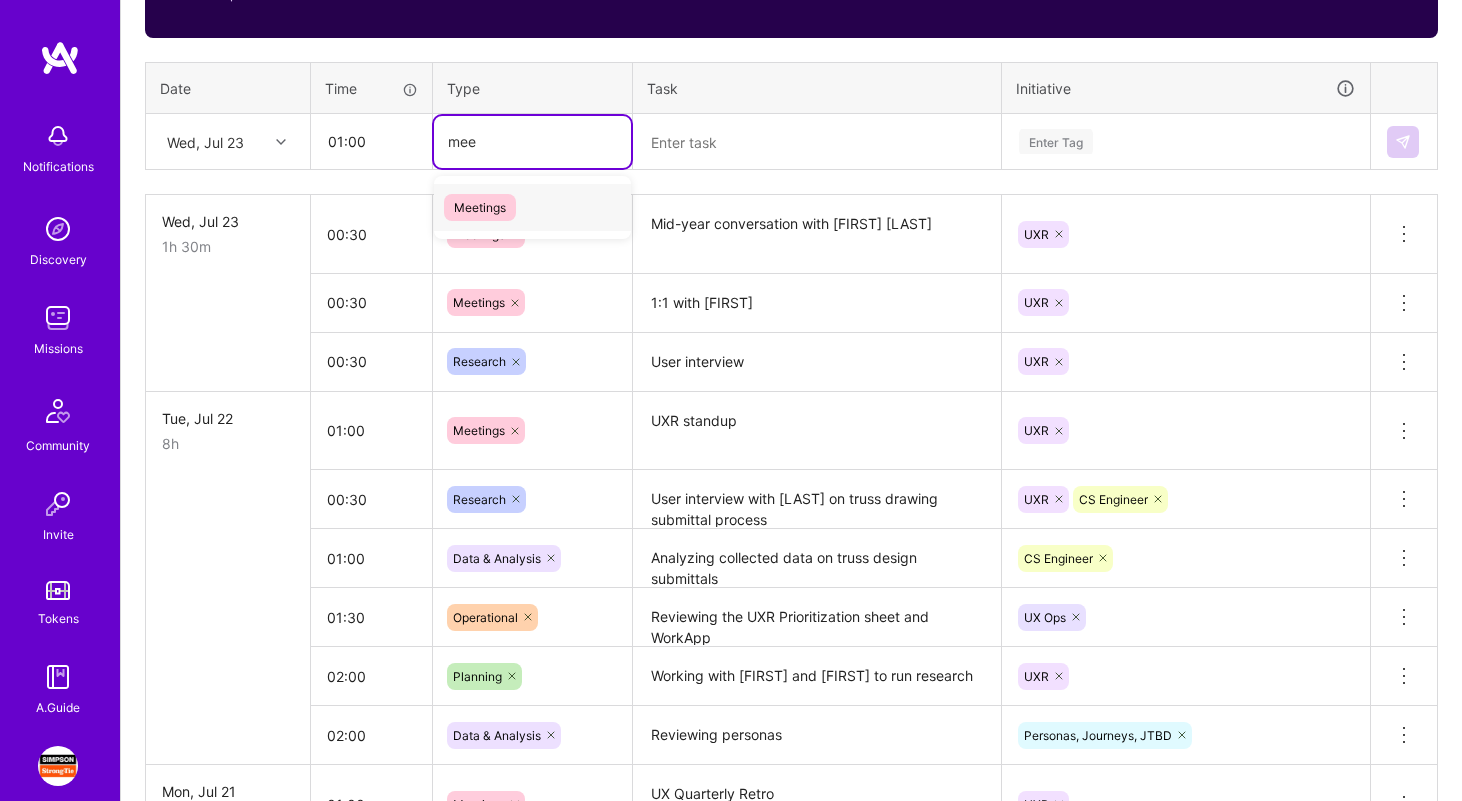type 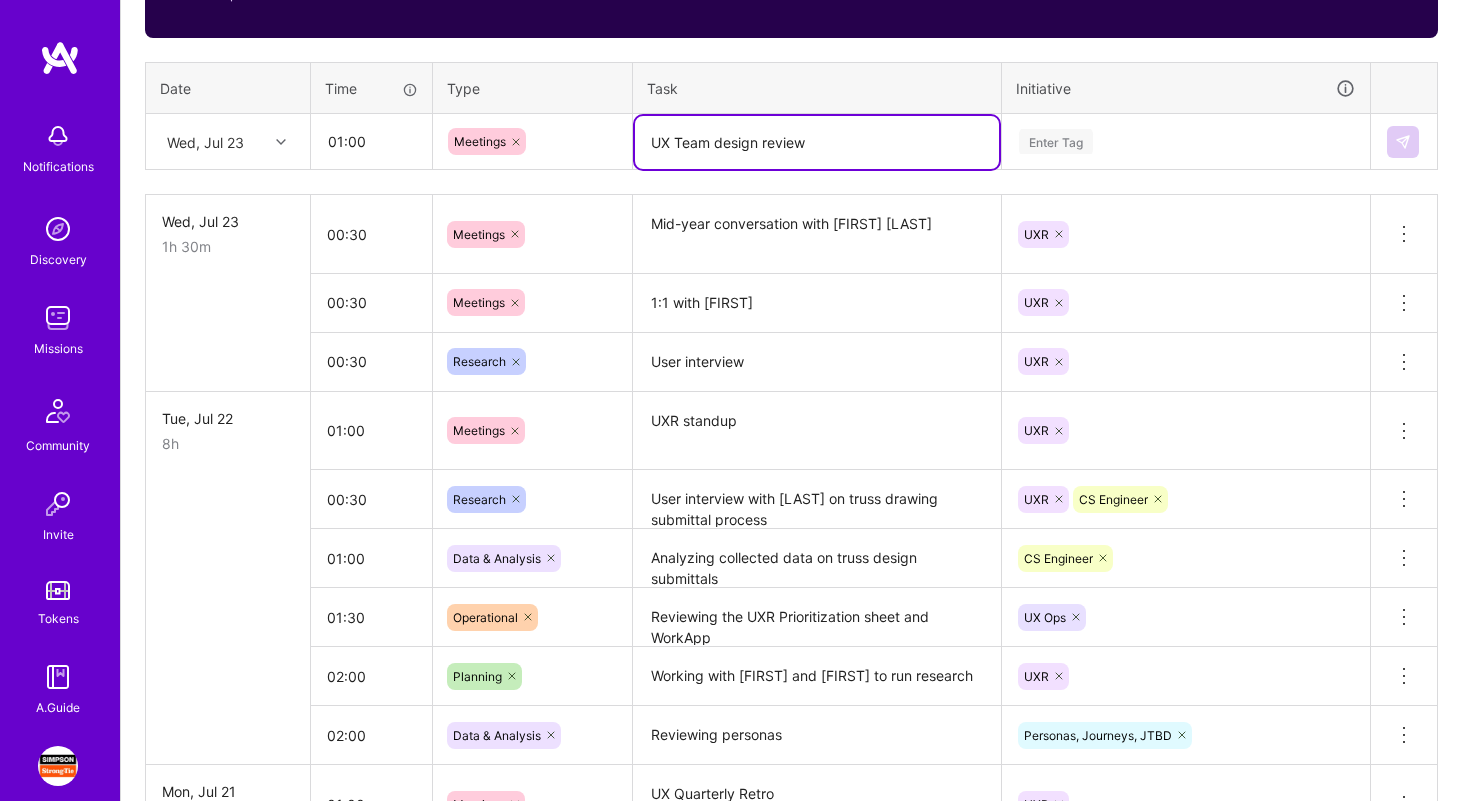 type on "UX Team design review" 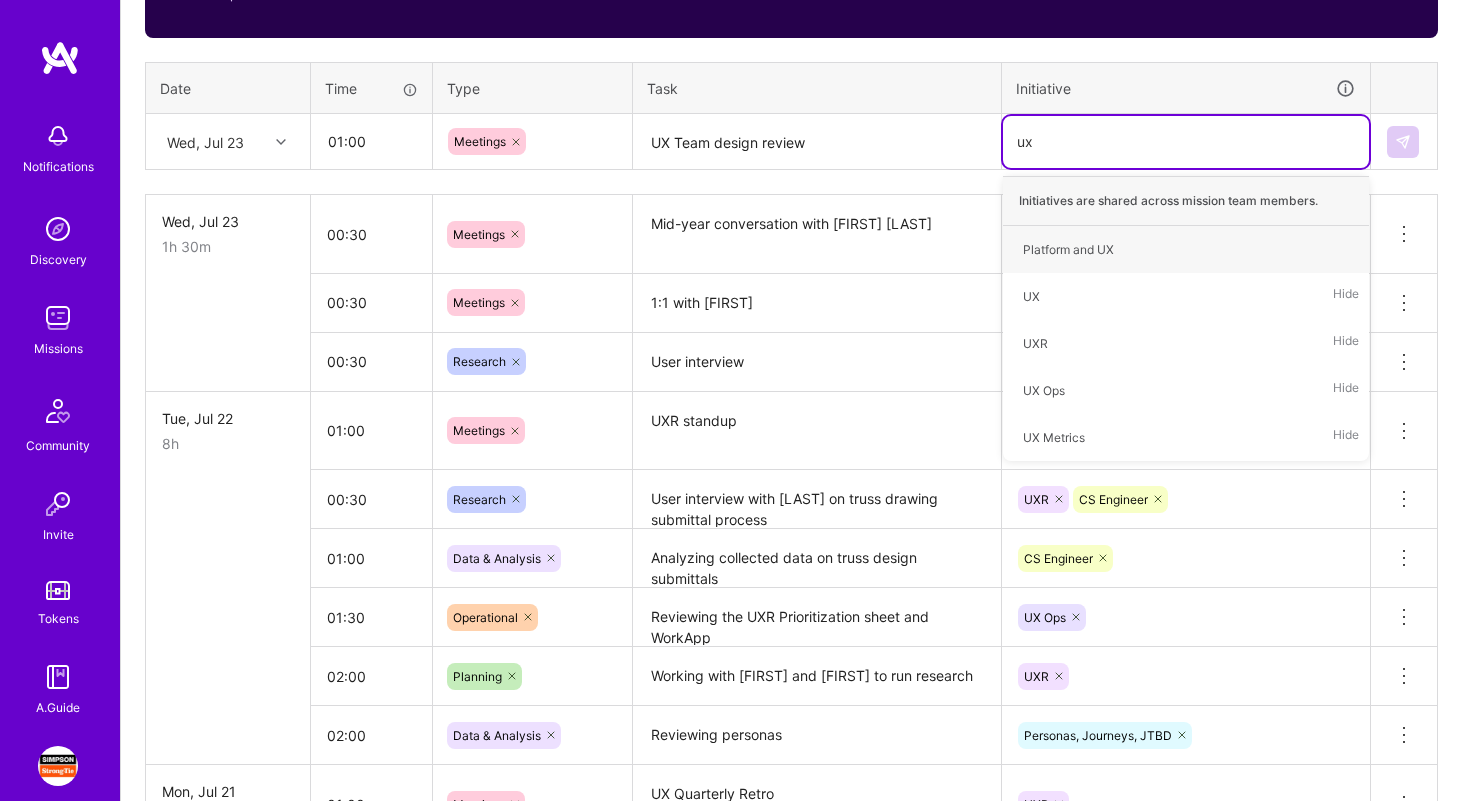 type on "uxr" 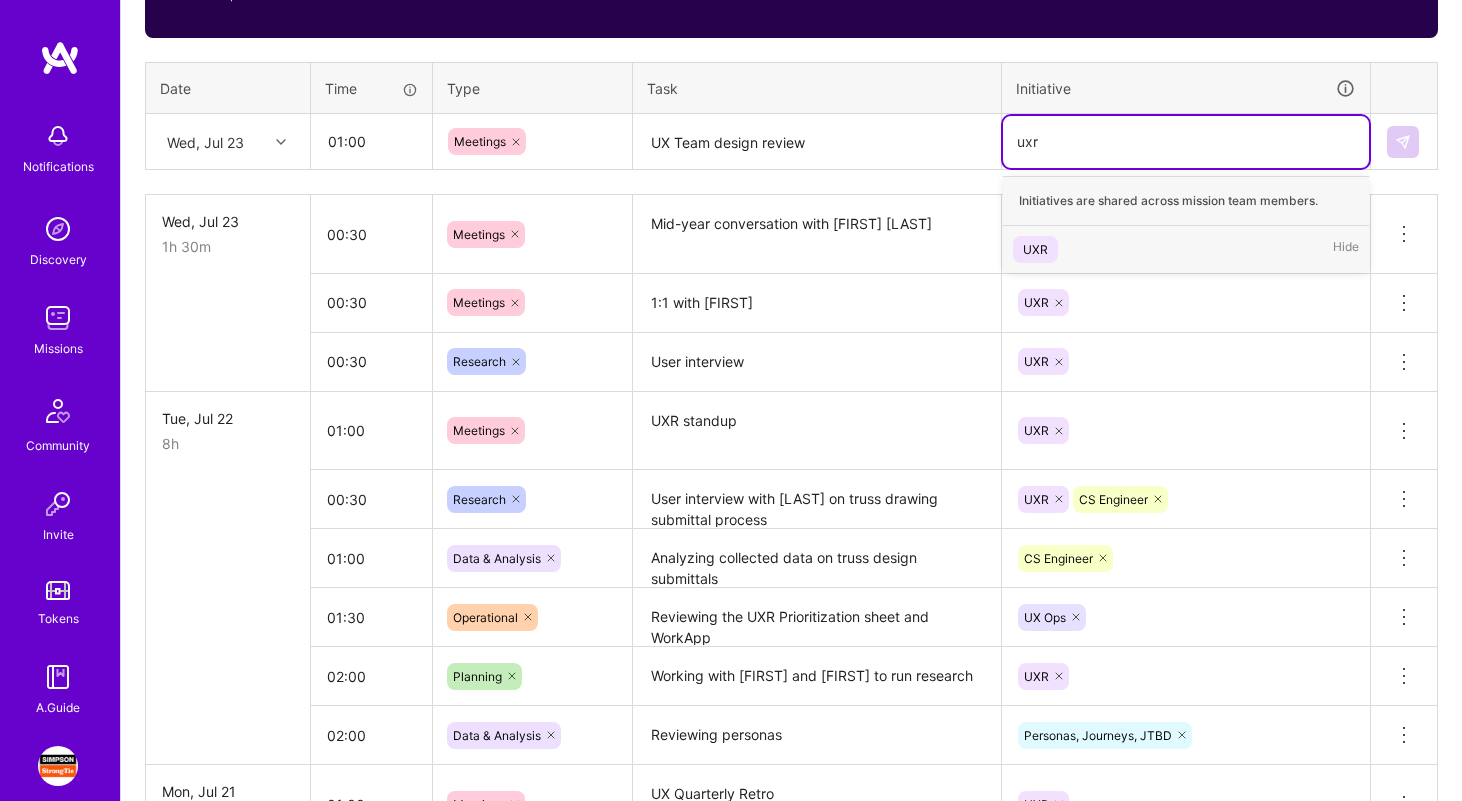 type 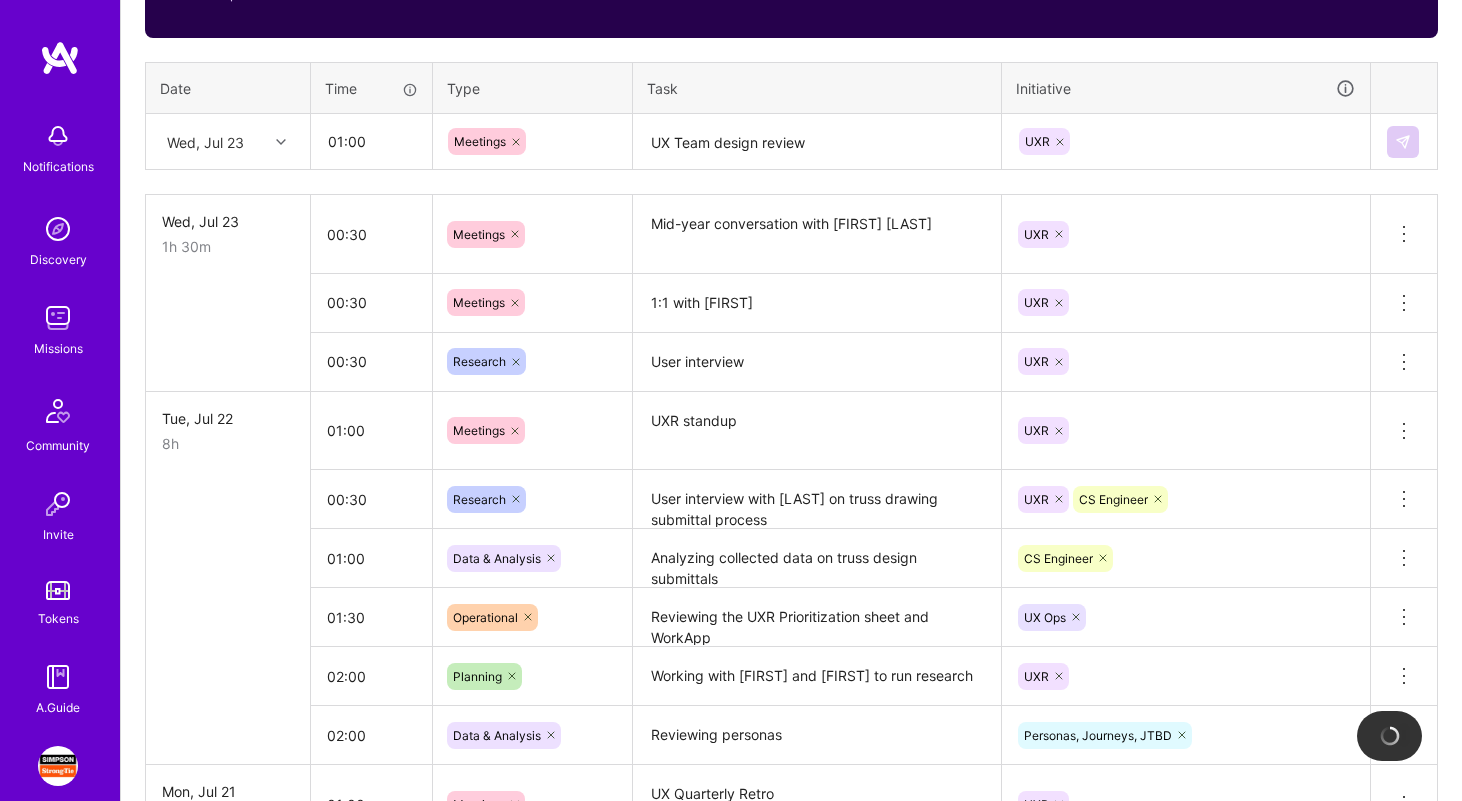 type 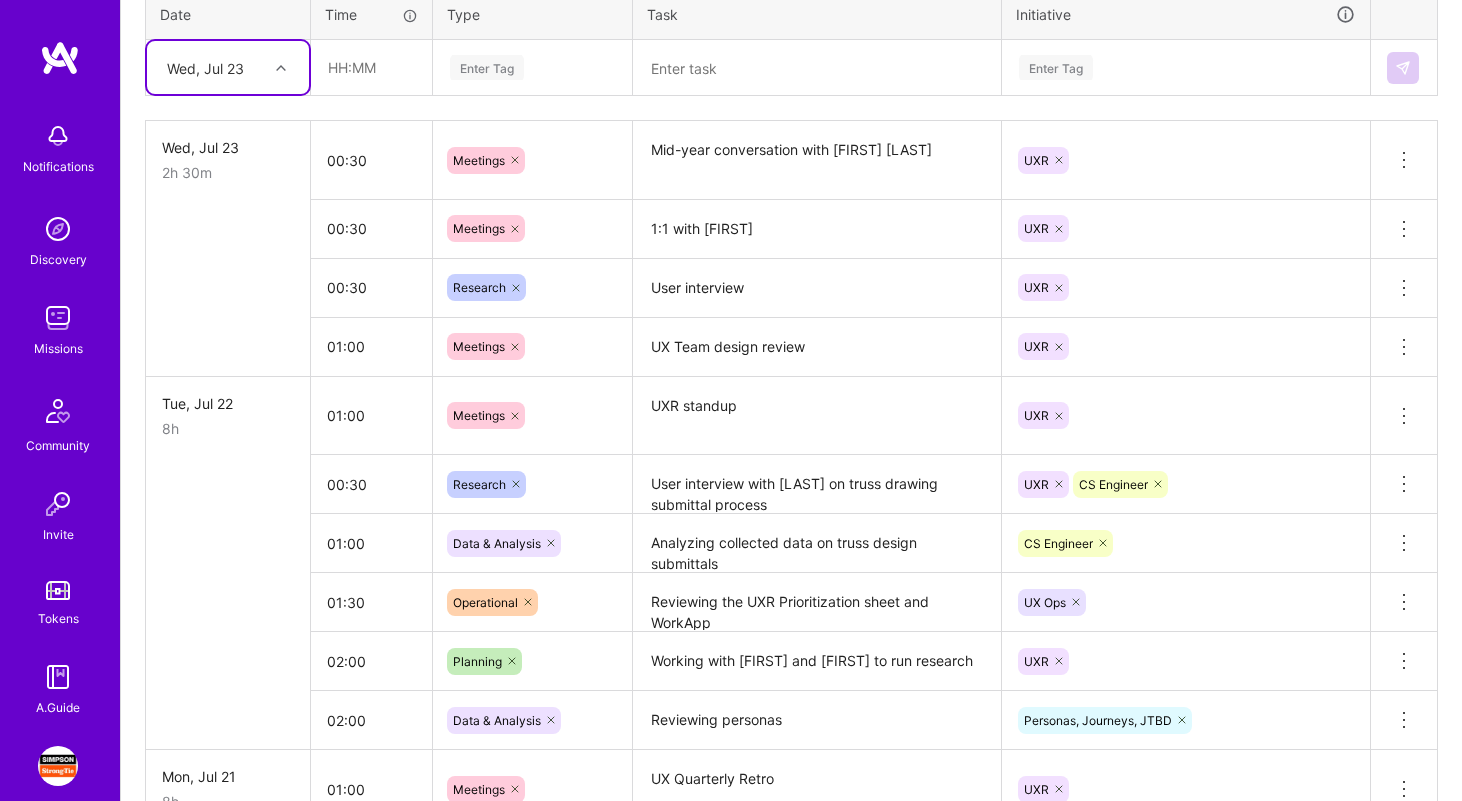 scroll, scrollTop: 843, scrollLeft: 0, axis: vertical 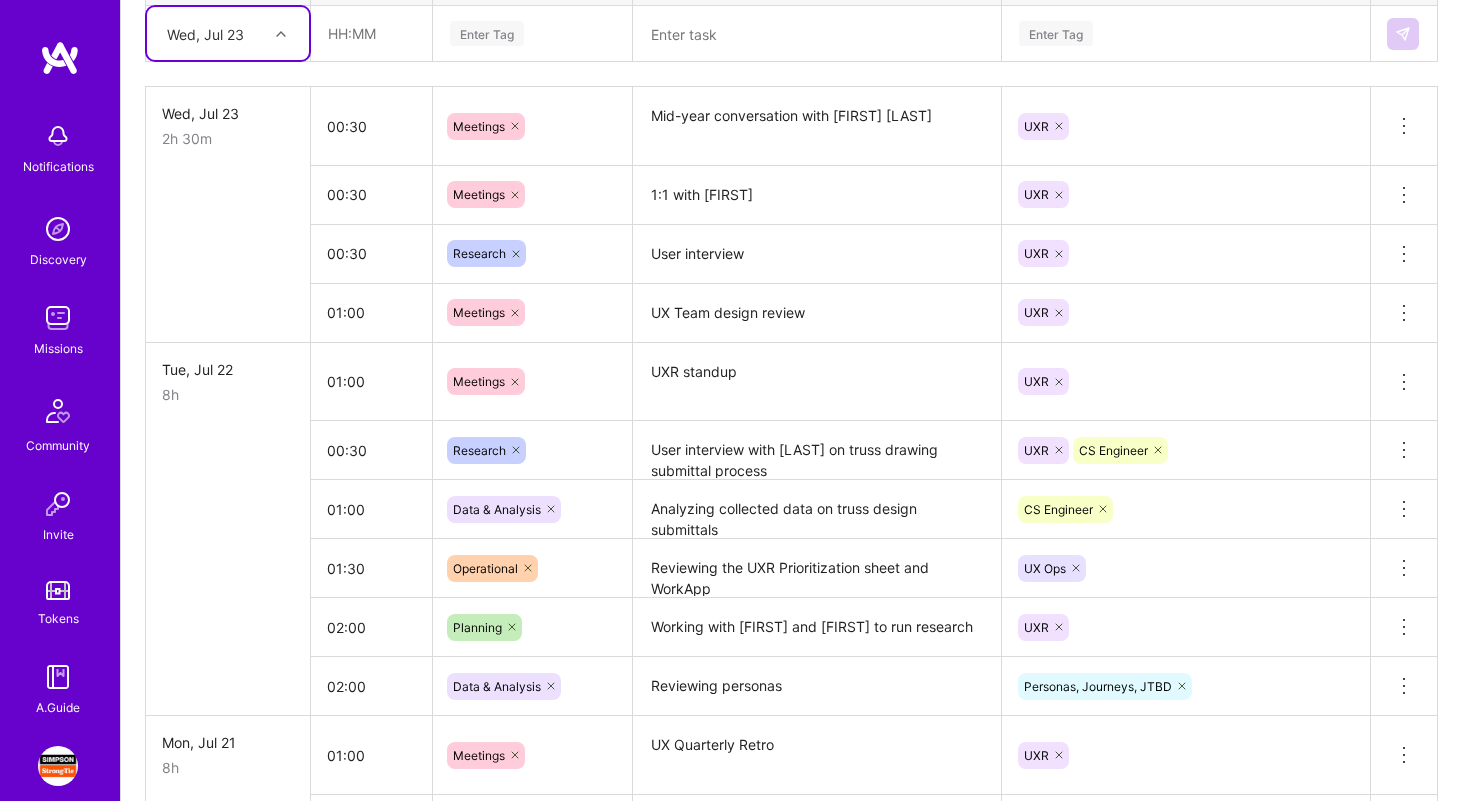 click on "Reviewing the UXR Prioritization sheet and WorkApp" at bounding box center [817, 568] 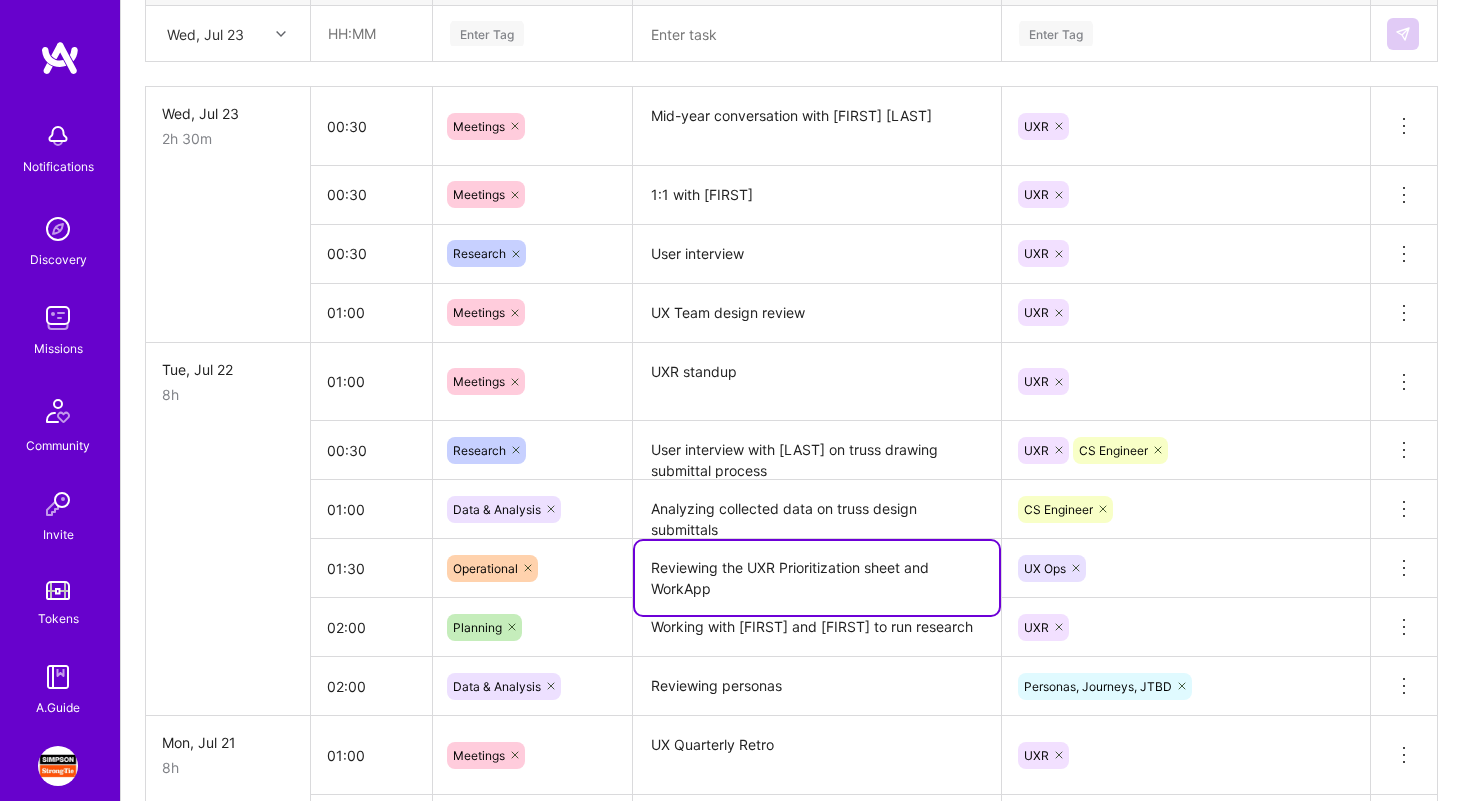 click on "Reviewing the UXR Prioritization sheet and WorkApp" at bounding box center [817, 578] 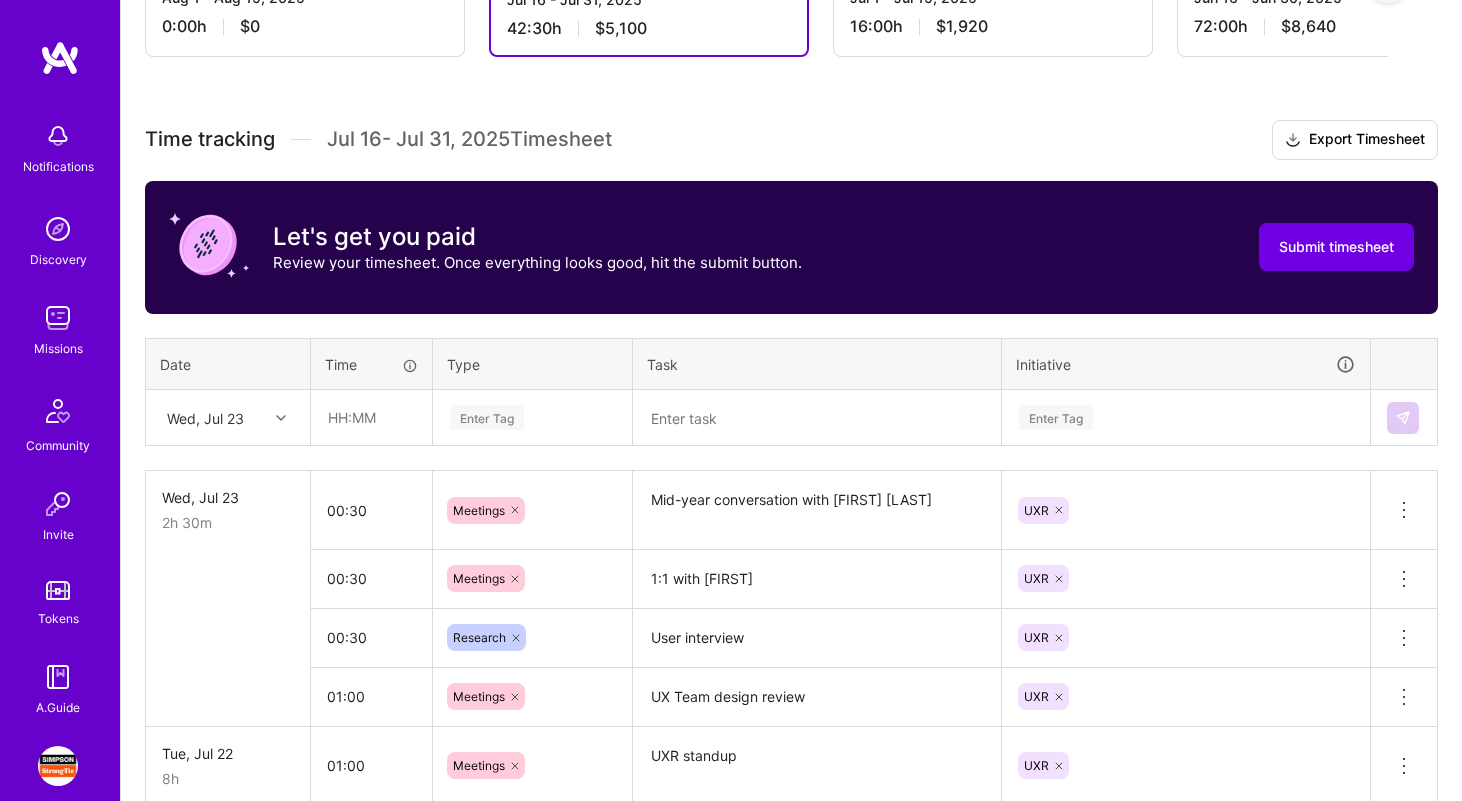 scroll, scrollTop: 460, scrollLeft: 0, axis: vertical 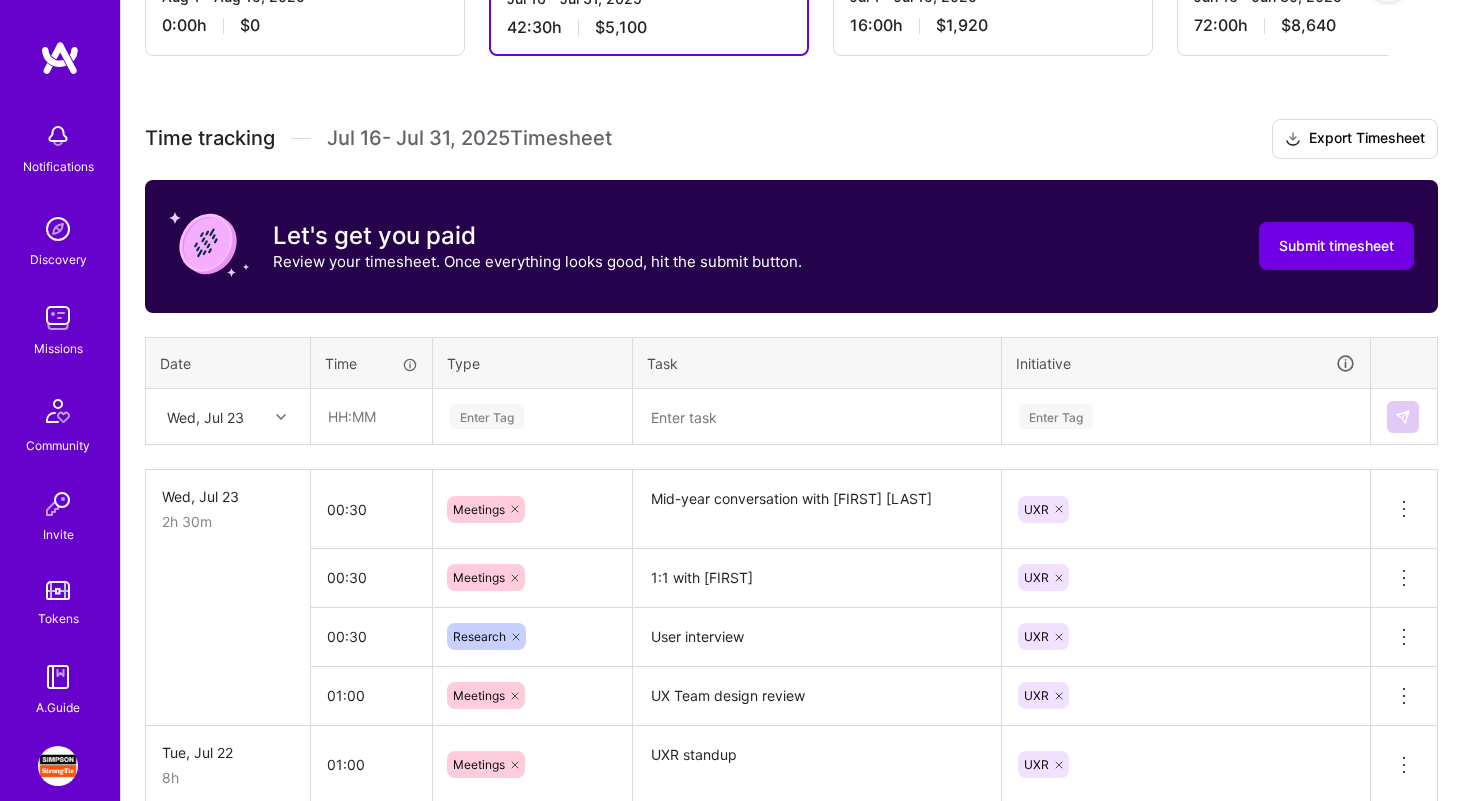click at bounding box center [817, 417] 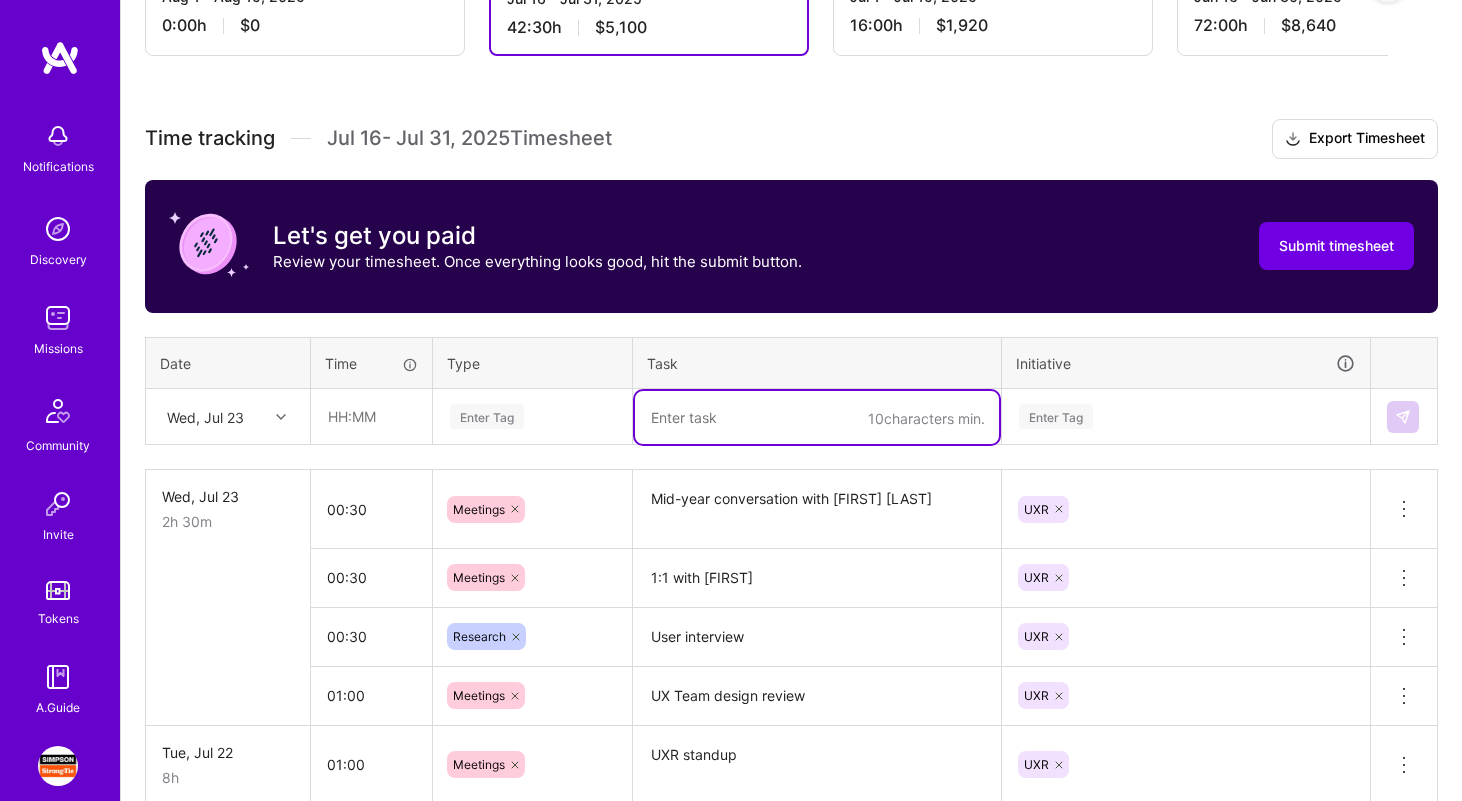 paste on "Reviewing the UXR Prioritization sheet and WorkApp" 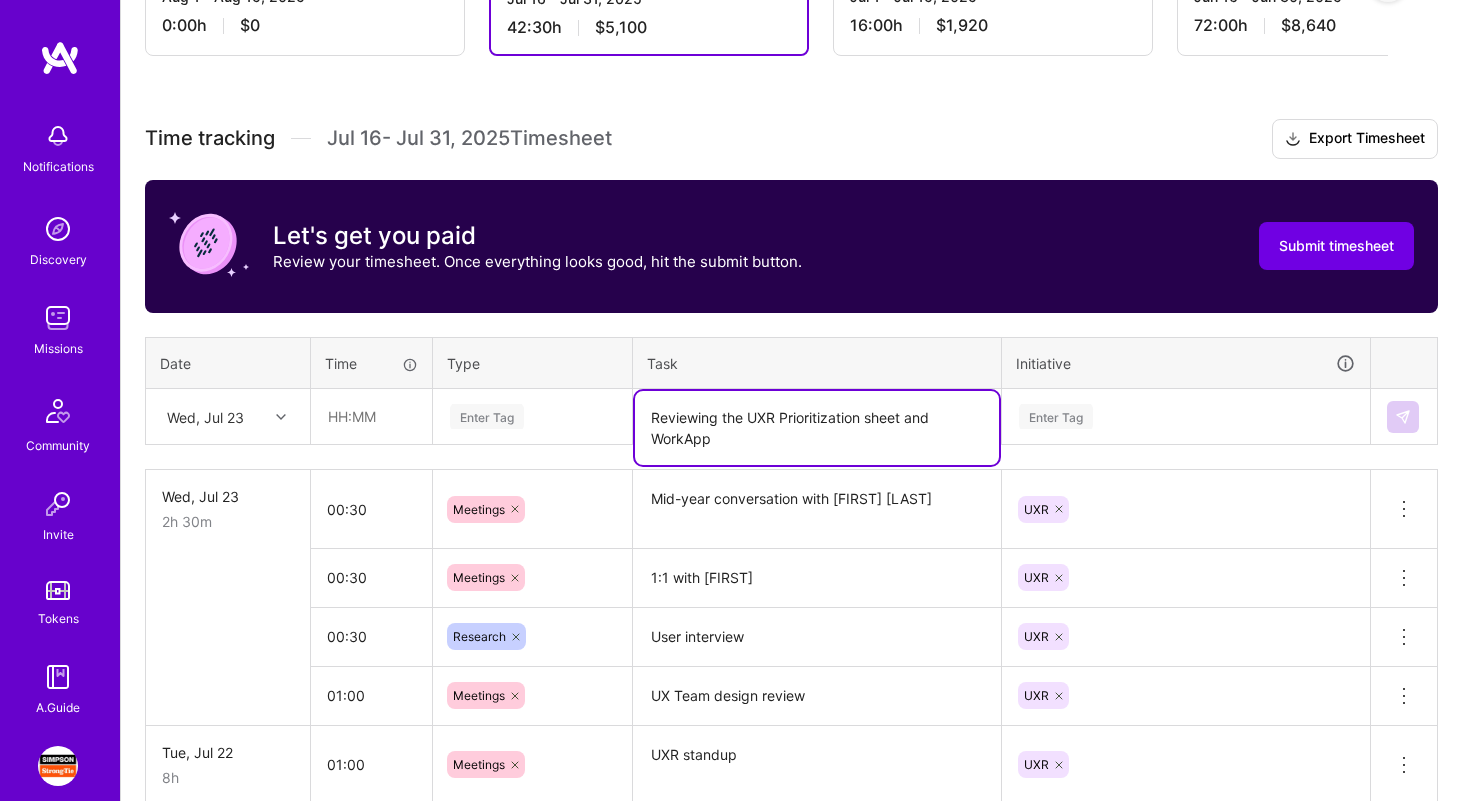 type on "Reviewing the UXR Prioritization sheet and WorkApp" 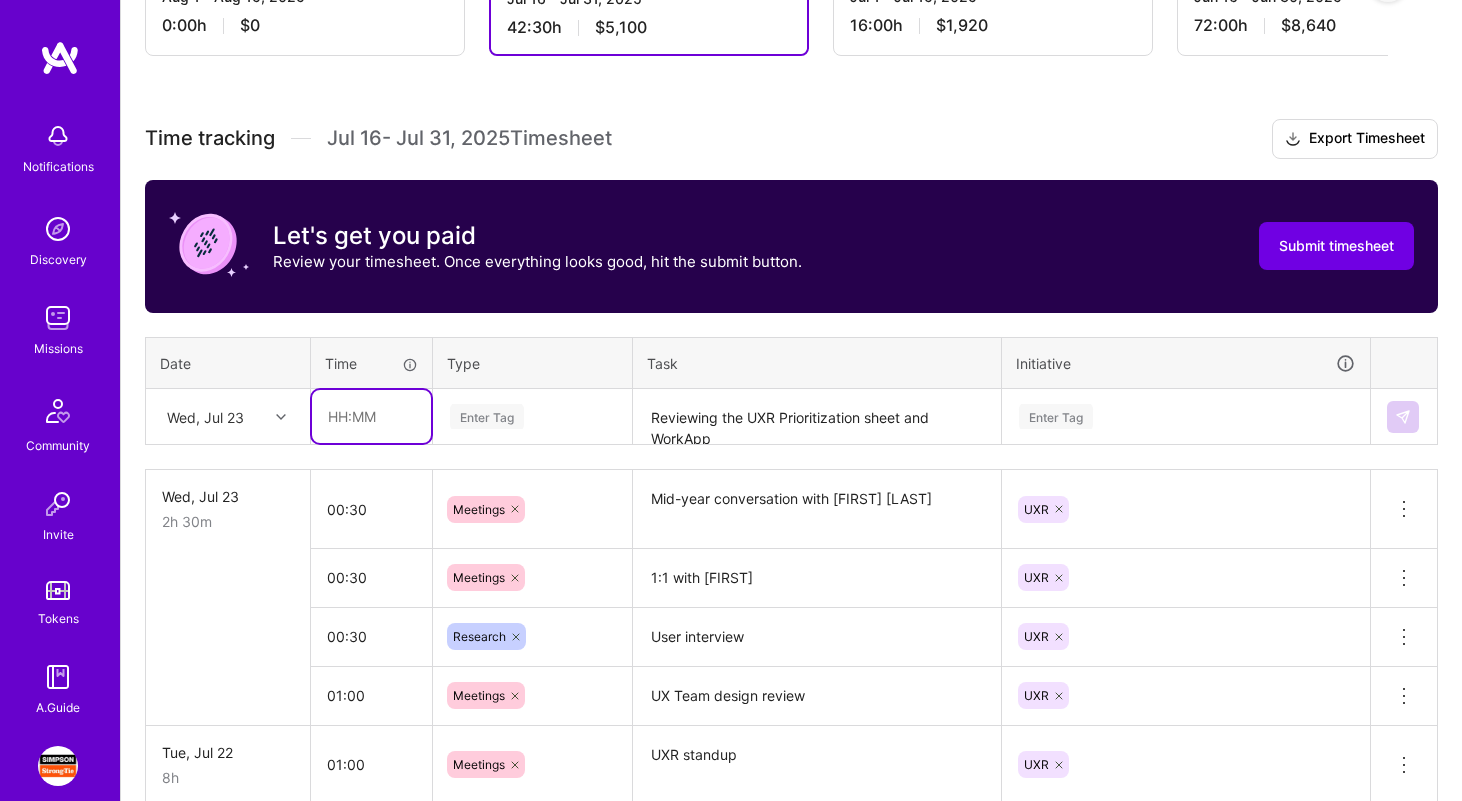 click at bounding box center [371, 416] 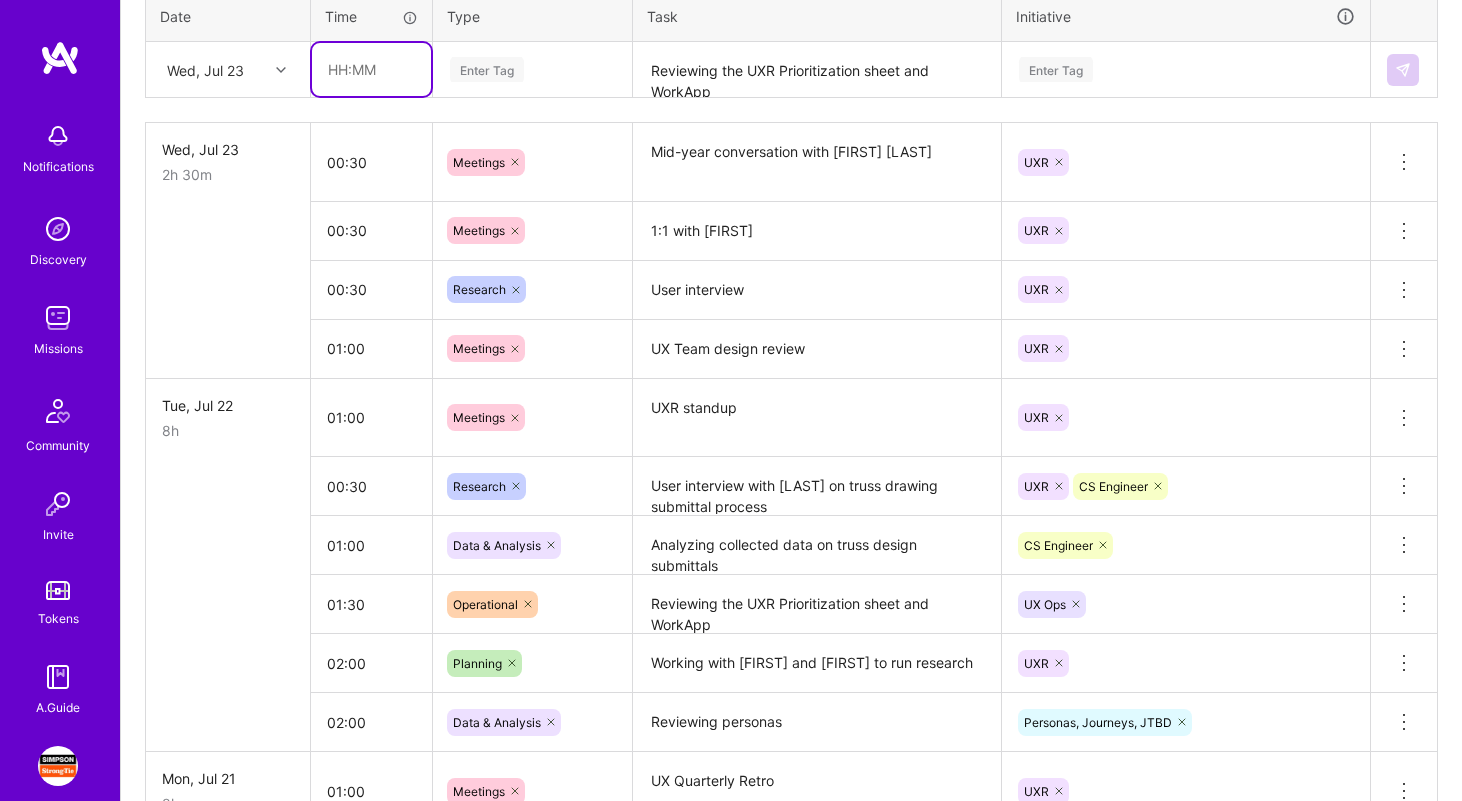 scroll, scrollTop: 519, scrollLeft: 0, axis: vertical 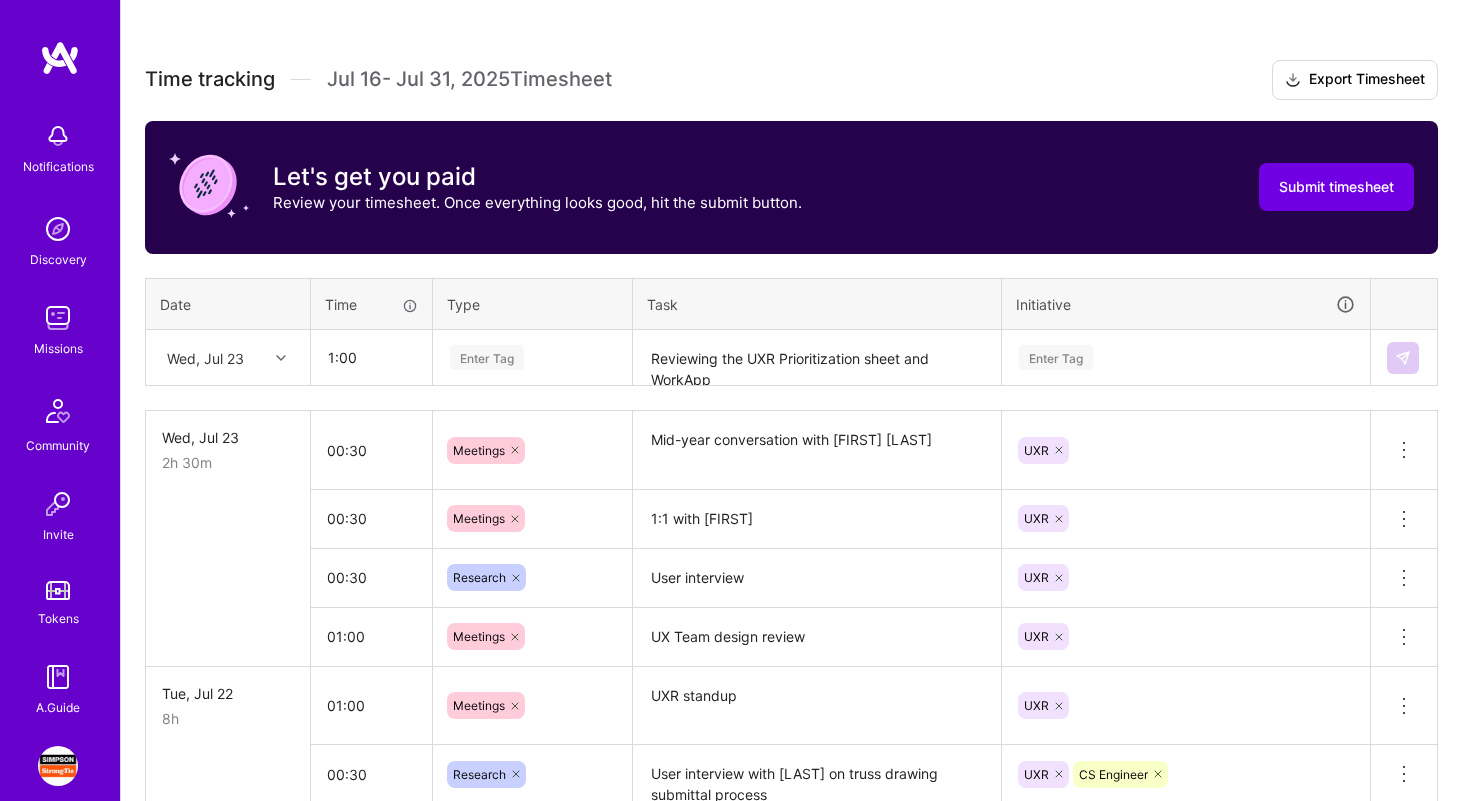 type on "01:00" 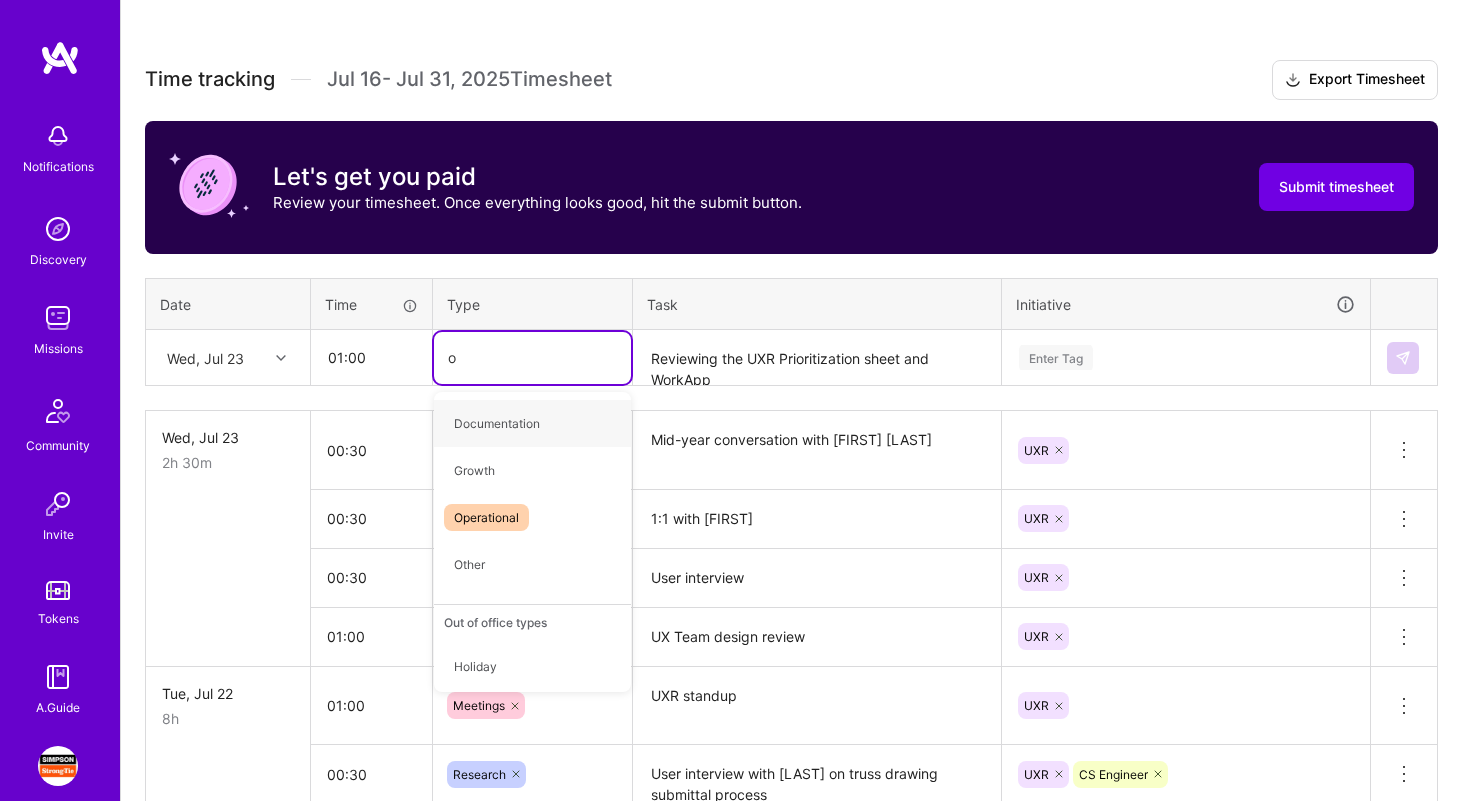 type on "op" 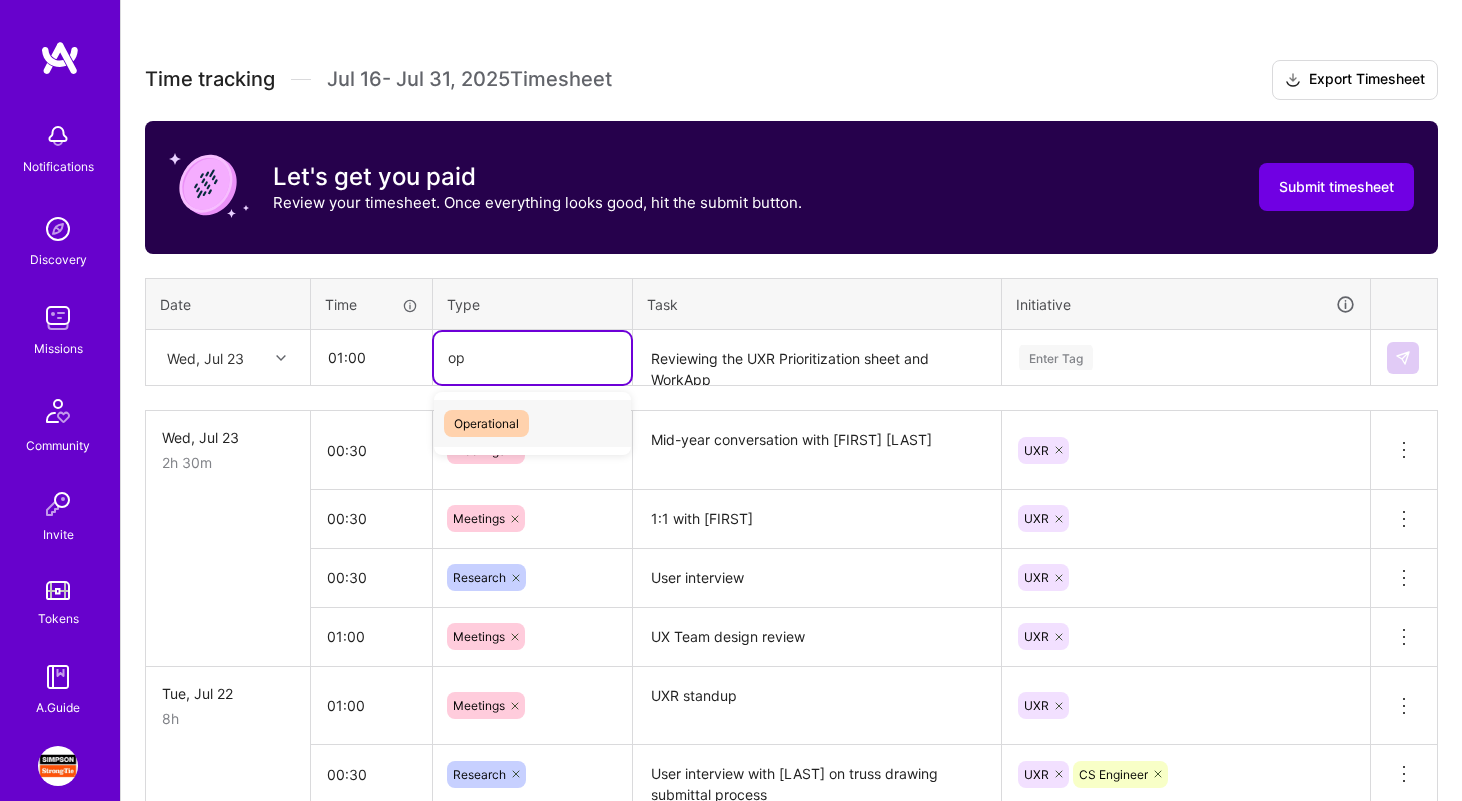 type 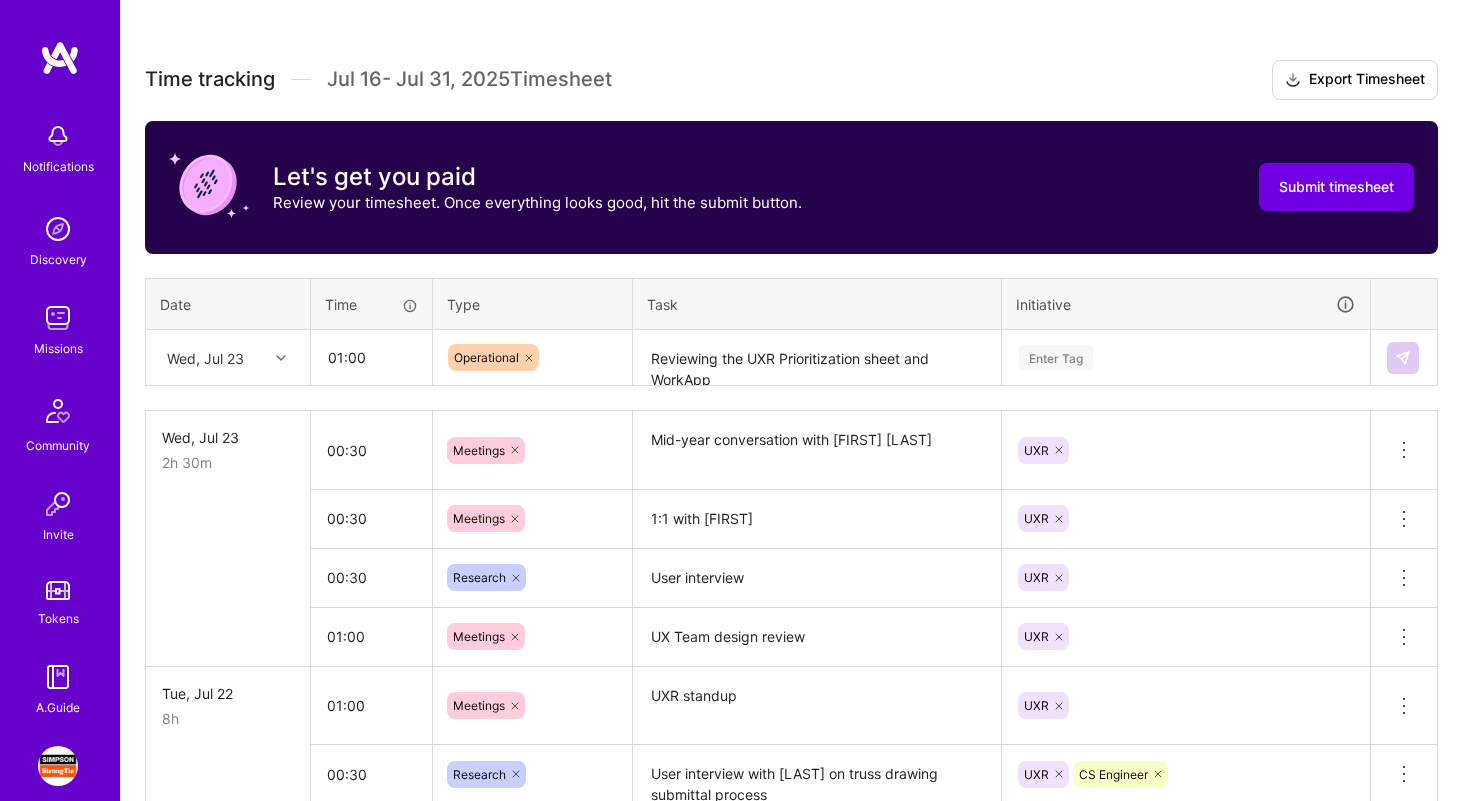 scroll, scrollTop: 0, scrollLeft: 0, axis: both 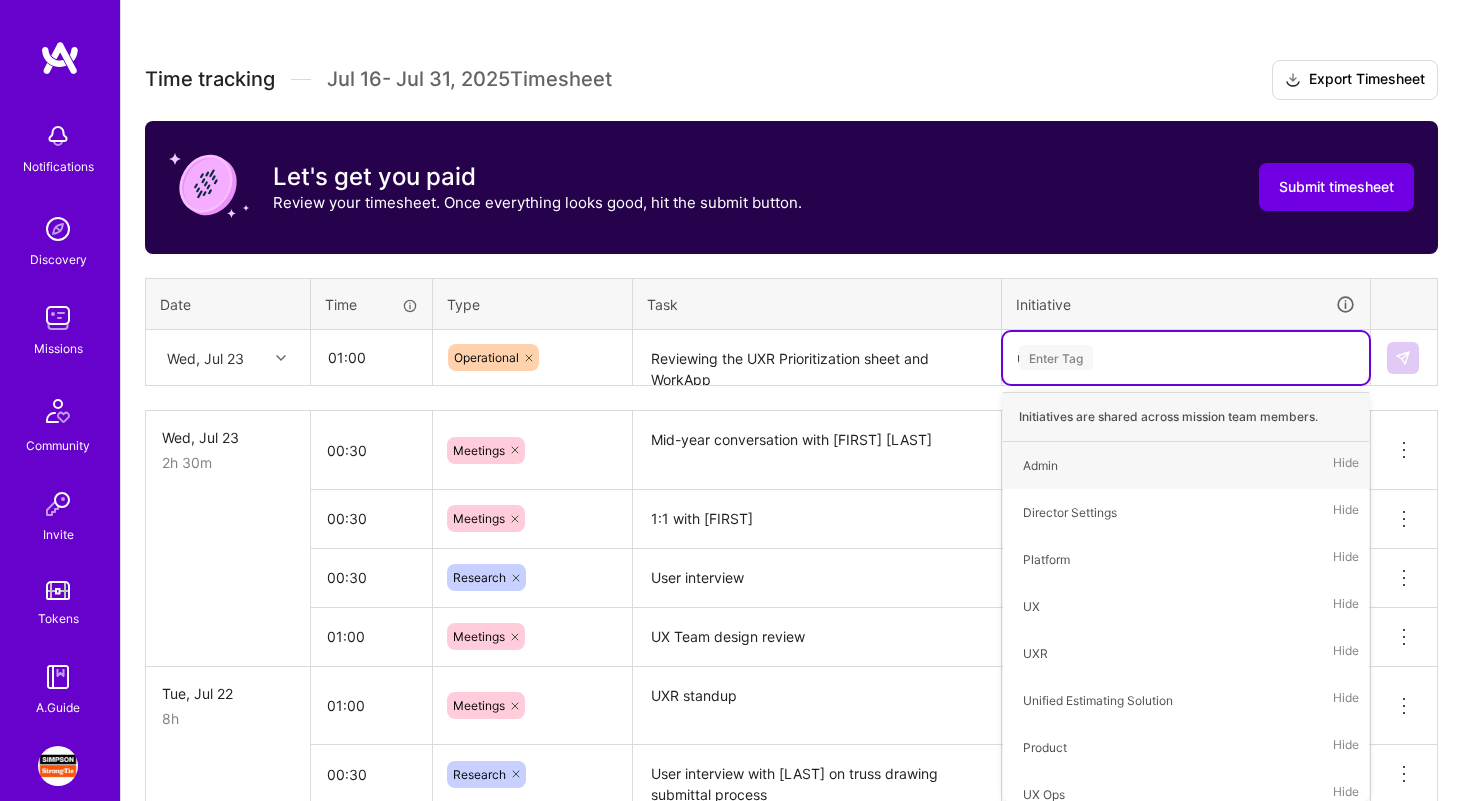 type on "uxr" 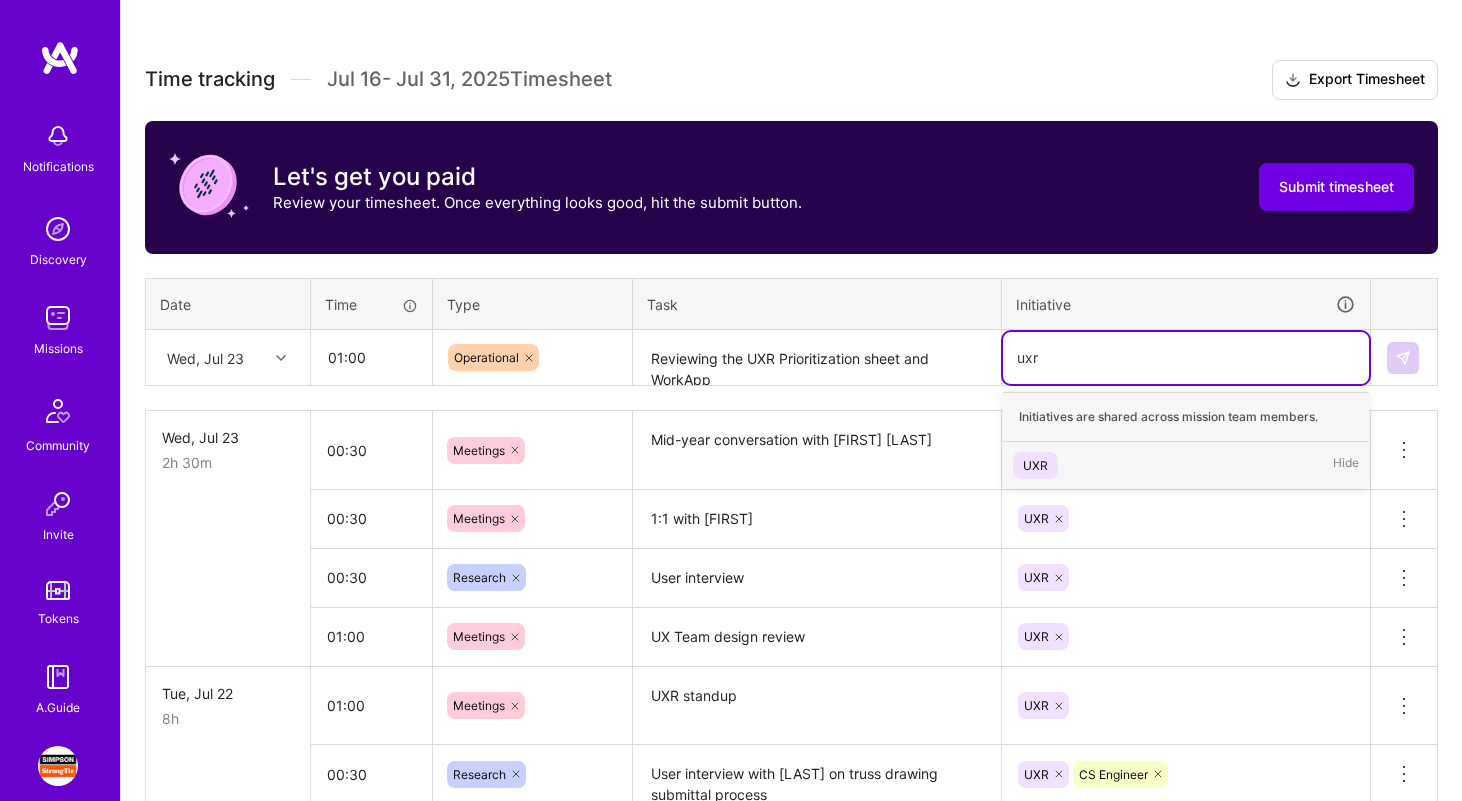 type 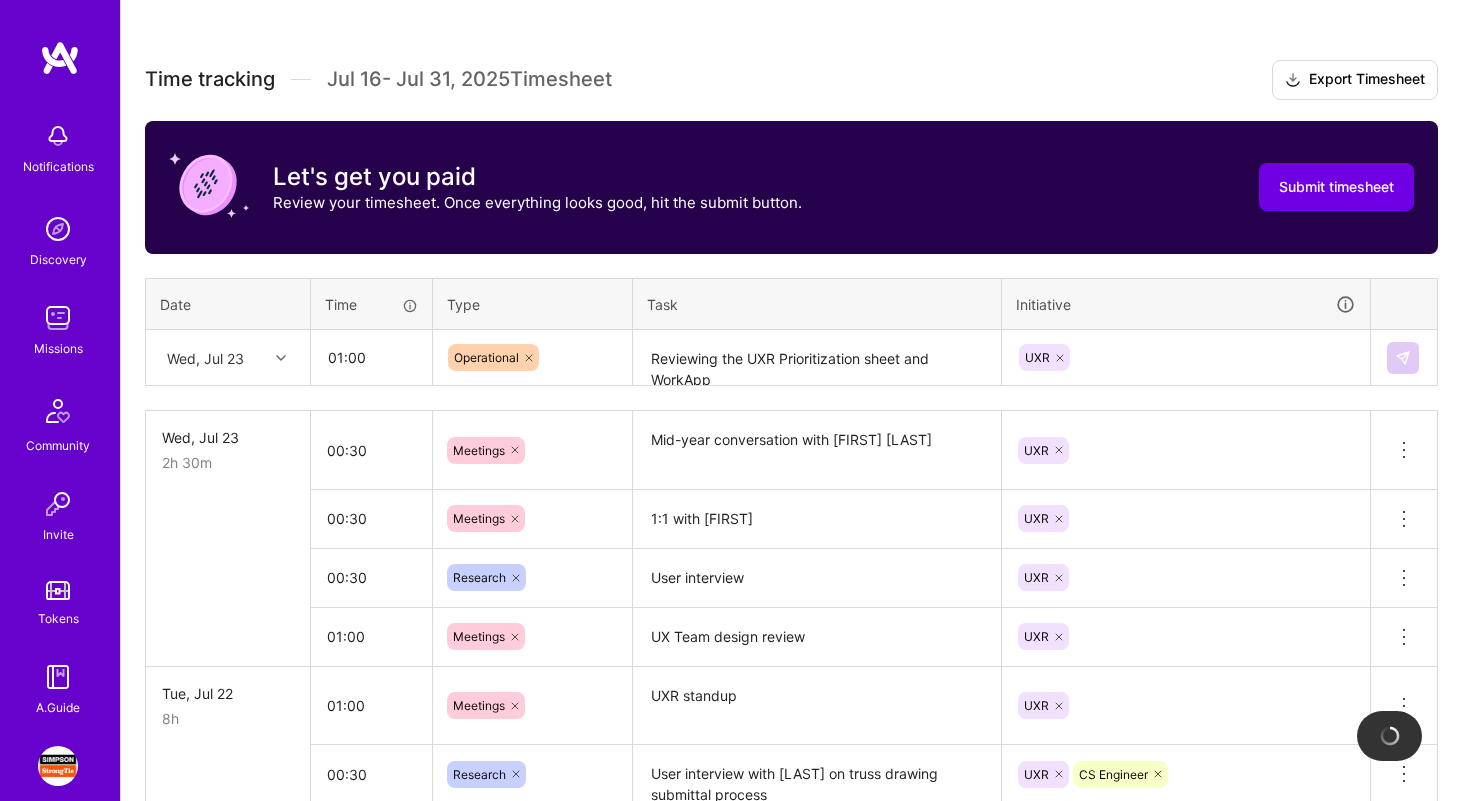 type 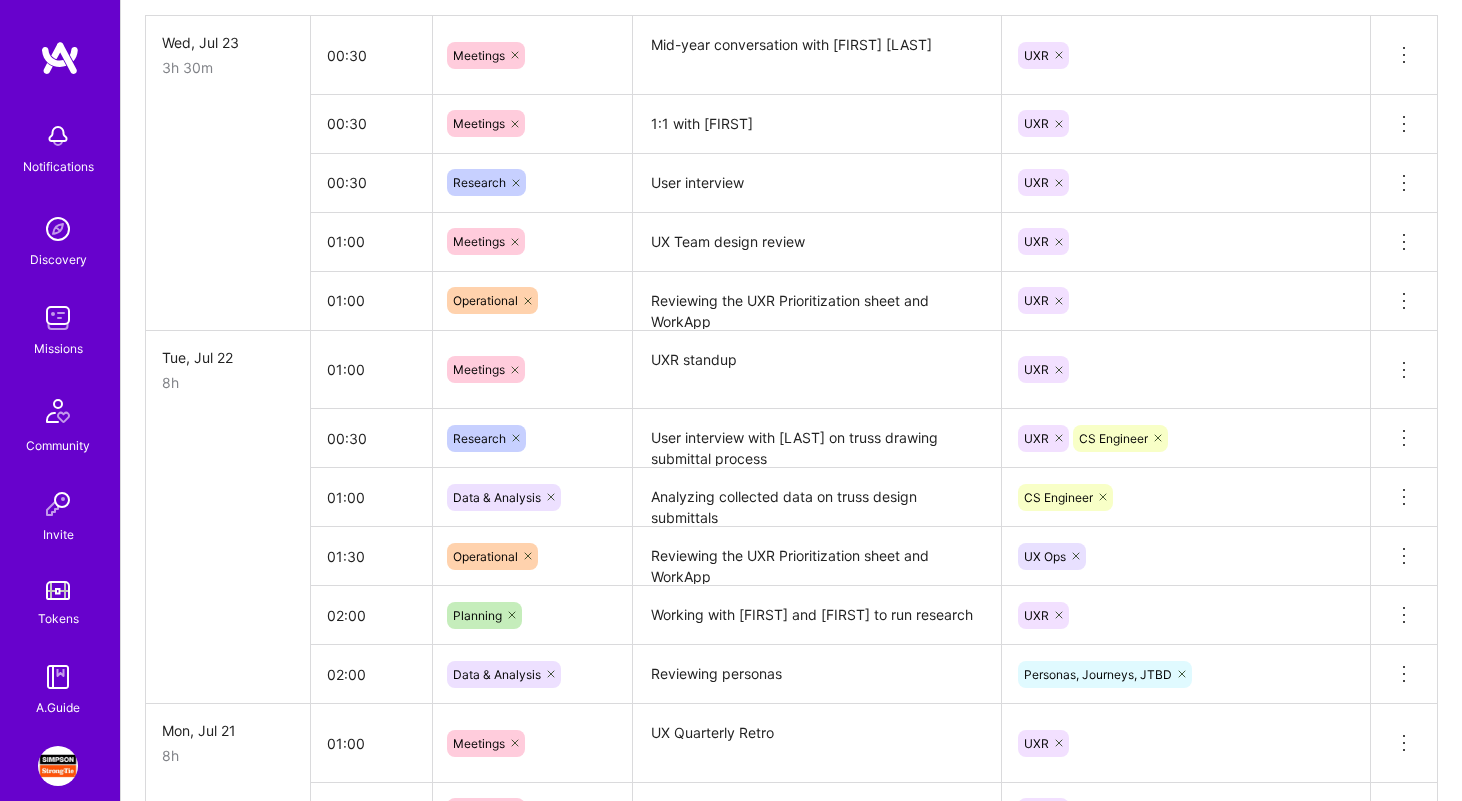 scroll, scrollTop: 1039, scrollLeft: 0, axis: vertical 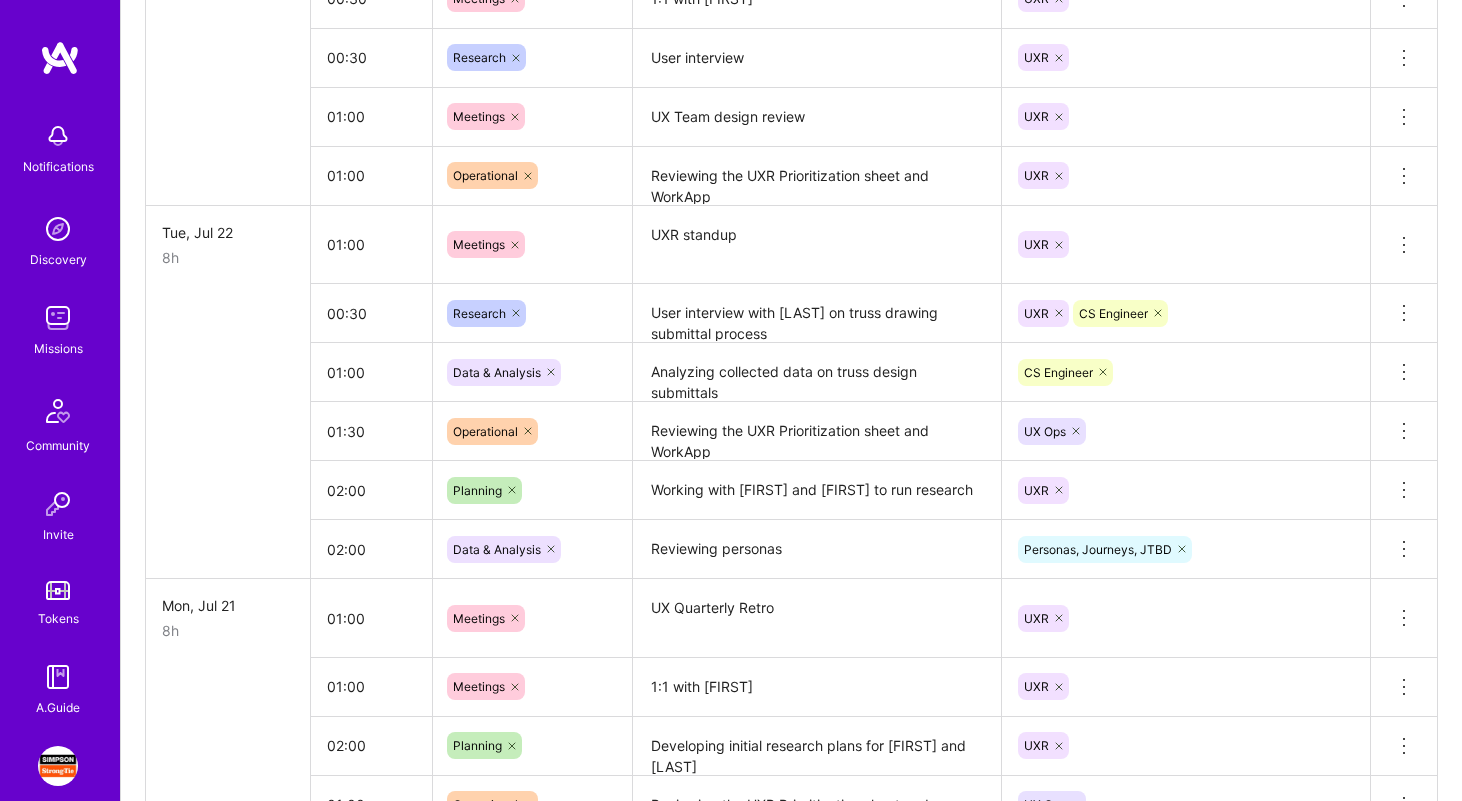 click on "Working with [FIRST] and [FIRST] to run research" at bounding box center [817, 490] 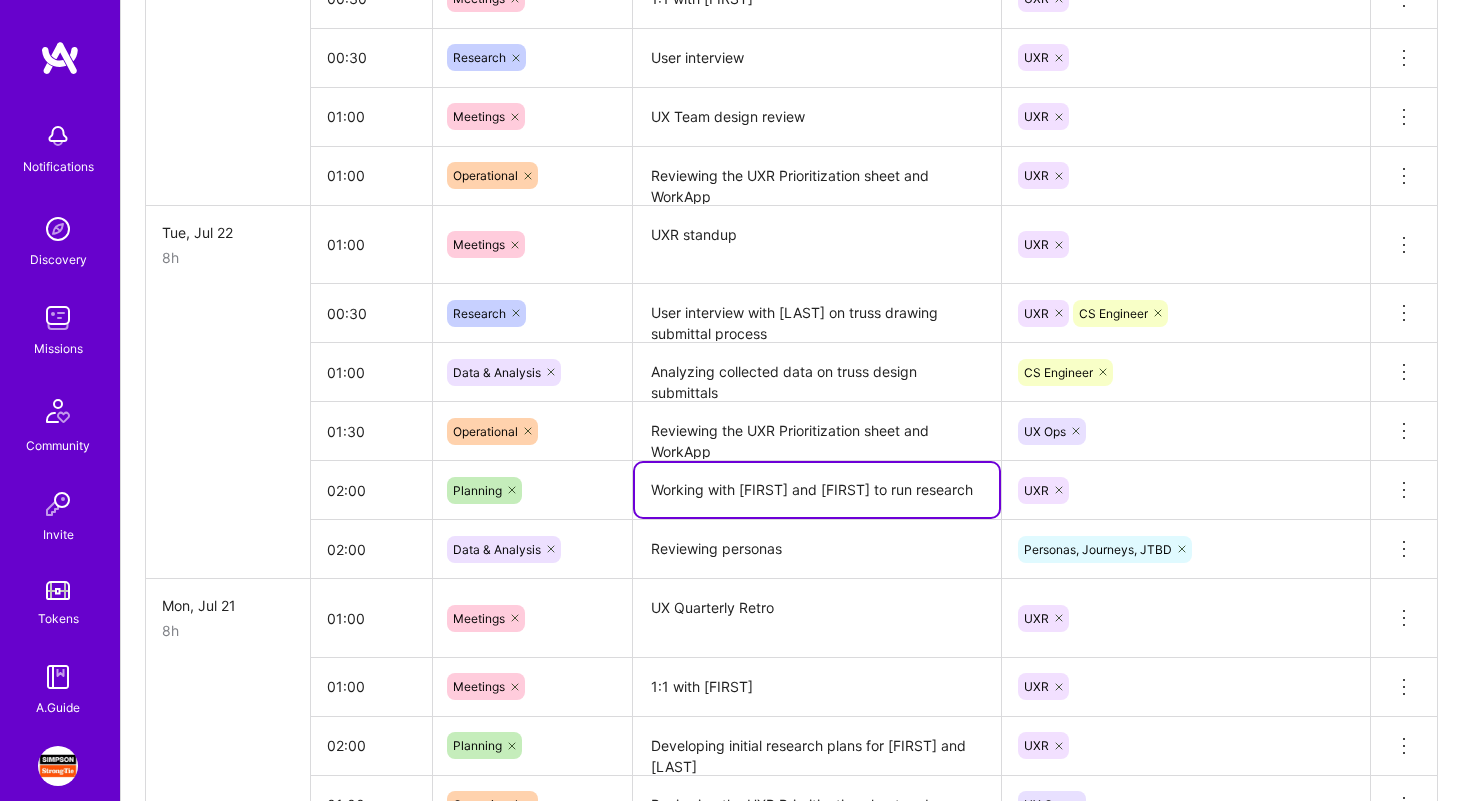 click on "Working with [FIRST] and [FIRST] to run research" at bounding box center (817, 490) 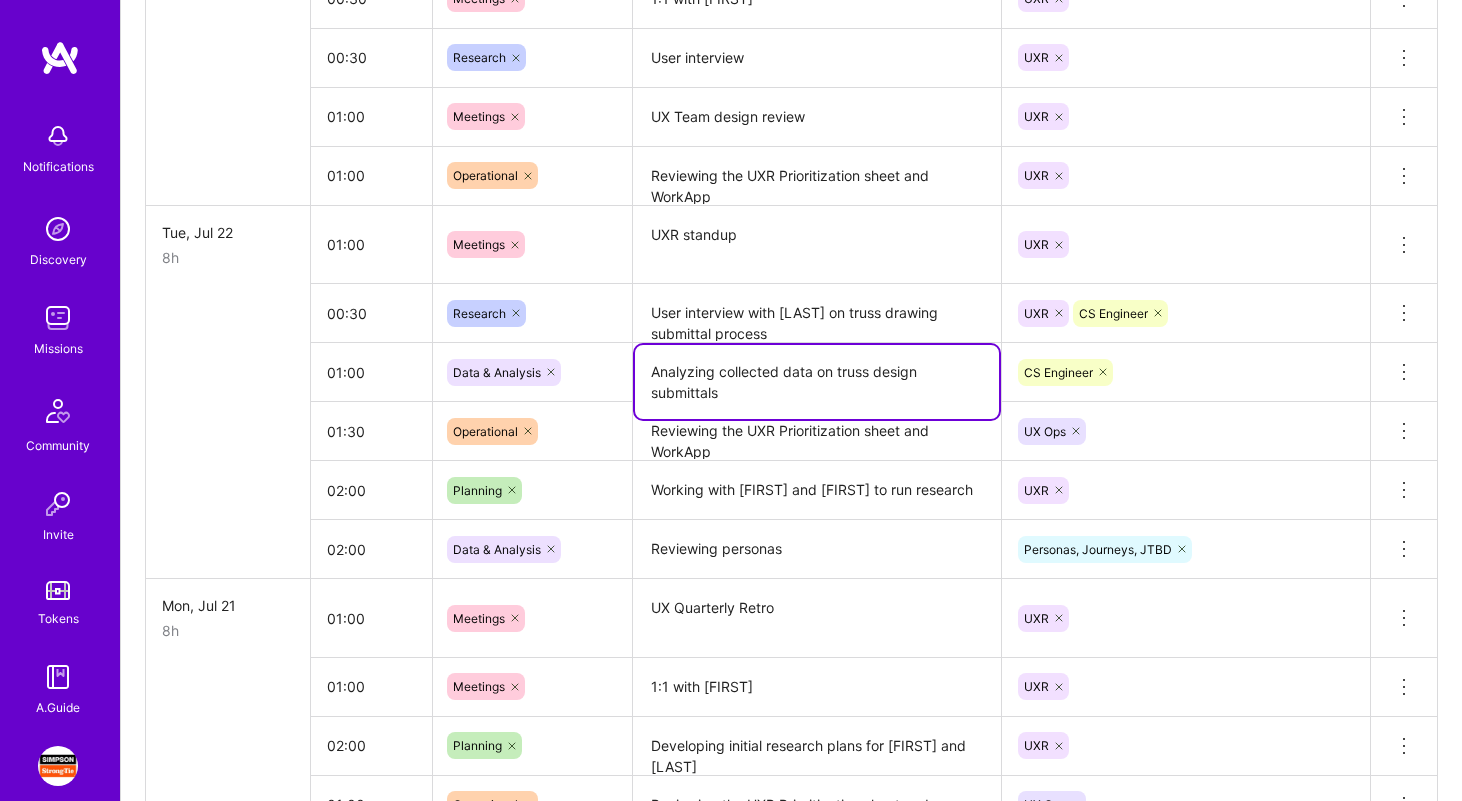 click on "Analyzing collected data on truss design submittals" at bounding box center [817, 382] 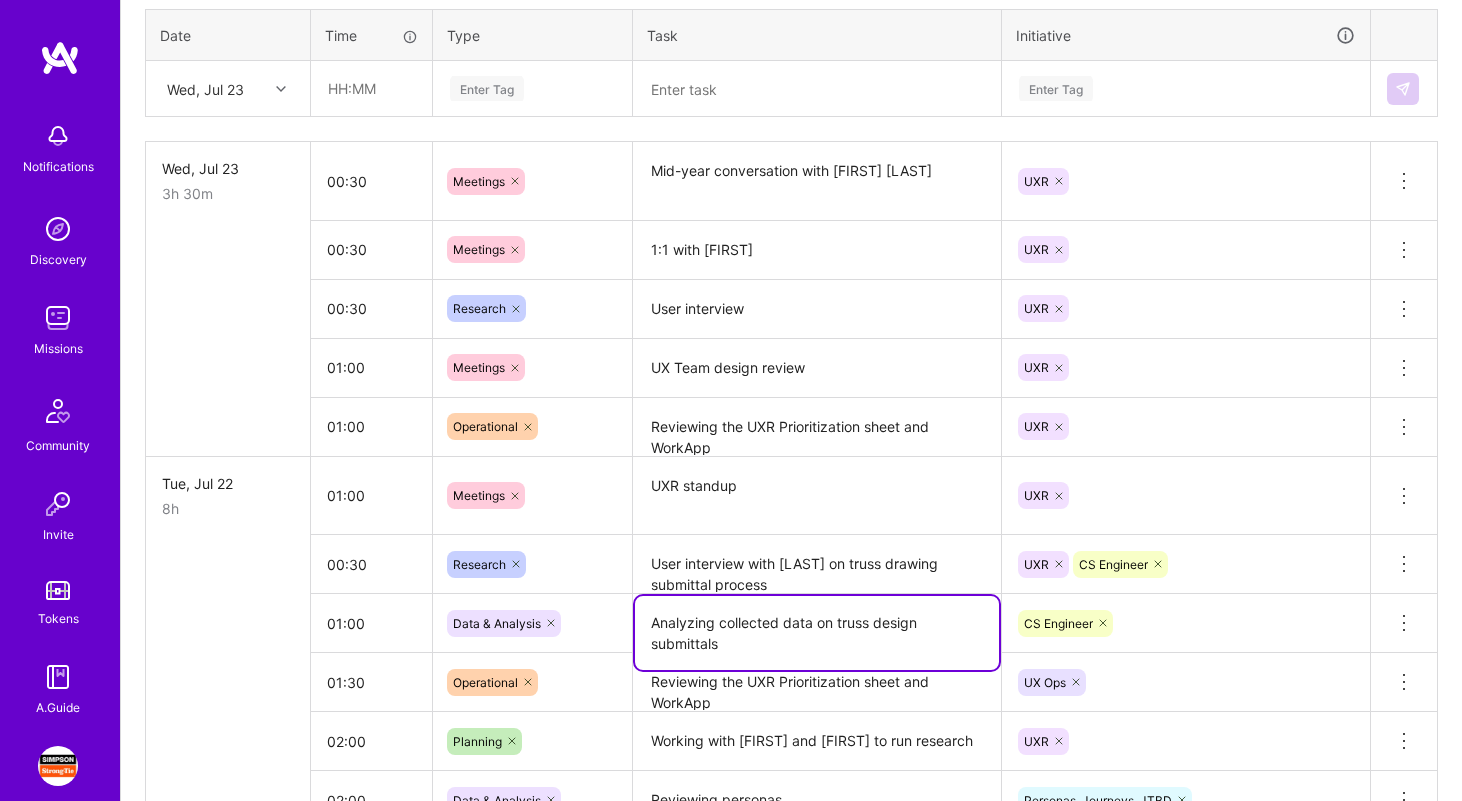 scroll, scrollTop: 543, scrollLeft: 0, axis: vertical 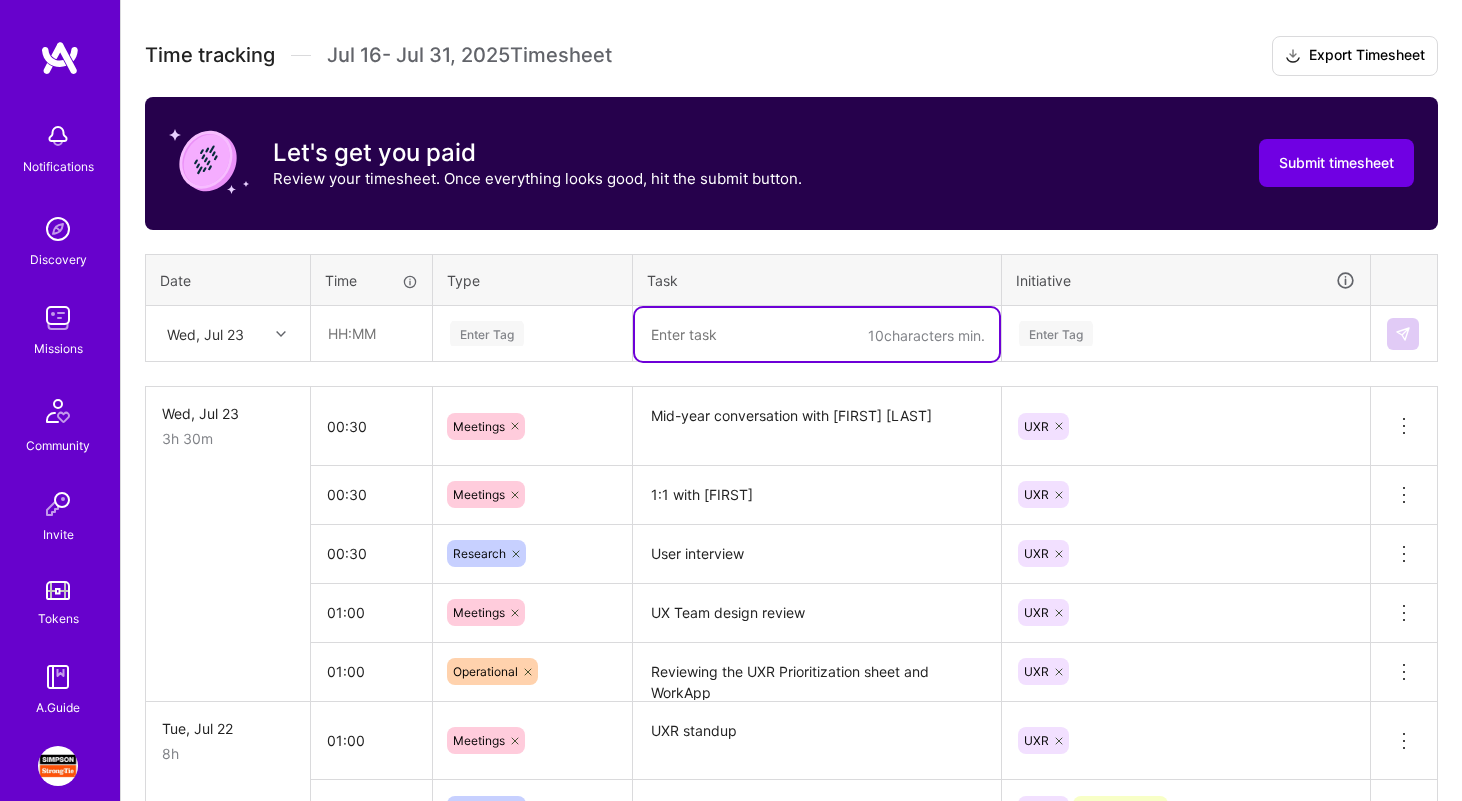click at bounding box center (817, 334) 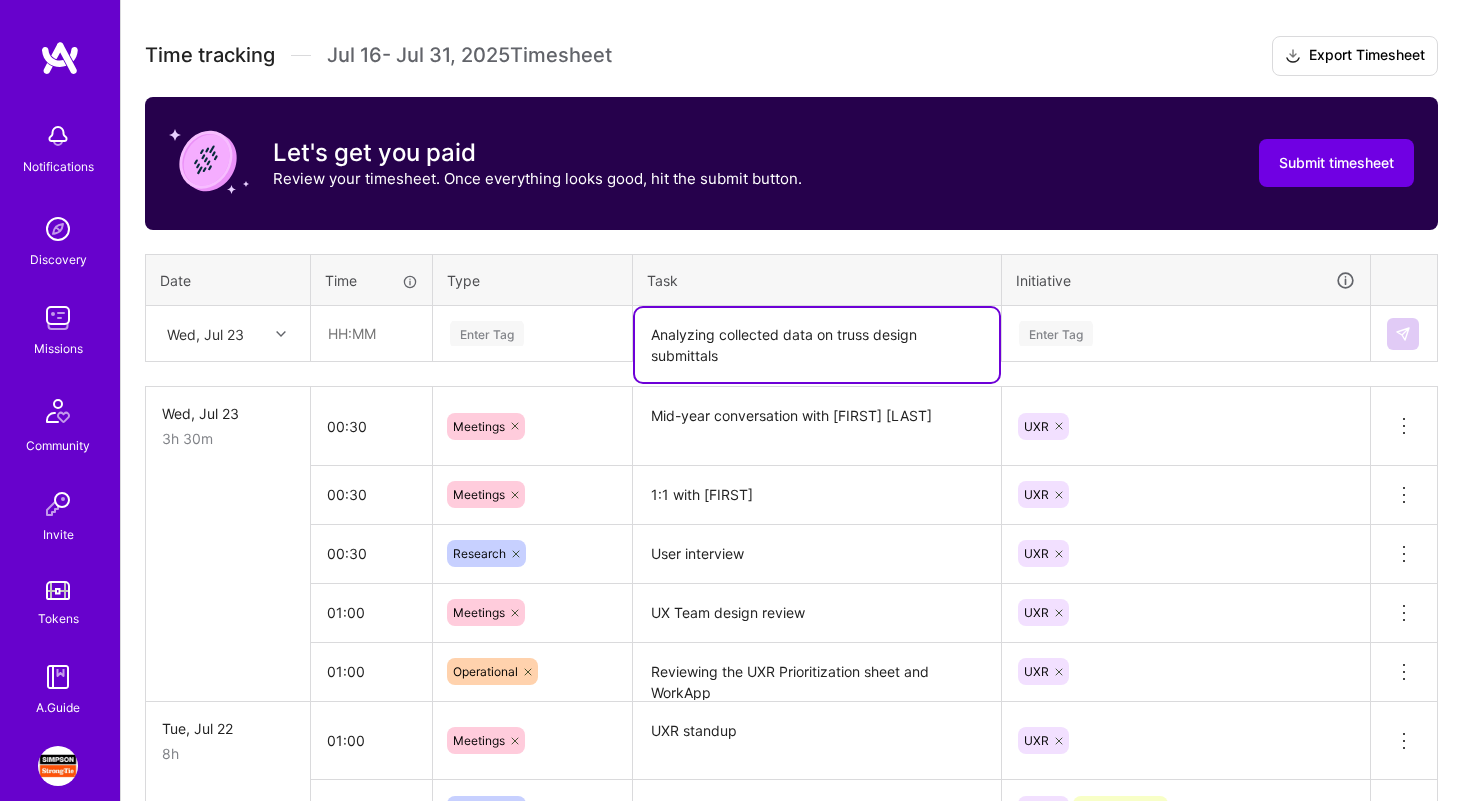 click on "Analyzing collected data on truss design submittals" at bounding box center [817, 345] 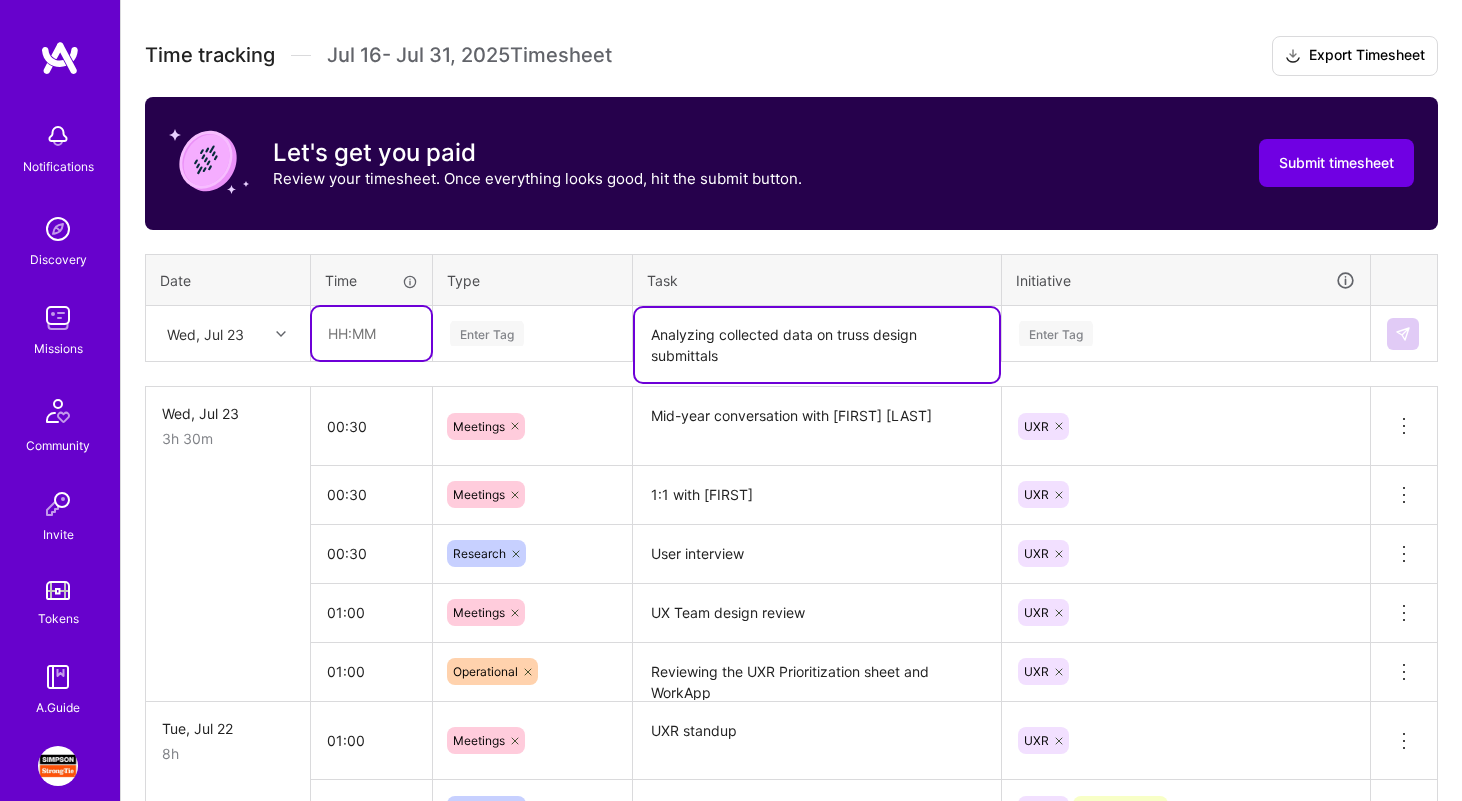 click at bounding box center [371, 333] 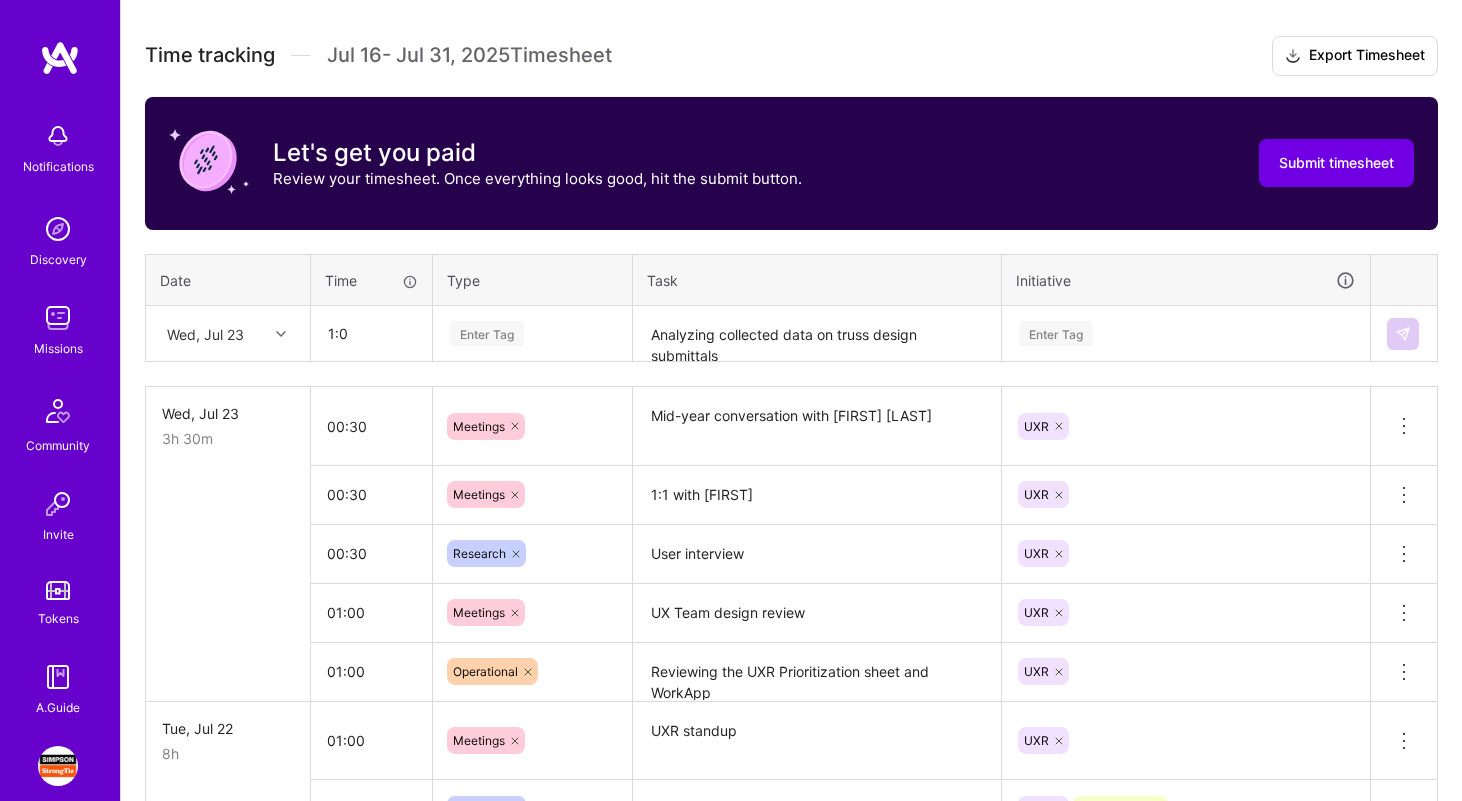type on "01:00" 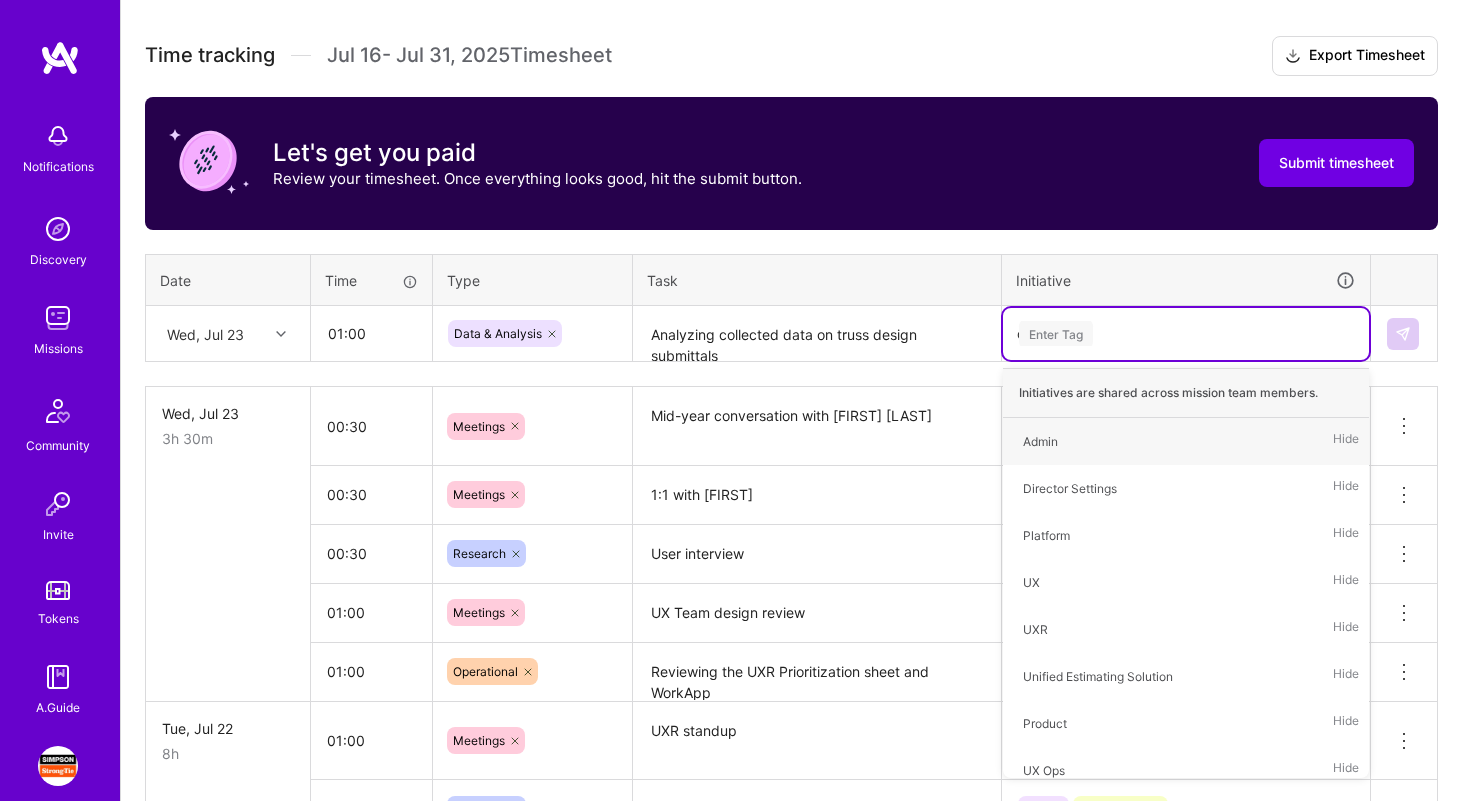 type on "cs" 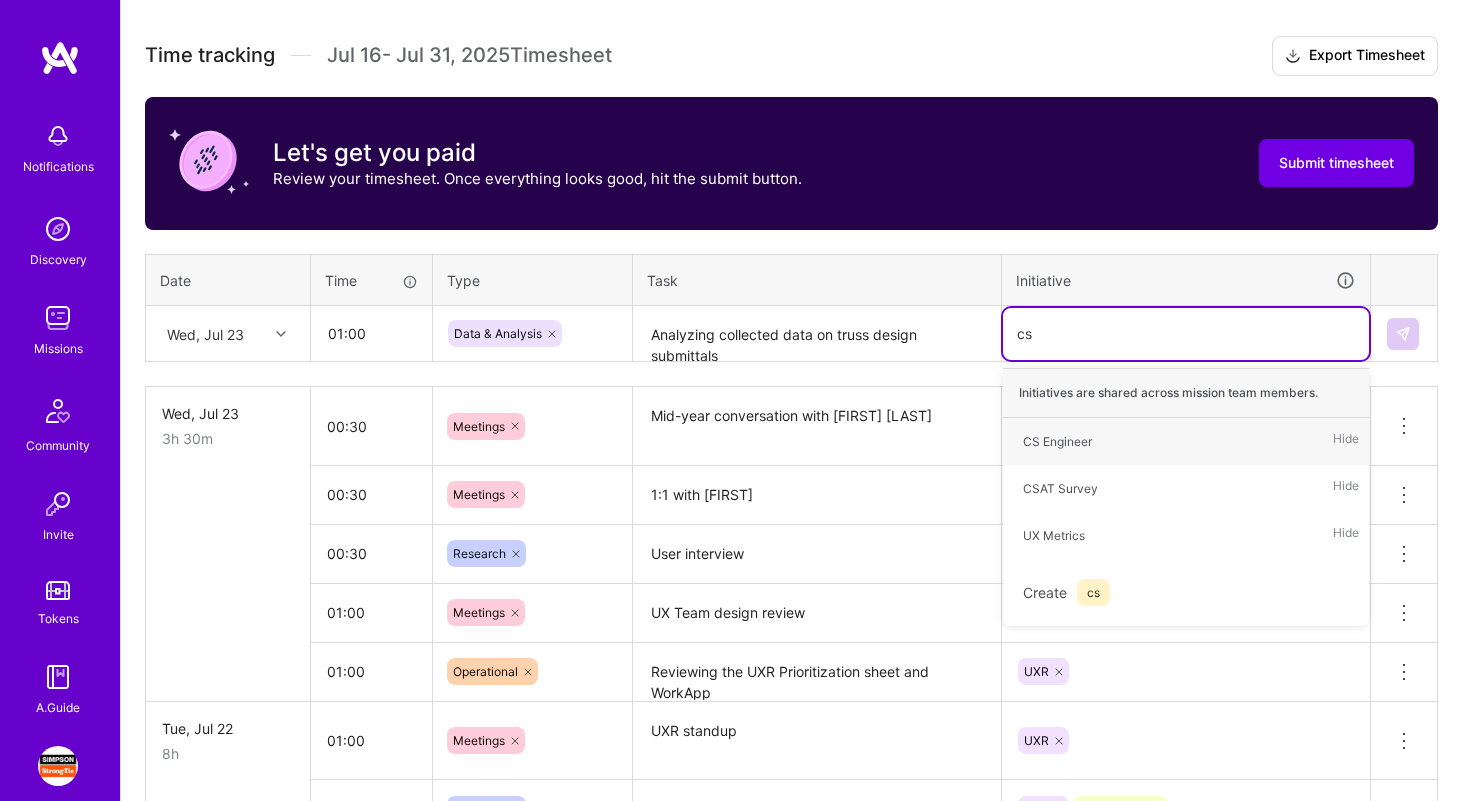 type 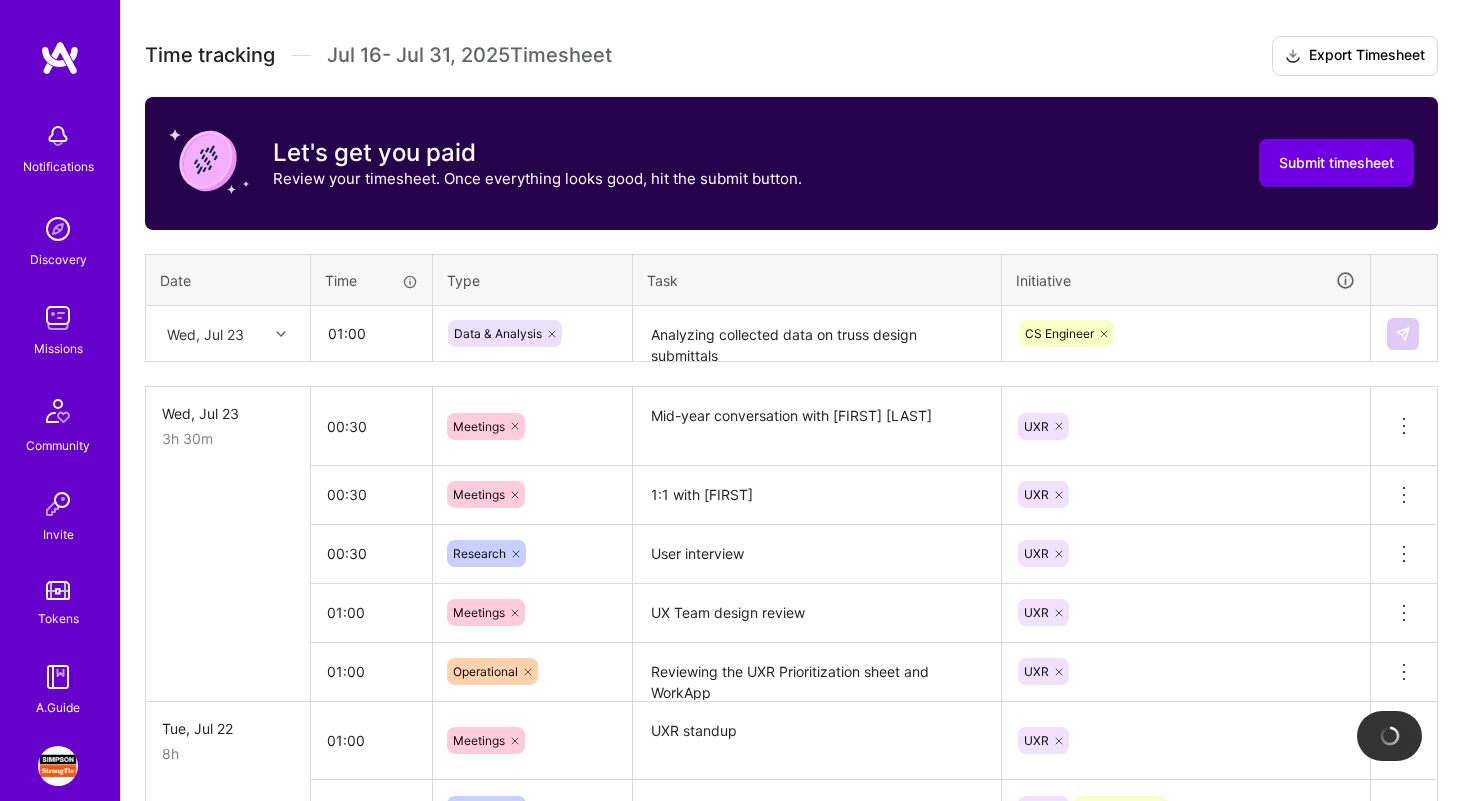 type 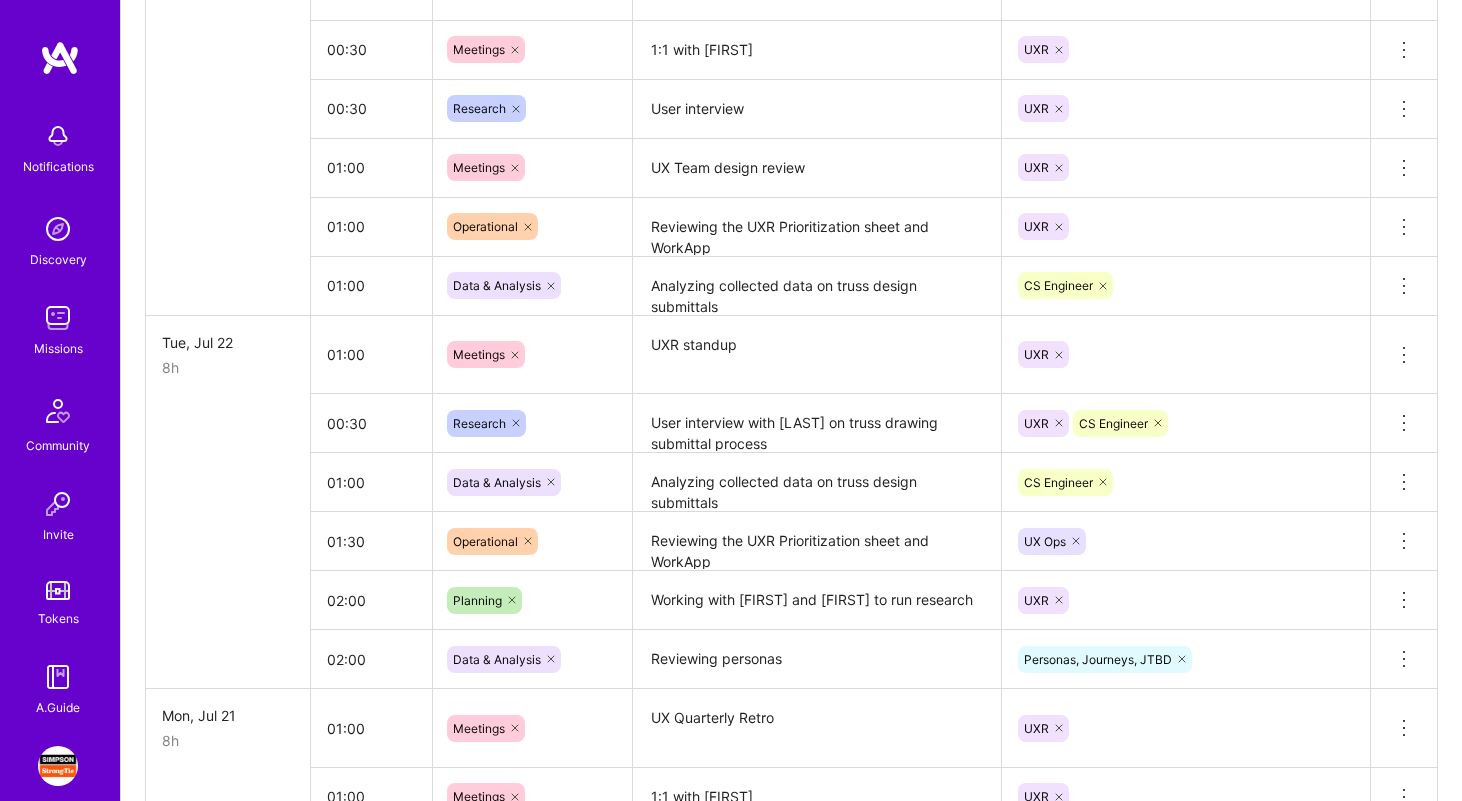 scroll, scrollTop: 1045, scrollLeft: 0, axis: vertical 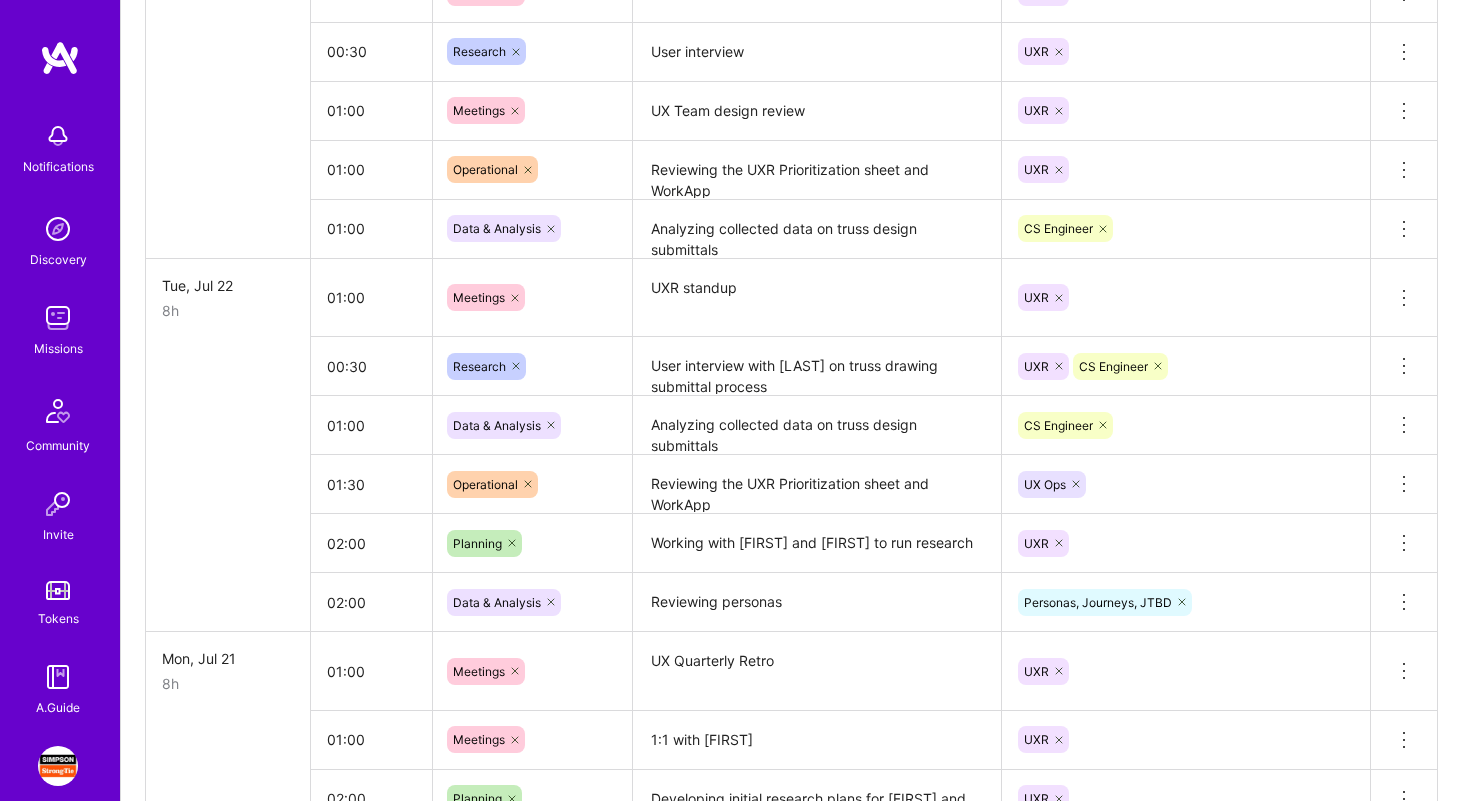 click on "Reviewing personas" at bounding box center (817, 602) 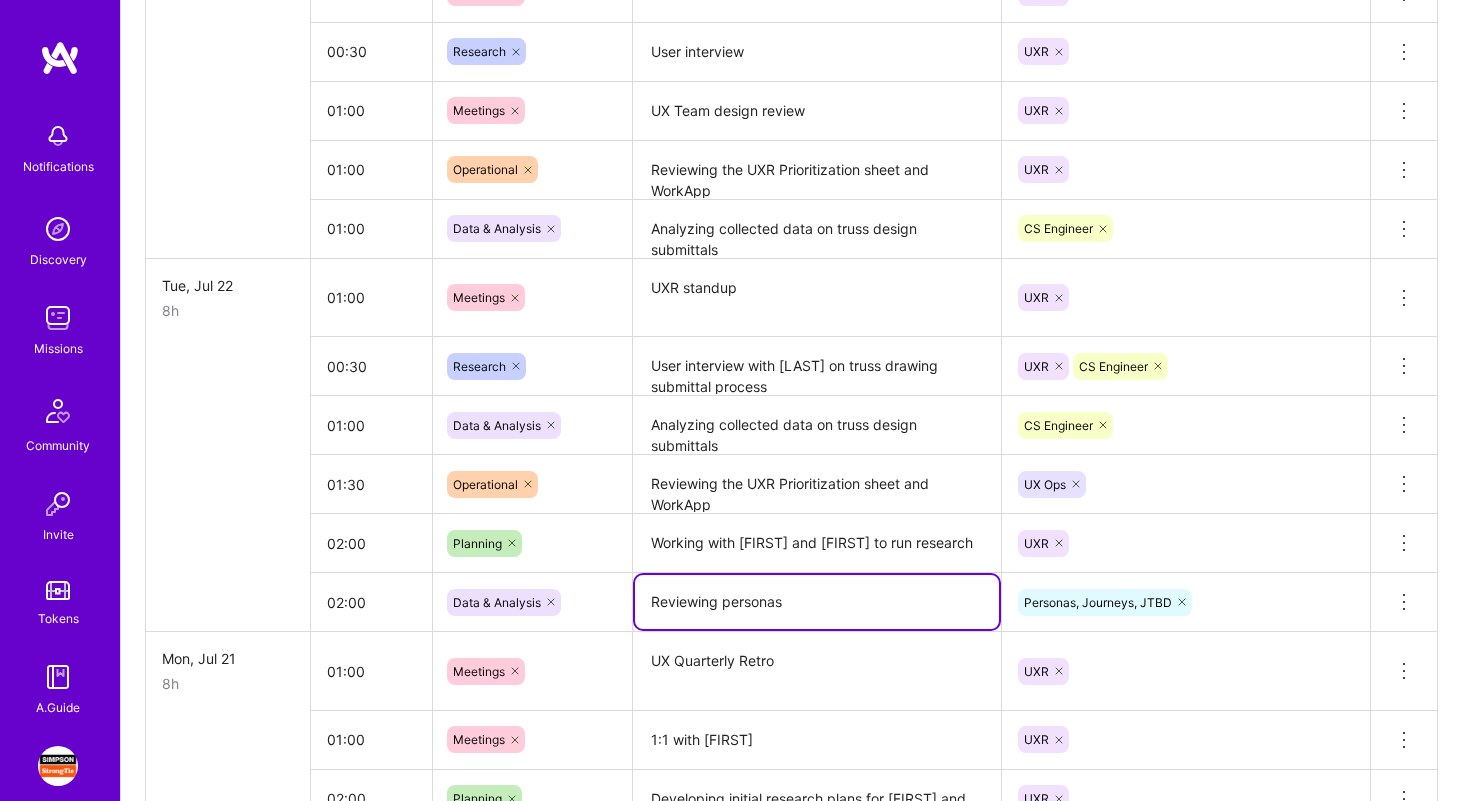 click on "Reviewing personas" at bounding box center [817, 602] 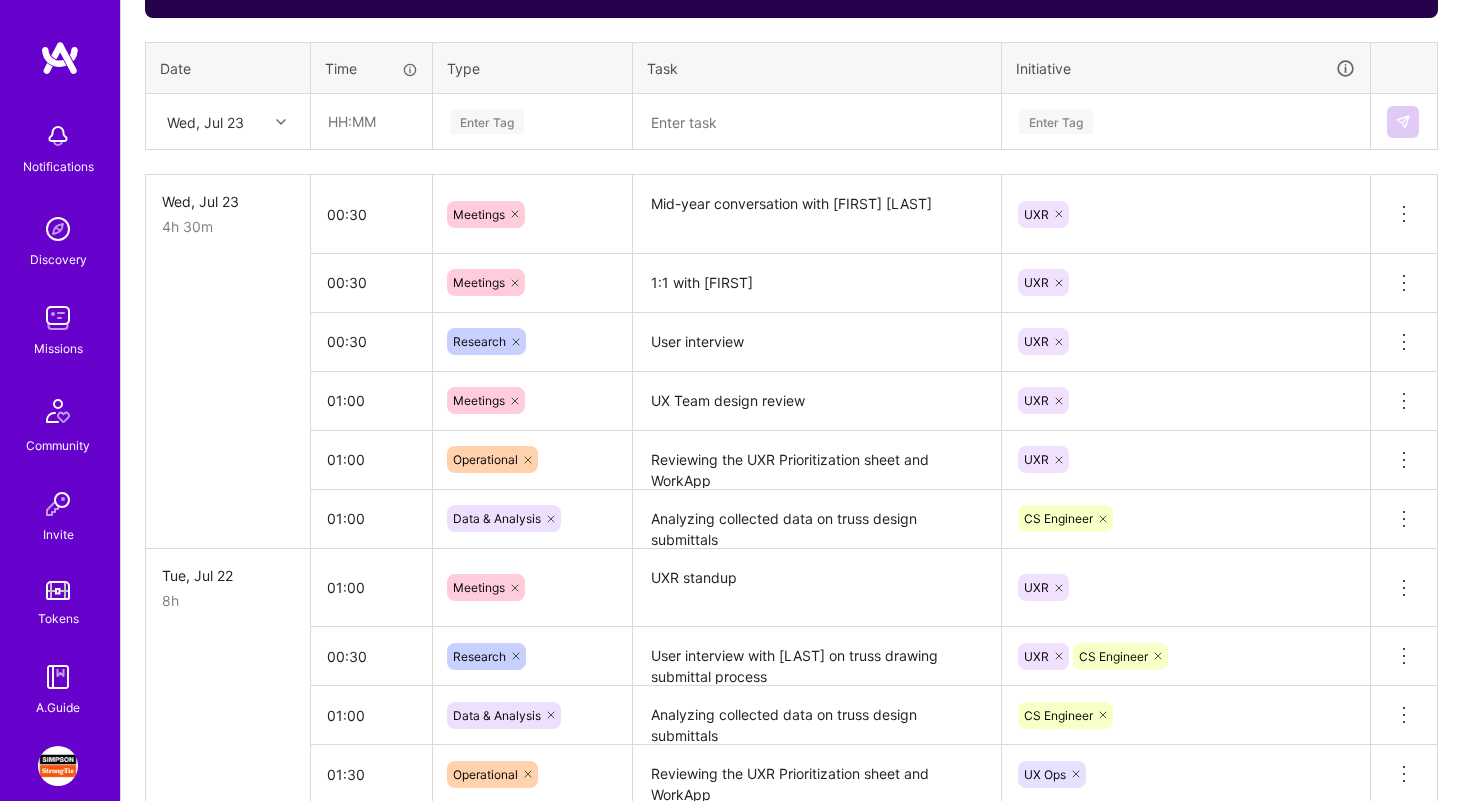 click at bounding box center [817, 122] 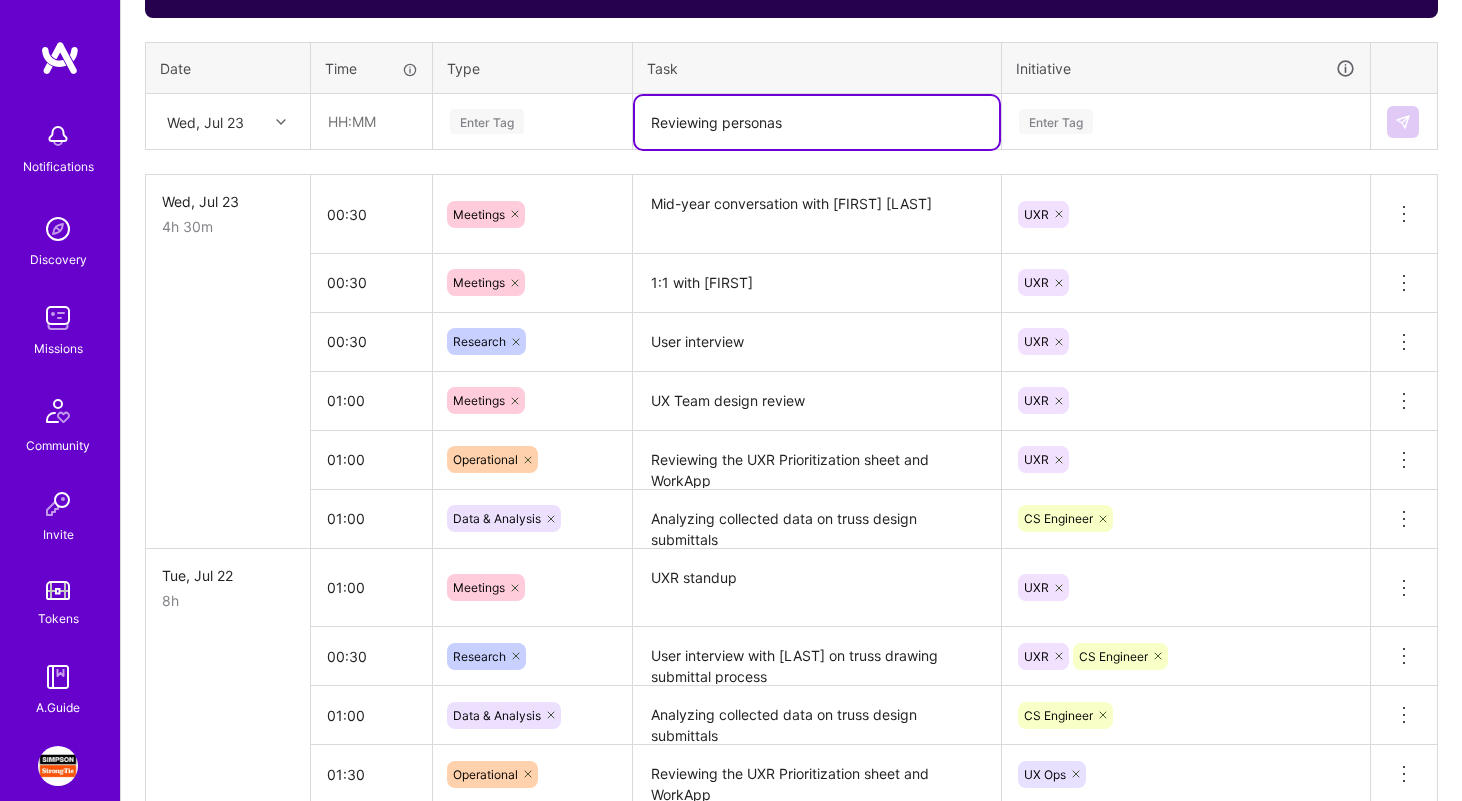 type on "Reviewing personas" 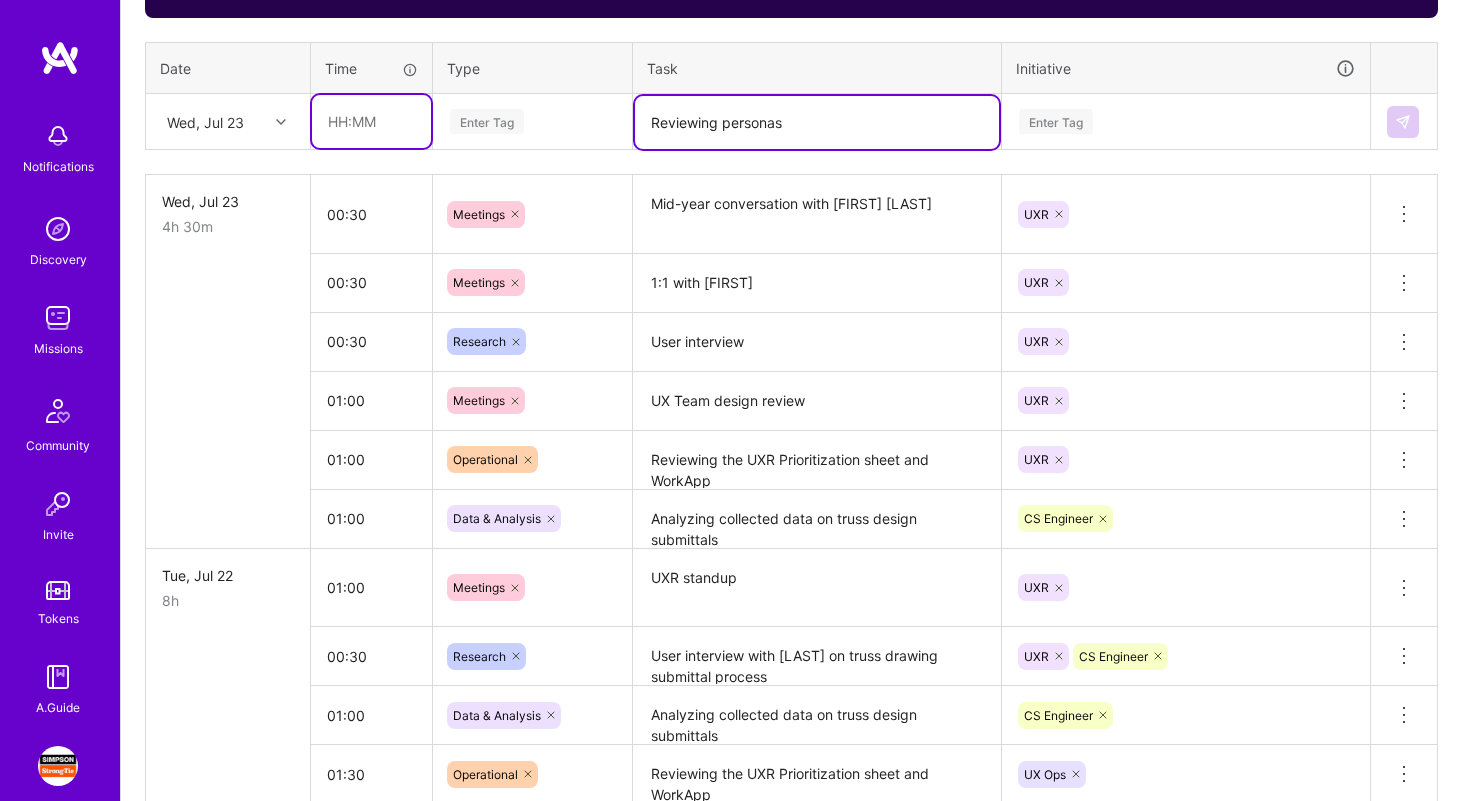 click at bounding box center [371, 121] 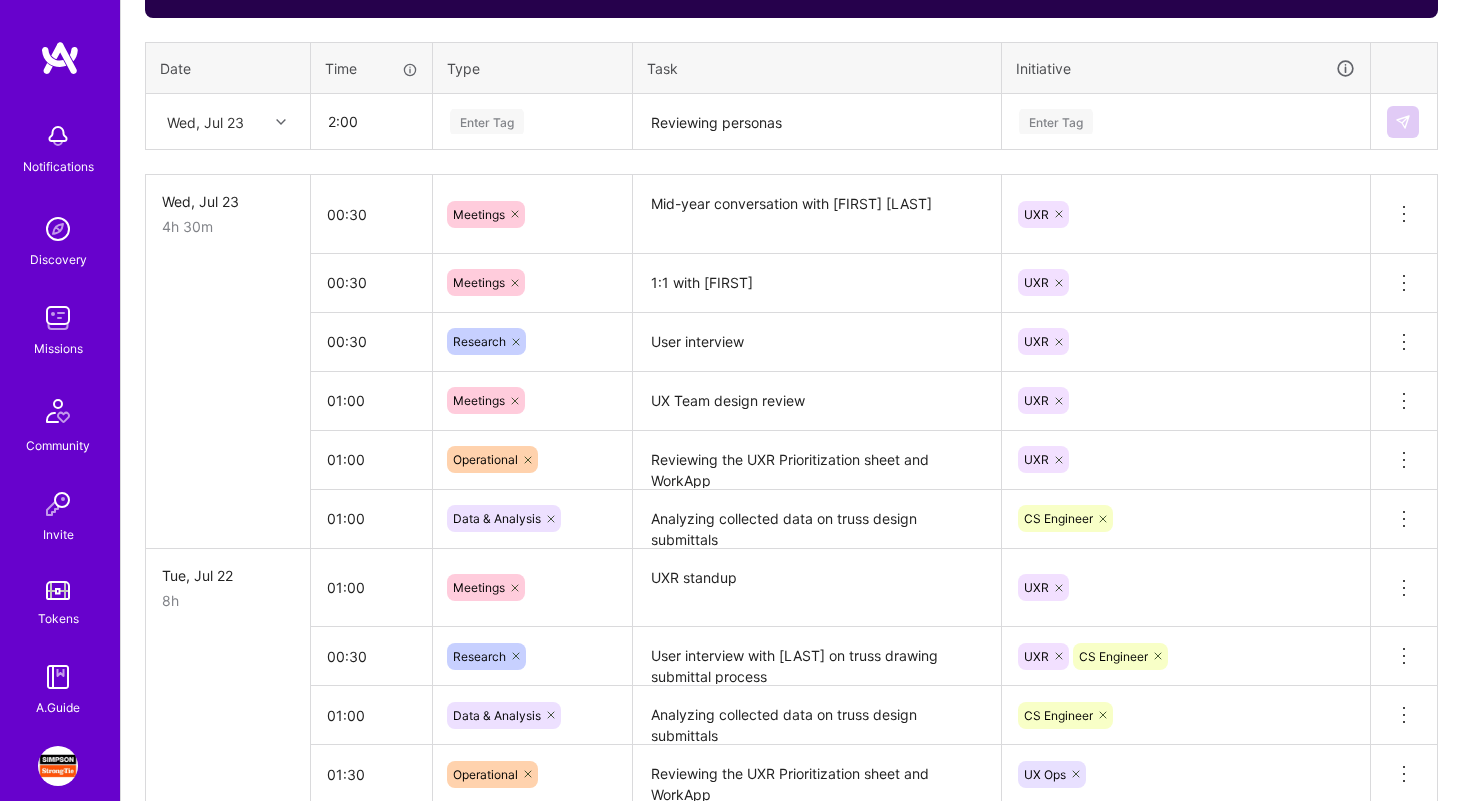 type on "02:00" 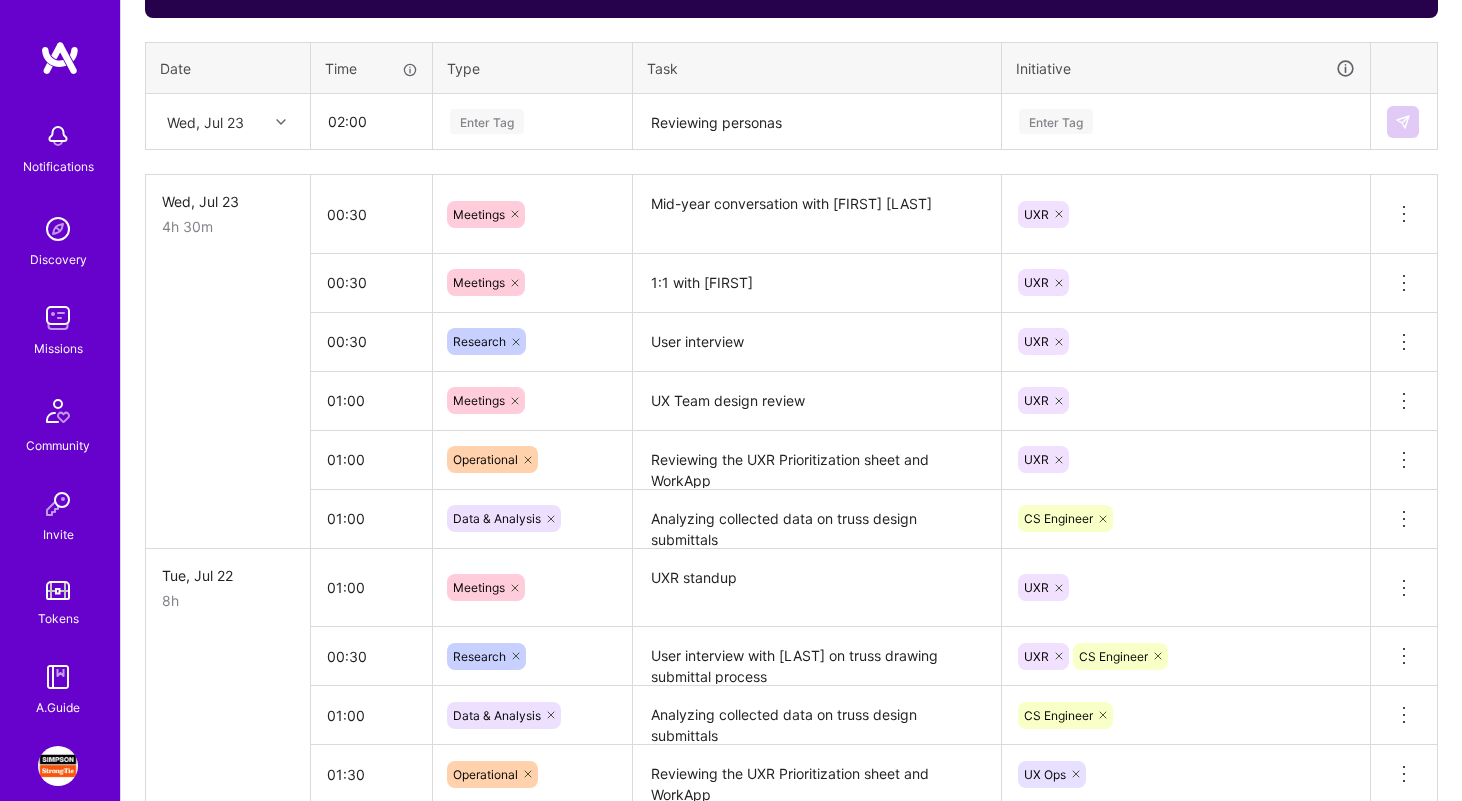 click on "Enter Tag" at bounding box center [487, 121] 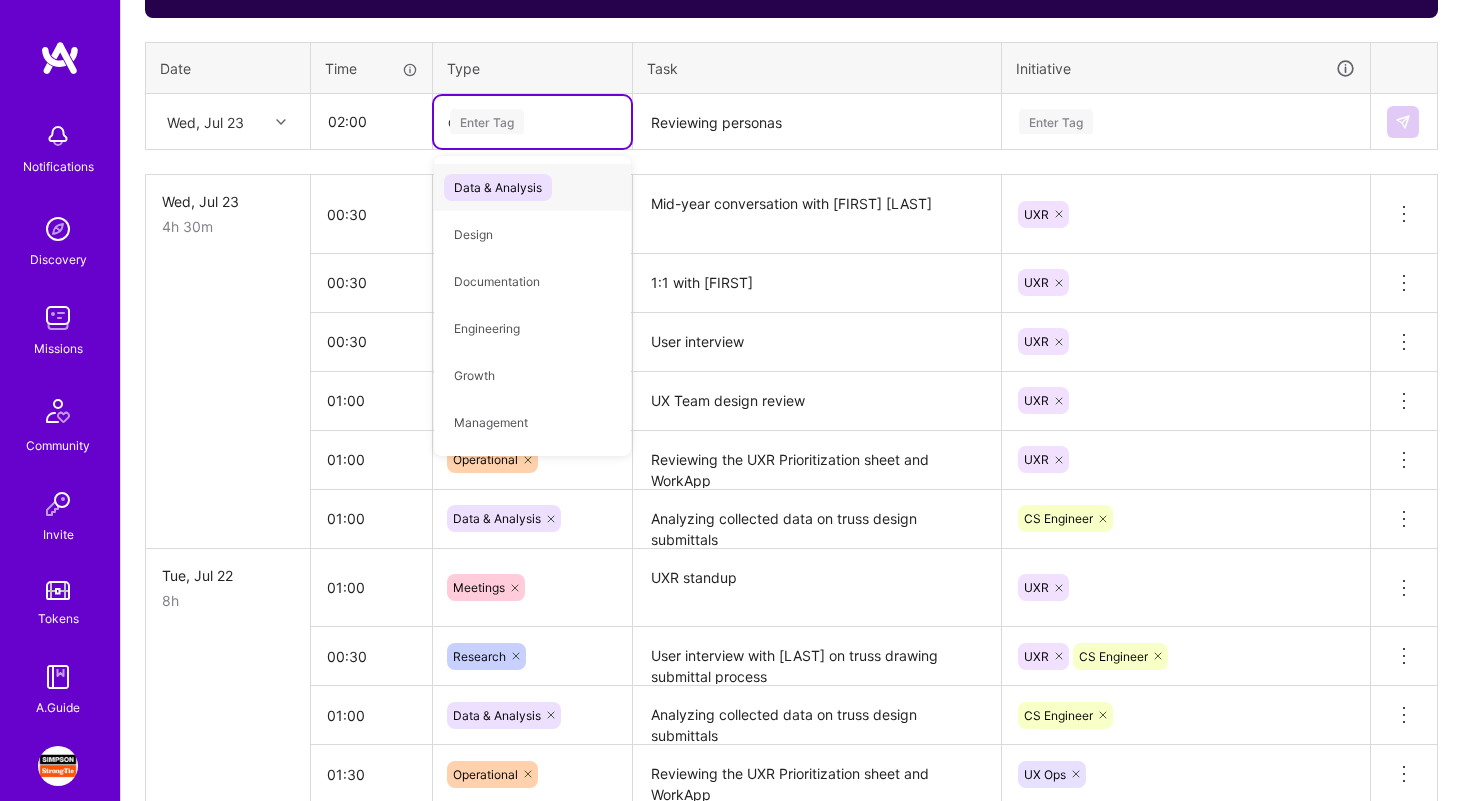 type on "da" 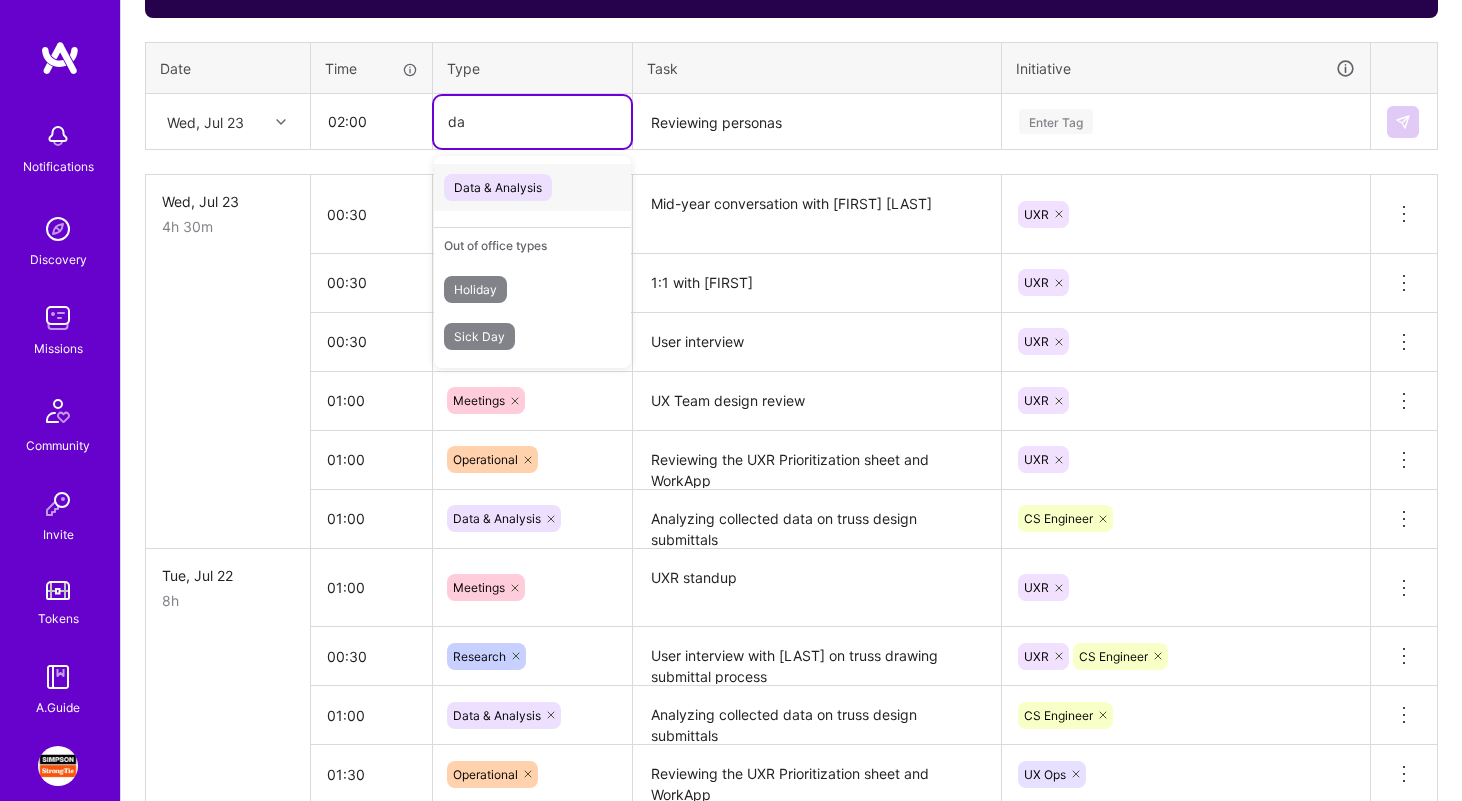 click on "Data & Analysis" at bounding box center (498, 187) 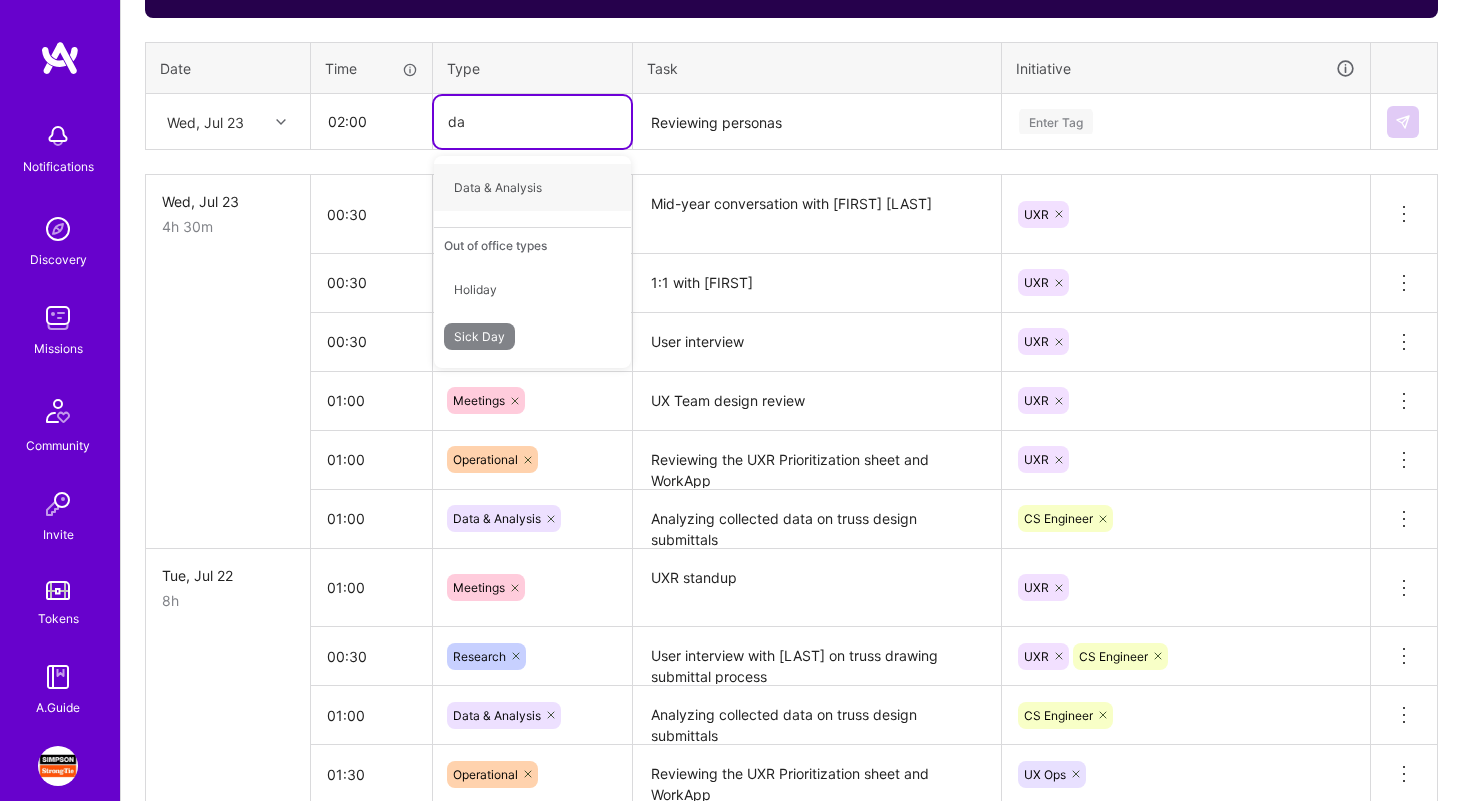 type 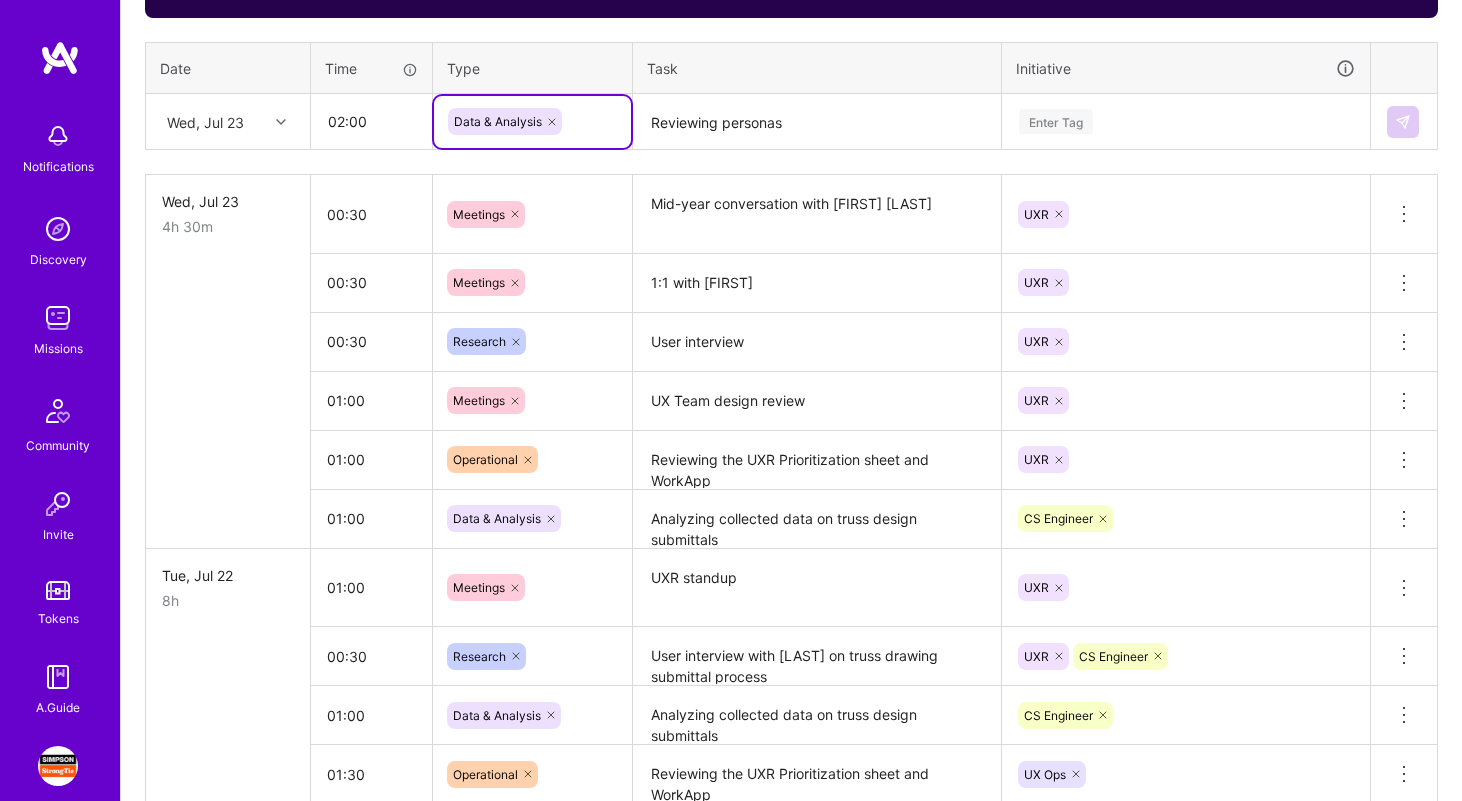 click on "Enter Tag" at bounding box center (1056, 121) 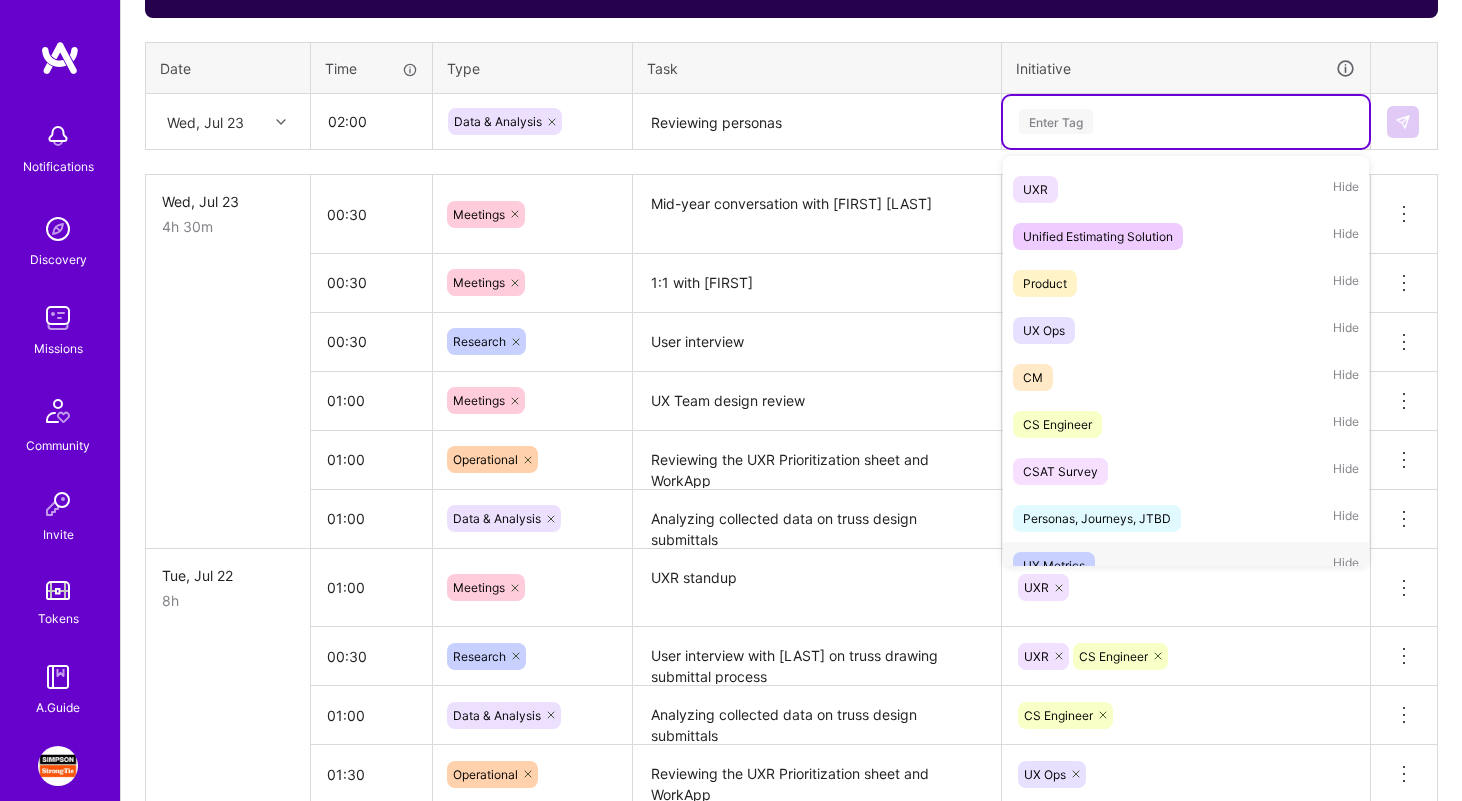 scroll, scrollTop: 298, scrollLeft: 0, axis: vertical 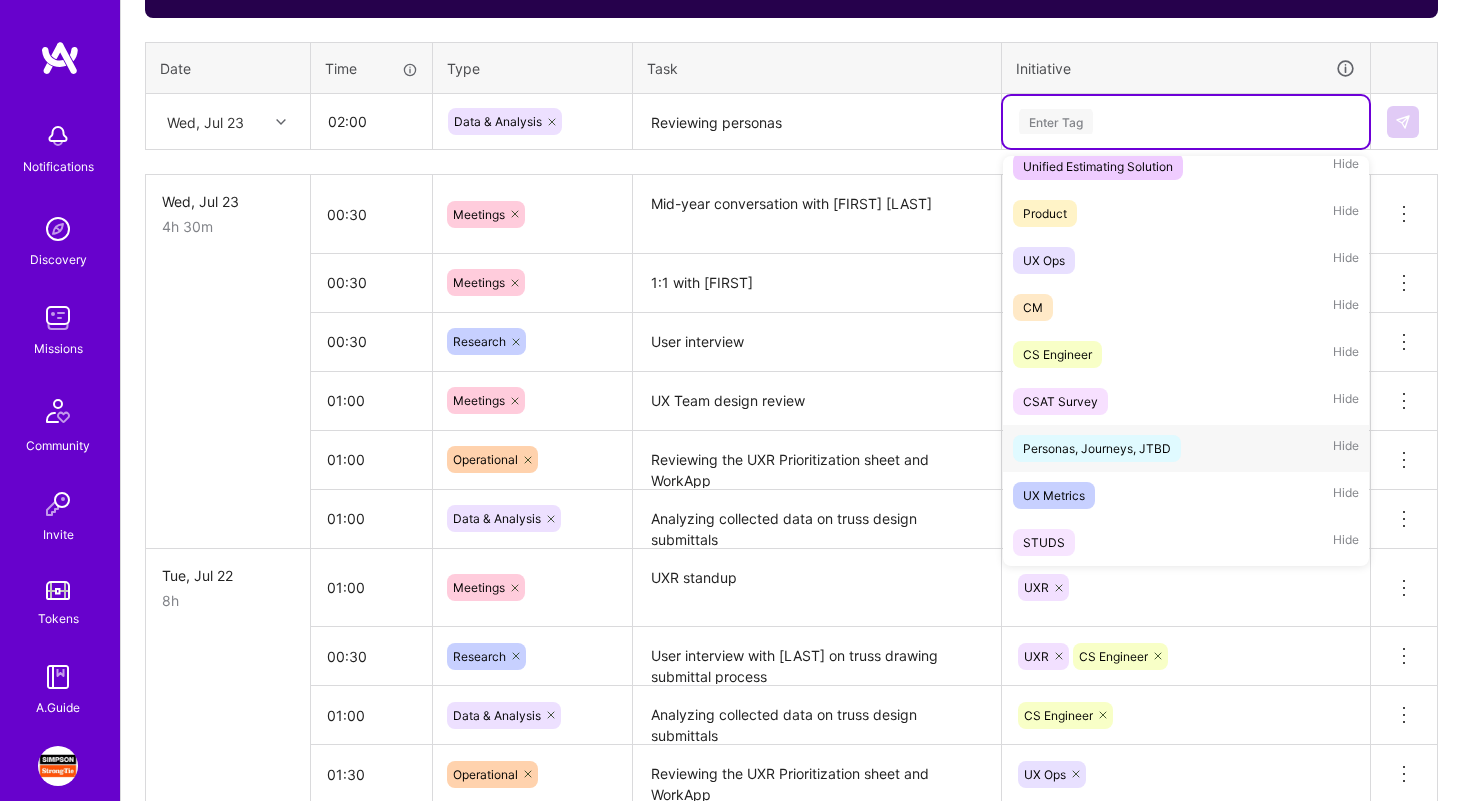 click on "Personas, Journeys, JTBD" at bounding box center [1097, 448] 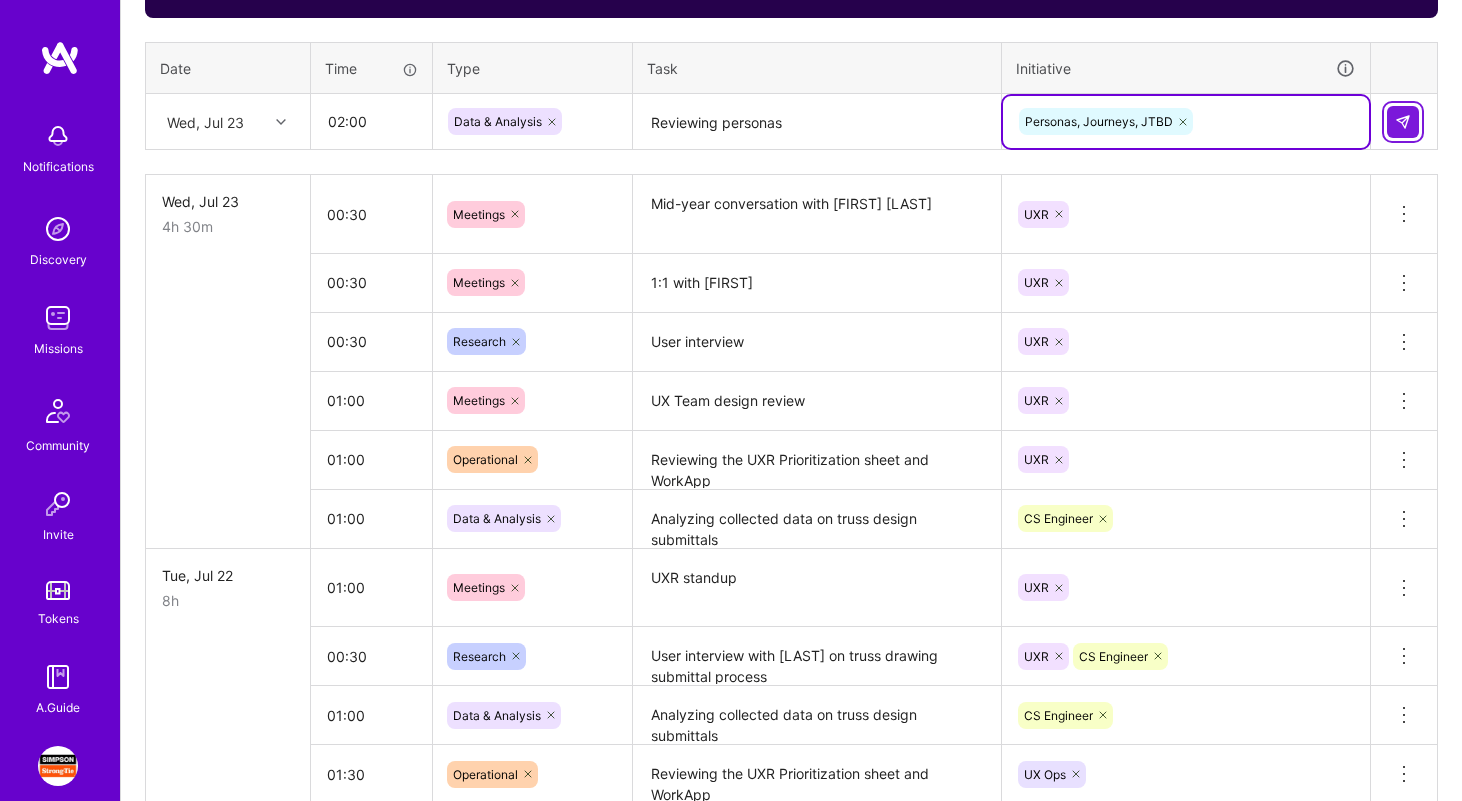click at bounding box center (1403, 122) 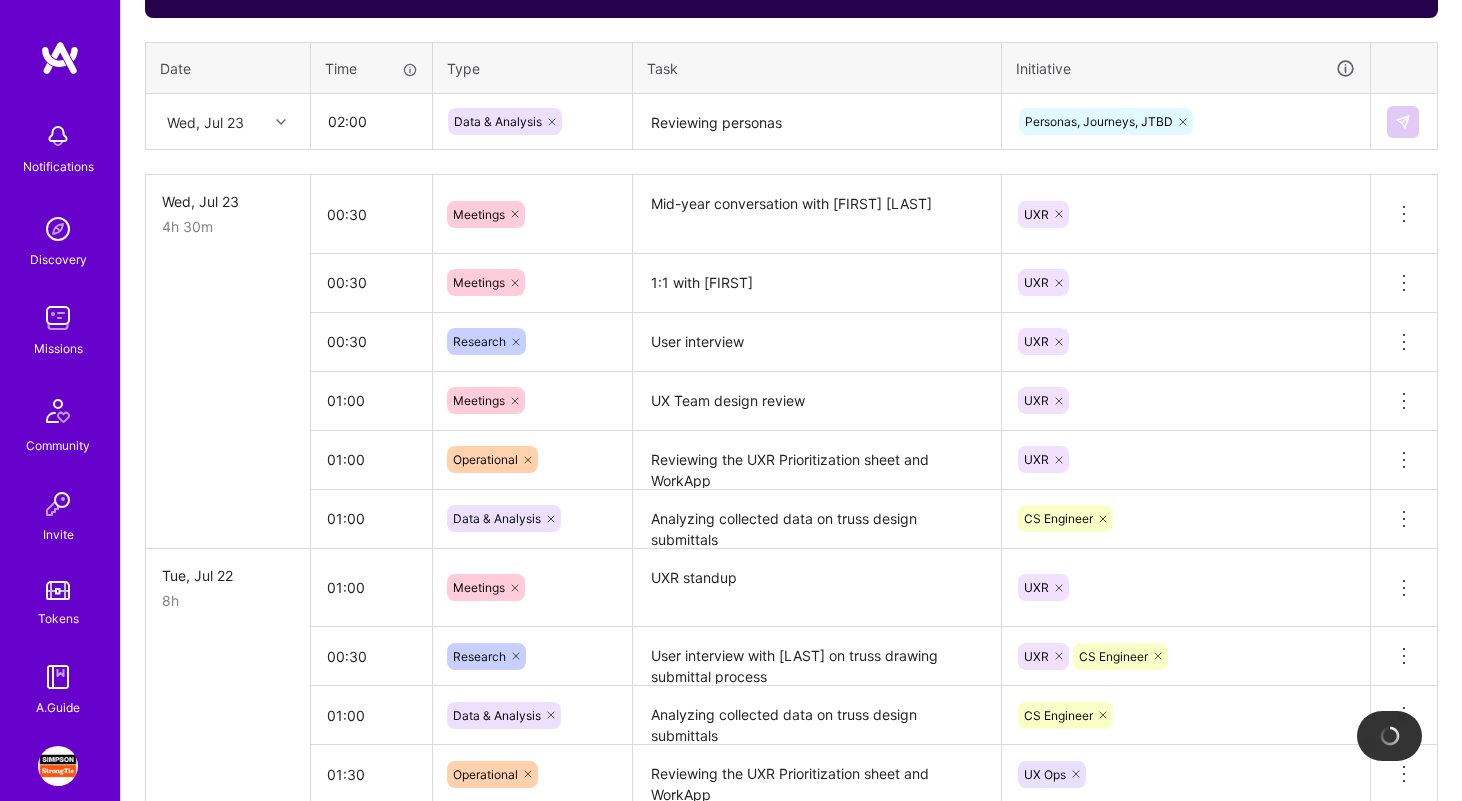 type 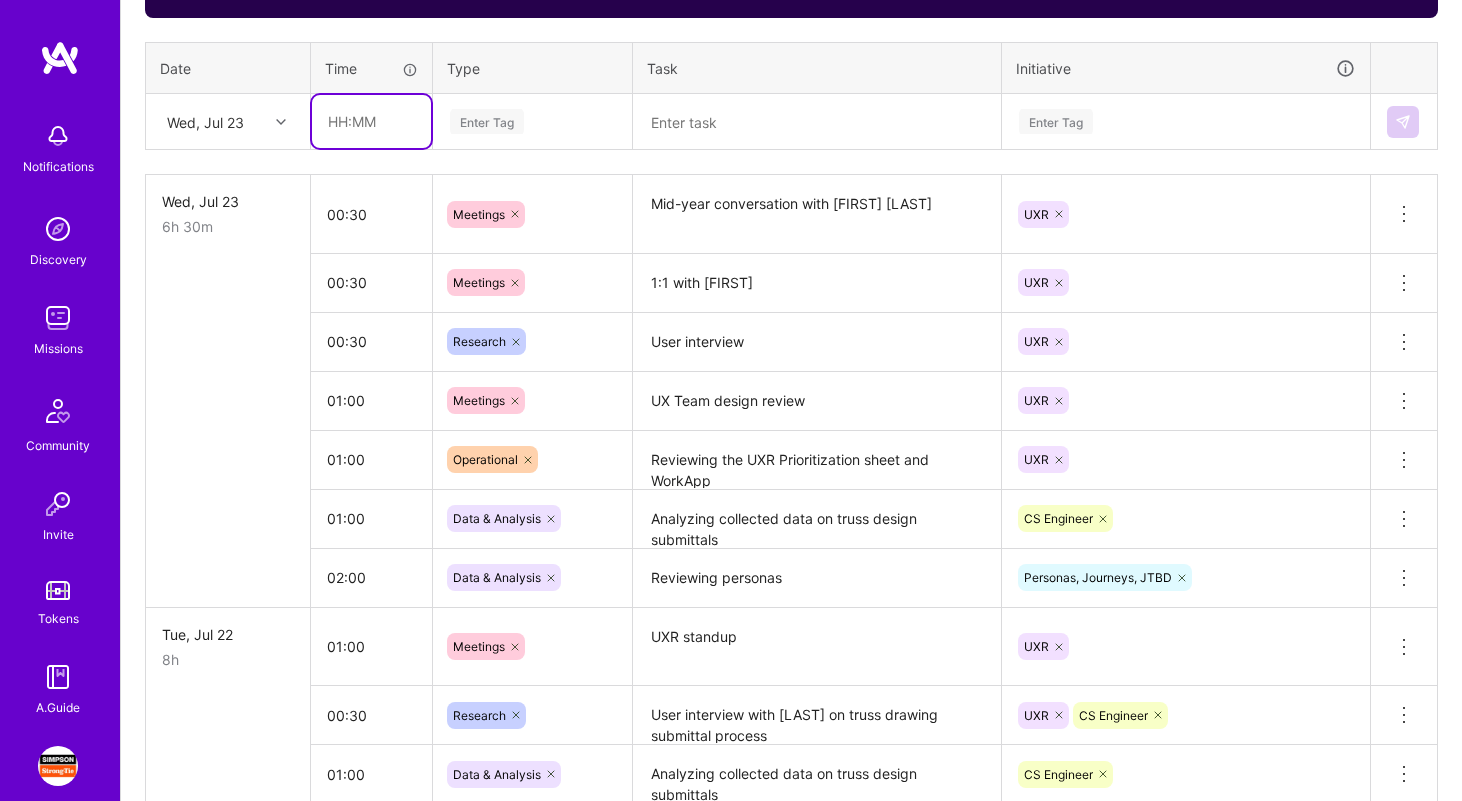 click at bounding box center (371, 121) 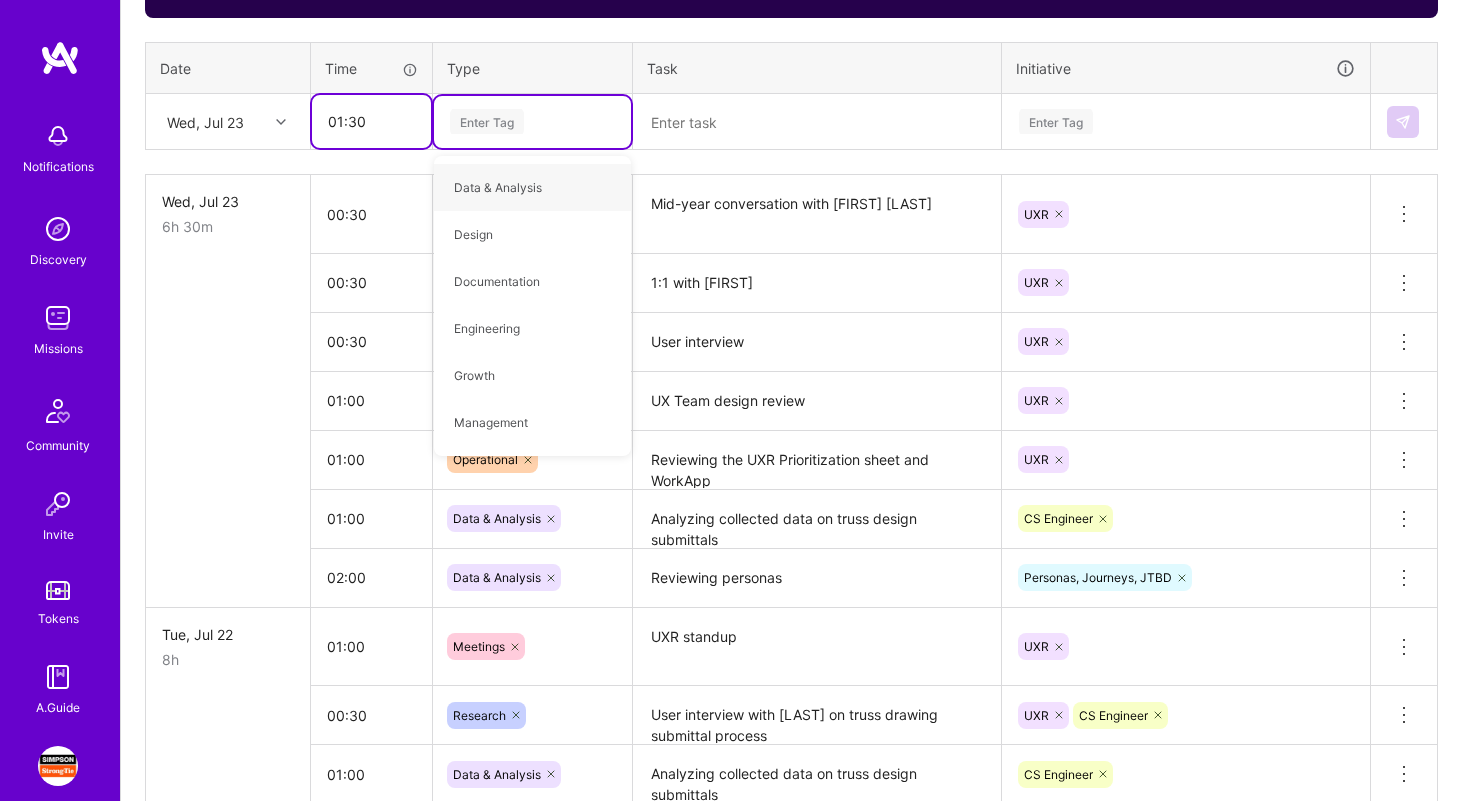 click on "01:30" at bounding box center (371, 121) 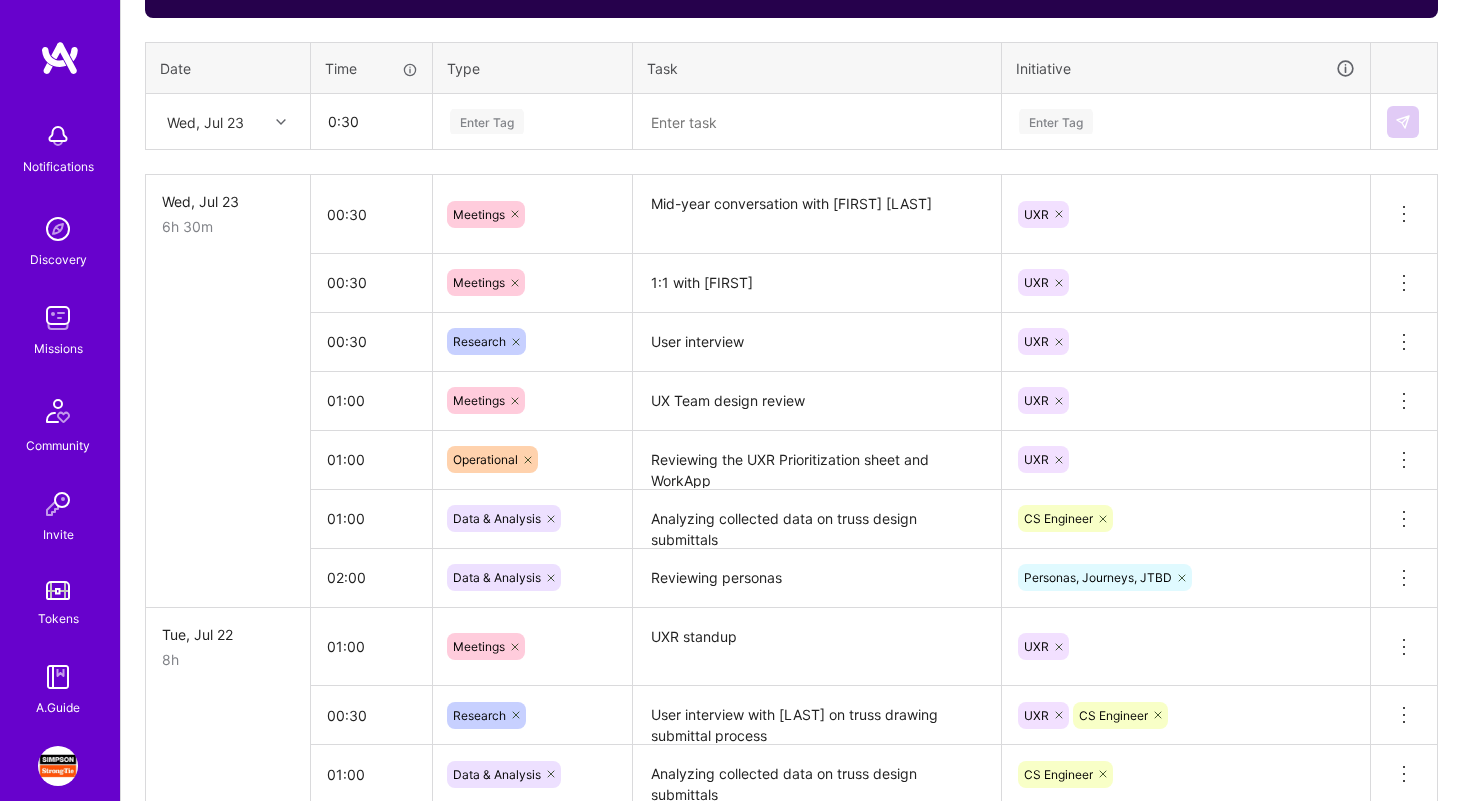 type on "00:30" 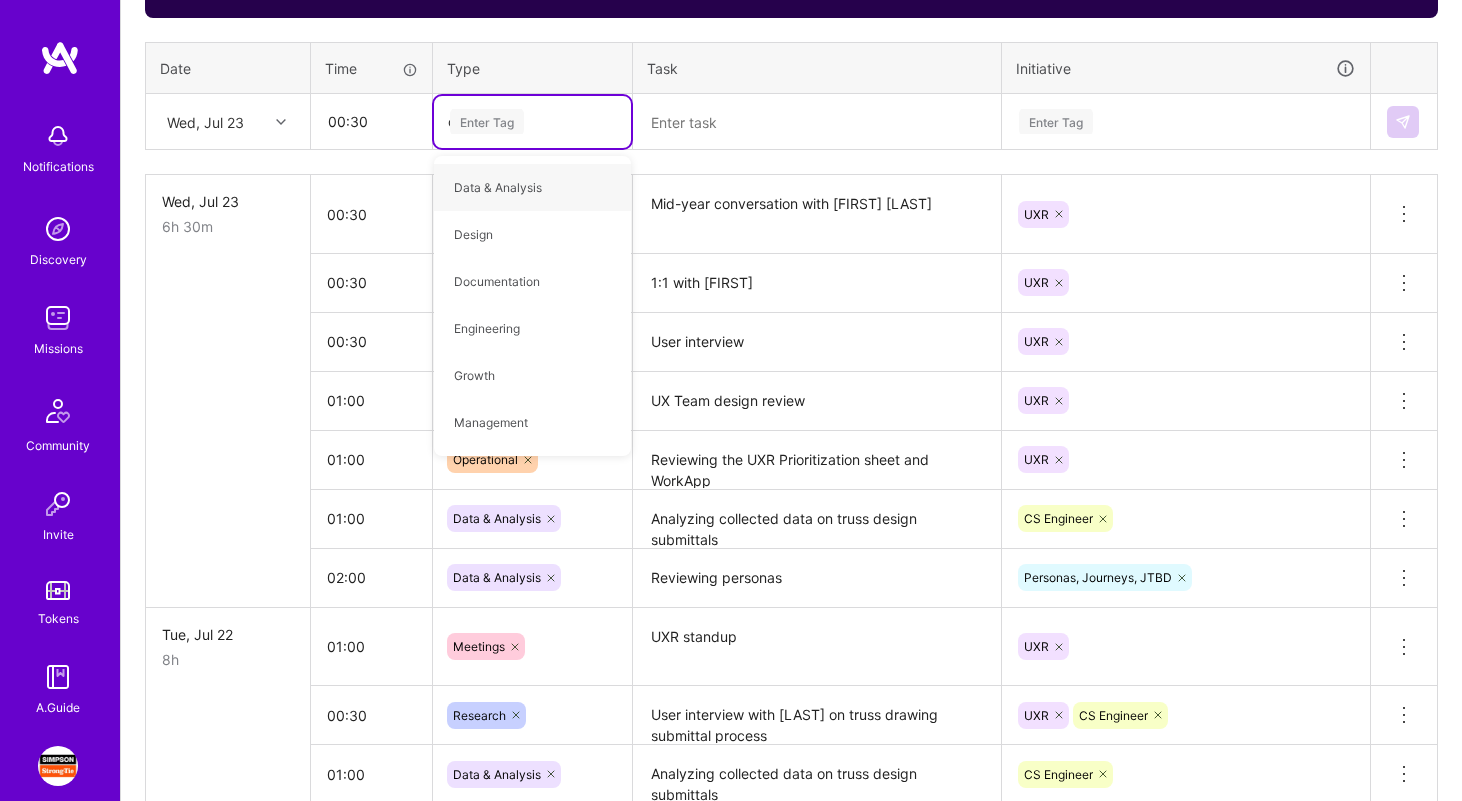 type on "op" 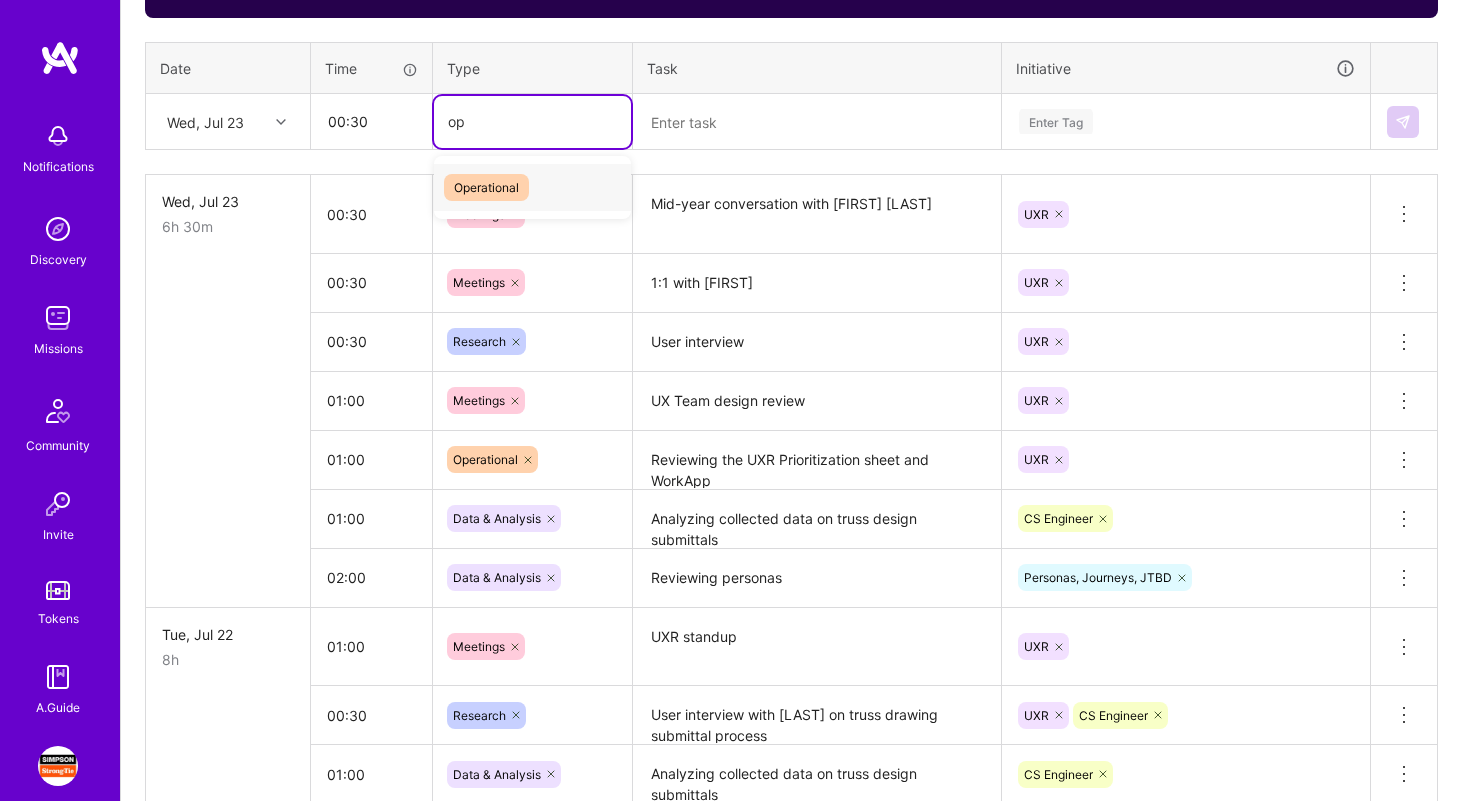 type 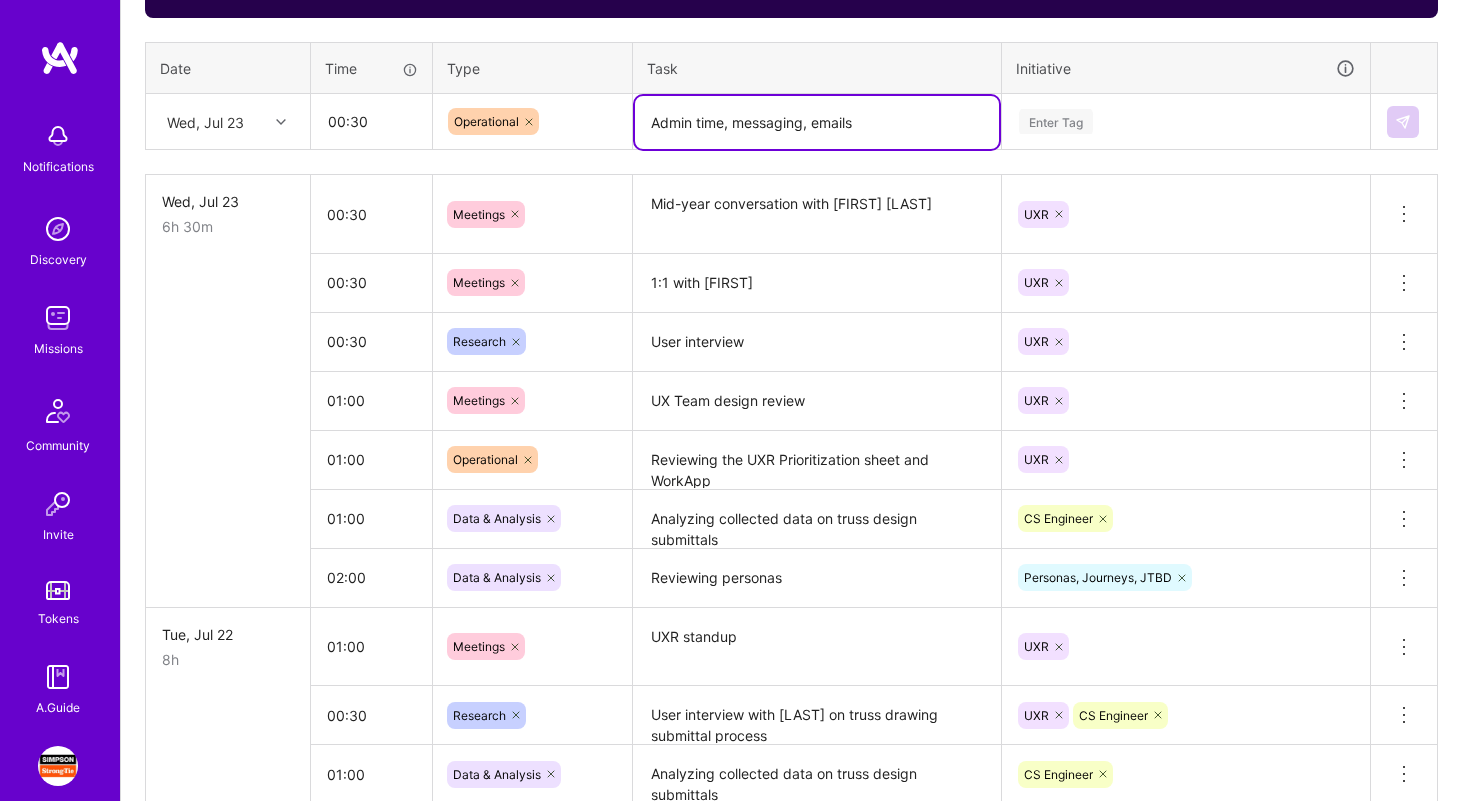 type on "Admin time, messaging, emails" 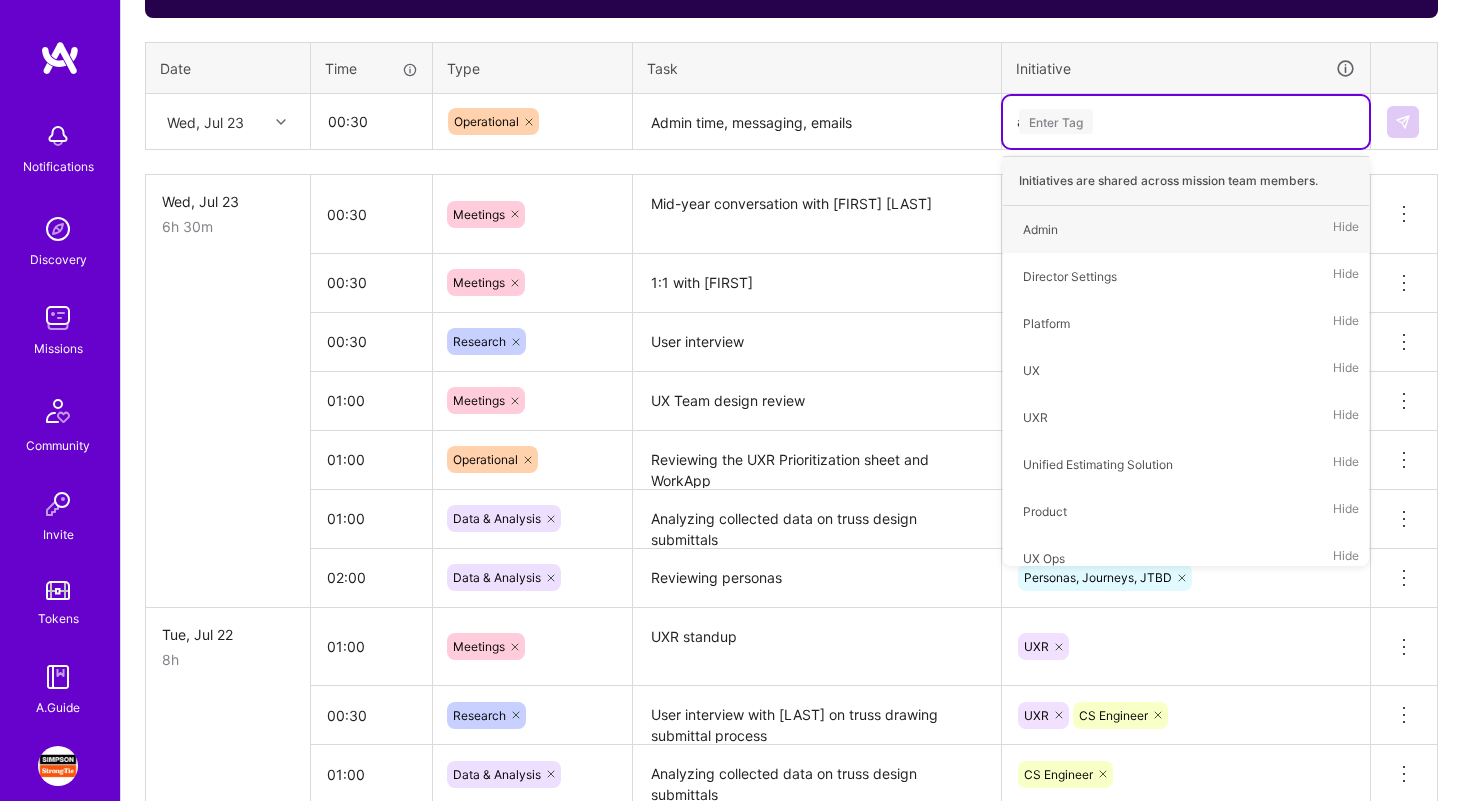 type on "ad" 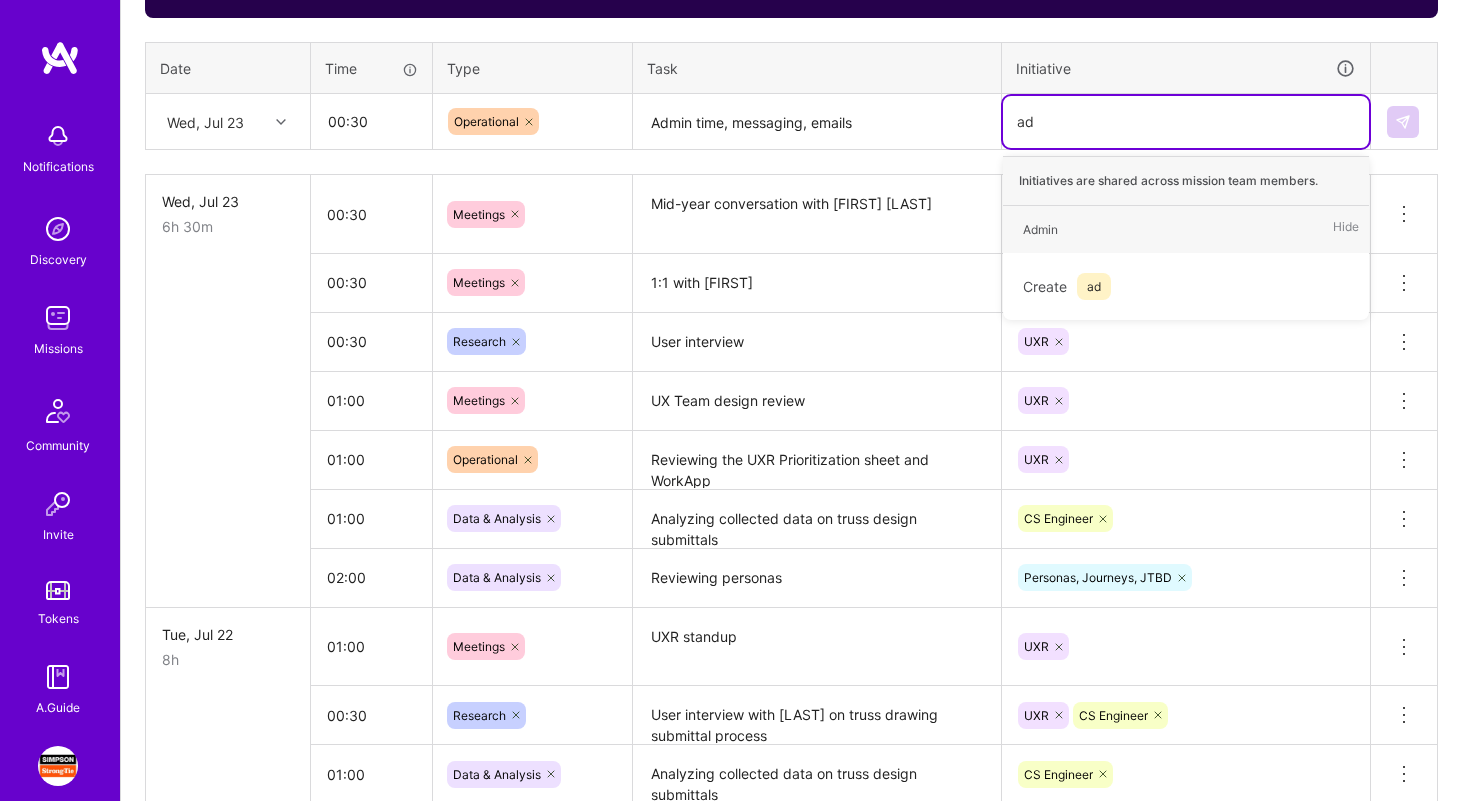 type 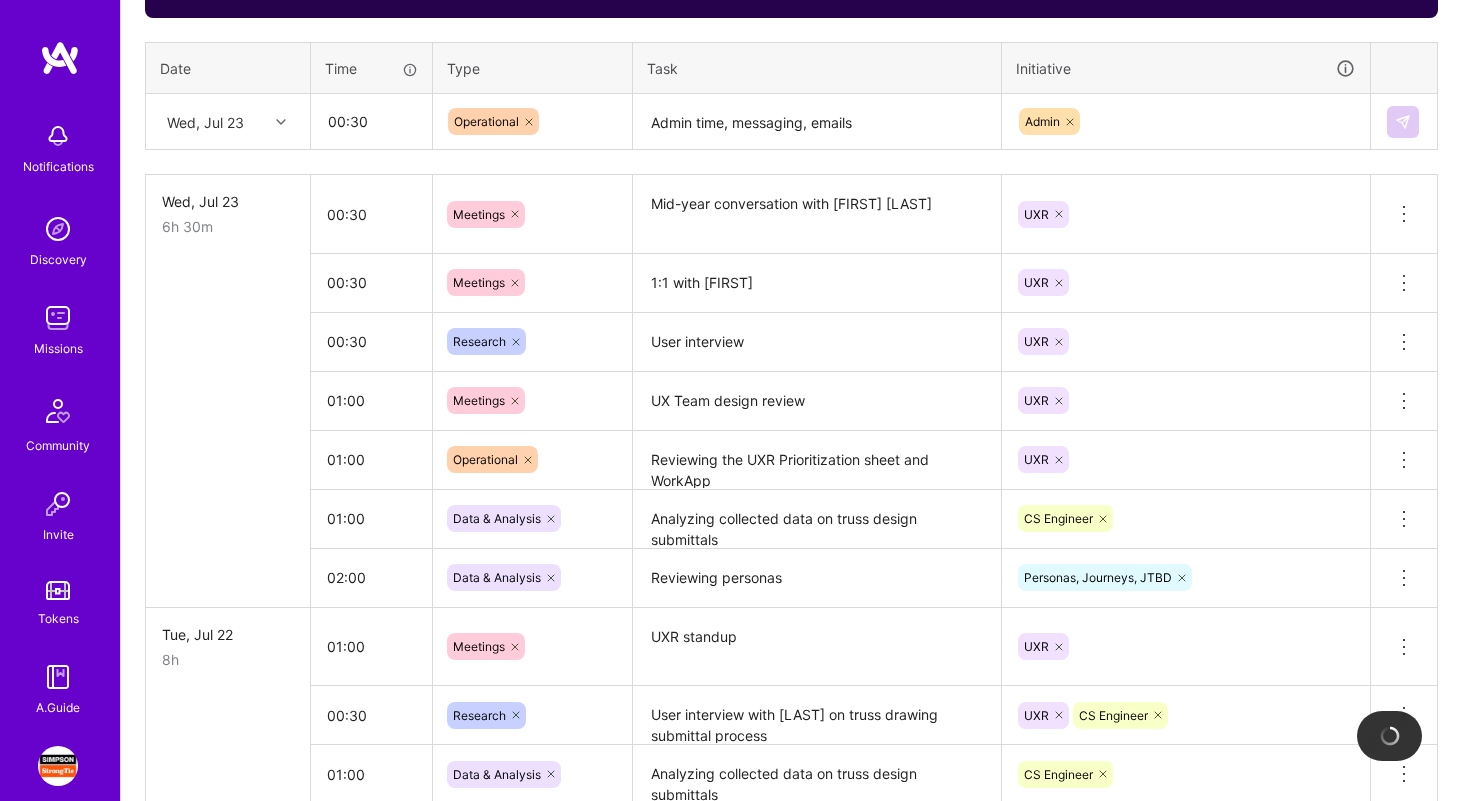 type 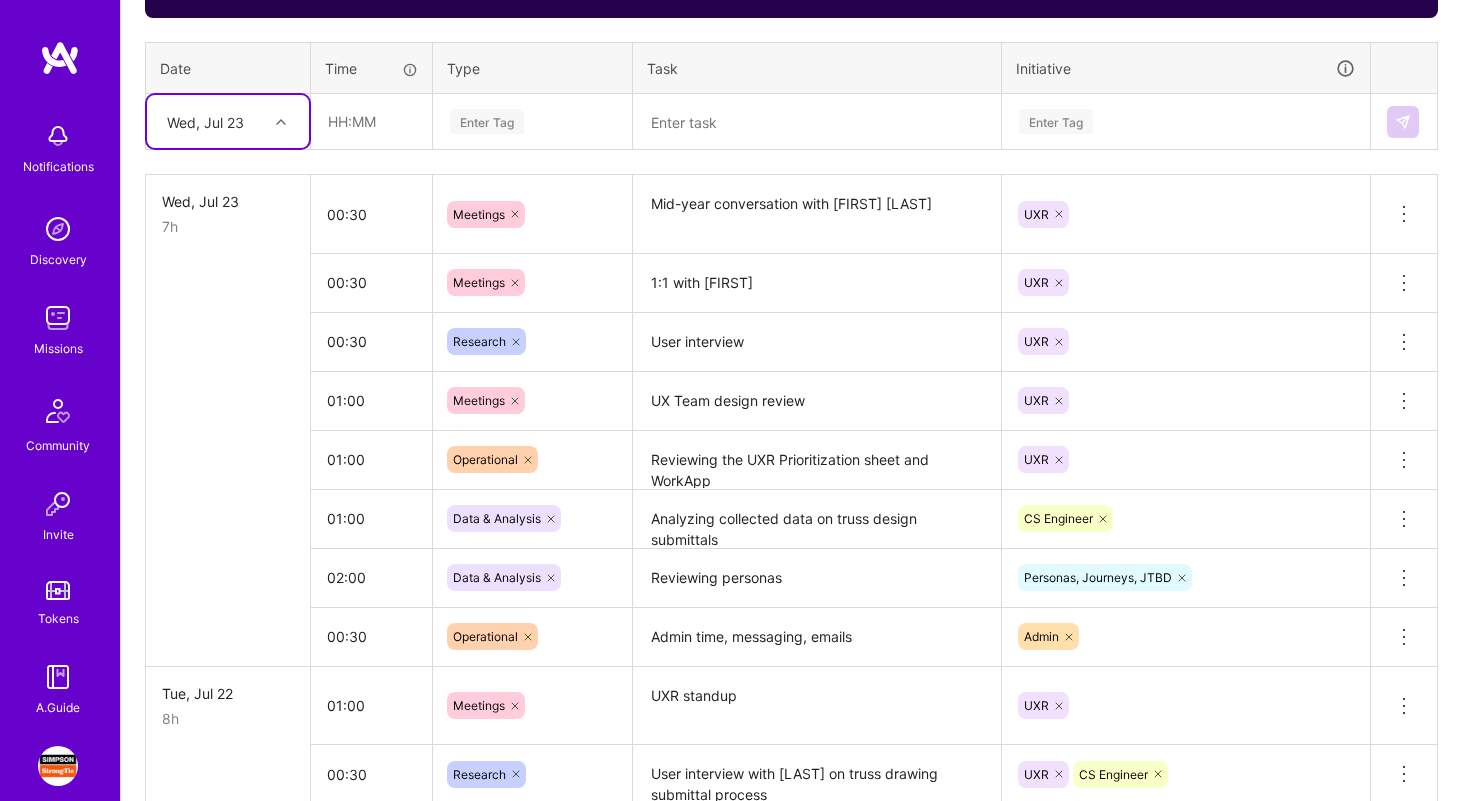 click at bounding box center (283, 122) 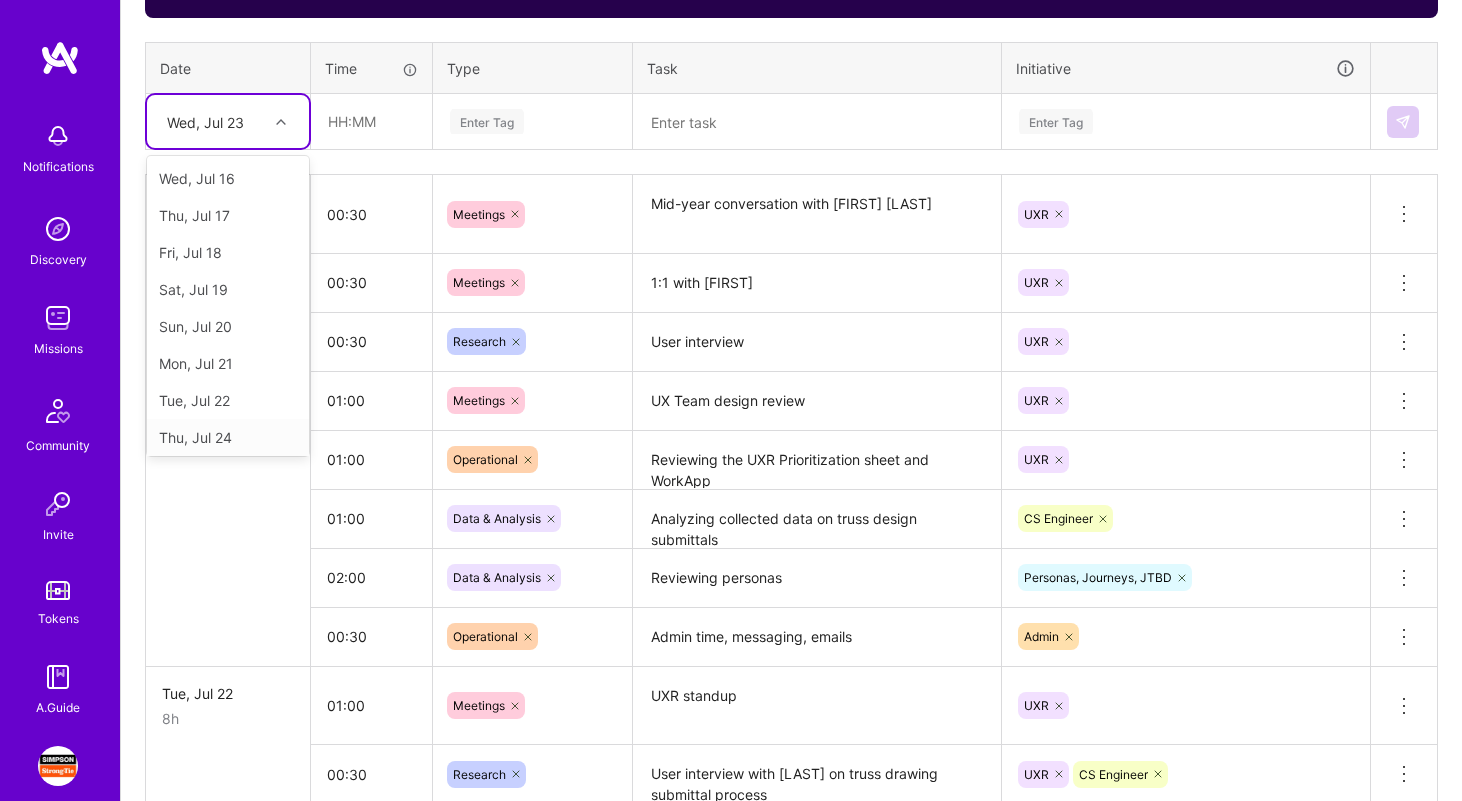 click on "Thu, Jul 24" at bounding box center (228, 437) 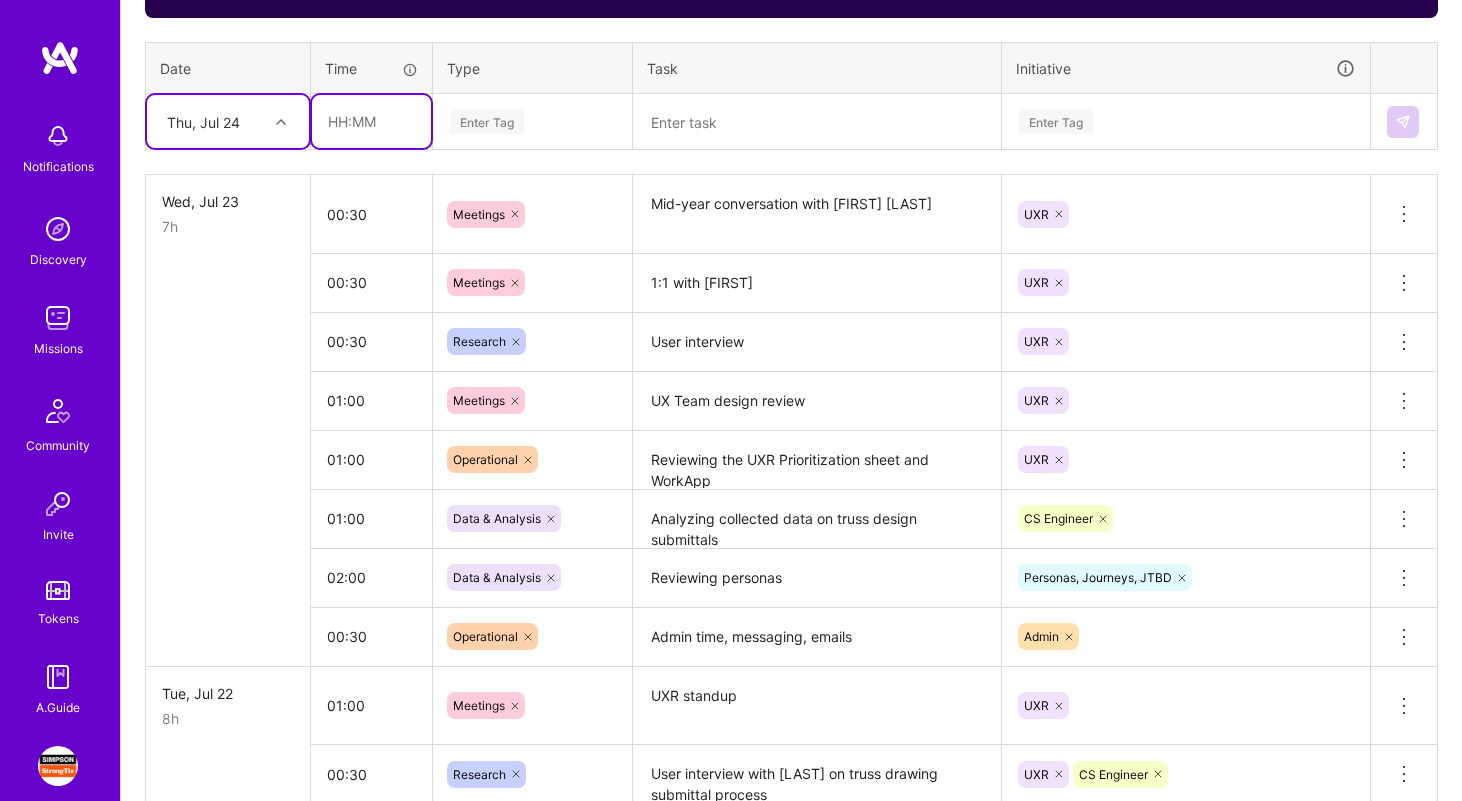 click at bounding box center [371, 121] 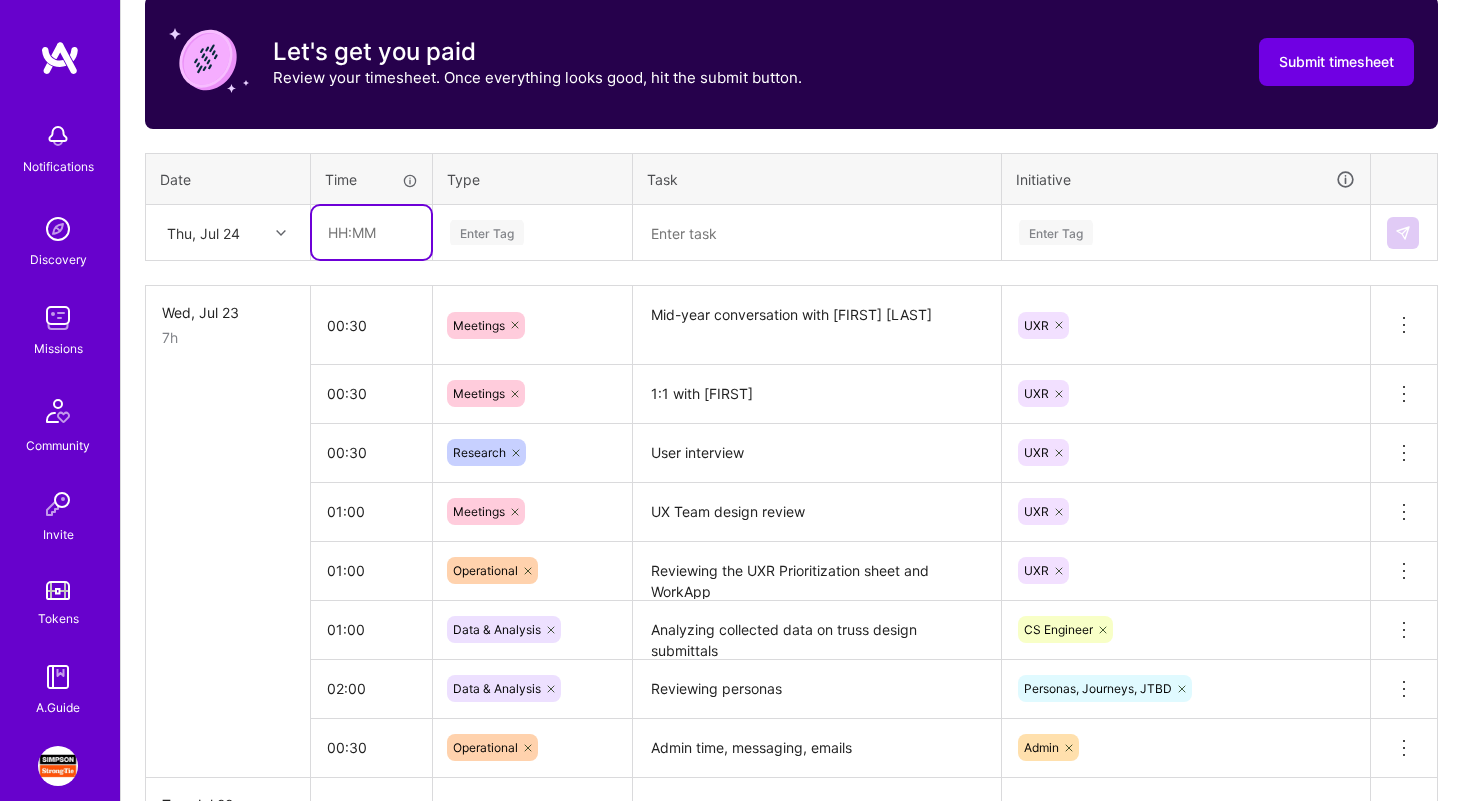 scroll, scrollTop: 597, scrollLeft: 0, axis: vertical 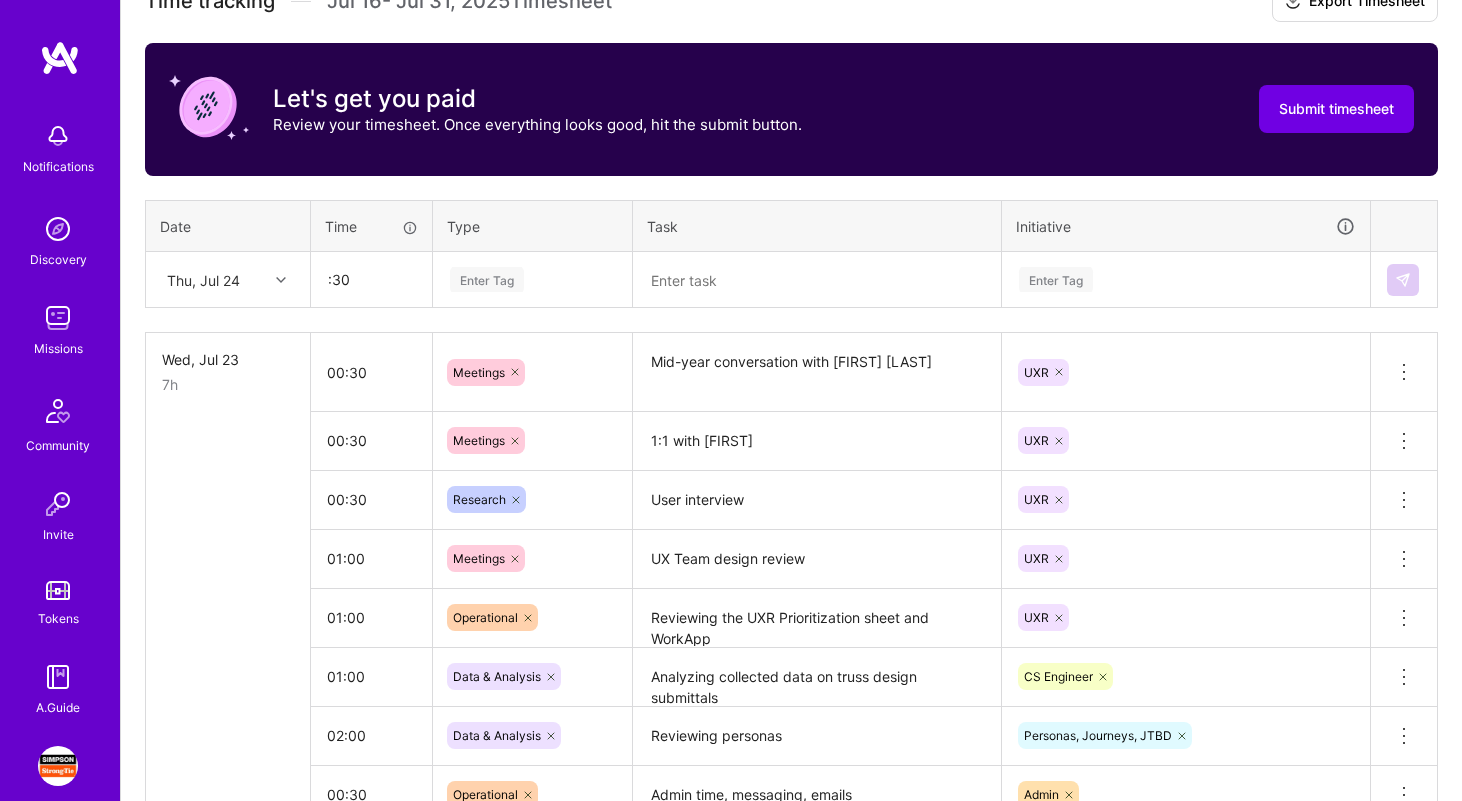 type on "00:30" 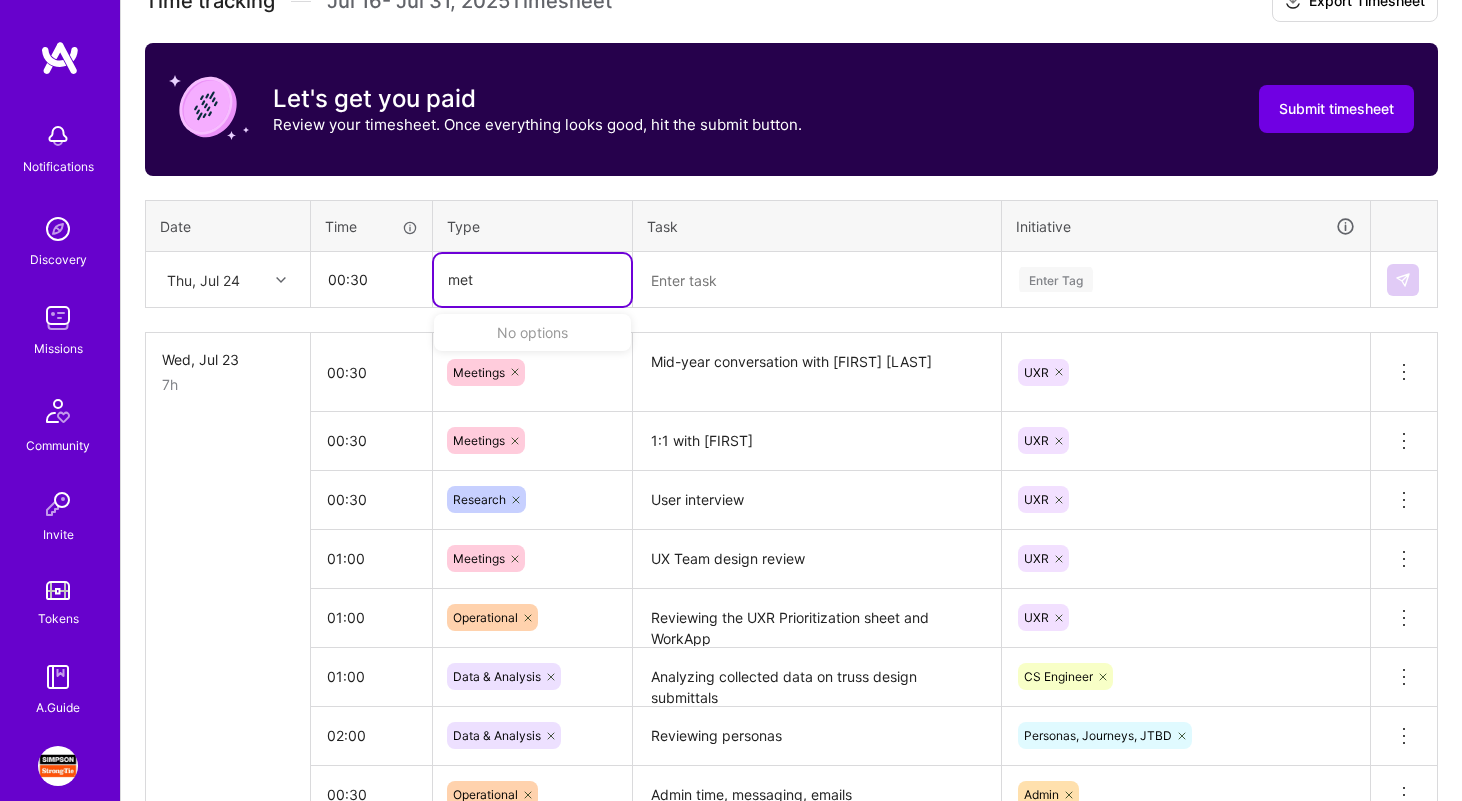 type on "met" 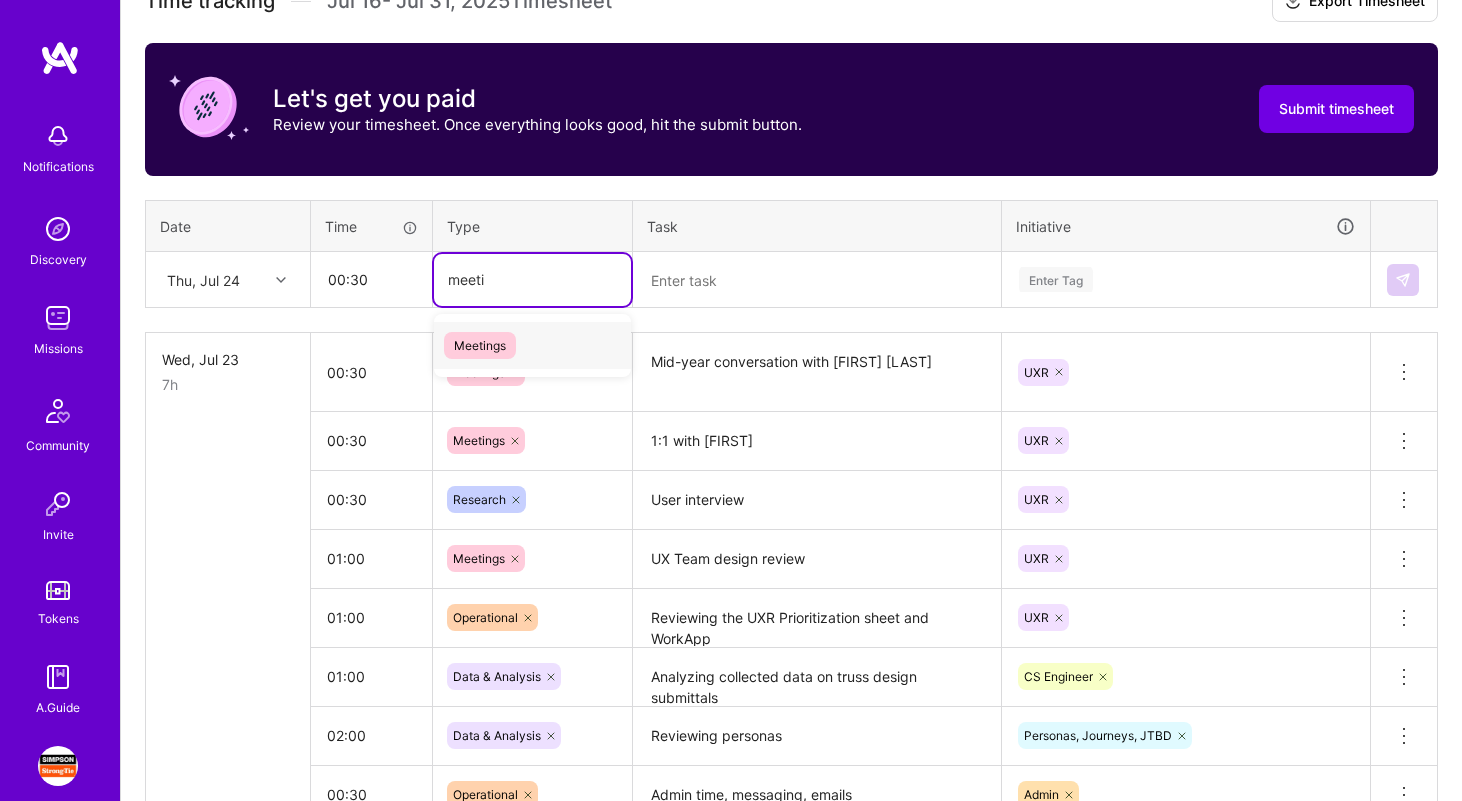 type on "meetin" 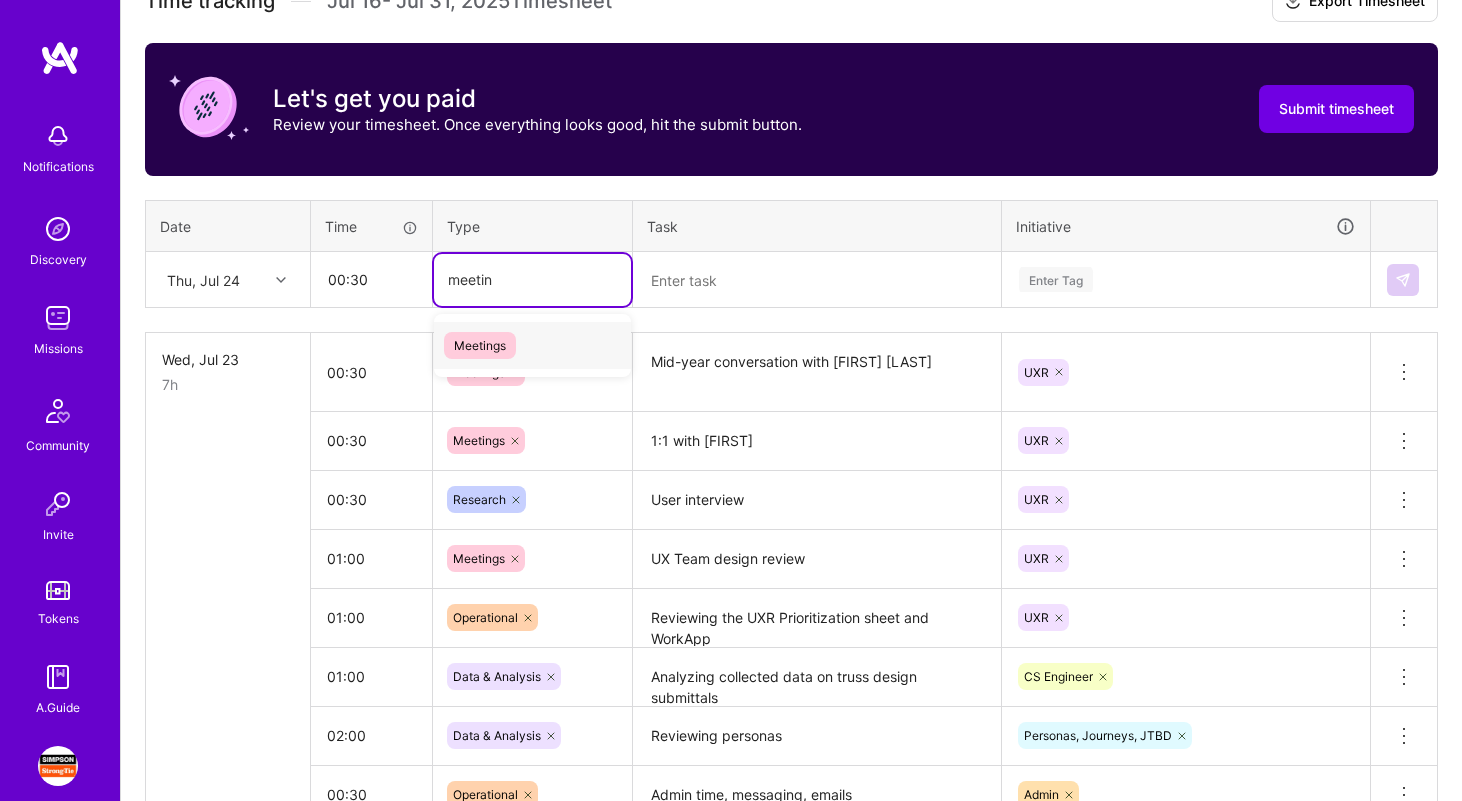 type 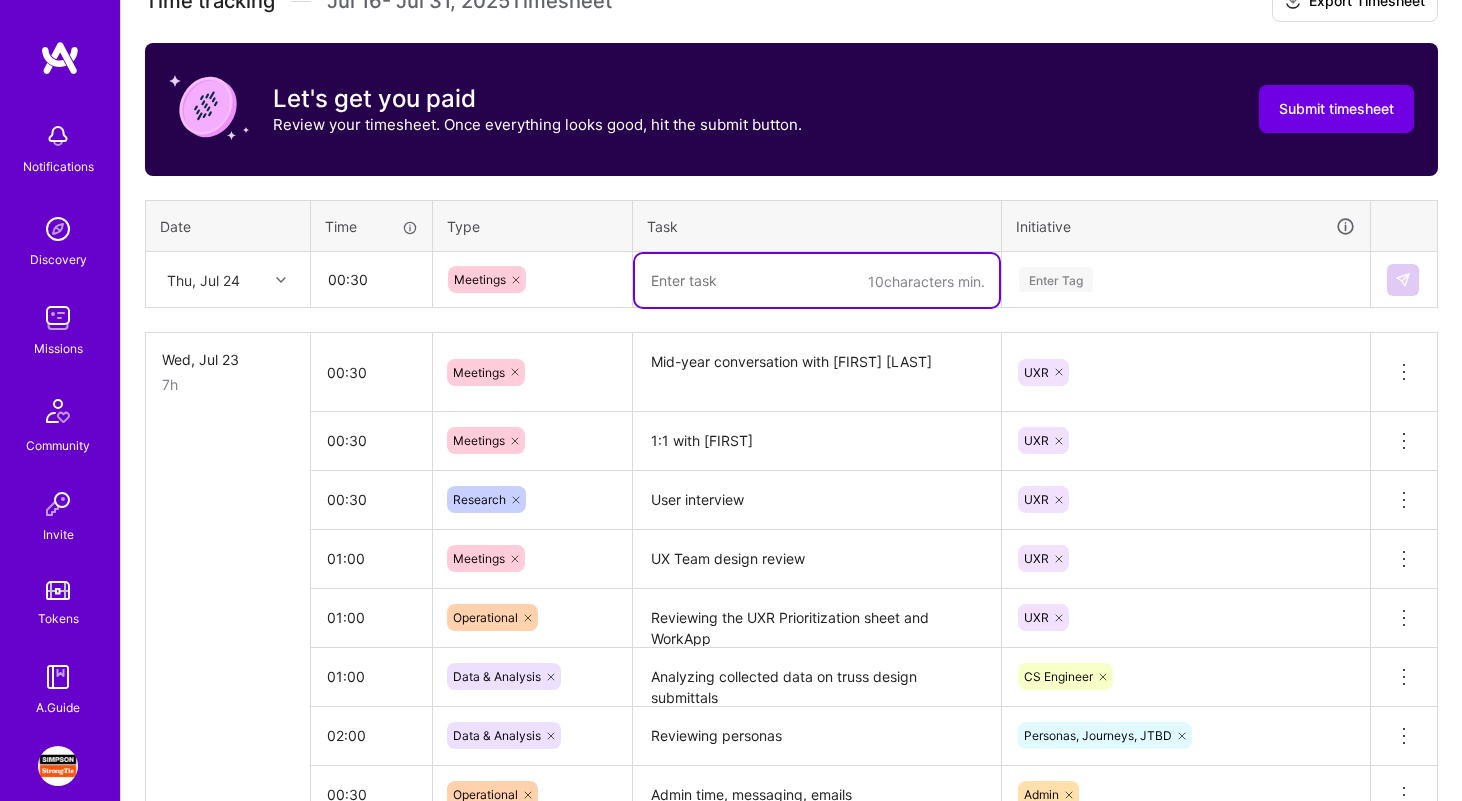 type on "`" 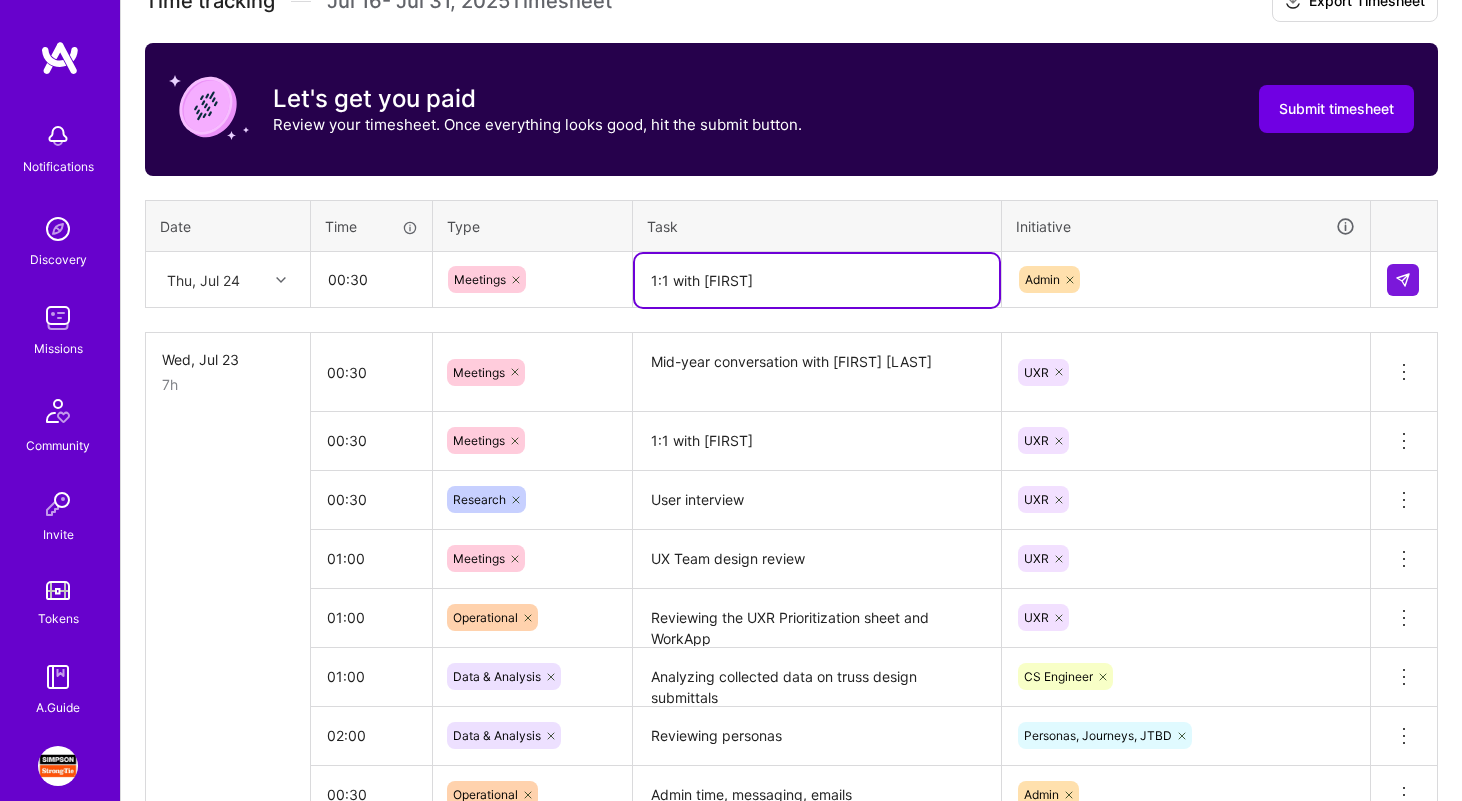 type on "1:1 with [FIRST]" 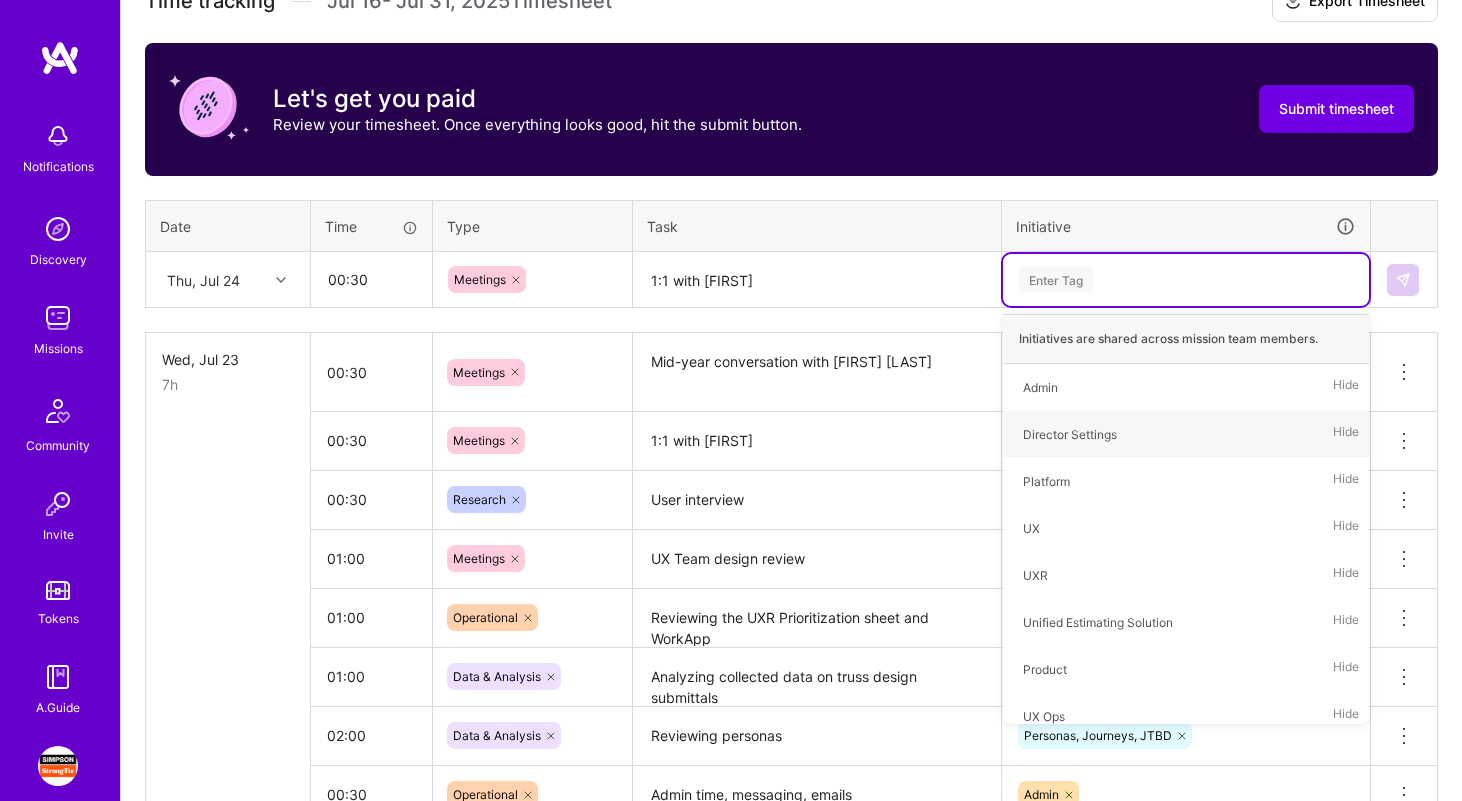 type on "u" 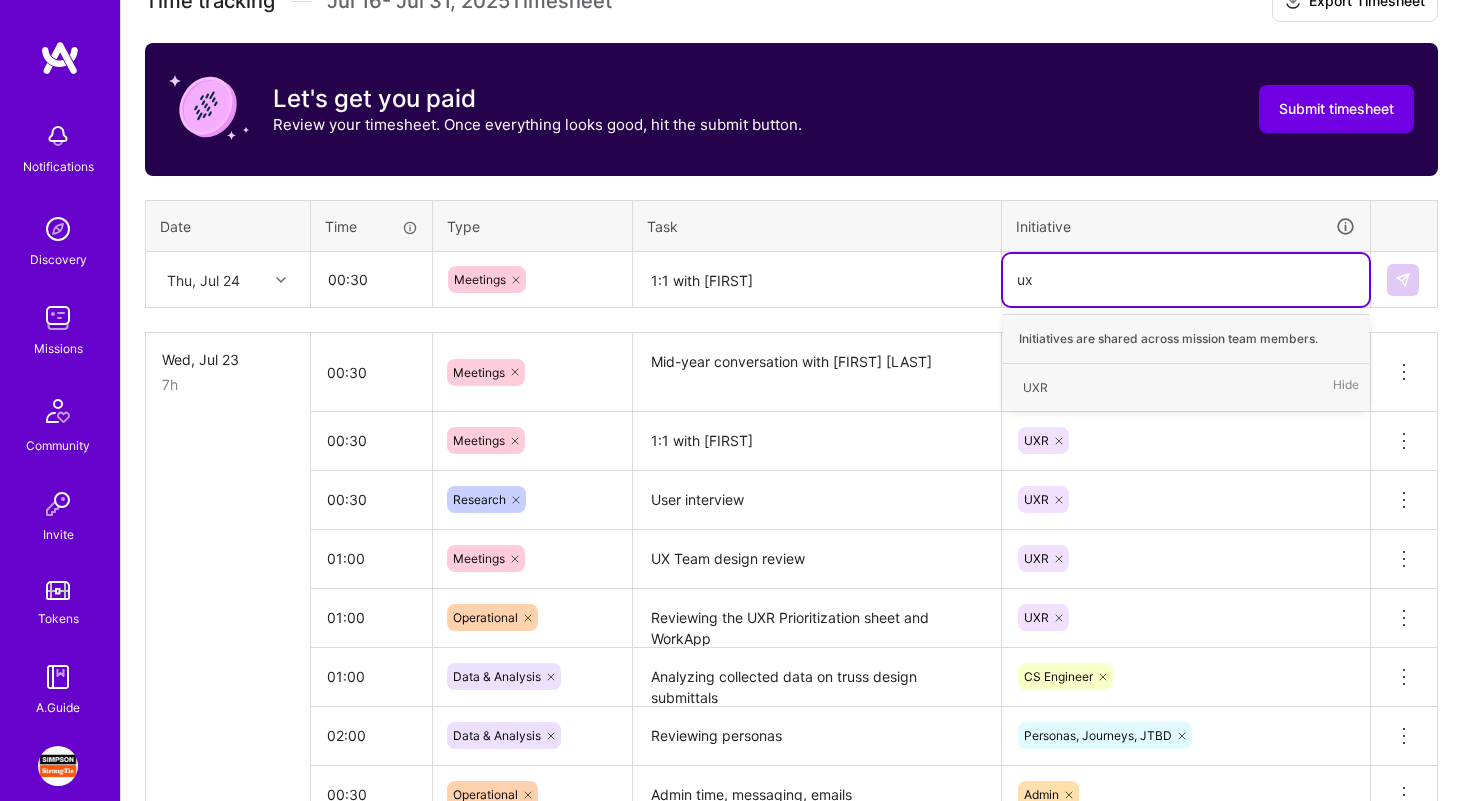 type on "u" 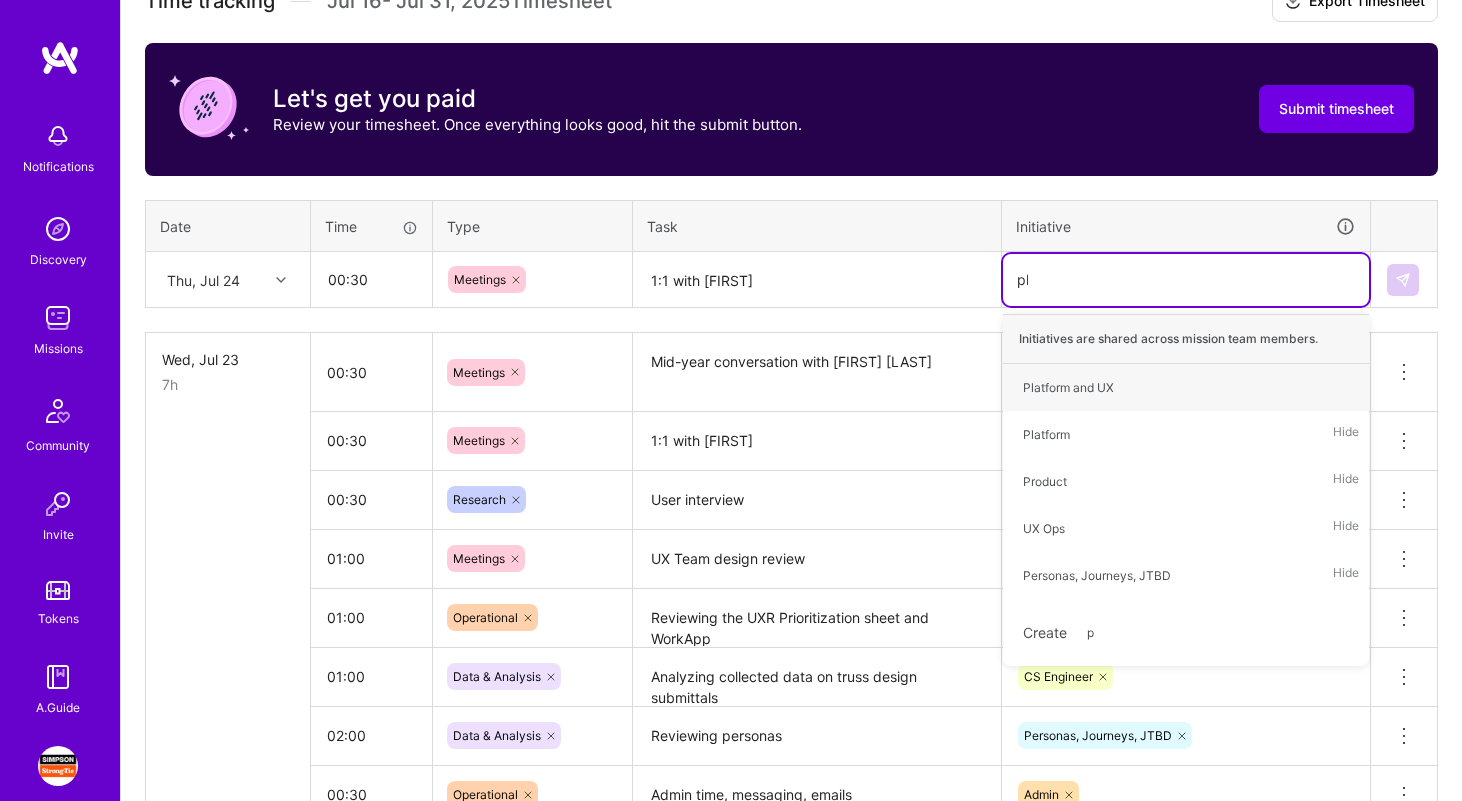 type on "pla" 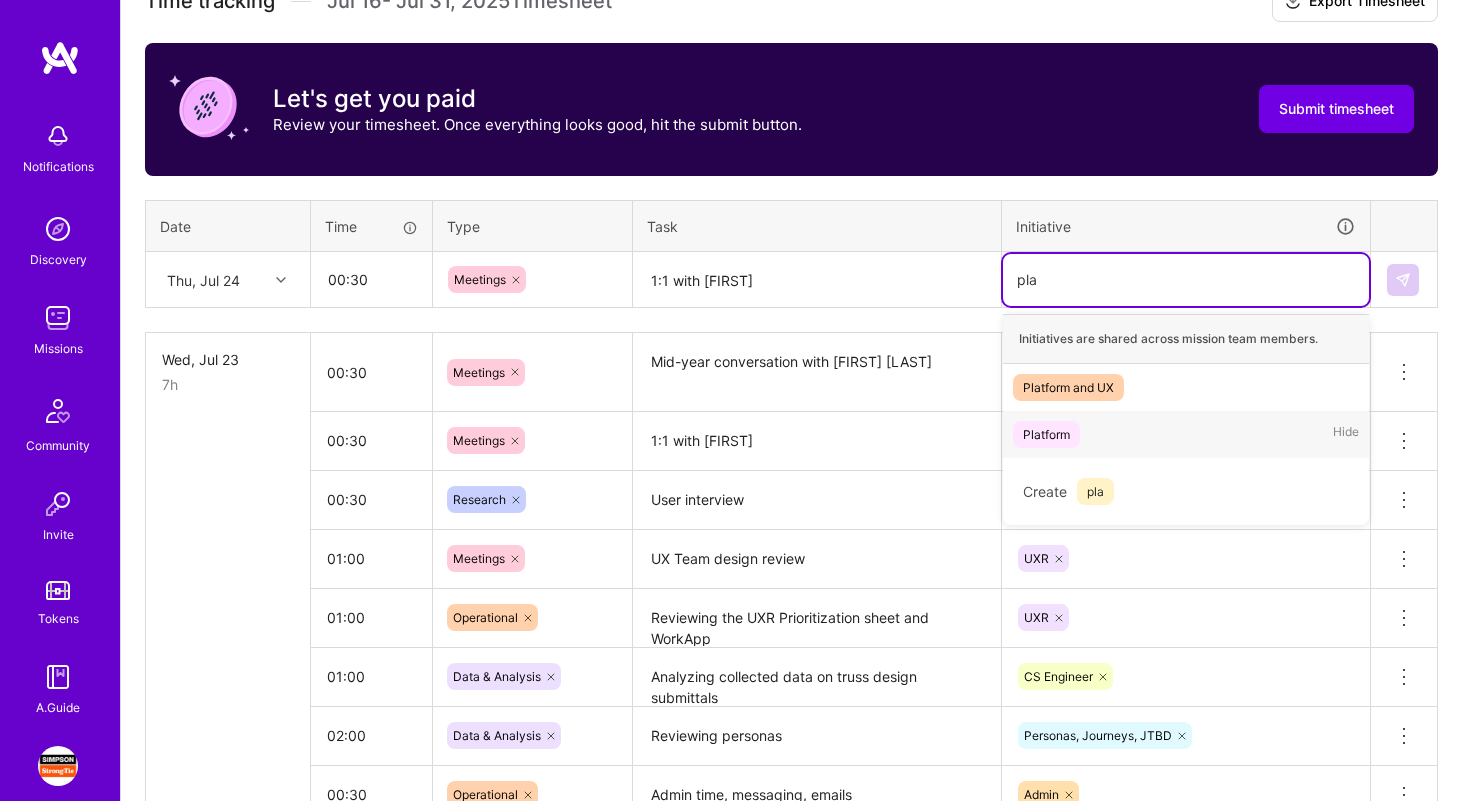 click on "Platform" at bounding box center [1046, 434] 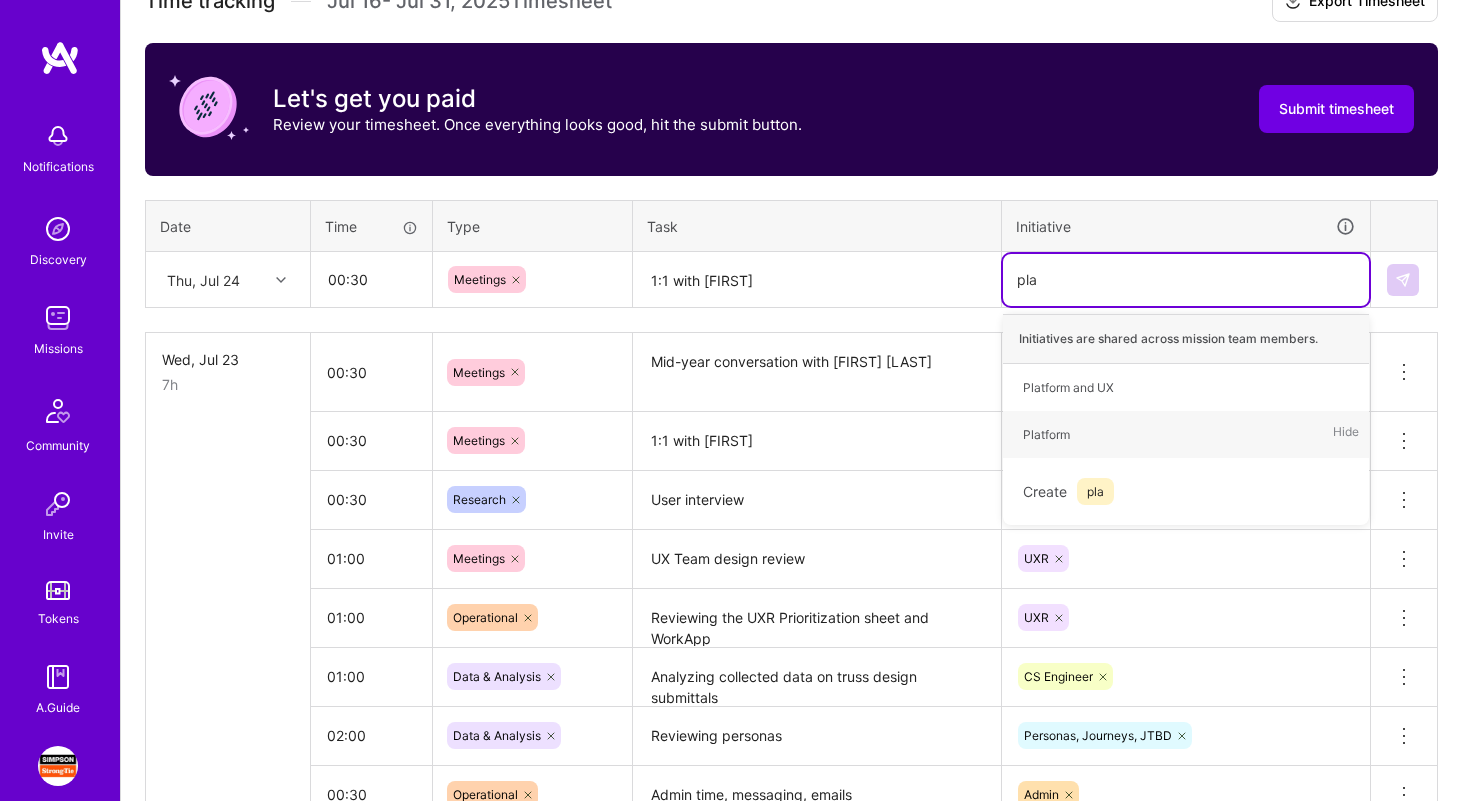 type 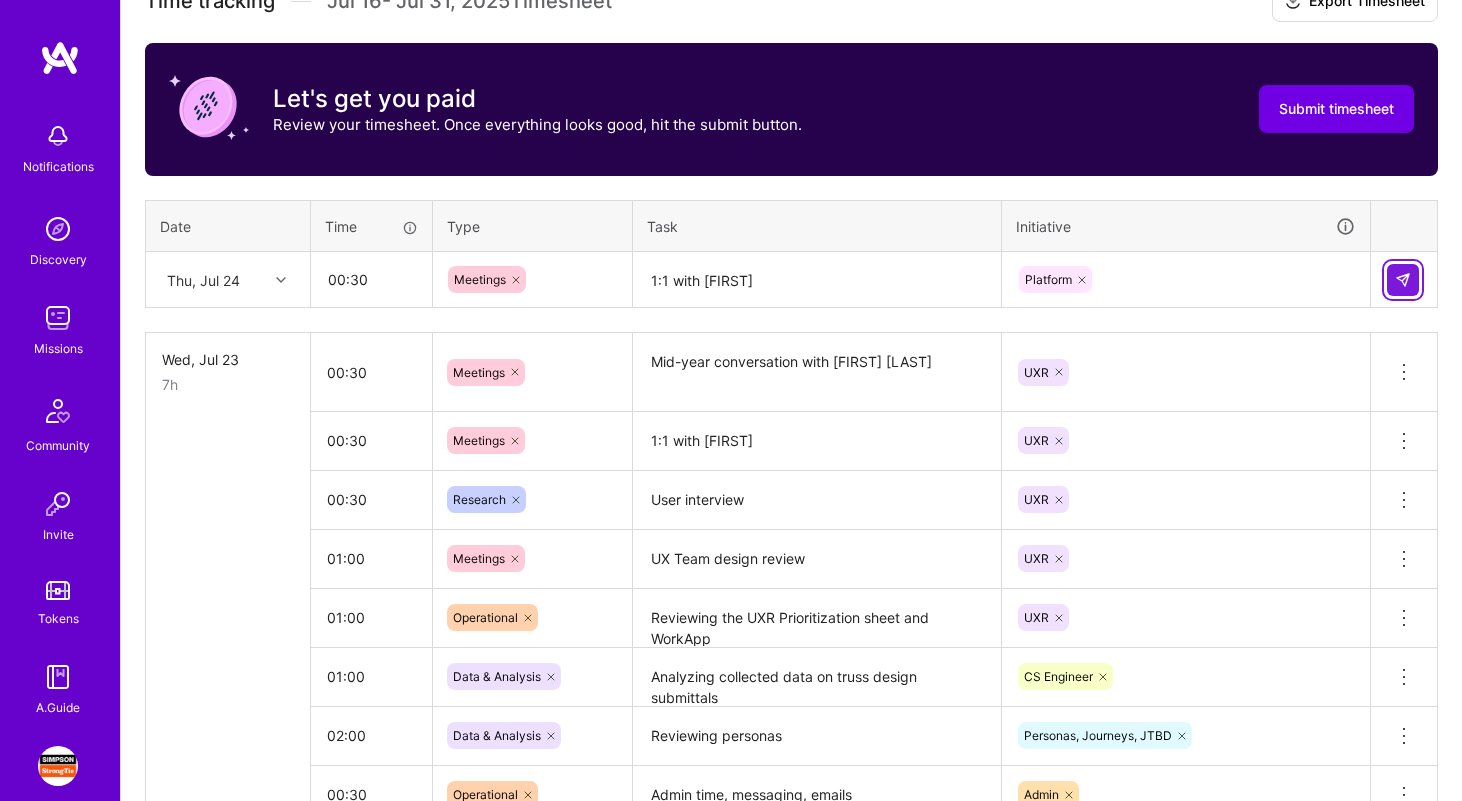click at bounding box center [1403, 280] 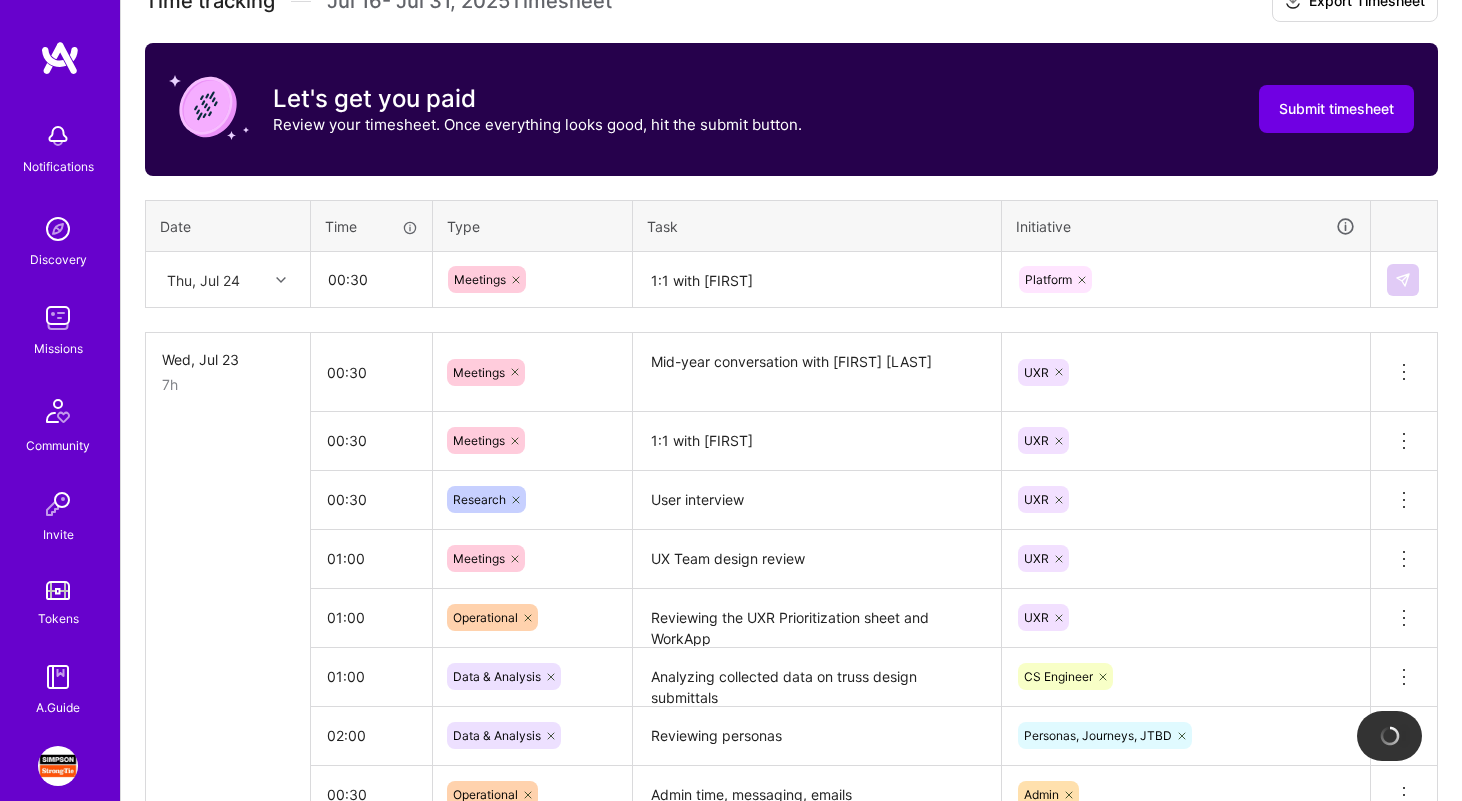 type 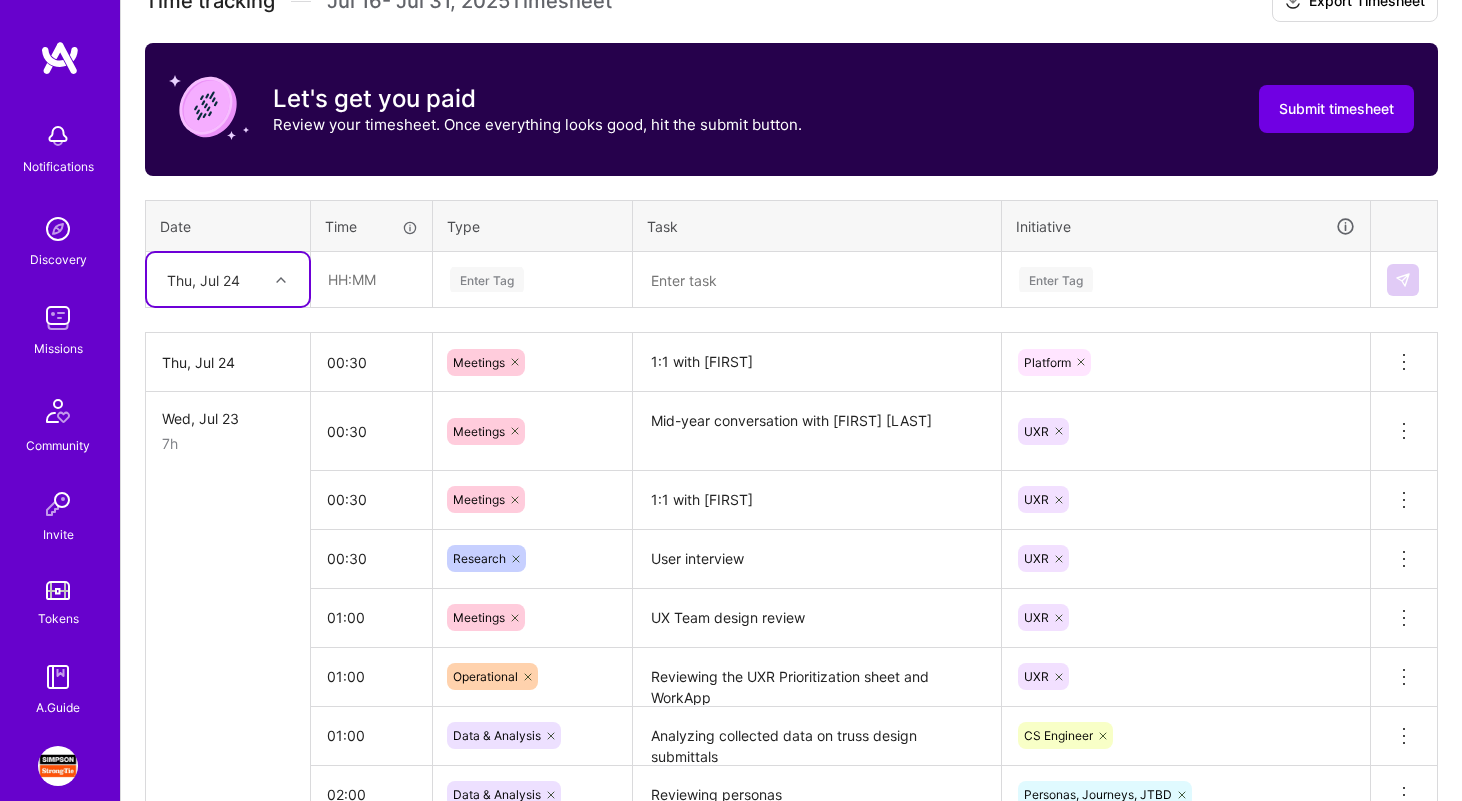 click at bounding box center [283, 280] 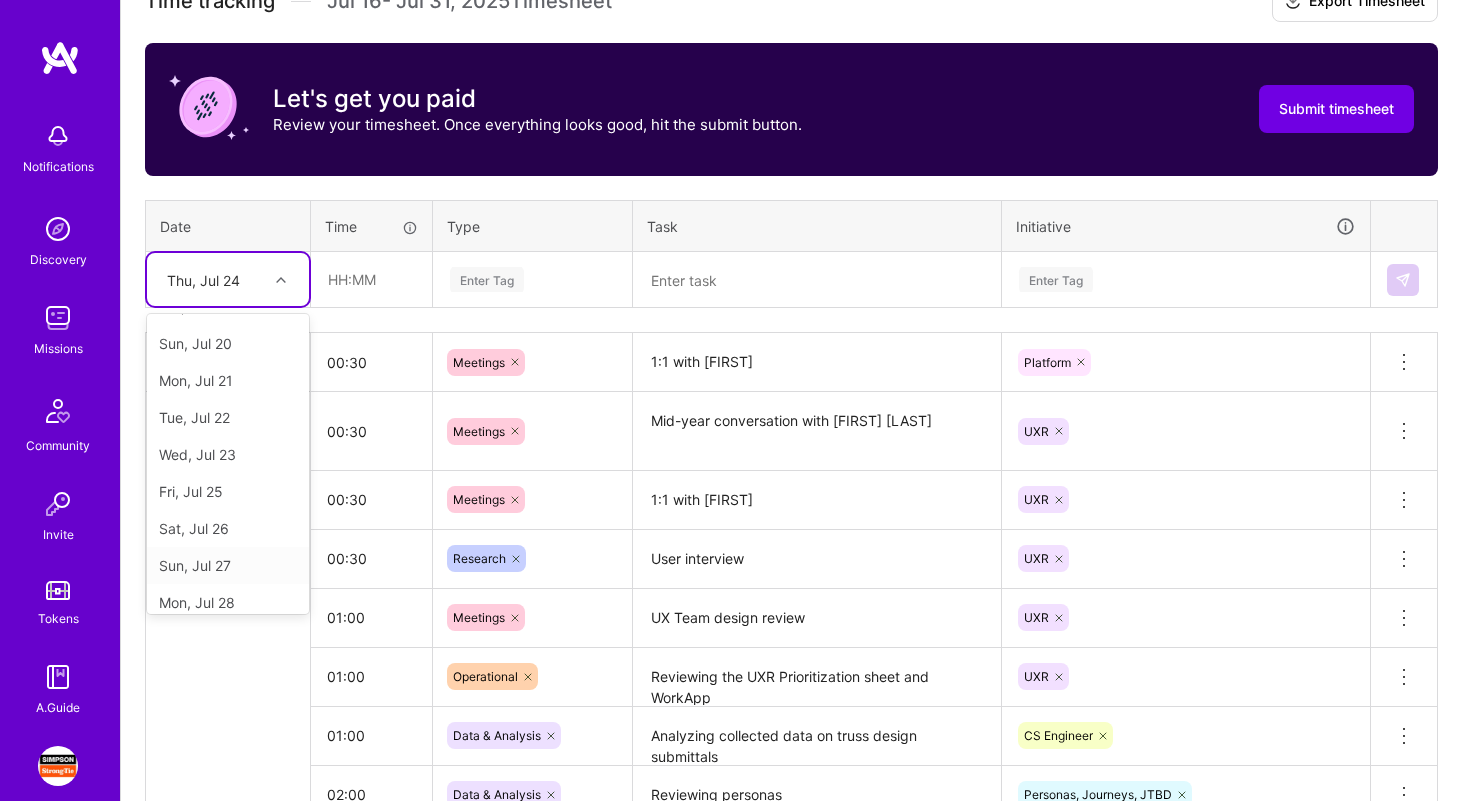 scroll, scrollTop: 134, scrollLeft: 0, axis: vertical 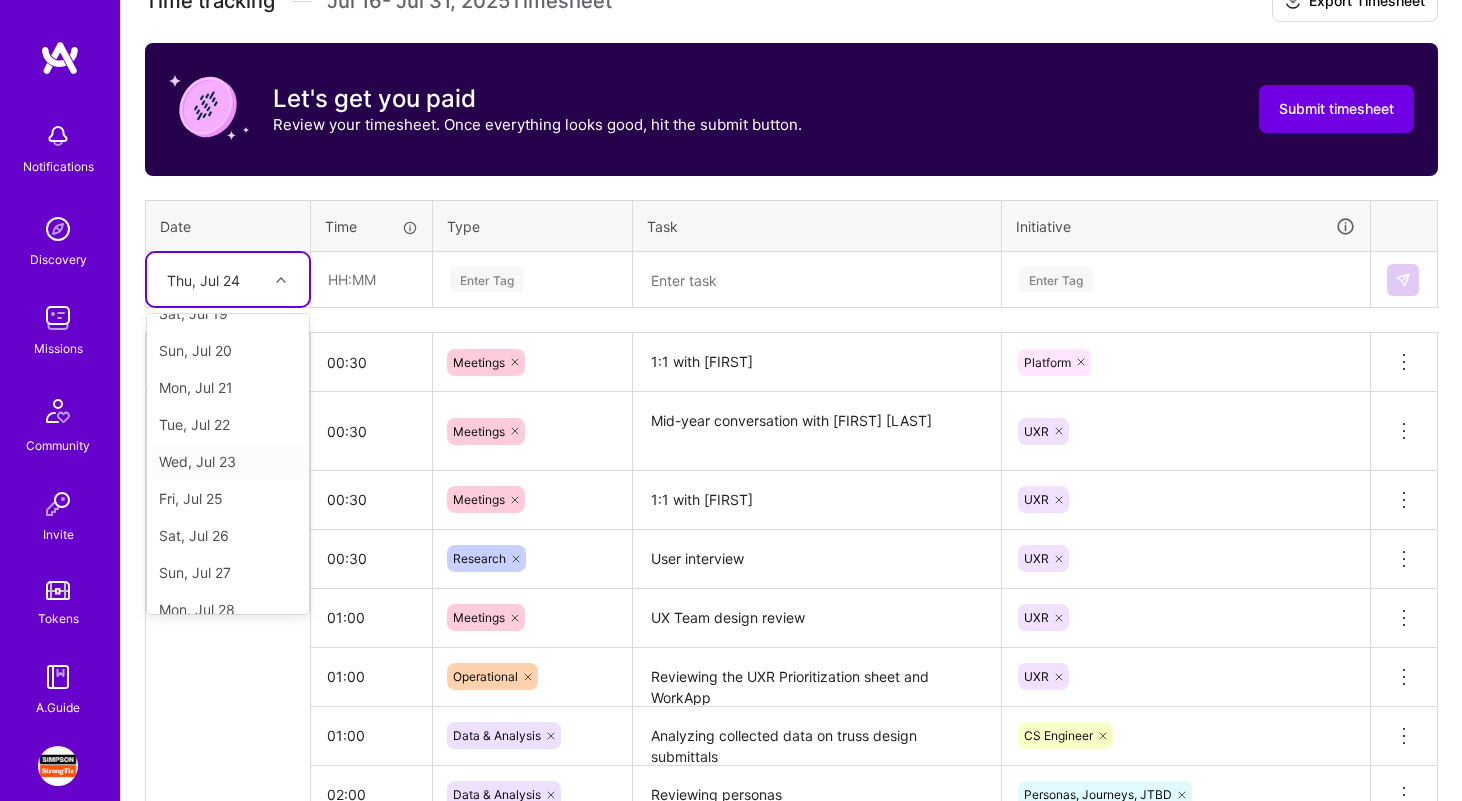 click on "Wed, Jul 23" at bounding box center [228, 461] 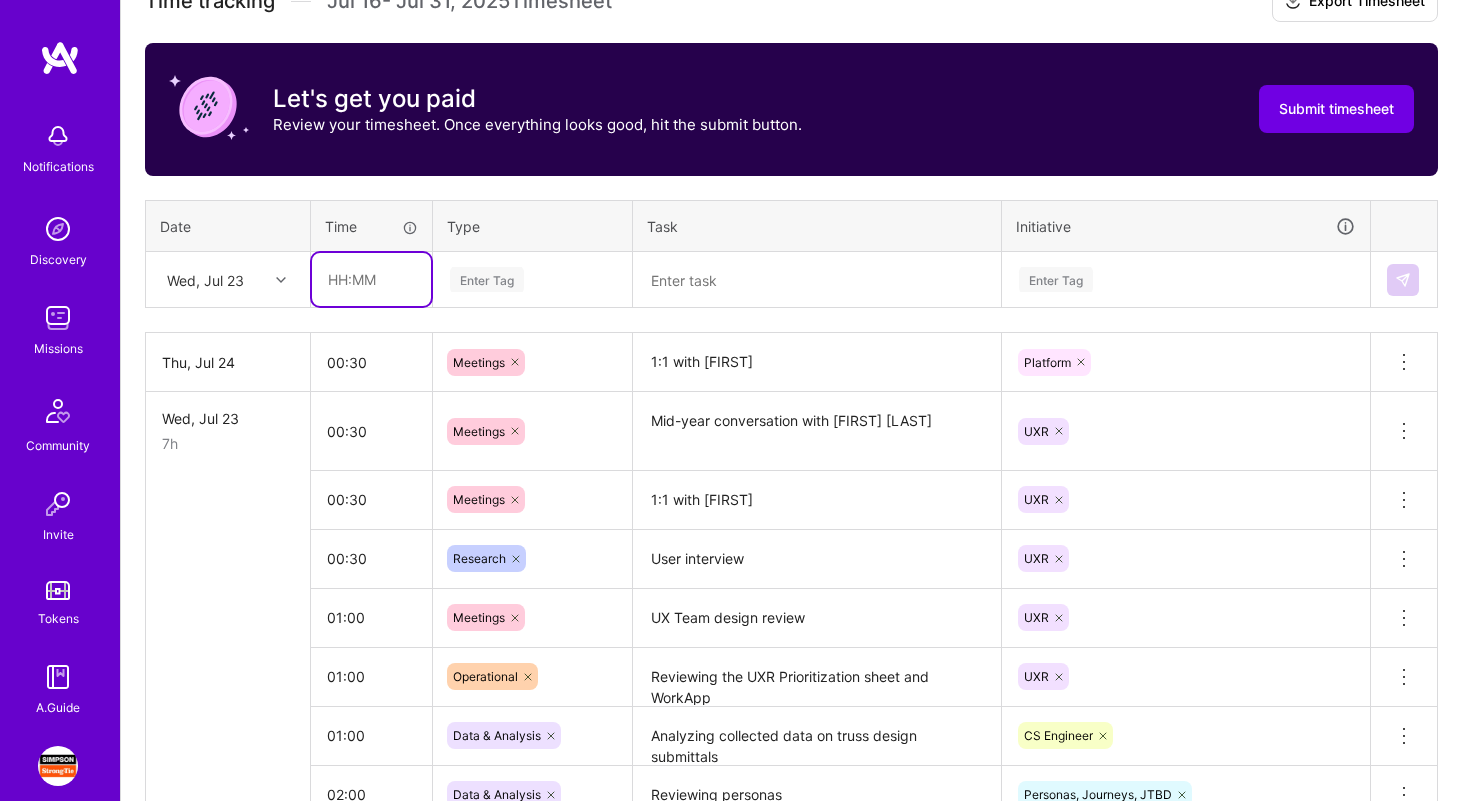 click at bounding box center [371, 279] 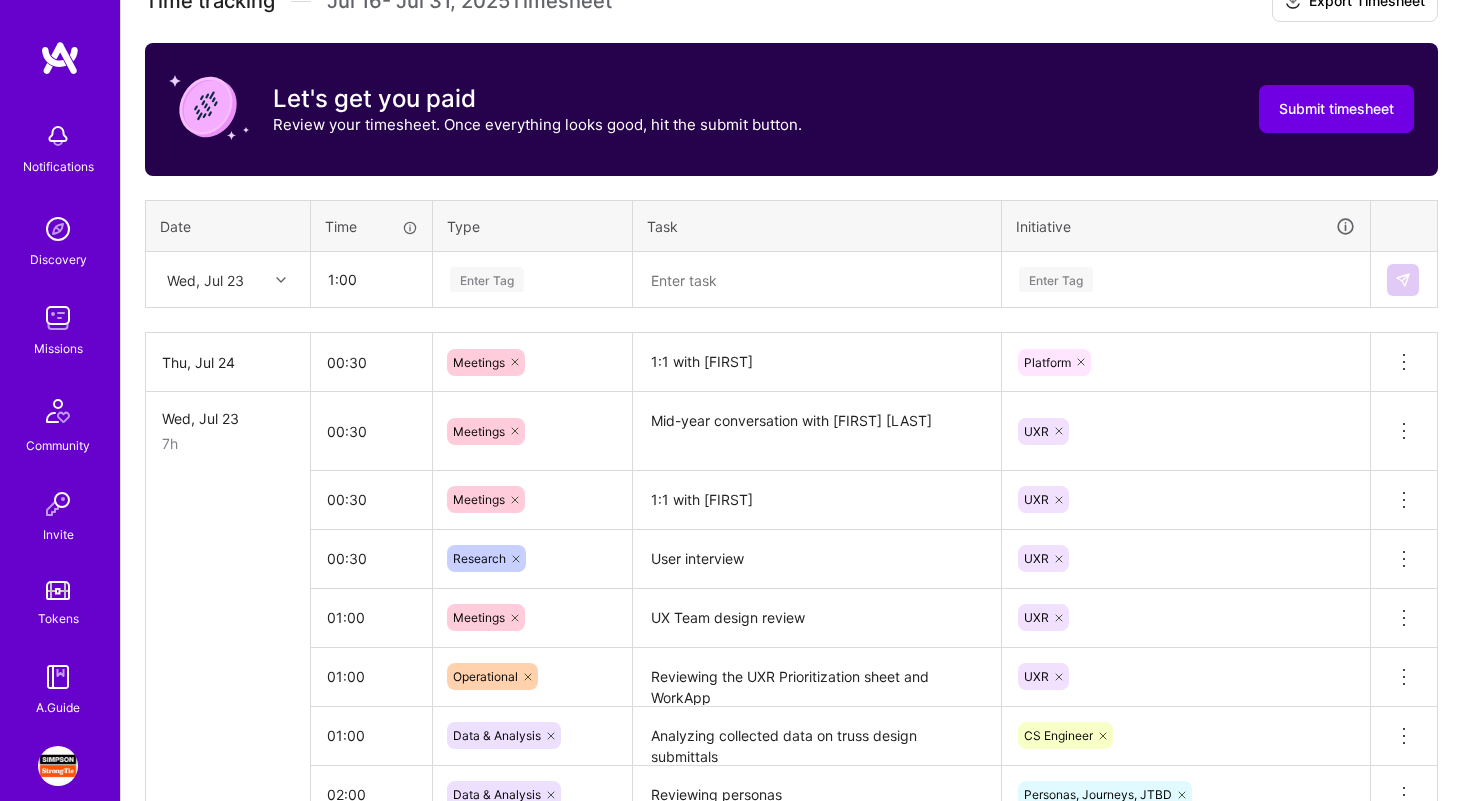 type on "01:00" 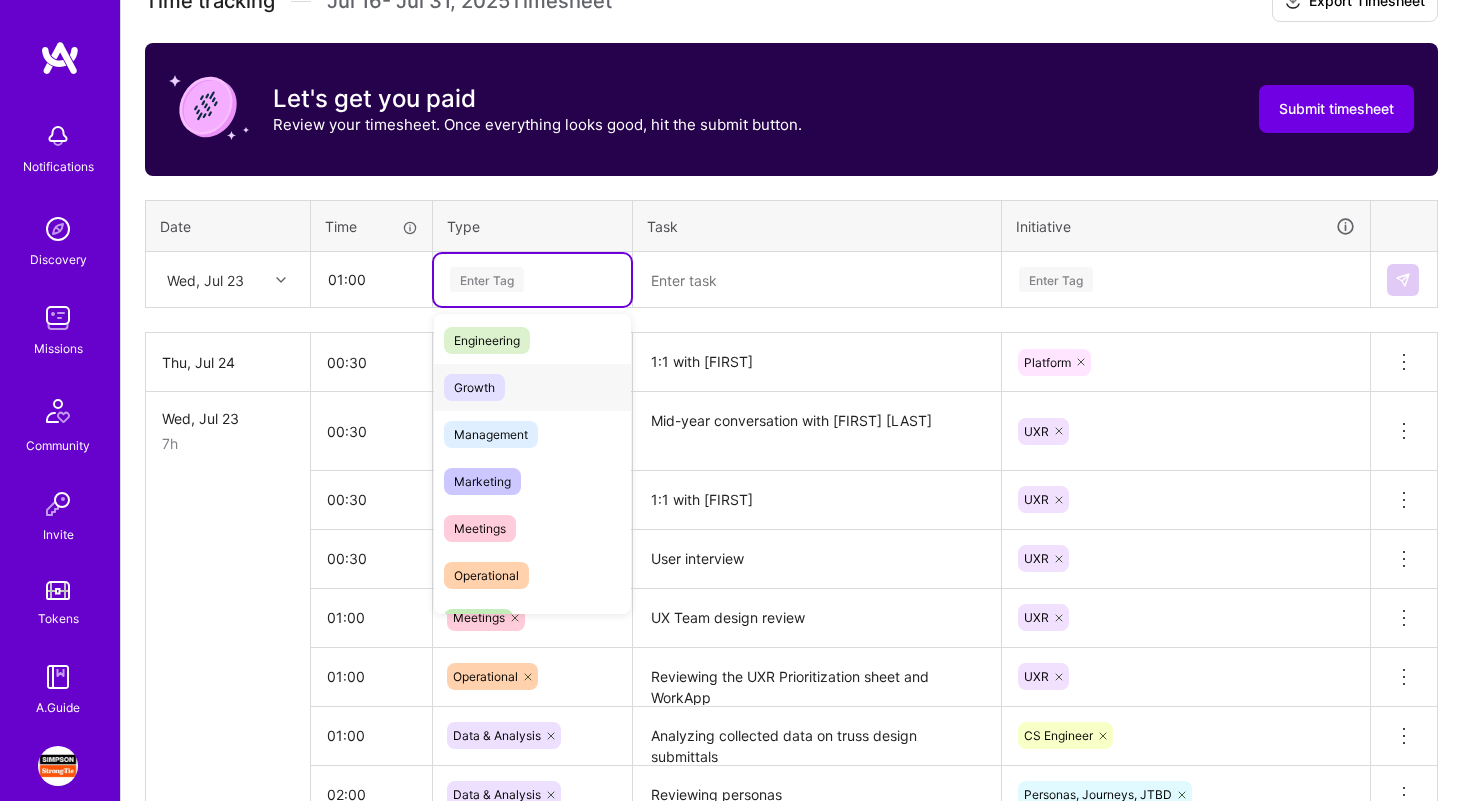 scroll, scrollTop: 166, scrollLeft: 0, axis: vertical 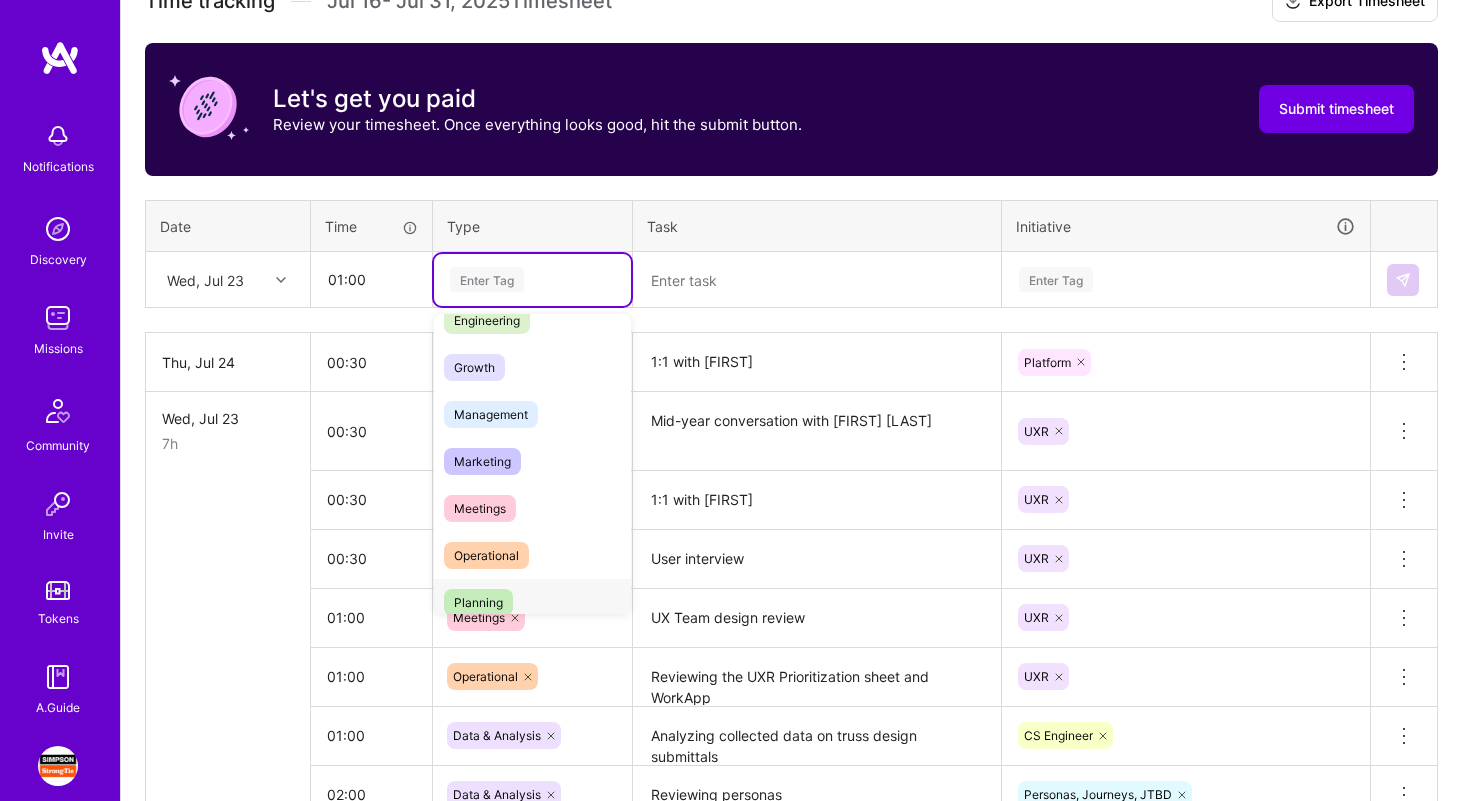 click on "Planning" at bounding box center [478, 602] 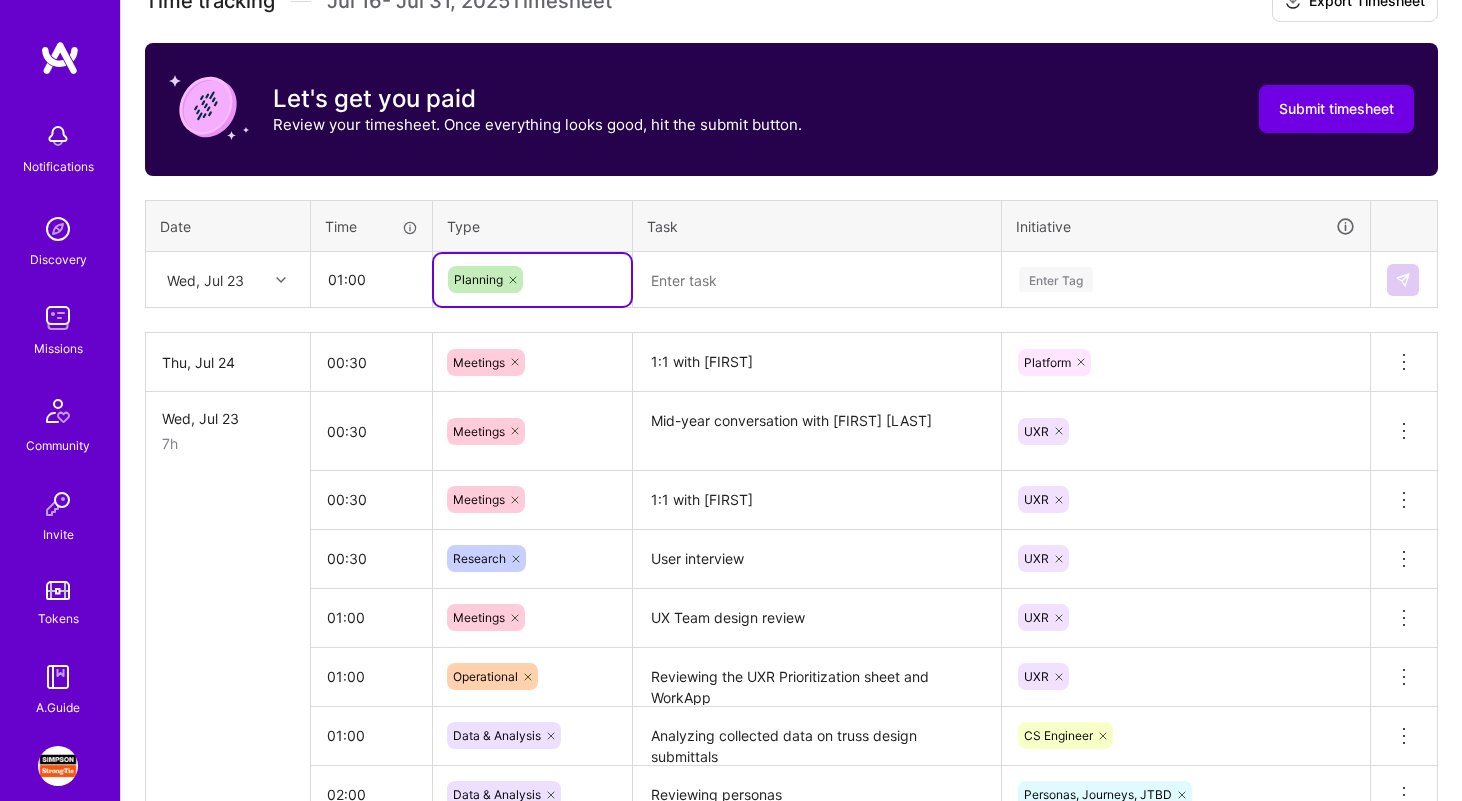 click at bounding box center (817, 280) 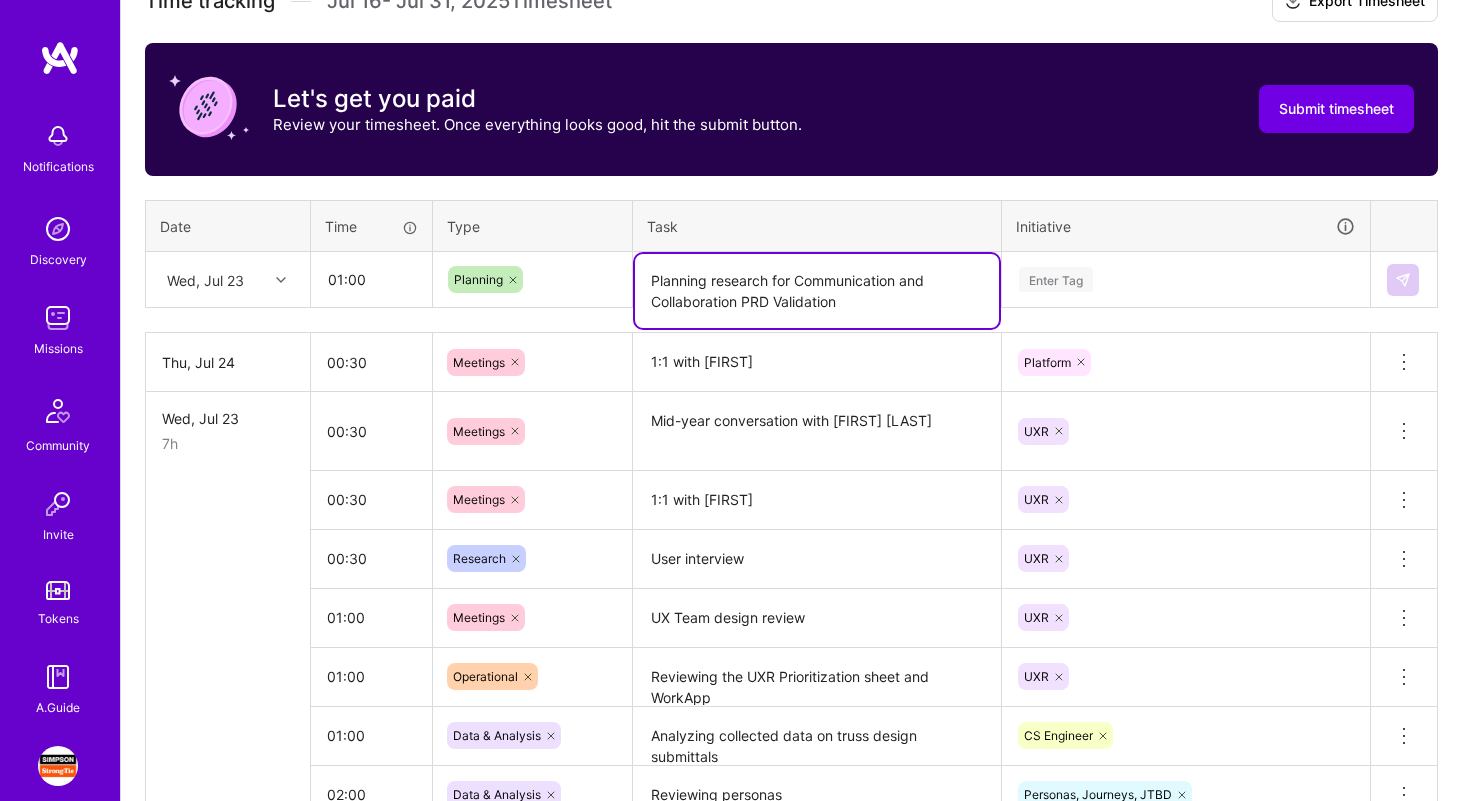 type on "Planning research for Communication and Collaboration PRD Validation" 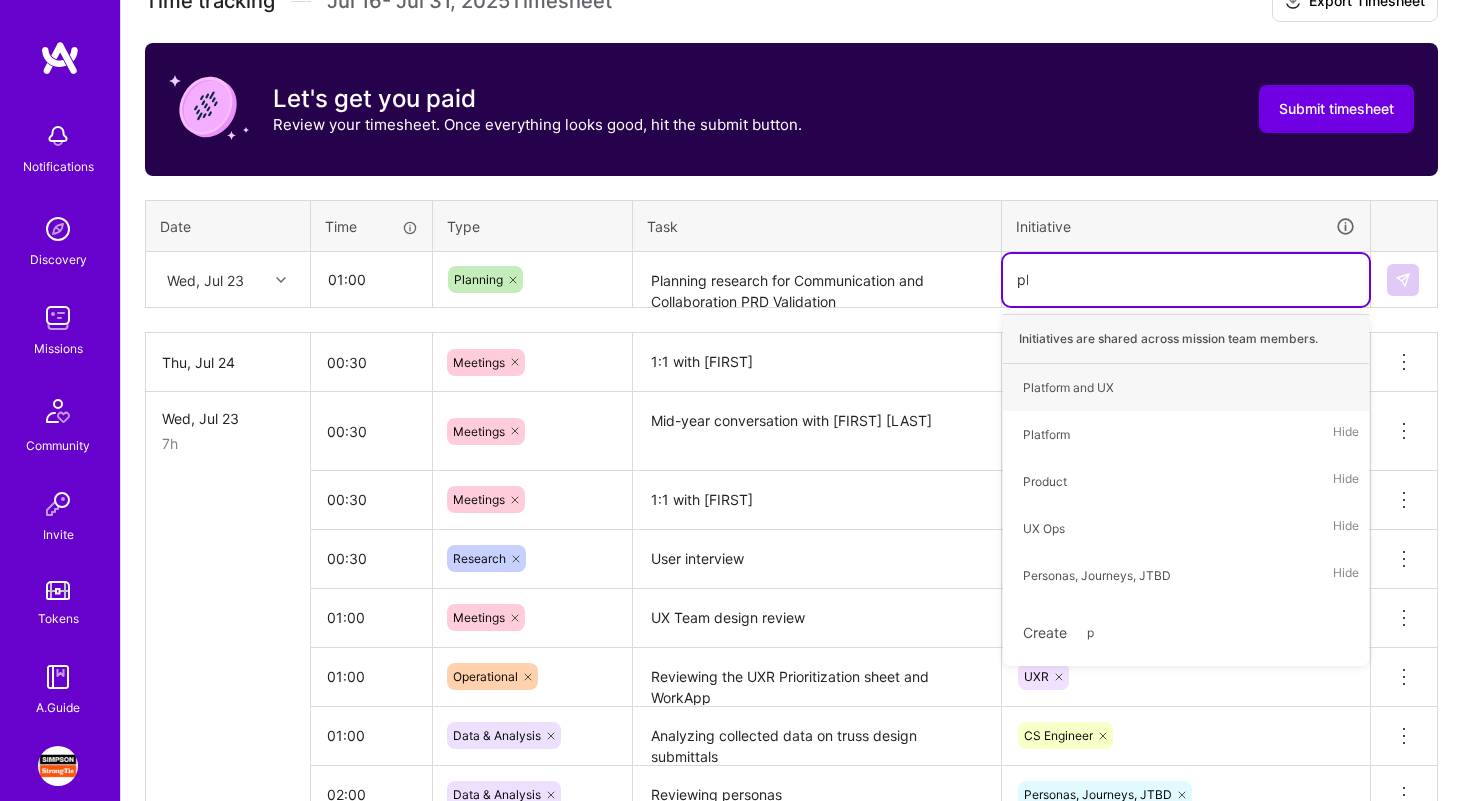 type on "pla" 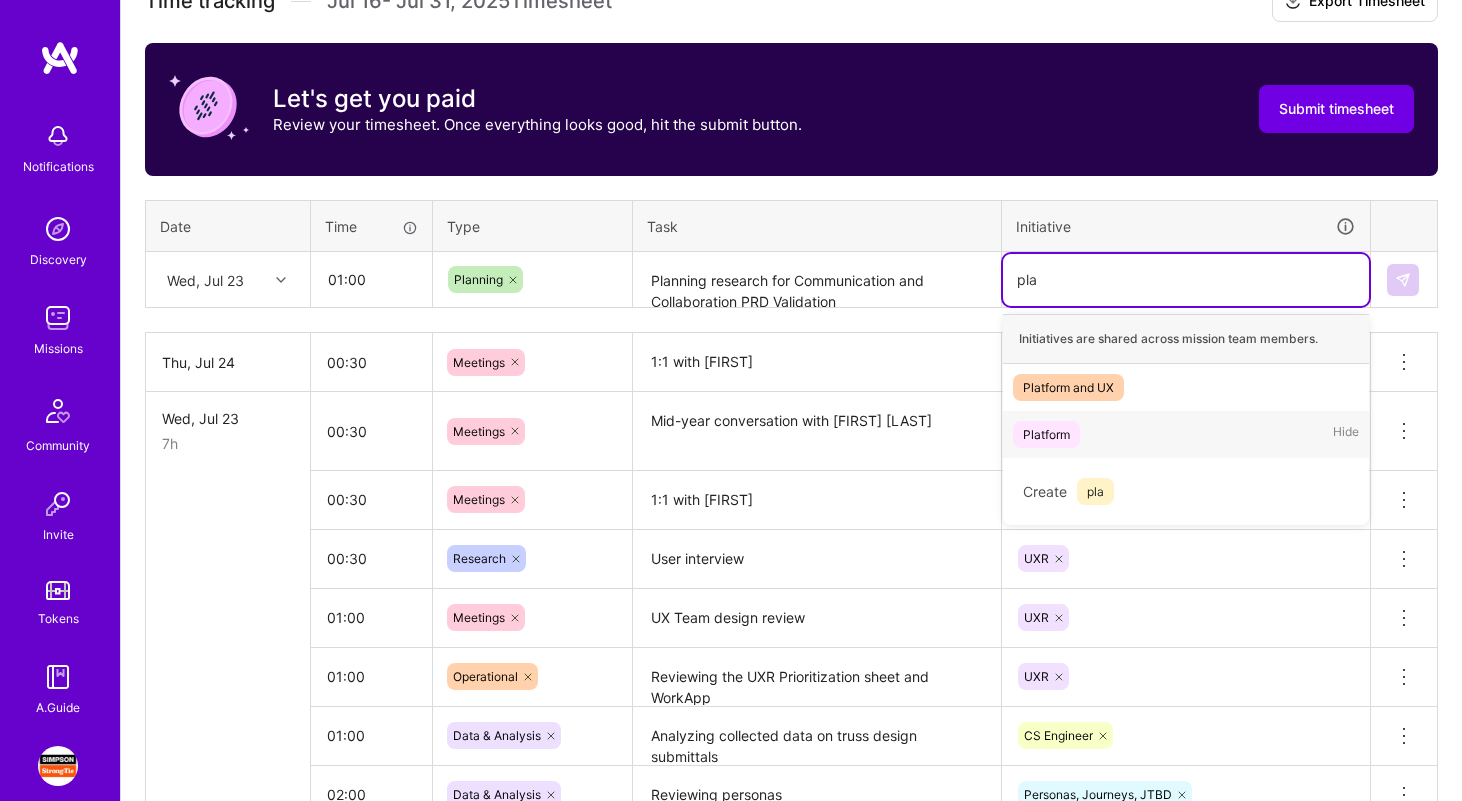 click on "Platform Hide" at bounding box center [1186, 434] 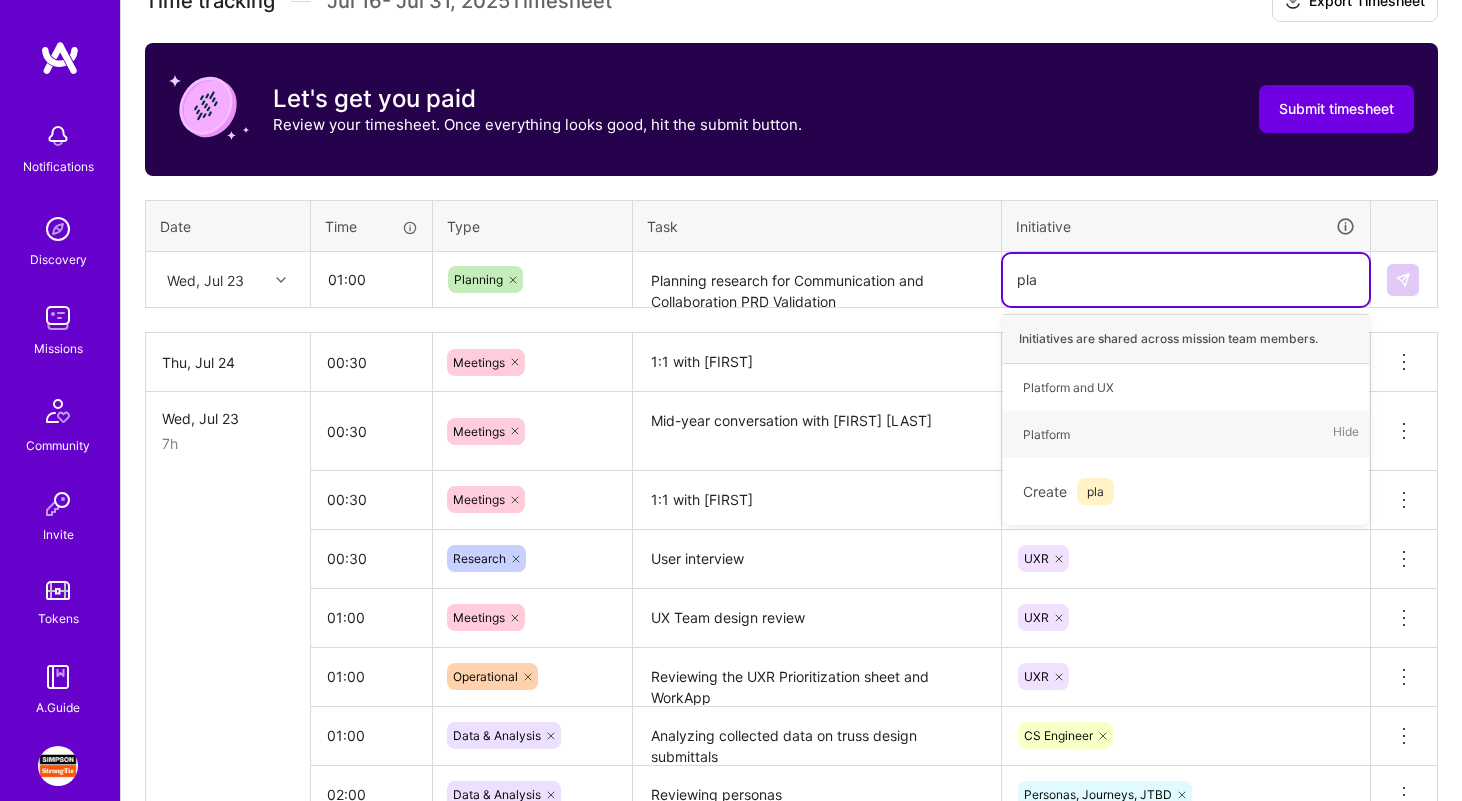 type 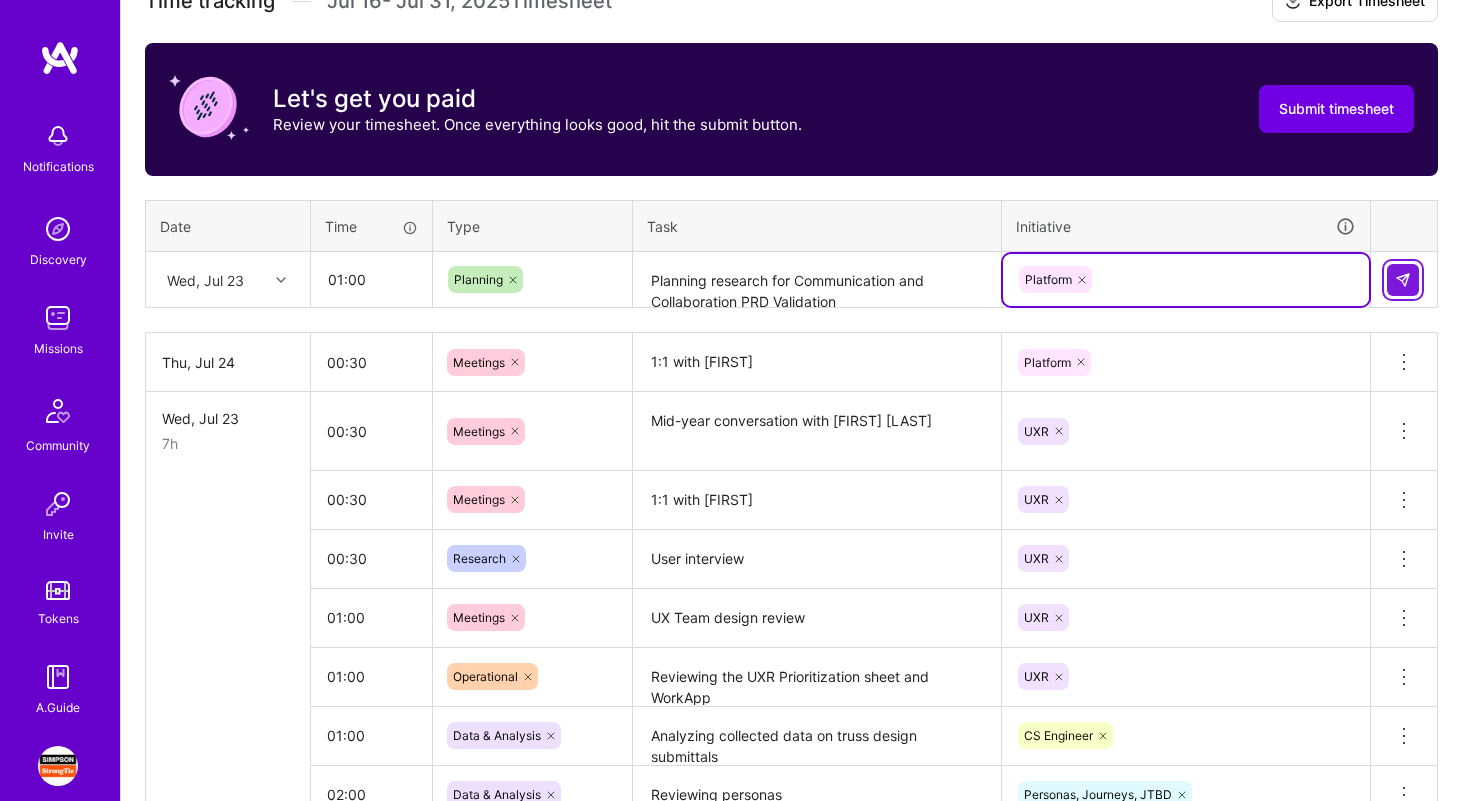 click at bounding box center [1403, 280] 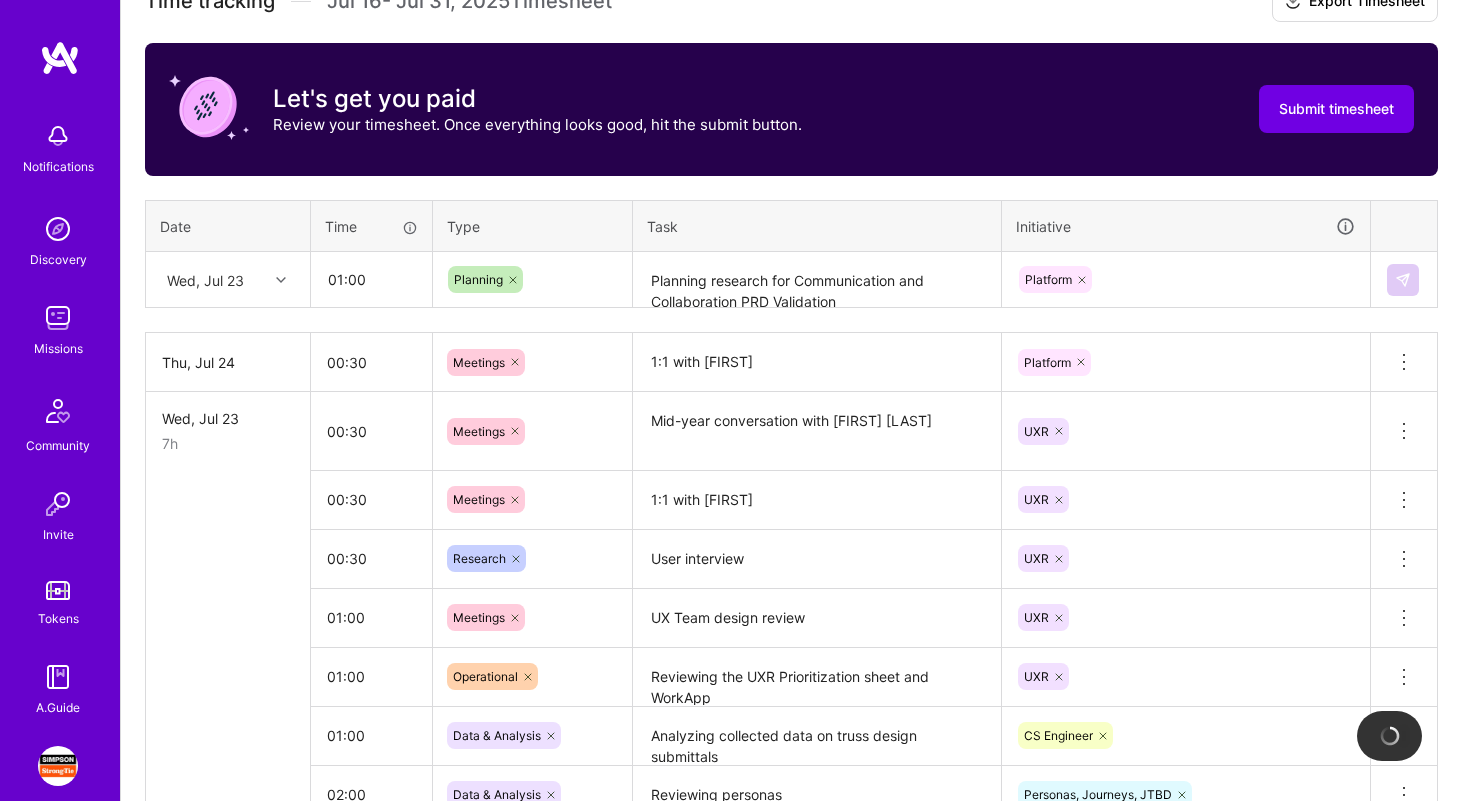 type 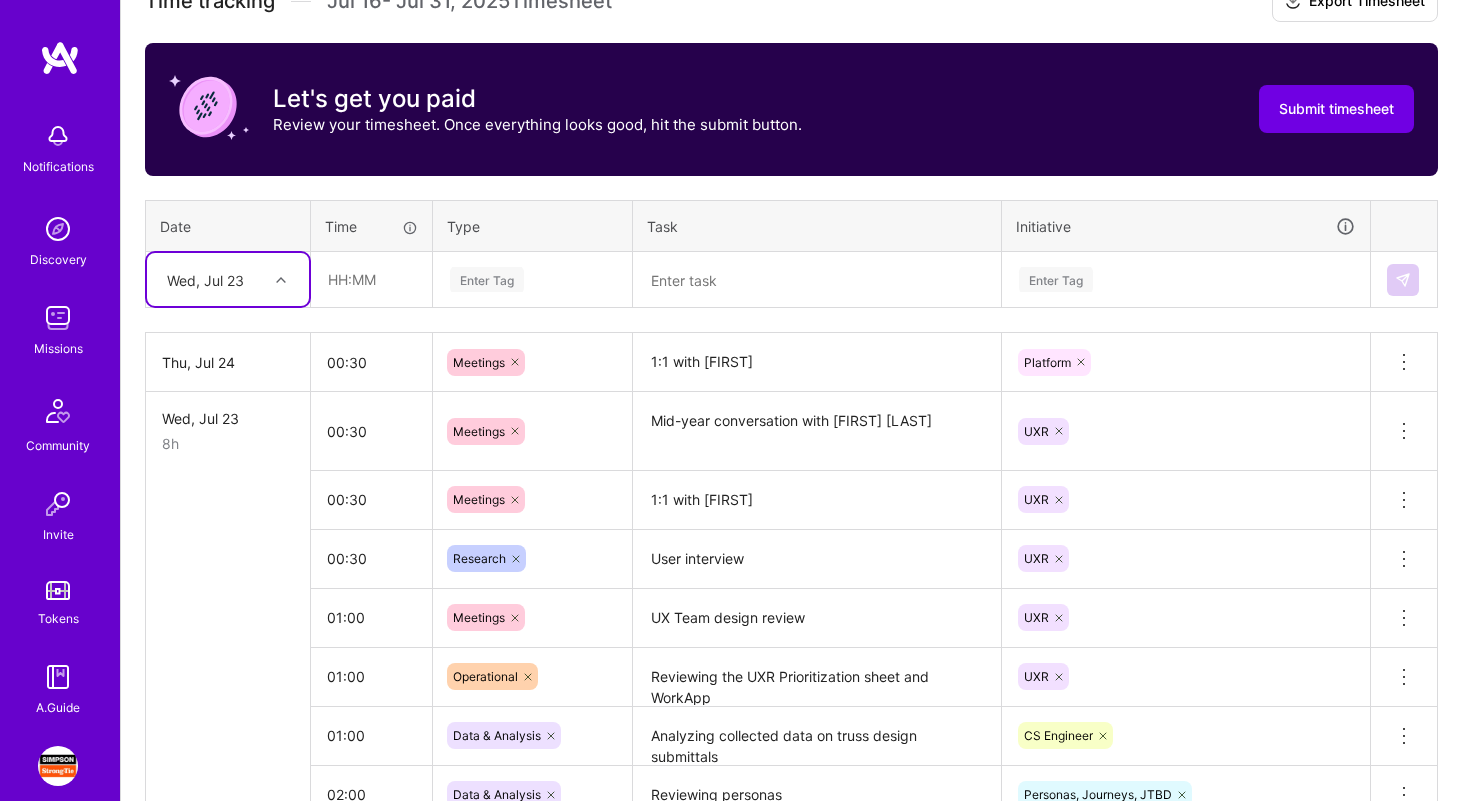 scroll, scrollTop: 887, scrollLeft: 0, axis: vertical 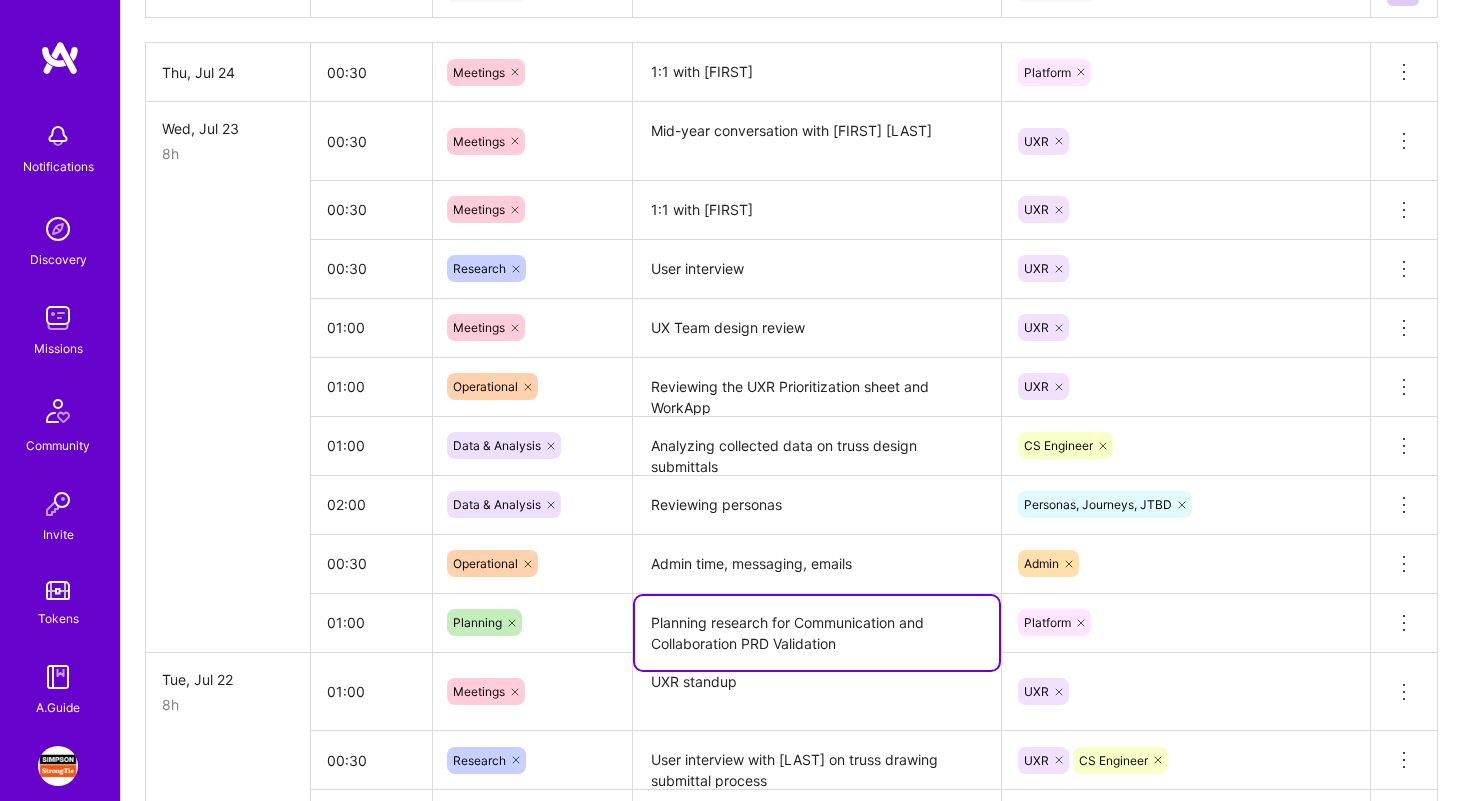click on "Planning research for Communication and Collaboration PRD Validation" at bounding box center (817, 633) 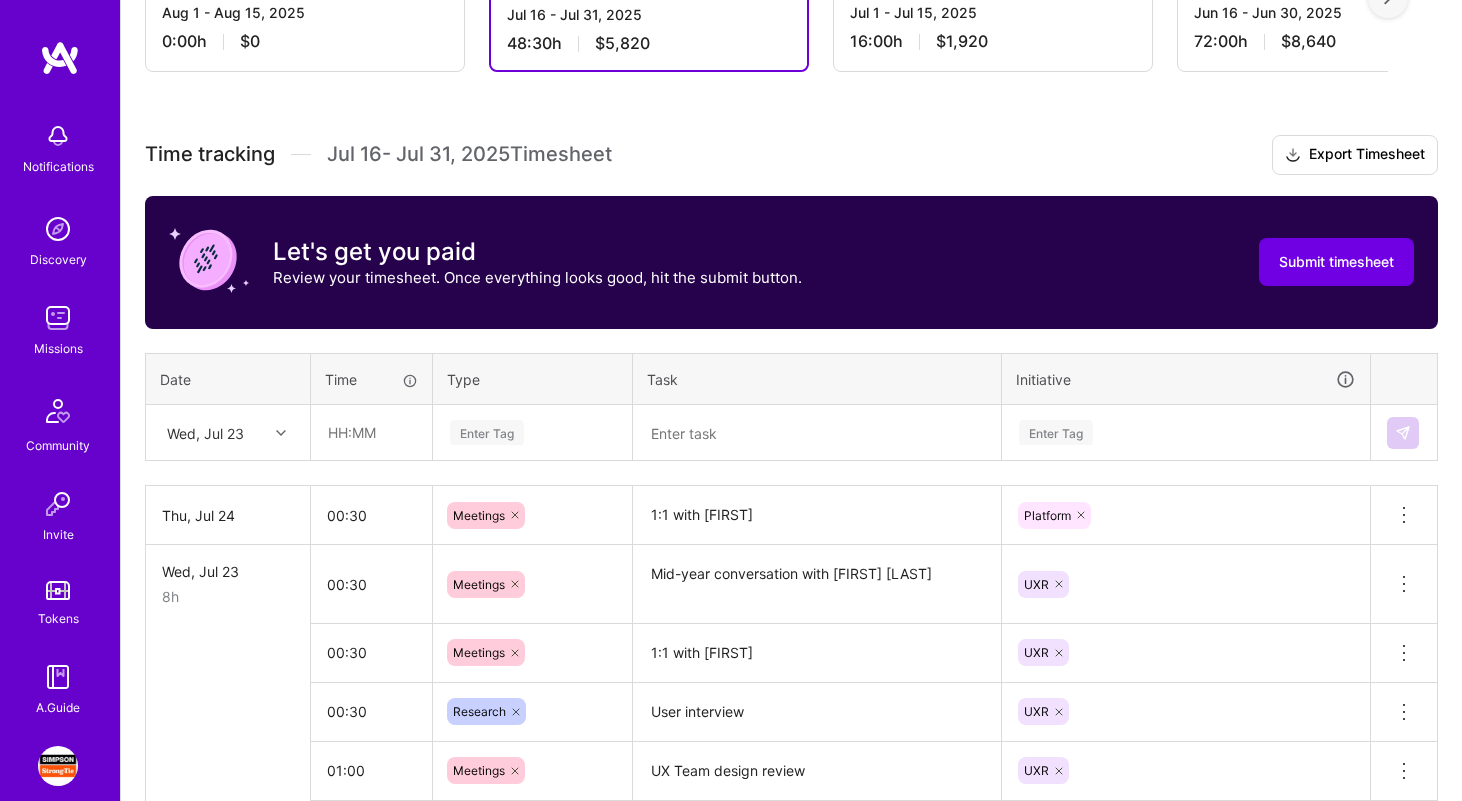 scroll, scrollTop: 478, scrollLeft: 0, axis: vertical 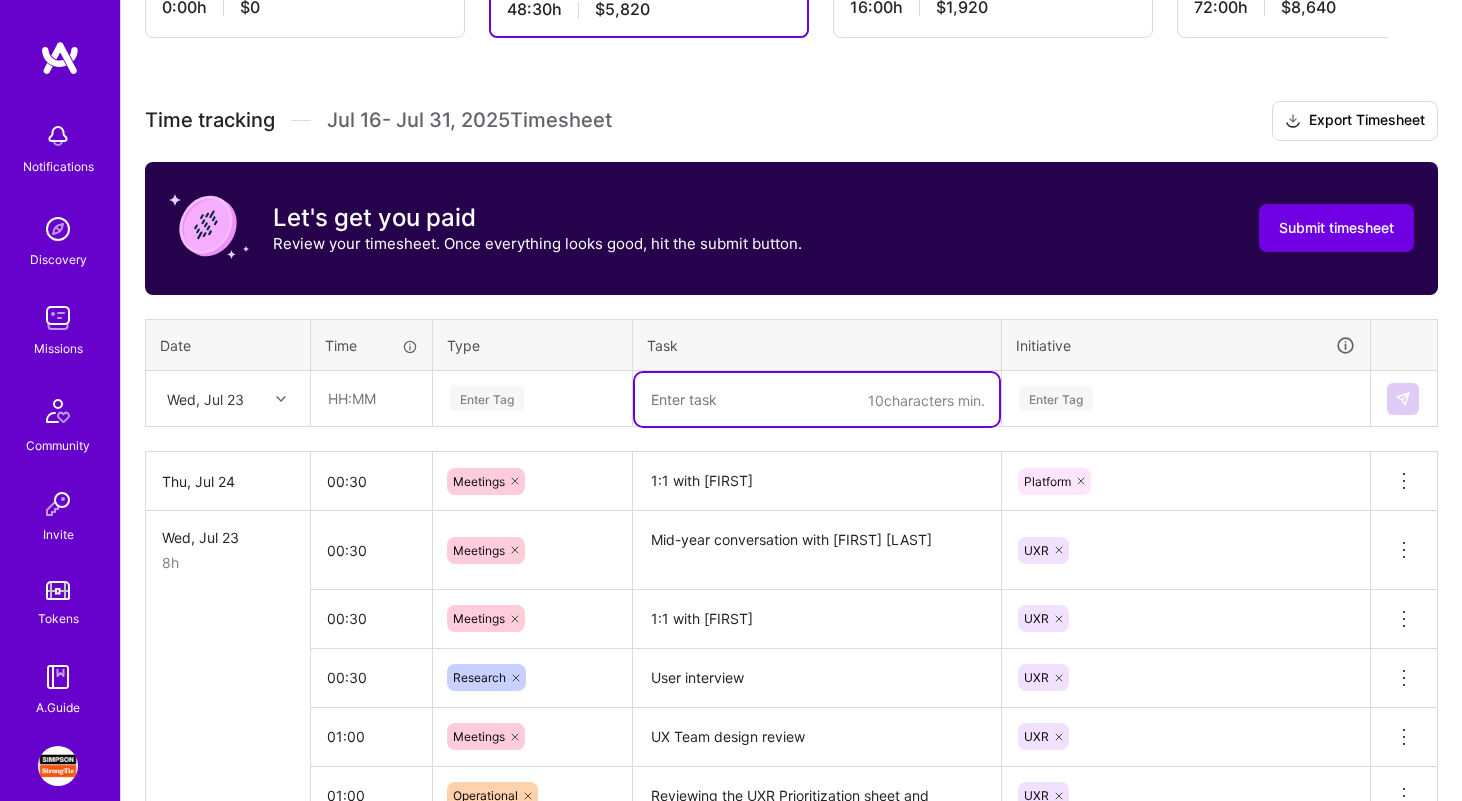 click at bounding box center (817, 399) 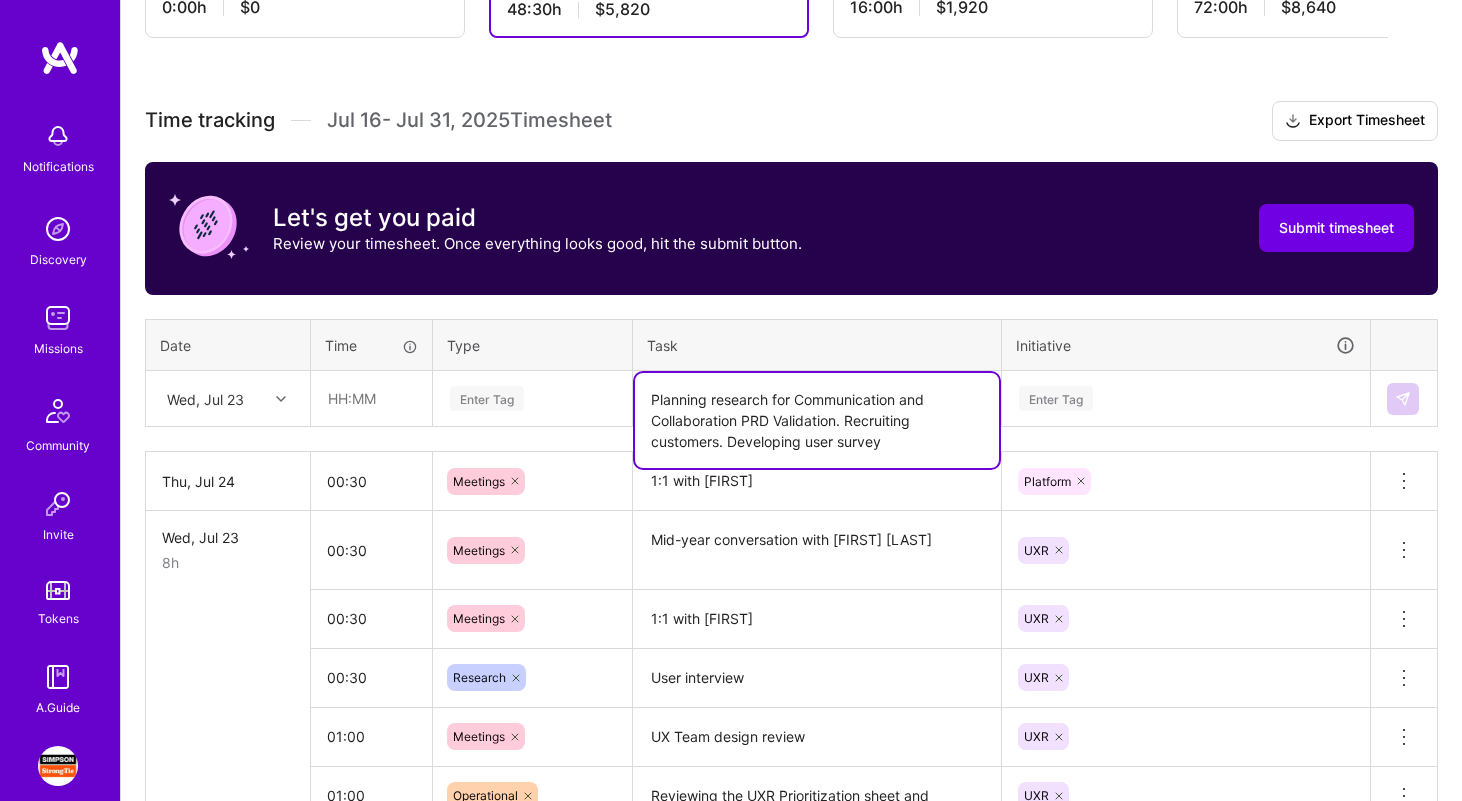 type on "Planning research for Communication and Collaboration PRD Validation. Recruiting customers. Developing user survey" 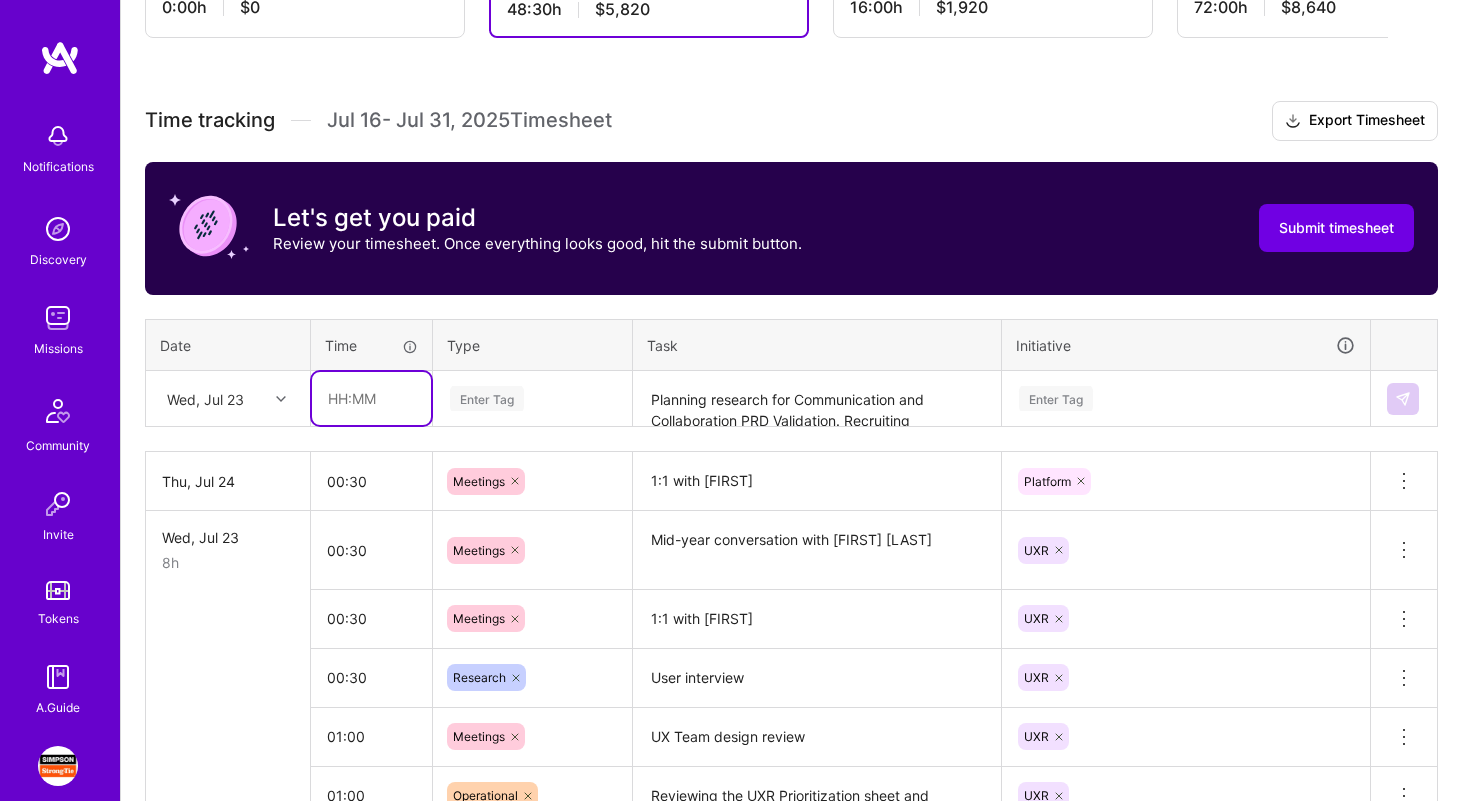 click at bounding box center (371, 398) 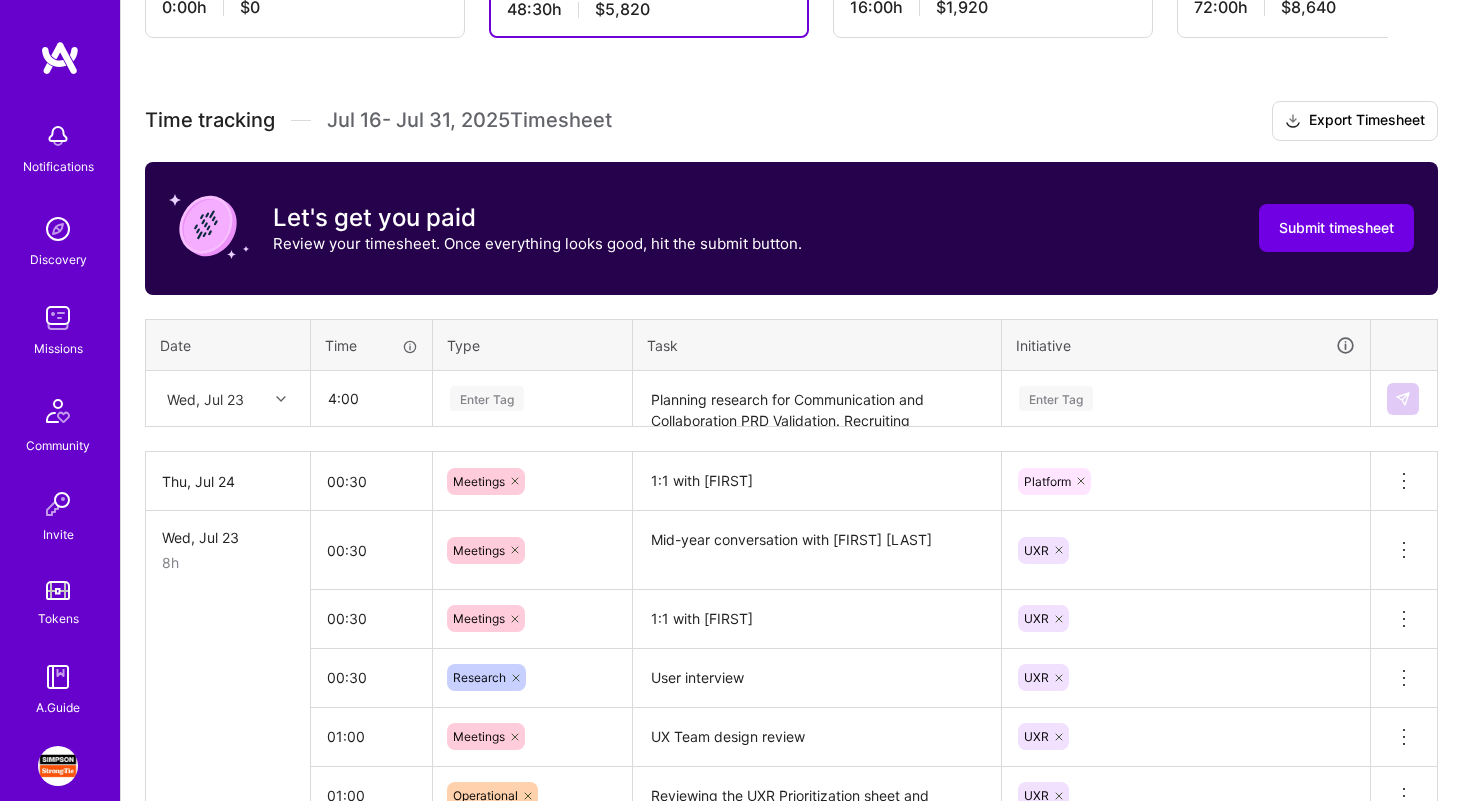 type on "04:00" 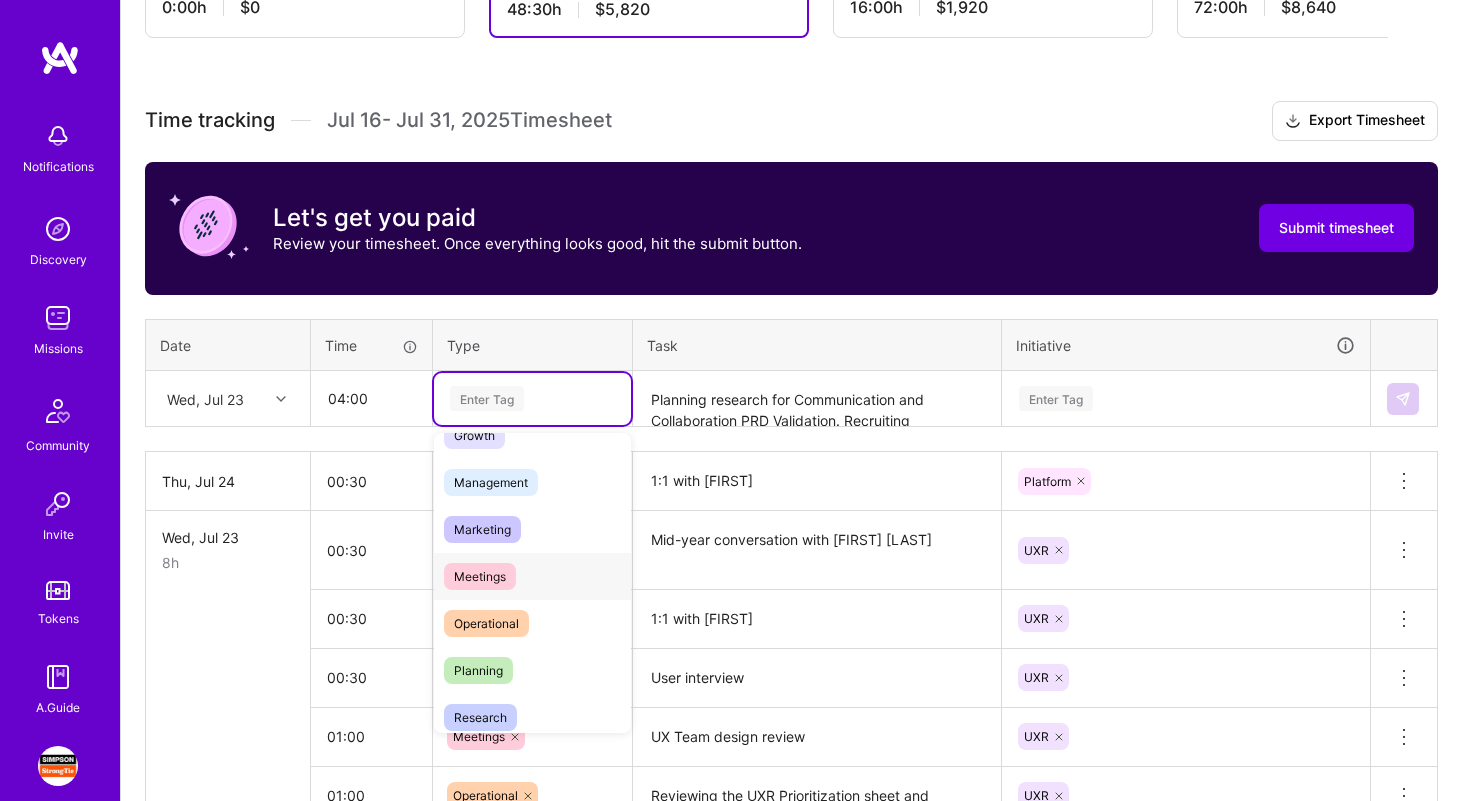 scroll, scrollTop: 223, scrollLeft: 0, axis: vertical 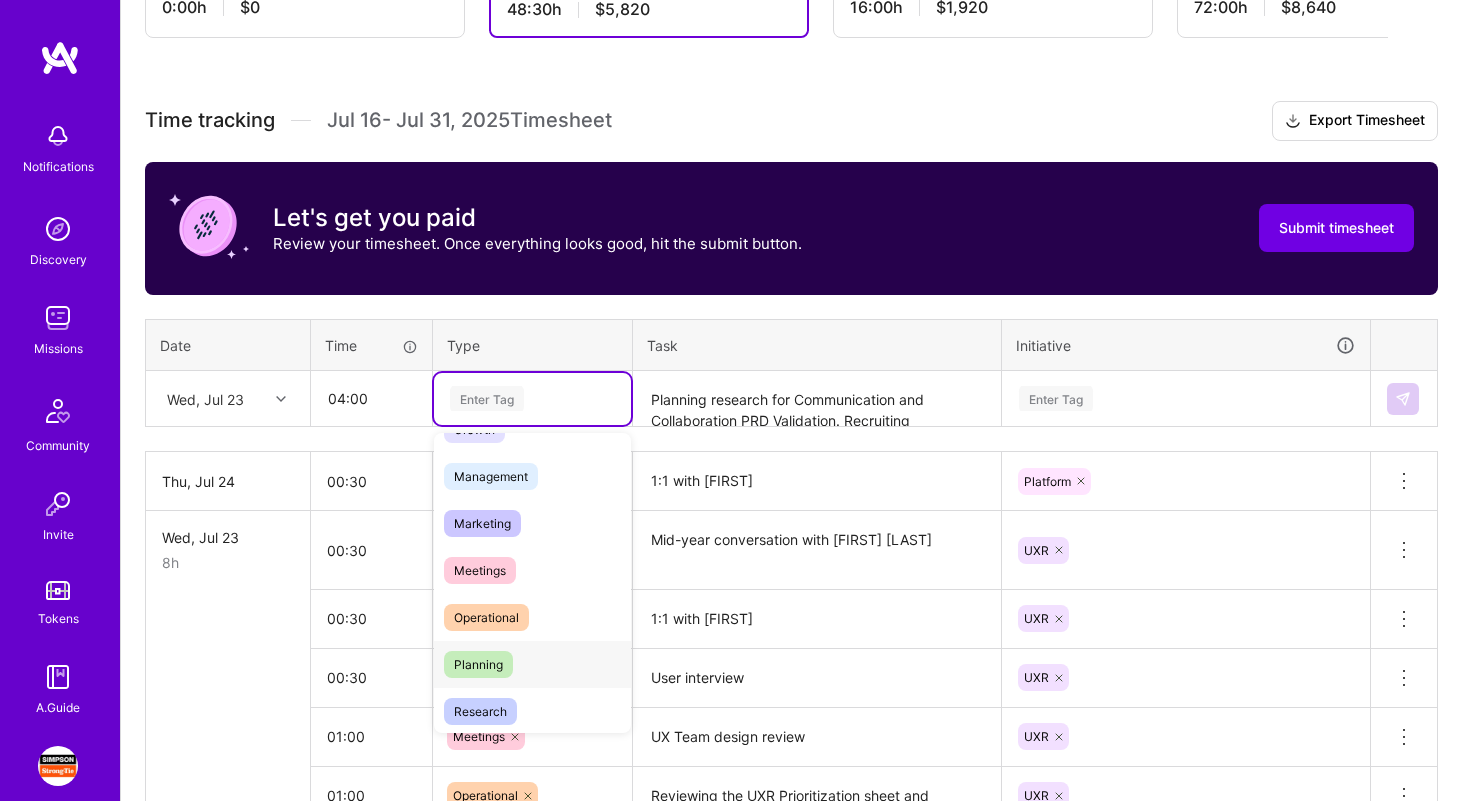 click on "Planning" at bounding box center [478, 664] 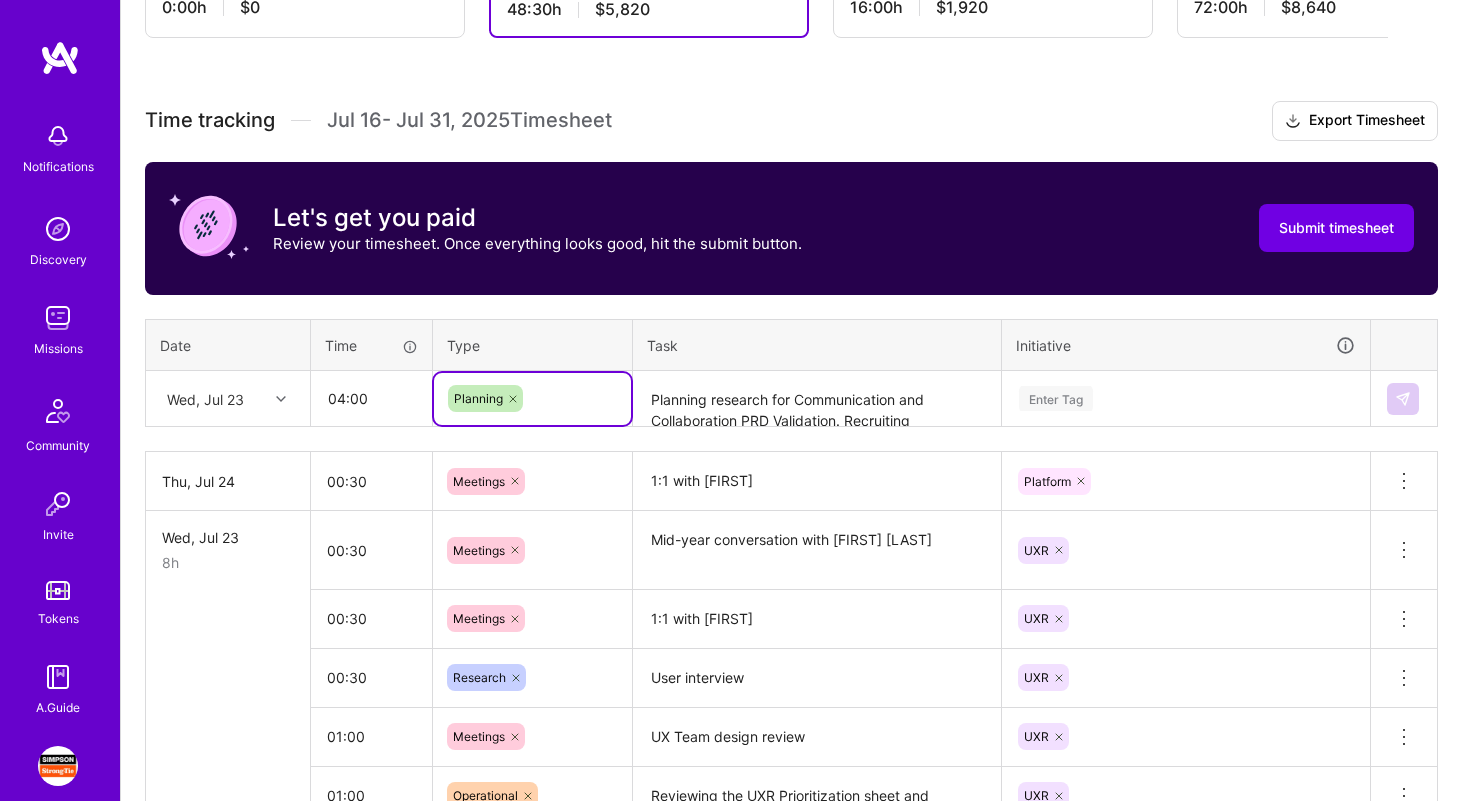 click on "Time tracking Jul 16 - Jul 31 , 2025 Timesheet Export Timesheet Let's get you paid Review your timesheet. Once everything looks good, hit the submit button. Submit timesheet Date Time Type Task Initiative Wed, Jul 23 04:00 option Planning, selected. Select is focused ,type to refine list, press Down to open the menu, press left to focus selected values Planning
Planning research for Communication and Collaboration PRD Validation. Recruiting customers. Developing user survey Enter Tag Thu, Jul 24 00:30 Meetings
1:1 with [FIRST] Platform
Delete row Wed, Jul 23 8h 00:30 Meetings
Mid-year conversation with [FIRST] [LAST] UXR
Delete row 00:30 Meetings
1:1 with [FIRST] UXR
Delete row 00:30 Research
User interview UXR
Delete row 01:00 Meetings
UX Team design review UXR
Delete row 01:00 Operational
UXR" at bounding box center (791, 1483) 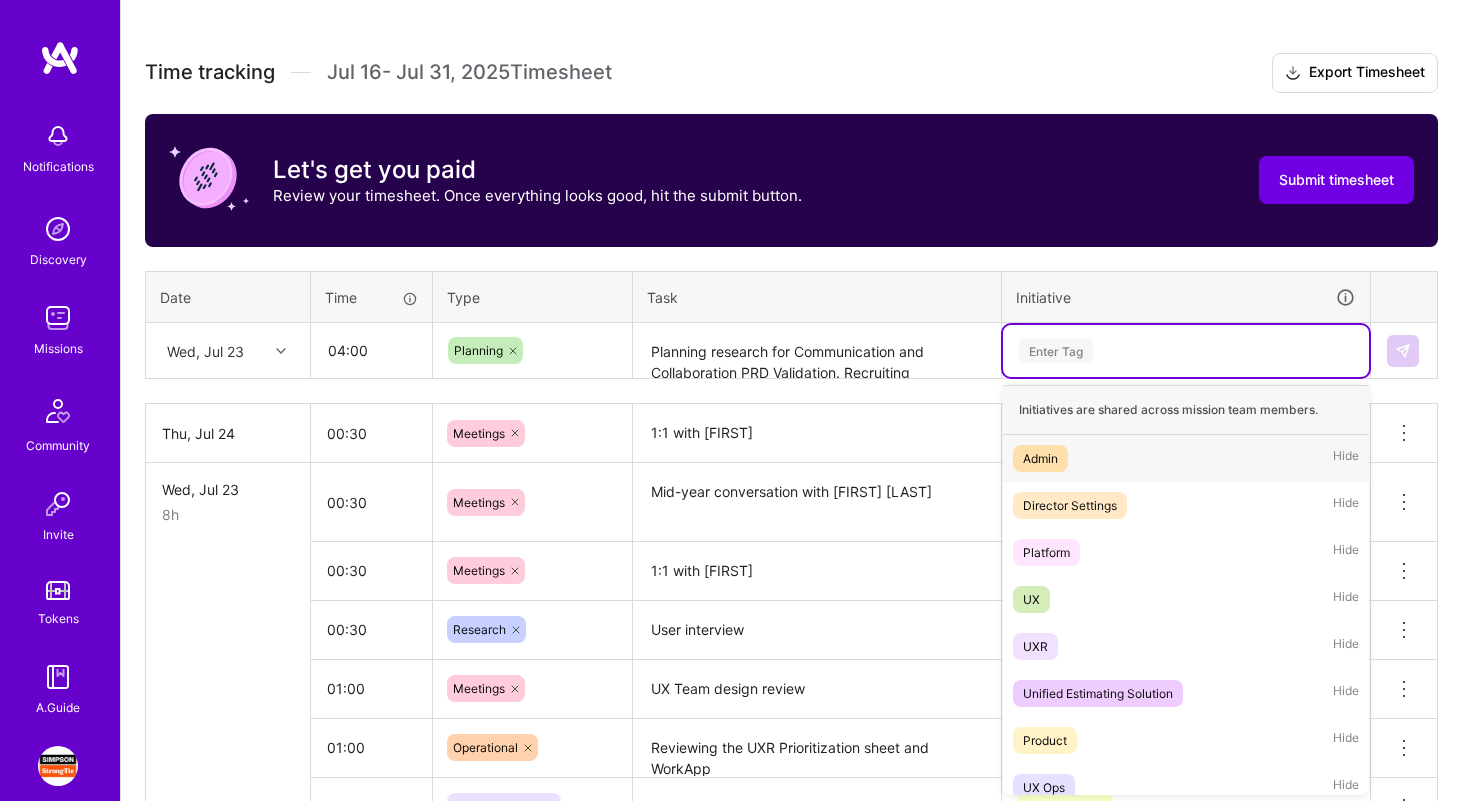 scroll, scrollTop: 527, scrollLeft: 0, axis: vertical 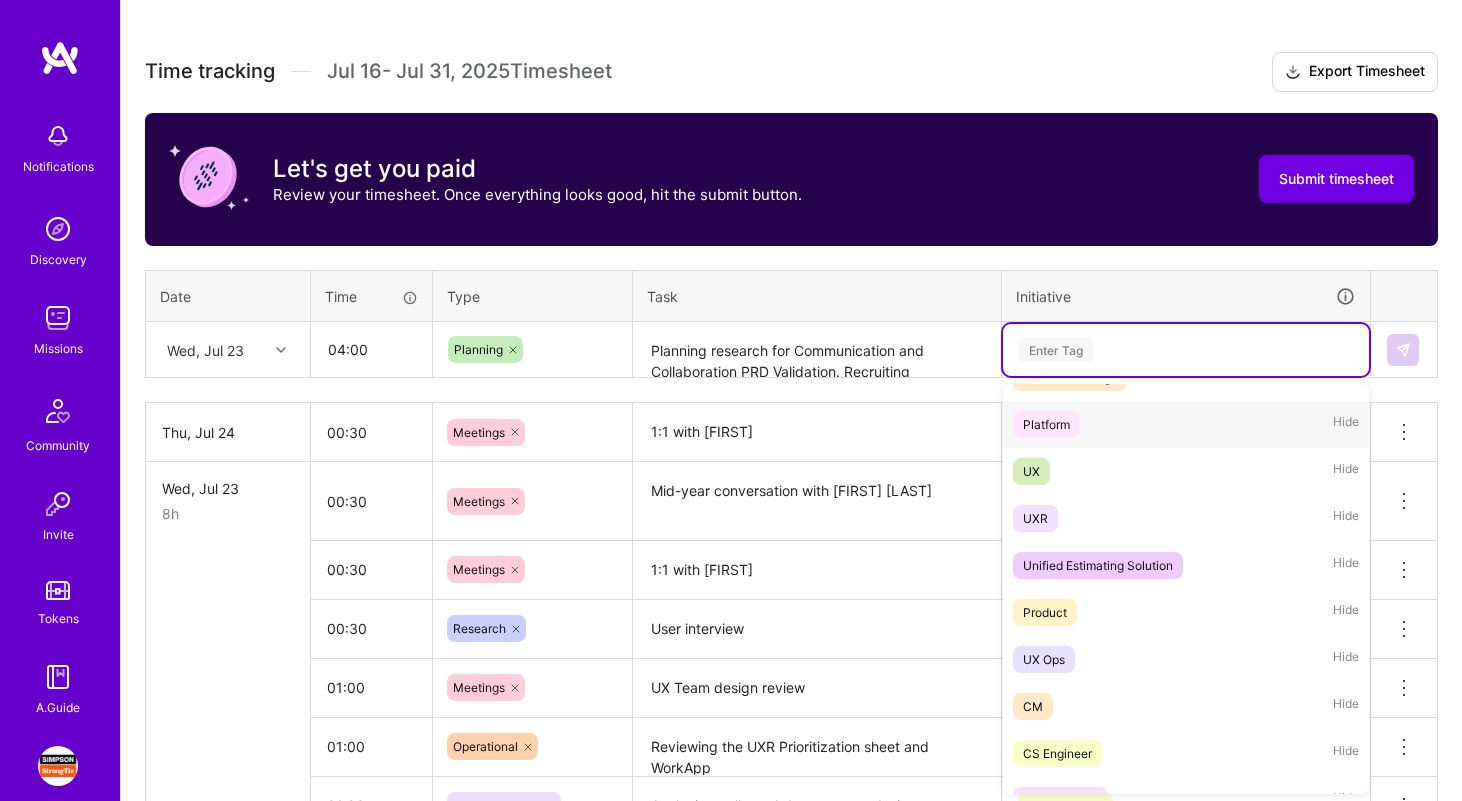 click on "Platform Hide" at bounding box center [1186, 424] 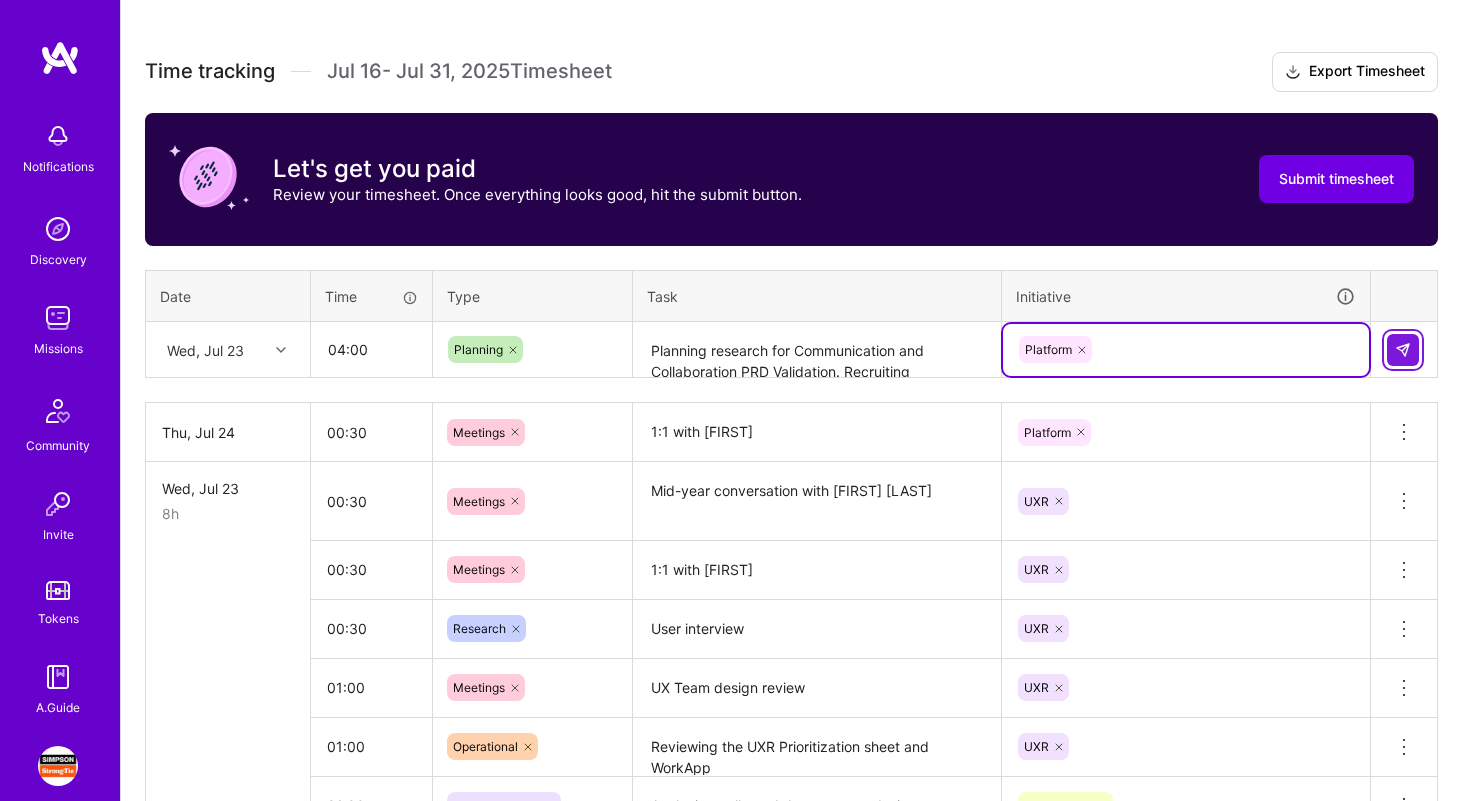 click at bounding box center (1403, 350) 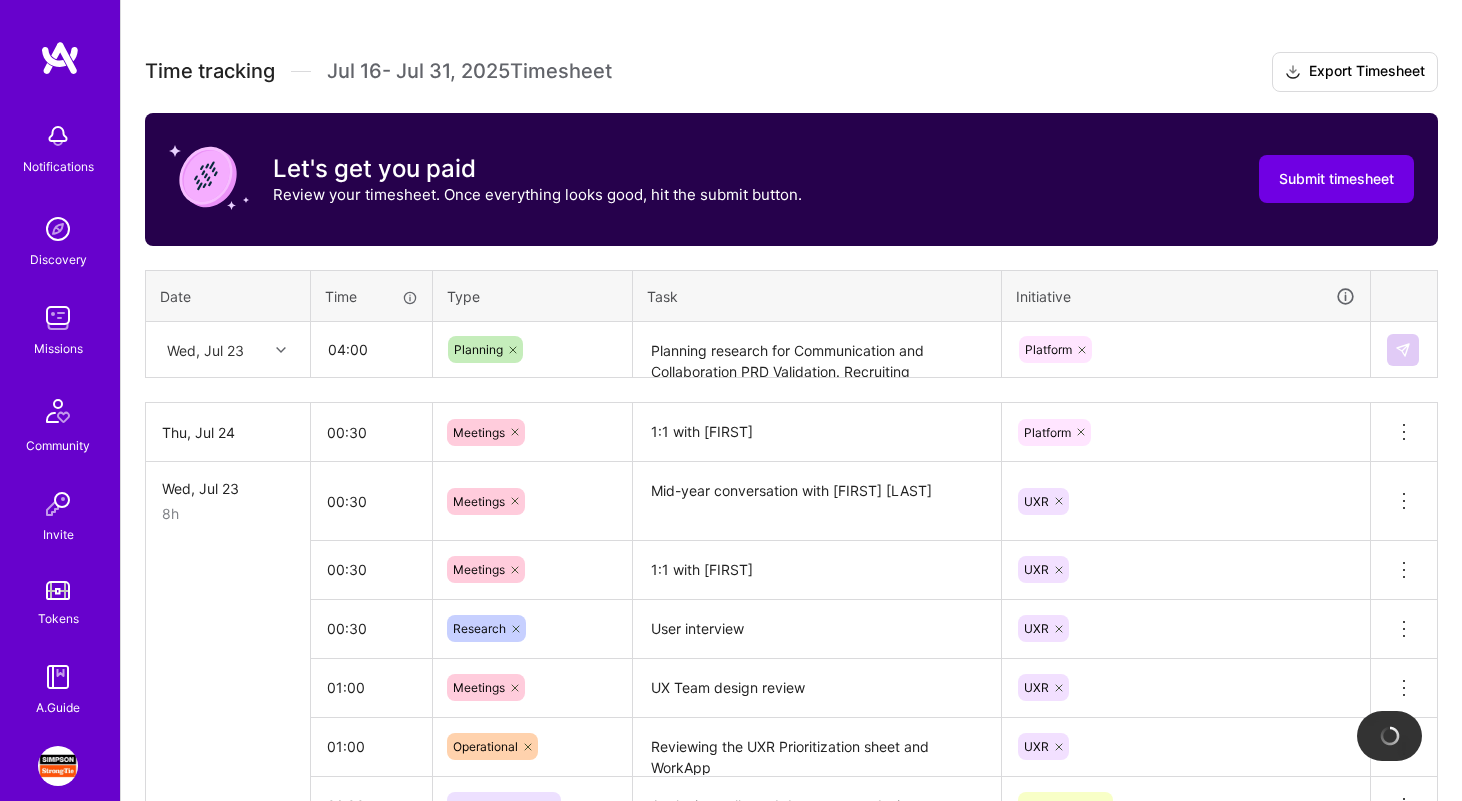 type 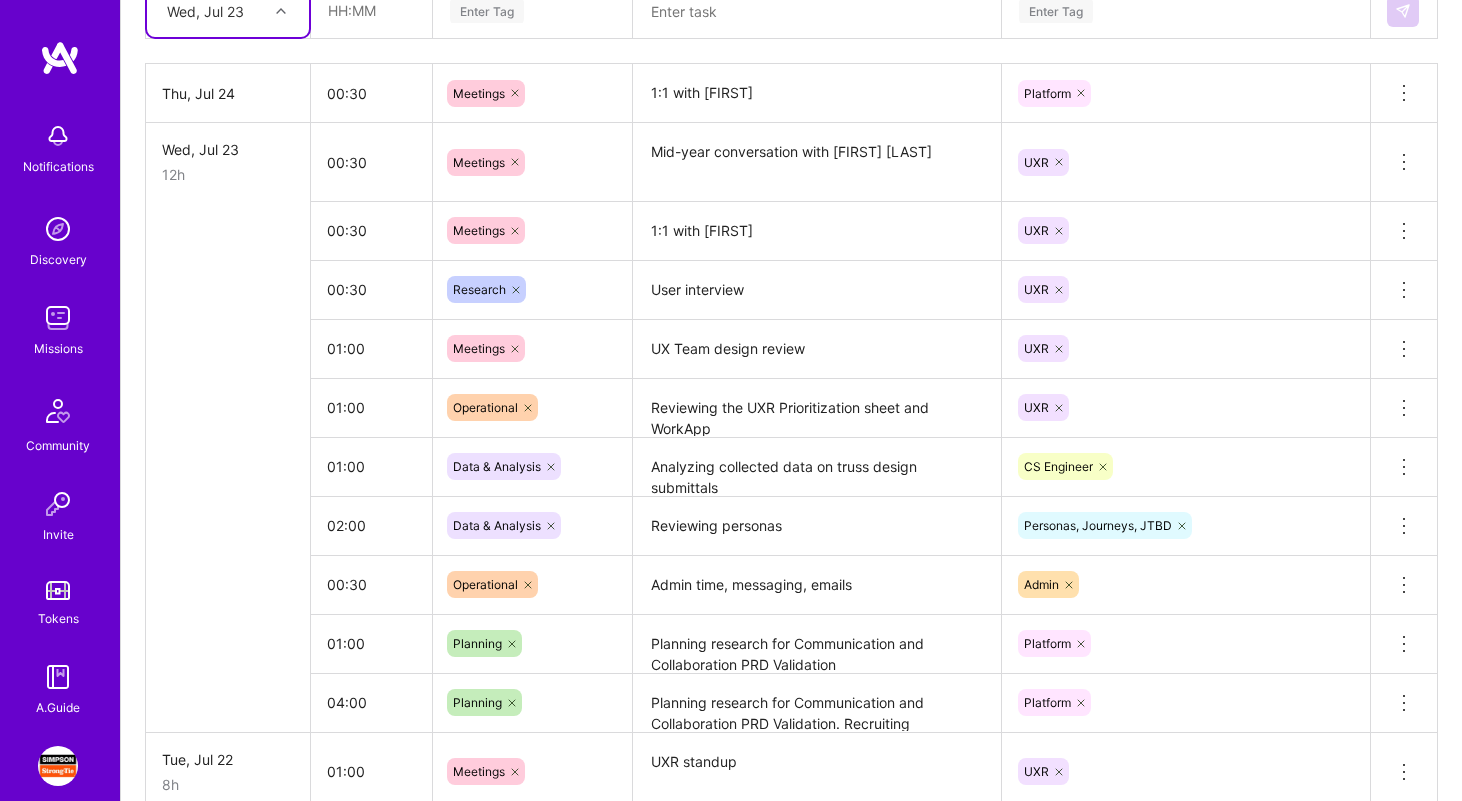 scroll, scrollTop: 893, scrollLeft: 0, axis: vertical 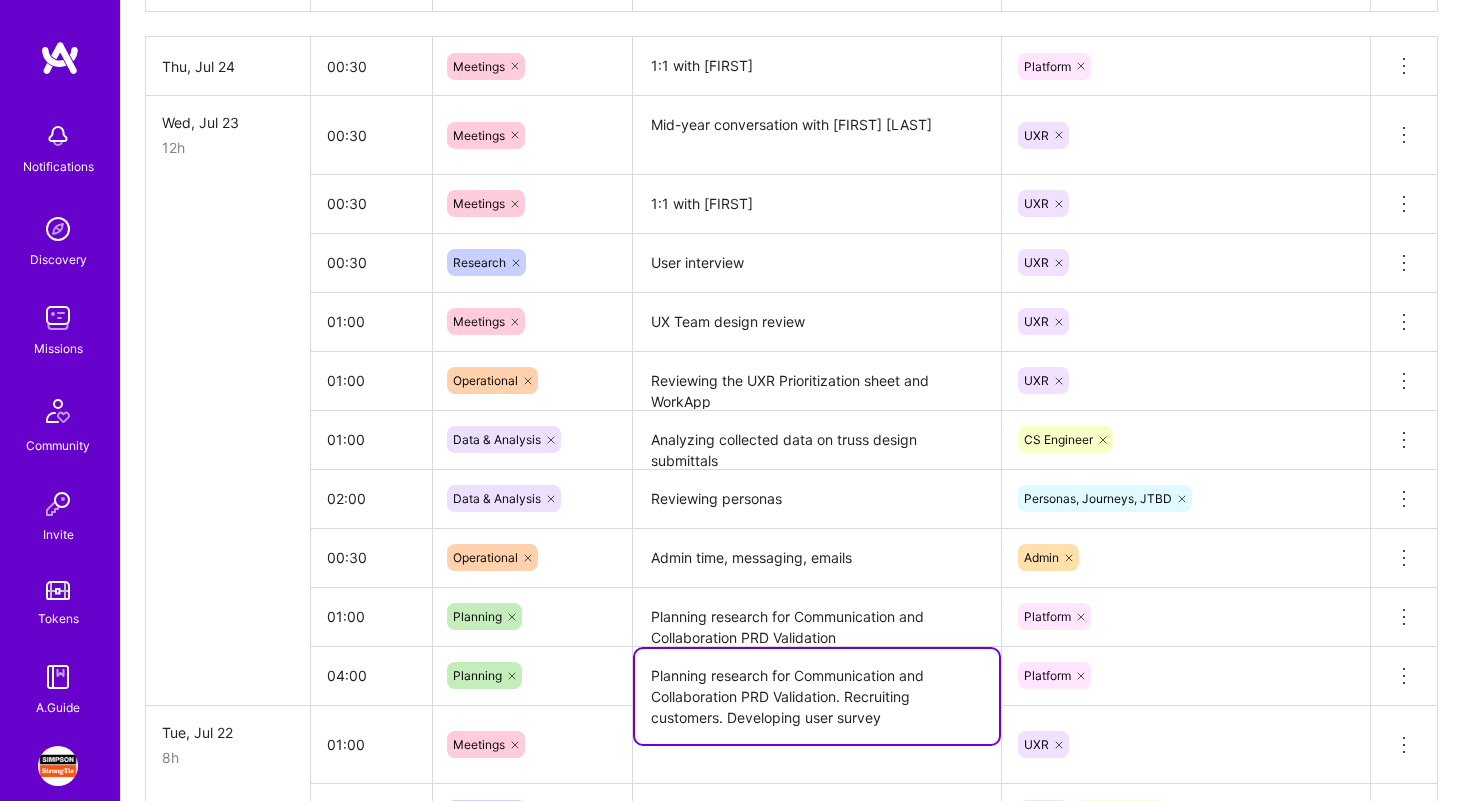 click on "Planning research for Communication and Collaboration PRD Validation. Recruiting customers. Developing user survey" at bounding box center (817, 696) 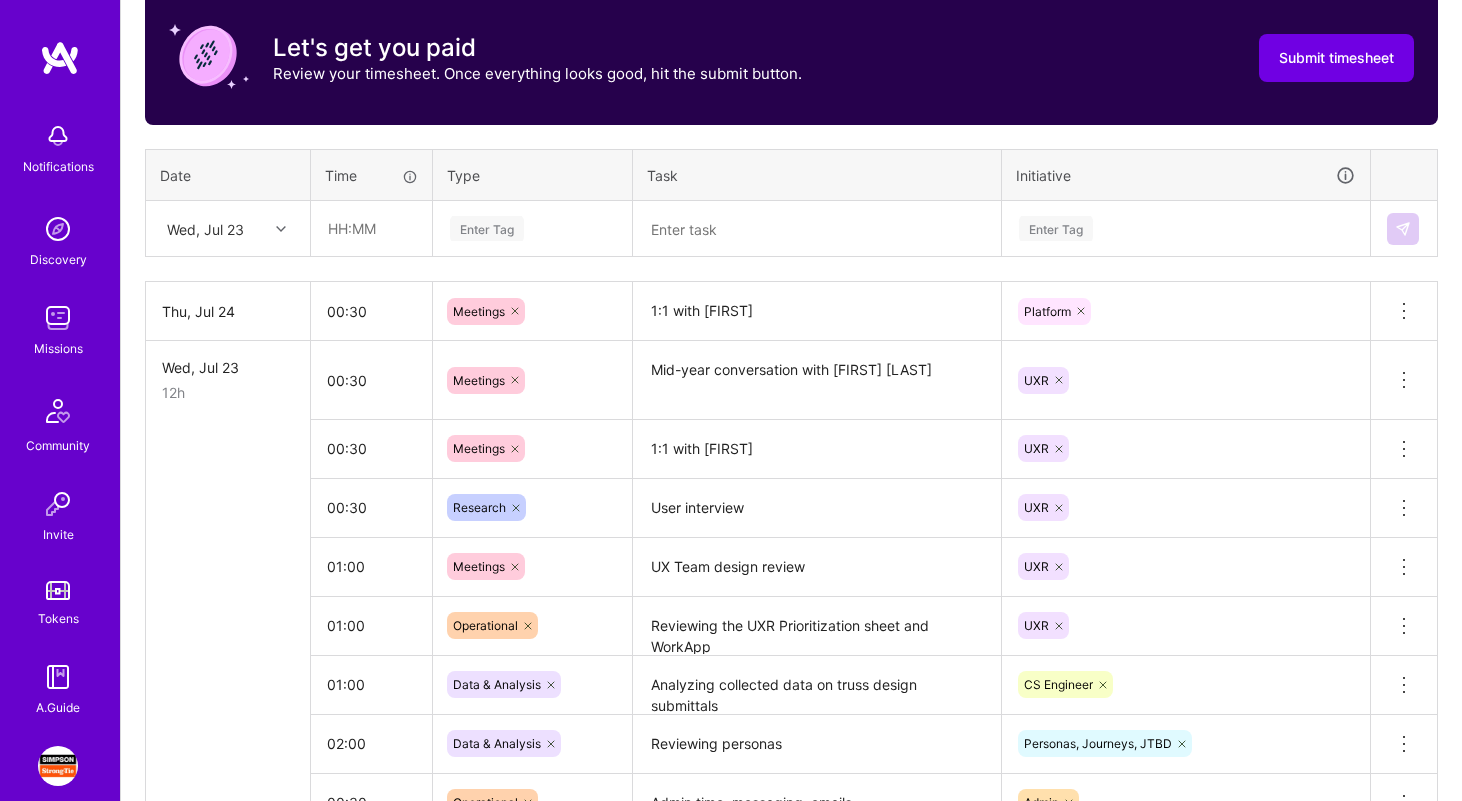 scroll, scrollTop: 537, scrollLeft: 0, axis: vertical 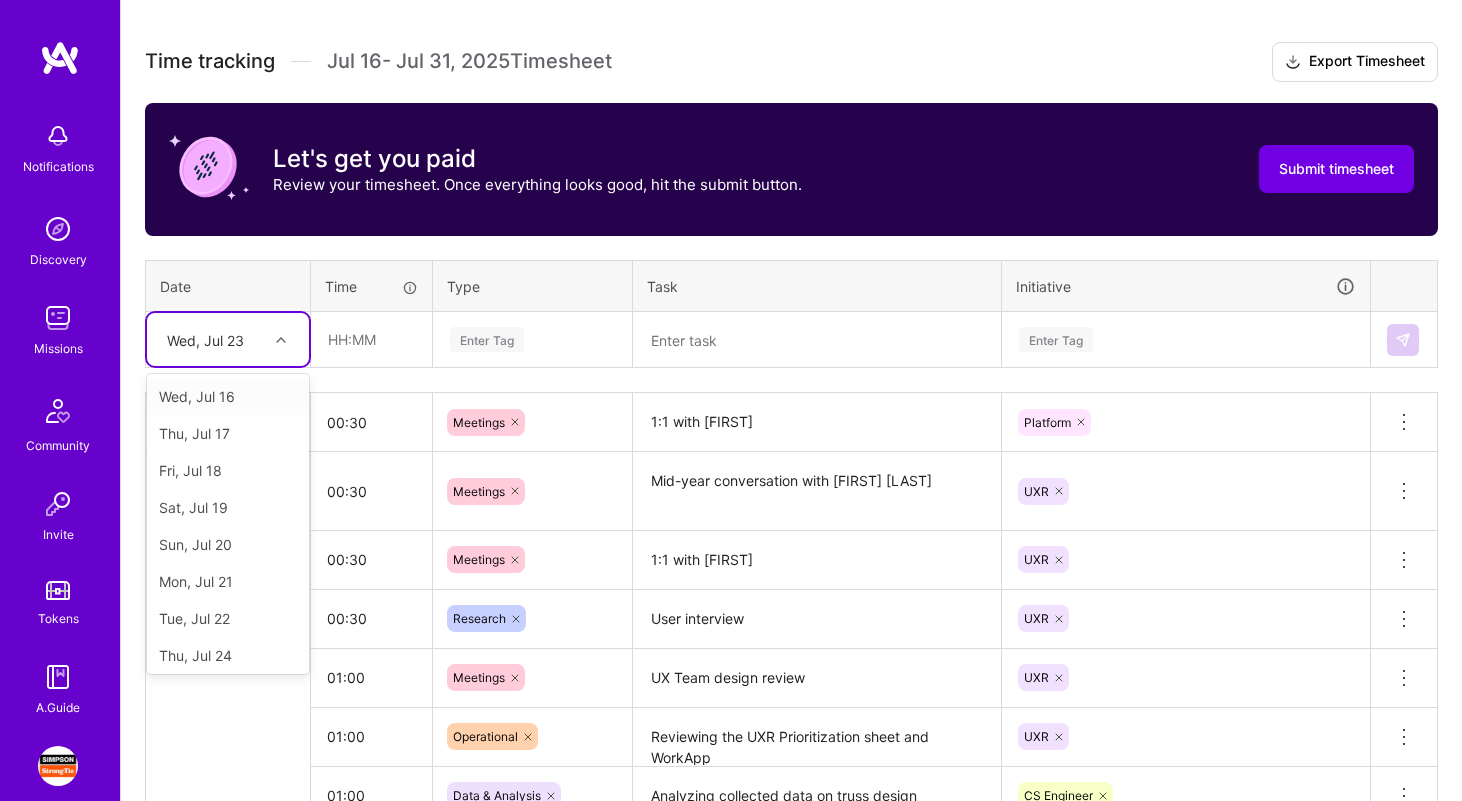 click at bounding box center [283, 340] 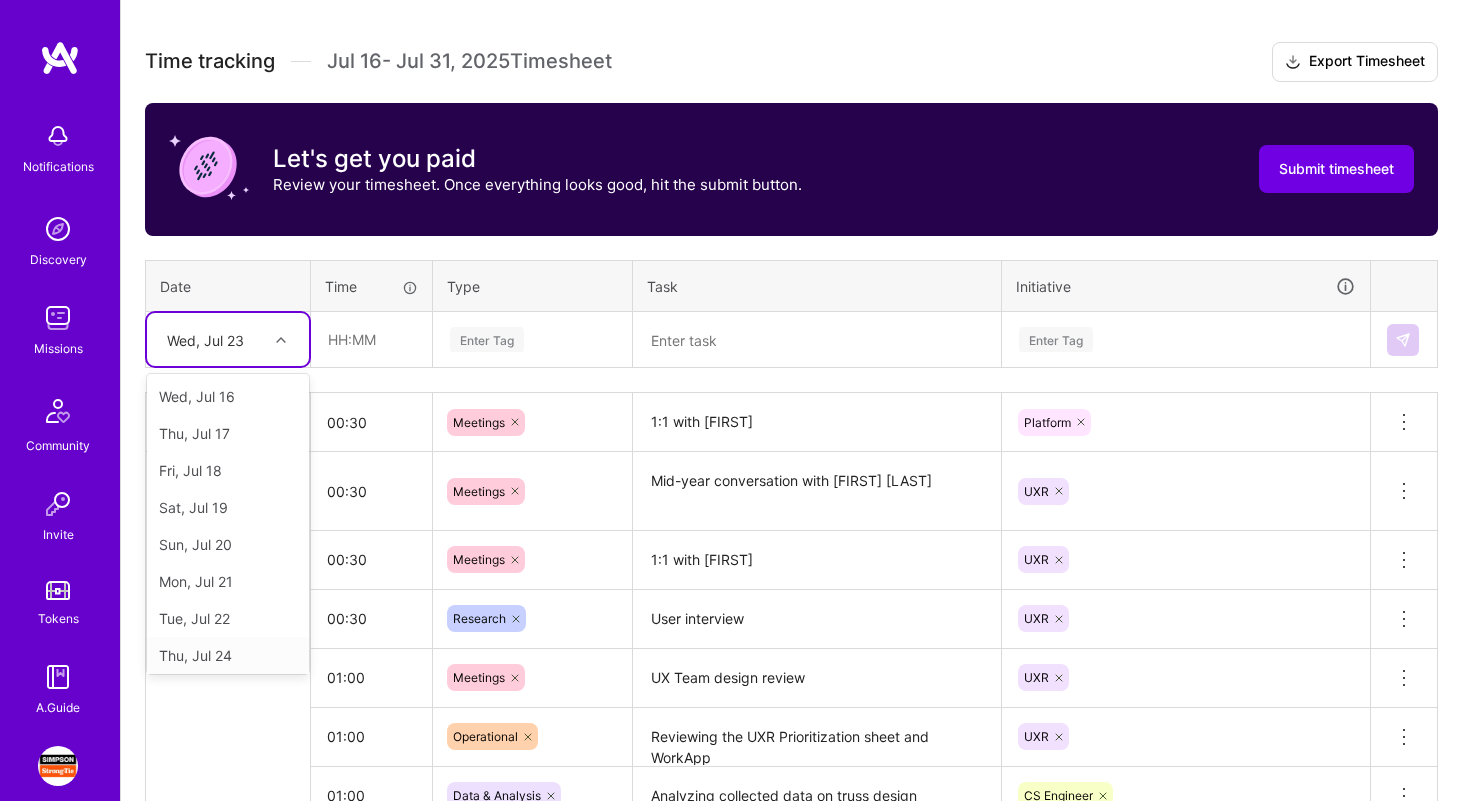 click on "Thu, Jul 24" at bounding box center [228, 655] 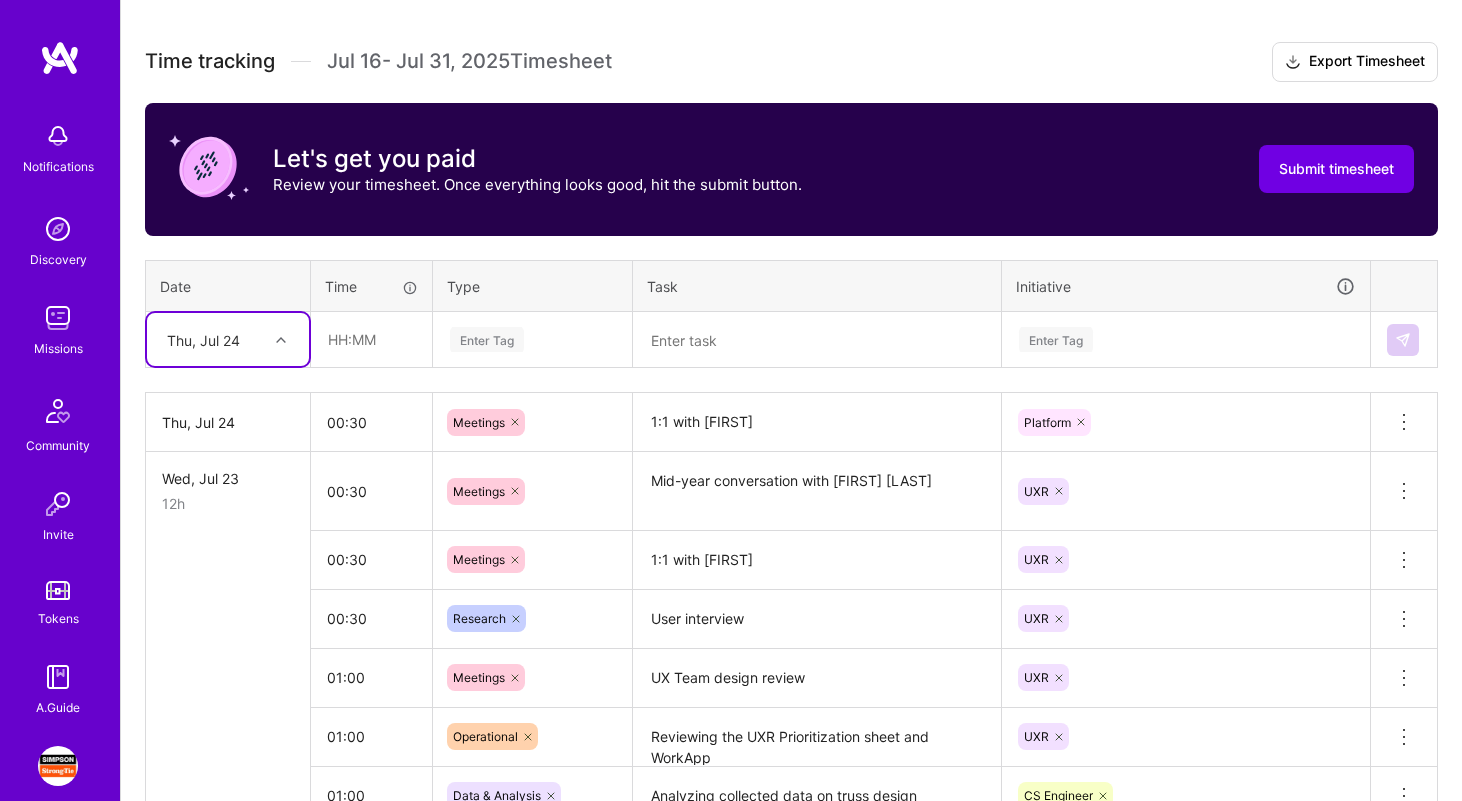 click at bounding box center (817, 340) 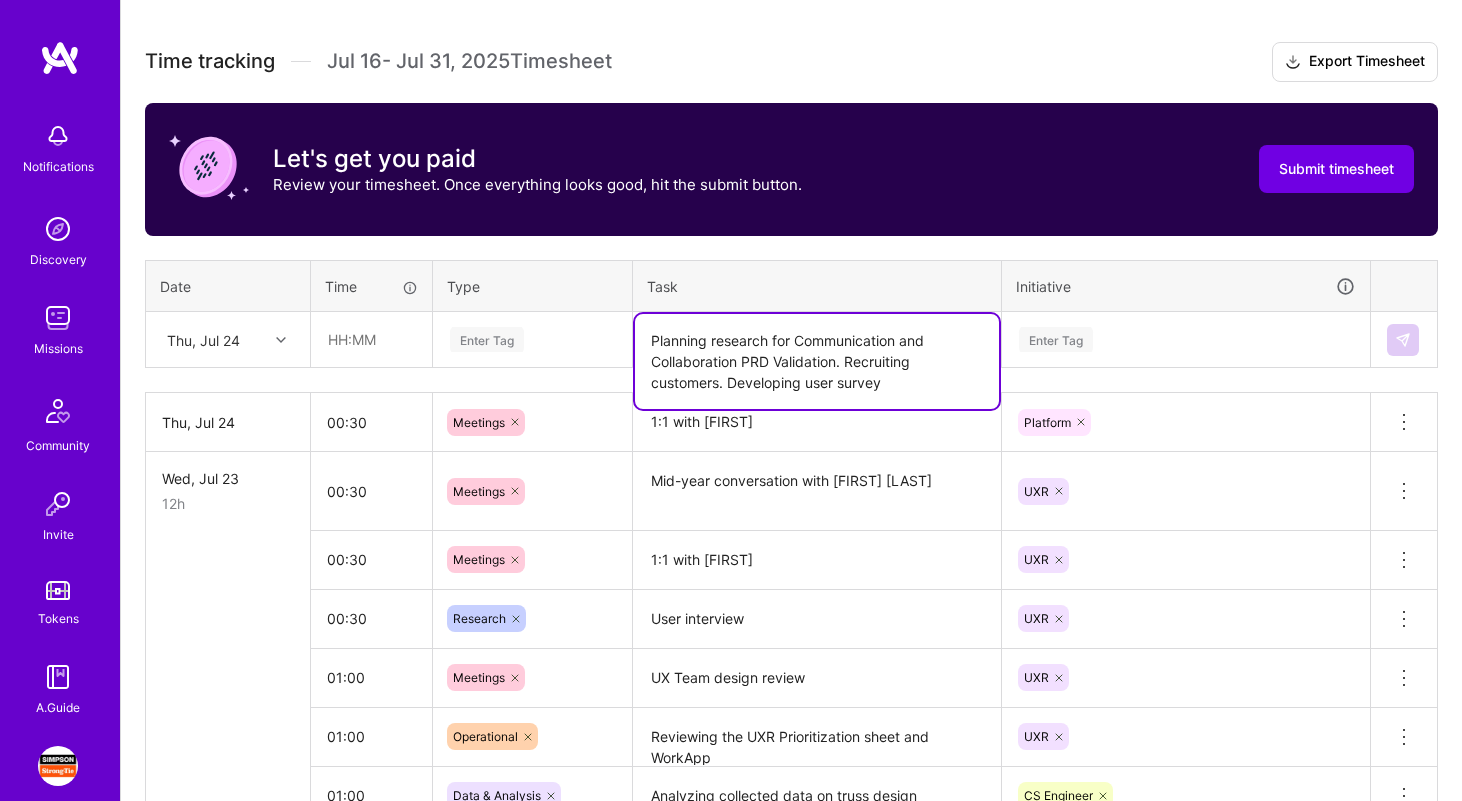 type on "Planning research for Communication and Collaboration PRD Validation. Recruiting customers. Developing user survey" 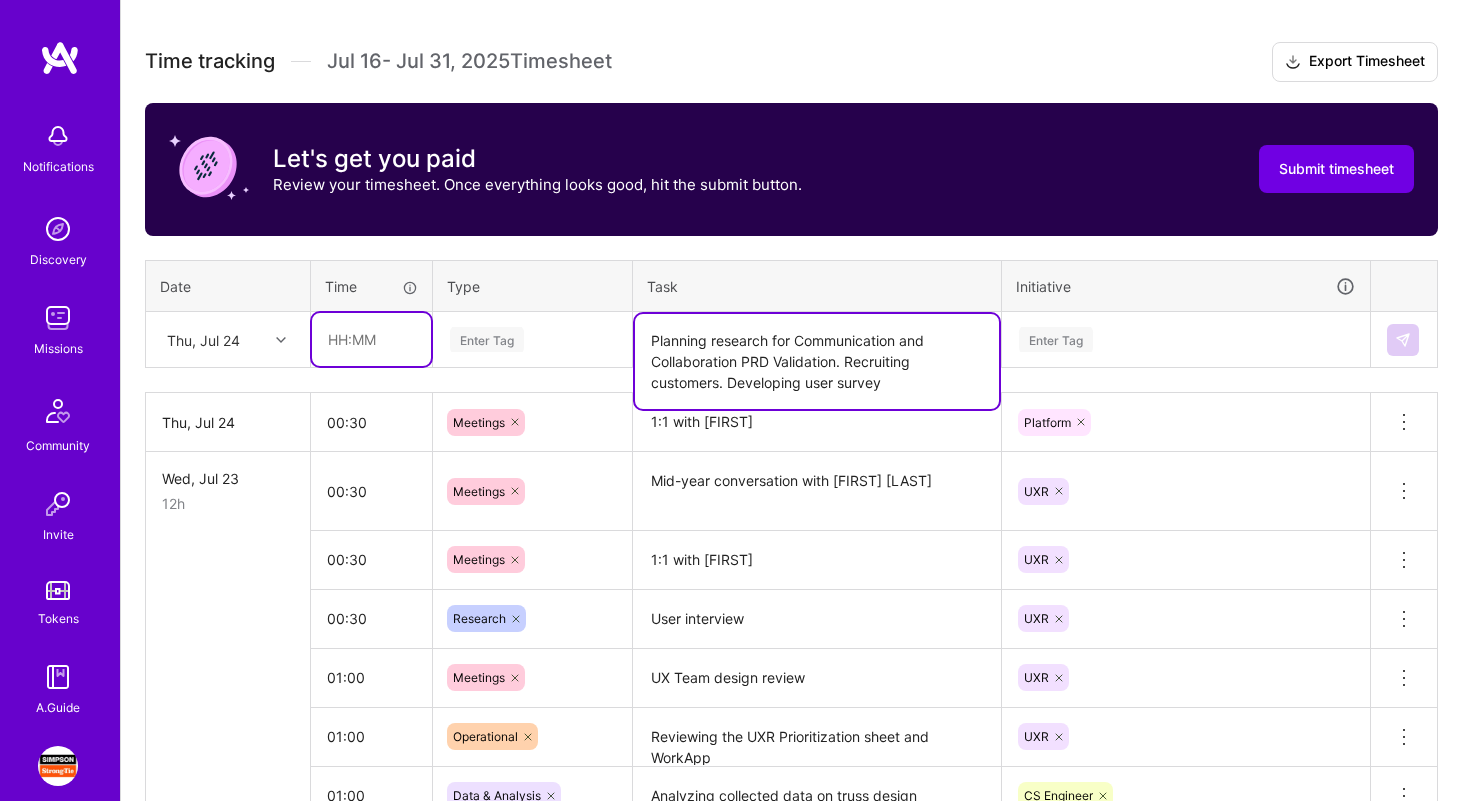 click at bounding box center [371, 339] 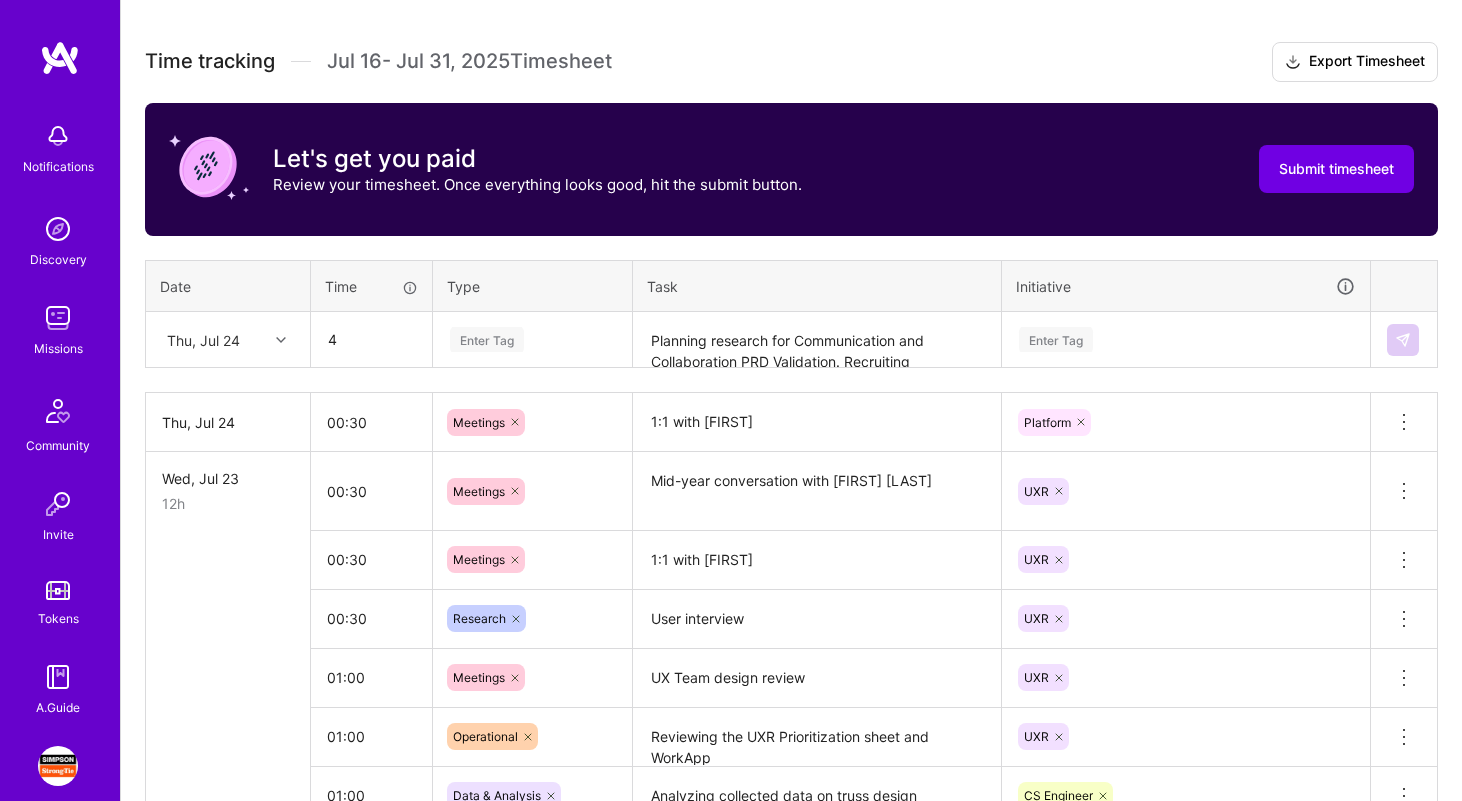 type on "04:00" 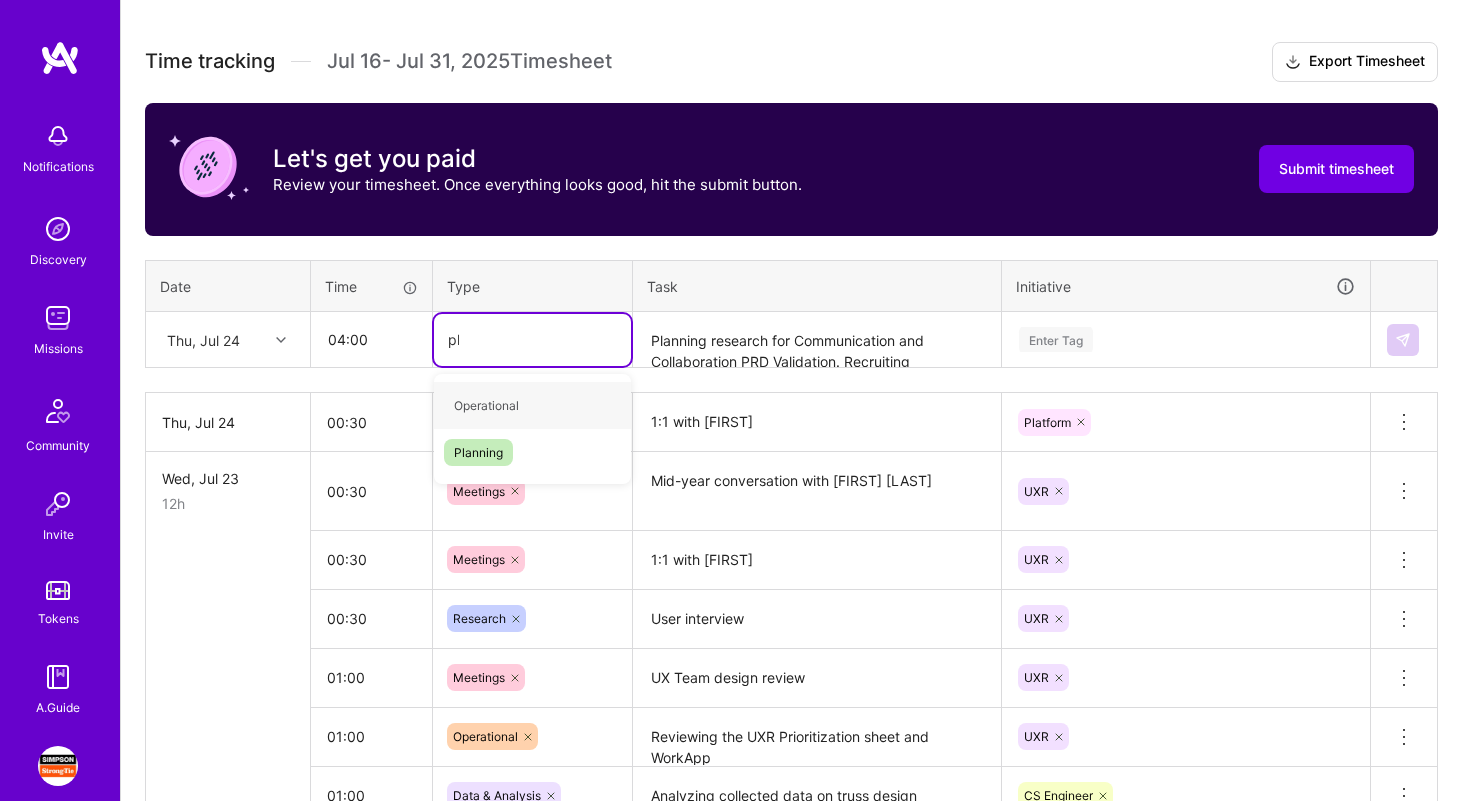 type on "plan" 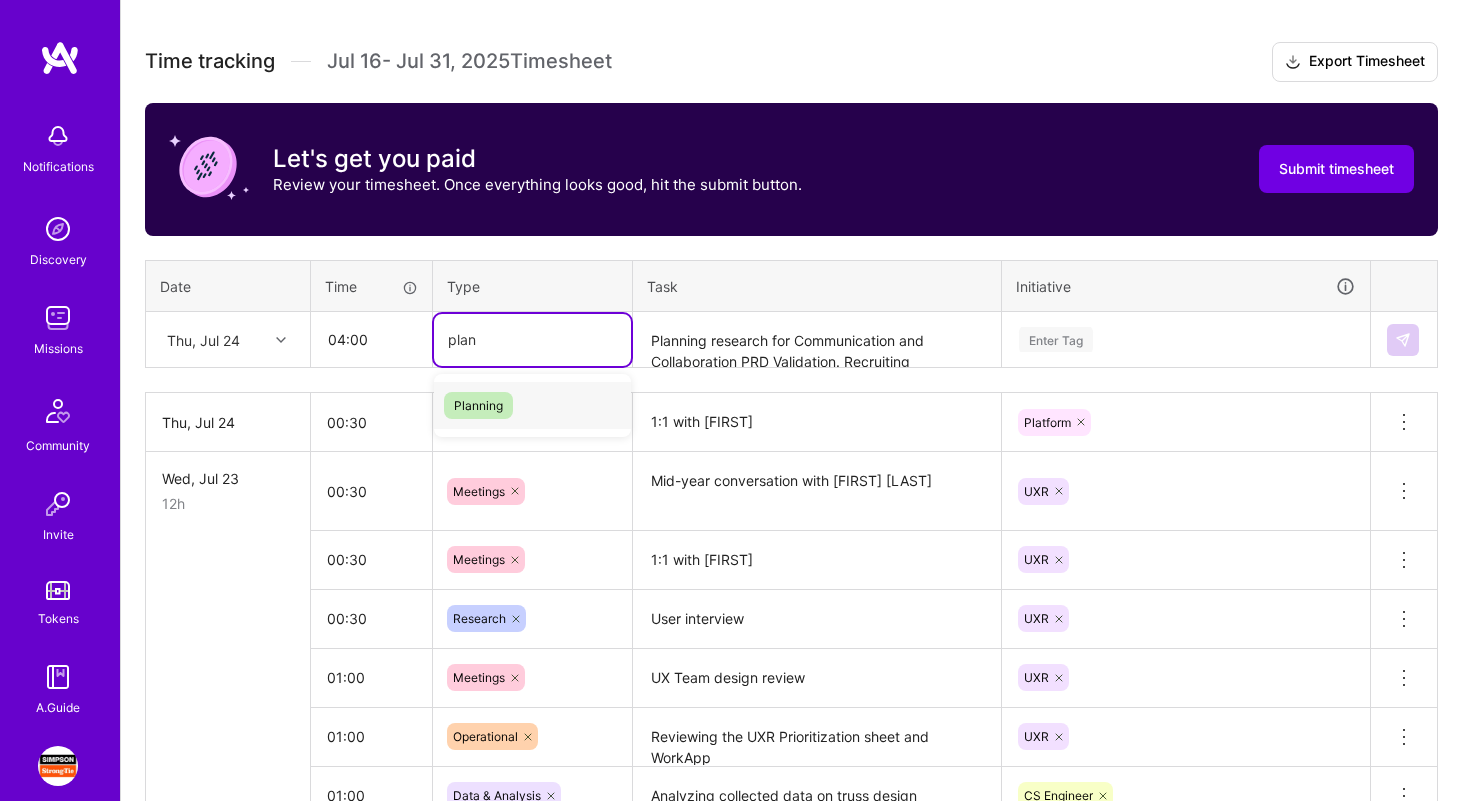type 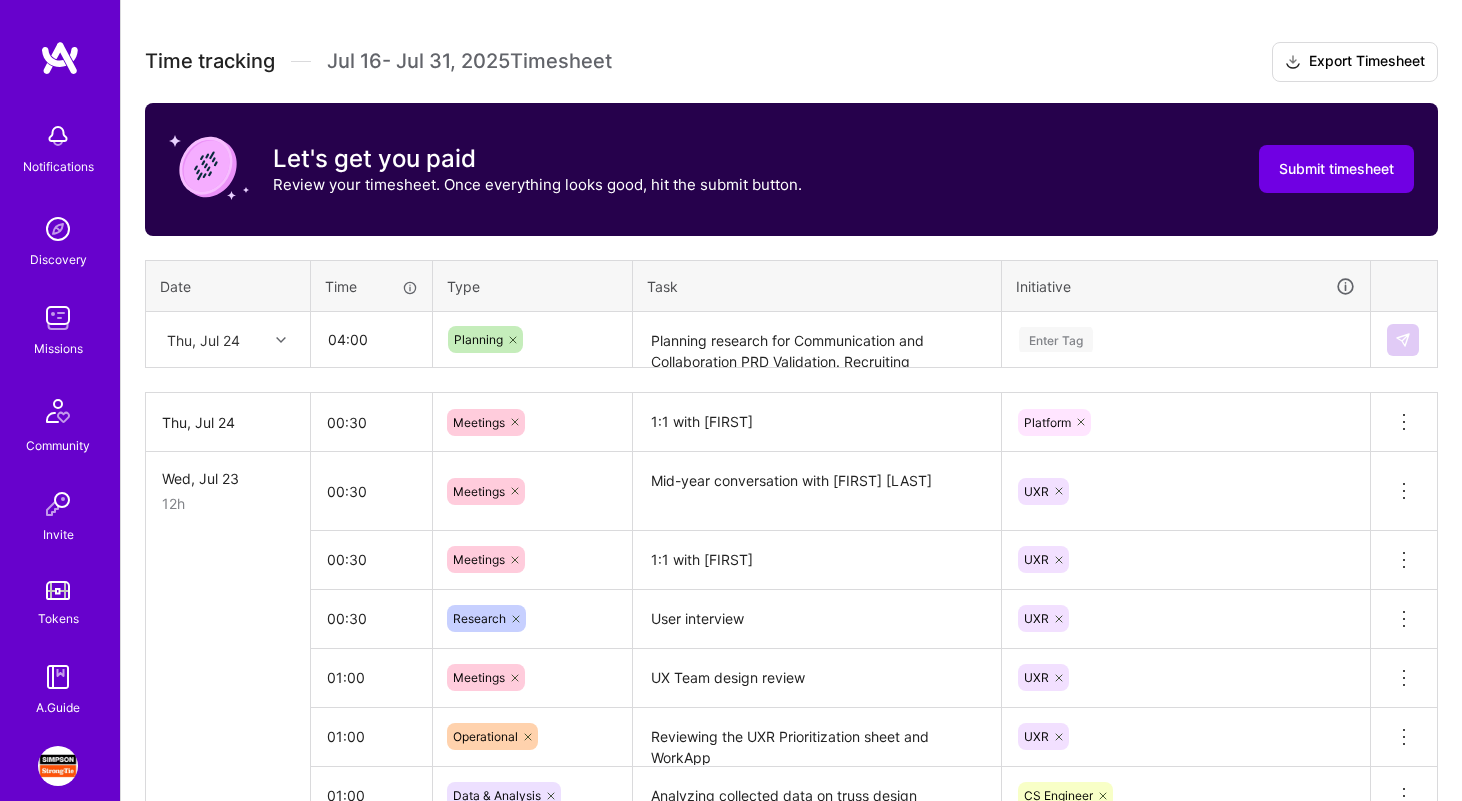 scroll, scrollTop: 0, scrollLeft: 0, axis: both 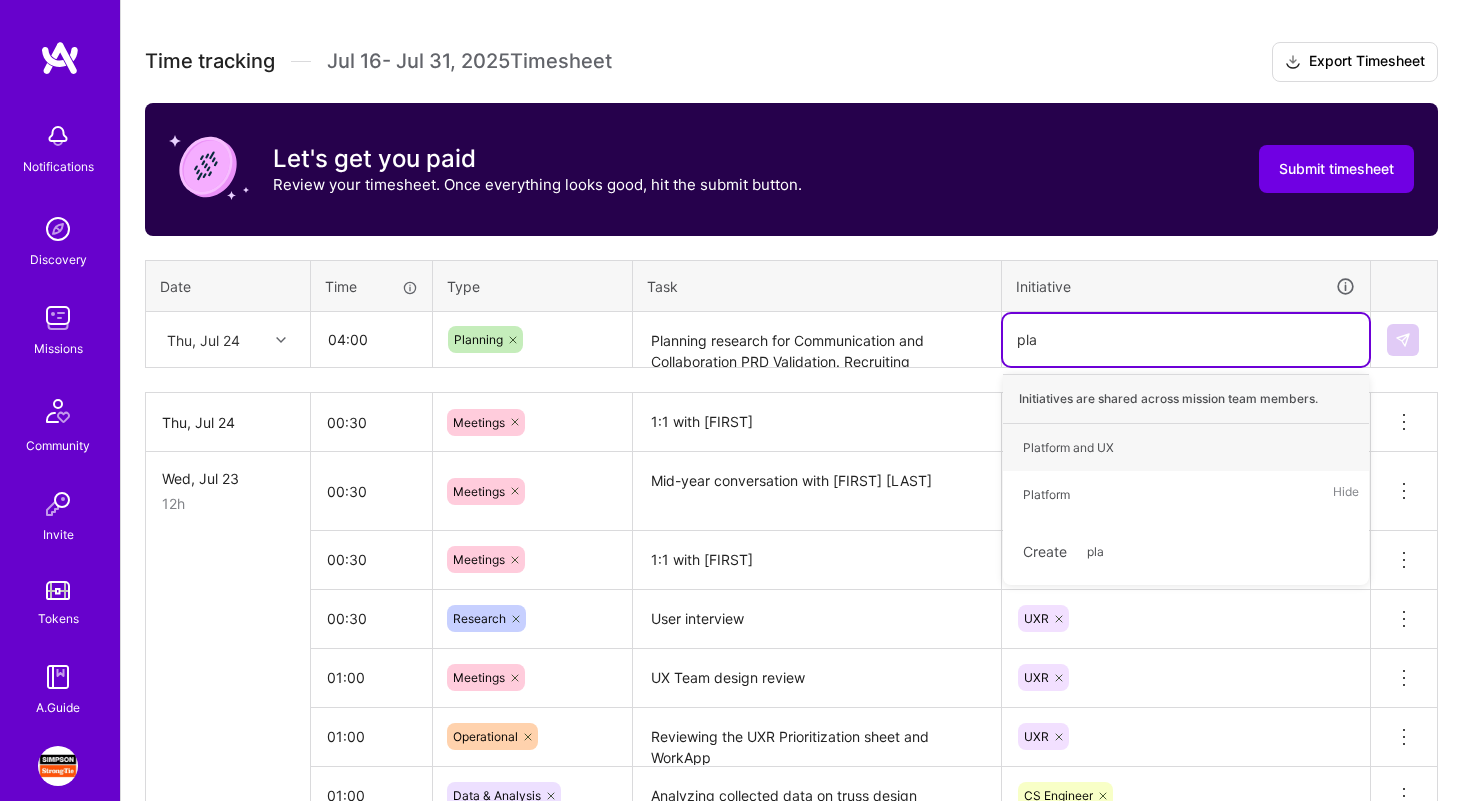 type on "plat" 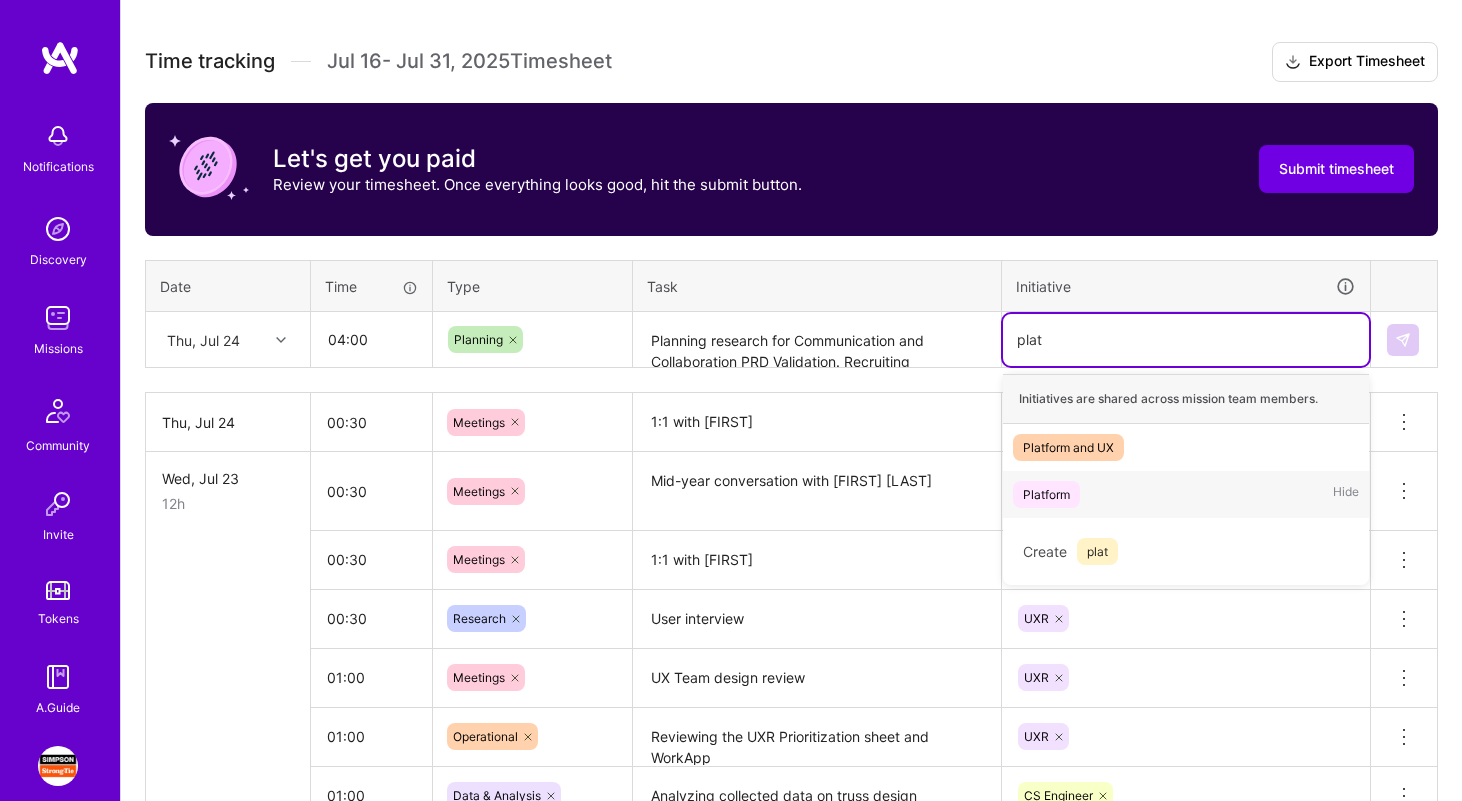 click on "Platform Hide" at bounding box center [1186, 494] 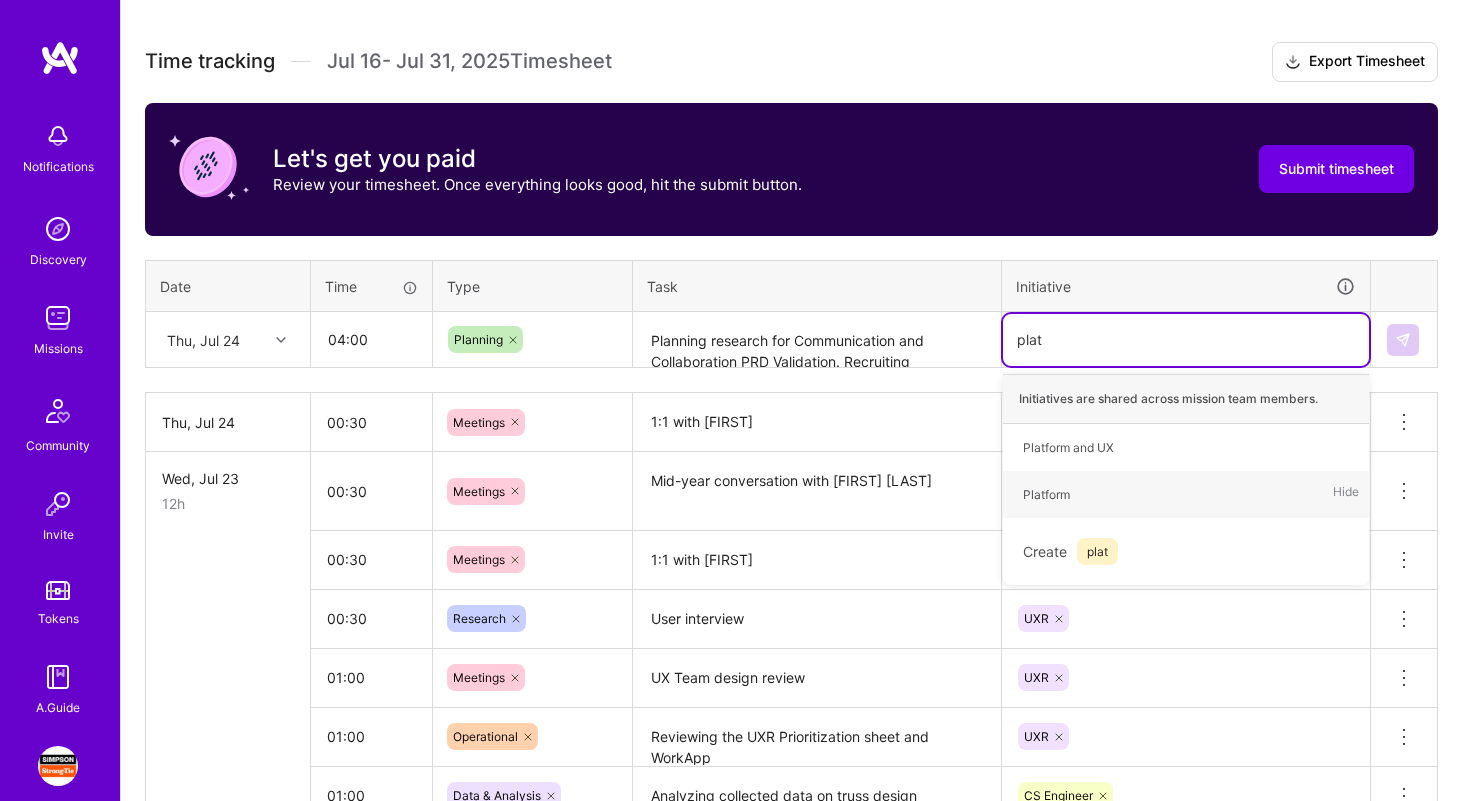 type 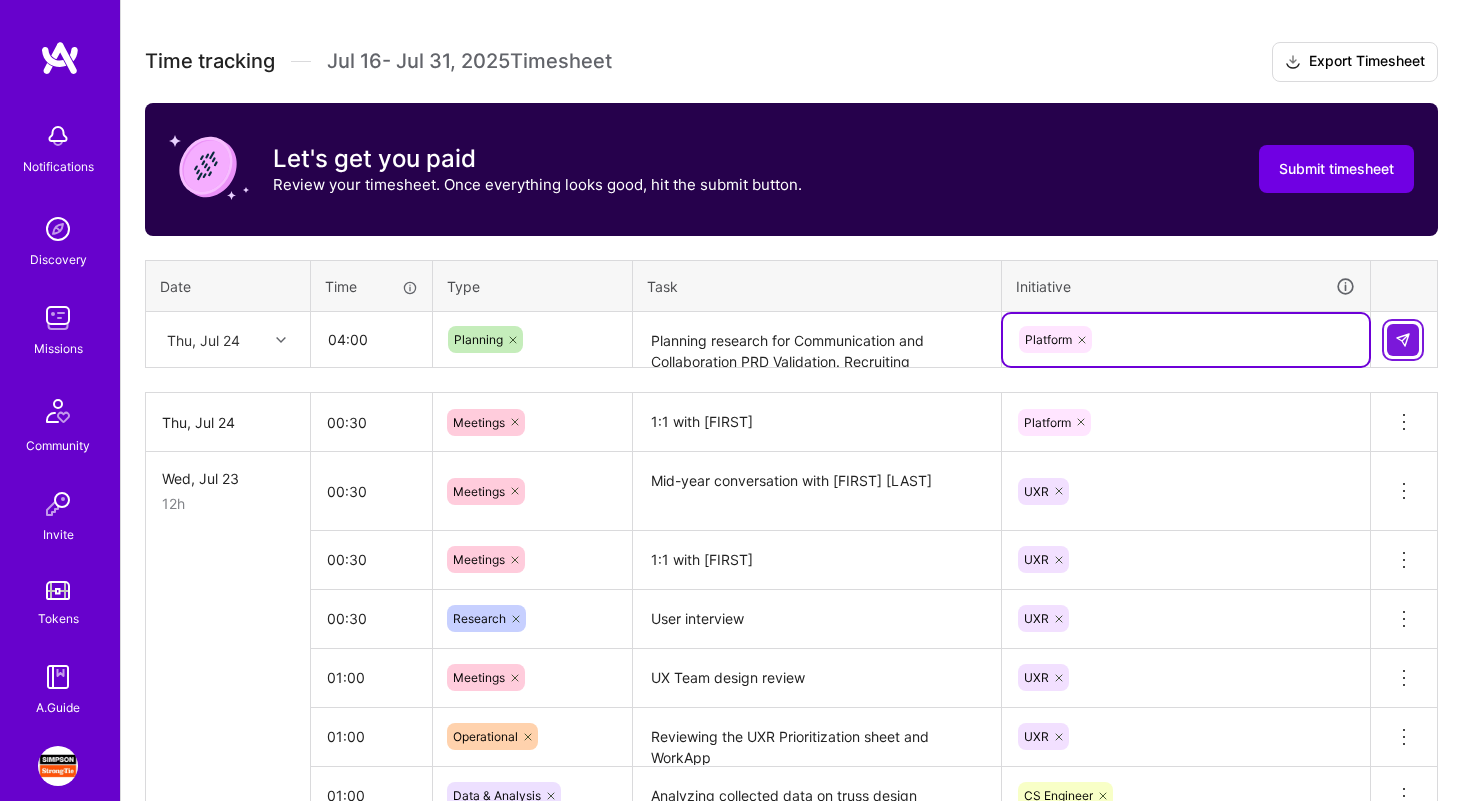 click at bounding box center (1403, 340) 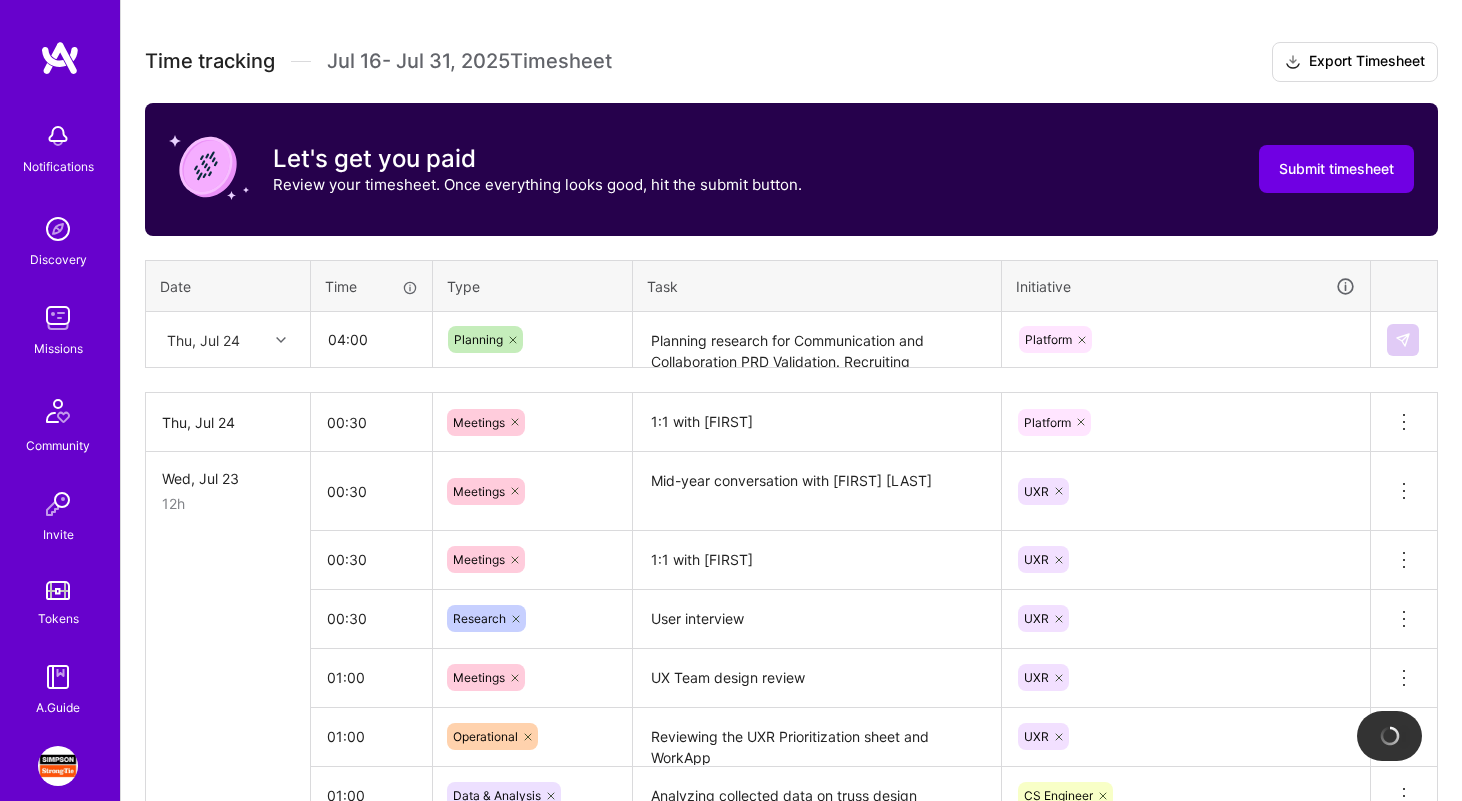 type 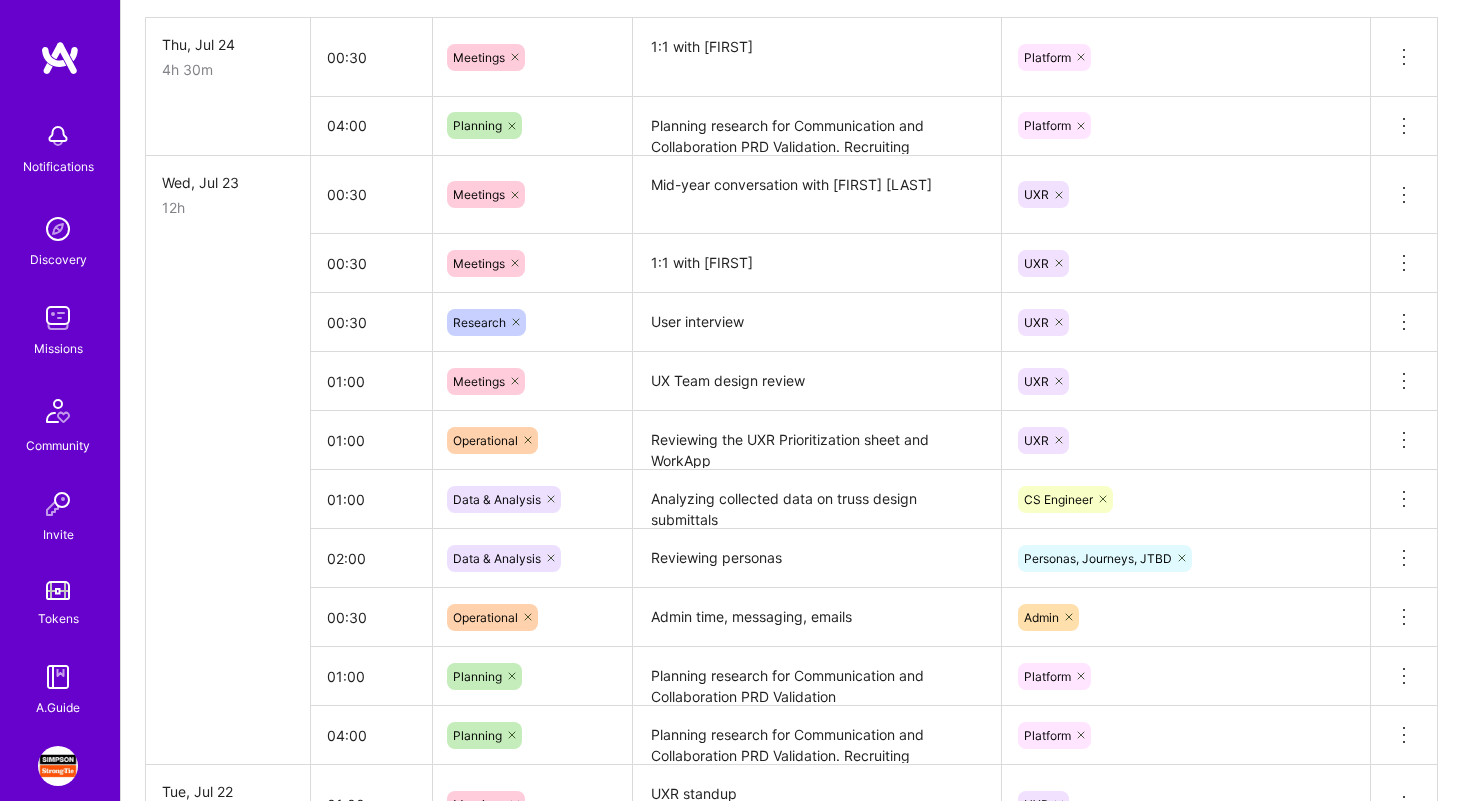 scroll, scrollTop: 1149, scrollLeft: 0, axis: vertical 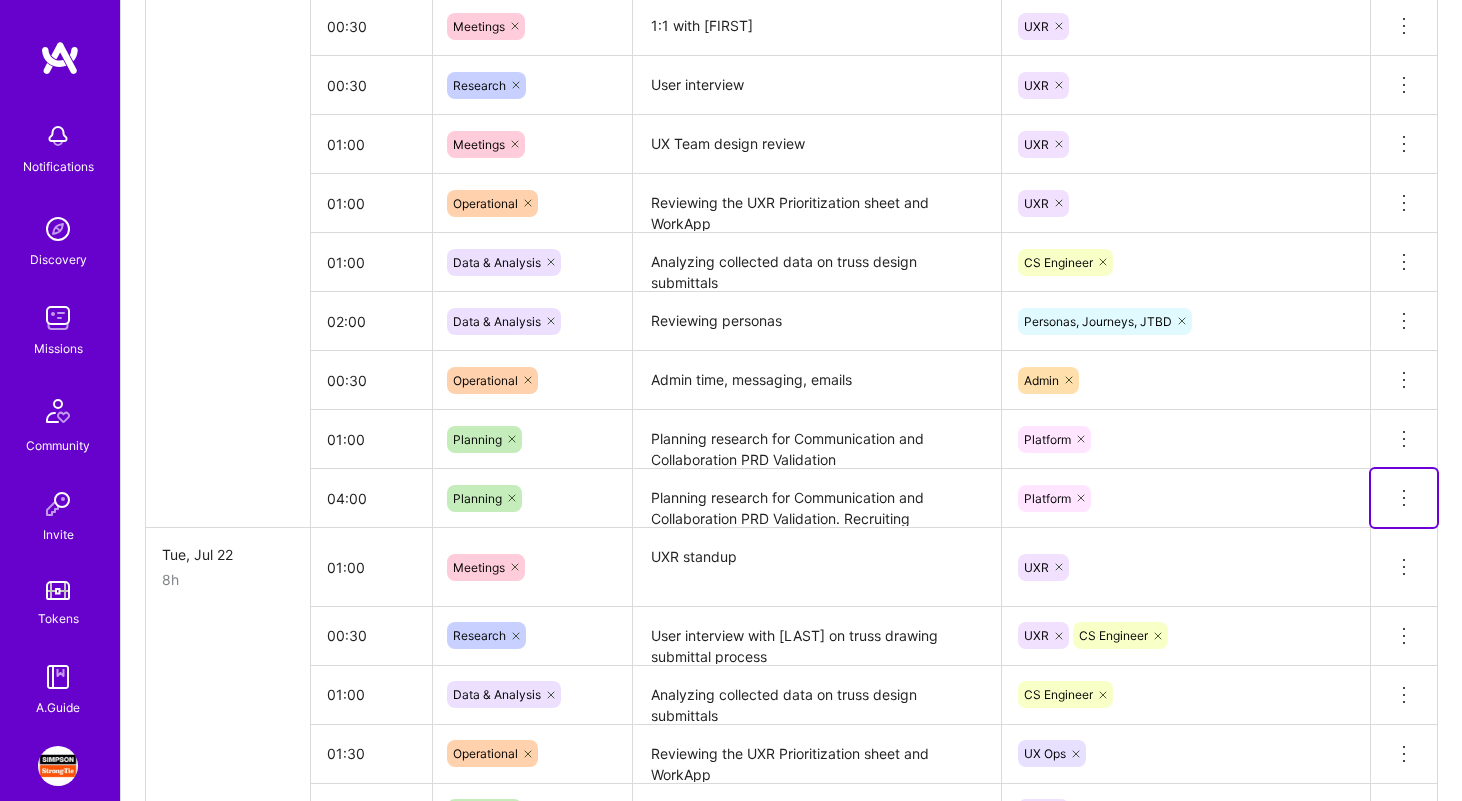 click 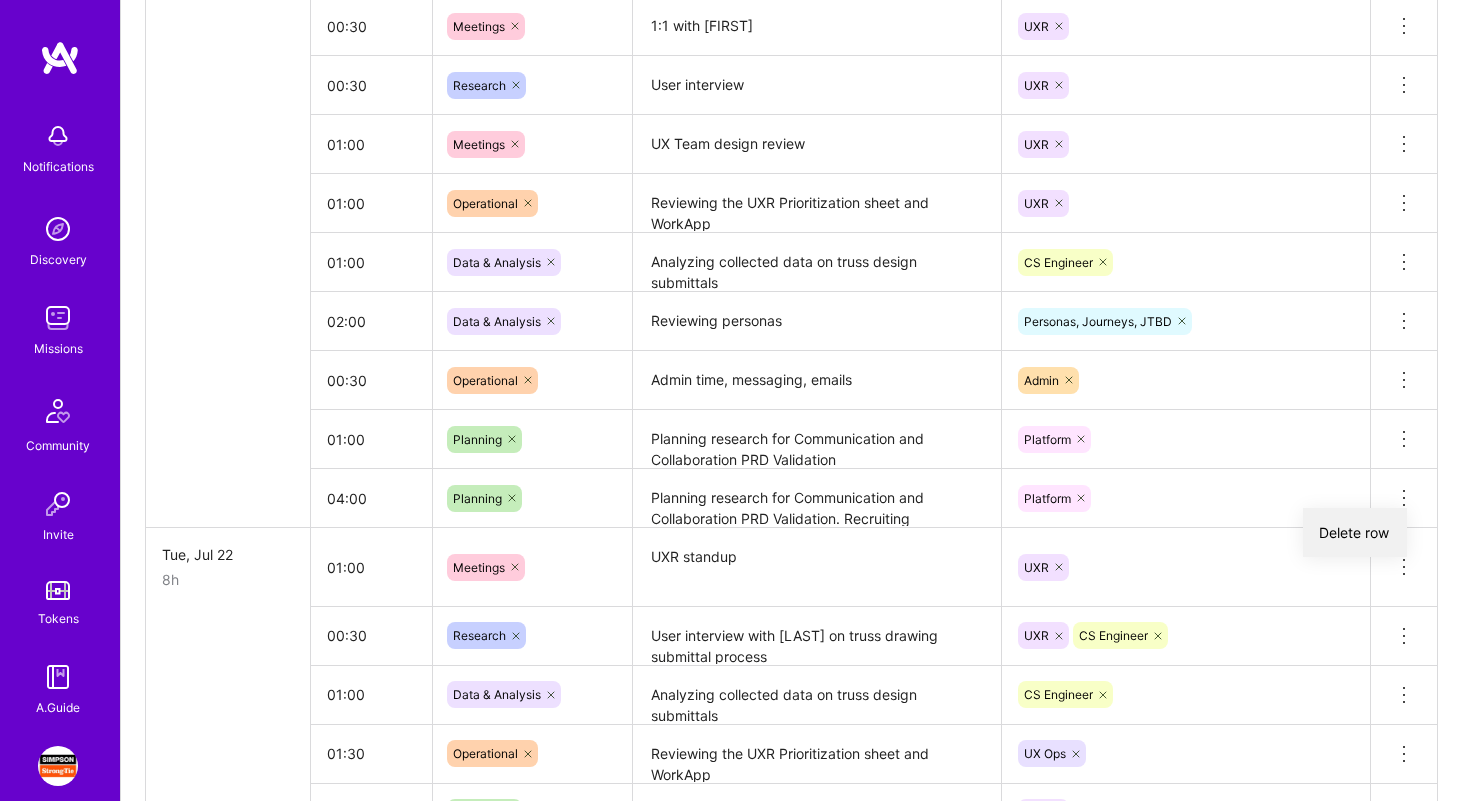 click on "Delete row" at bounding box center (1355, 532) 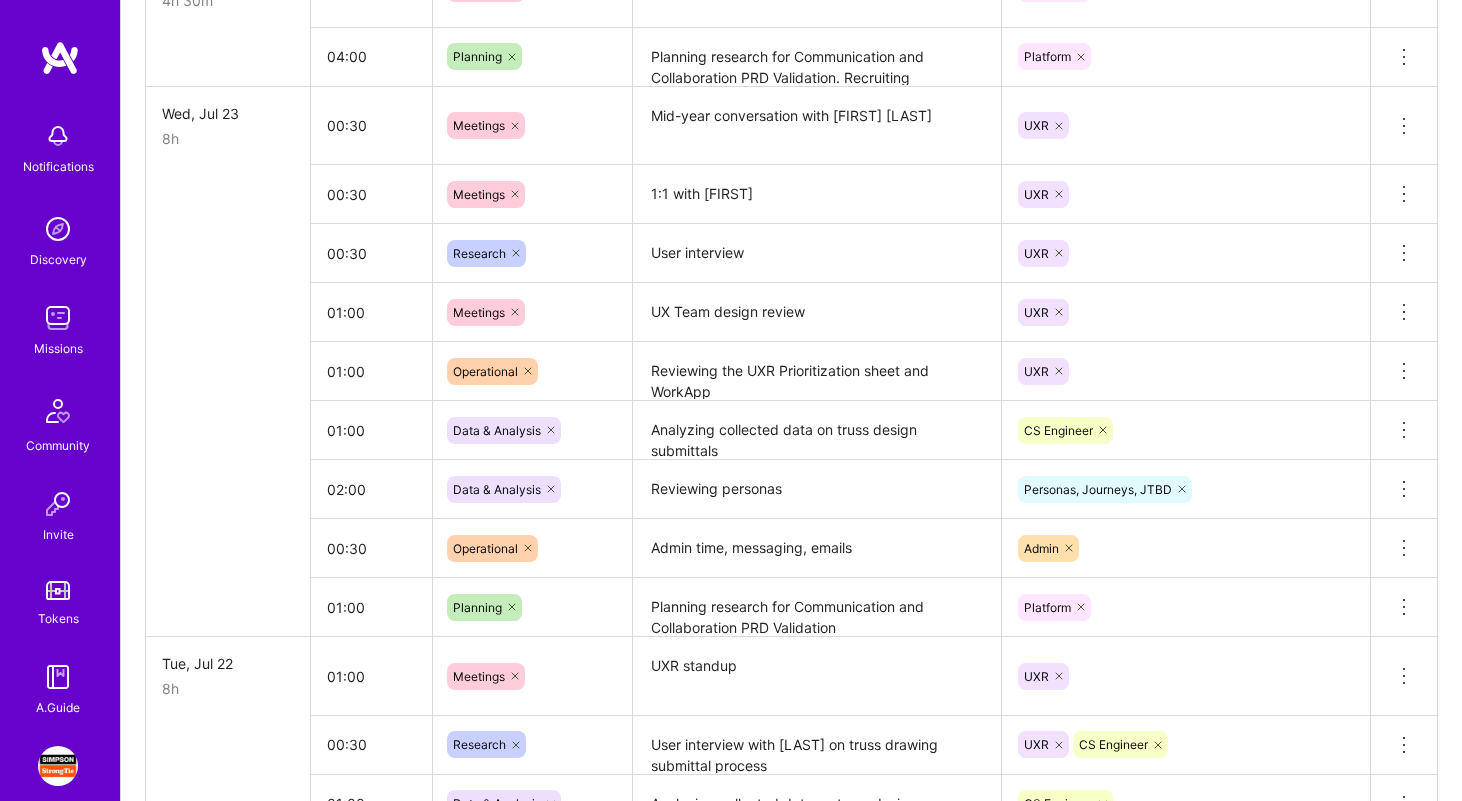 scroll, scrollTop: 665, scrollLeft: 0, axis: vertical 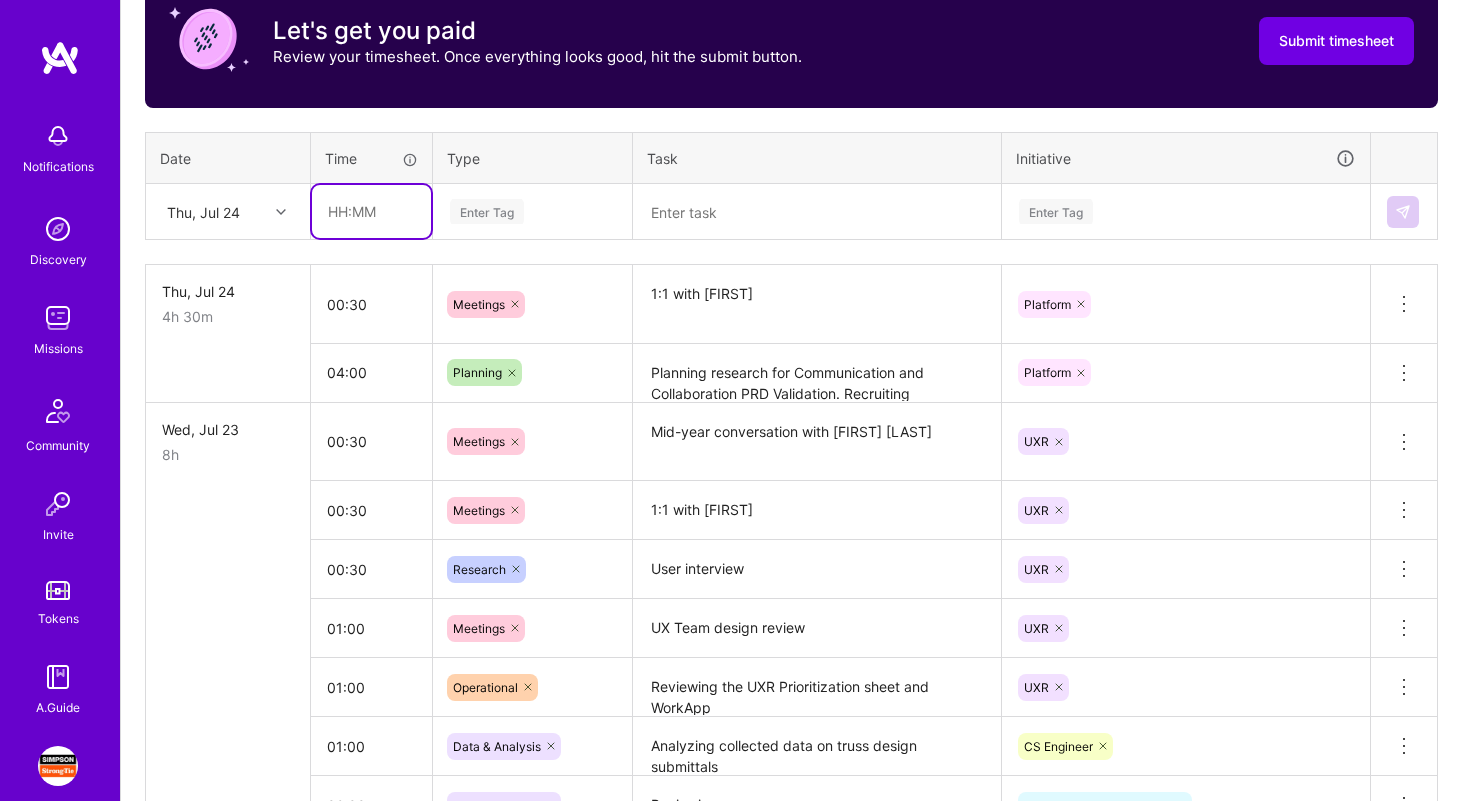 click at bounding box center [371, 211] 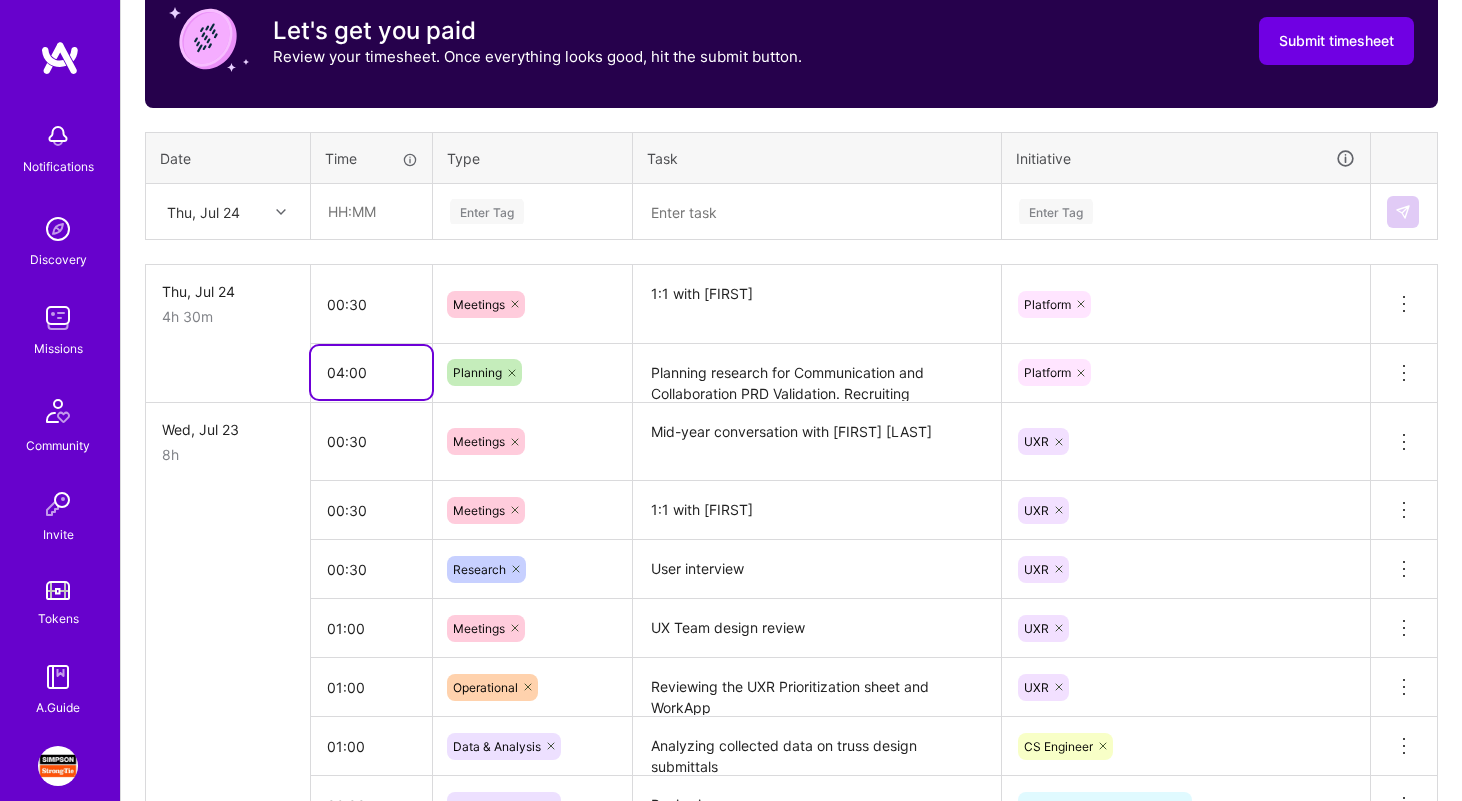 click on "04:00" at bounding box center [371, 372] 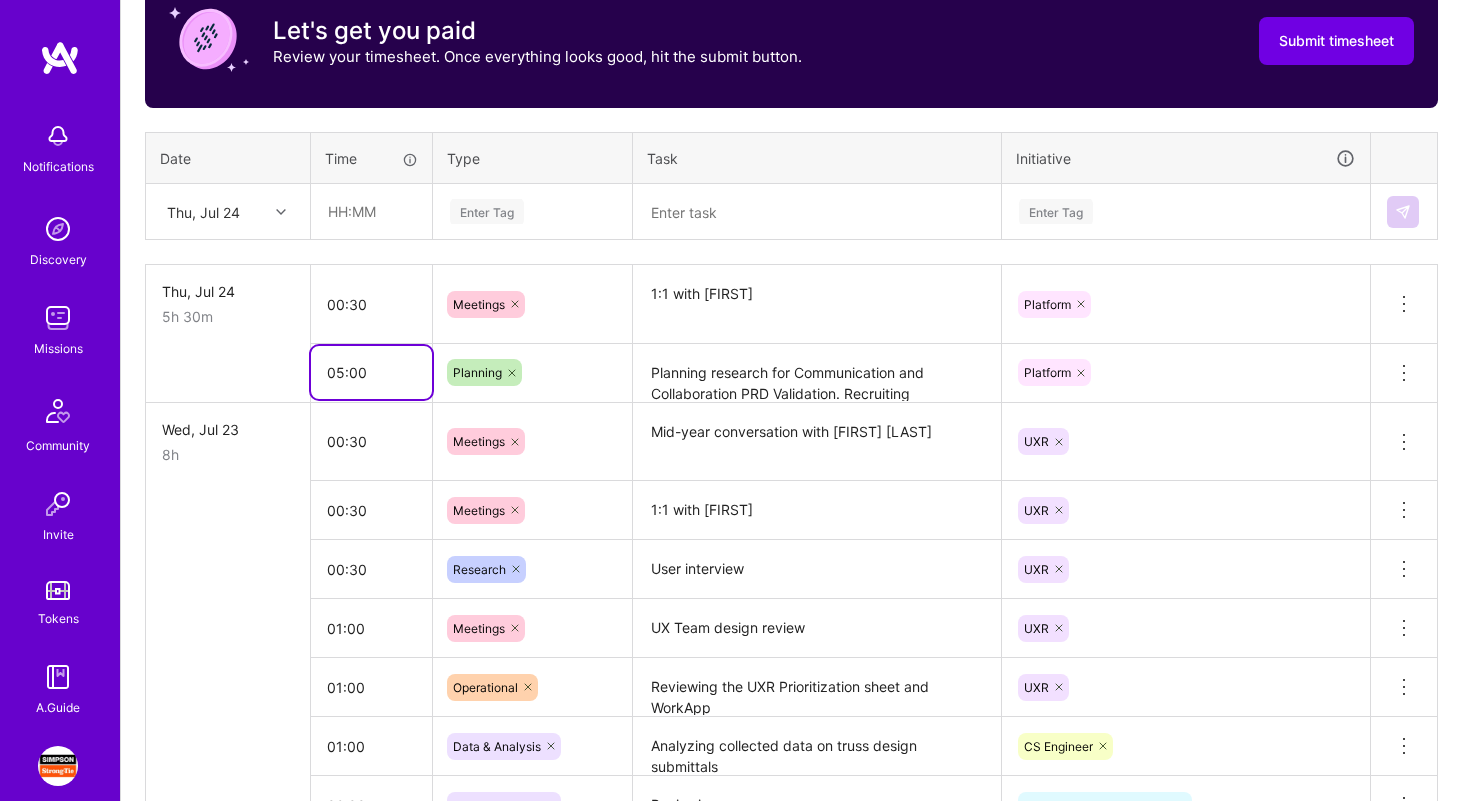 type on "05:00" 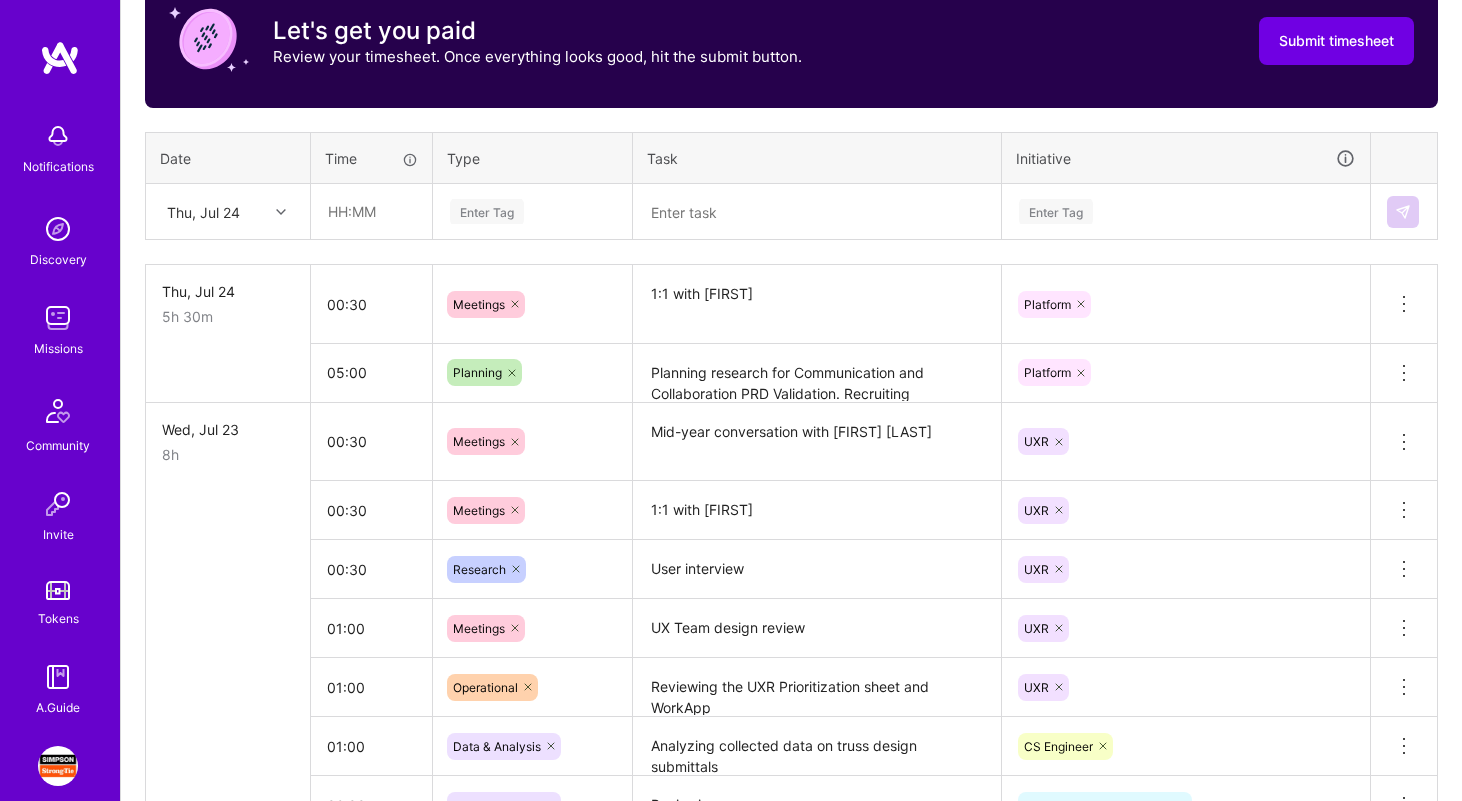 click on "Planning research for Communication and Collaboration PRD Validation. Recruiting customers. Developing user survey" at bounding box center [817, 373] 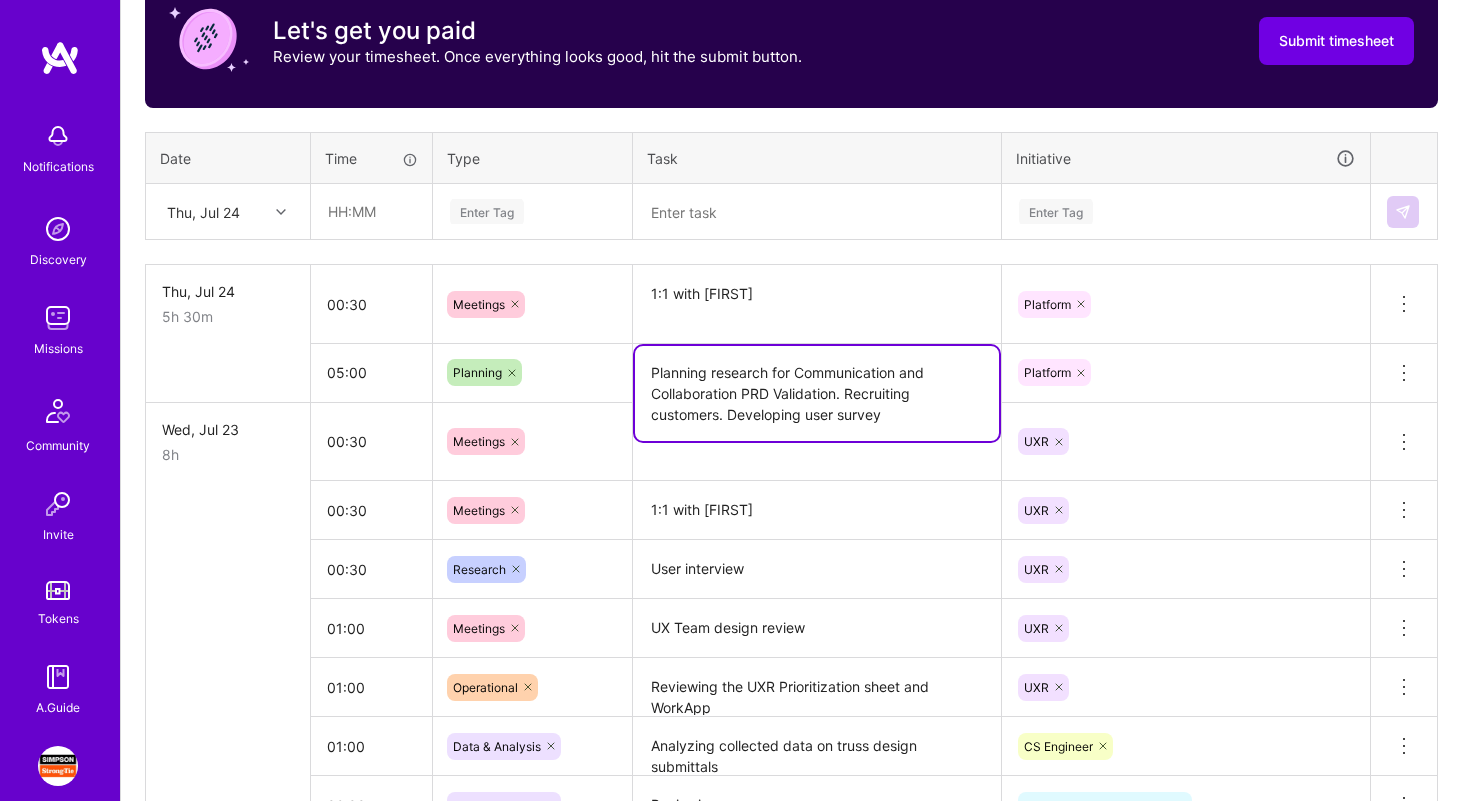 click on "User interview" at bounding box center [817, 569] 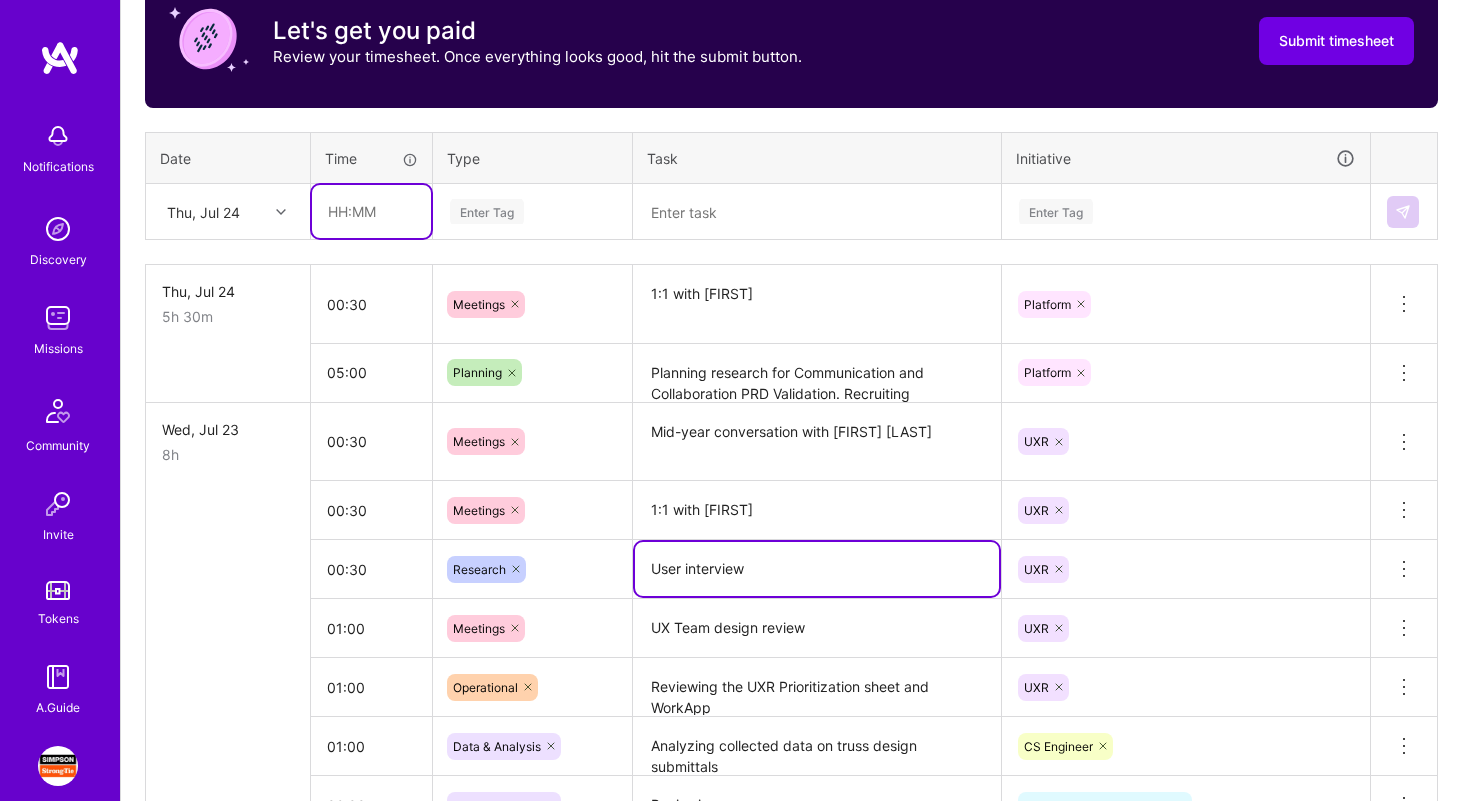 click at bounding box center [371, 211] 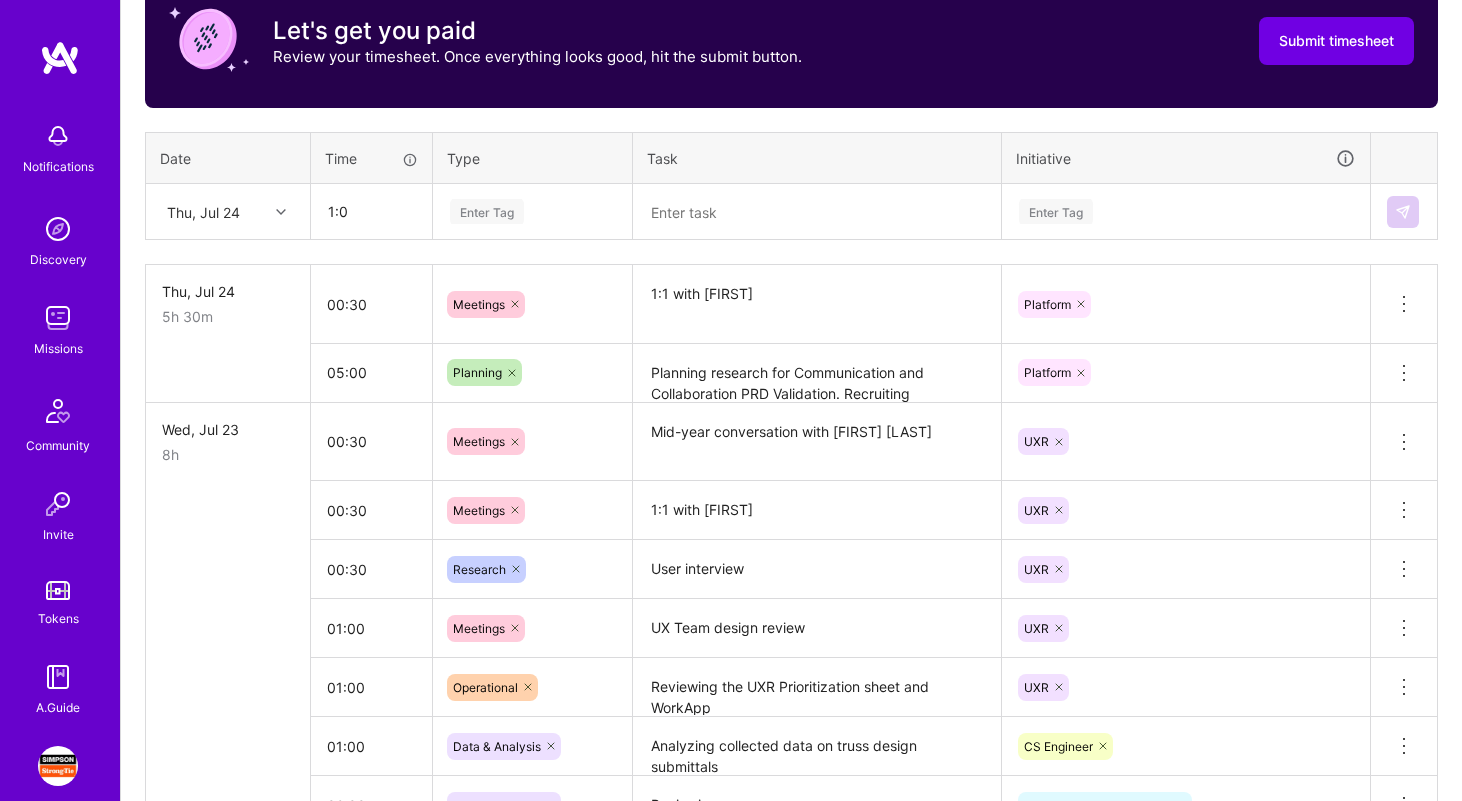 type on "01:00" 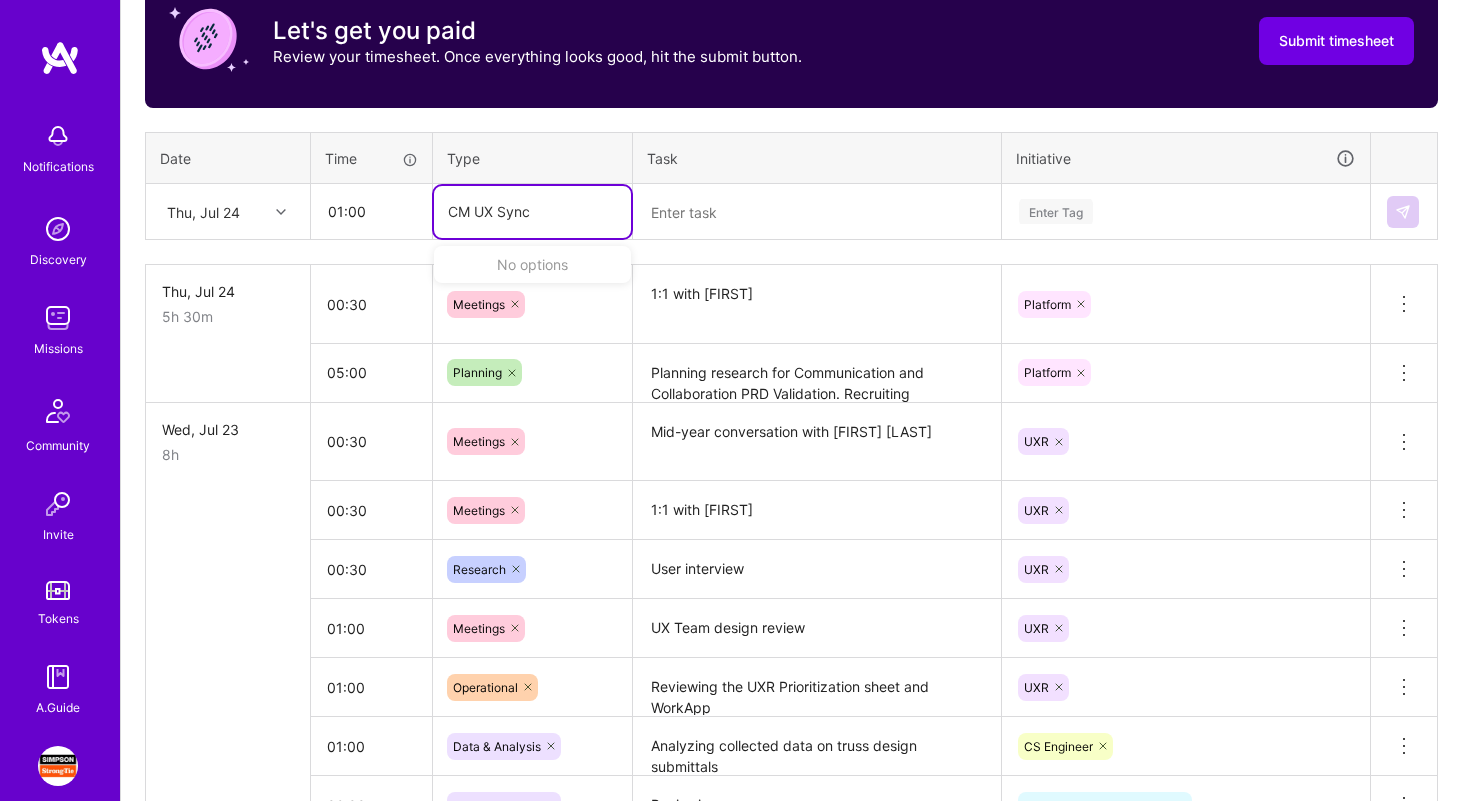 type on "CM UX Sync" 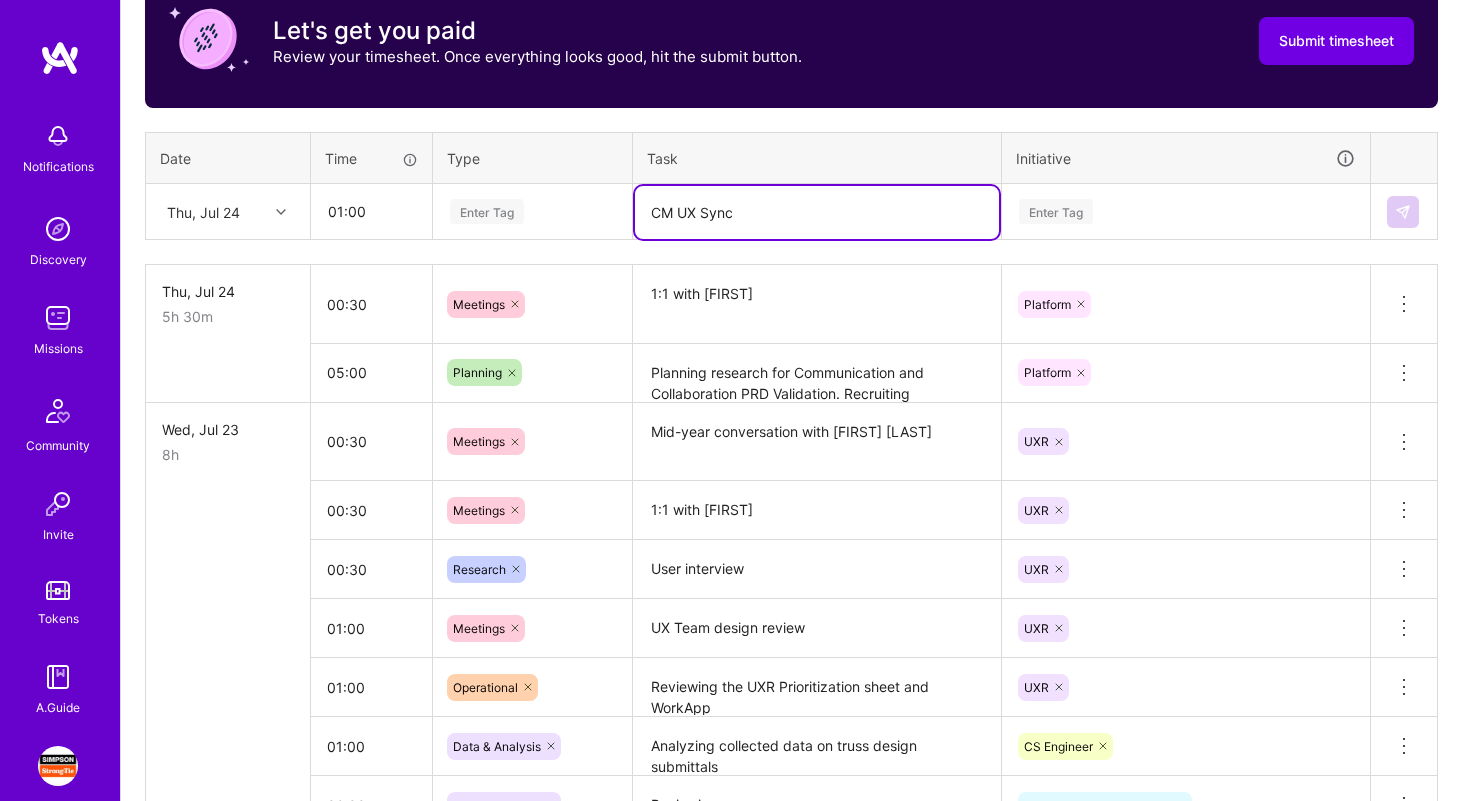 type on "CM UX Sync" 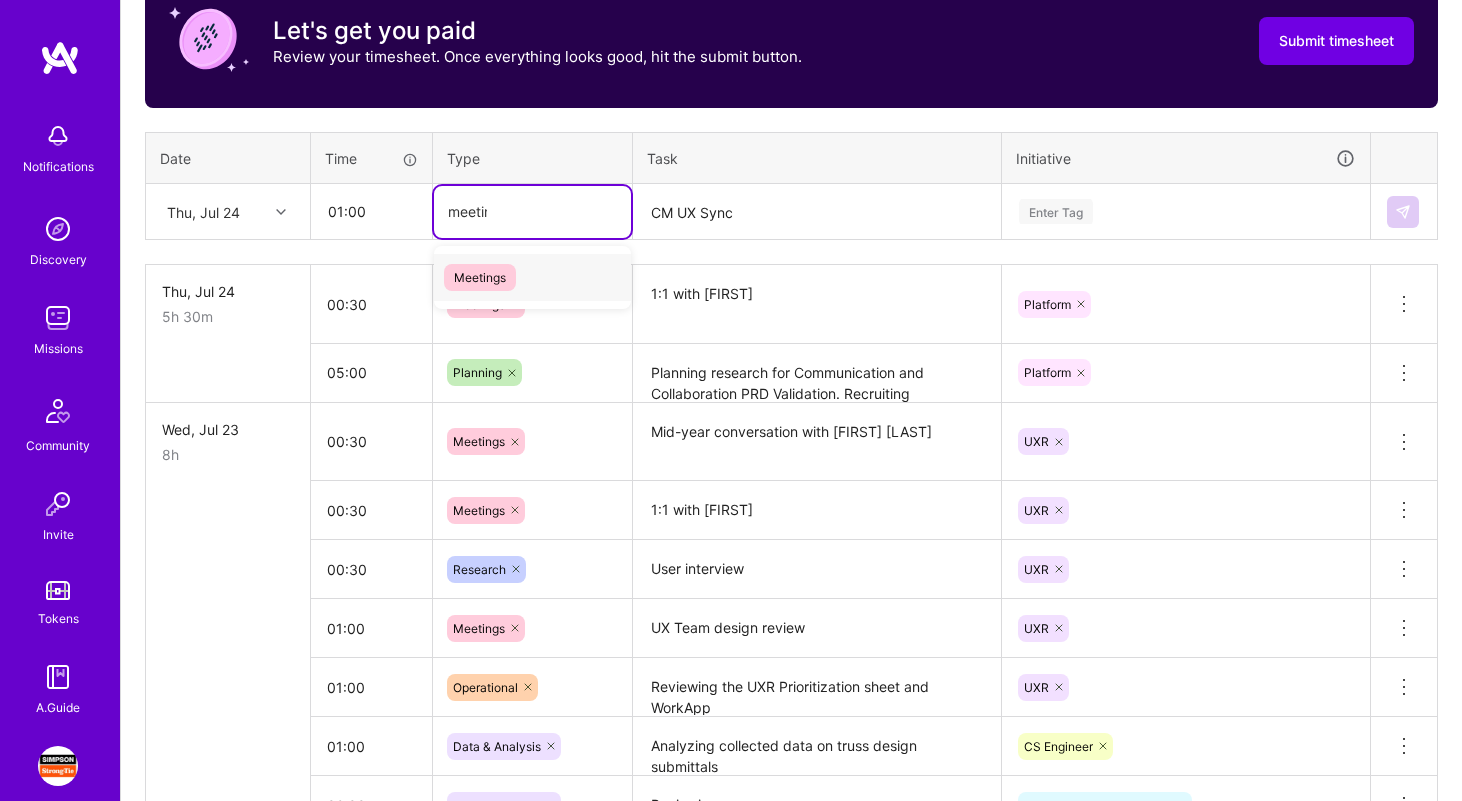 type on "meeting" 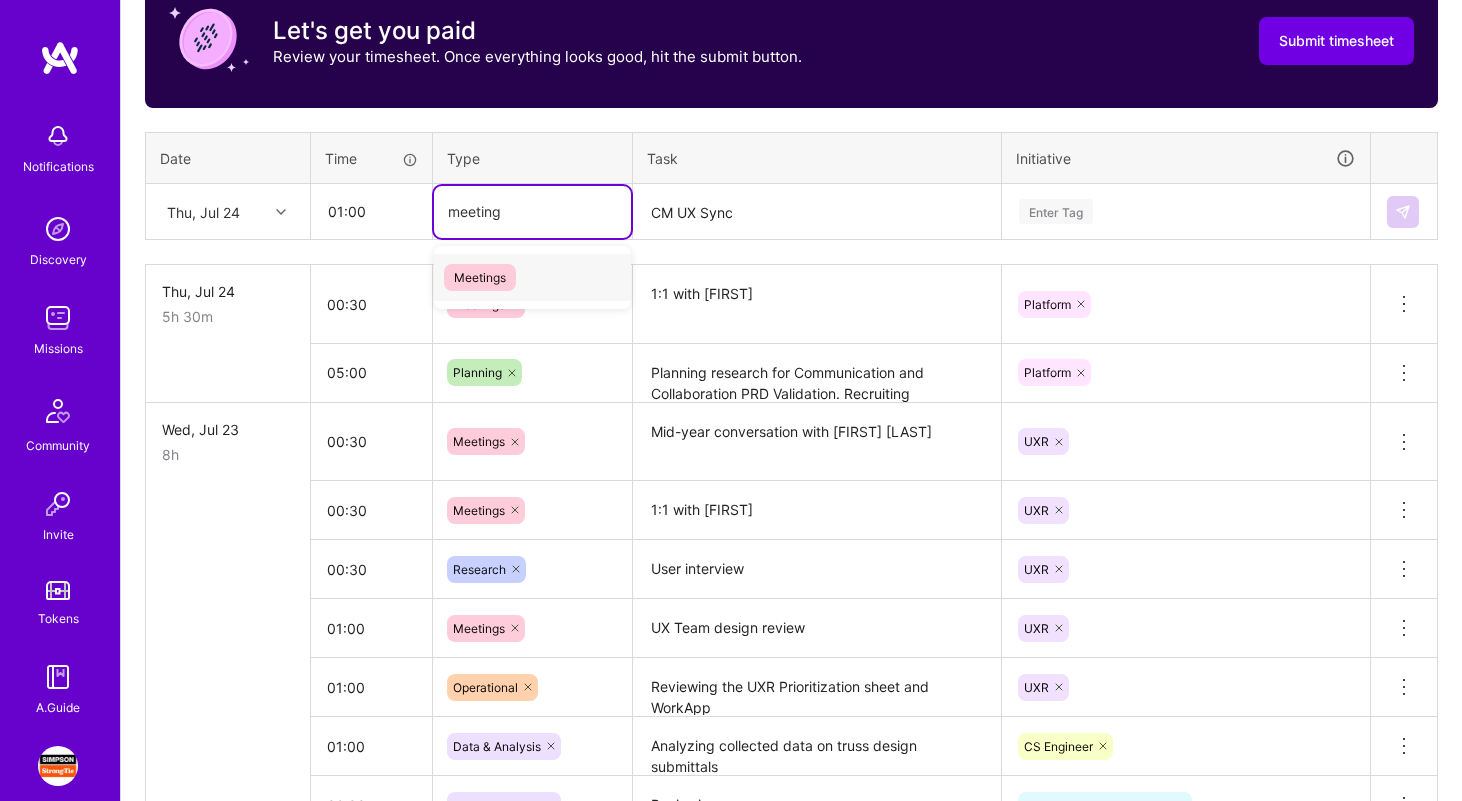 type 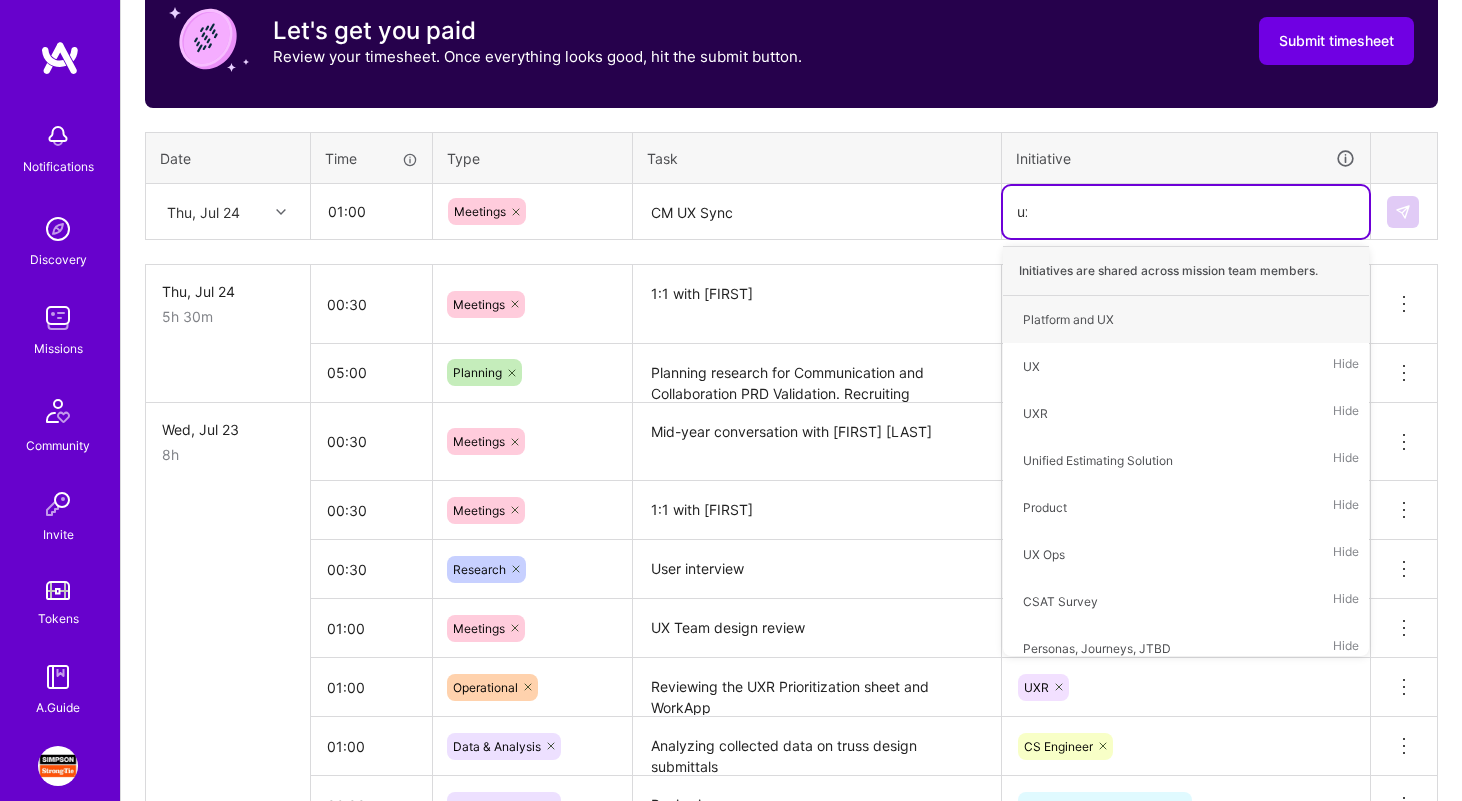 type on "uxr" 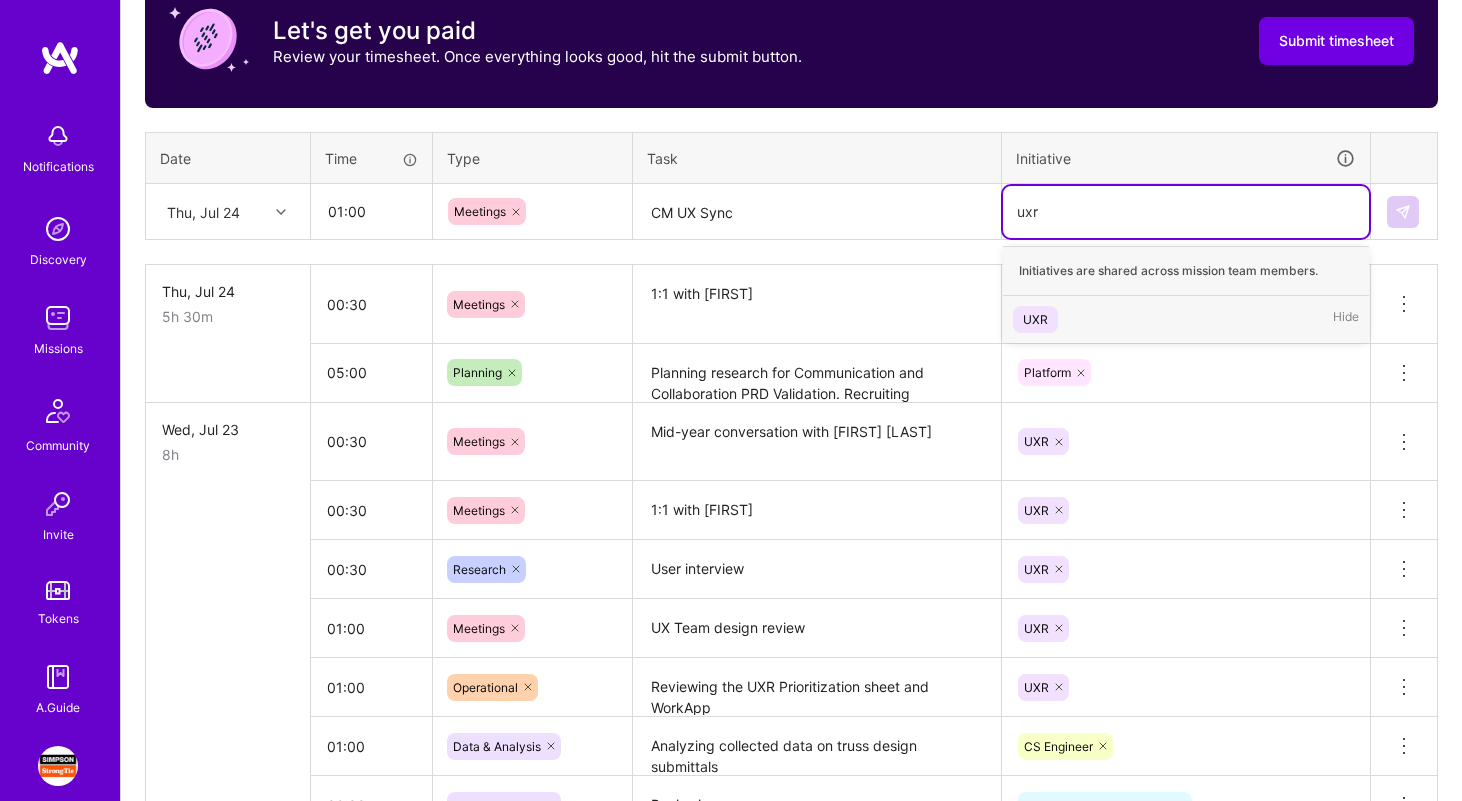 type 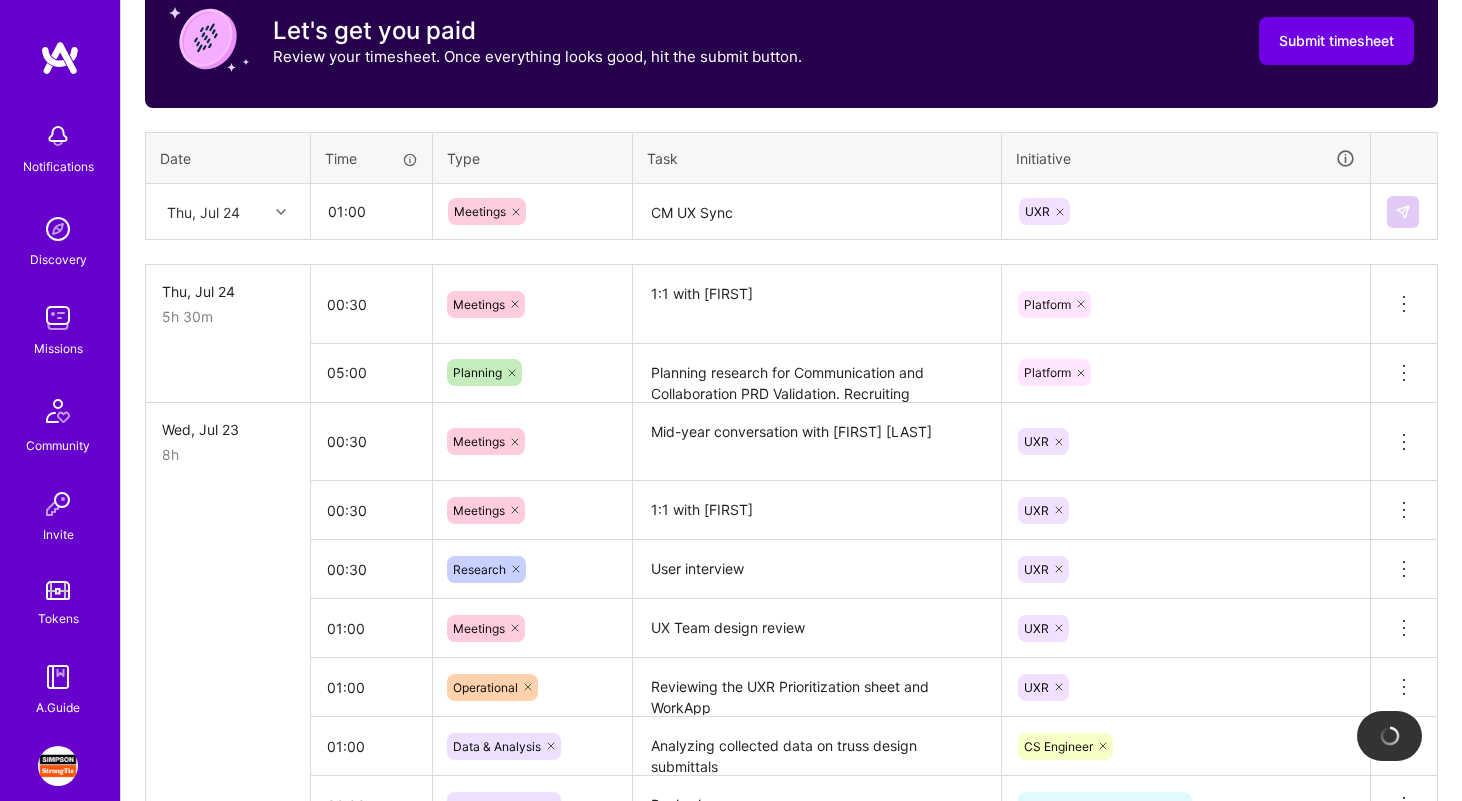 type 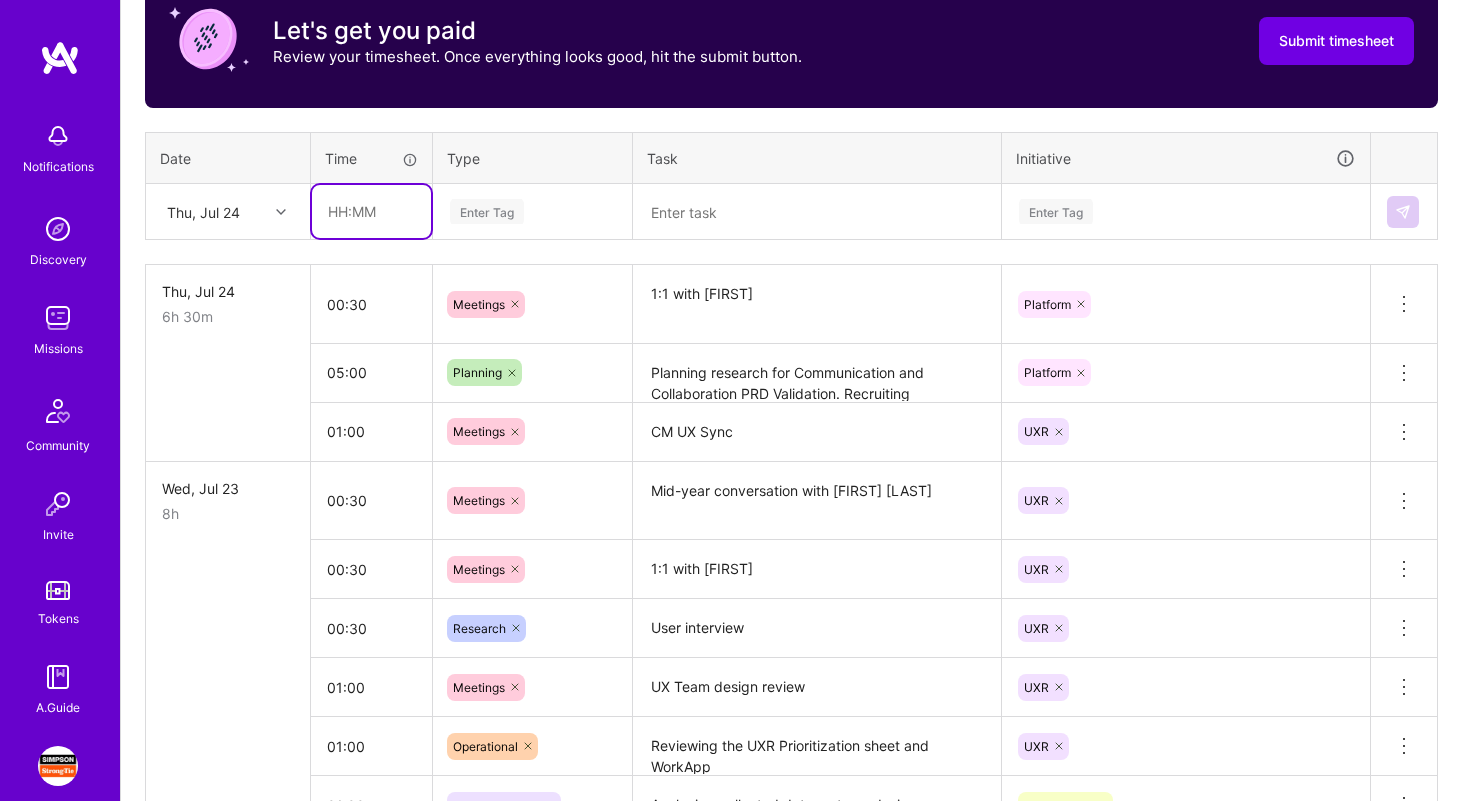 click at bounding box center [371, 211] 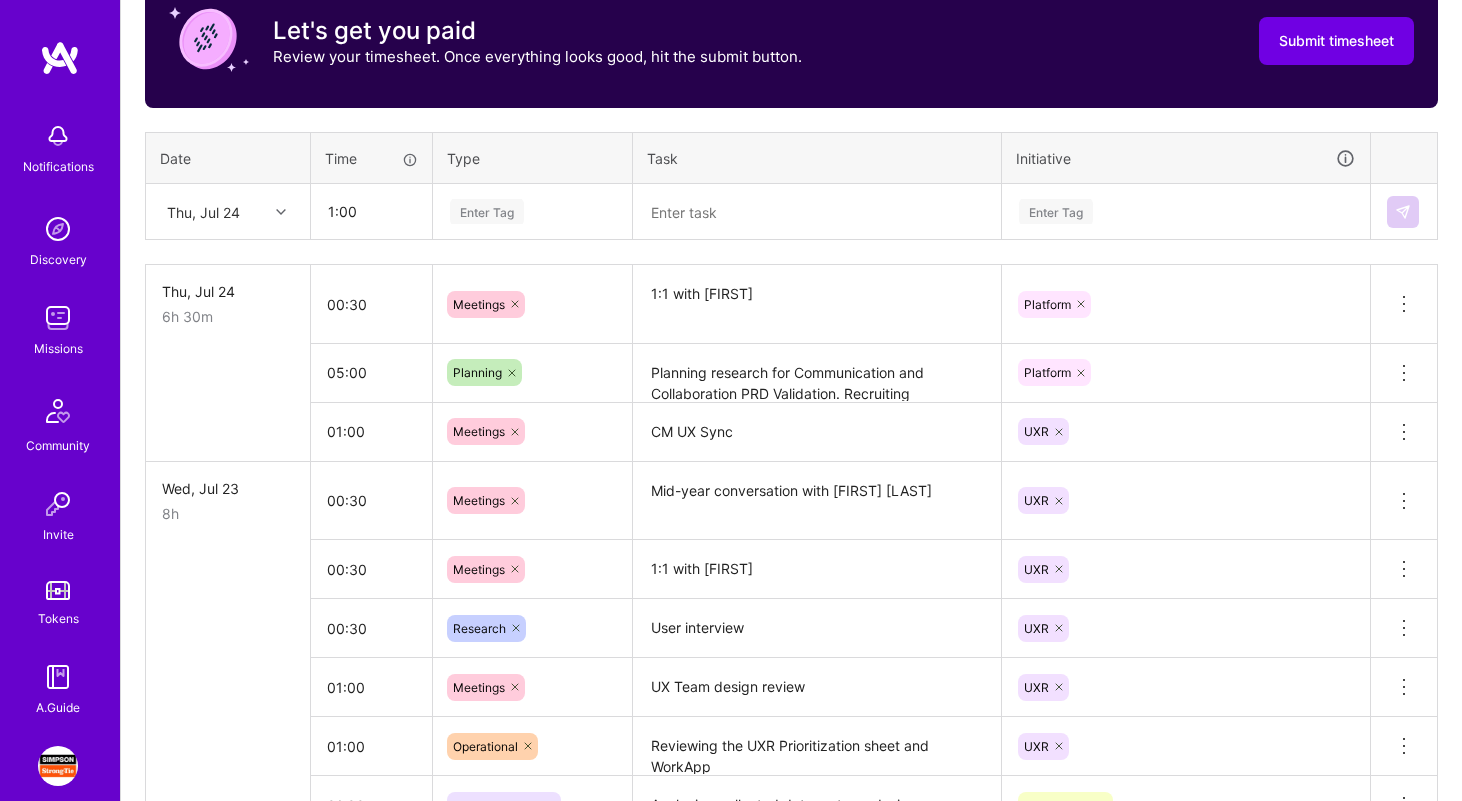 type on "01:00" 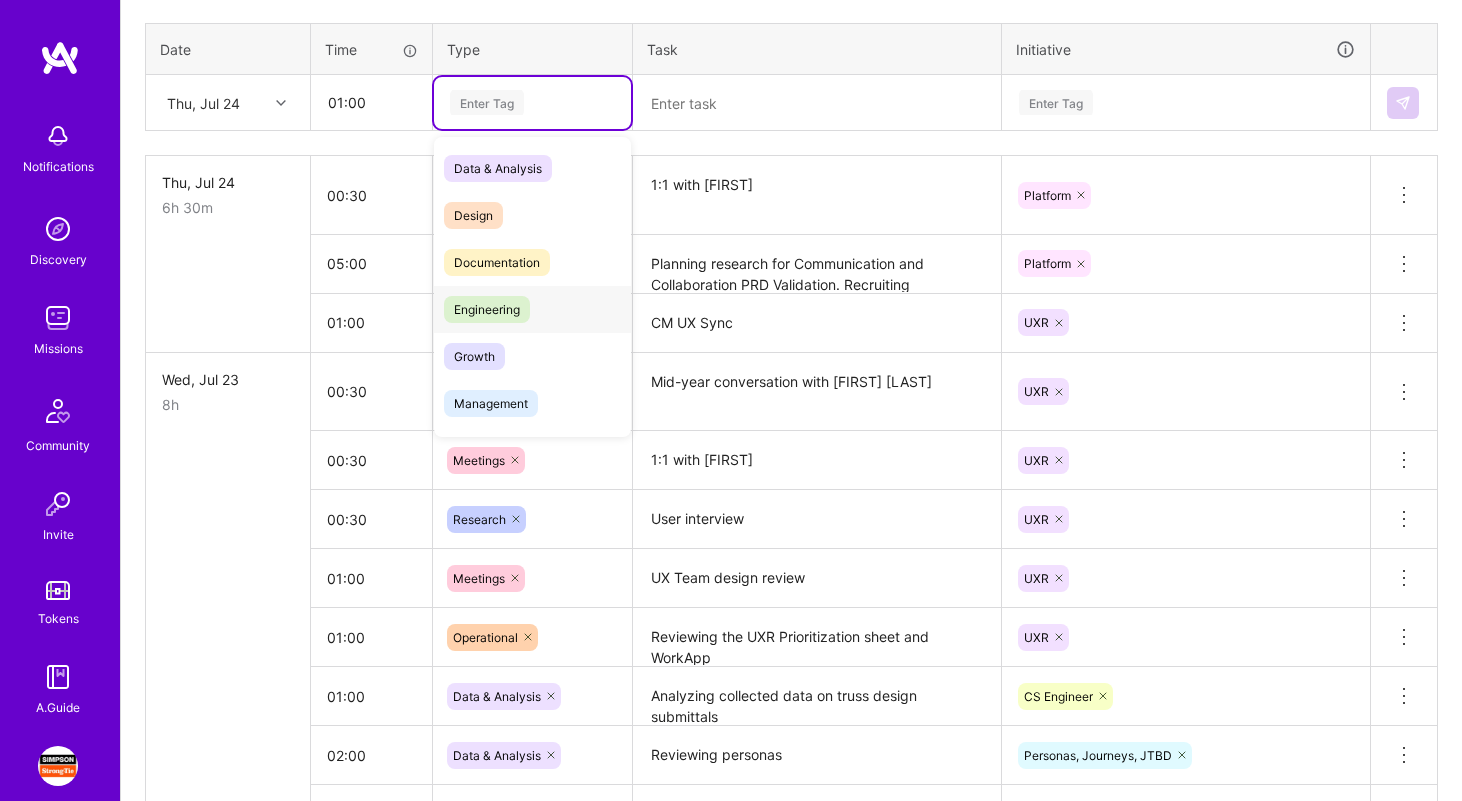 scroll, scrollTop: 727, scrollLeft: 0, axis: vertical 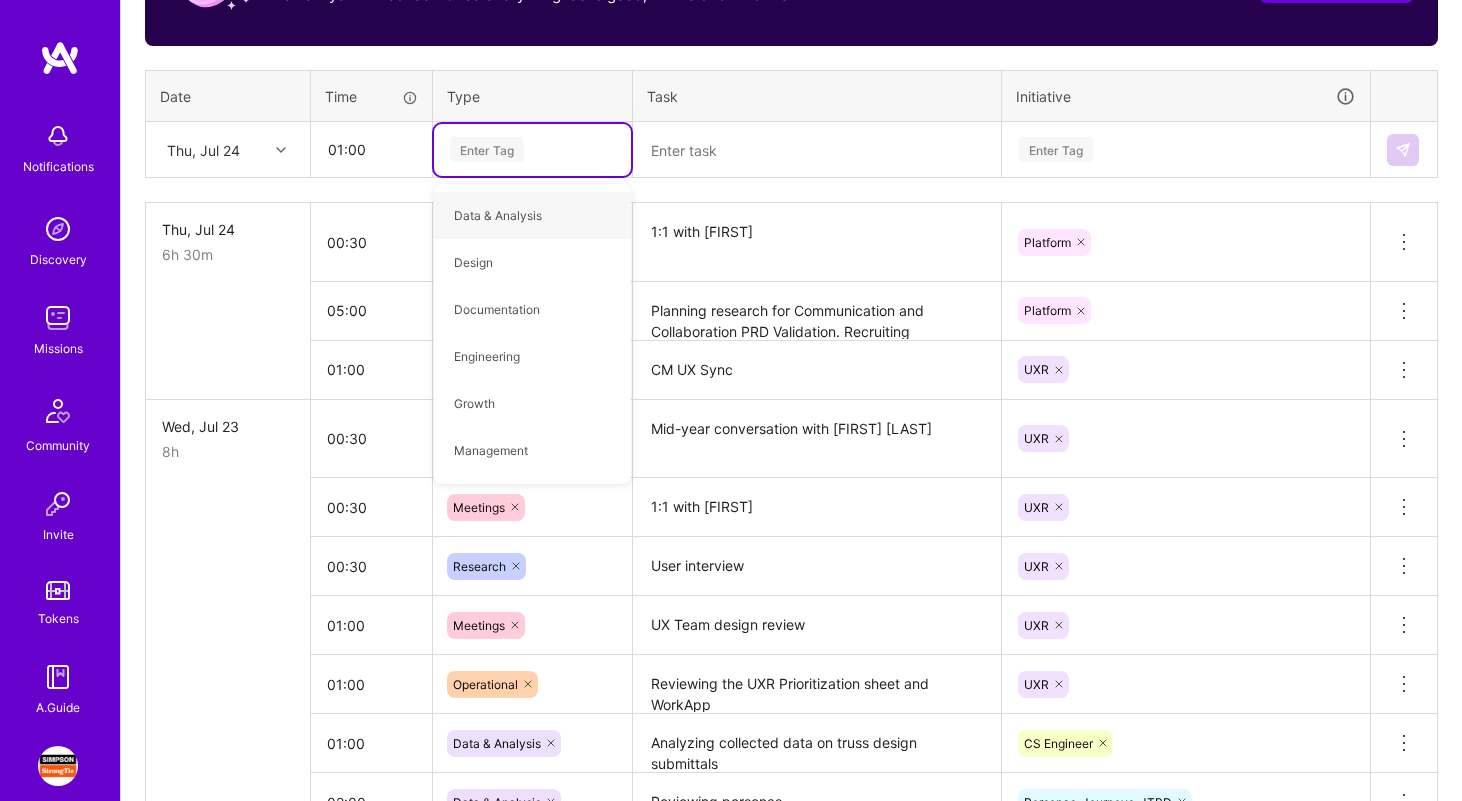 click at bounding box center [817, 150] 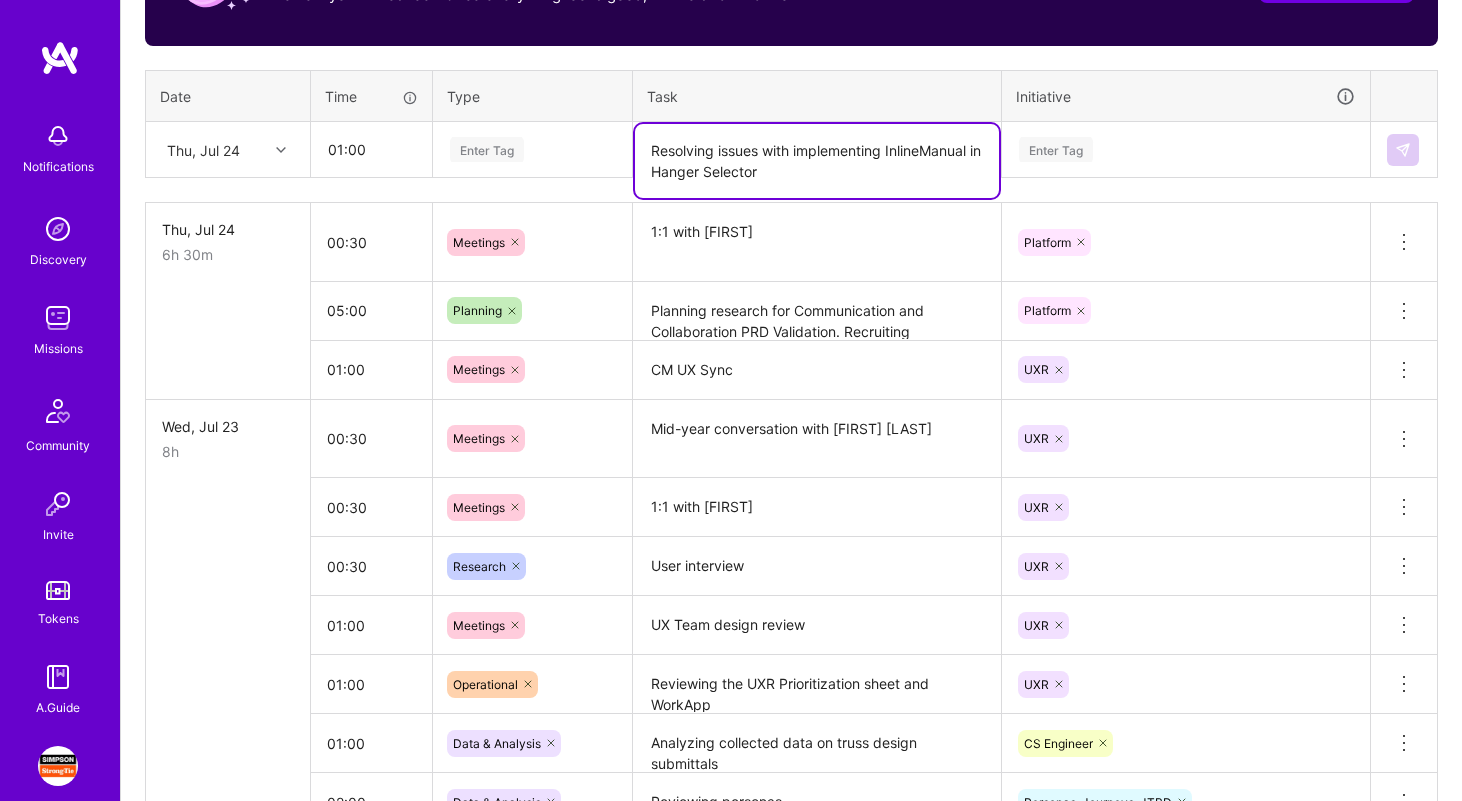 type on "Resolving issues with implementing InlineManual in Hanger Selector" 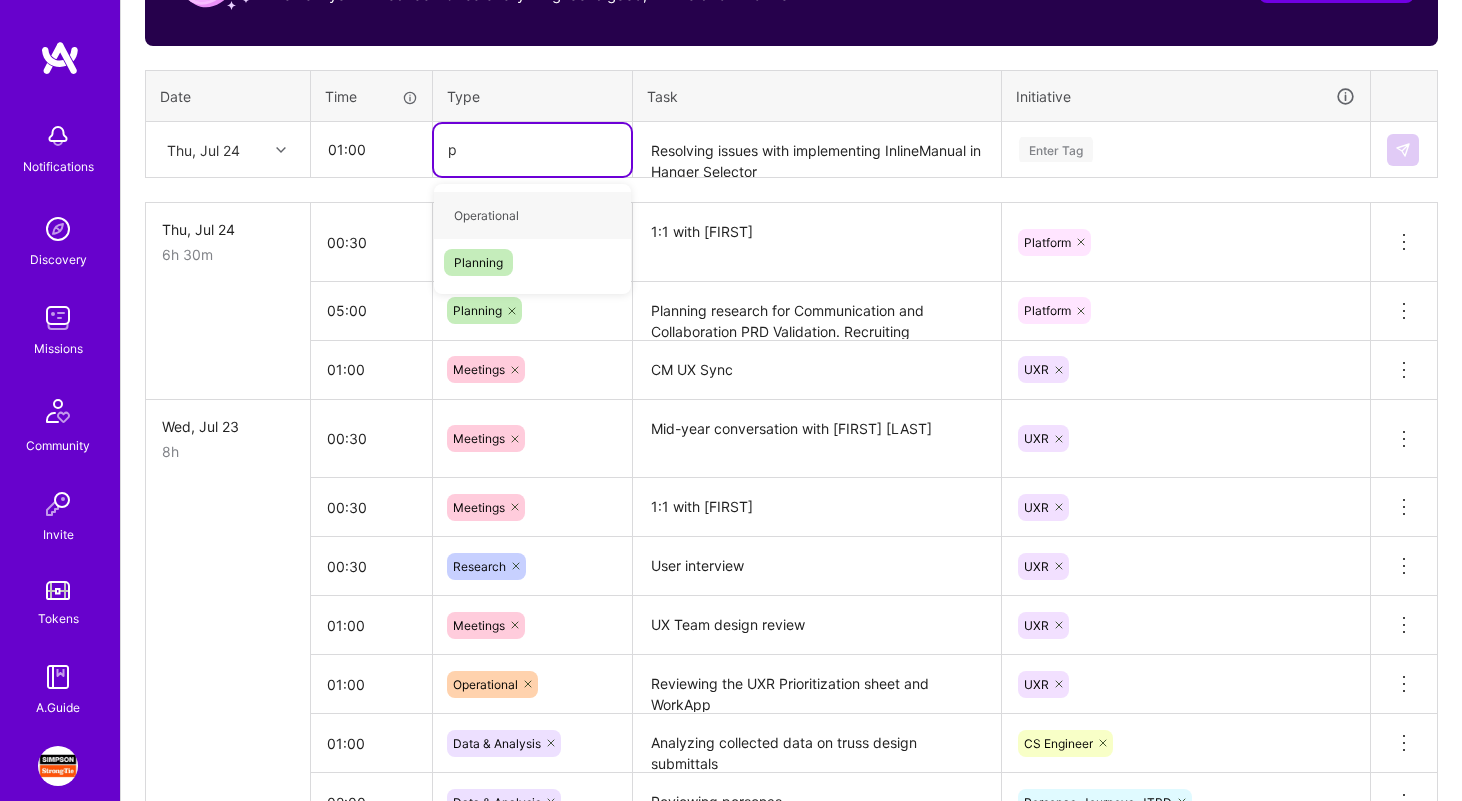 type on "pl" 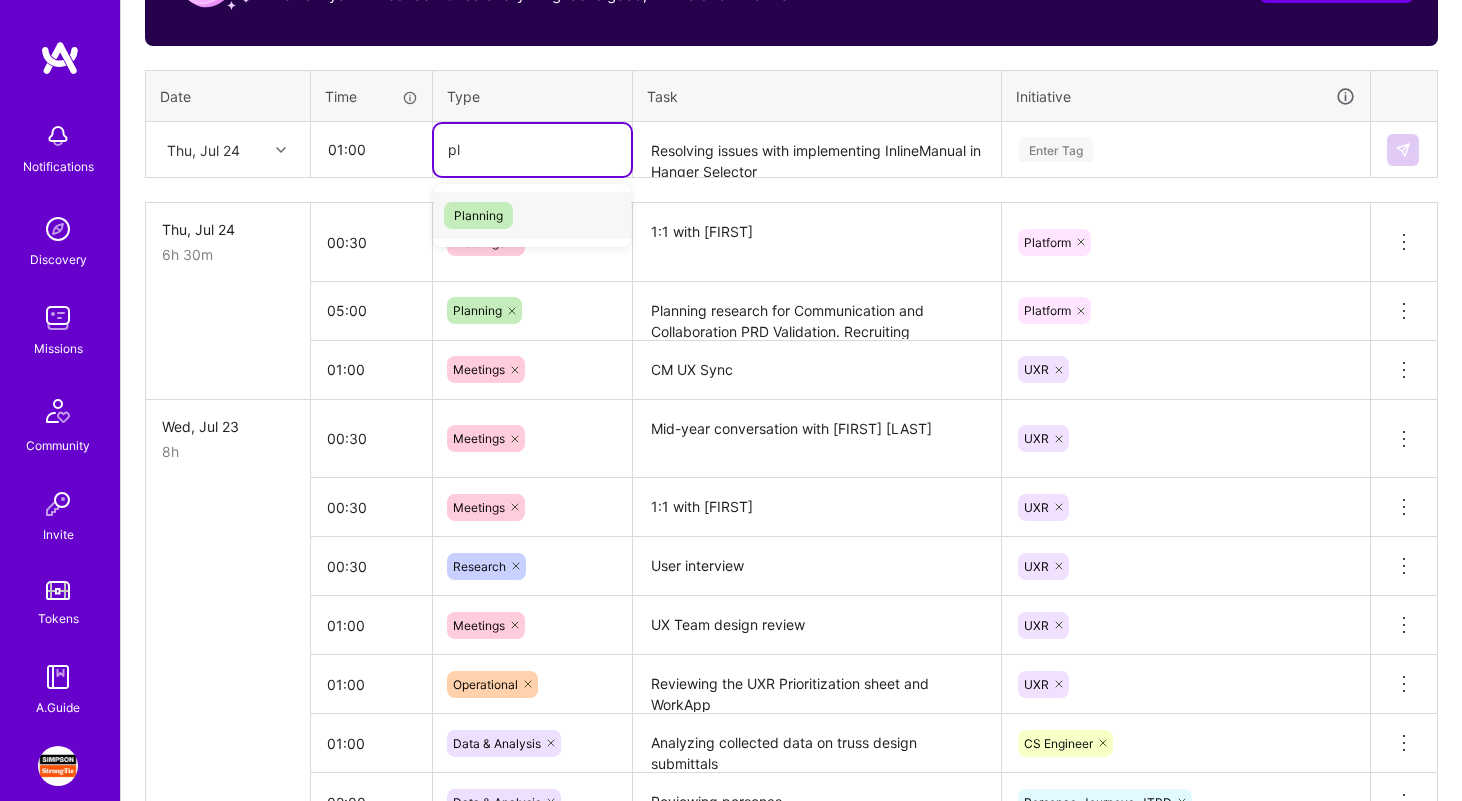 type 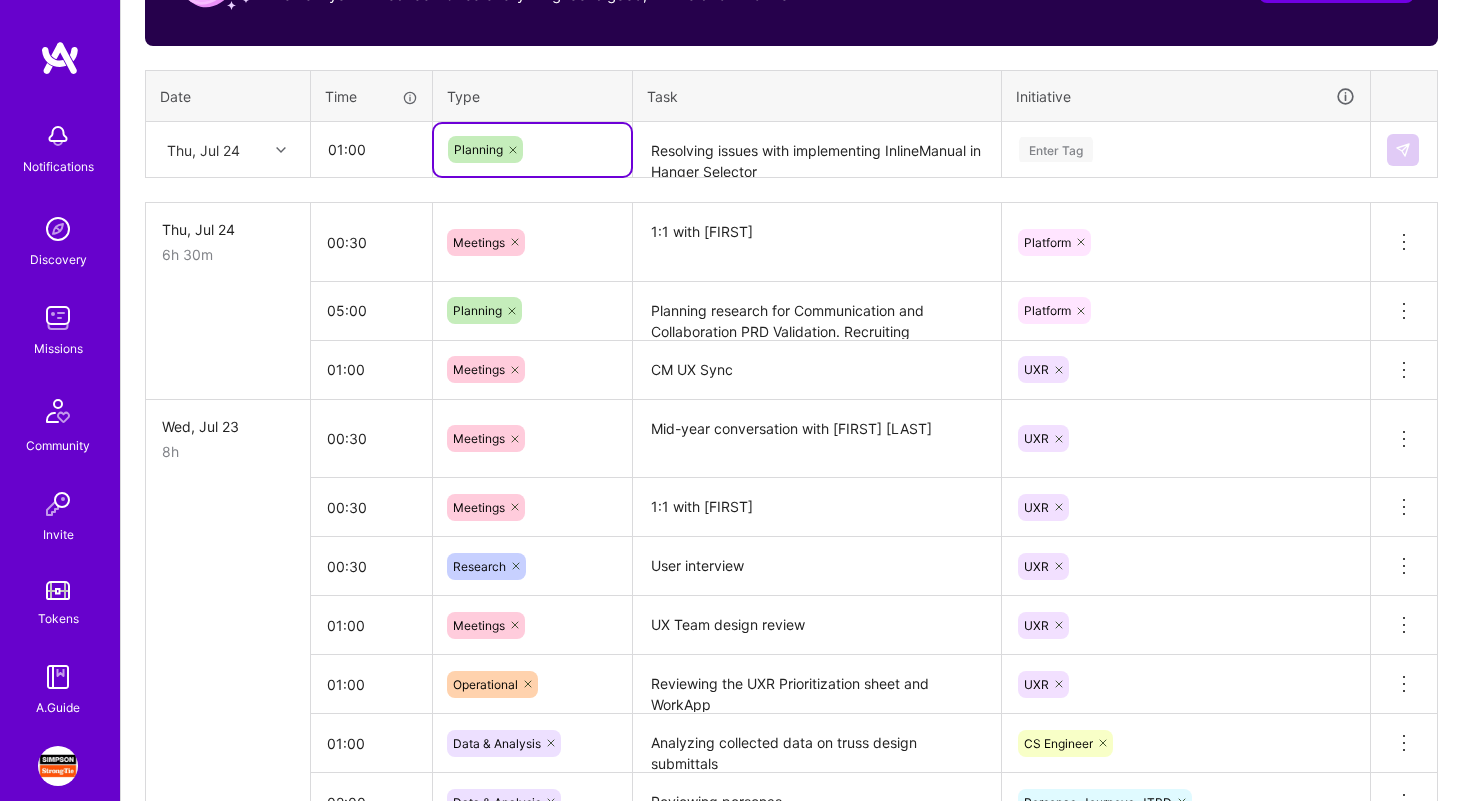 click on "Enter Tag" at bounding box center (1186, 149) 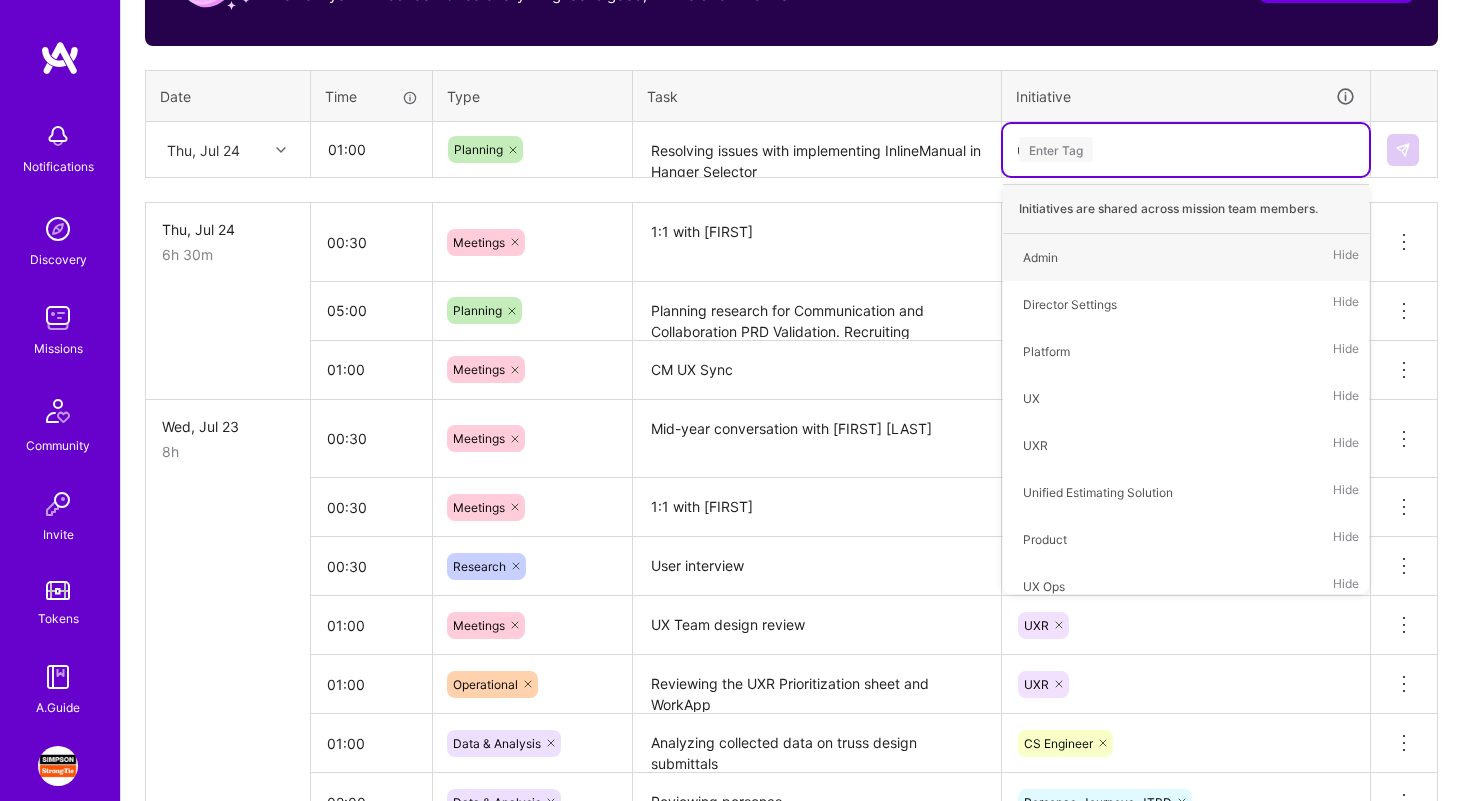 type on "ux" 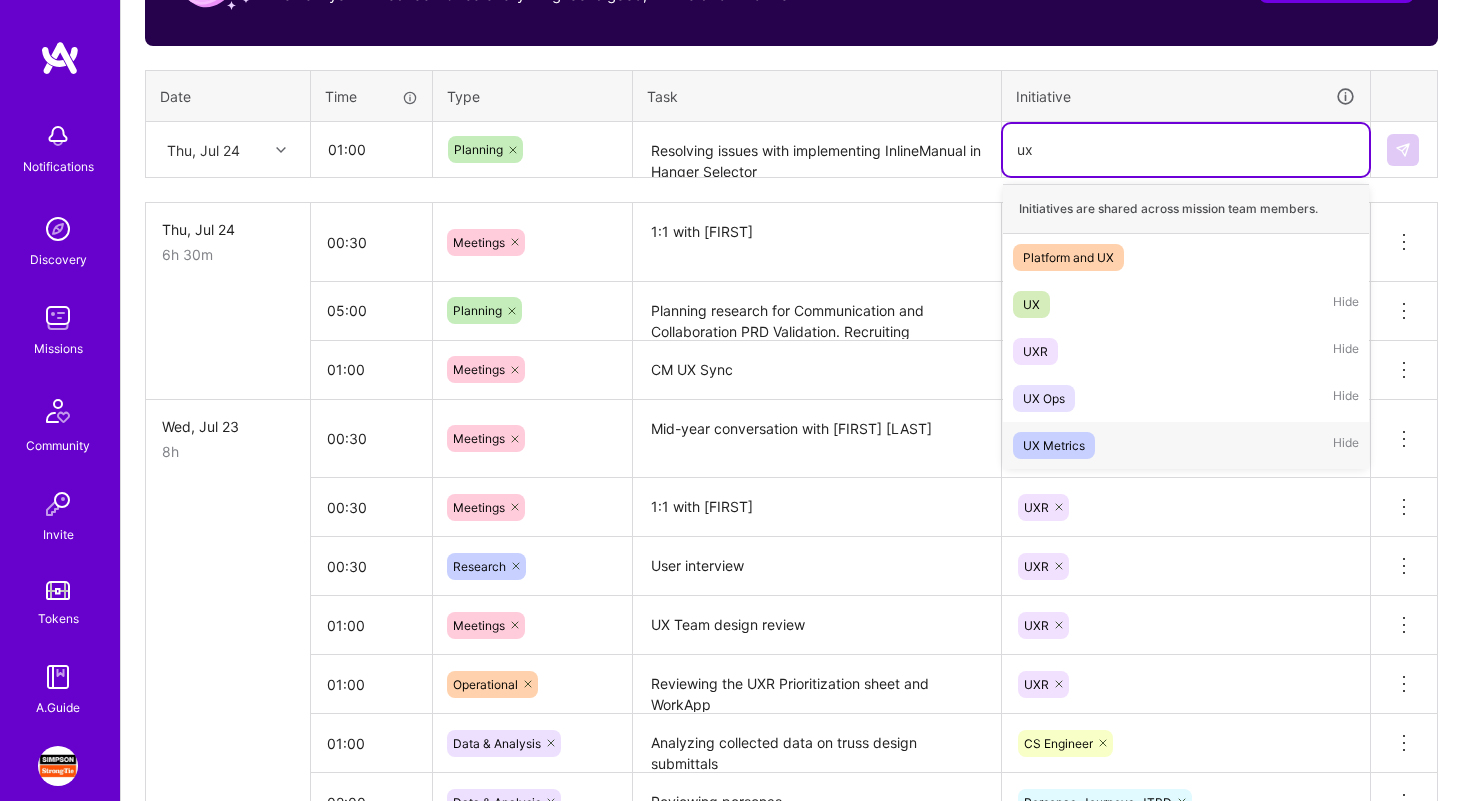 click on "UX Metrics Hide" at bounding box center [1186, 445] 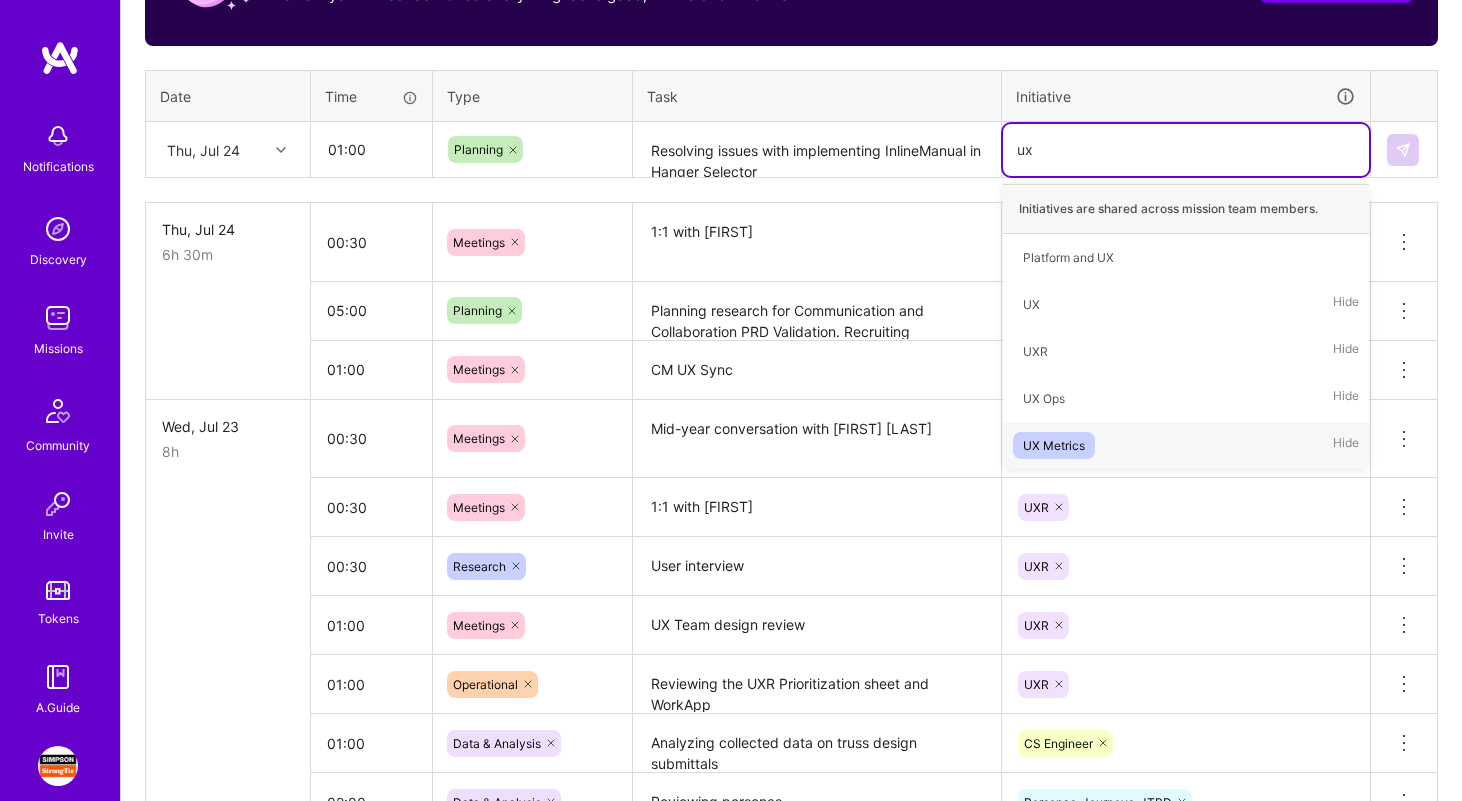 type 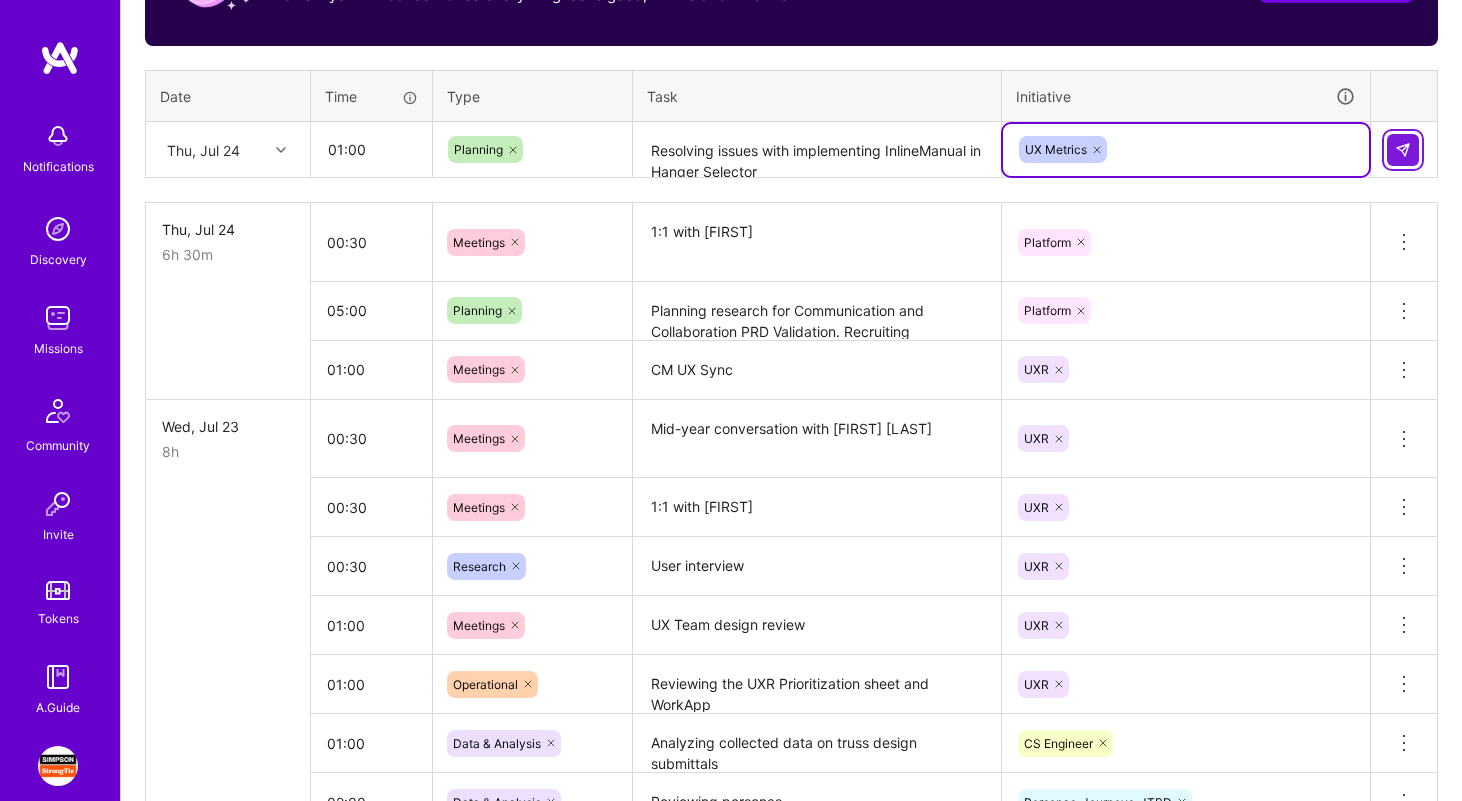 click at bounding box center (1403, 150) 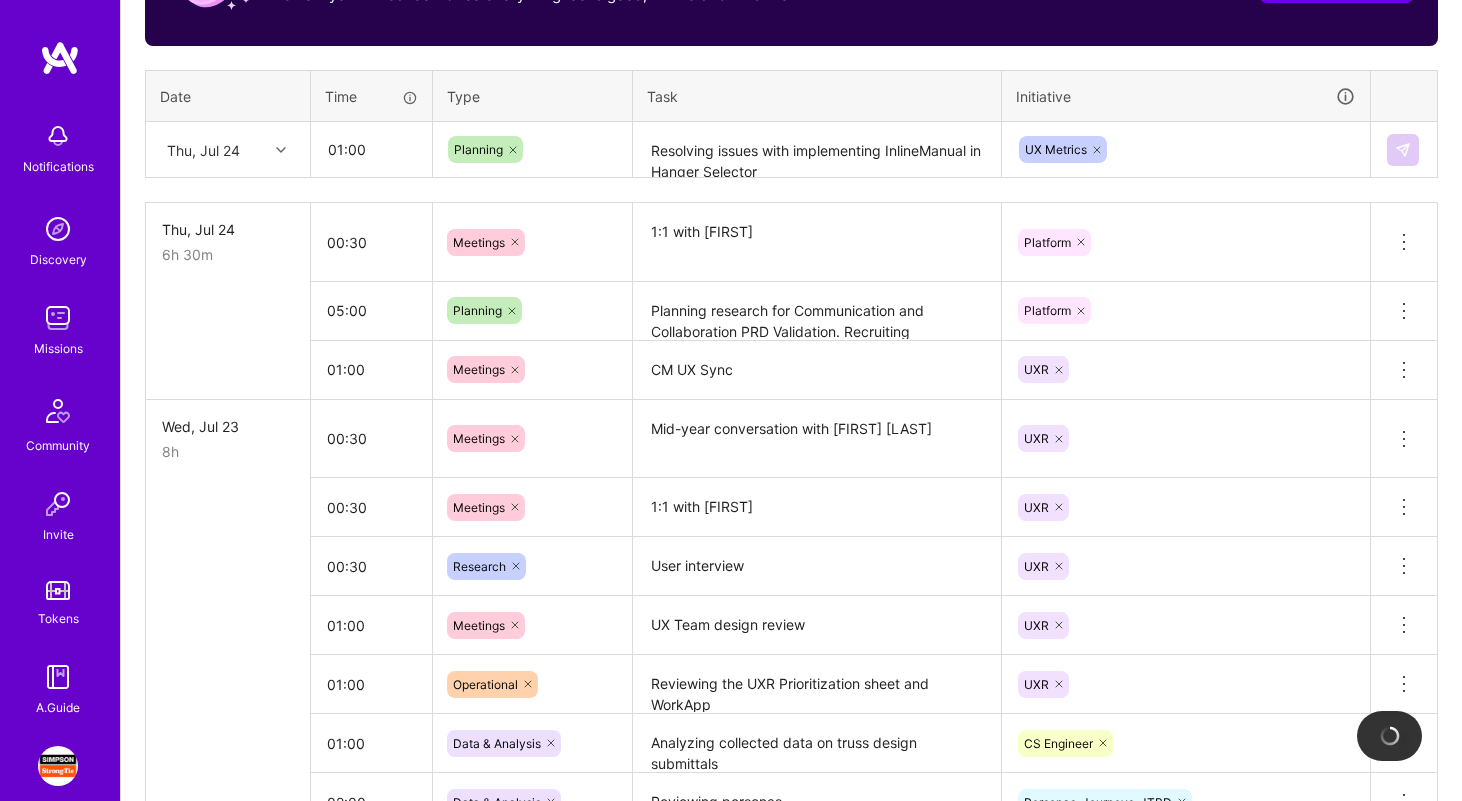 type 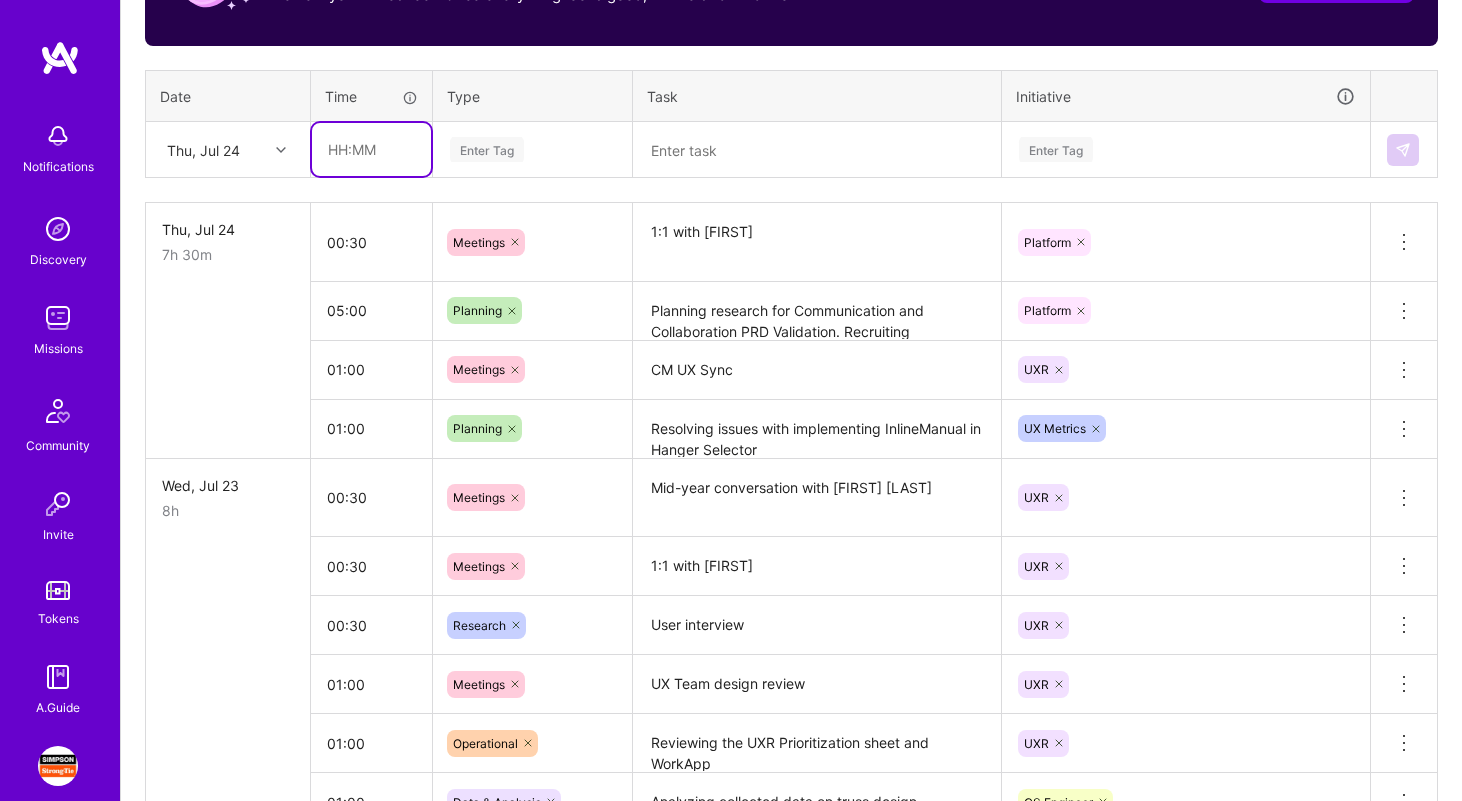 click at bounding box center [371, 149] 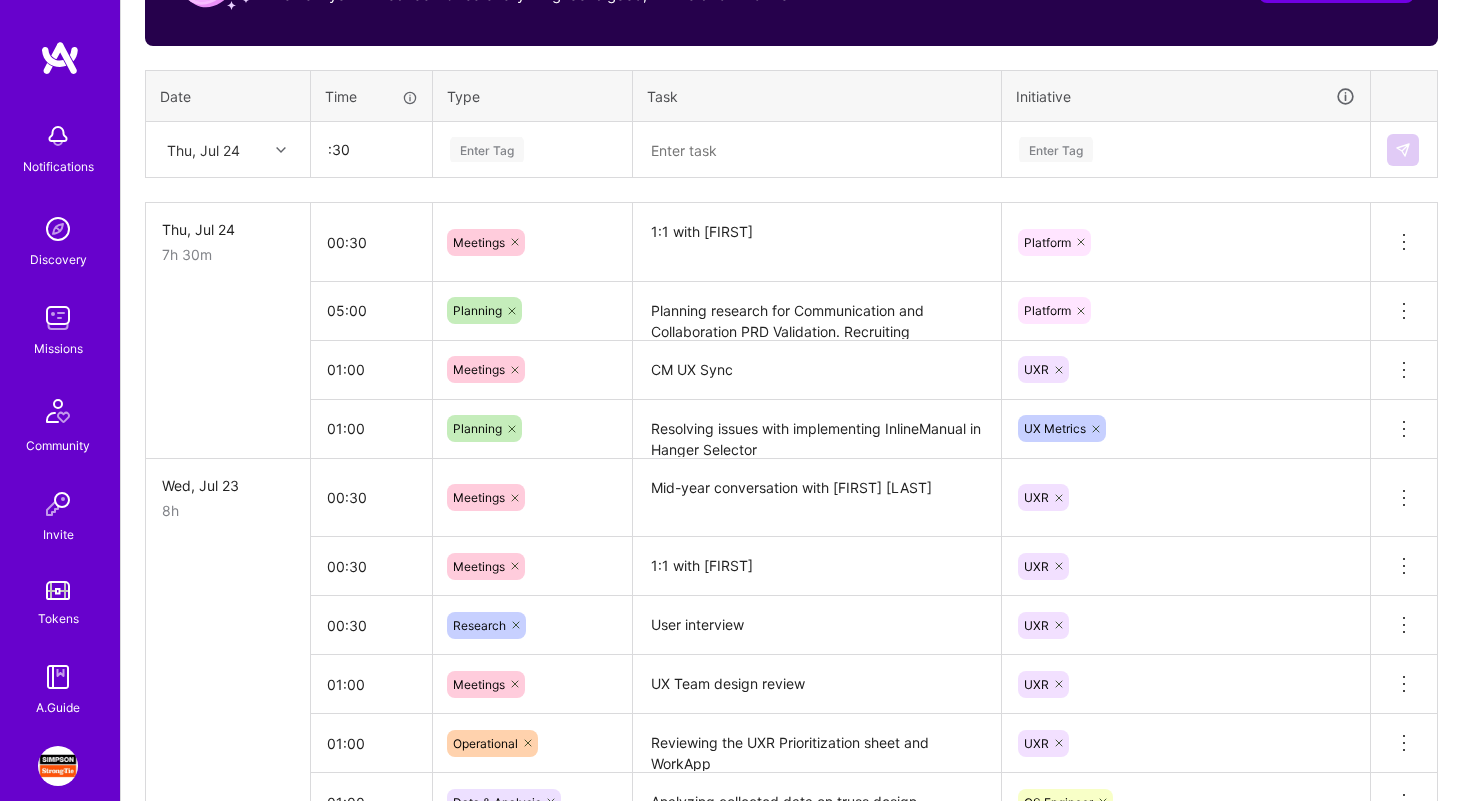 type on "00:30" 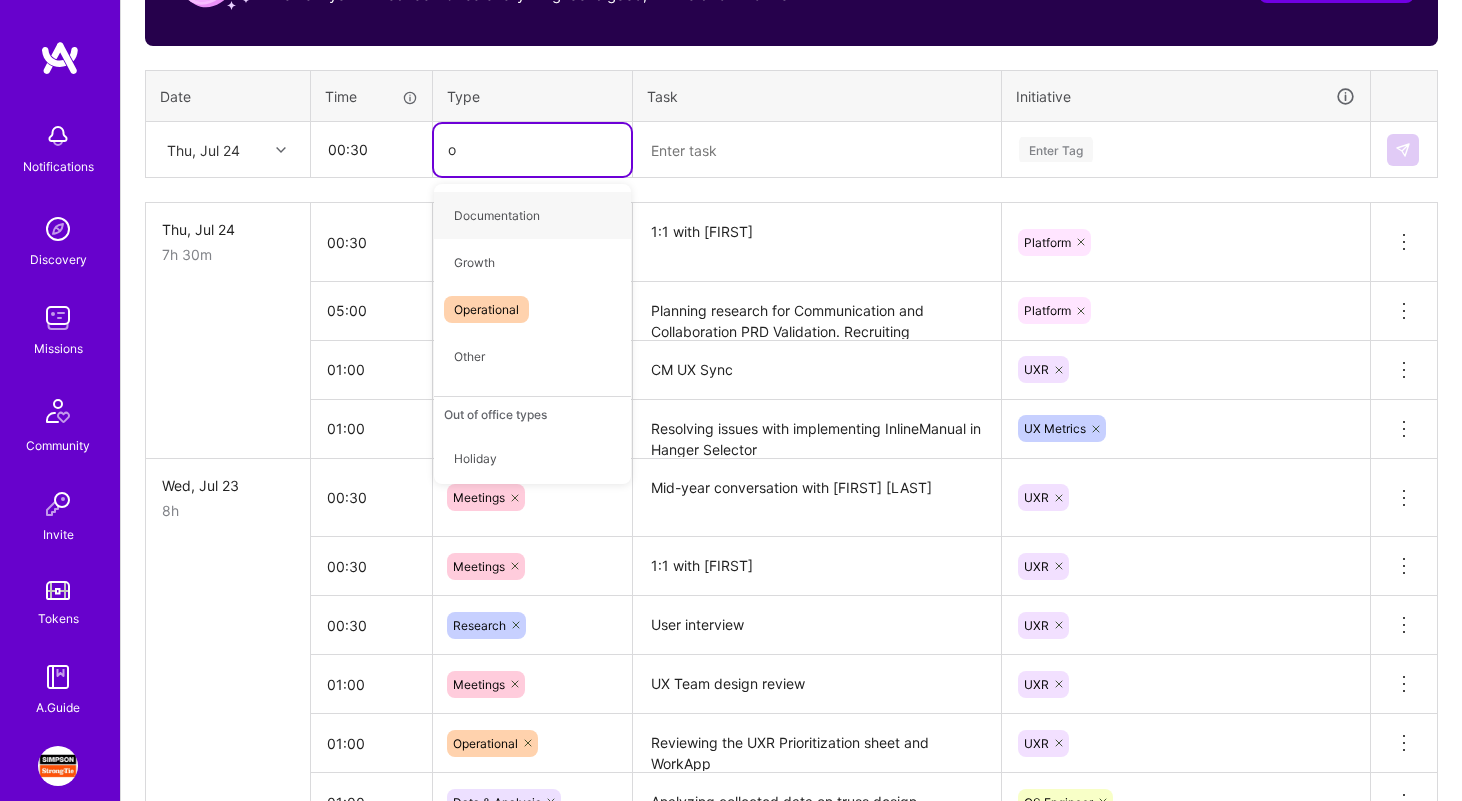 type on "op" 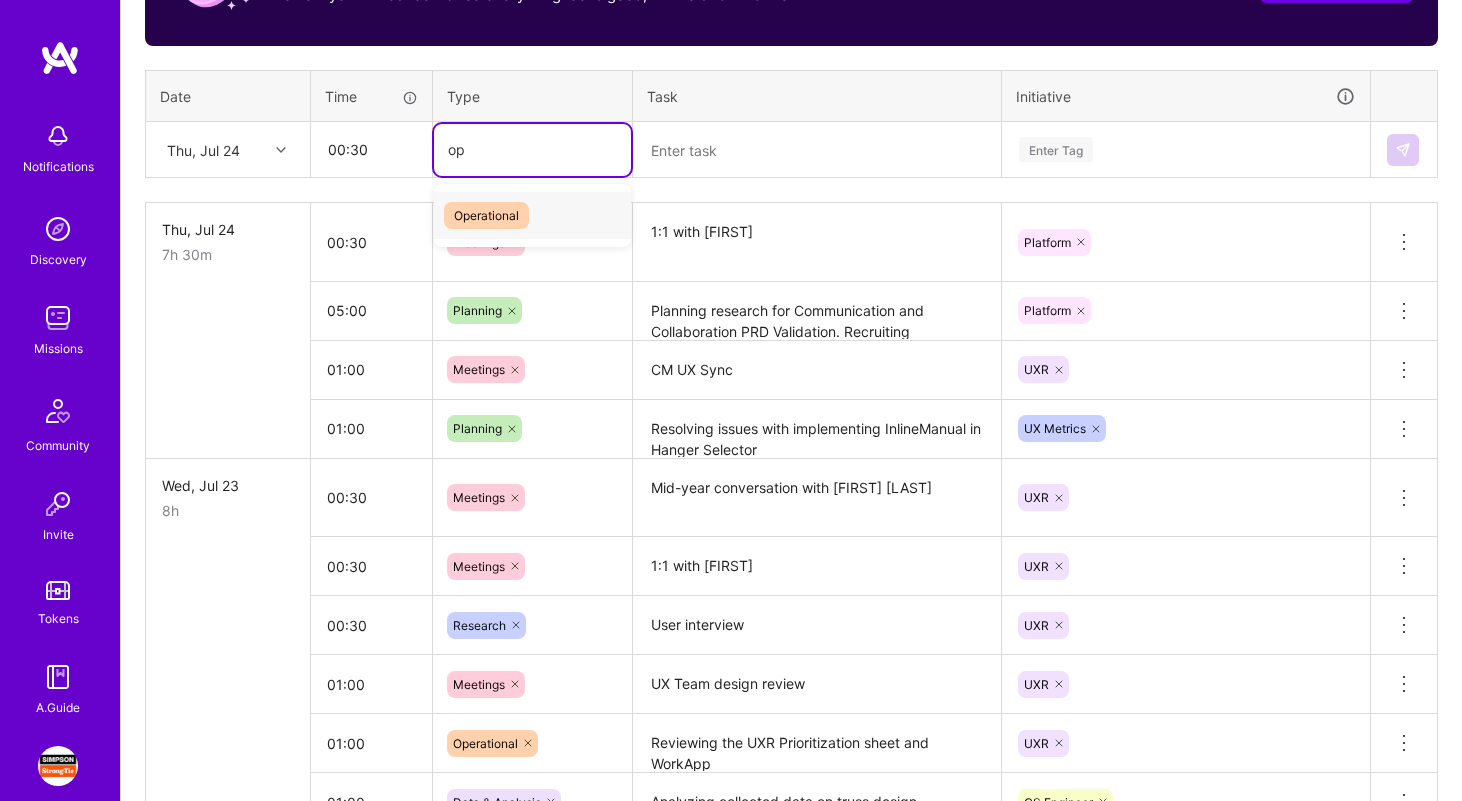 type 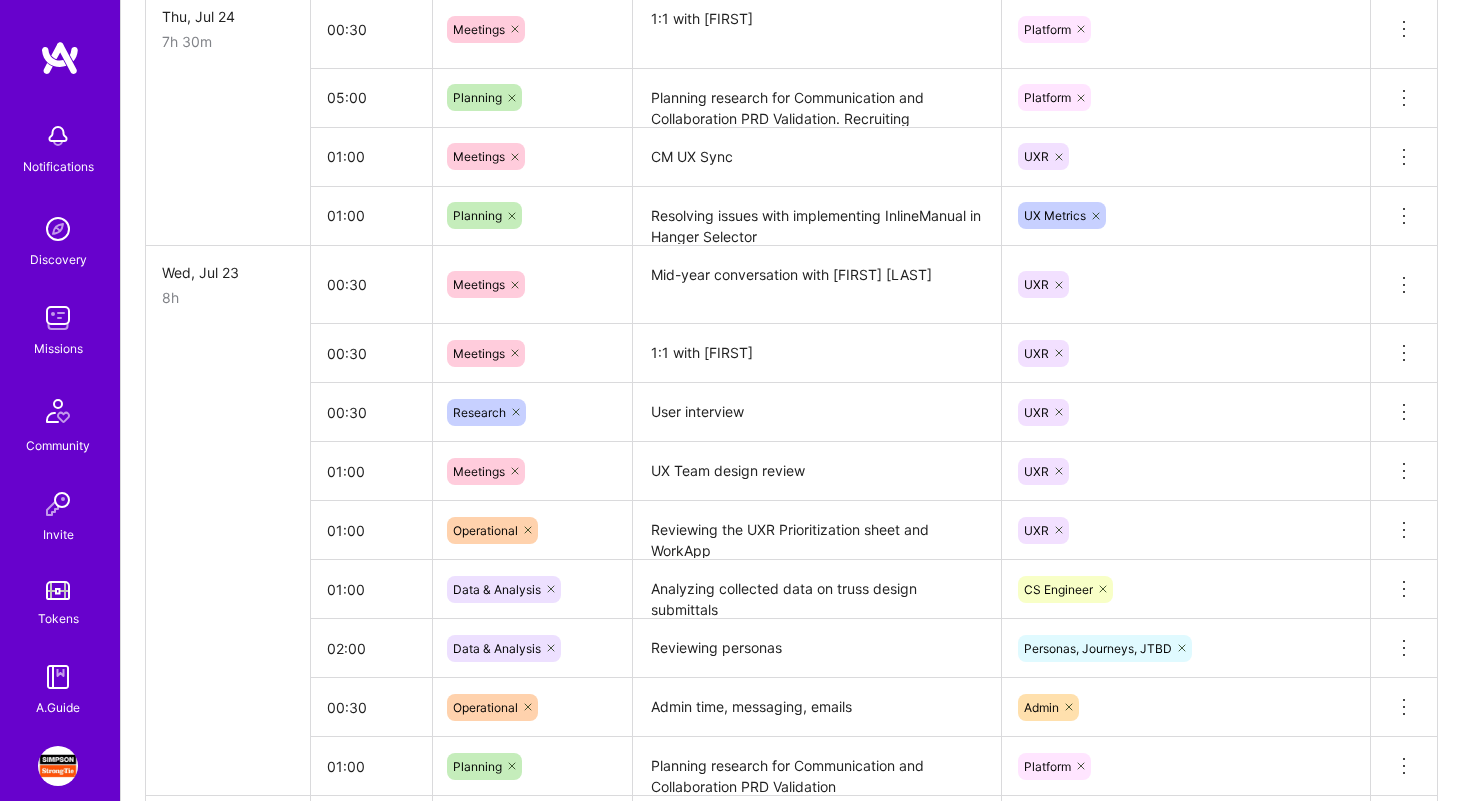scroll, scrollTop: 1041, scrollLeft: 0, axis: vertical 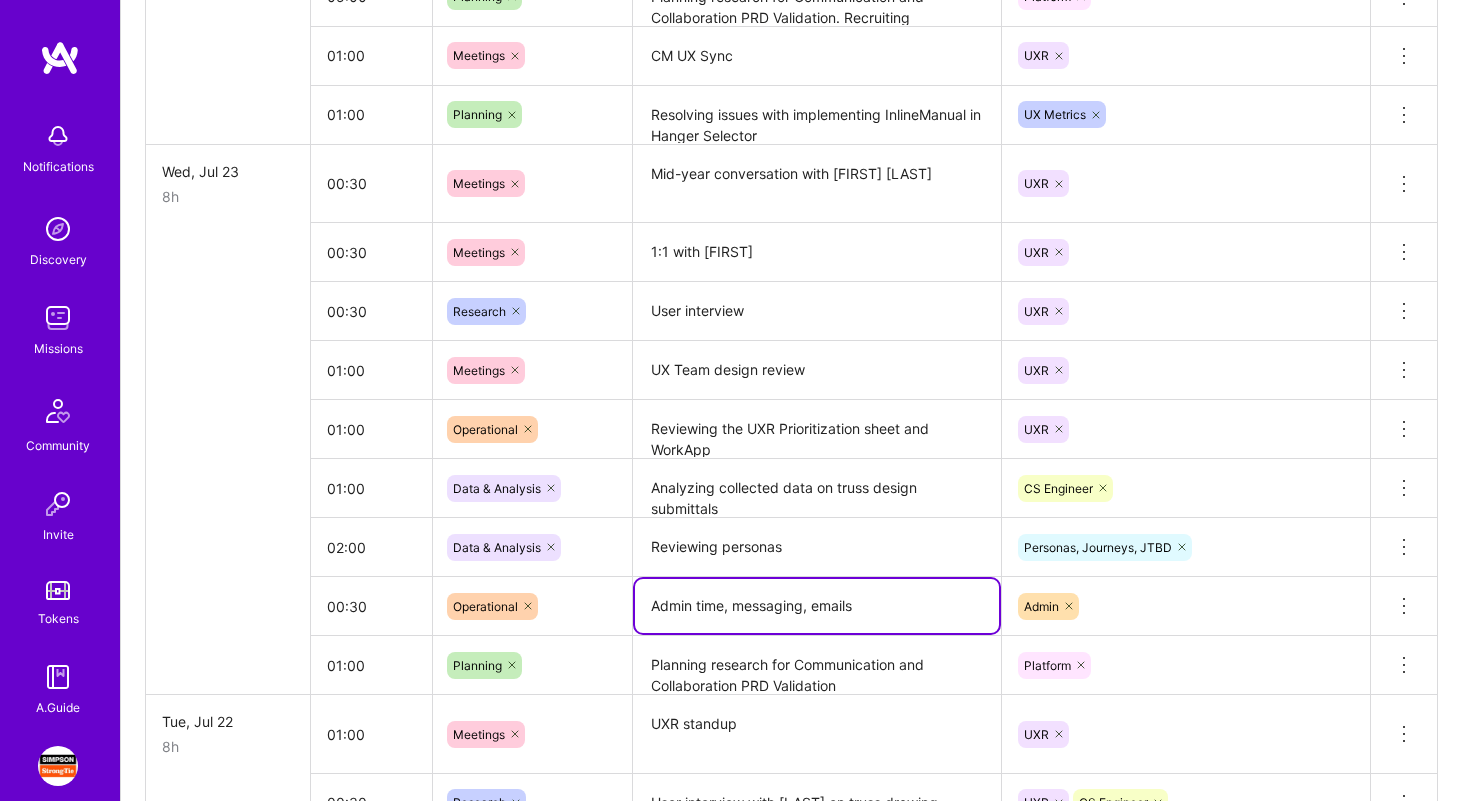 click on "Admin time, messaging, emails" at bounding box center (817, 606) 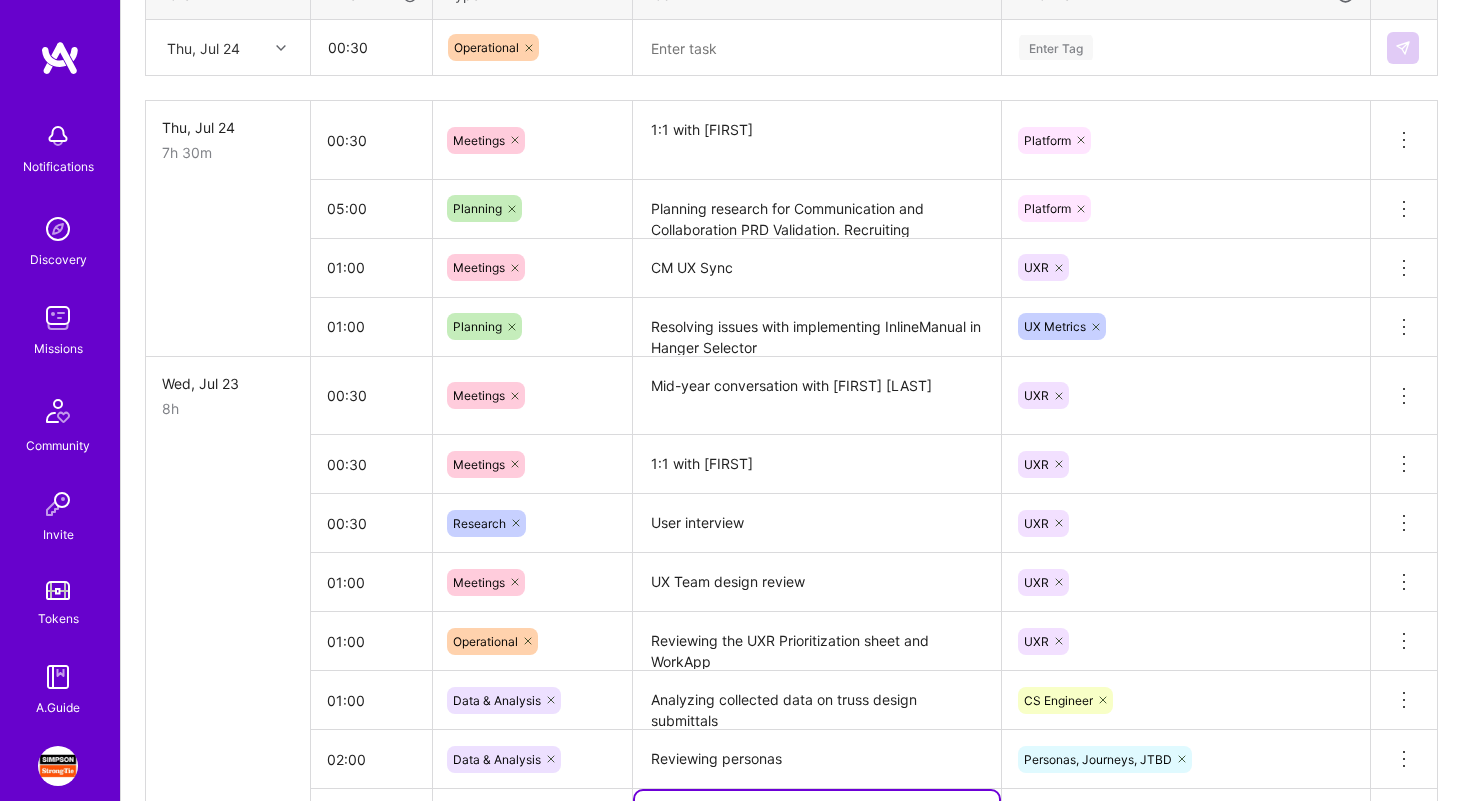scroll, scrollTop: 567, scrollLeft: 0, axis: vertical 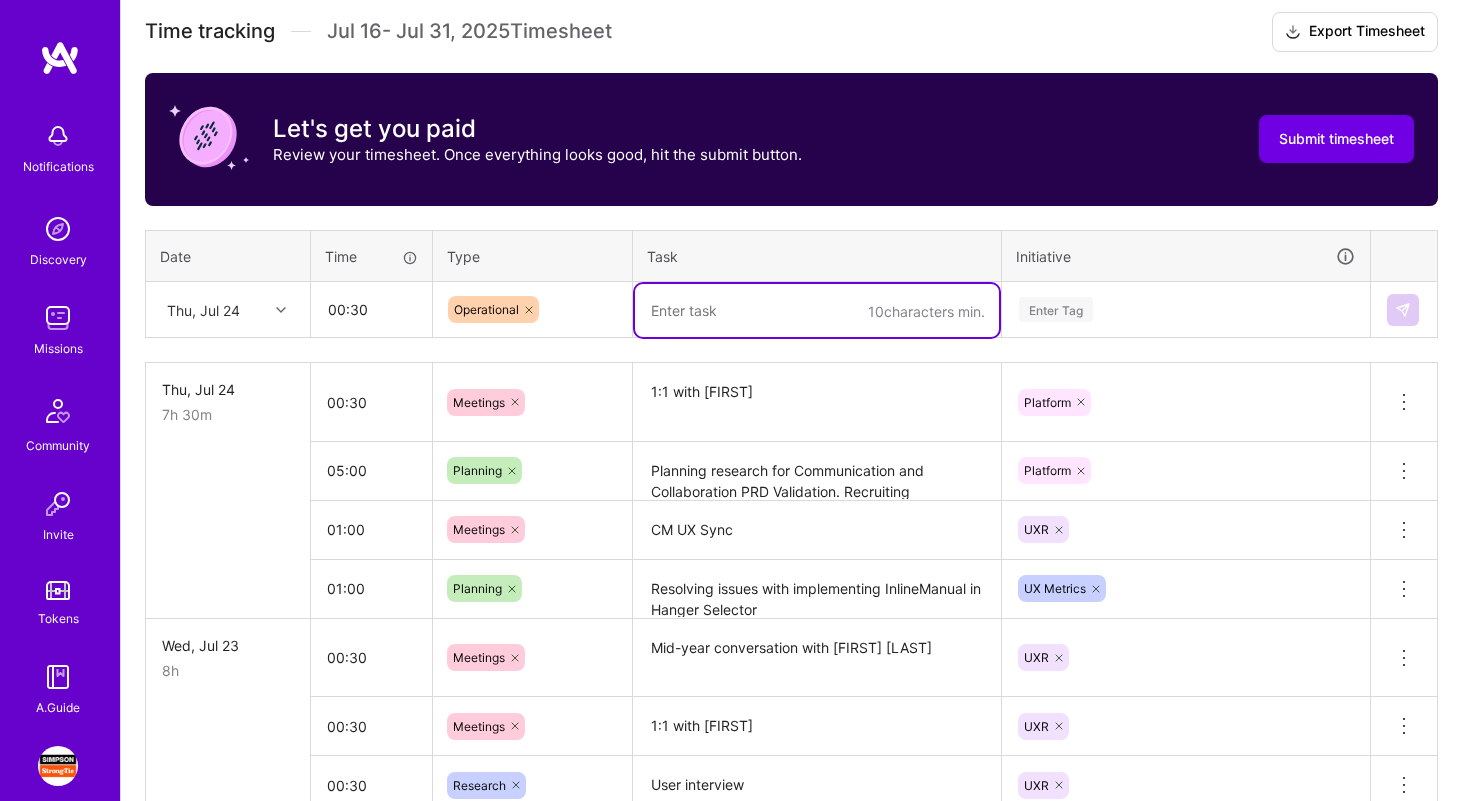 click at bounding box center (817, 310) 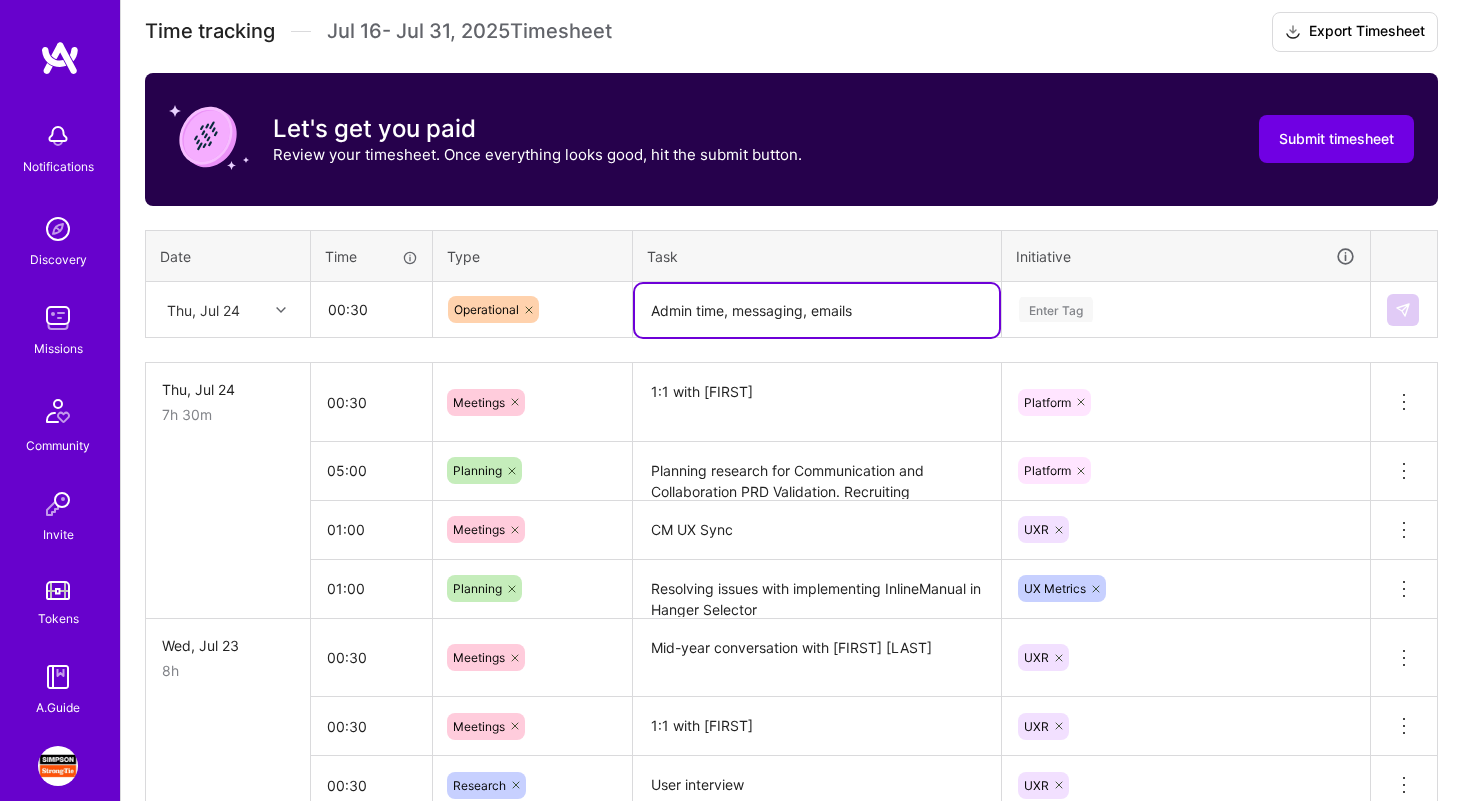 type on "Admin time, messaging, emails" 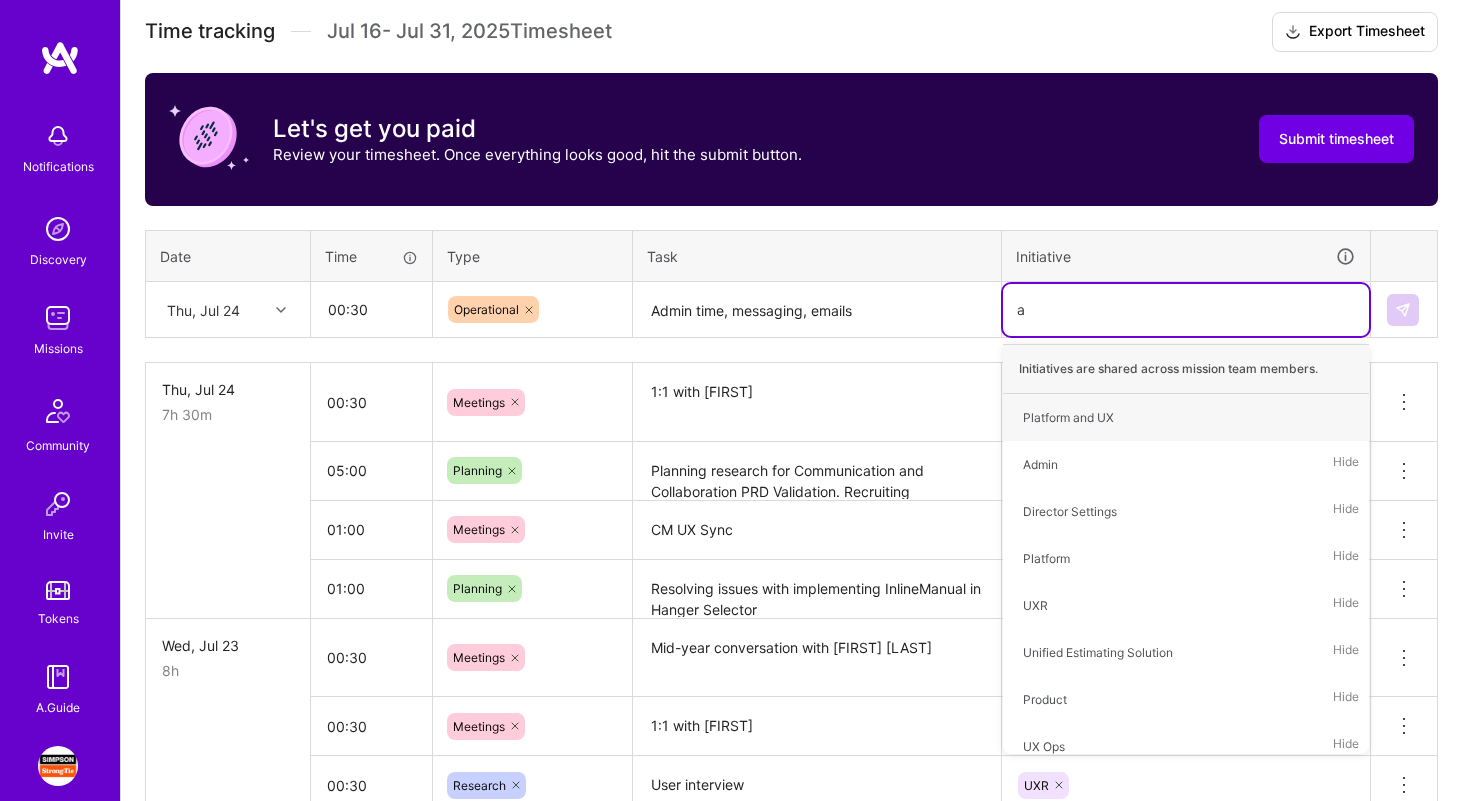 type on "ad" 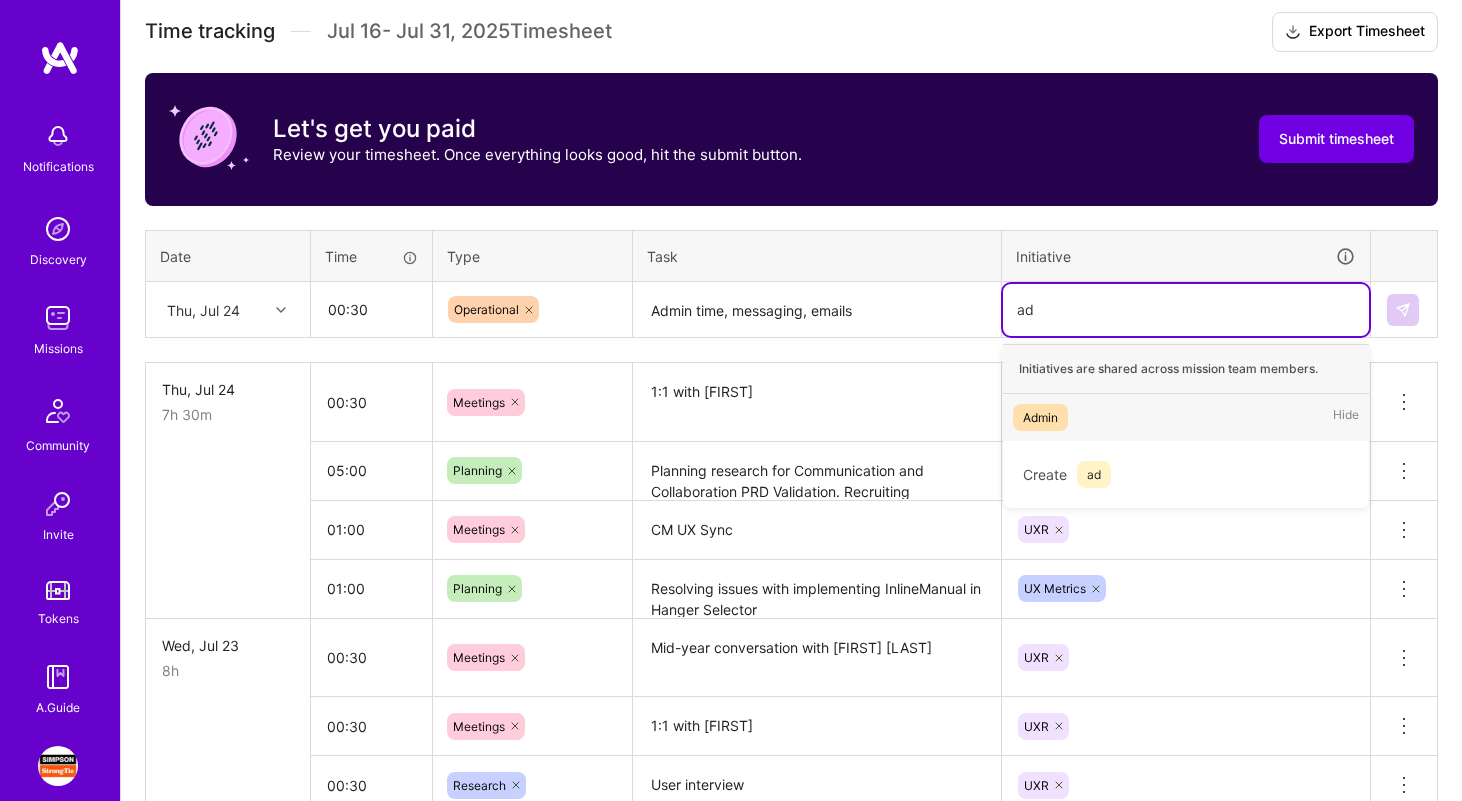 click on "Admin Hide" at bounding box center (1186, 417) 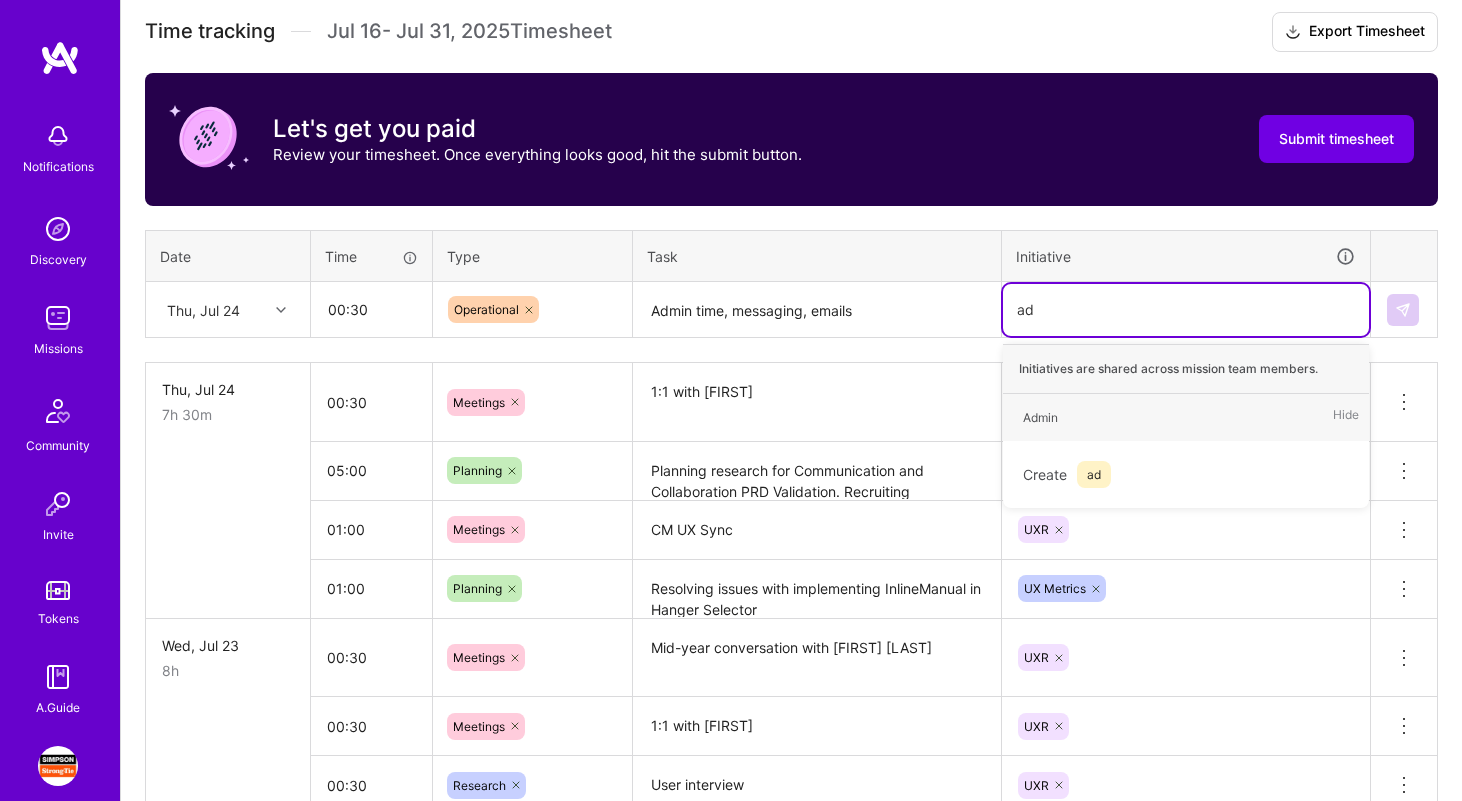 type 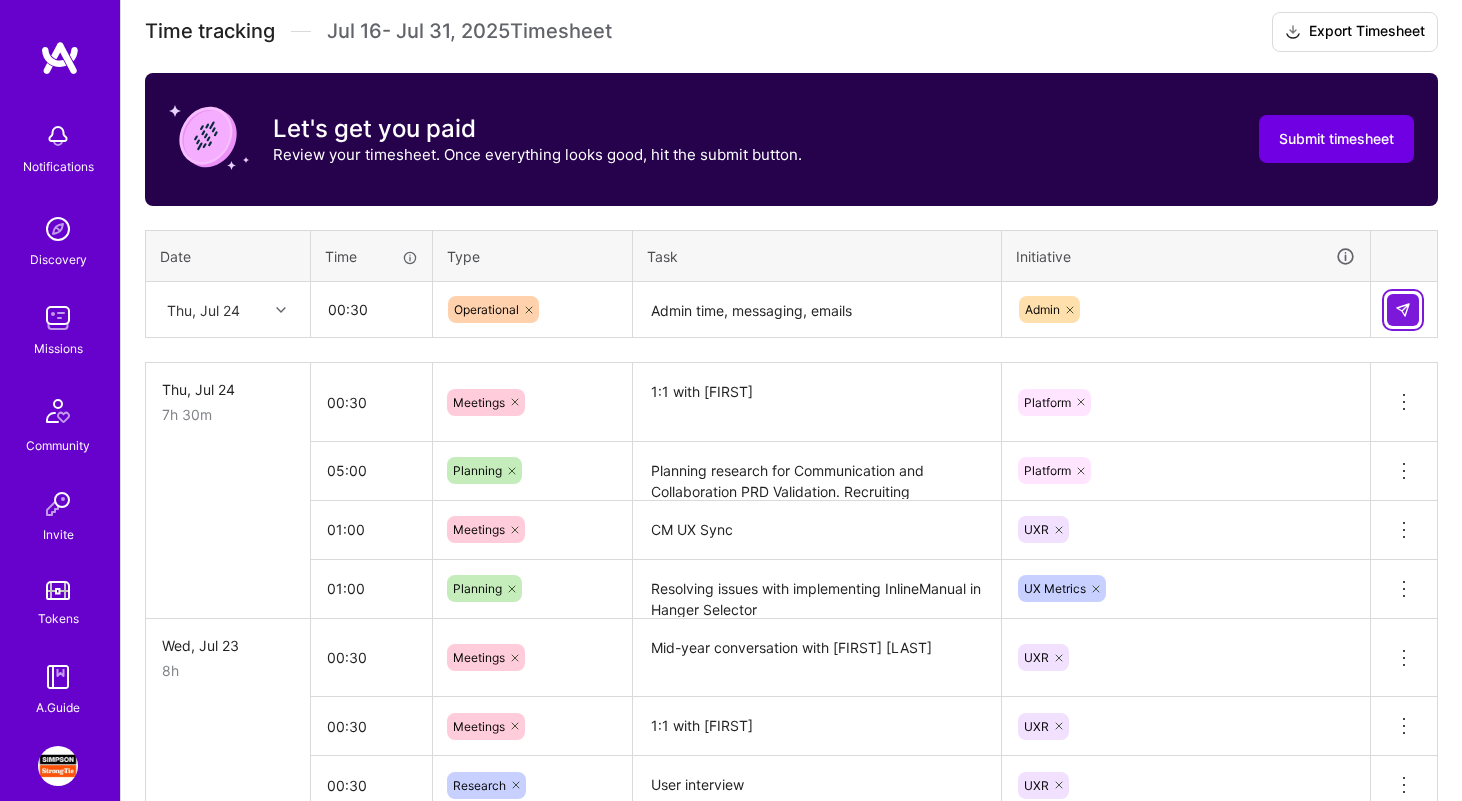 click at bounding box center (1403, 310) 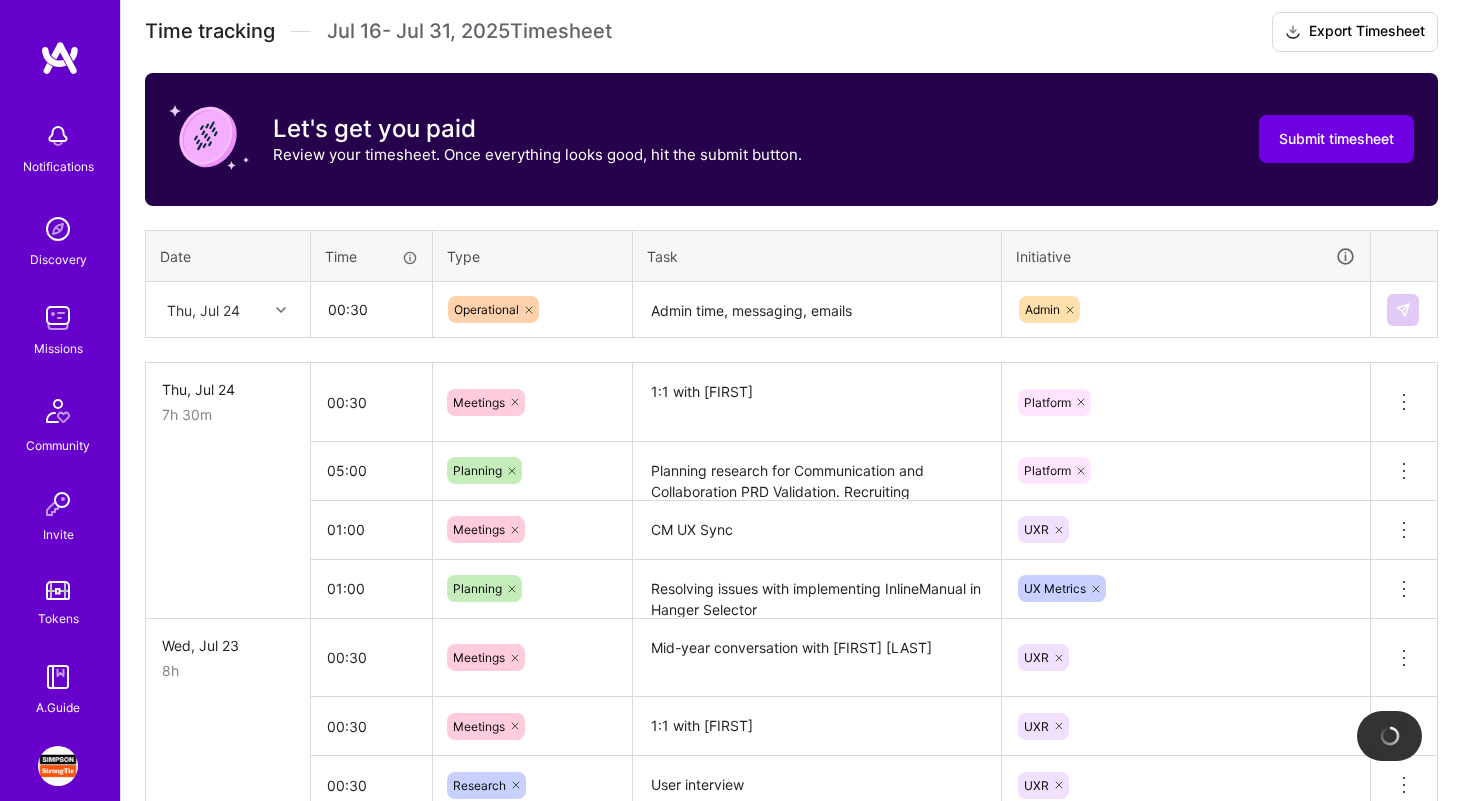type 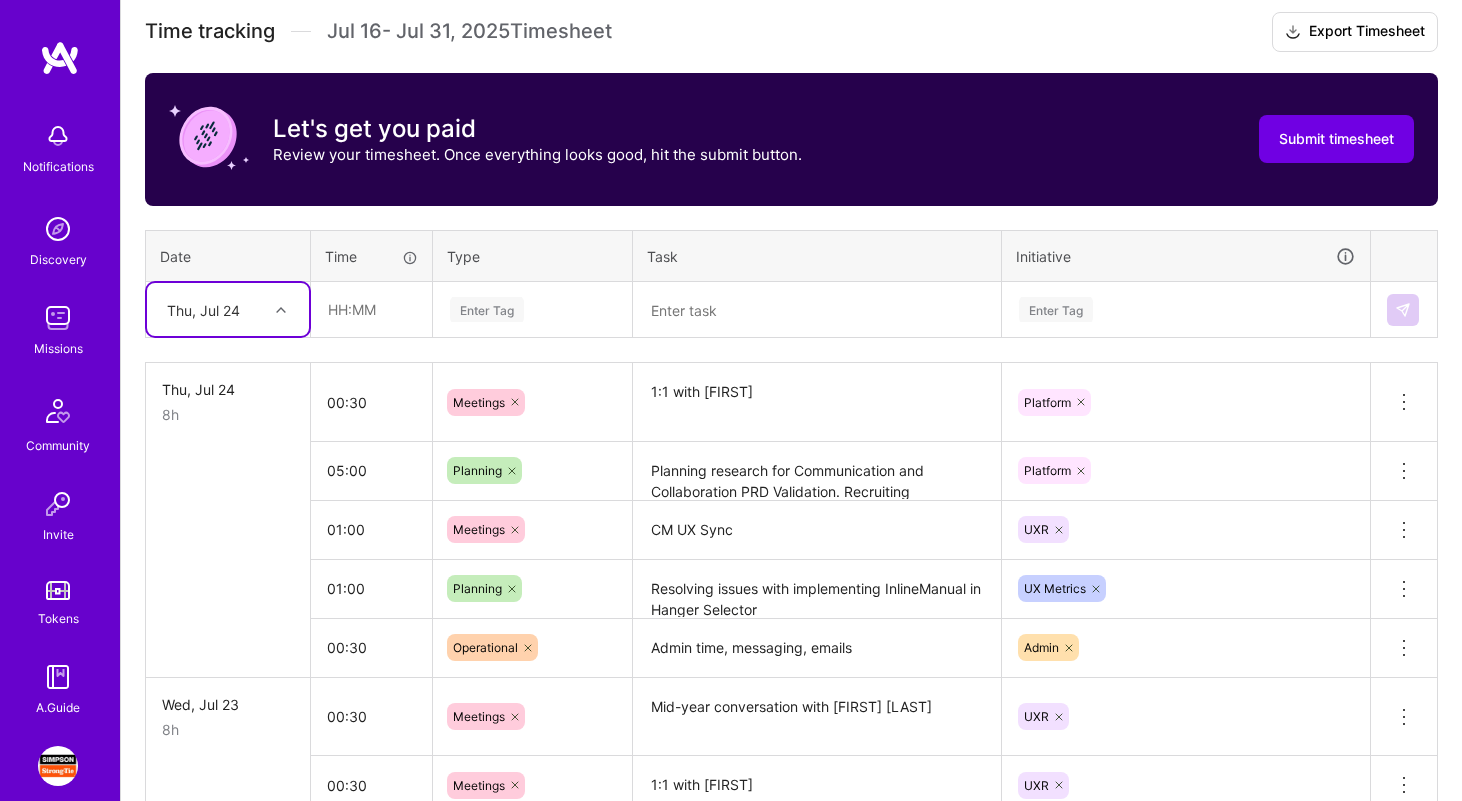 click on "Thu, Jul 24" at bounding box center [212, 309] 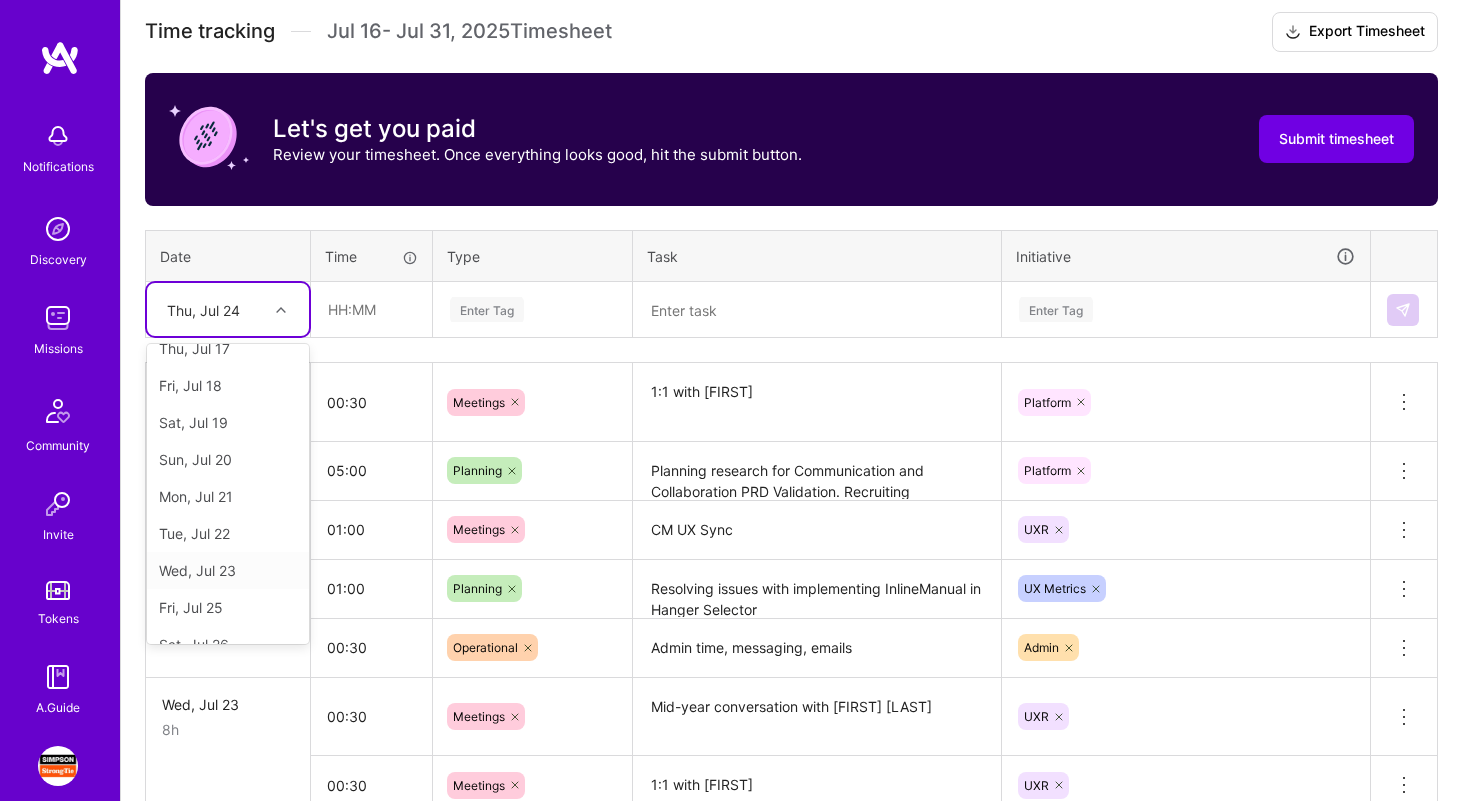 scroll, scrollTop: 61, scrollLeft: 0, axis: vertical 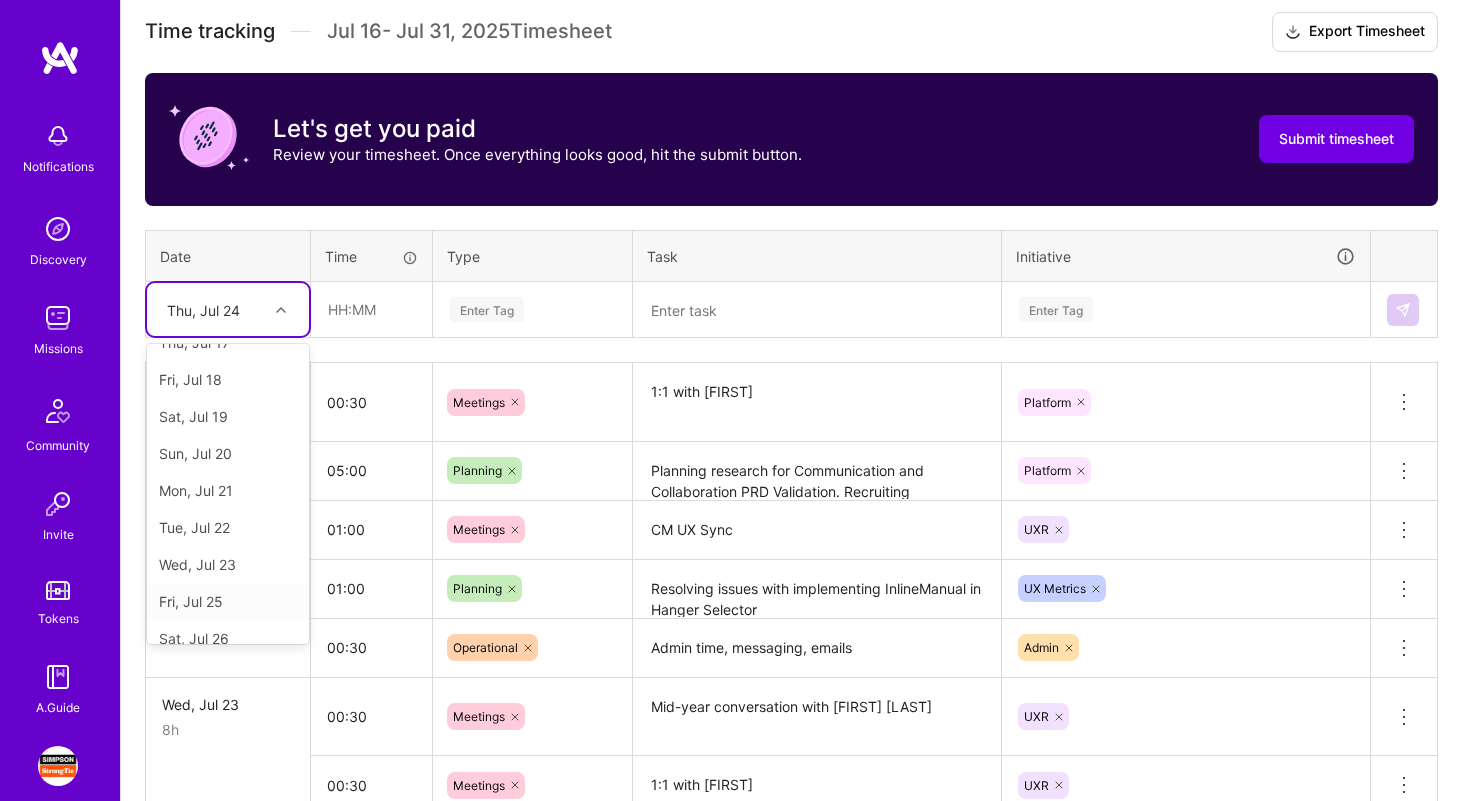 click on "Fri, Jul 25" at bounding box center [228, 601] 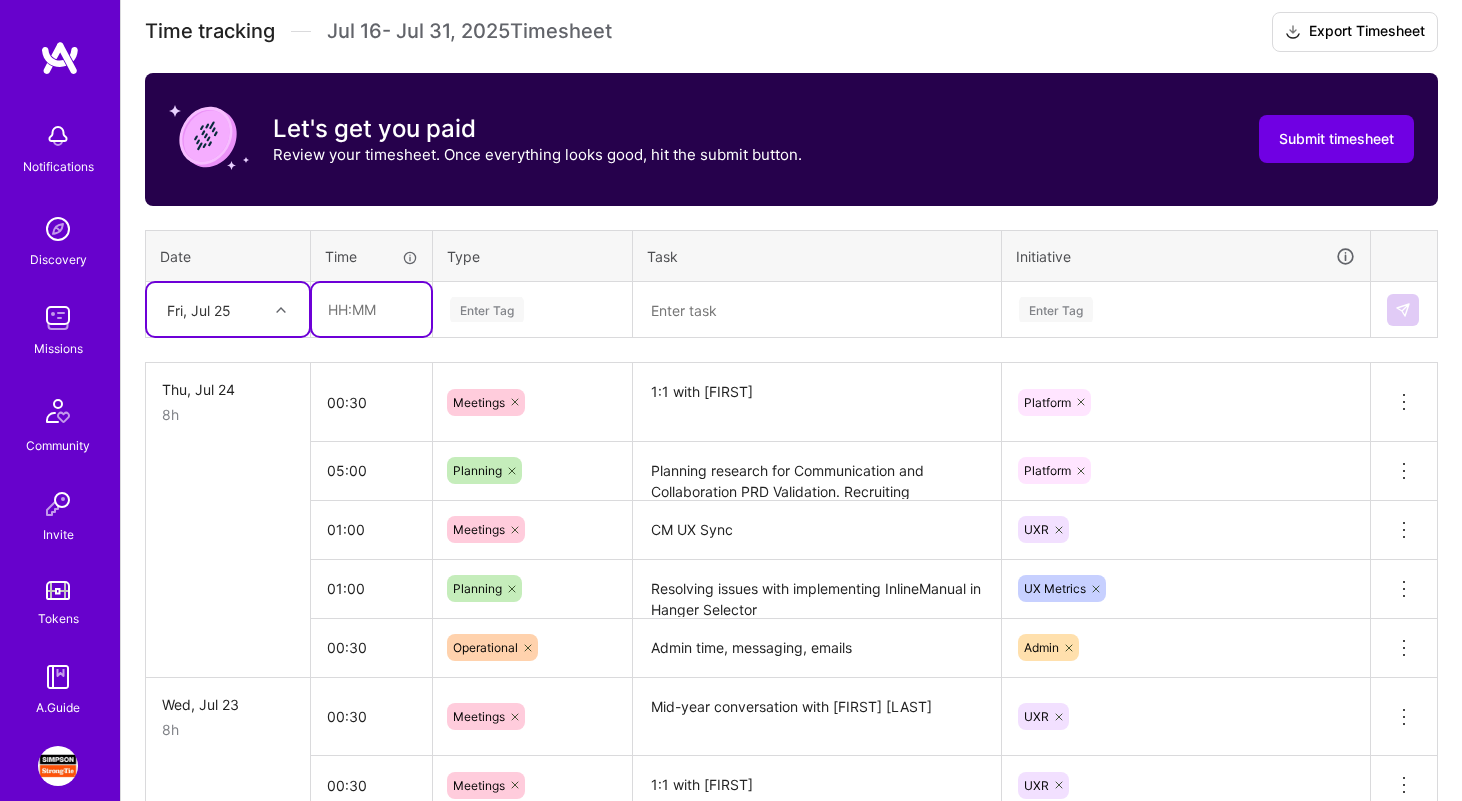 click at bounding box center [371, 309] 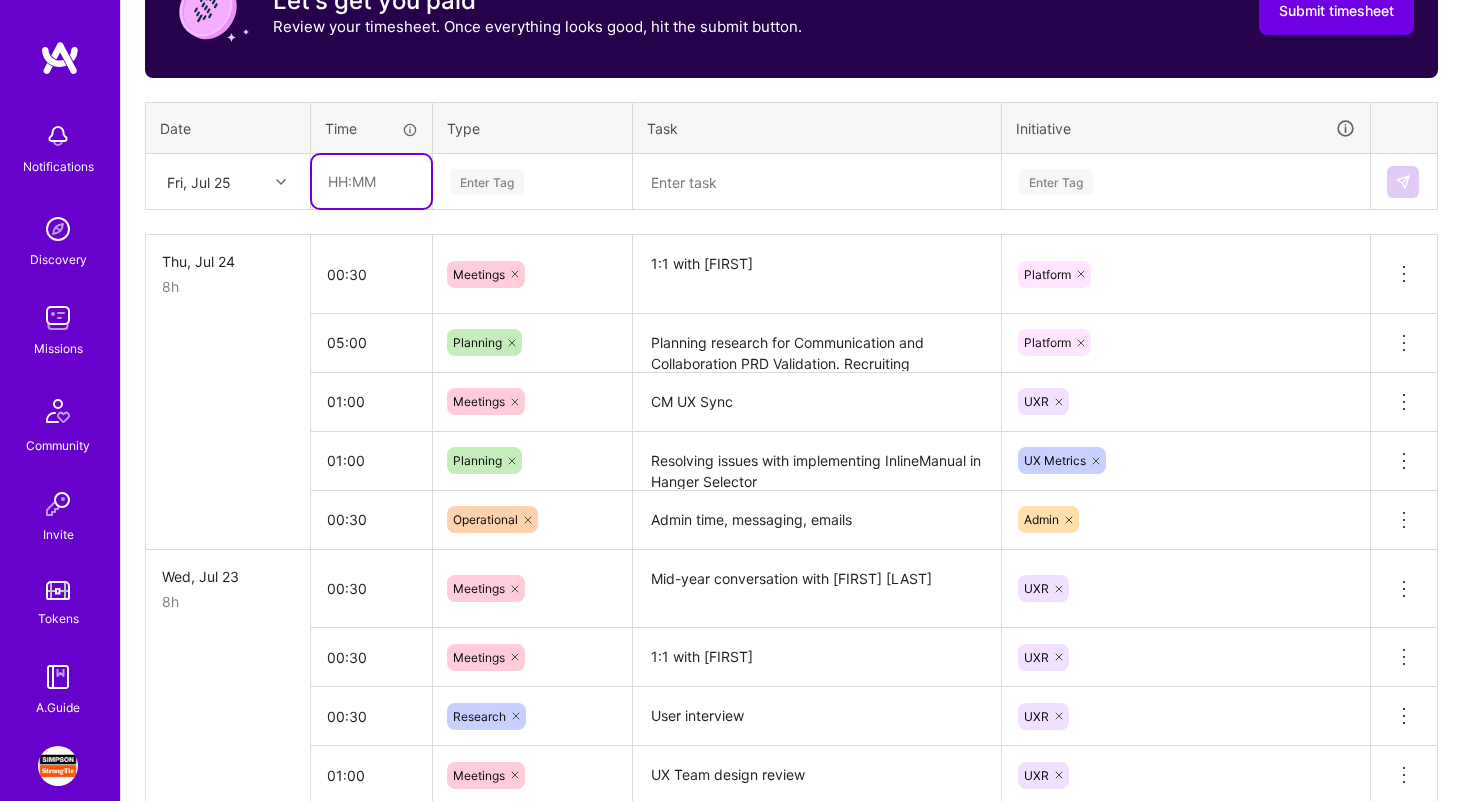 scroll, scrollTop: 809, scrollLeft: 0, axis: vertical 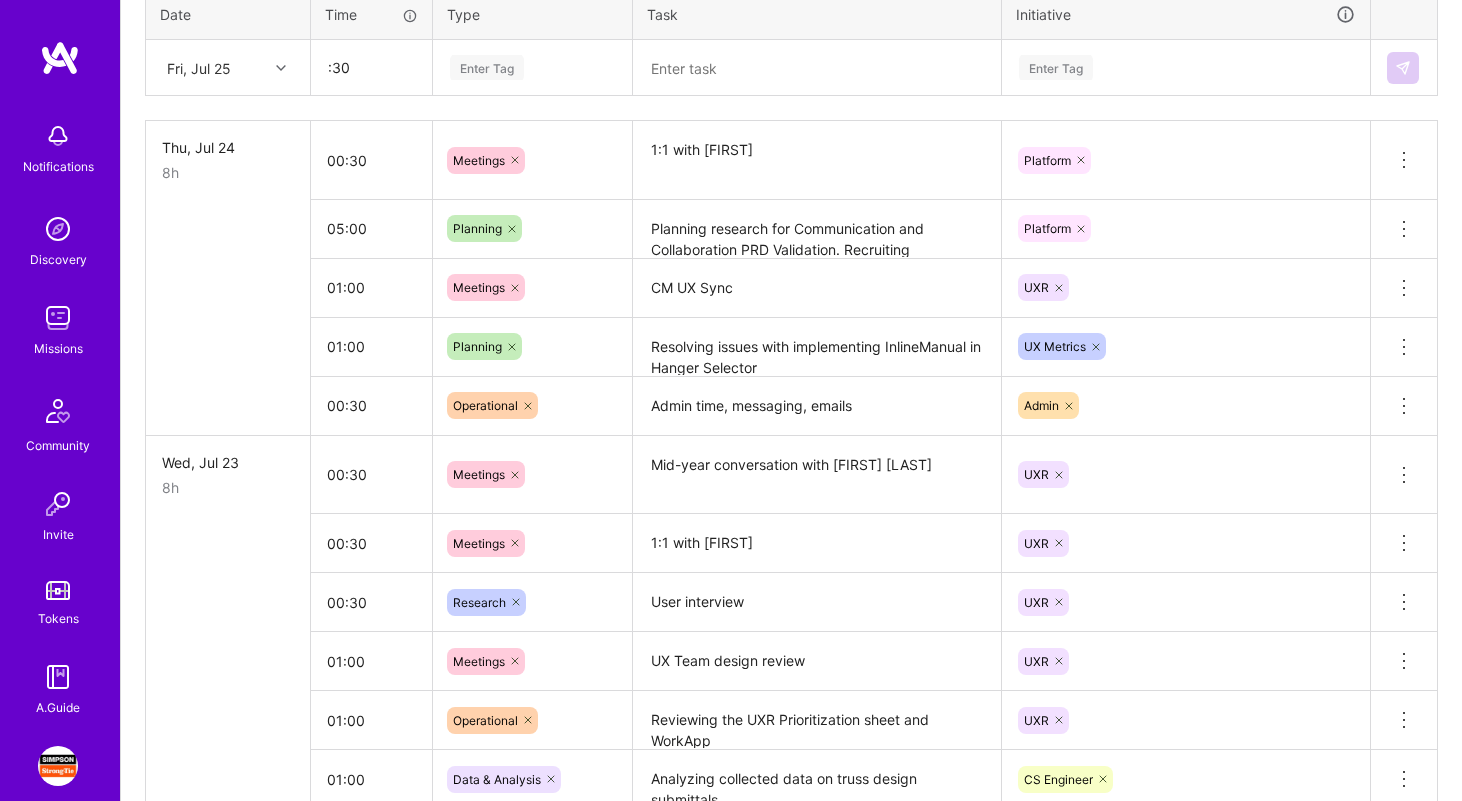 type on "00:30" 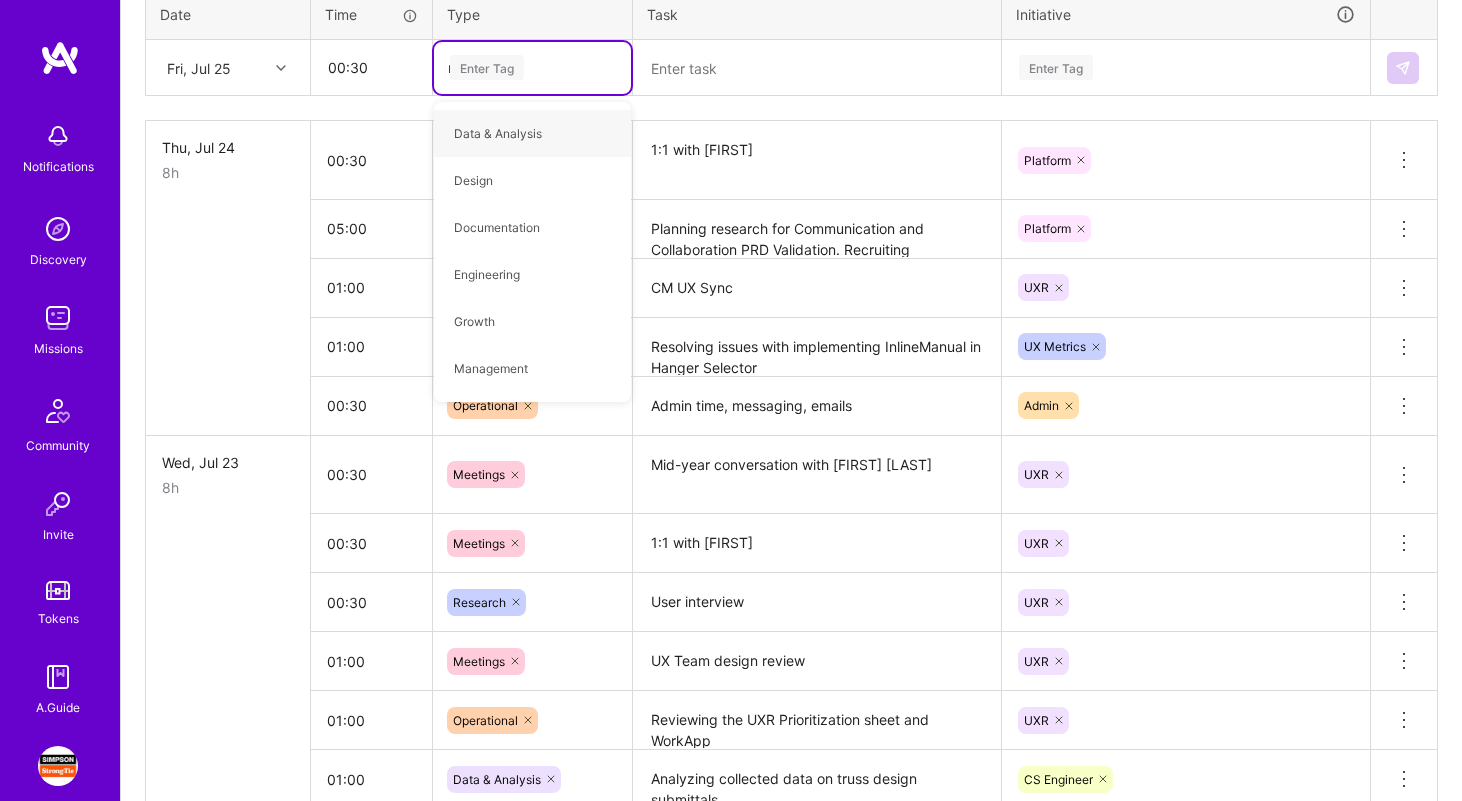 type on "res" 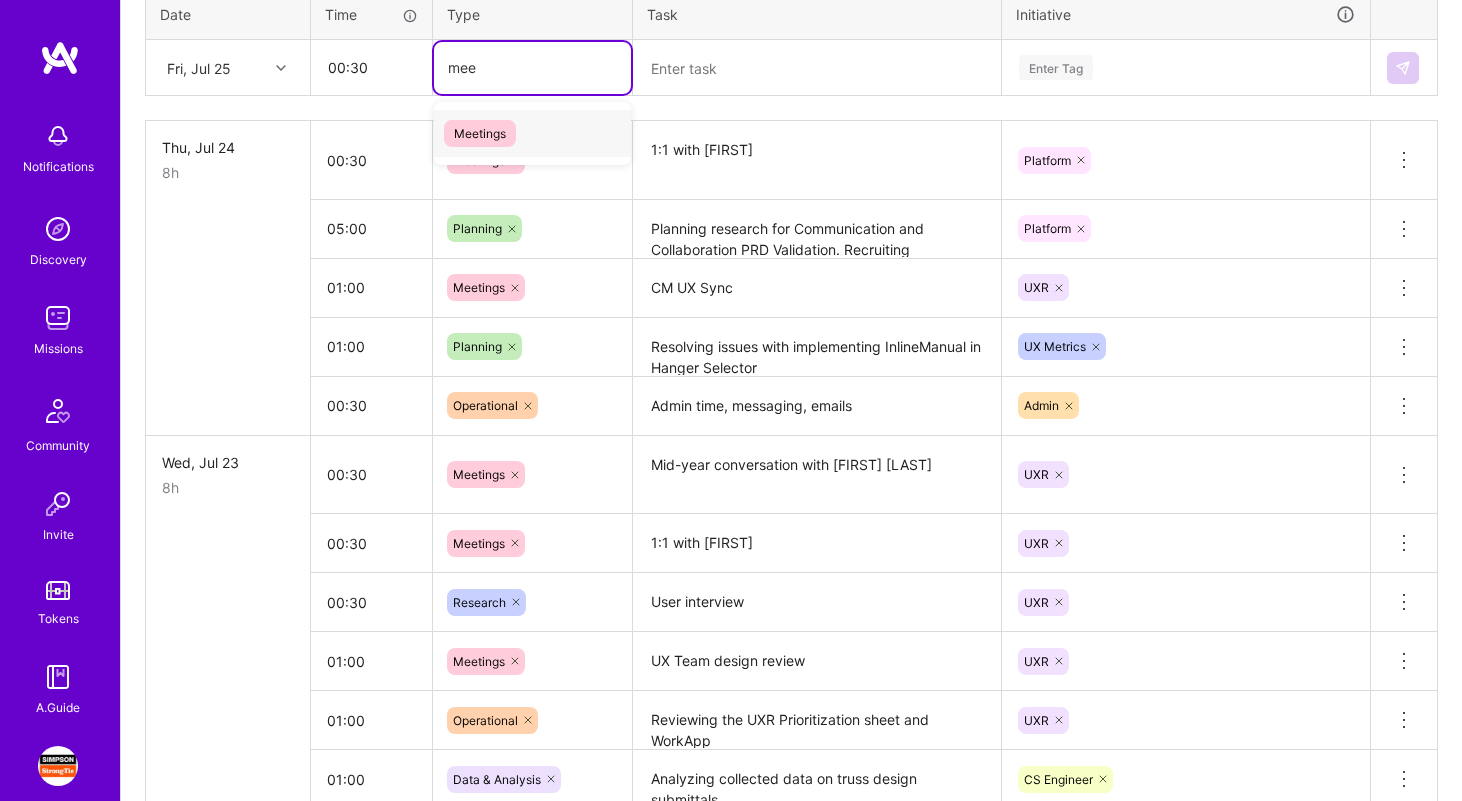 type on "meet" 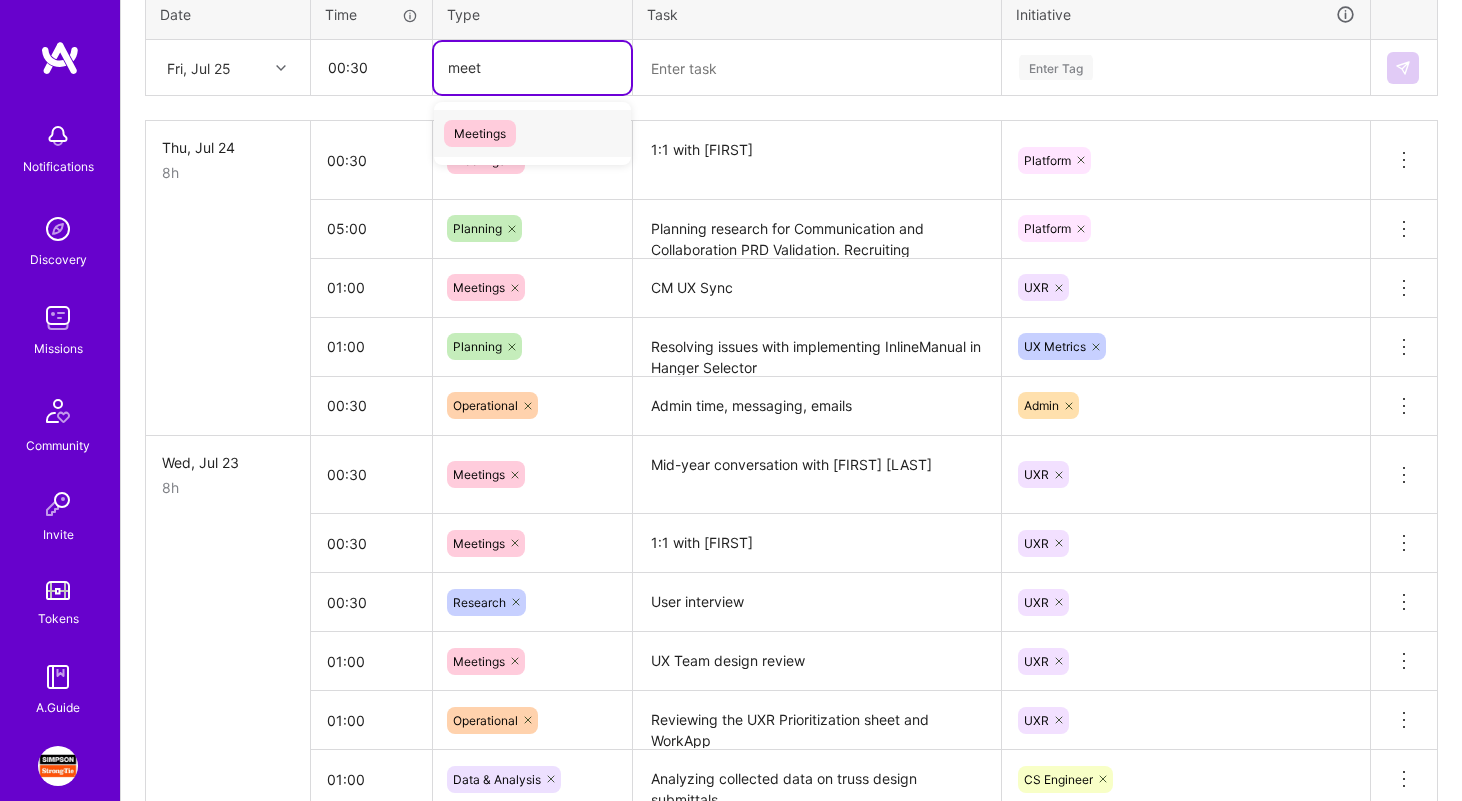 type 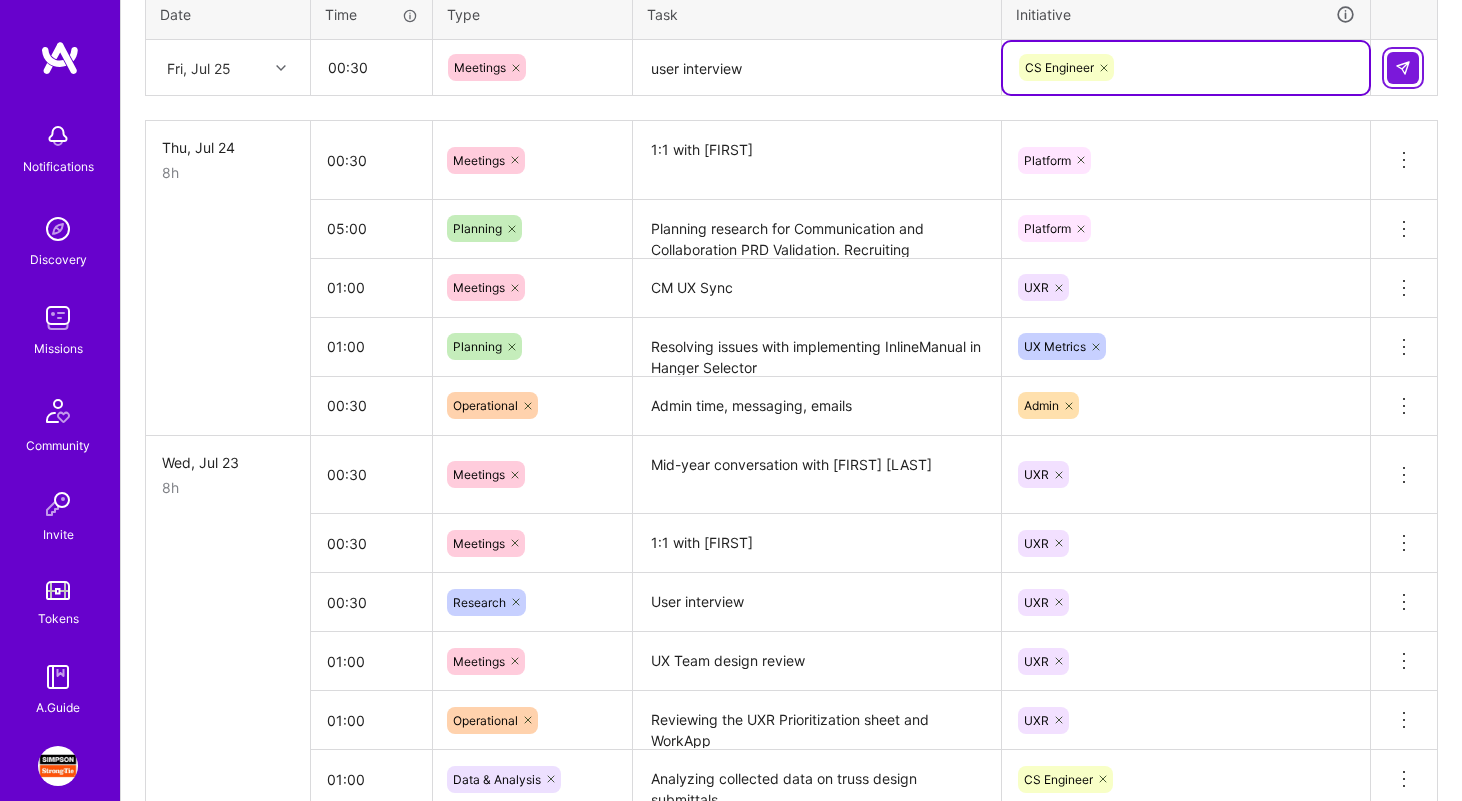 click at bounding box center (1403, 68) 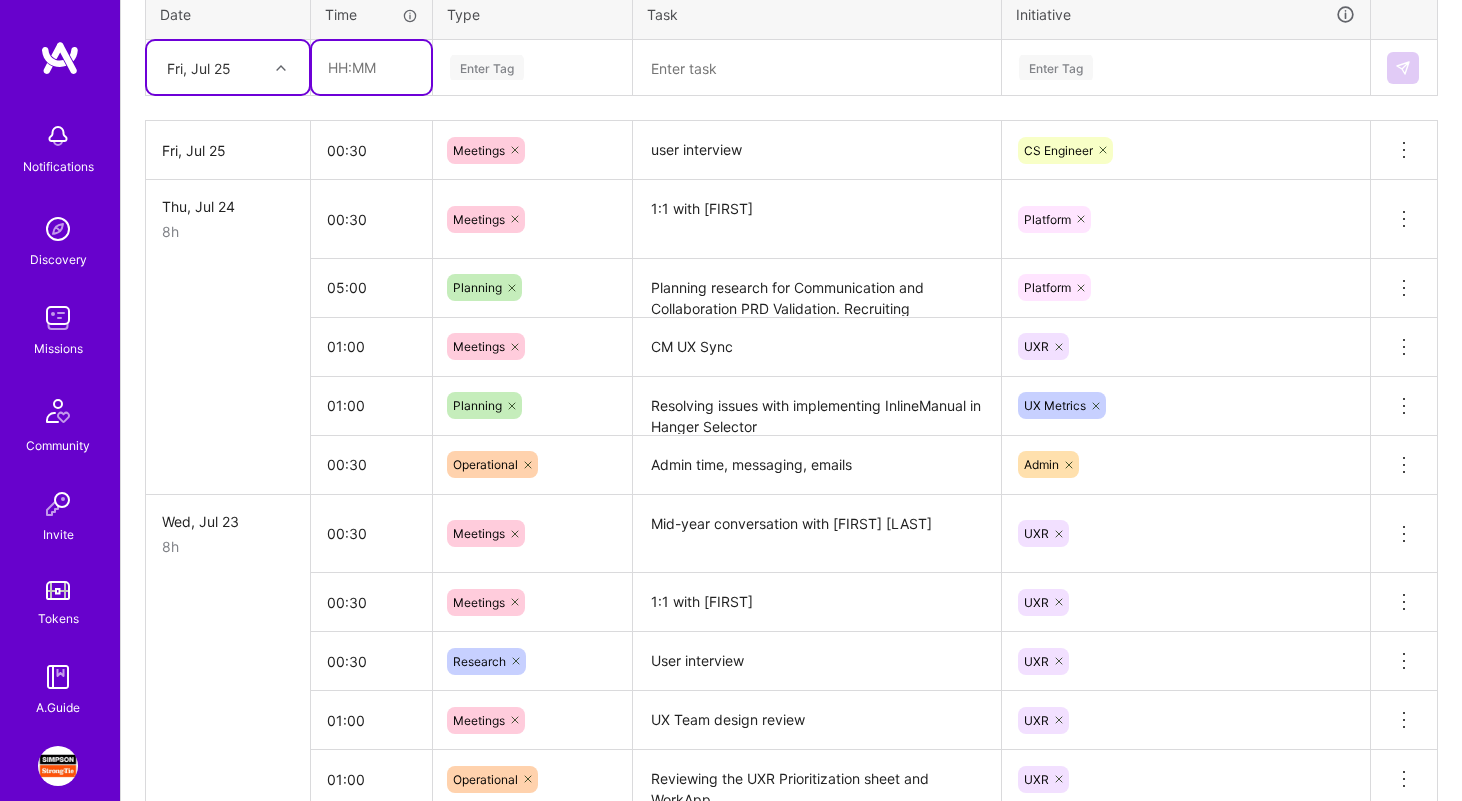 click at bounding box center (371, 67) 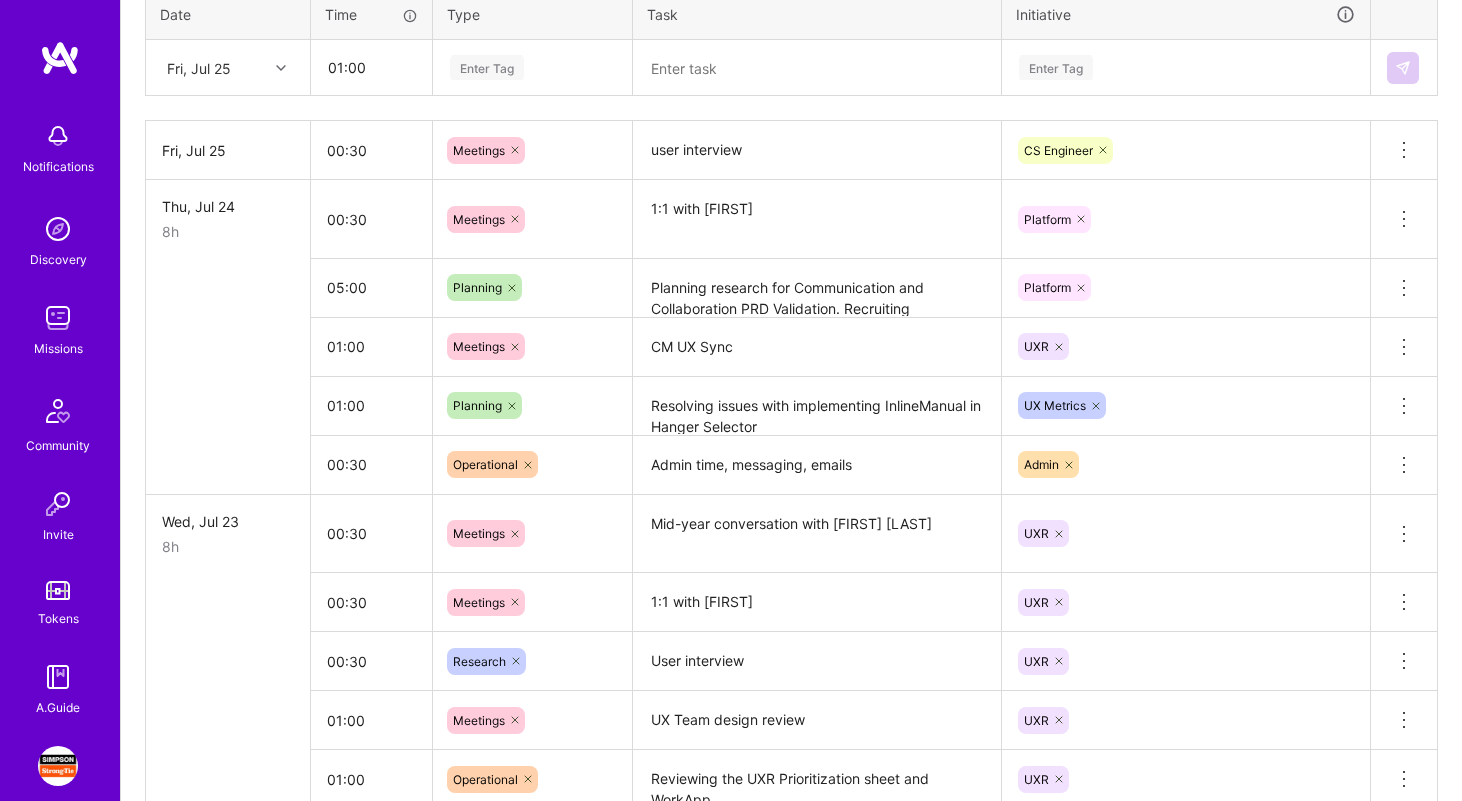 click at bounding box center [817, 68] 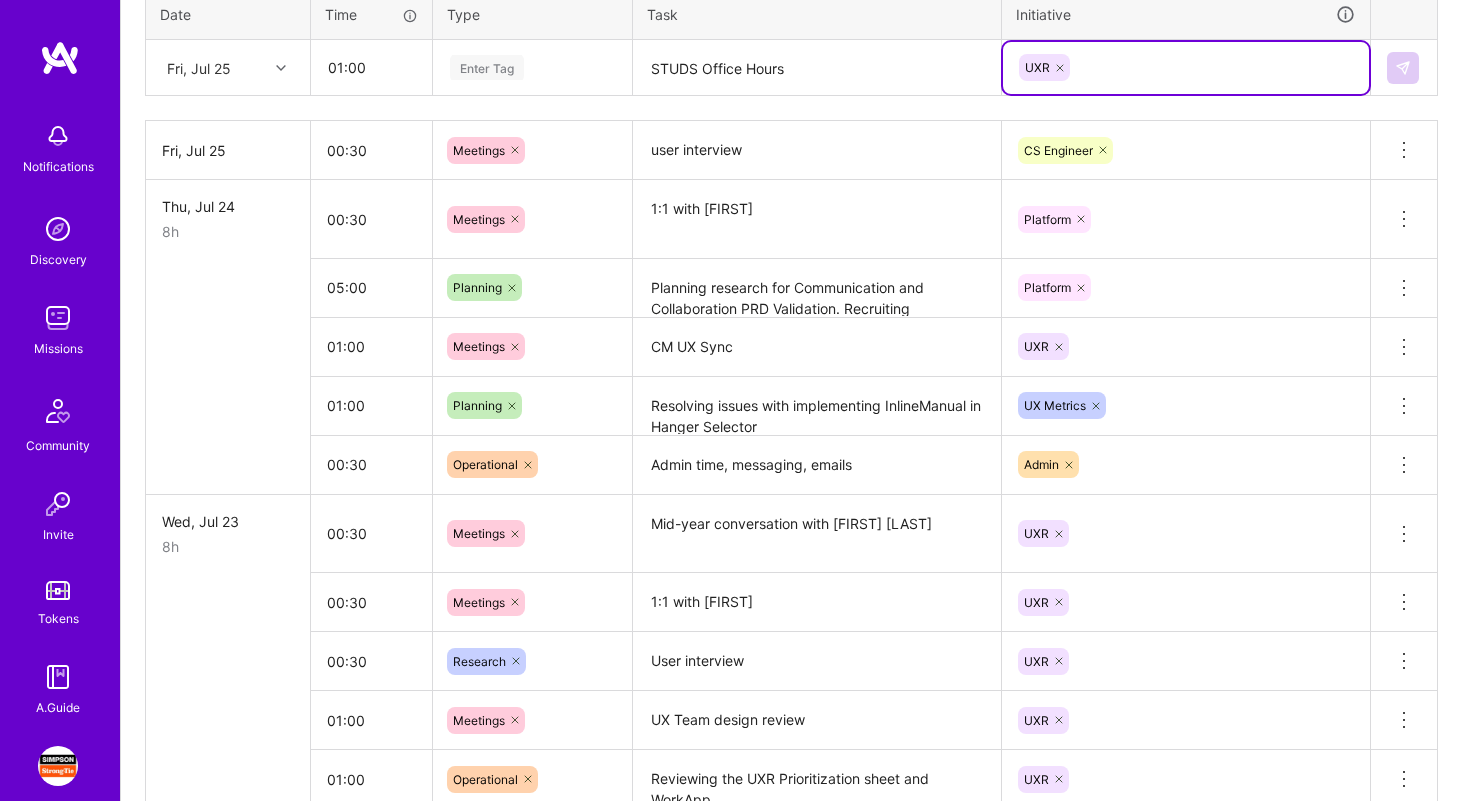 click on "Enter Tag" at bounding box center (487, 67) 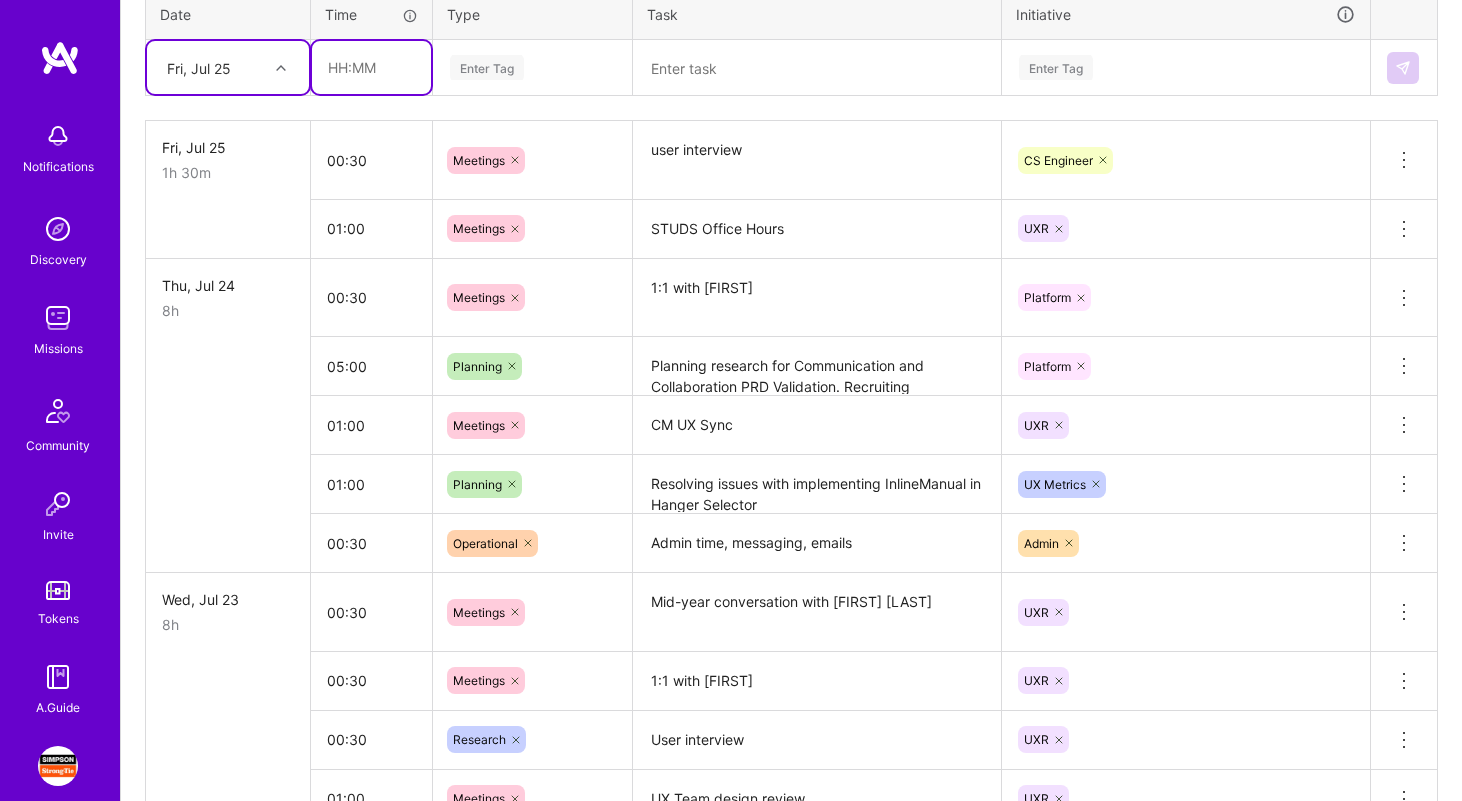 click at bounding box center (371, 67) 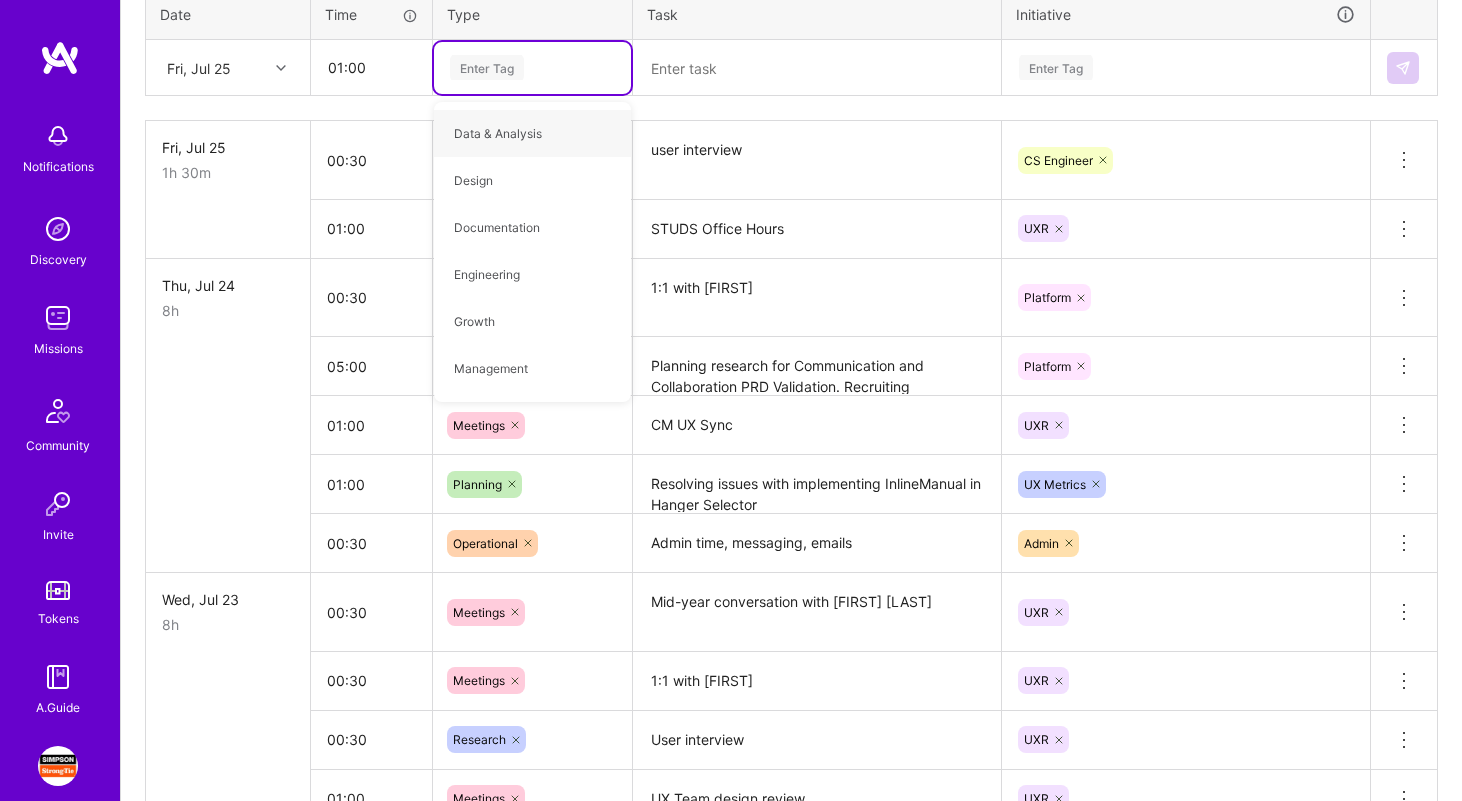 click at bounding box center [817, 68] 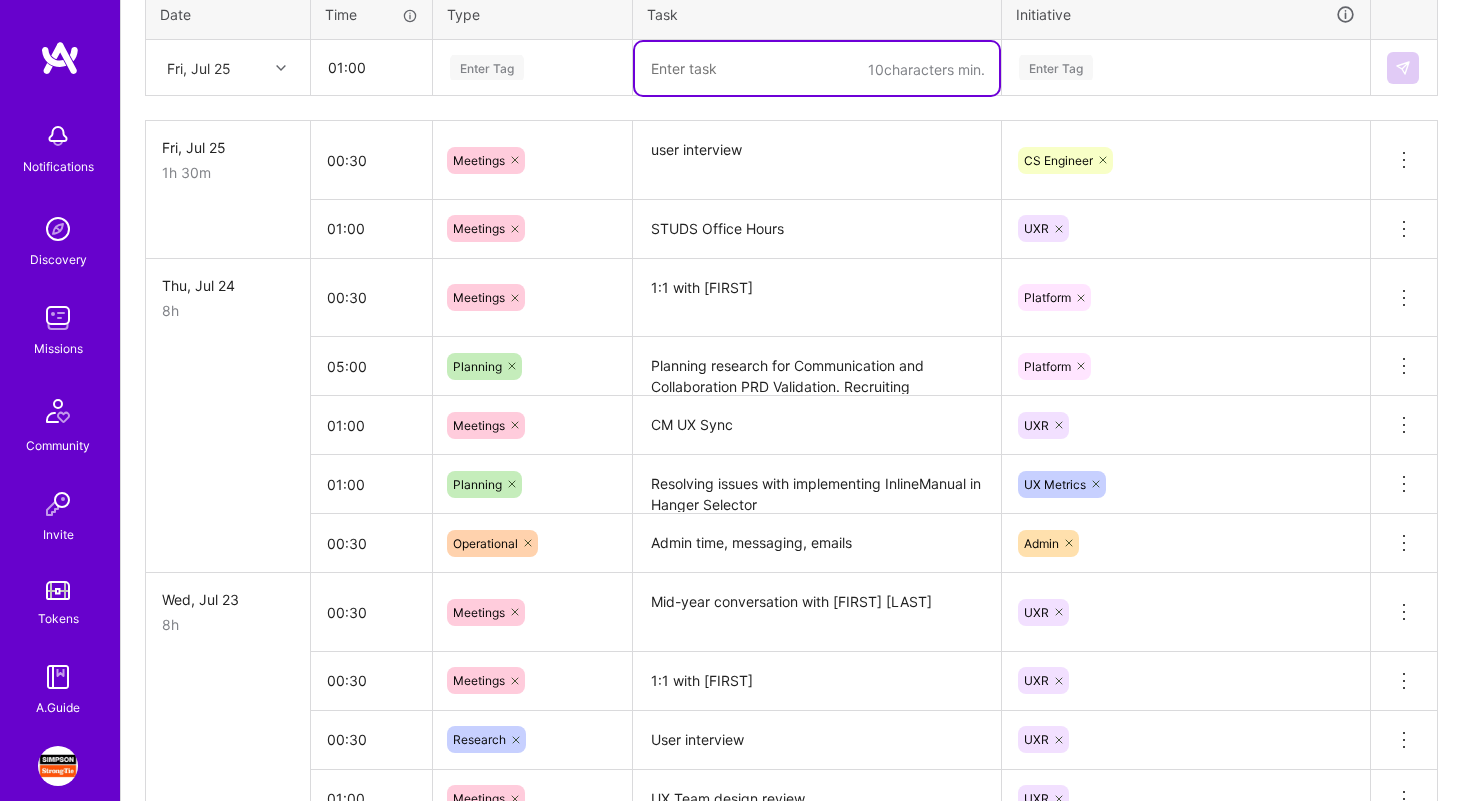 paste on "Digital Resi - LBM Monthly Stakeholder Check-In" 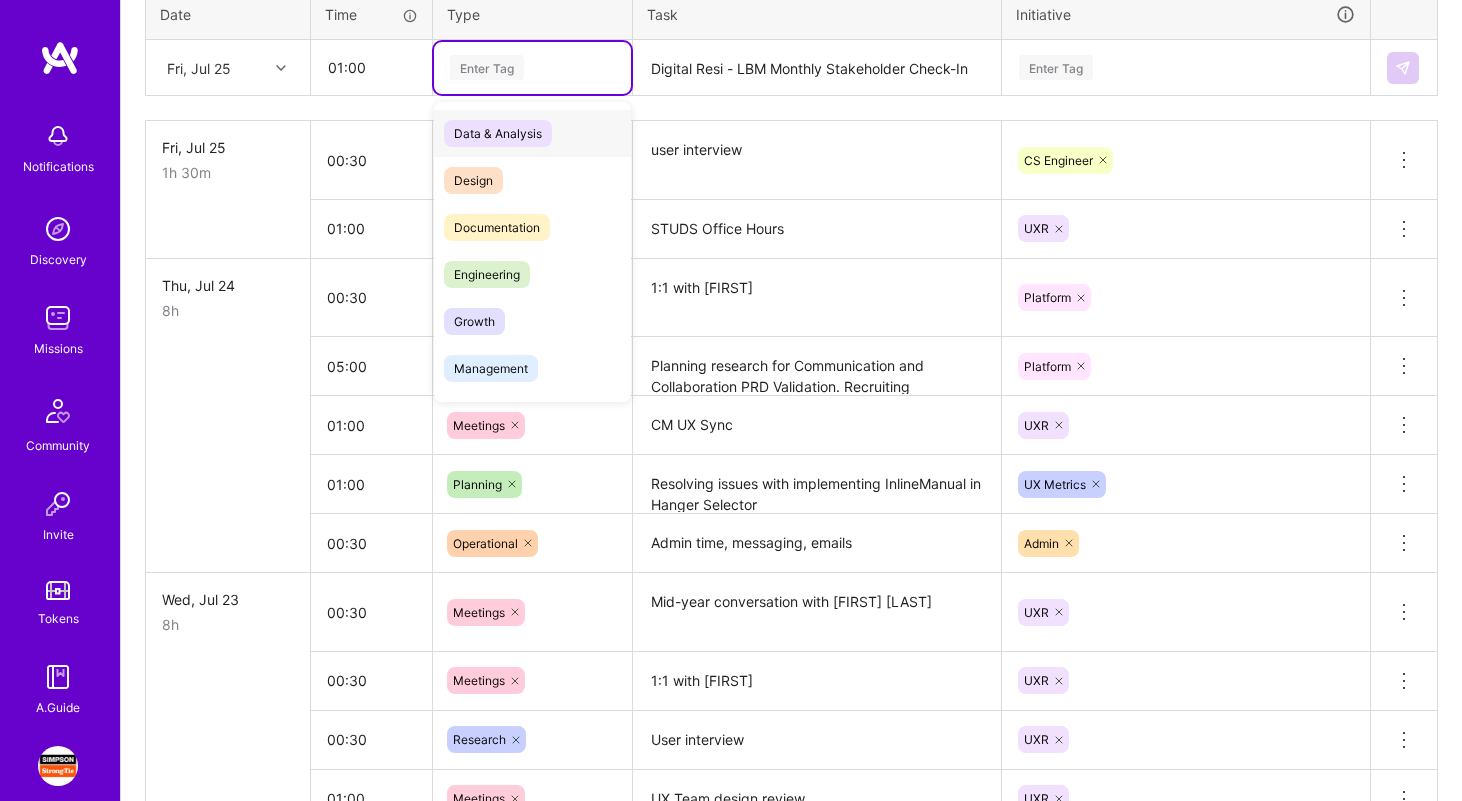 click on "Enter Tag" at bounding box center (487, 67) 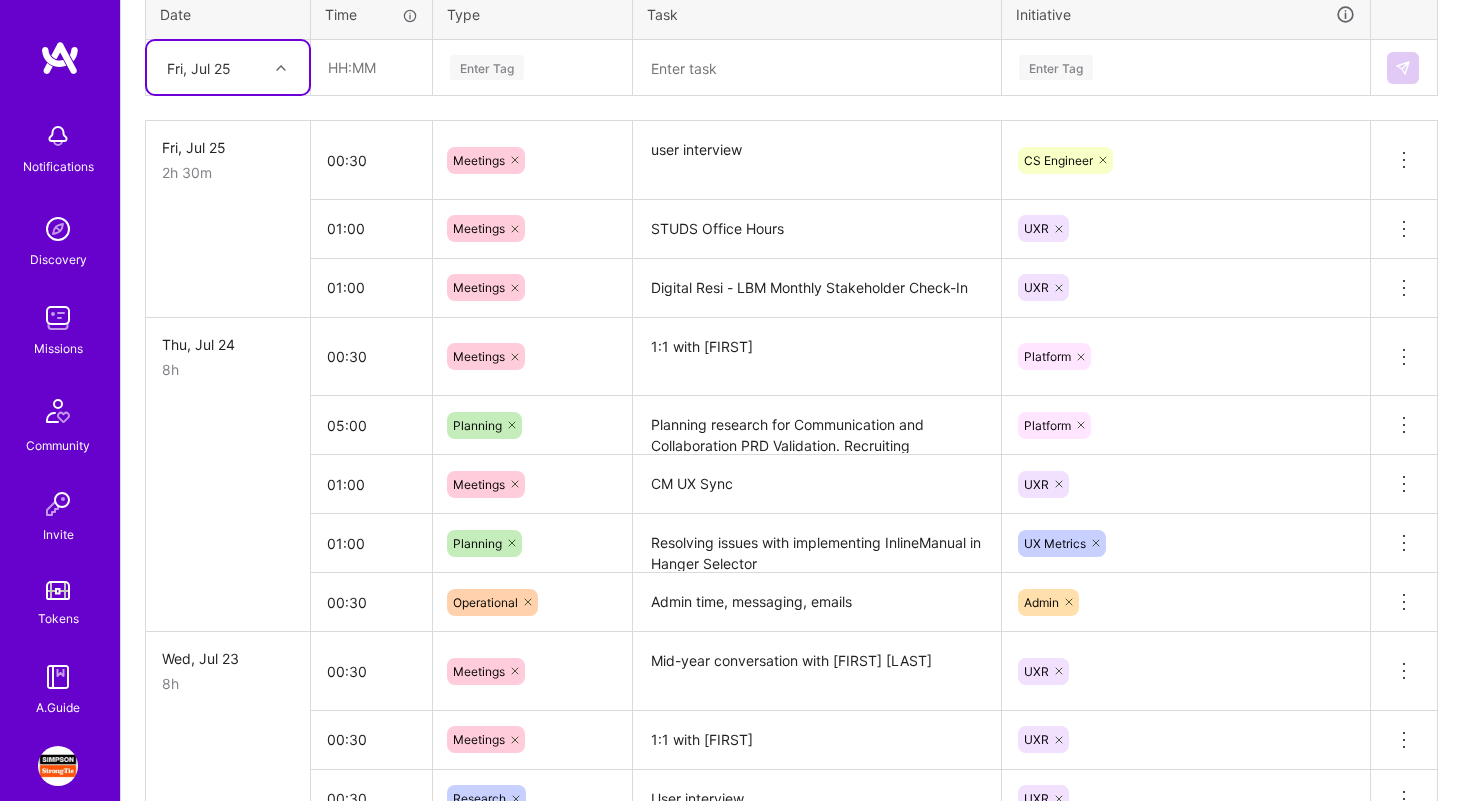click at bounding box center (817, 68) 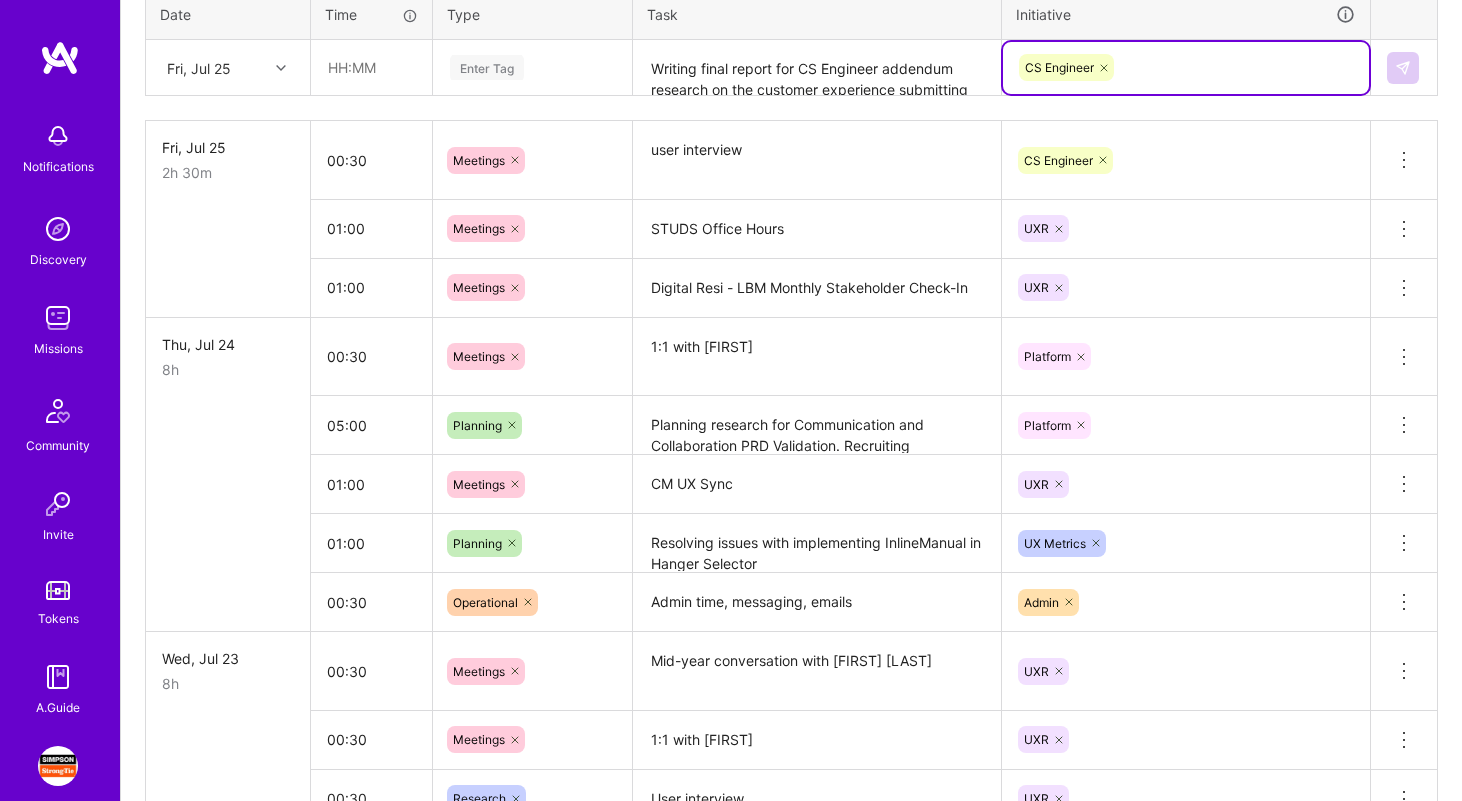 click on "Enter Tag" at bounding box center [487, 67] 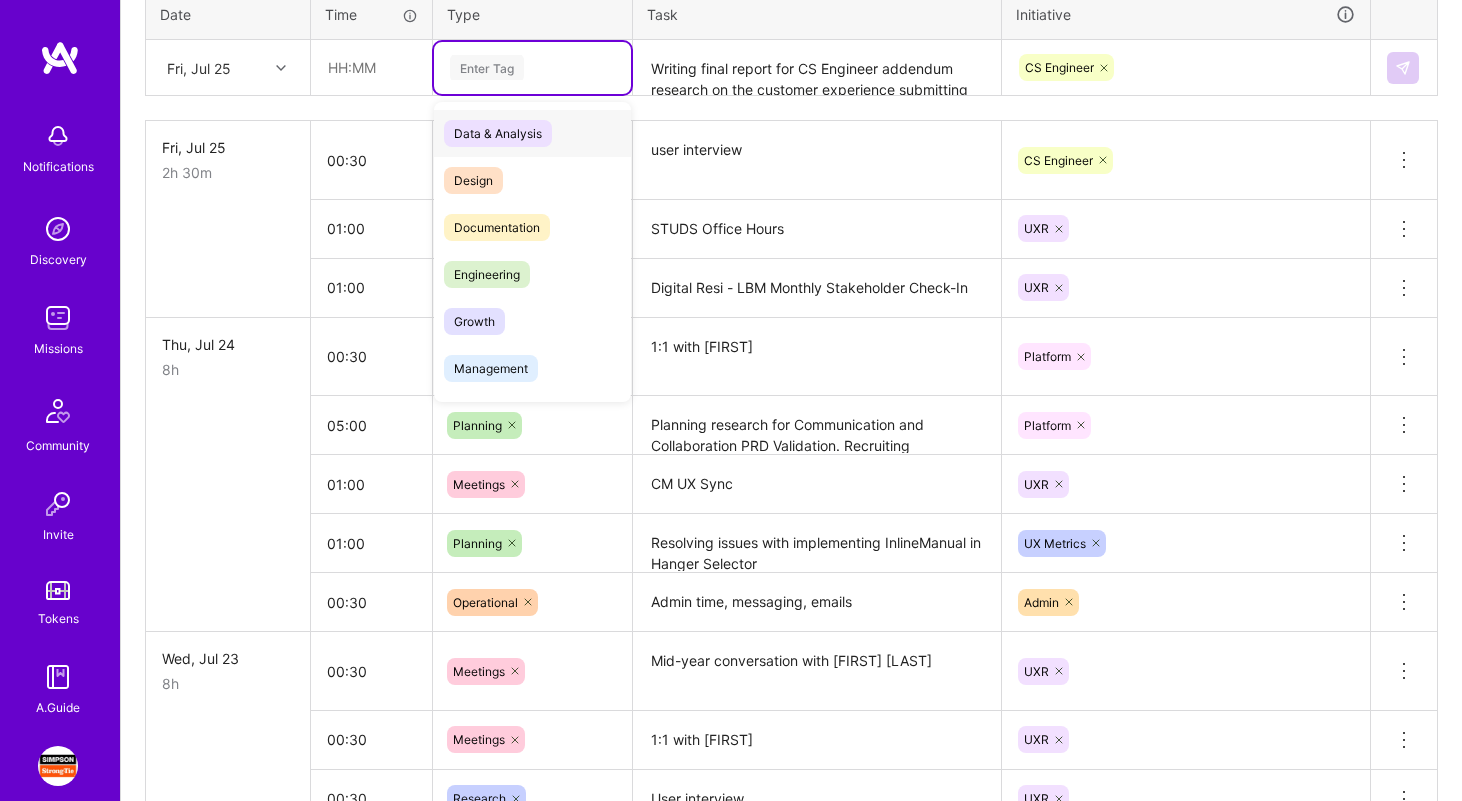 click on "Data & Analysis" at bounding box center [498, 133] 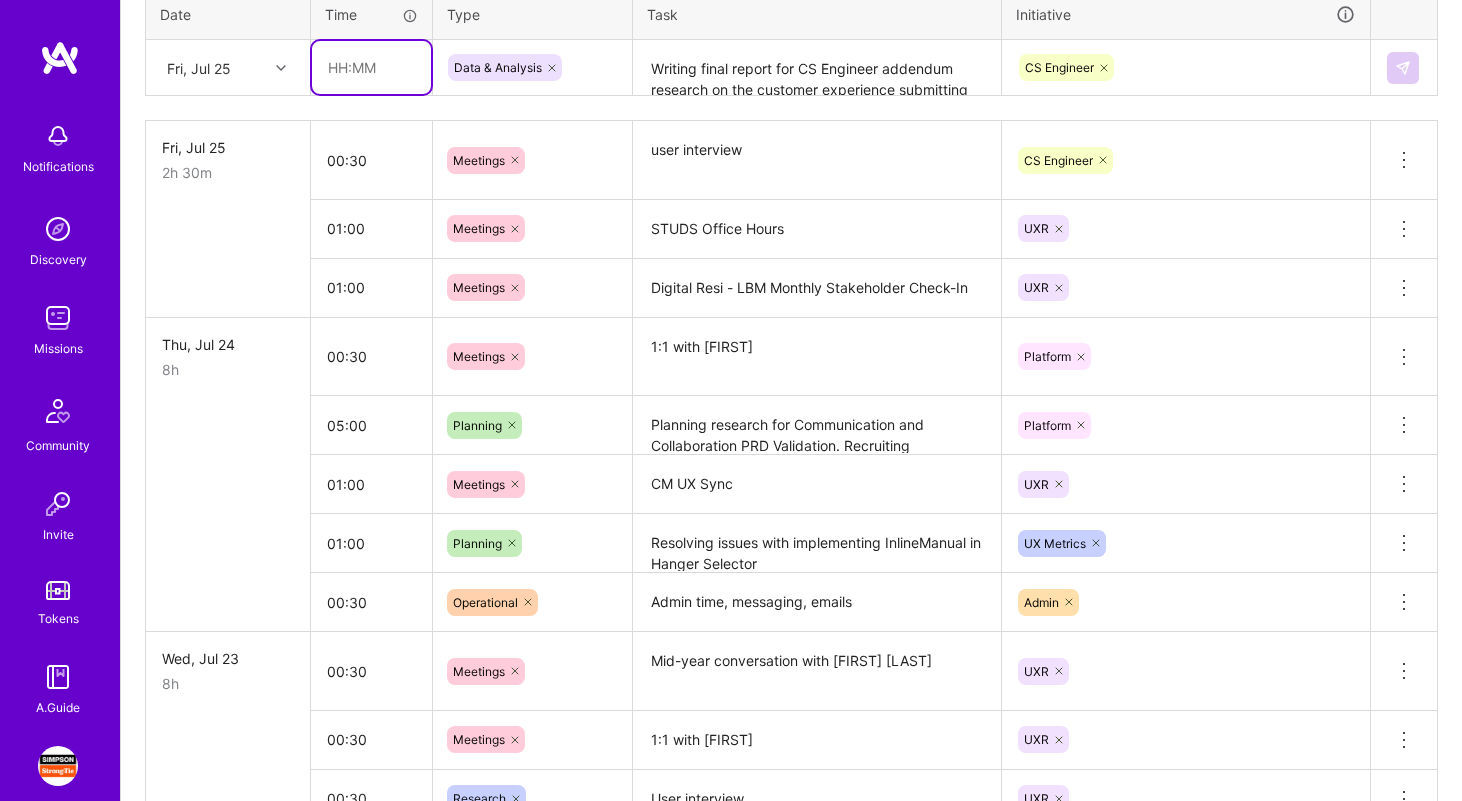 click at bounding box center (371, 67) 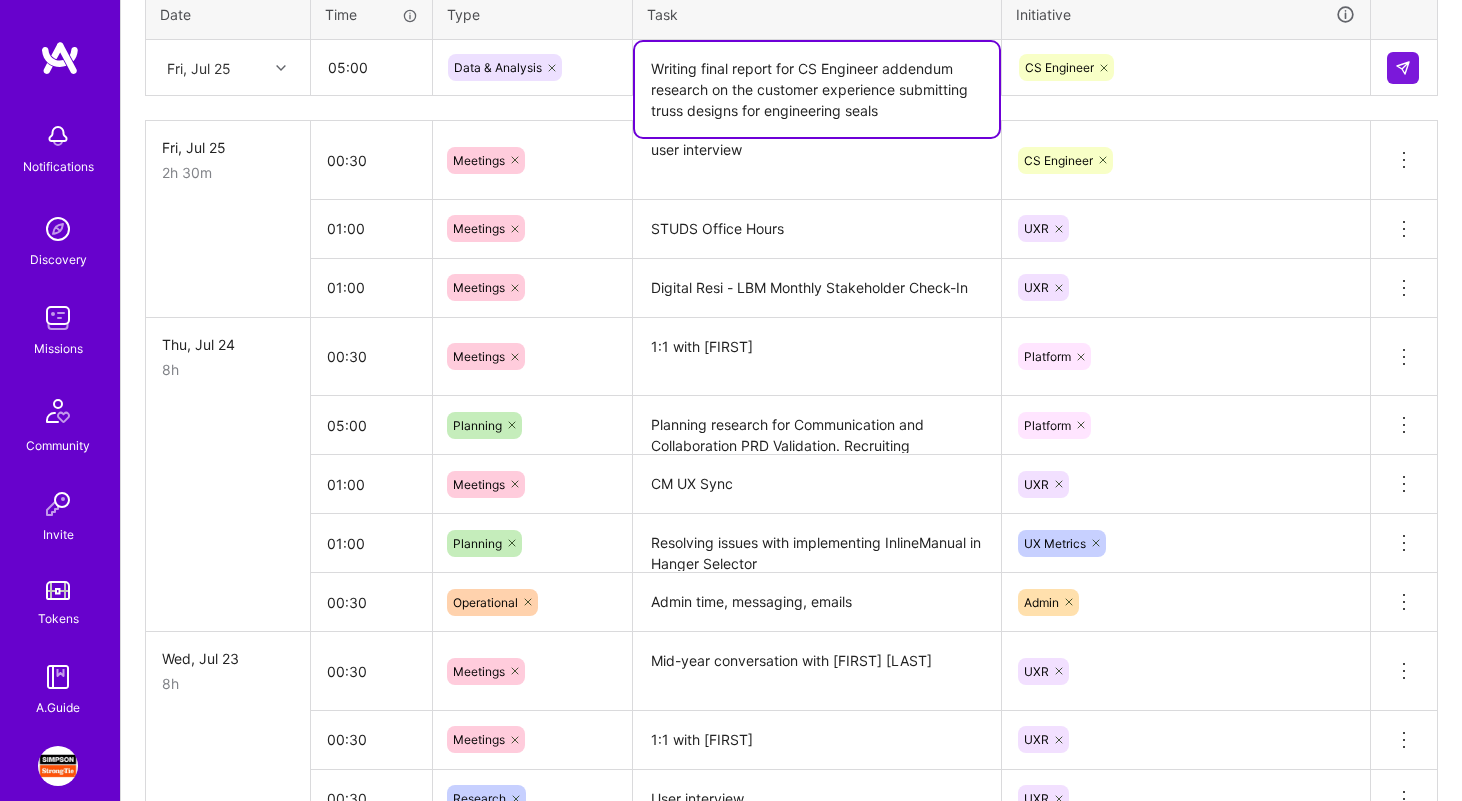 scroll, scrollTop: 0, scrollLeft: 0, axis: both 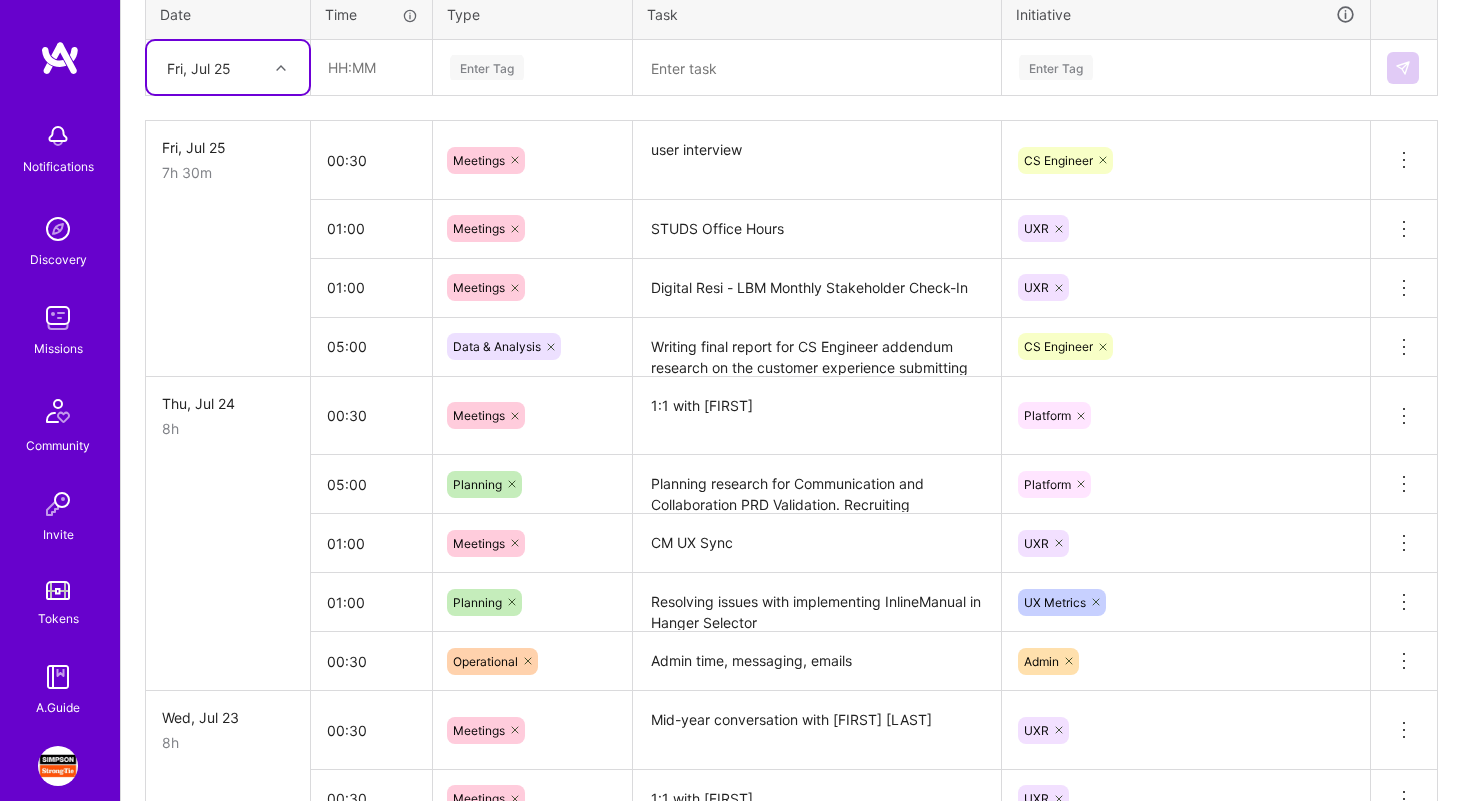 click on "Admin time, messaging, emails" at bounding box center (817, 661) 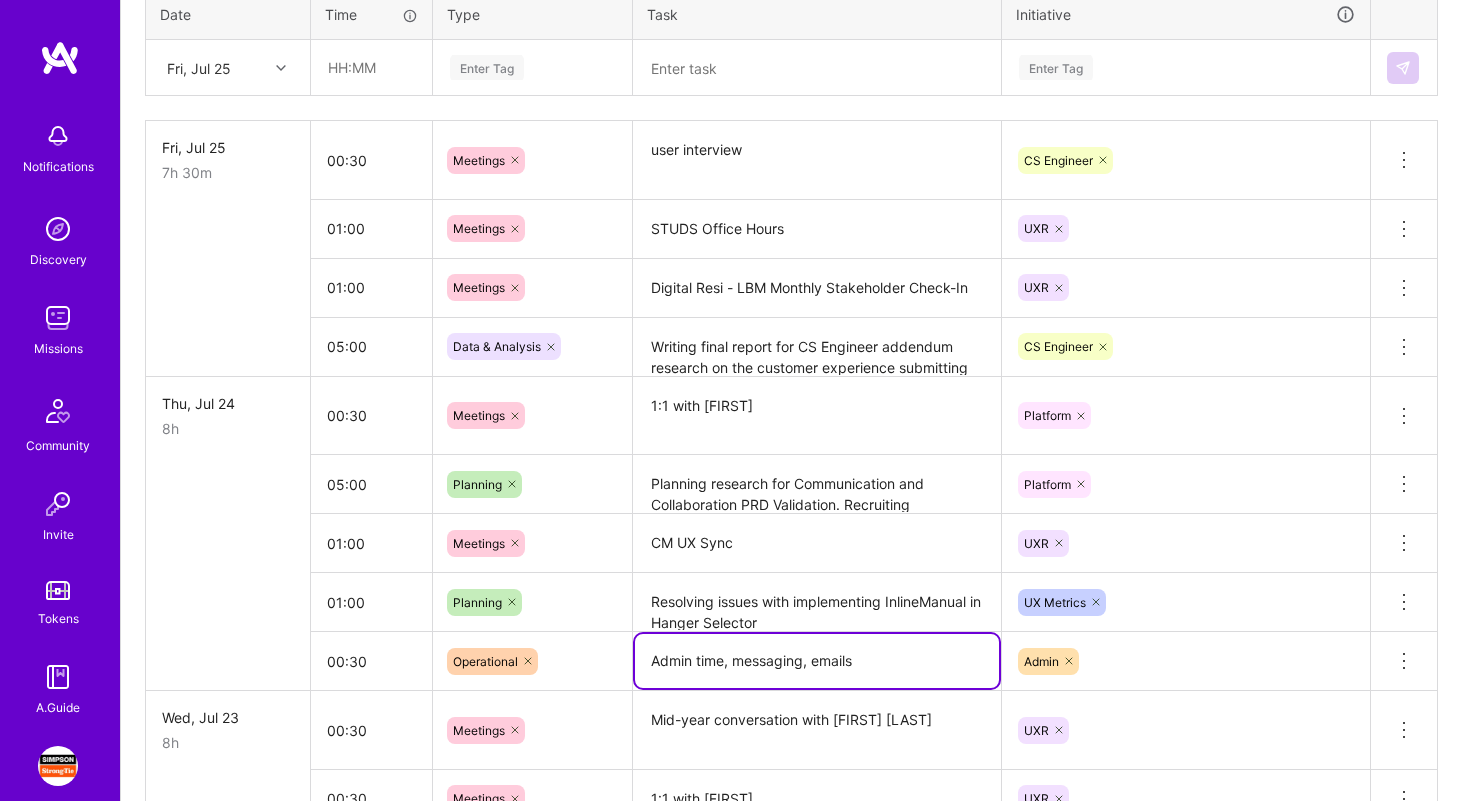 click on "Admin time, messaging, emails" at bounding box center (817, 661) 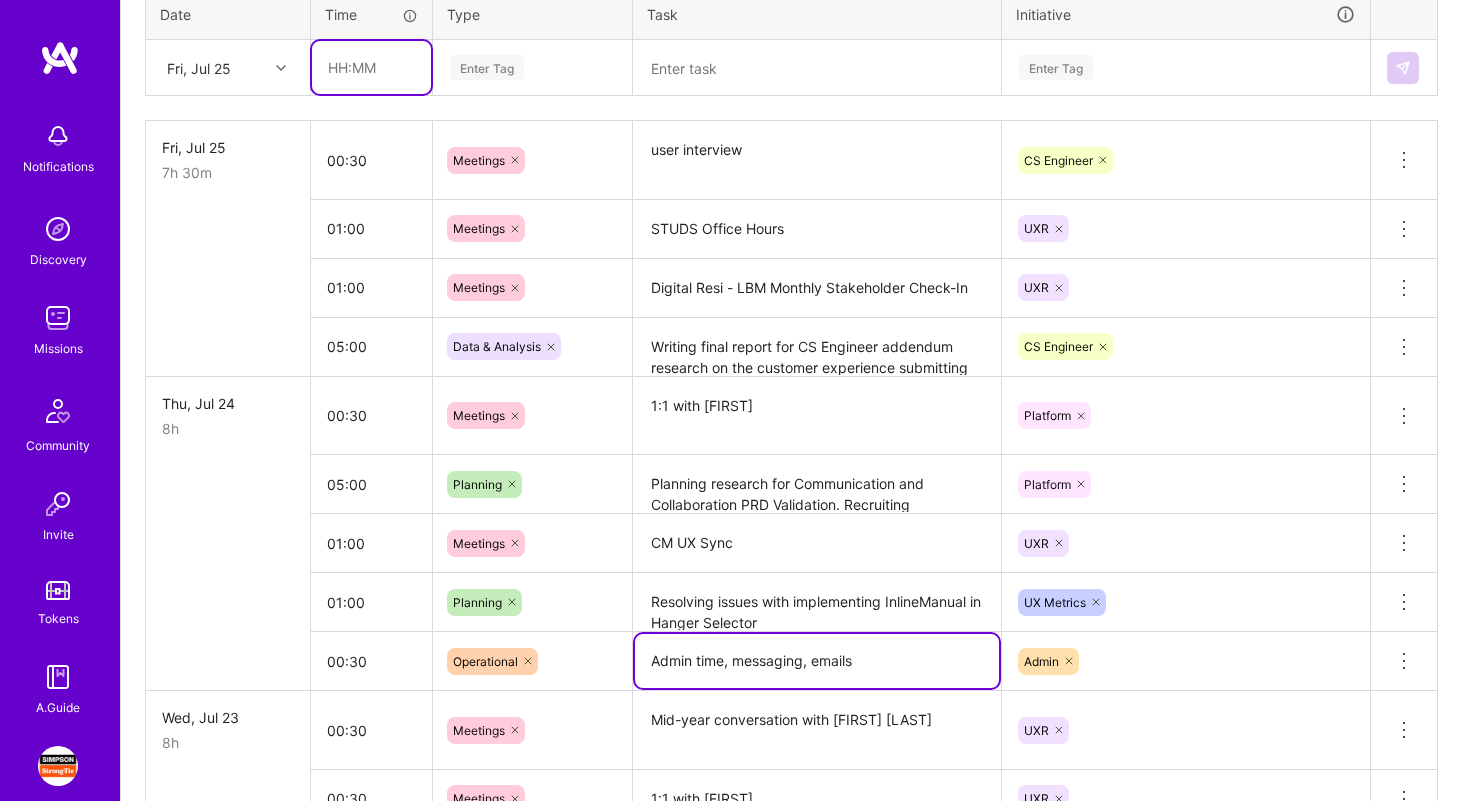 click at bounding box center (371, 67) 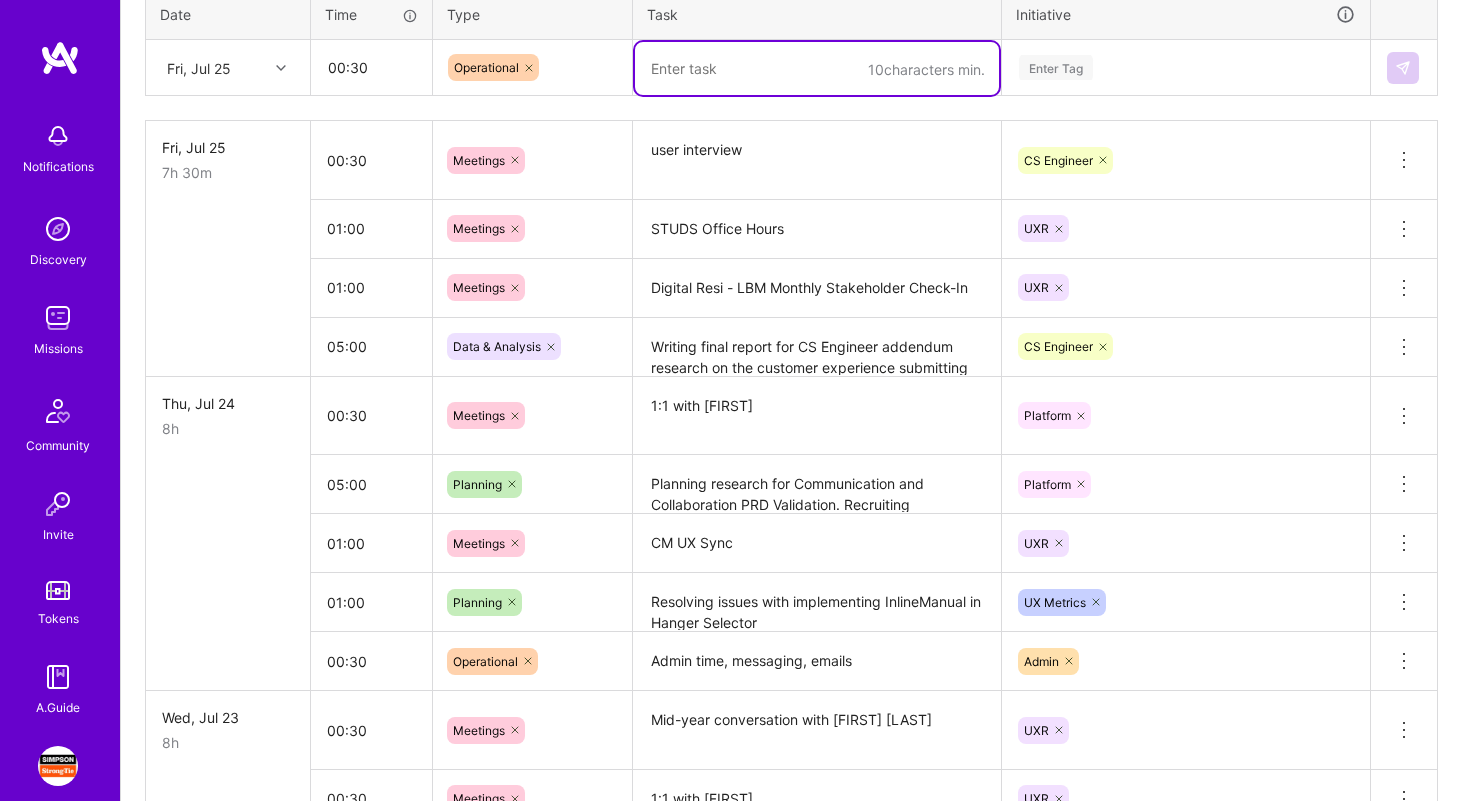 paste on "Admin time, messaging, emails" 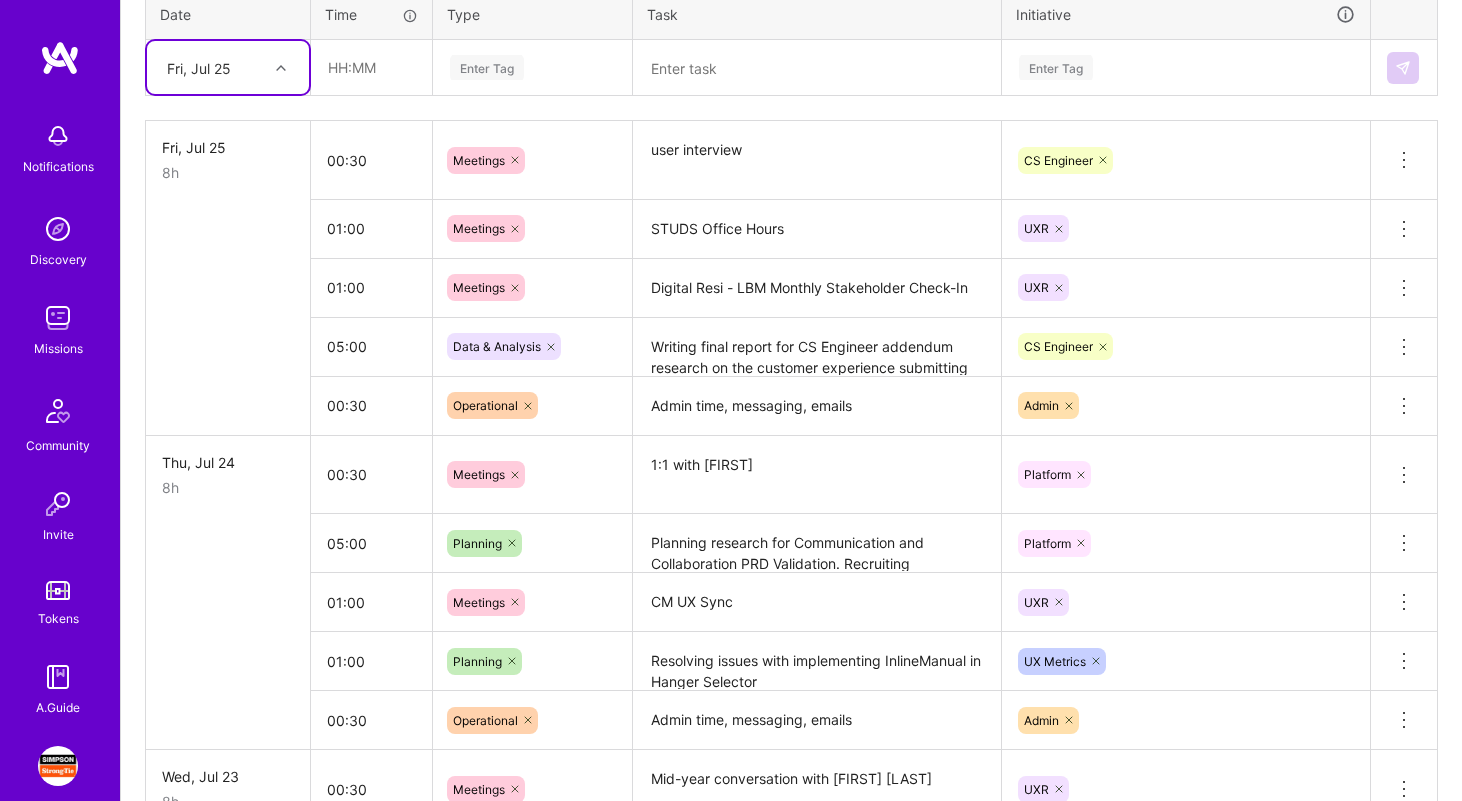 click on "Fri, Jul 25" at bounding box center (212, 67) 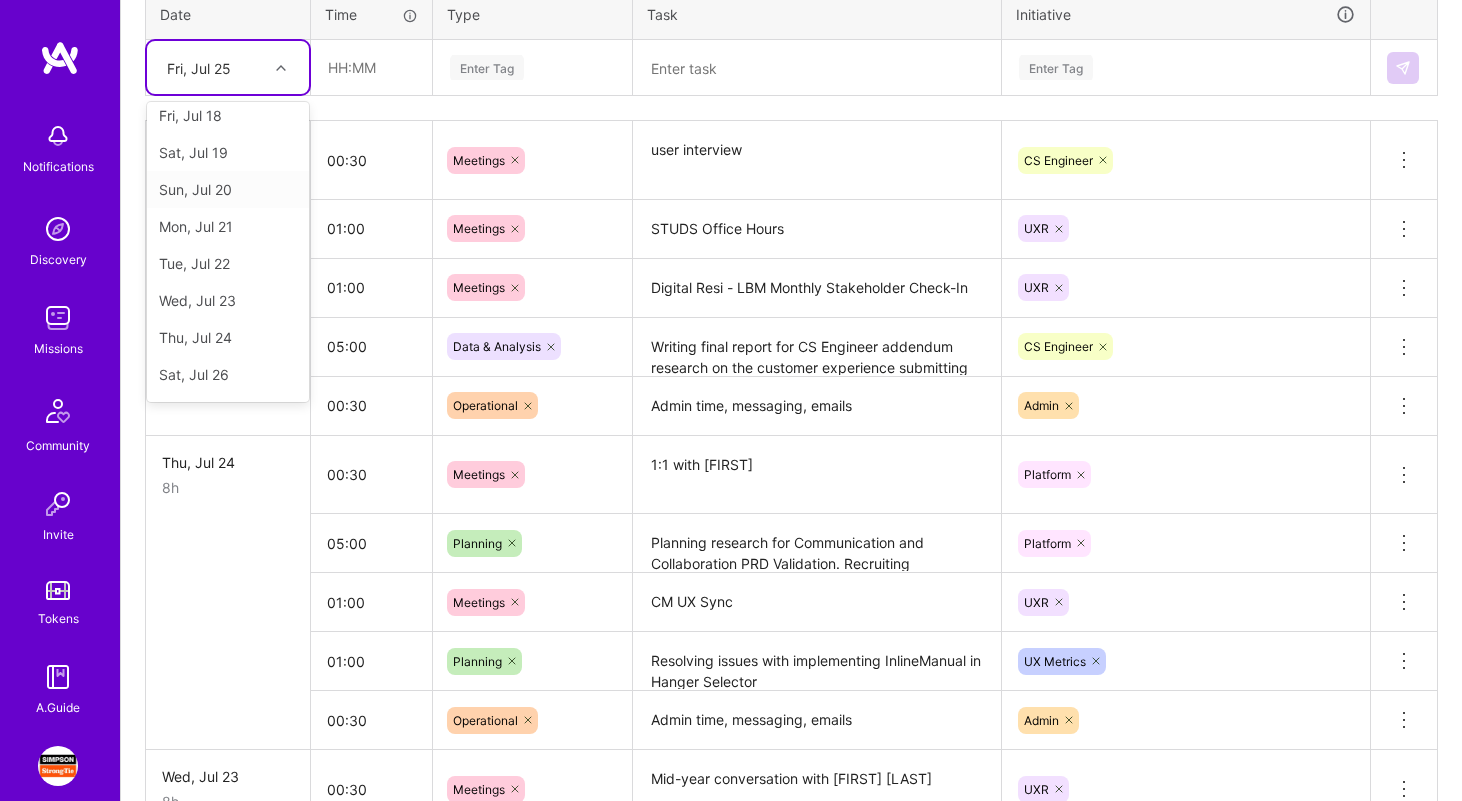 scroll, scrollTop: 263, scrollLeft: 0, axis: vertical 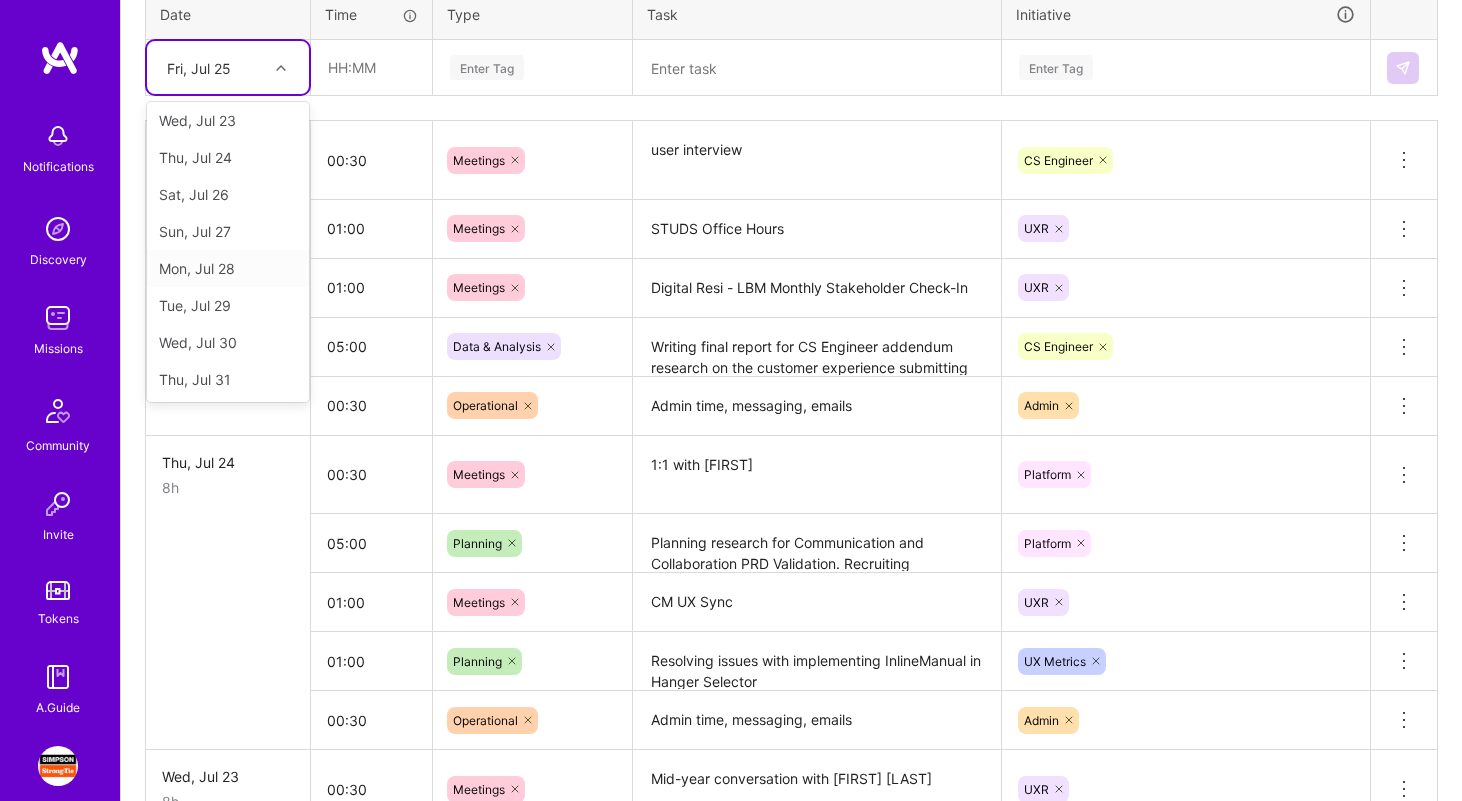 click on "Mon, Jul 28" at bounding box center [228, 268] 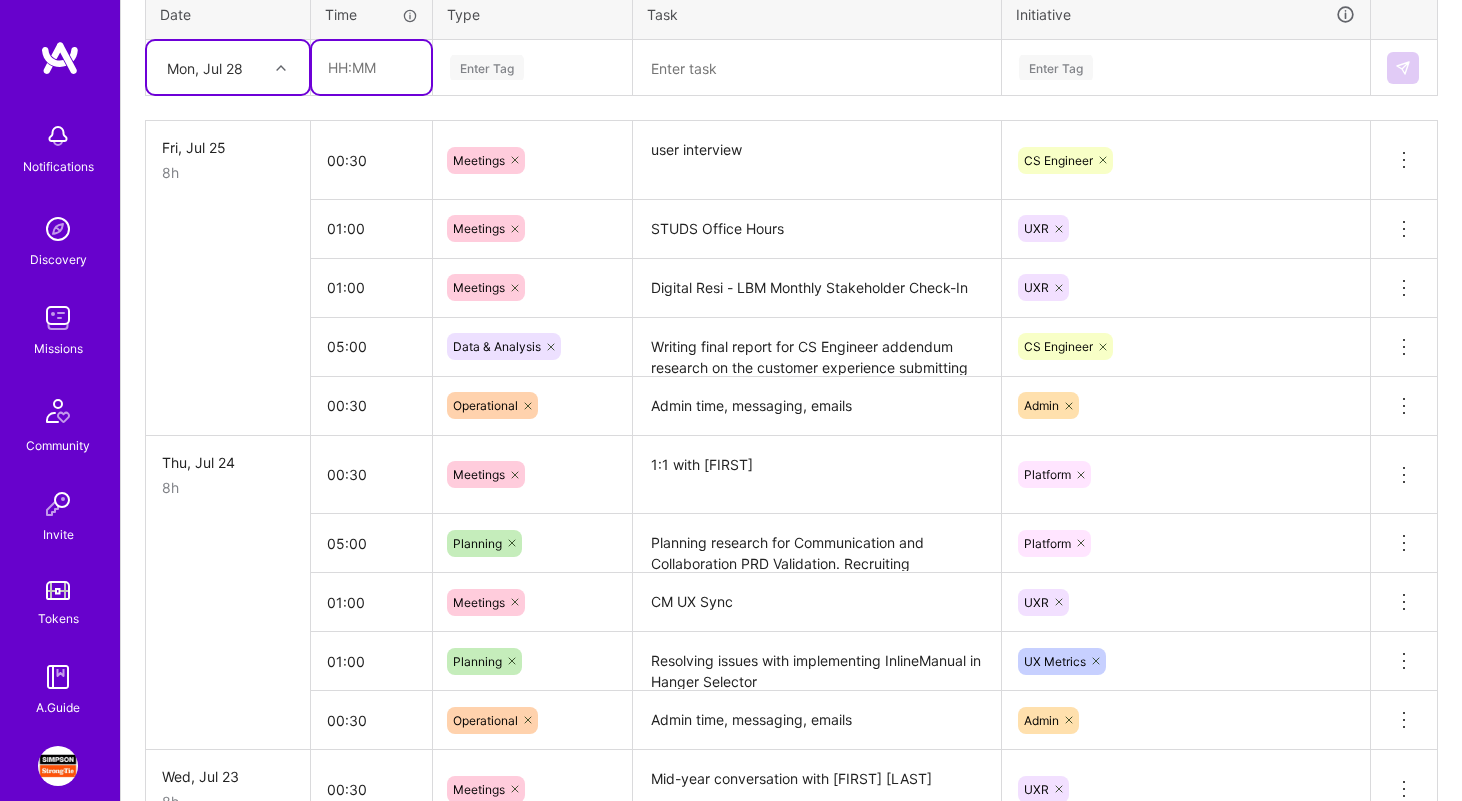 click at bounding box center [371, 67] 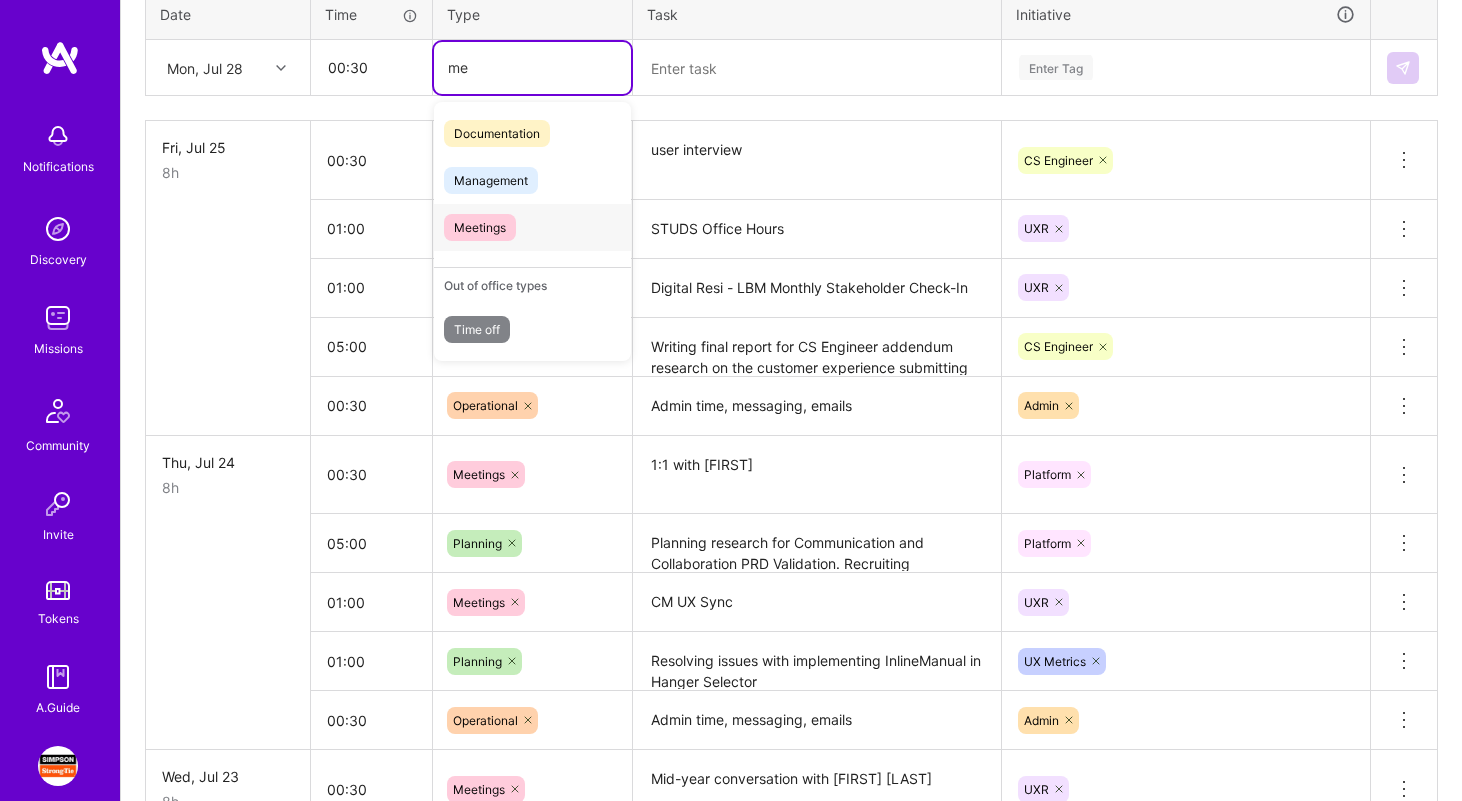 click on "Meetings" at bounding box center (480, 227) 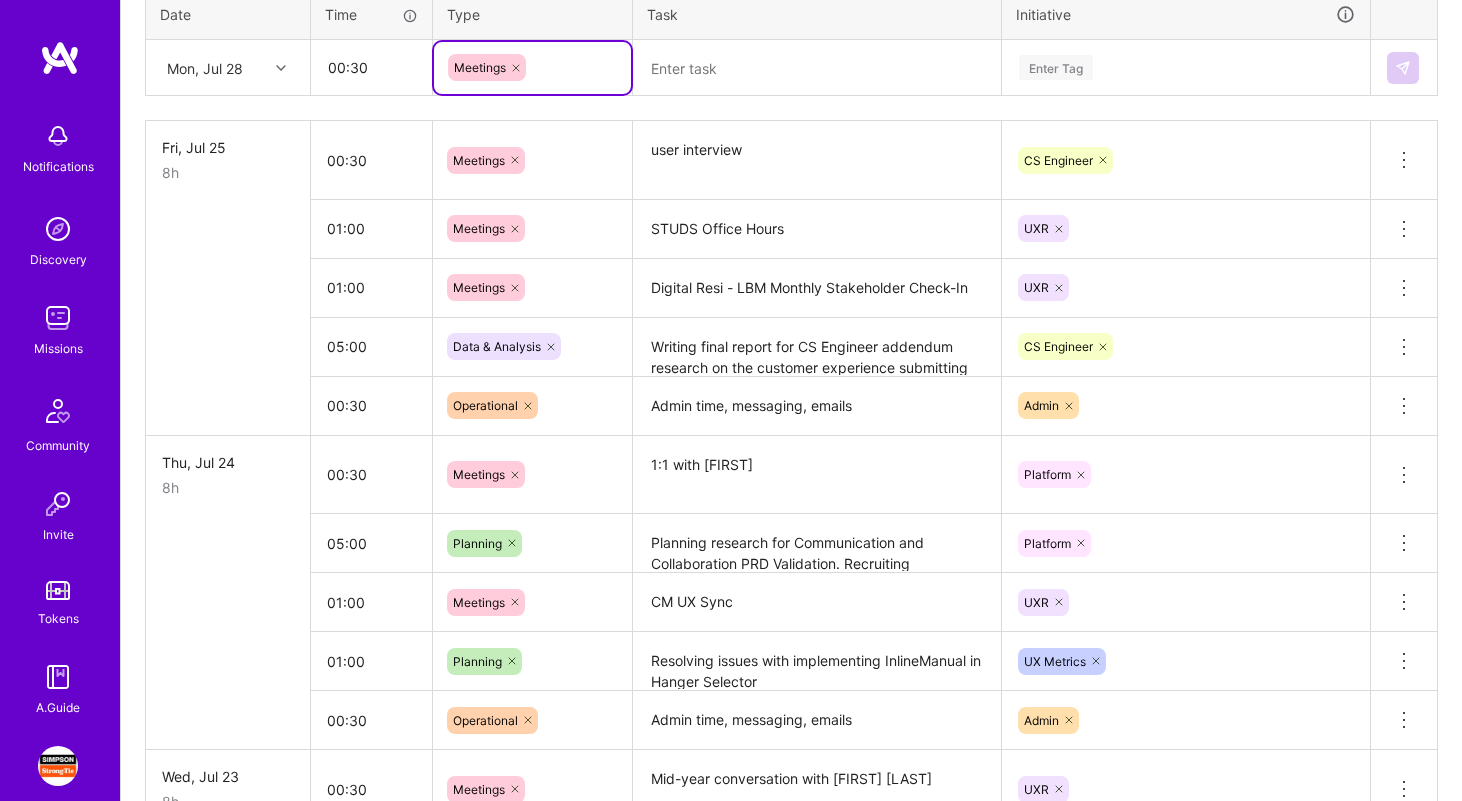 click at bounding box center (817, 68) 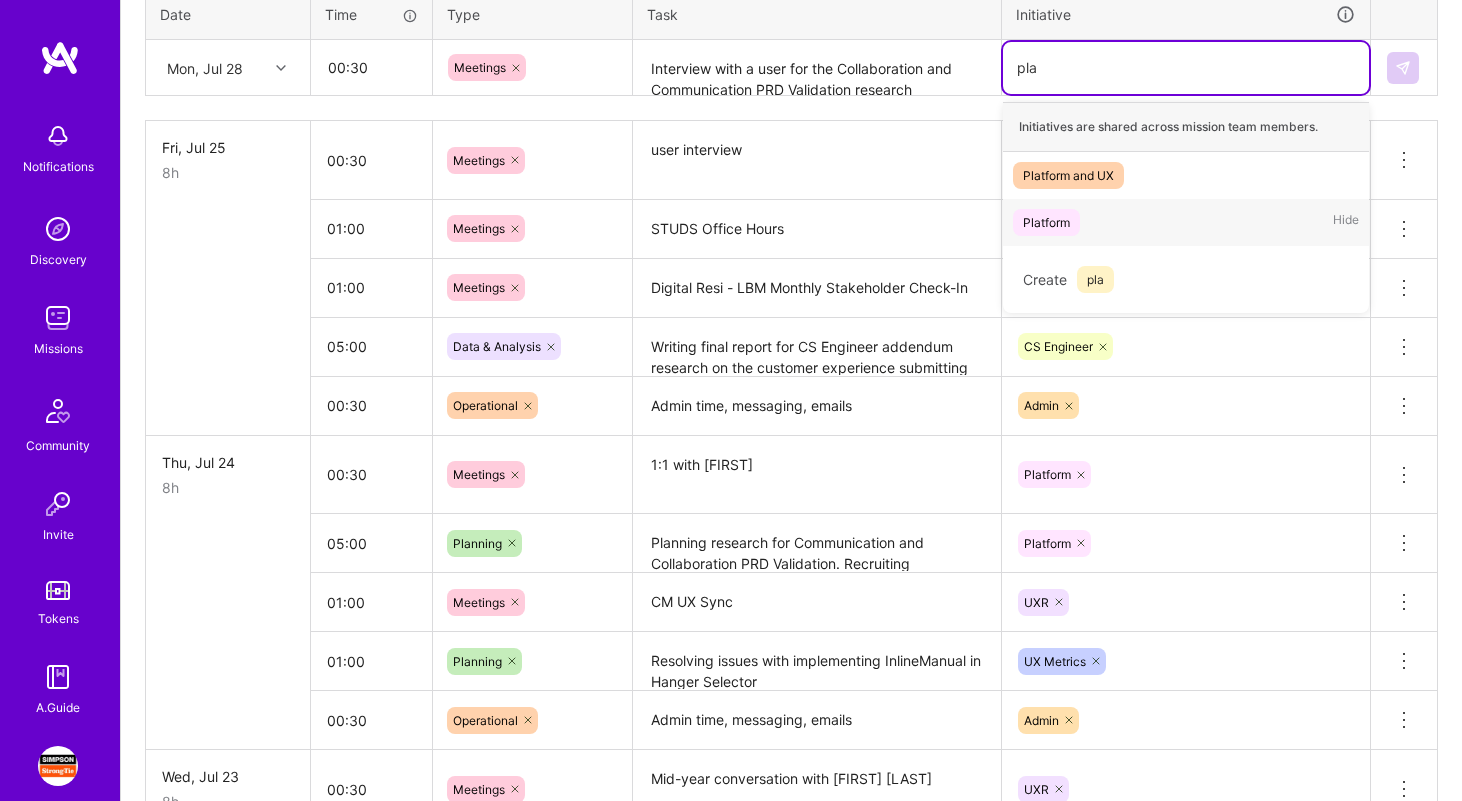 click on "Platform" at bounding box center [1046, 222] 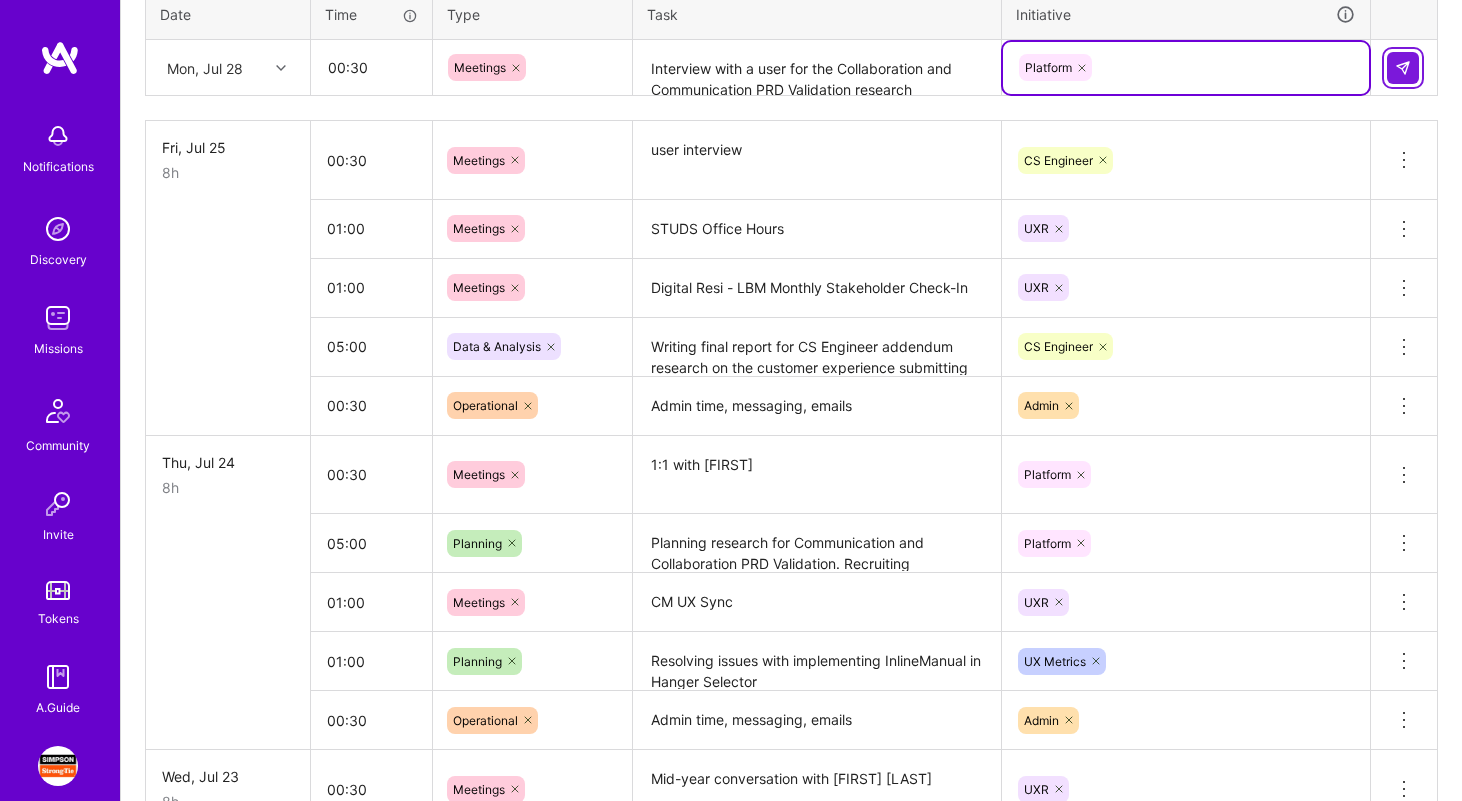 click at bounding box center (1403, 68) 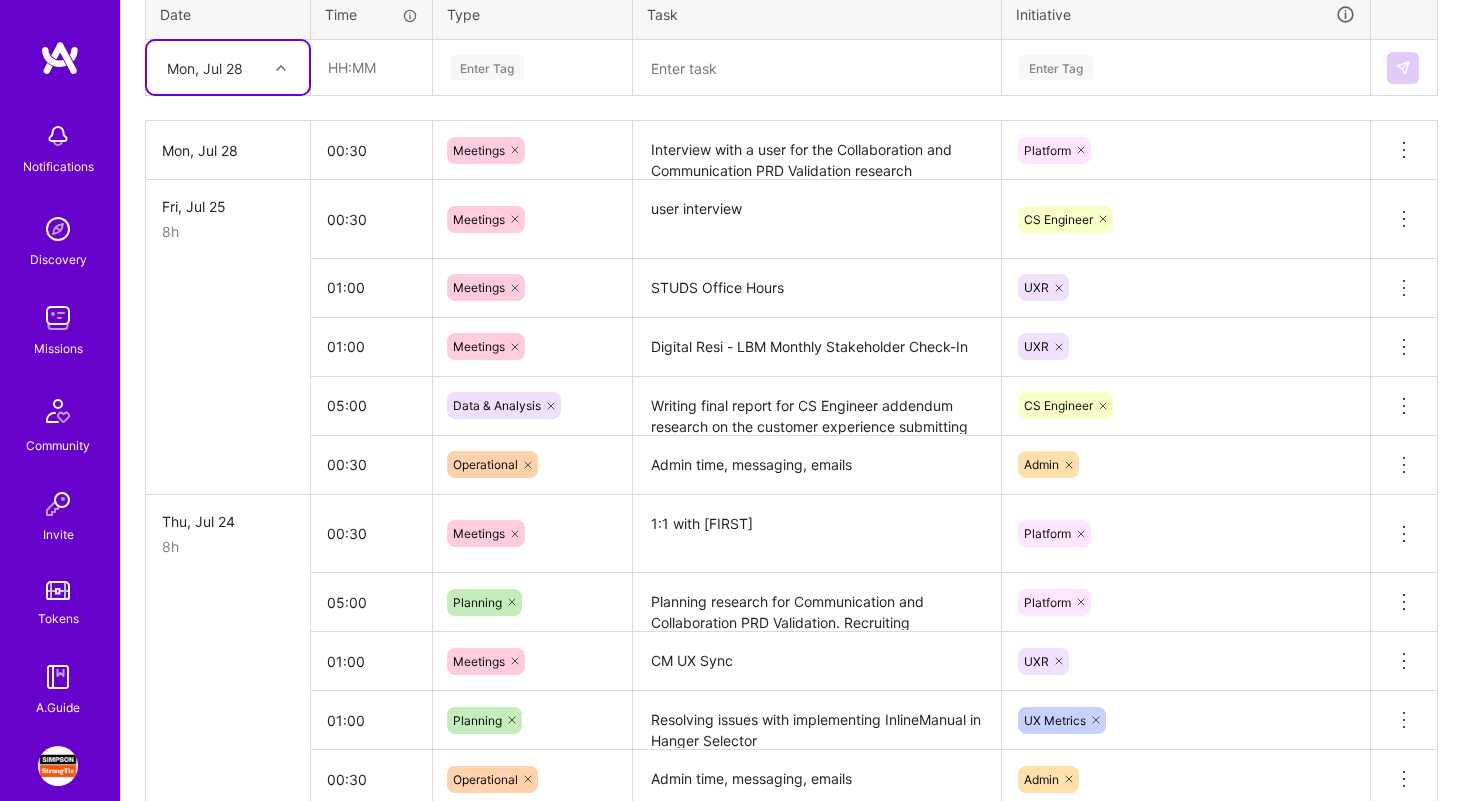 click on "Writing final report for CS Engineer addendum research on the customer experience submitting truss designs for engineering seals" at bounding box center [817, 406] 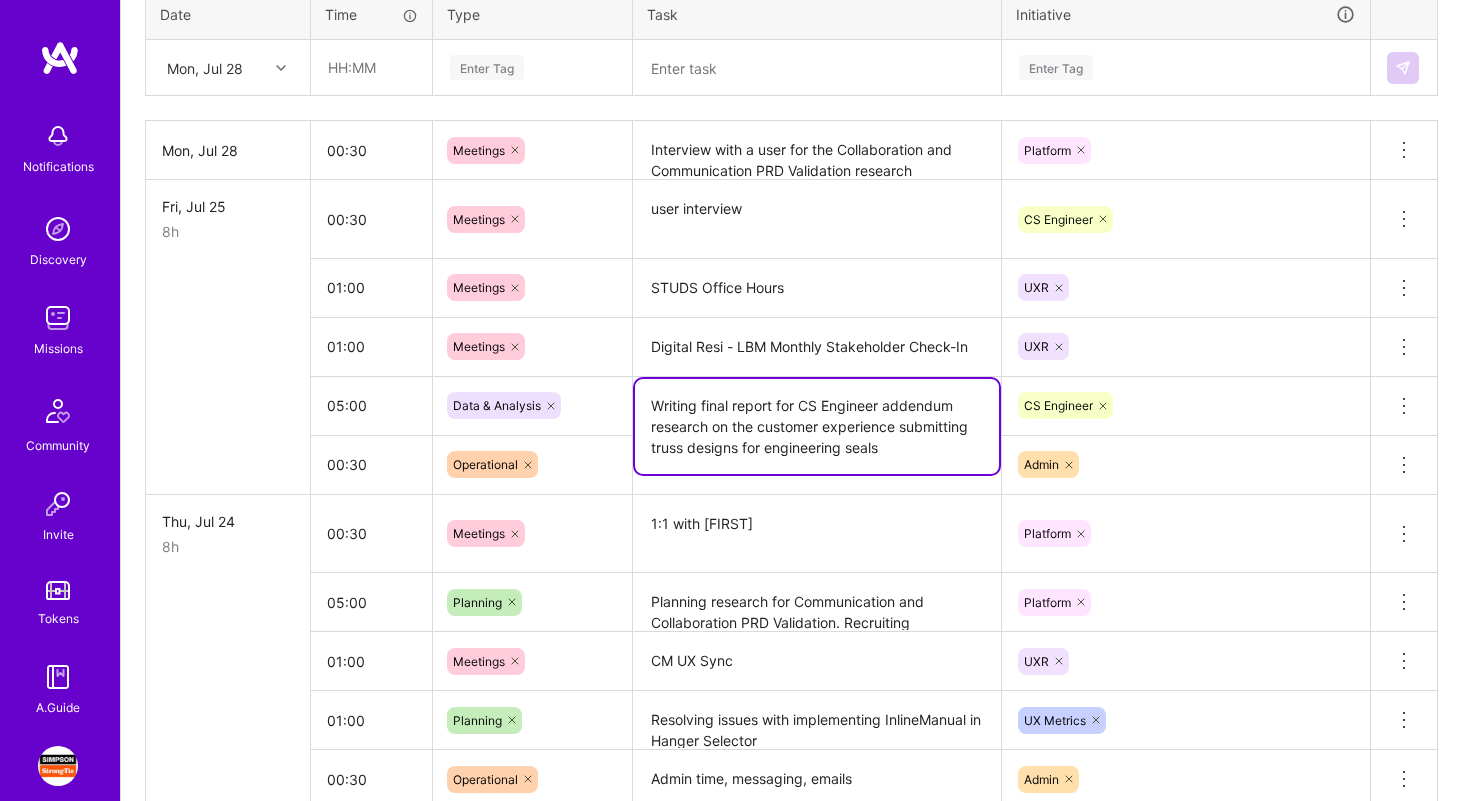 click on "Writing final report for CS Engineer addendum research on the customer experience submitting truss designs for engineering seals" at bounding box center (817, 426) 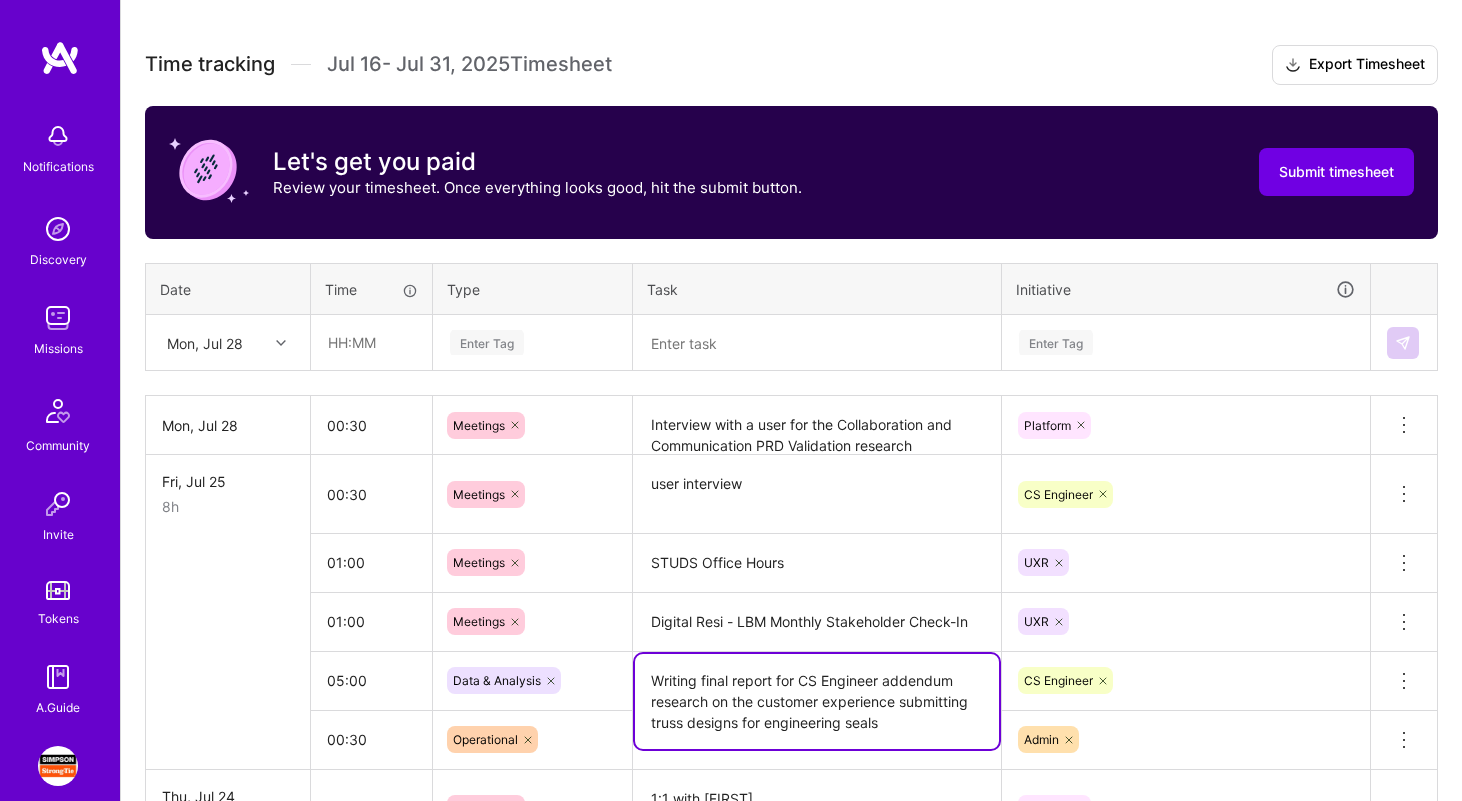 click at bounding box center (817, 343) 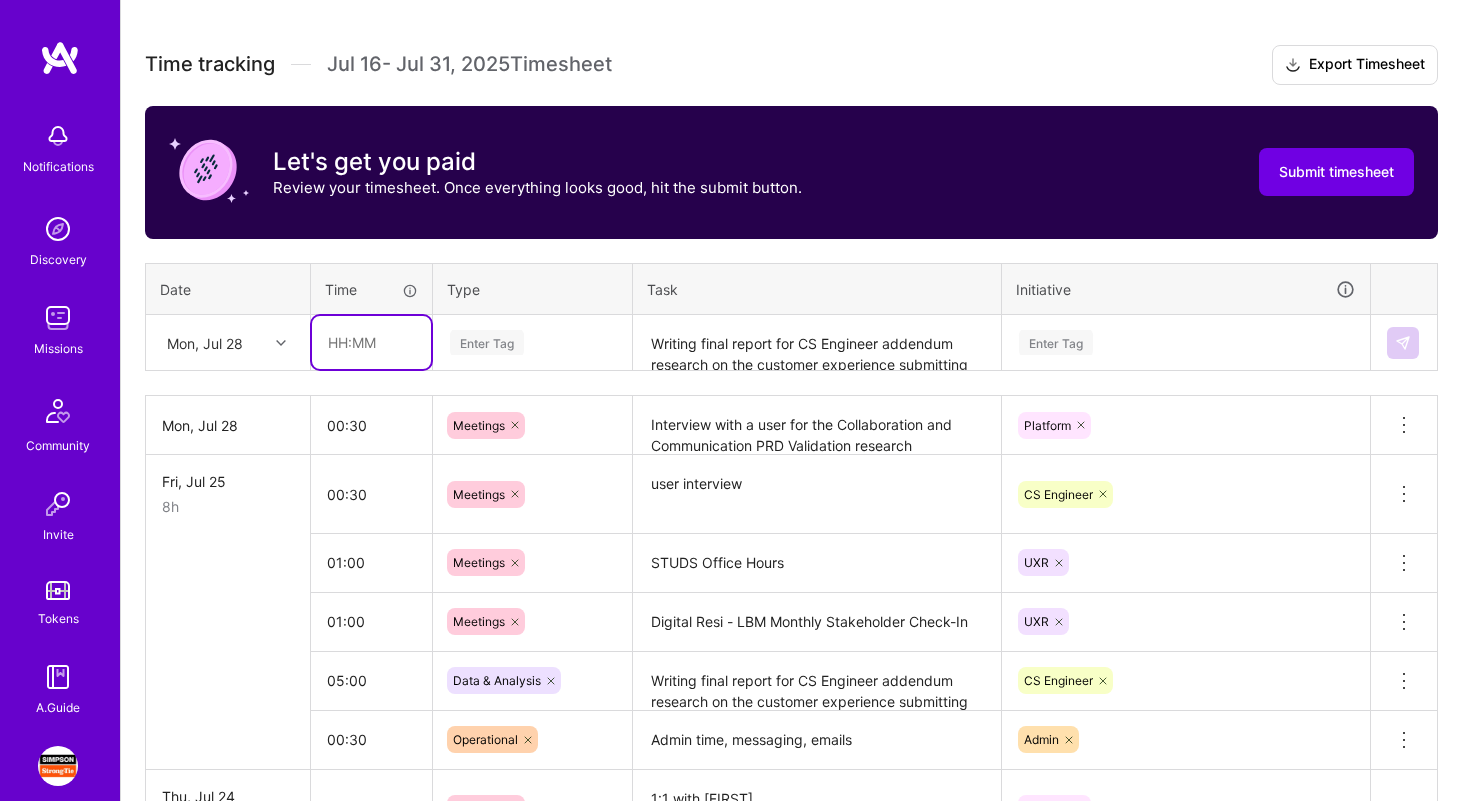 click at bounding box center (371, 342) 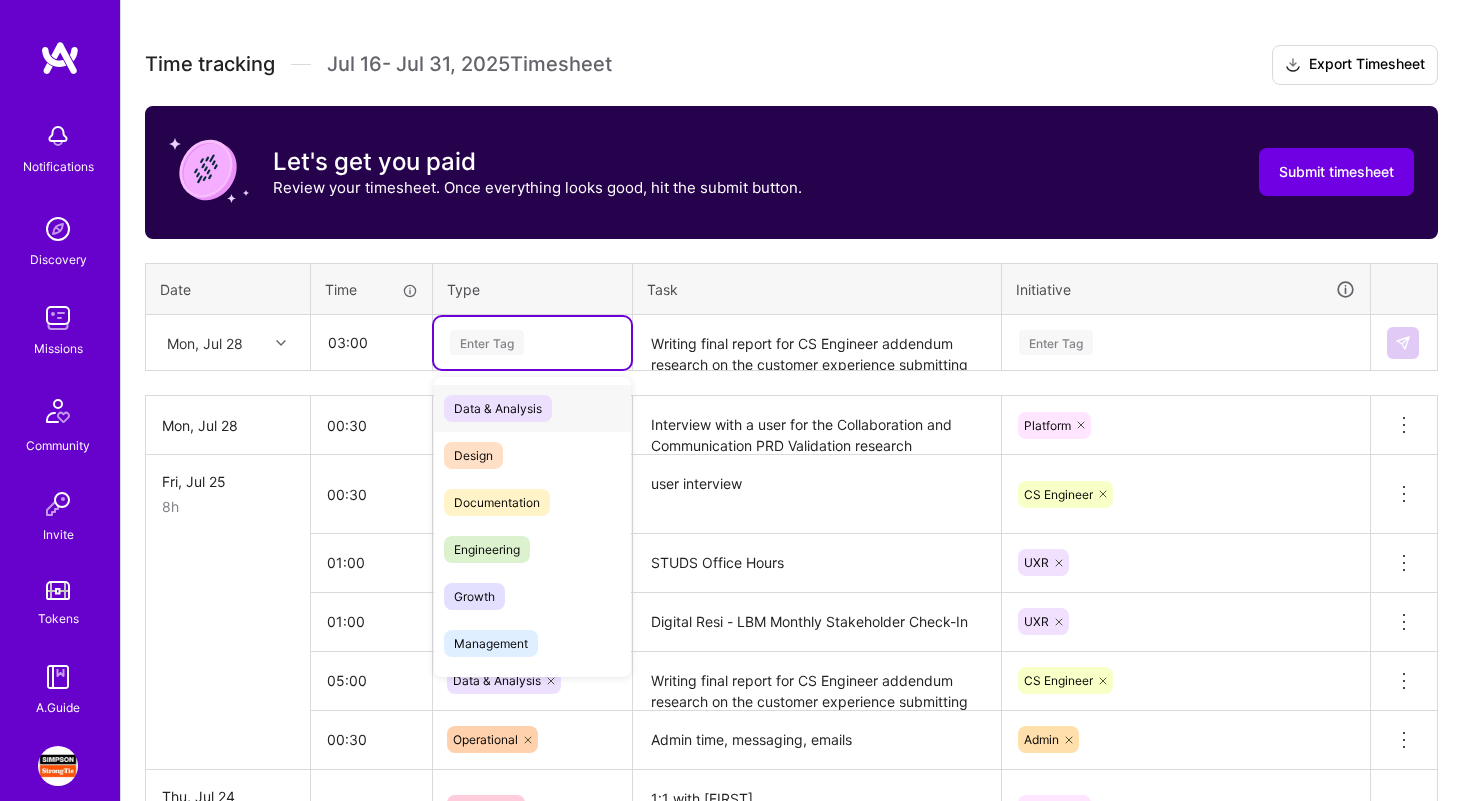click on "Data & Analysis" at bounding box center [498, 408] 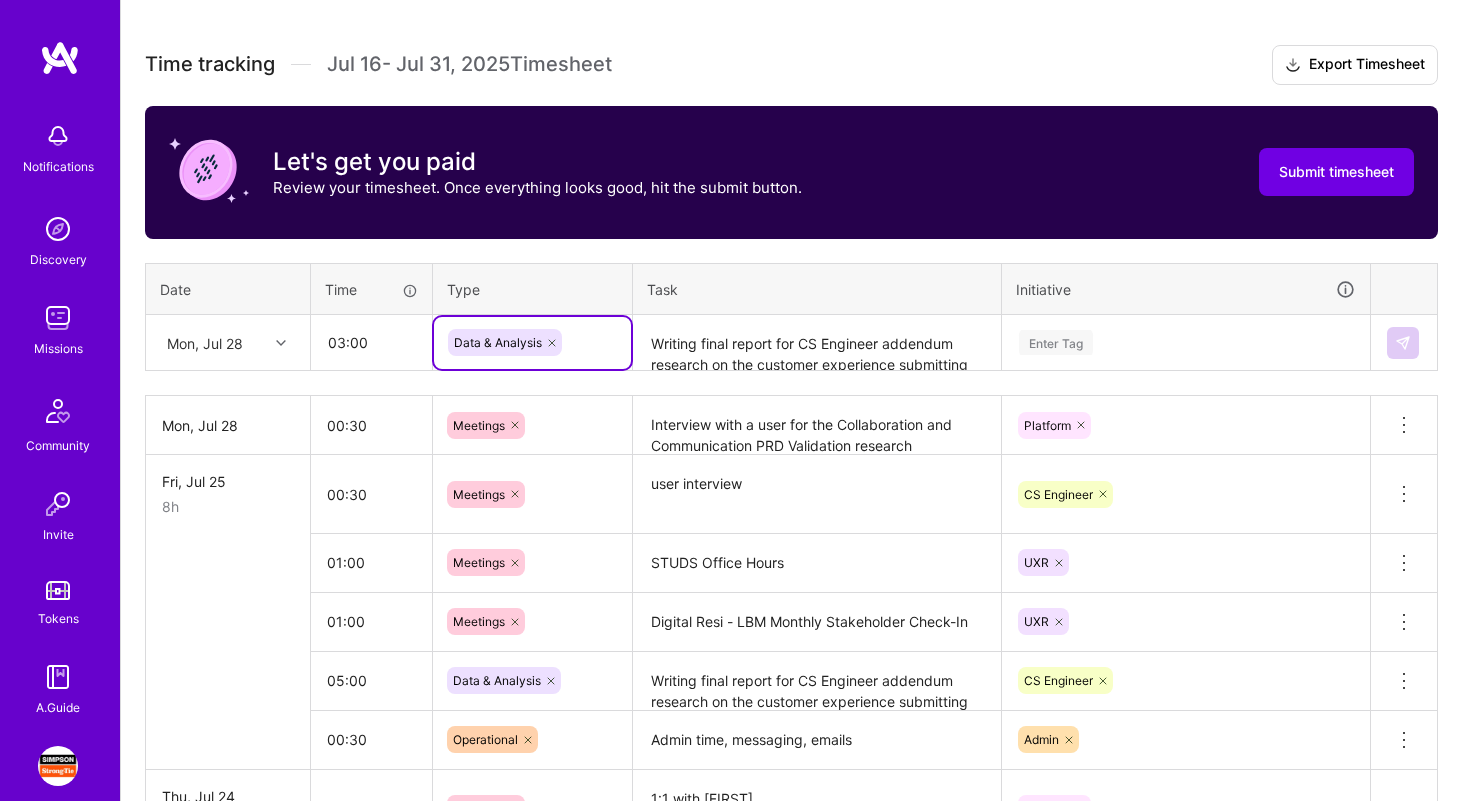 scroll, scrollTop: 623, scrollLeft: 0, axis: vertical 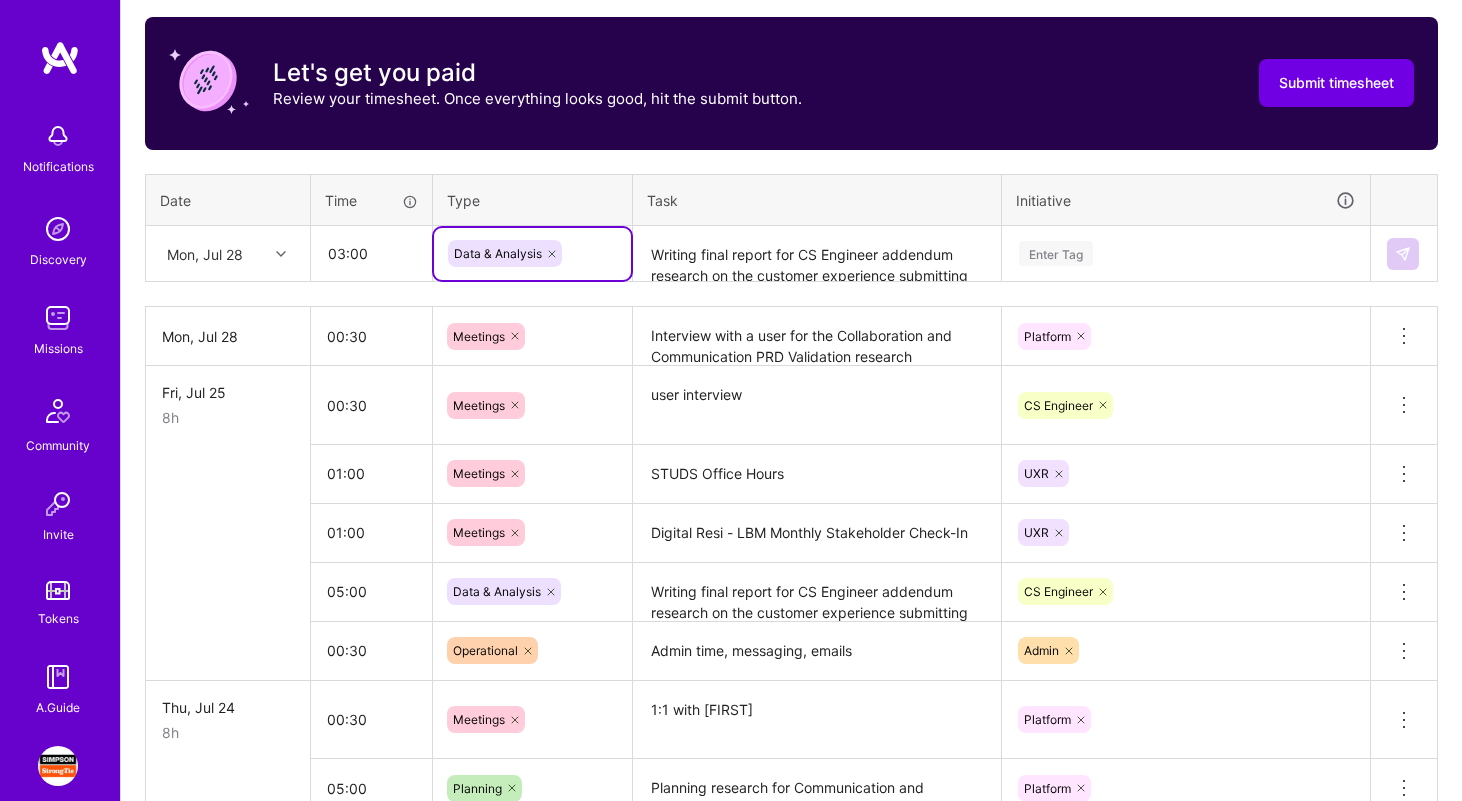 click on "Enter Tag" at bounding box center [1056, 253] 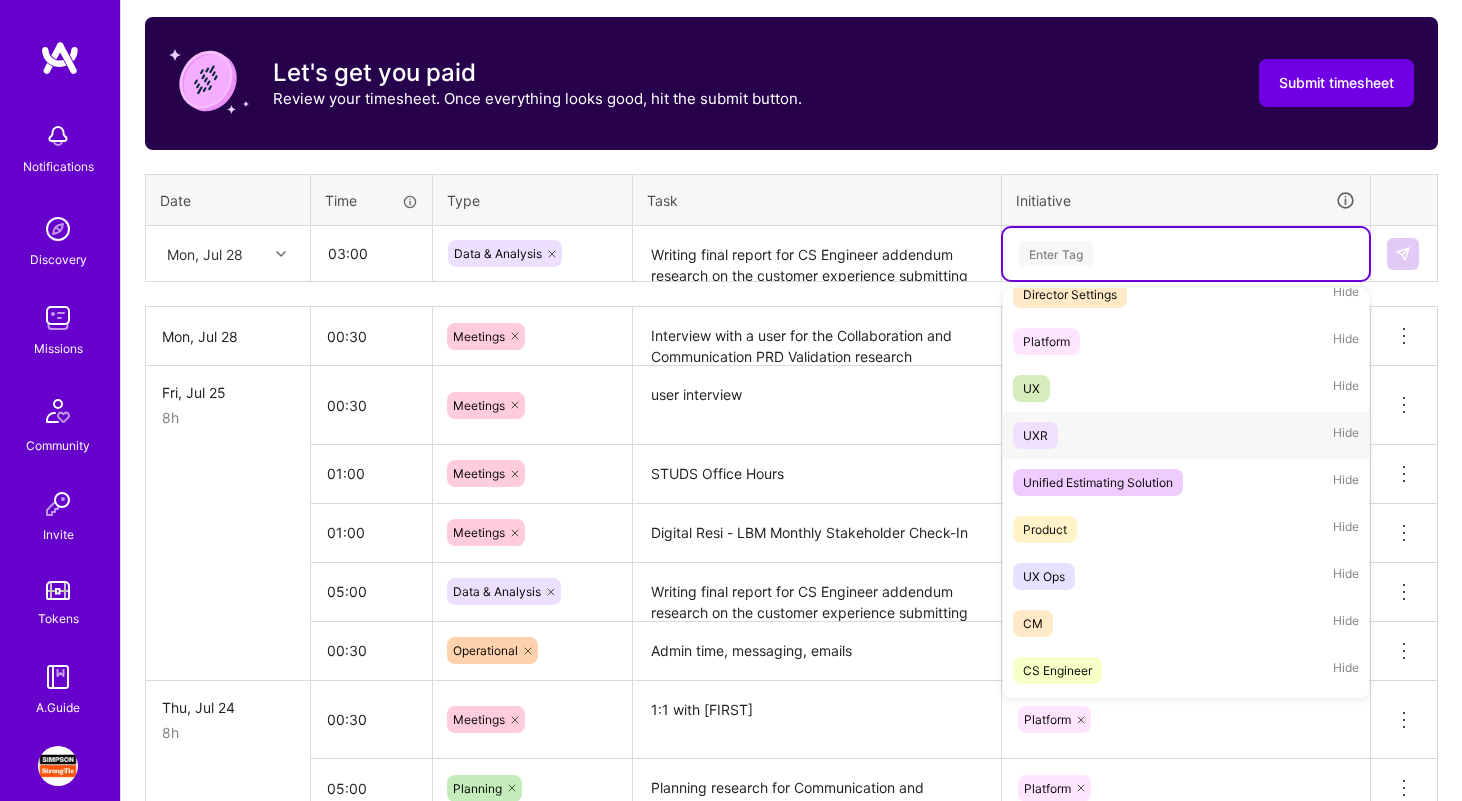 scroll, scrollTop: 209, scrollLeft: 0, axis: vertical 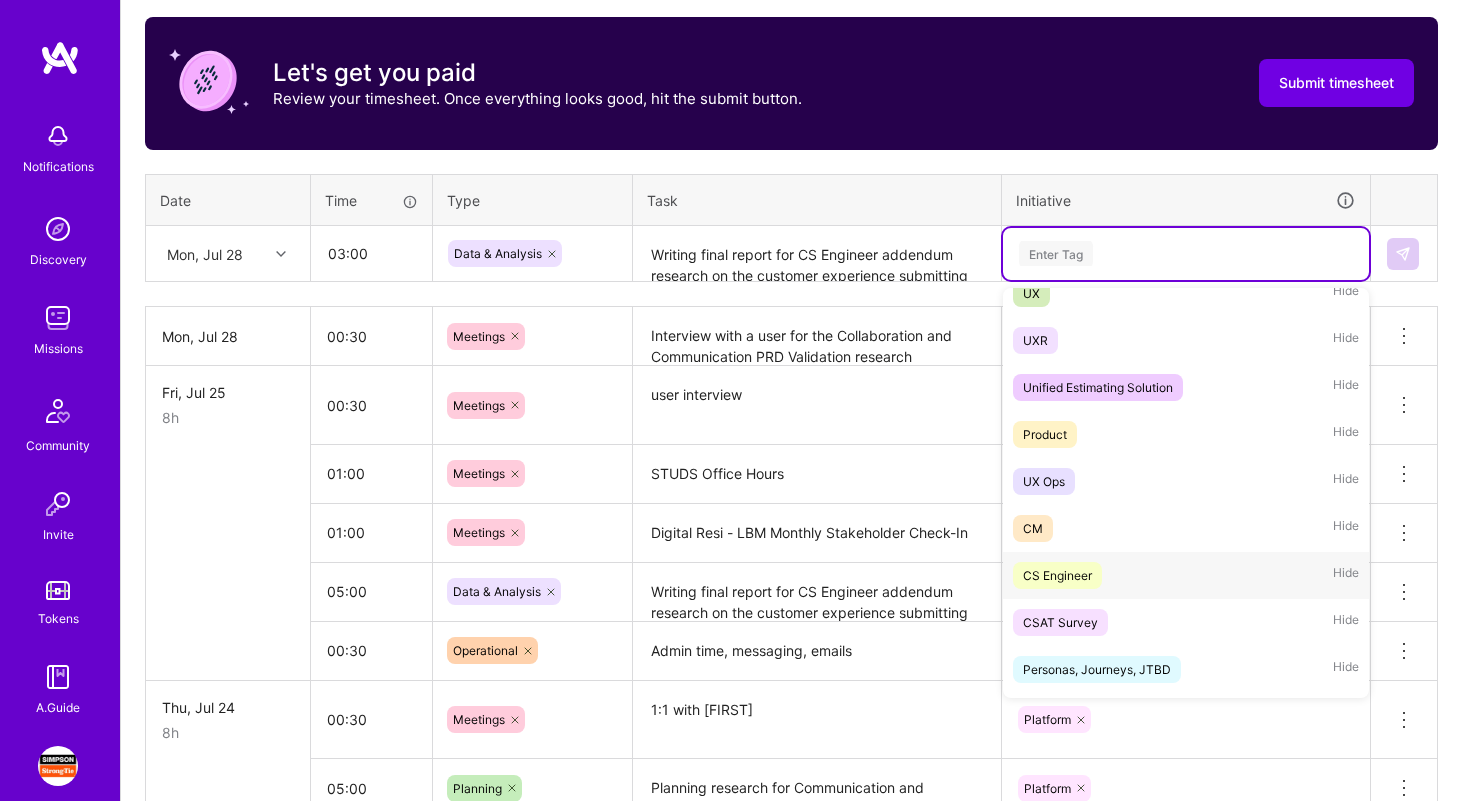 click on "CS Engineer Hide" at bounding box center [1186, 575] 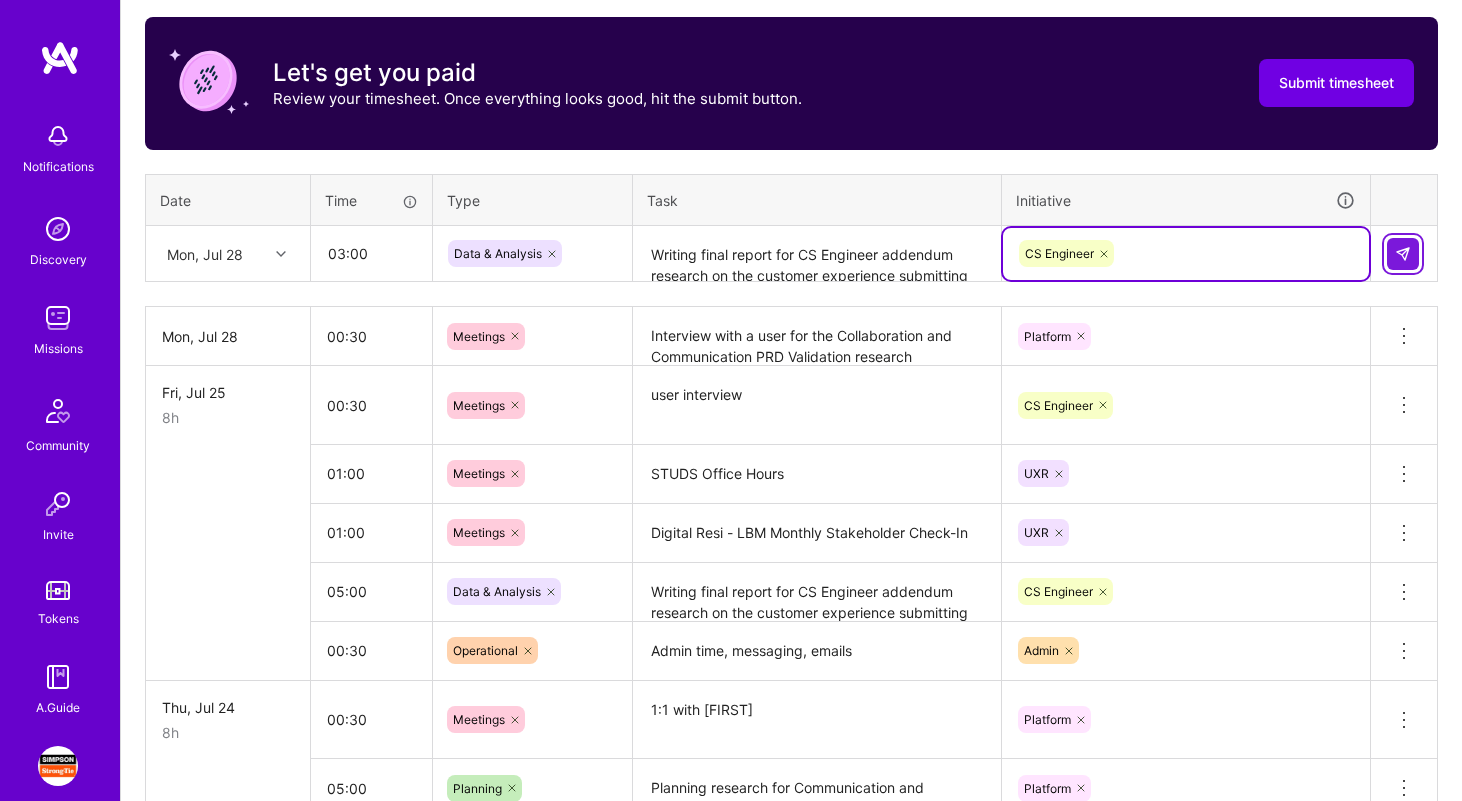 click at bounding box center [1403, 254] 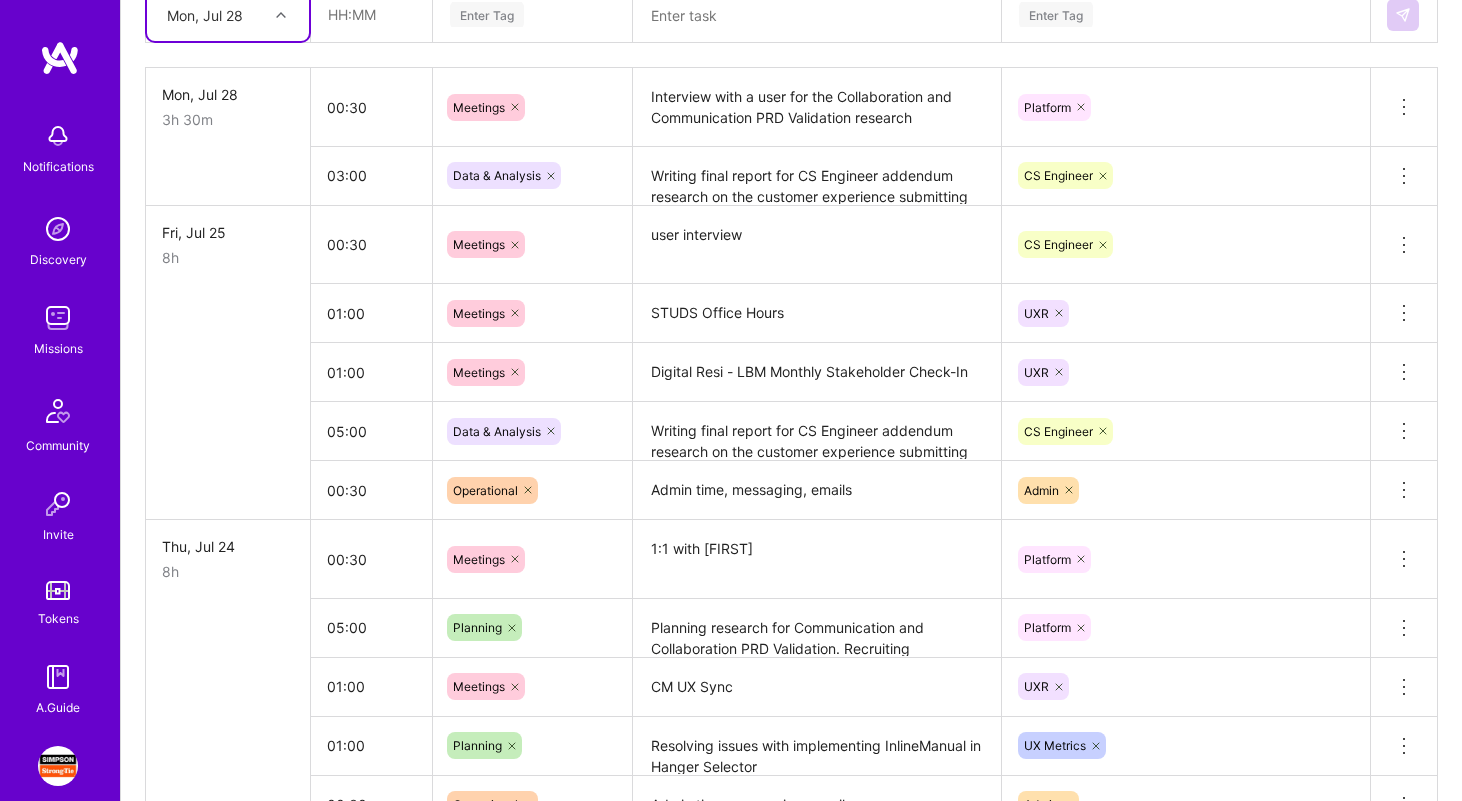 scroll, scrollTop: 691, scrollLeft: 0, axis: vertical 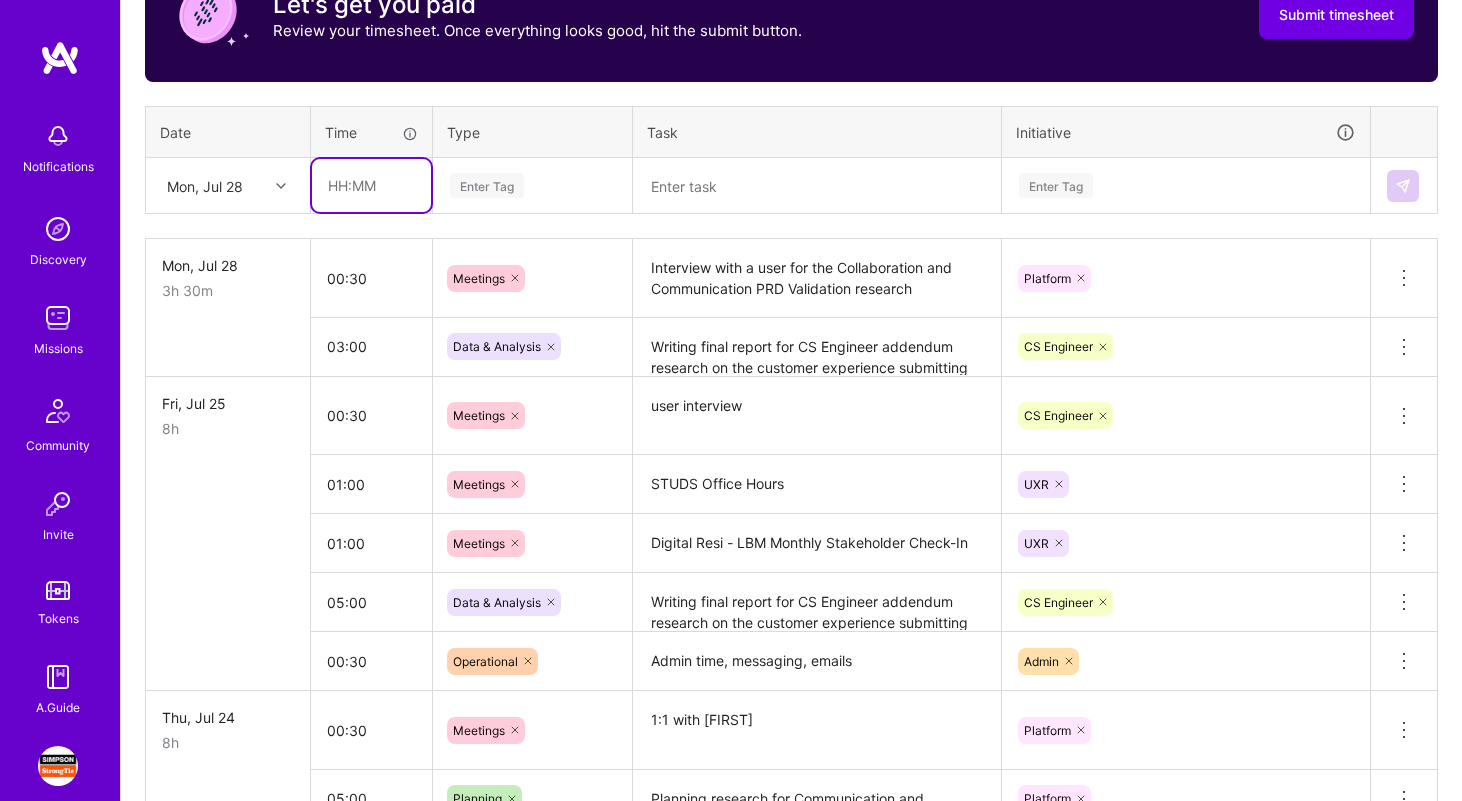 click at bounding box center [371, 185] 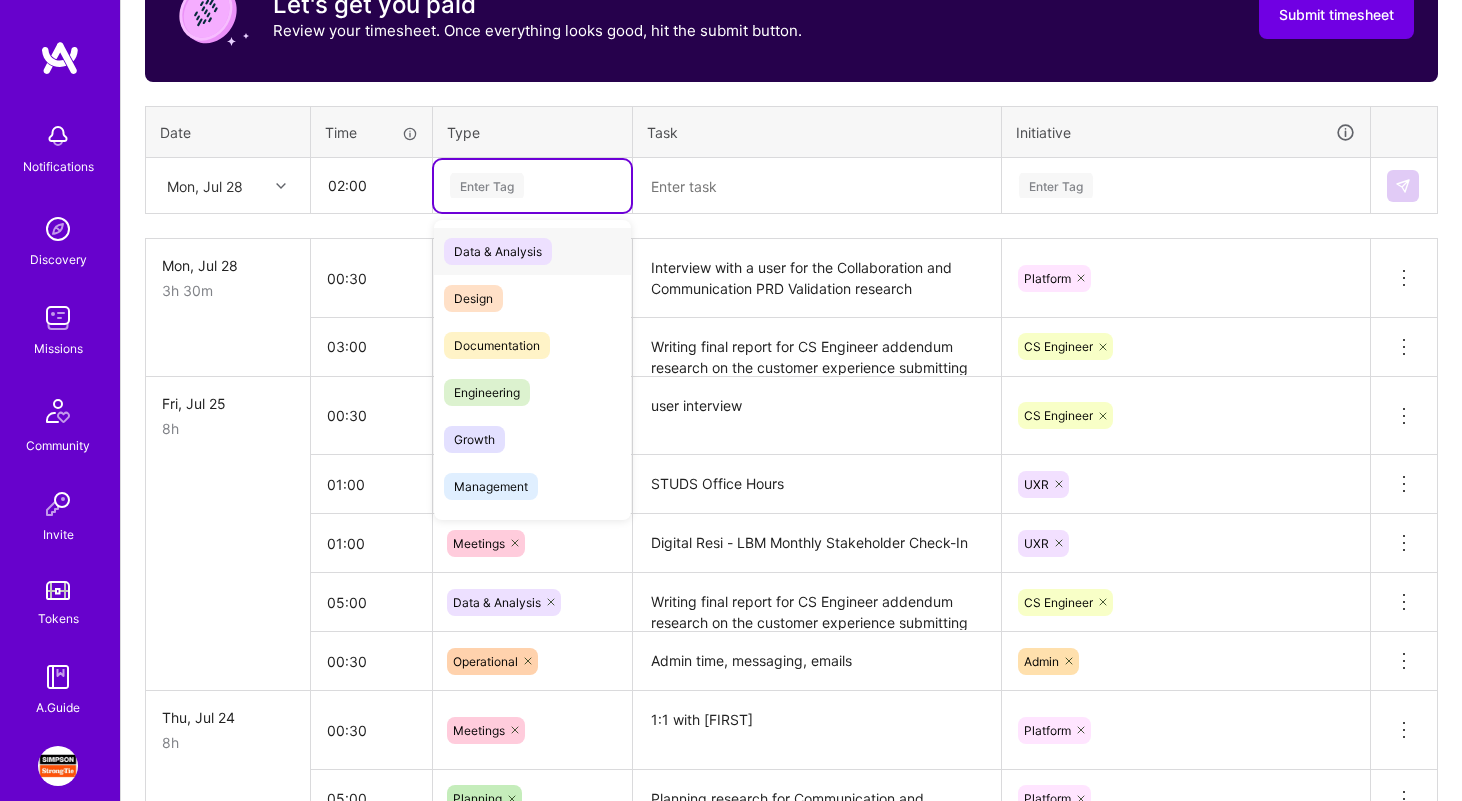 click on "Data & Analysis" at bounding box center (532, 251) 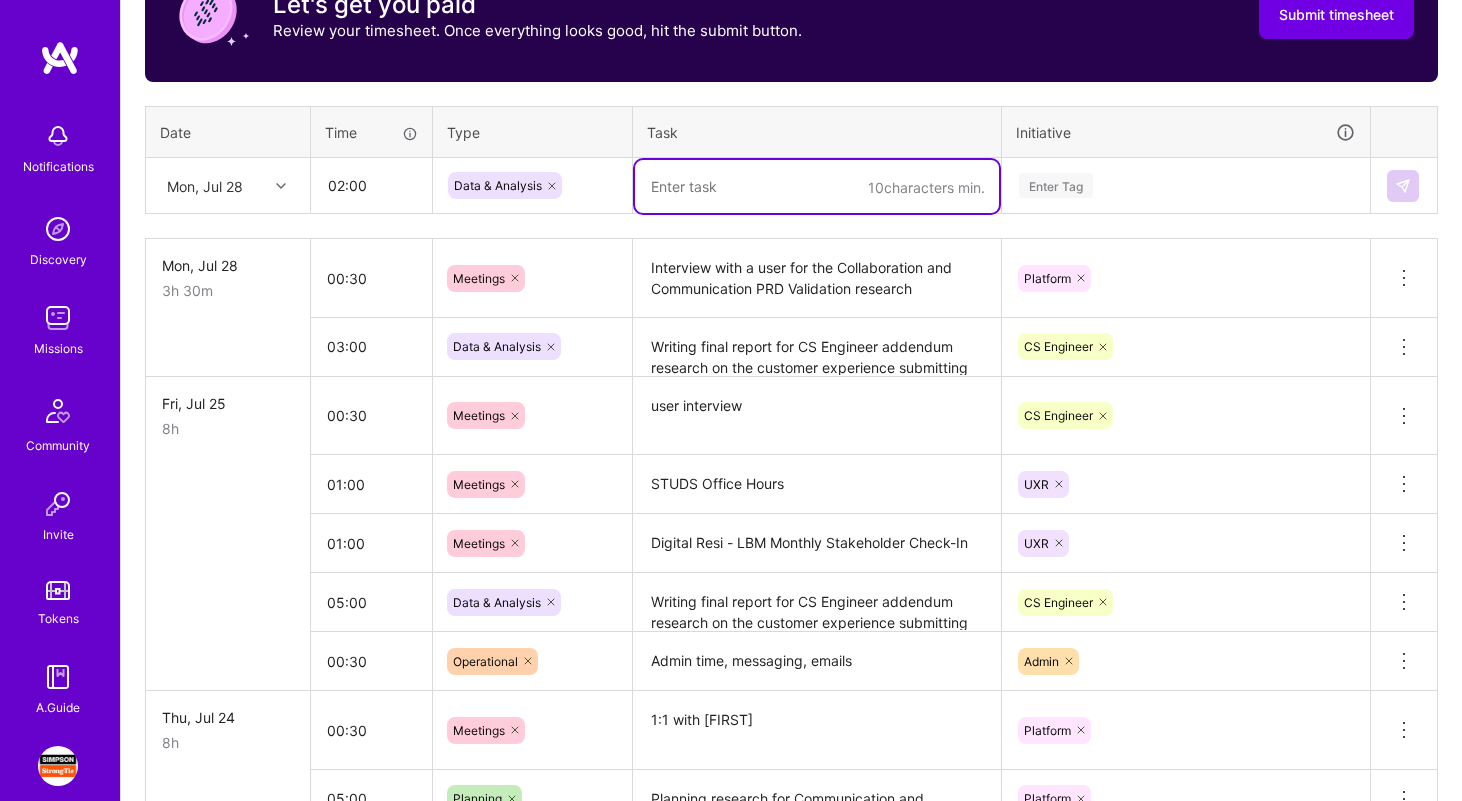 click at bounding box center (817, 186) 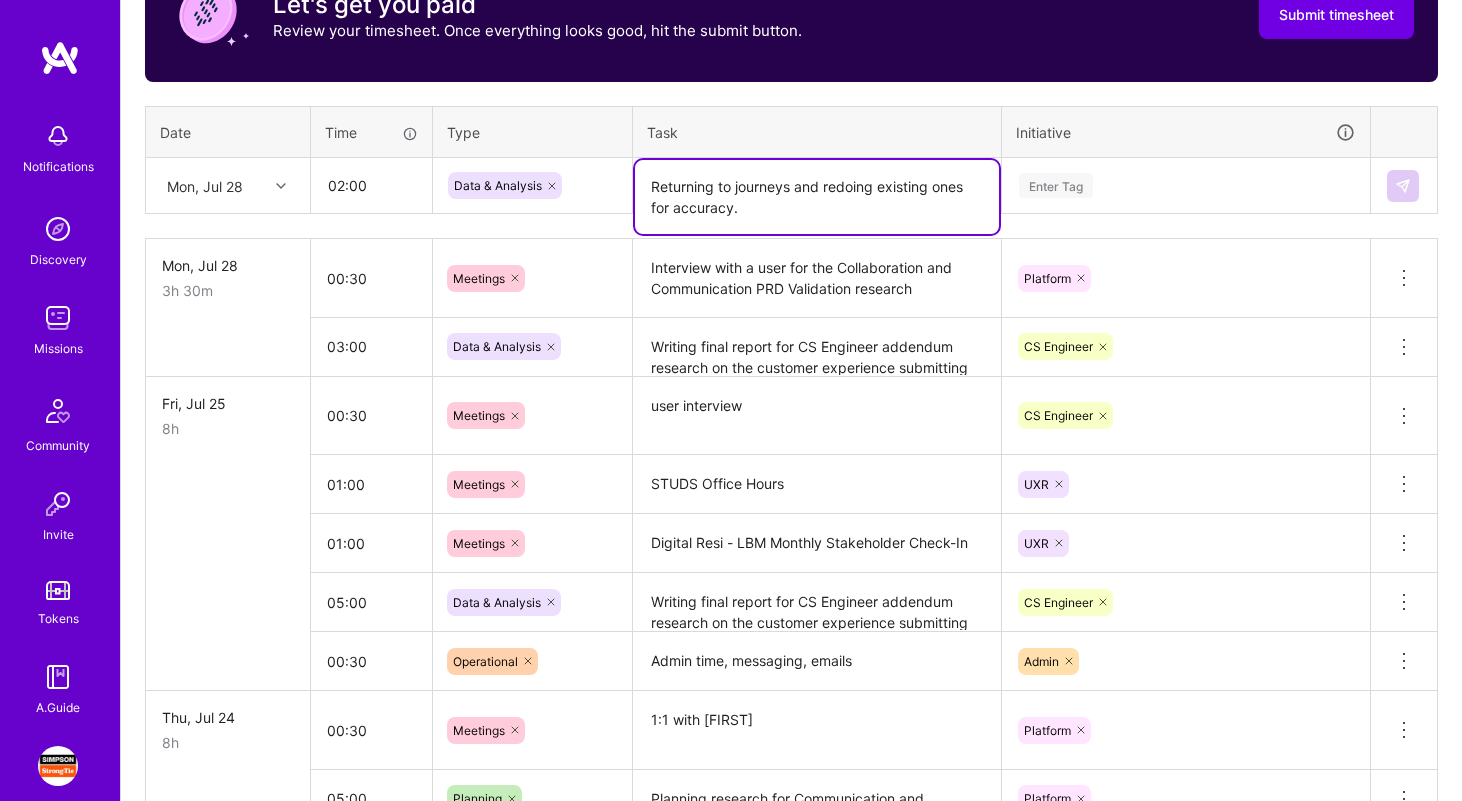 click on "Enter Tag" at bounding box center (1186, 186) 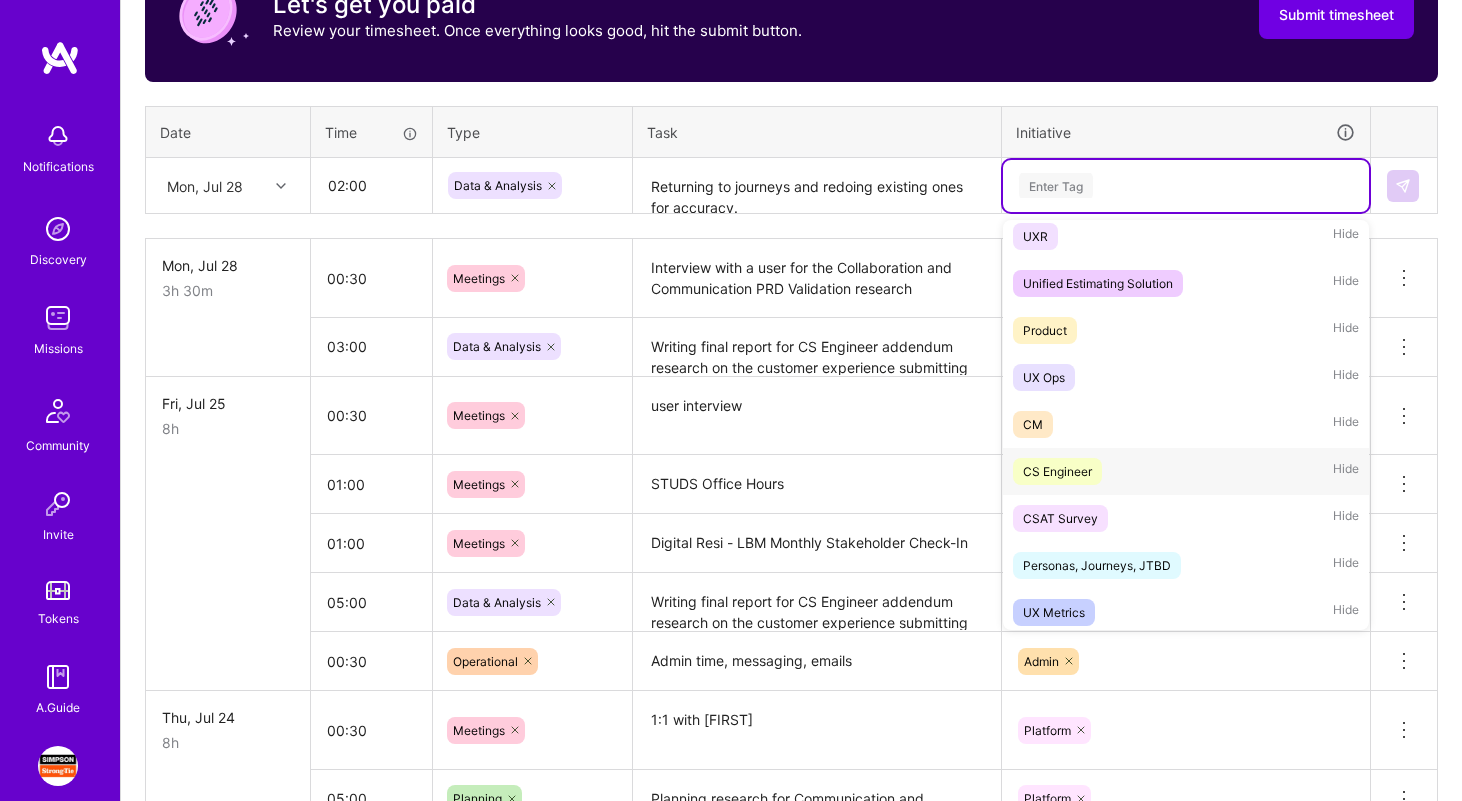 scroll, scrollTop: 298, scrollLeft: 0, axis: vertical 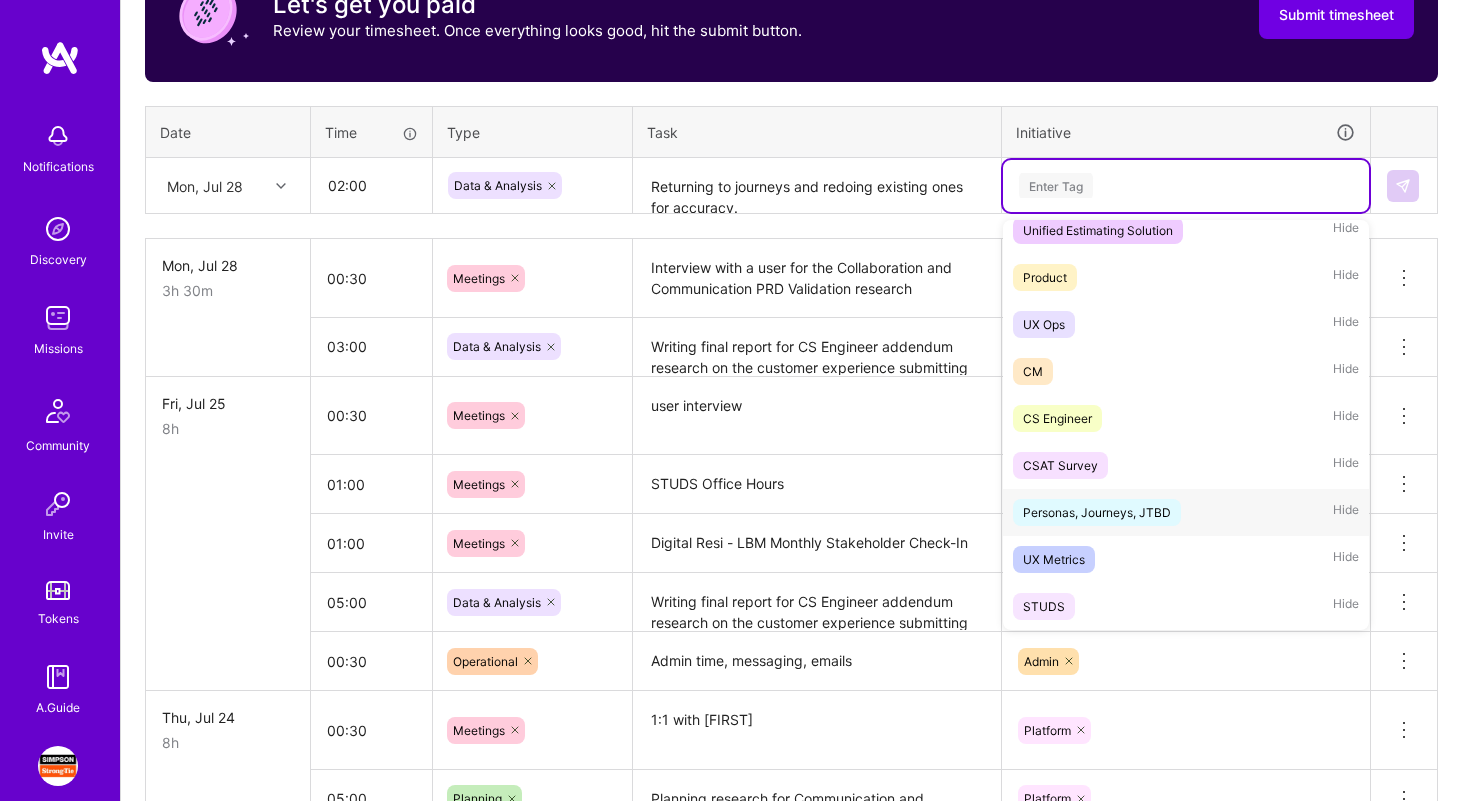 click on "Personas, Journeys, JTBD Hide" at bounding box center [1186, 512] 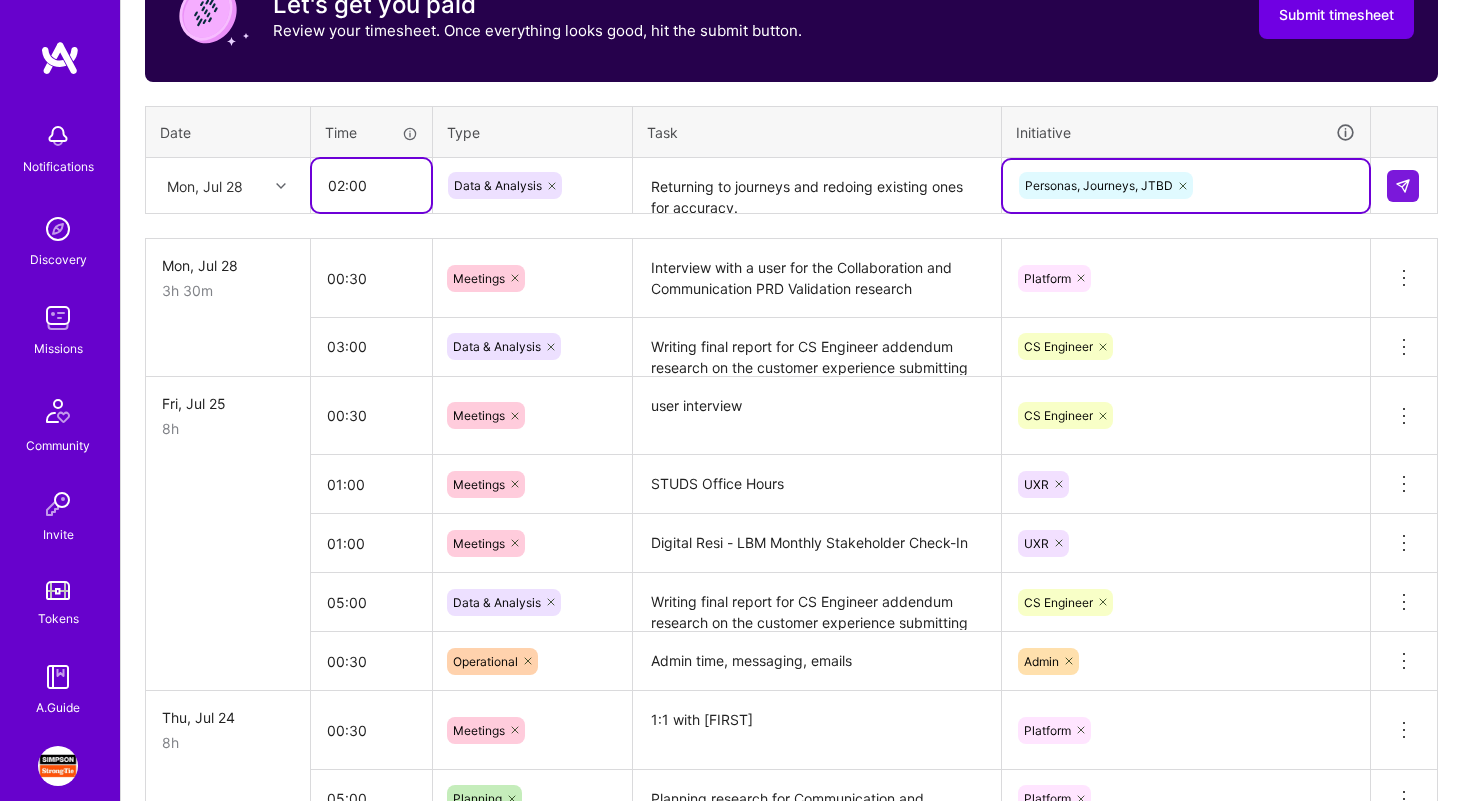 click on "02:00" at bounding box center [371, 185] 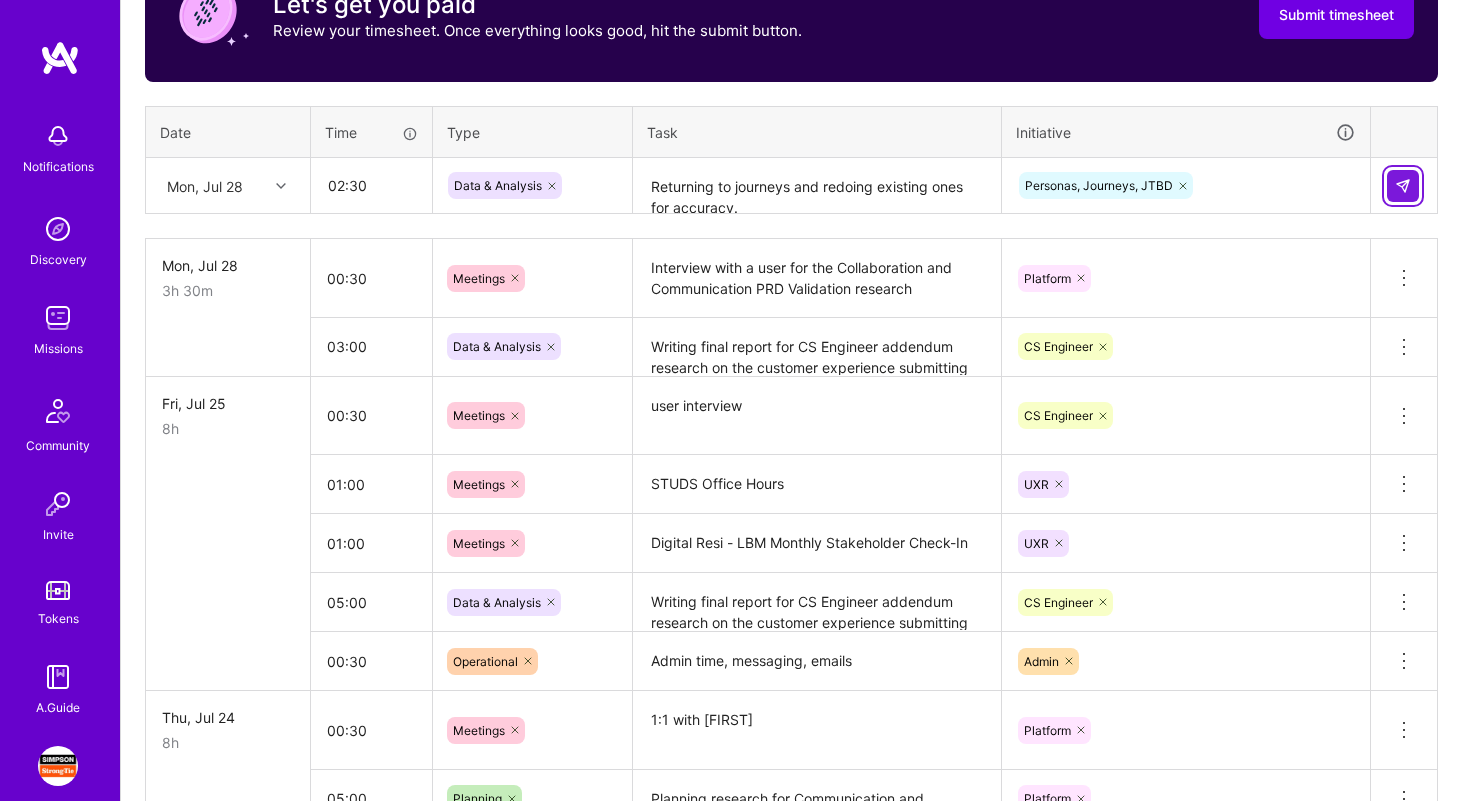 click at bounding box center [1403, 186] 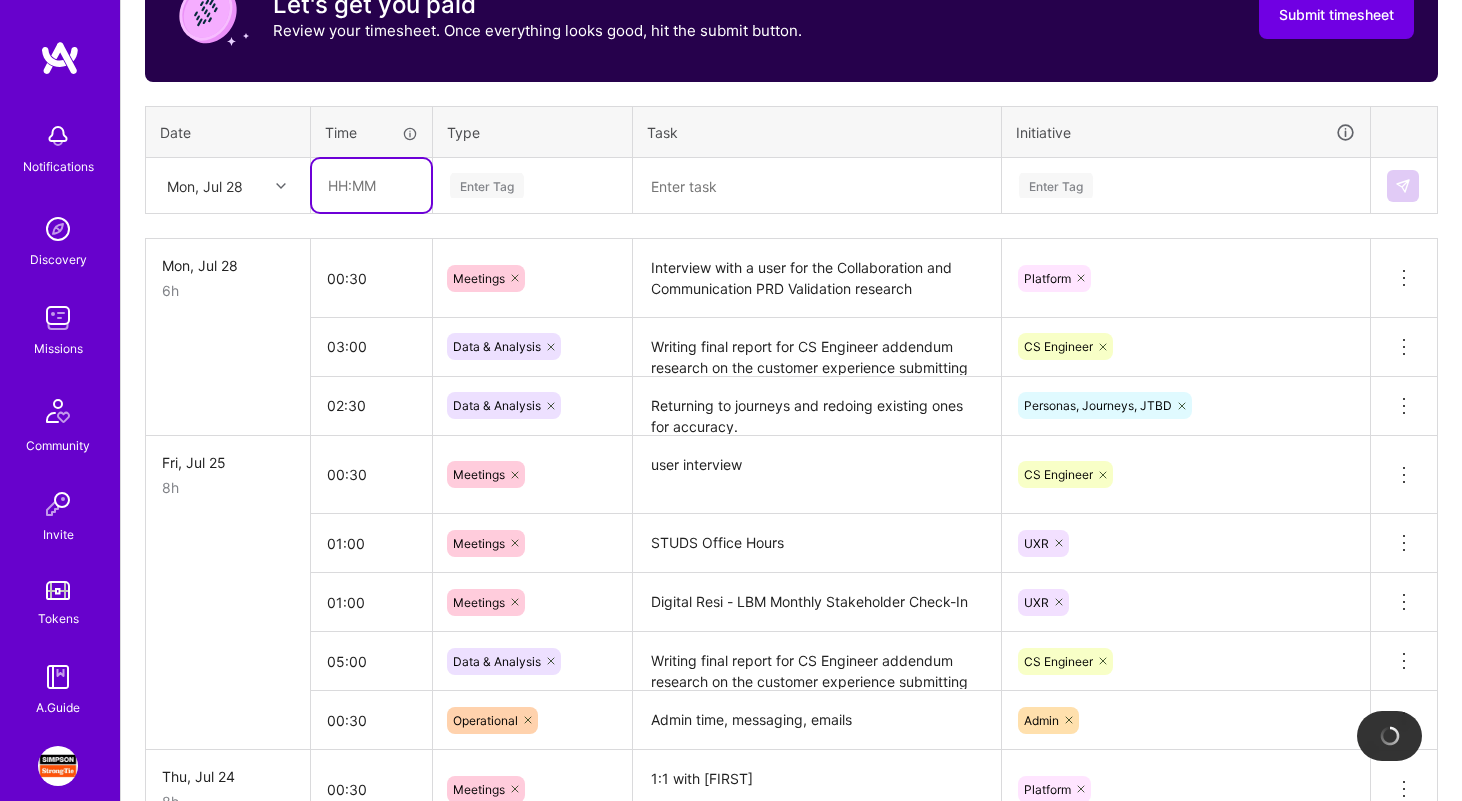 click at bounding box center (371, 185) 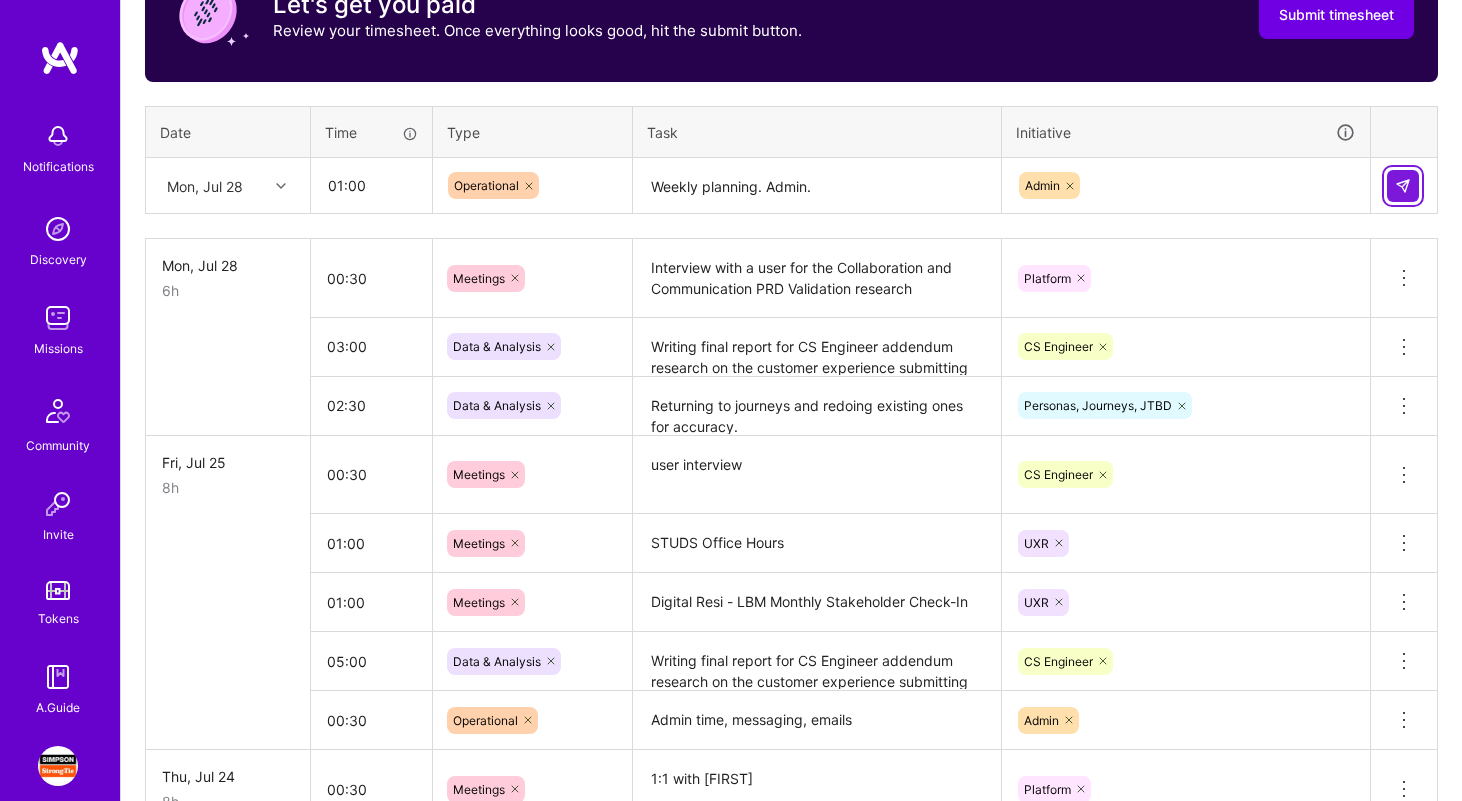 click at bounding box center [1403, 186] 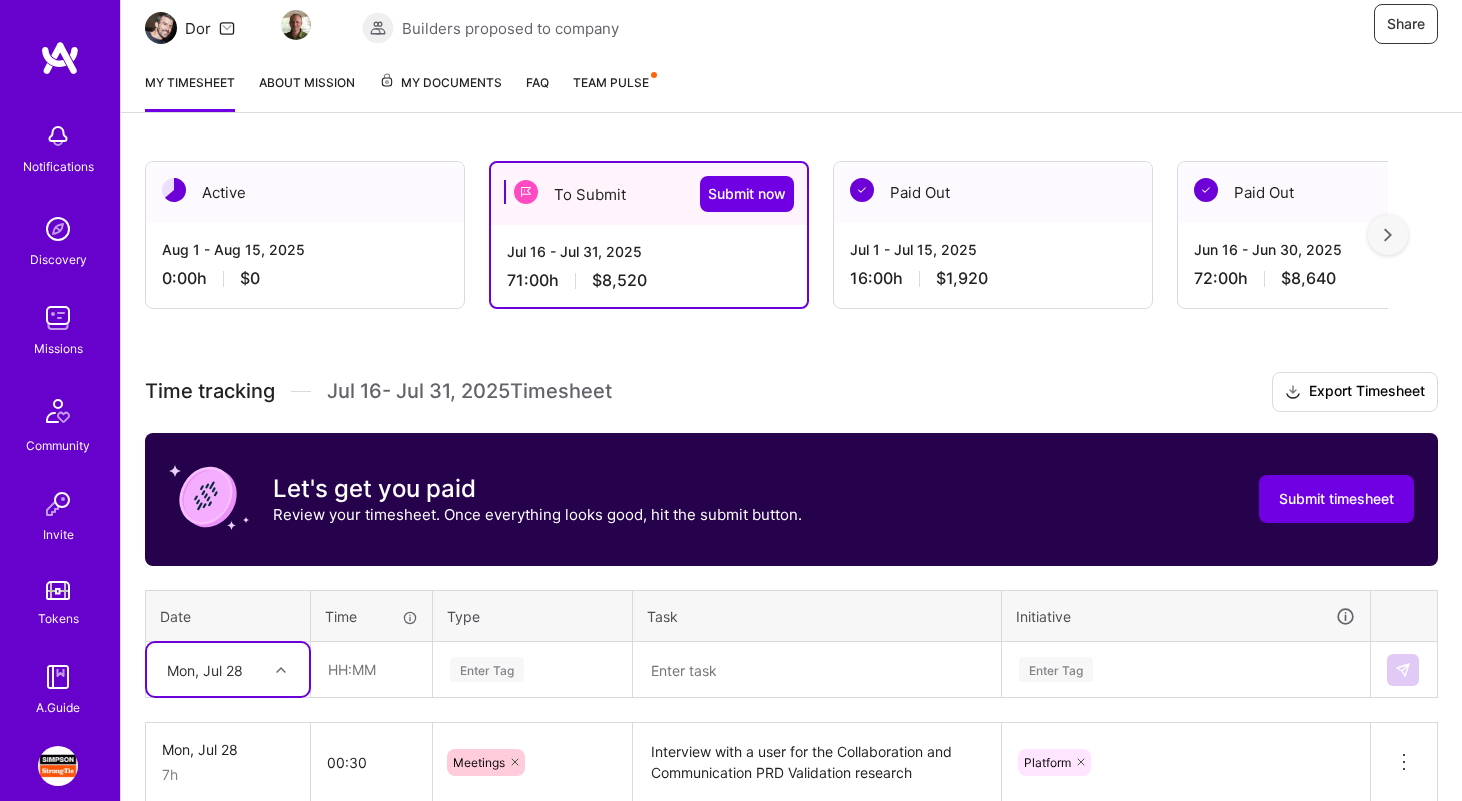 scroll, scrollTop: 441, scrollLeft: 0, axis: vertical 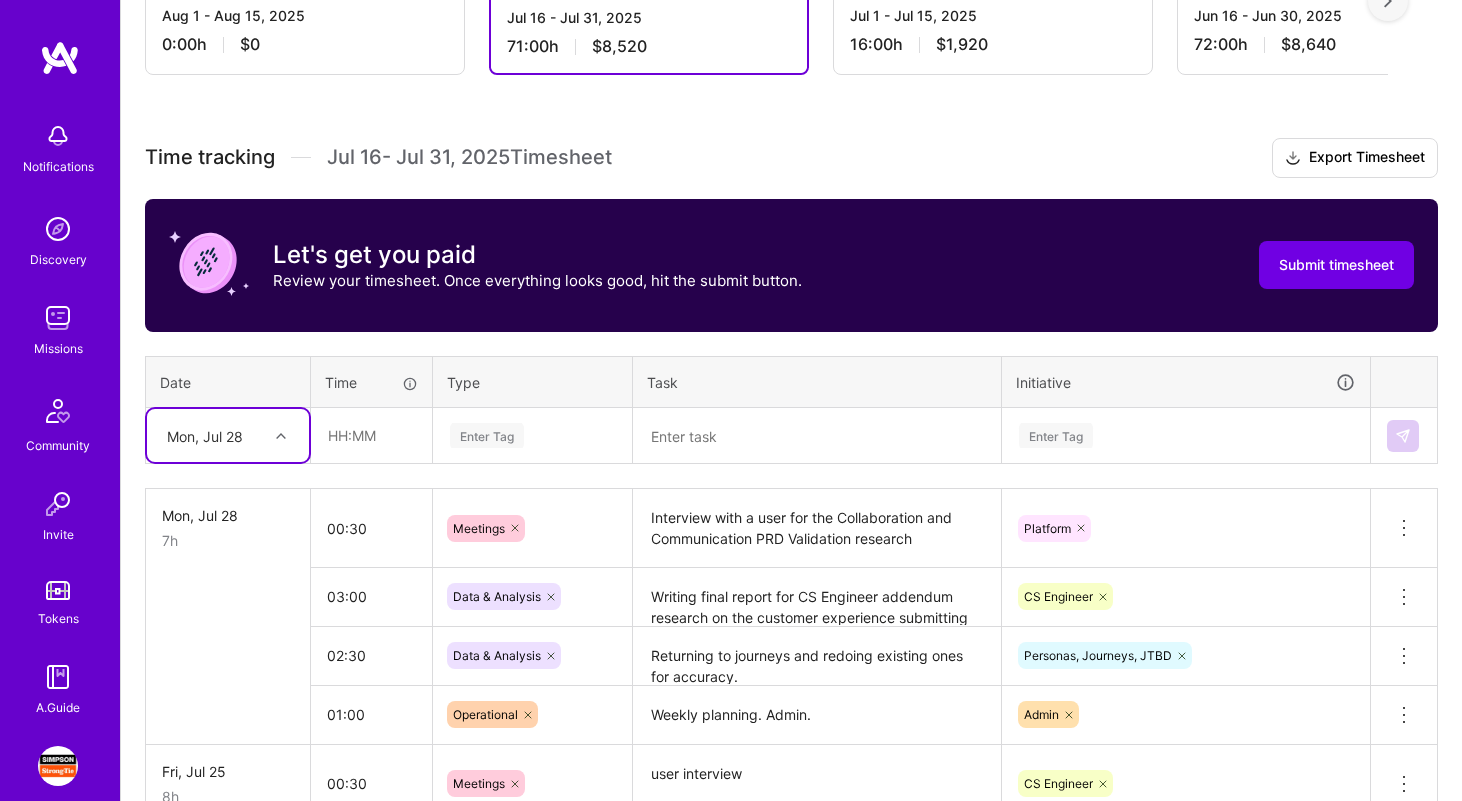 click at bounding box center [817, 436] 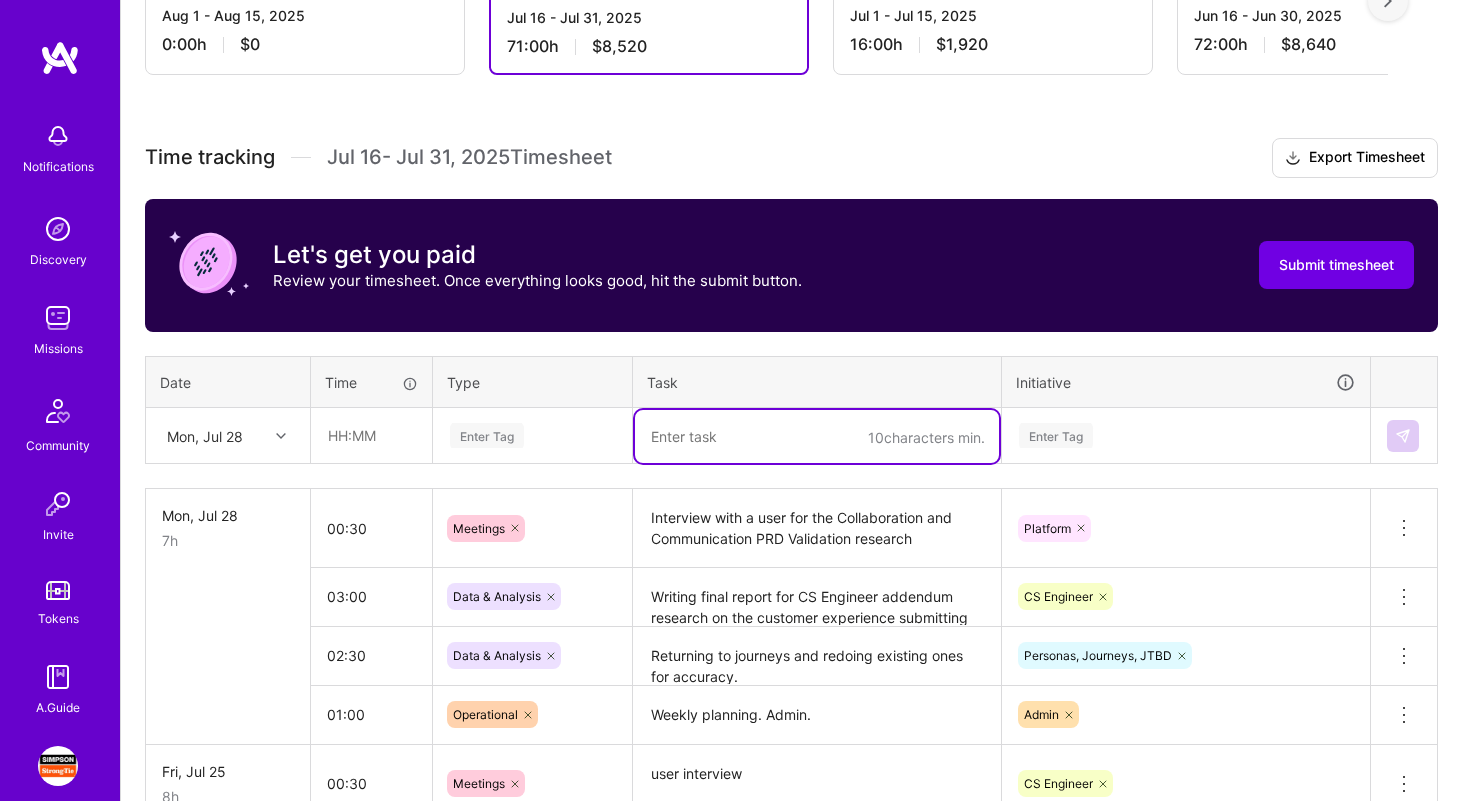 click on "Enter Tag" at bounding box center [487, 435] 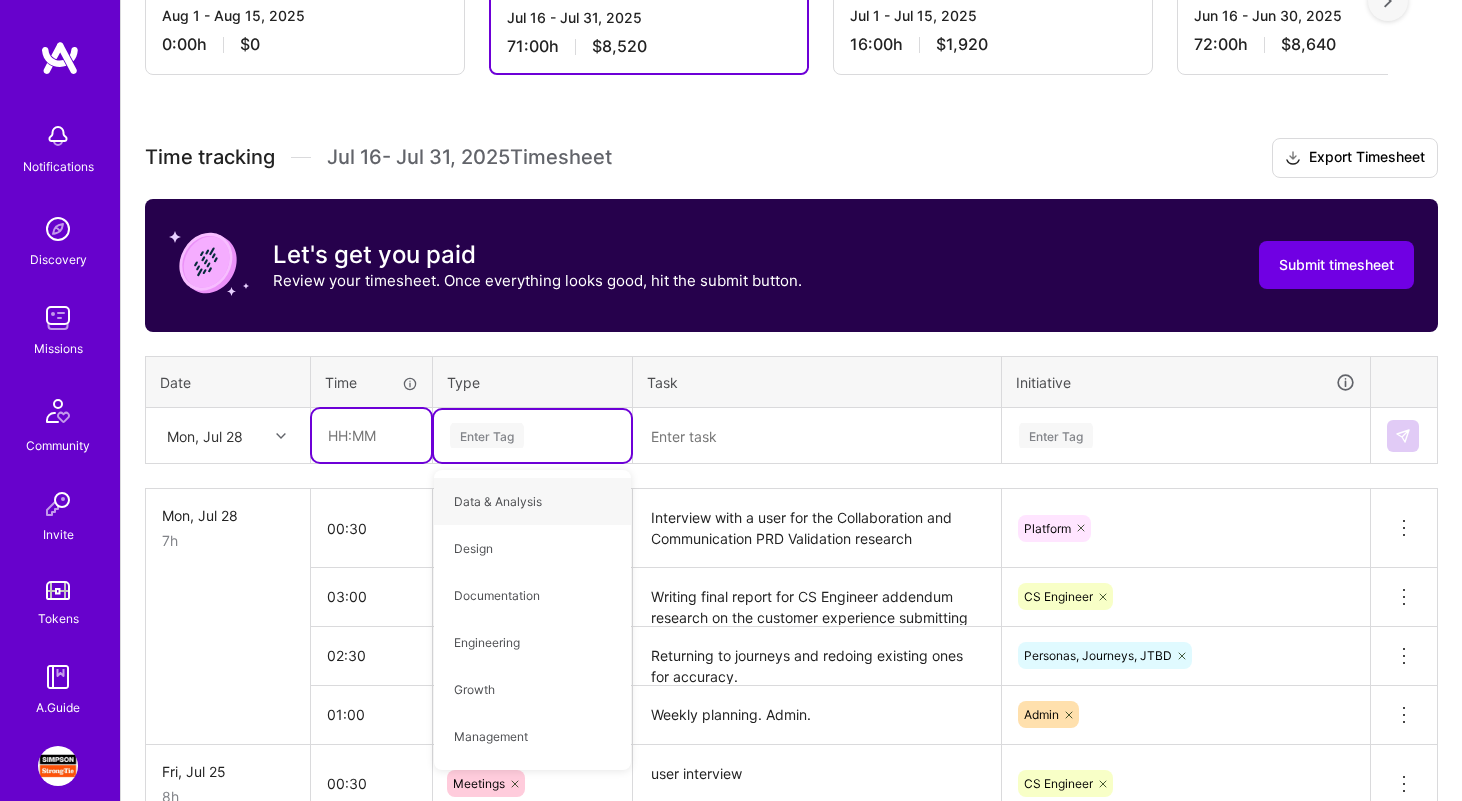 click at bounding box center (371, 435) 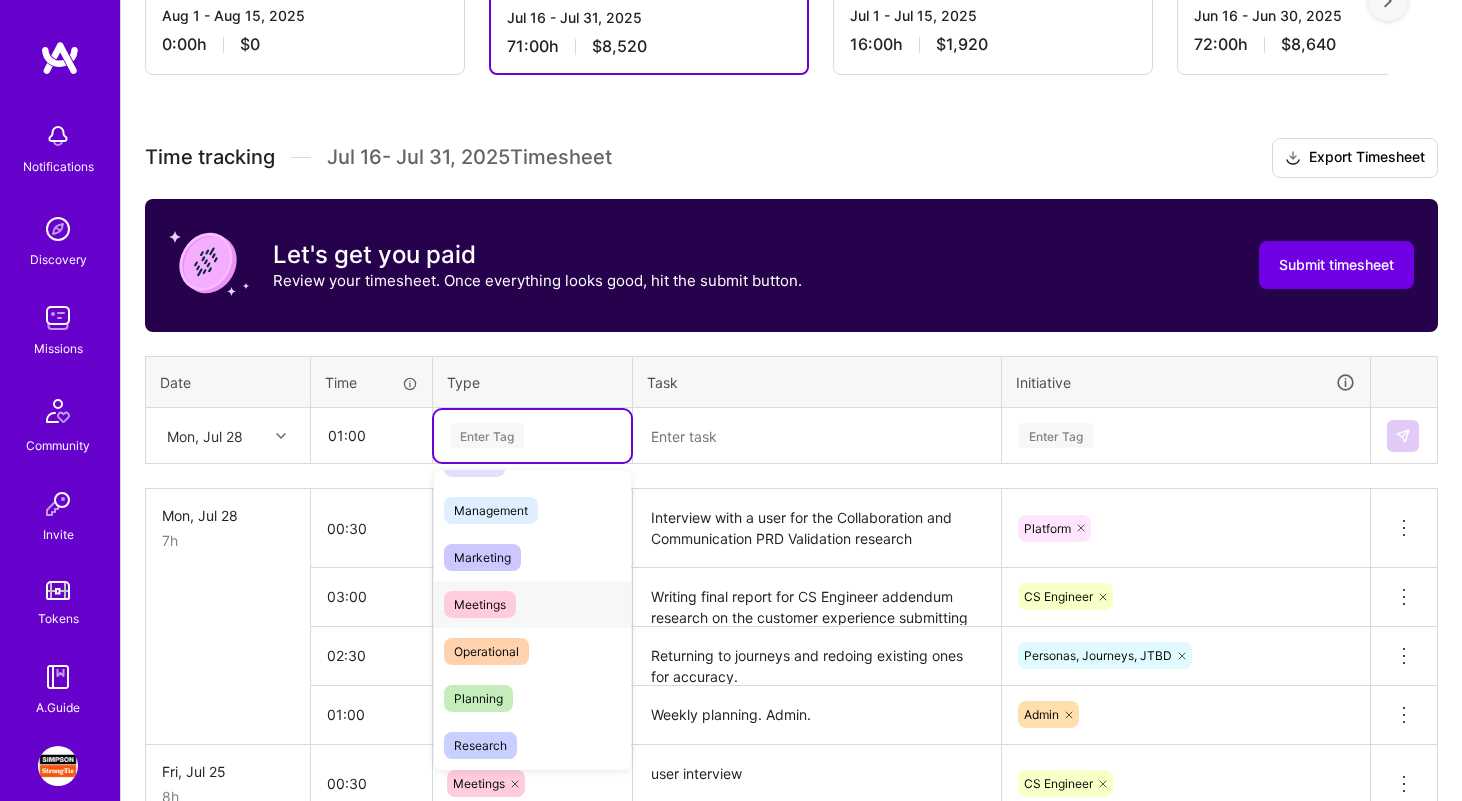 scroll, scrollTop: 0, scrollLeft: 0, axis: both 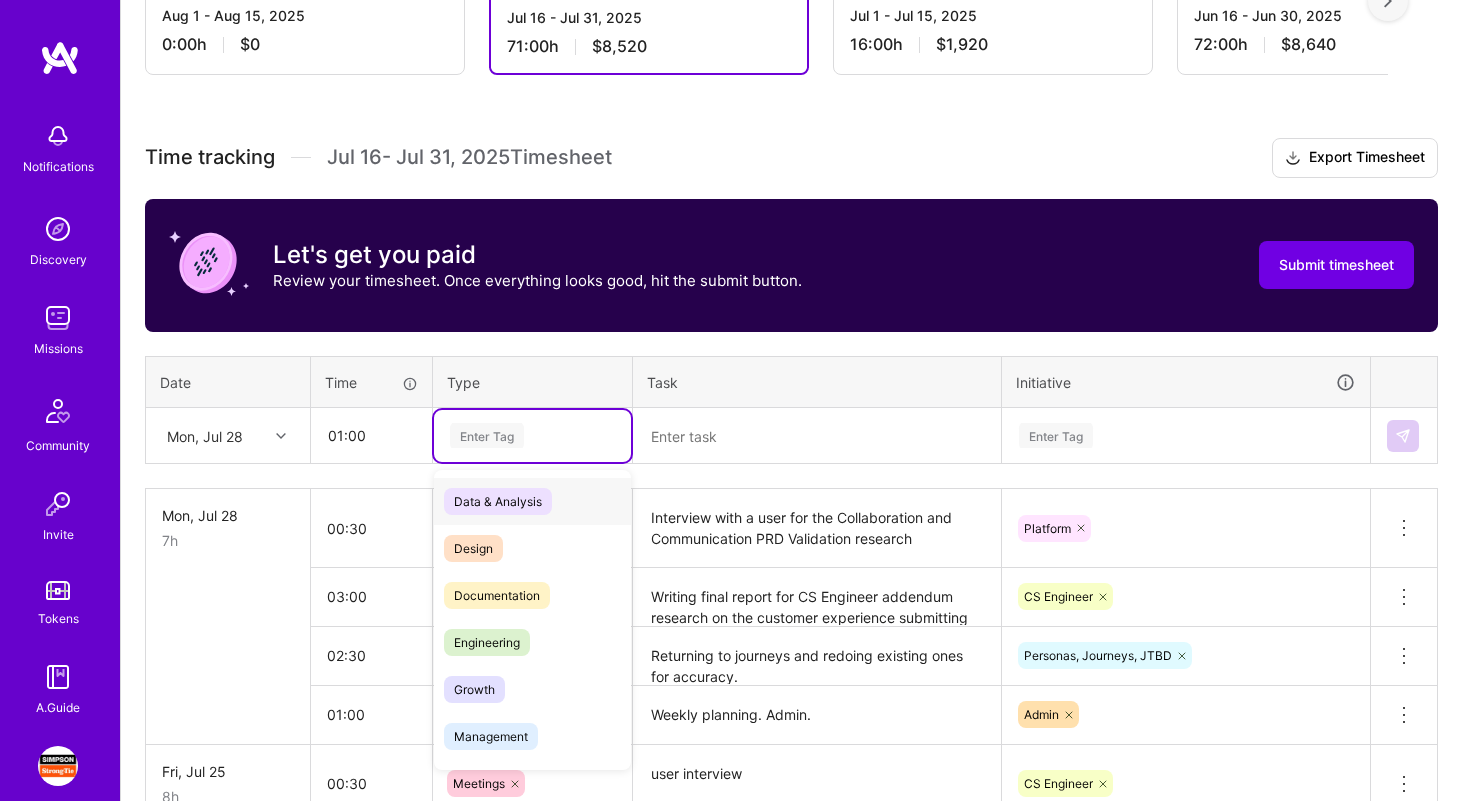 click on "Data & Analysis" at bounding box center [498, 501] 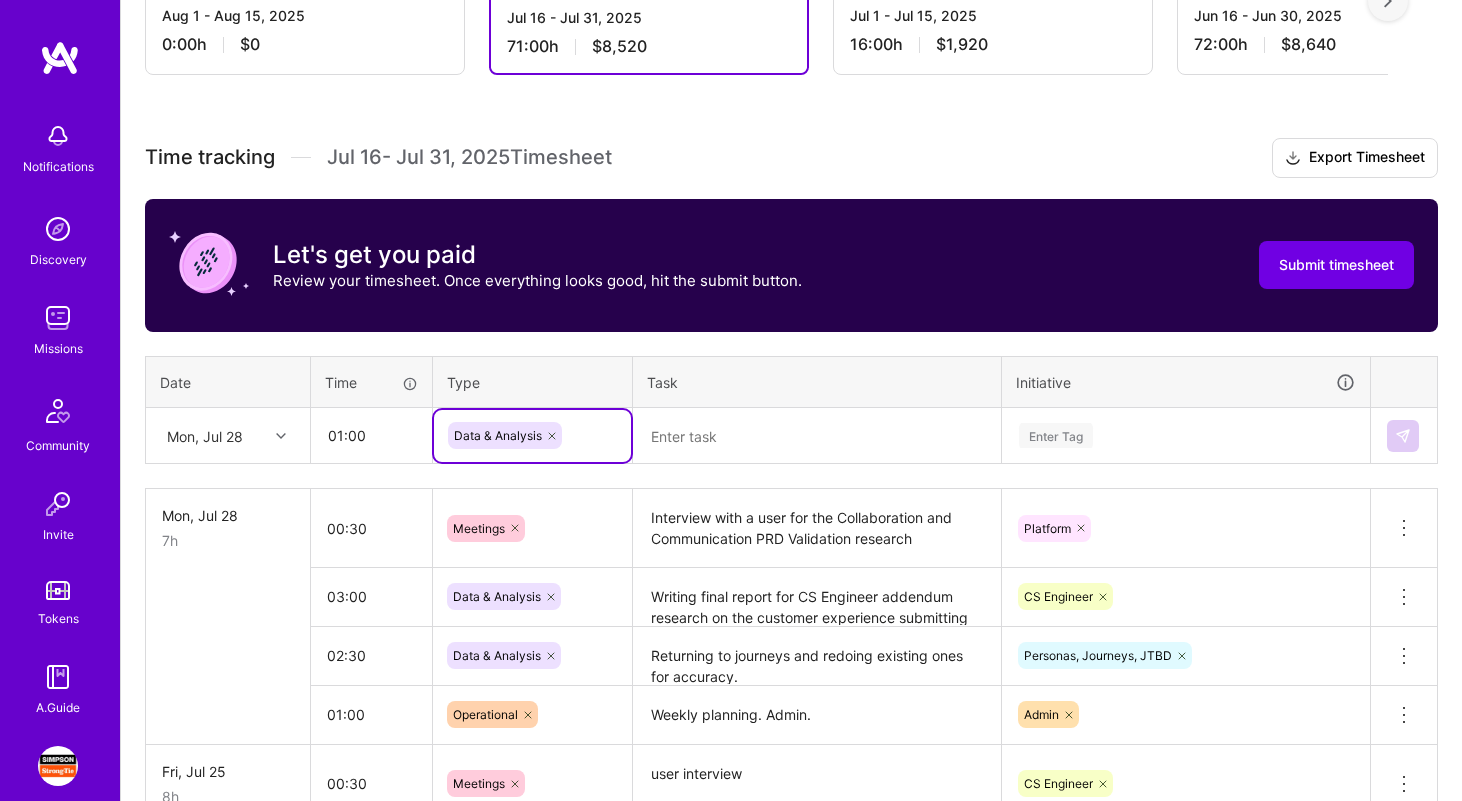 click at bounding box center [817, 436] 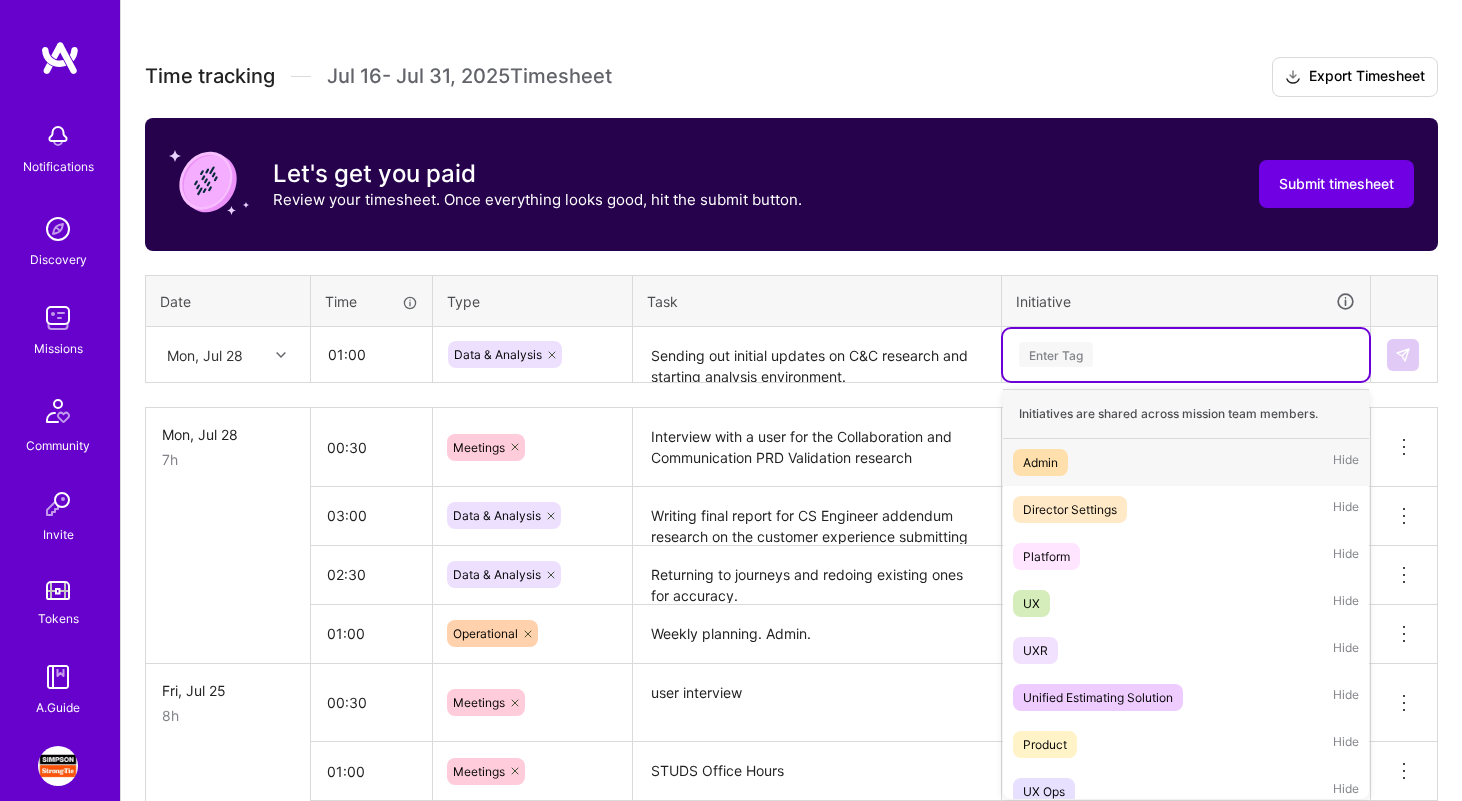 scroll, scrollTop: 527, scrollLeft: 0, axis: vertical 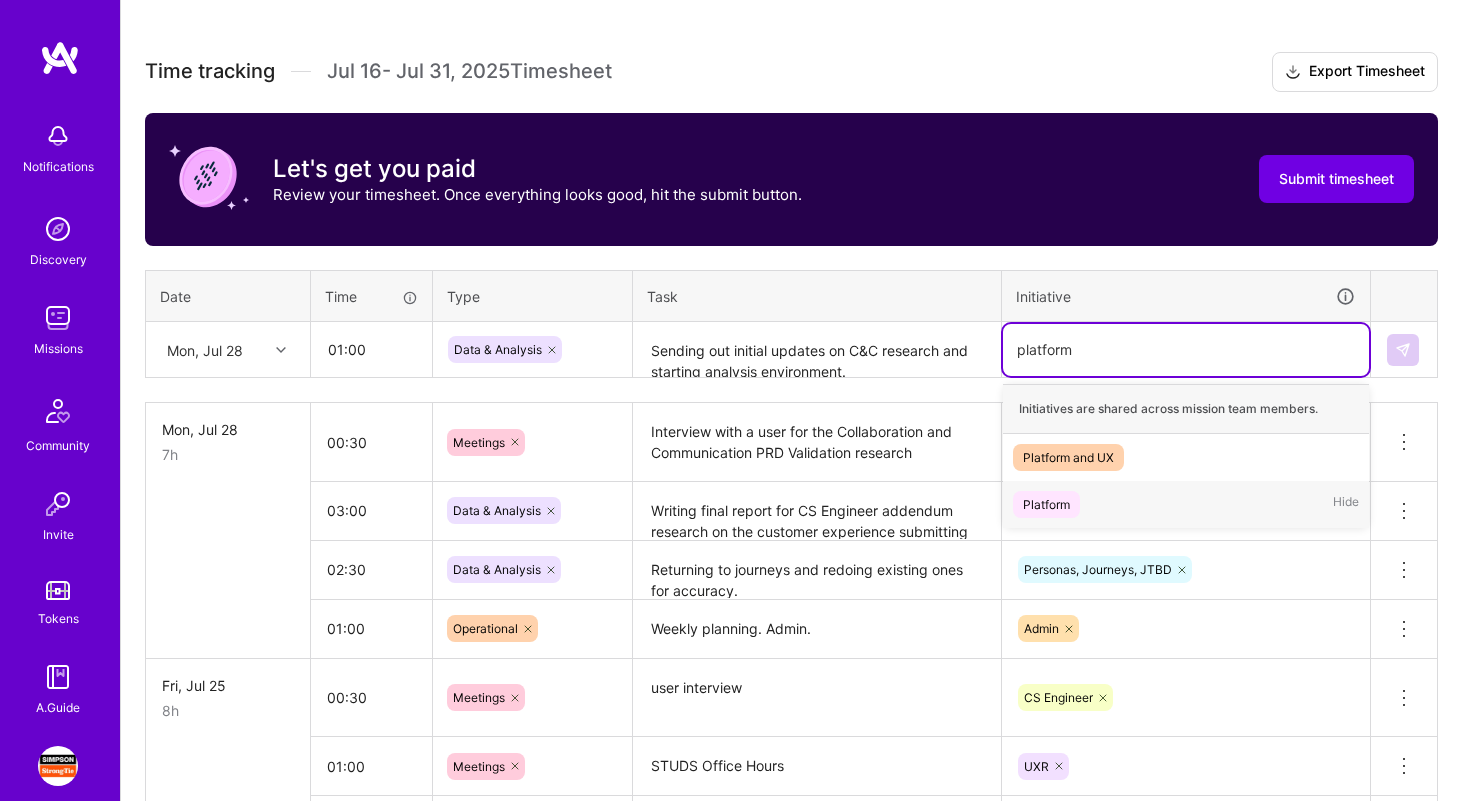 click on "Platform Hide" at bounding box center (1186, 504) 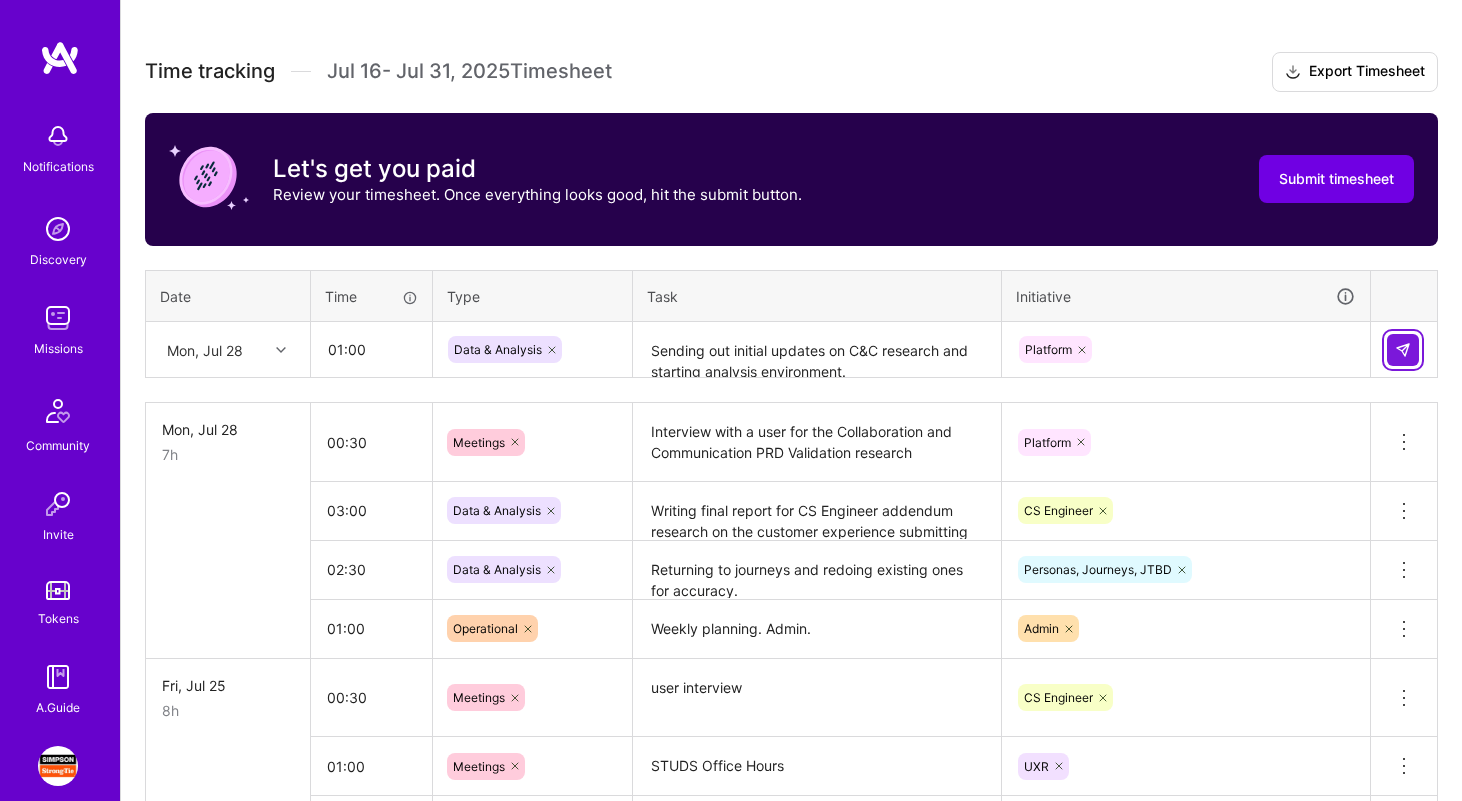 click at bounding box center (1403, 350) 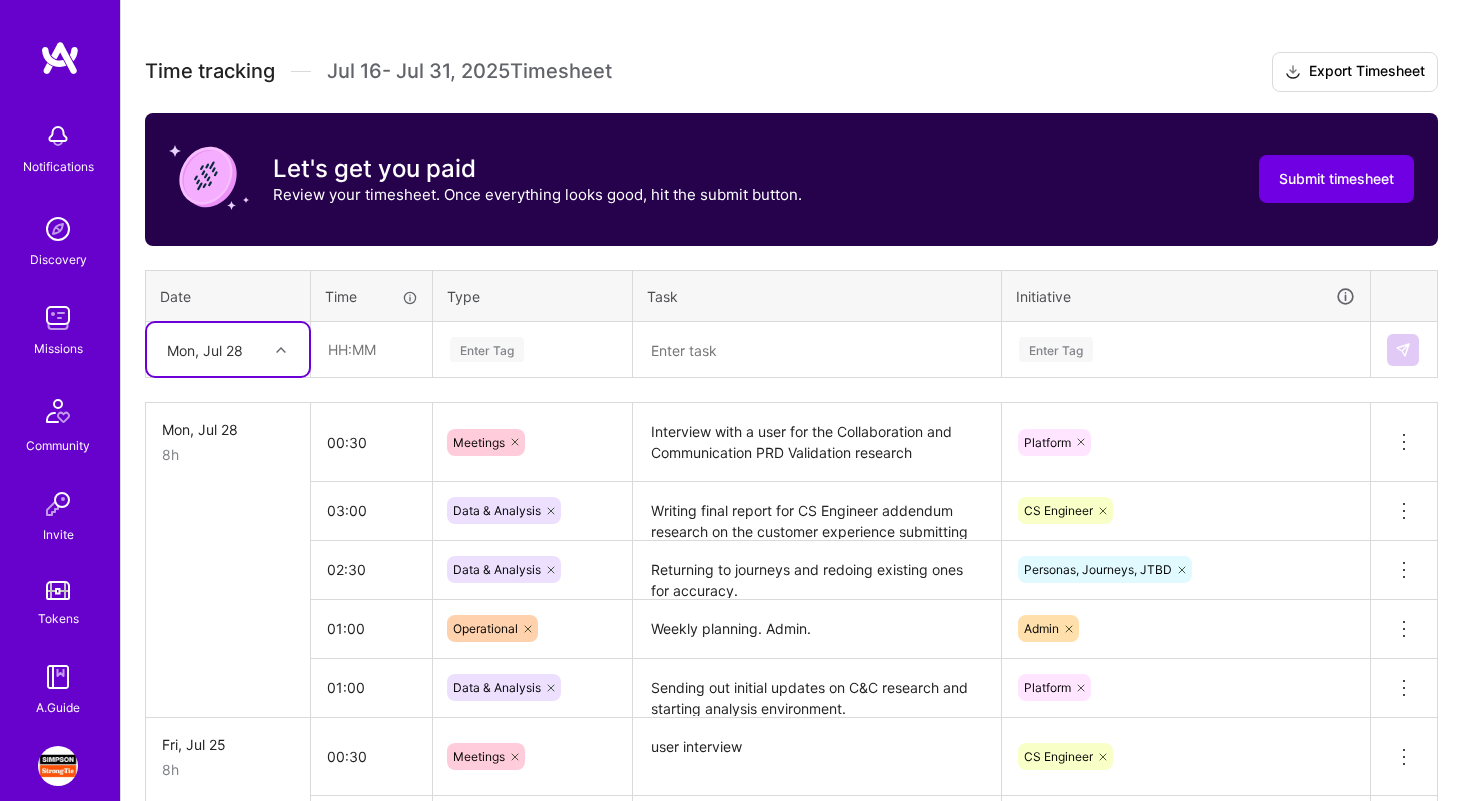 click at bounding box center [283, 350] 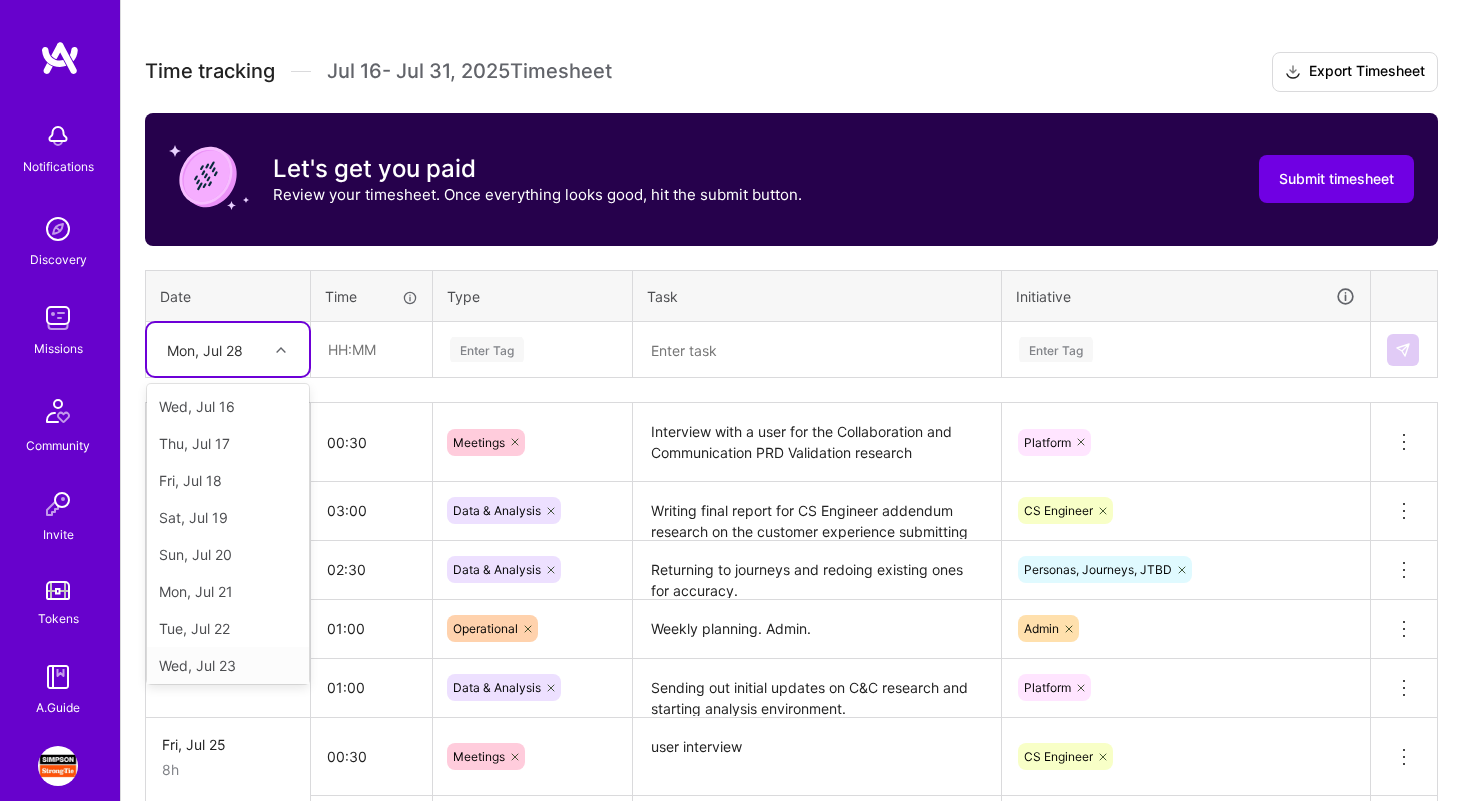 scroll, scrollTop: 263, scrollLeft: 0, axis: vertical 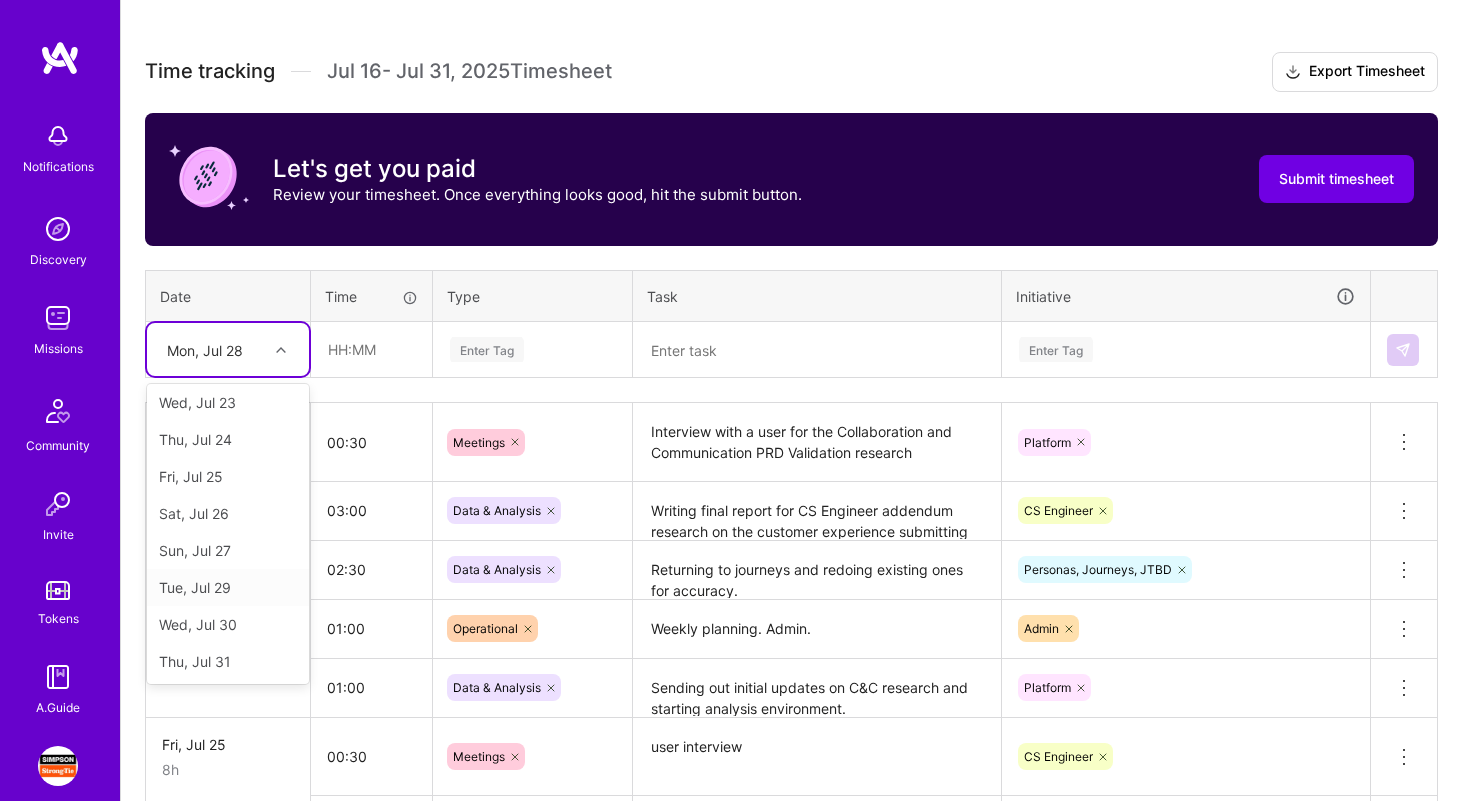 click on "Tue, Jul 29" at bounding box center [228, 587] 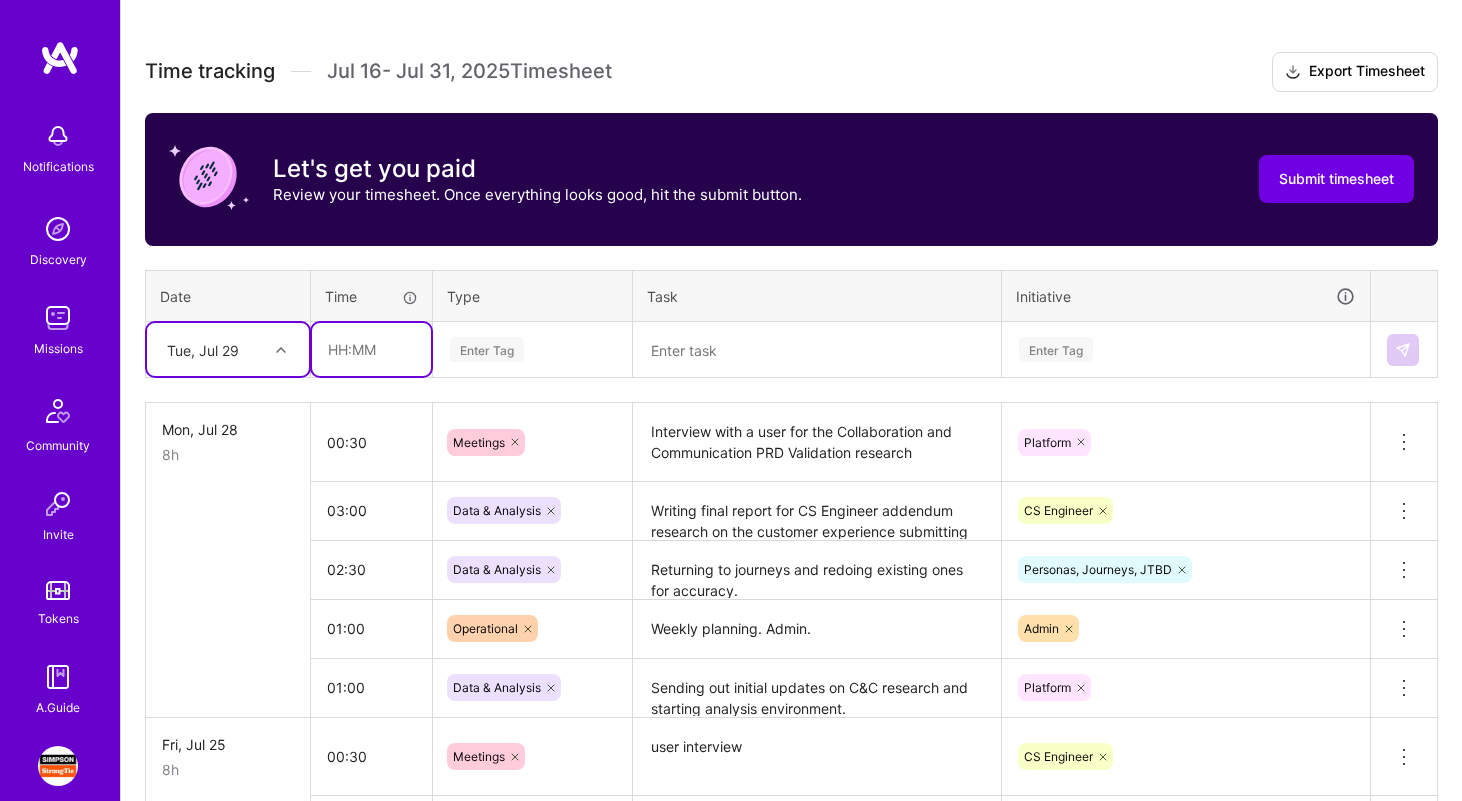 click at bounding box center [371, 349] 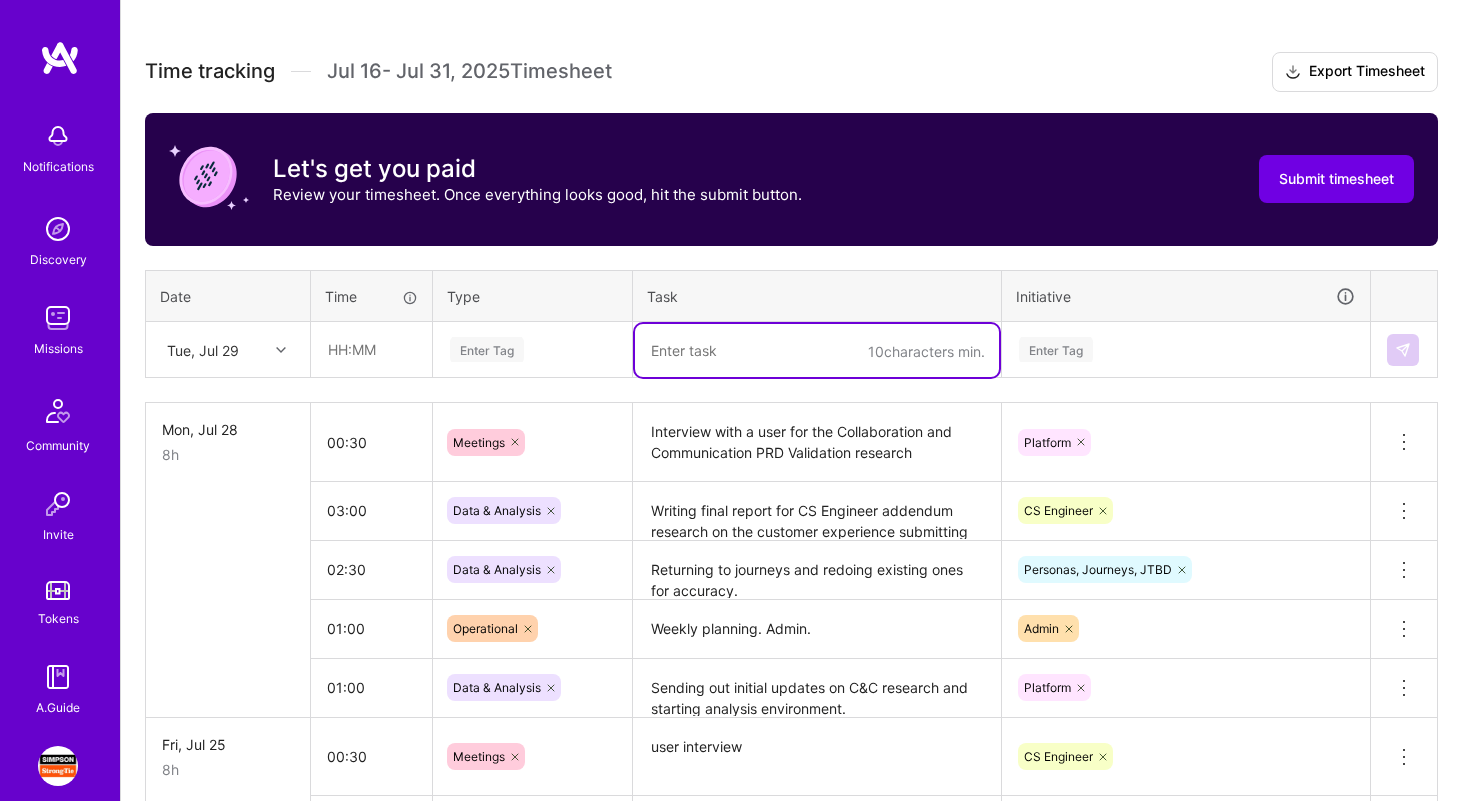 click at bounding box center (817, 350) 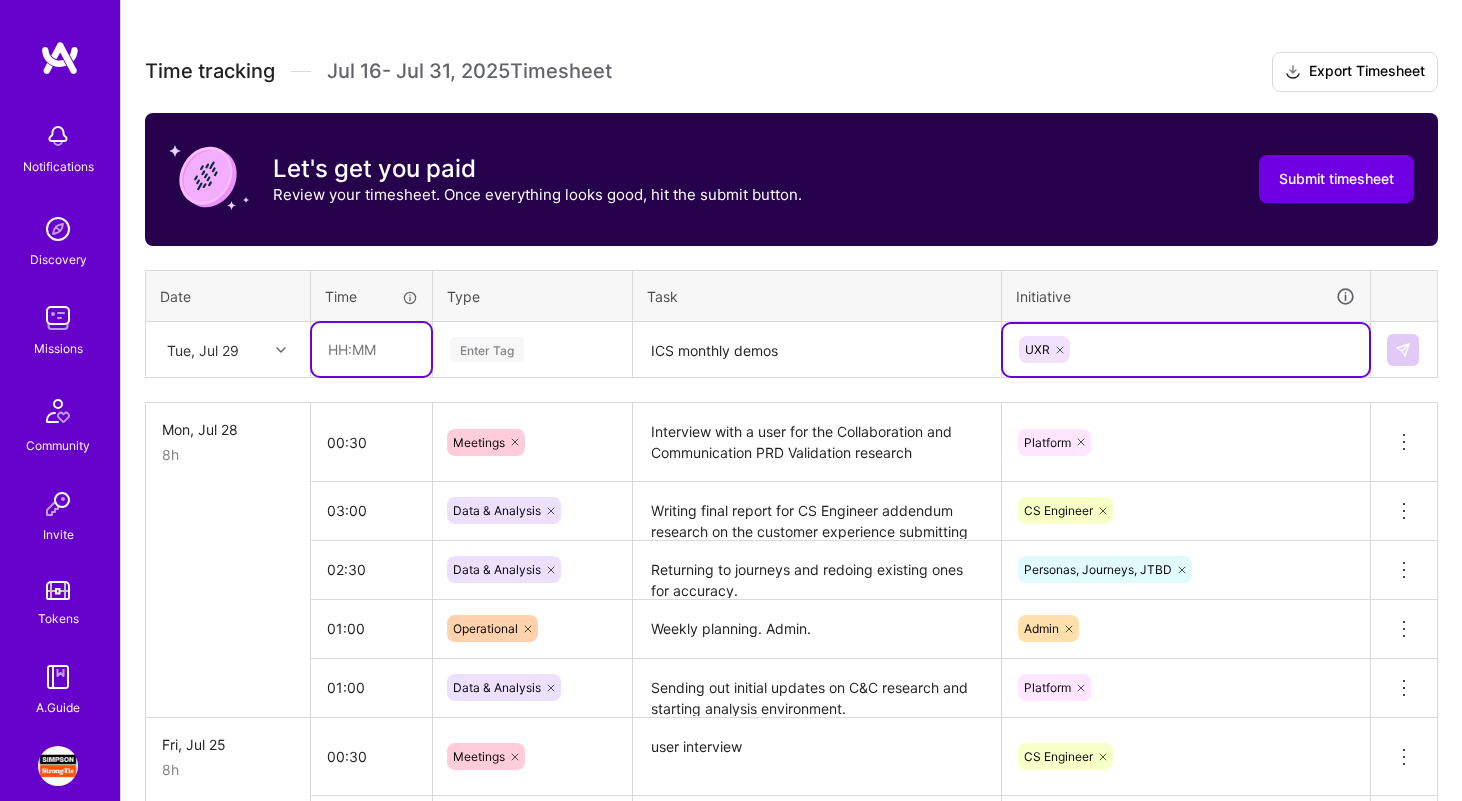 click at bounding box center [371, 349] 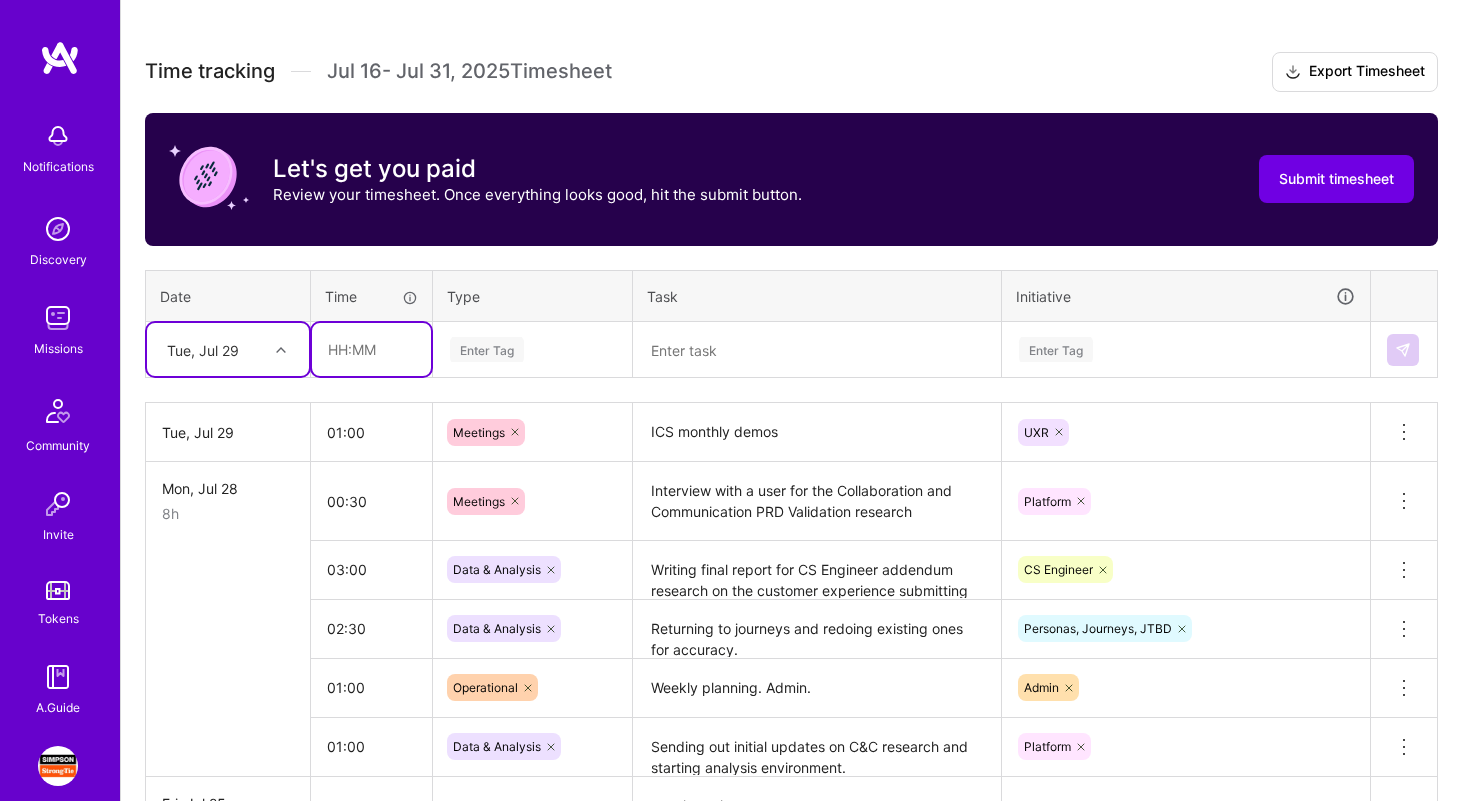 click at bounding box center [371, 349] 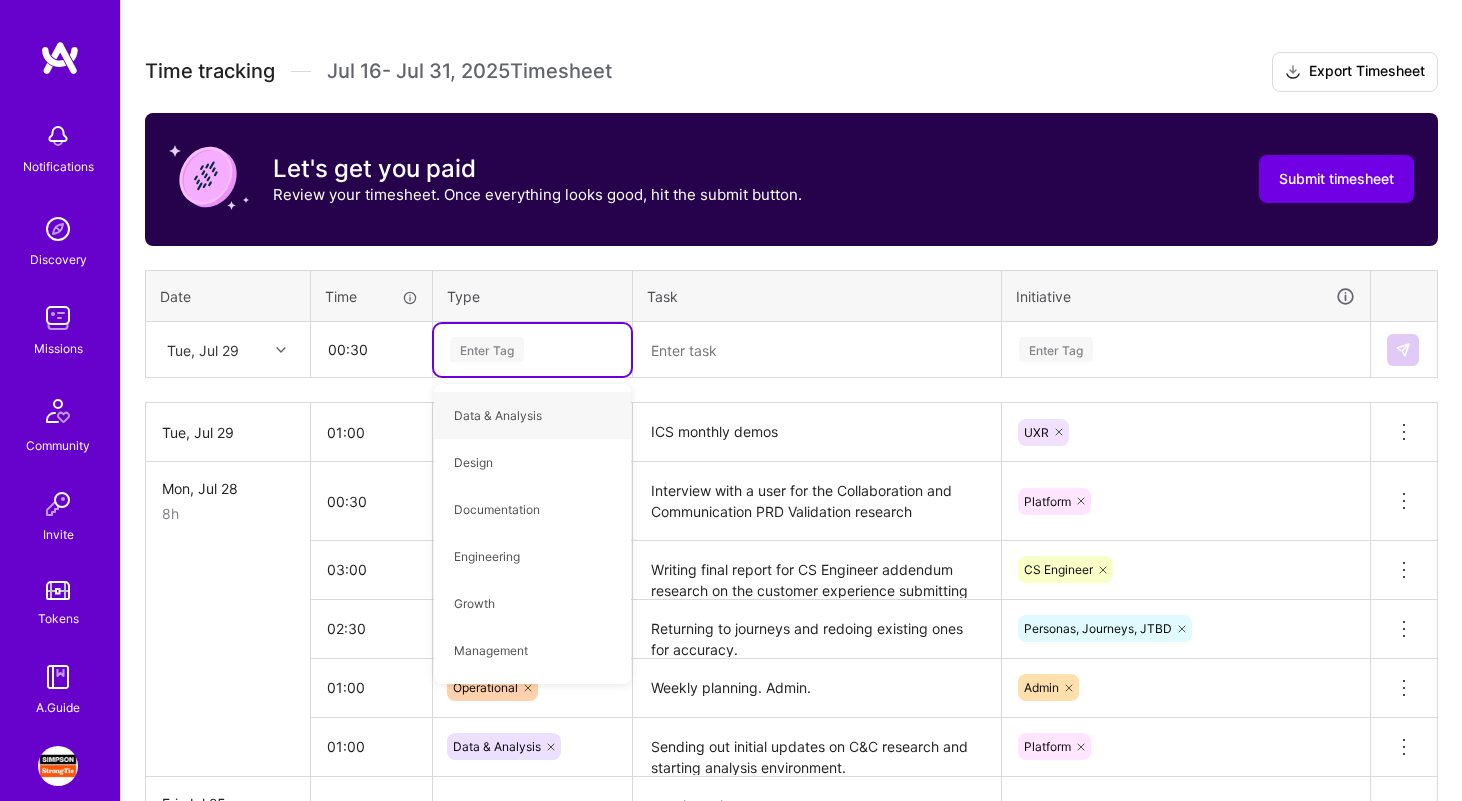 click on "Admin" at bounding box center [1186, 688] 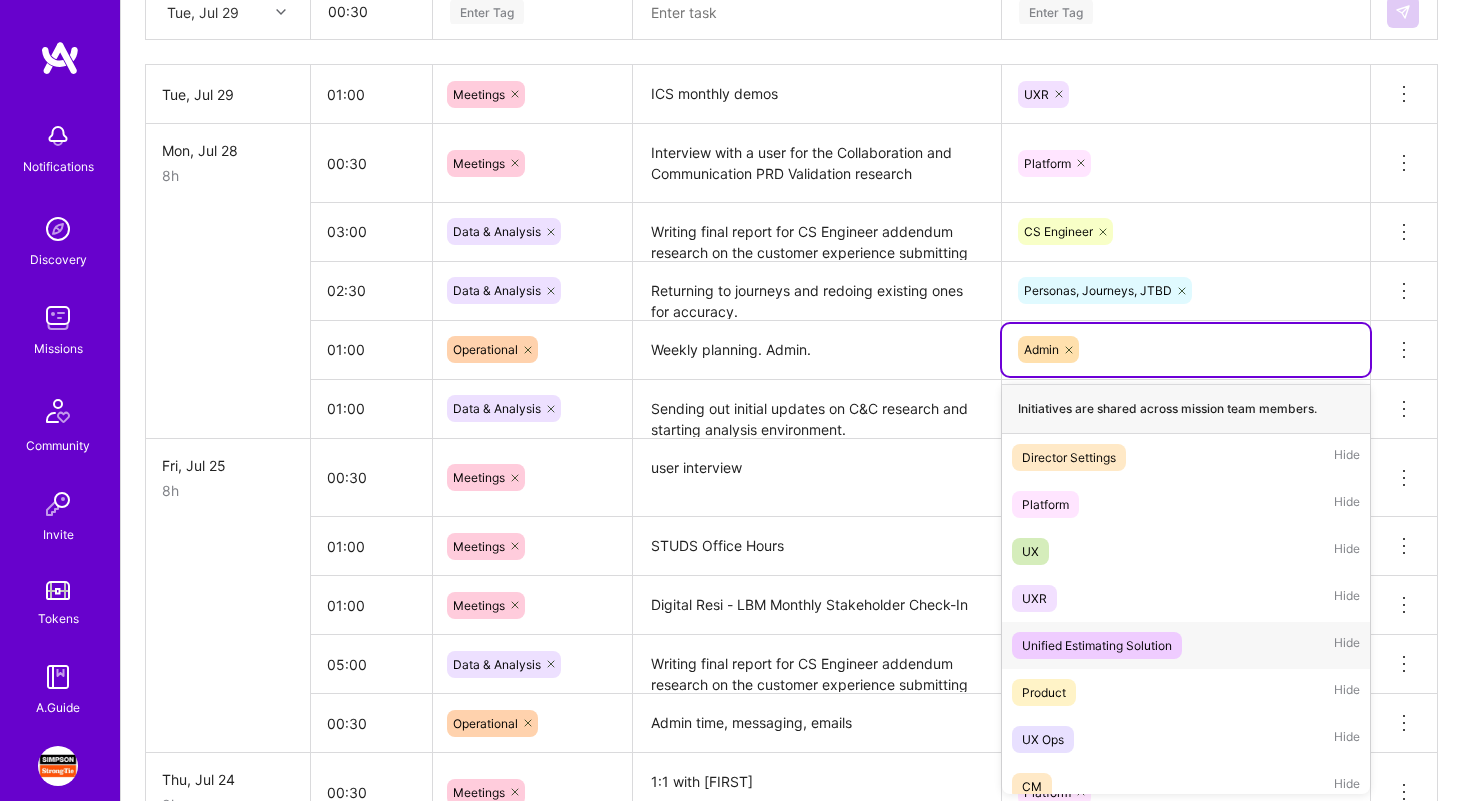 scroll, scrollTop: 722, scrollLeft: 0, axis: vertical 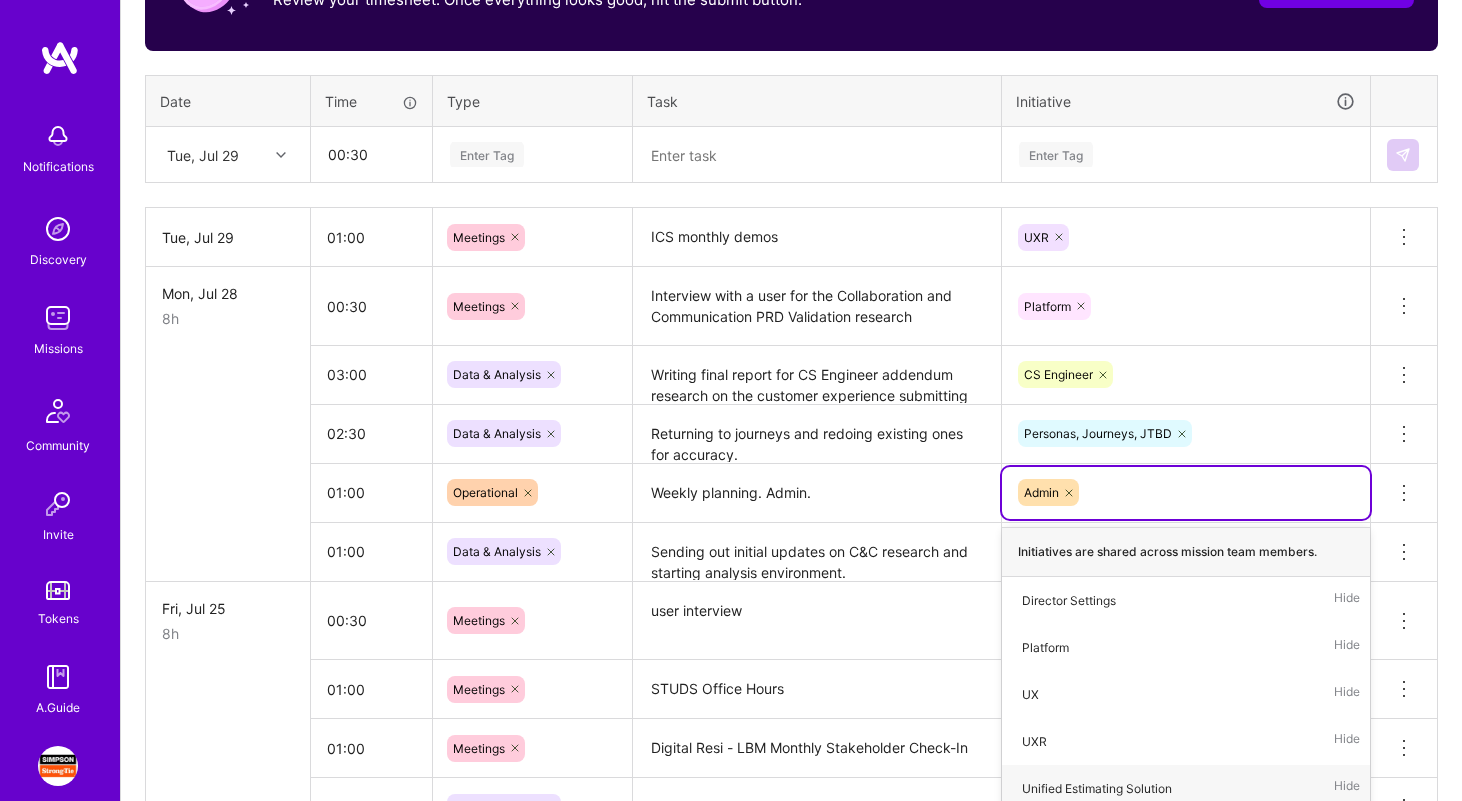 click on "Returning to journeys and redoing existing ones for accuracy." at bounding box center (817, 434) 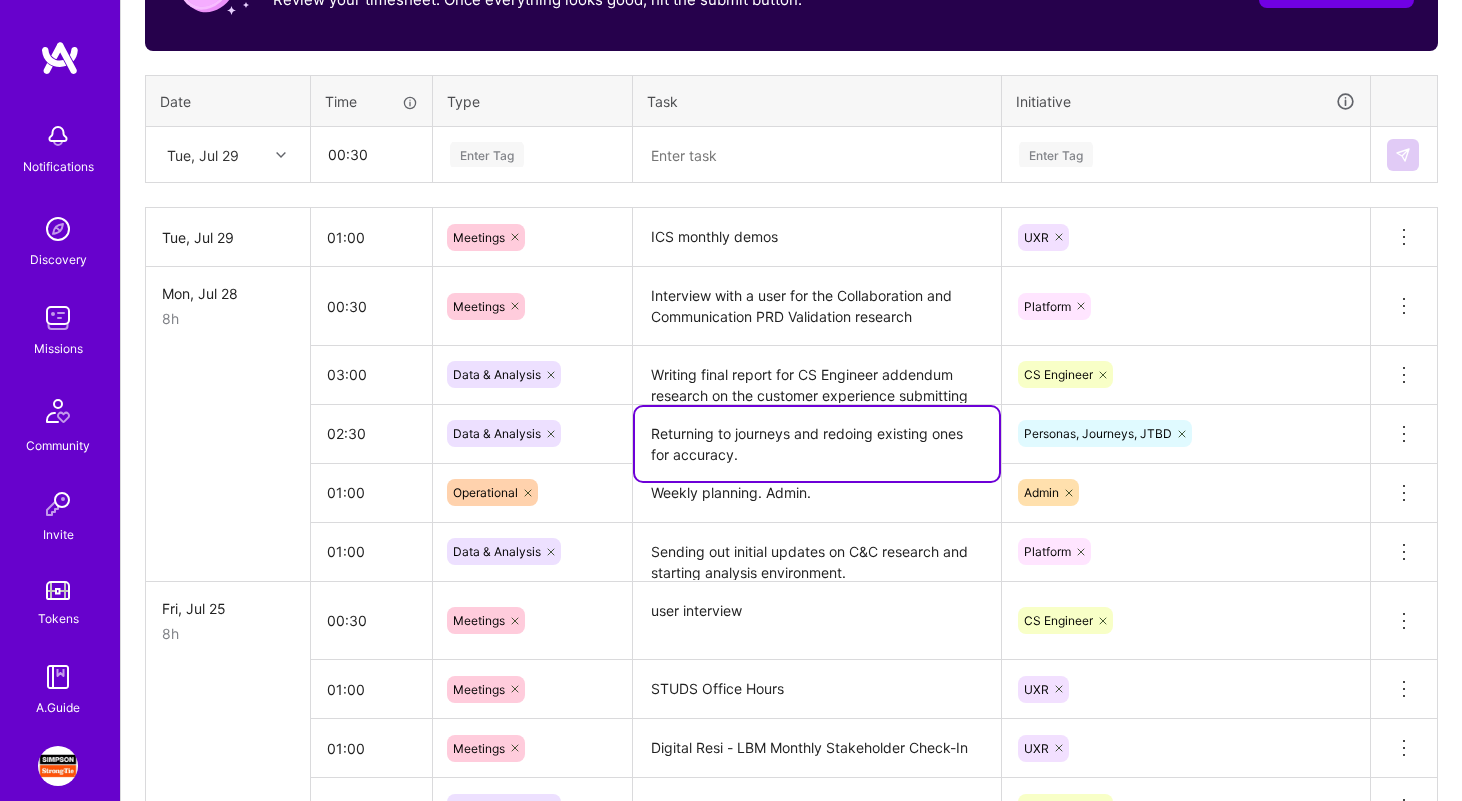 click on "Interview with a user for the Collaboration and Communication PRD Validation research" at bounding box center (817, 306) 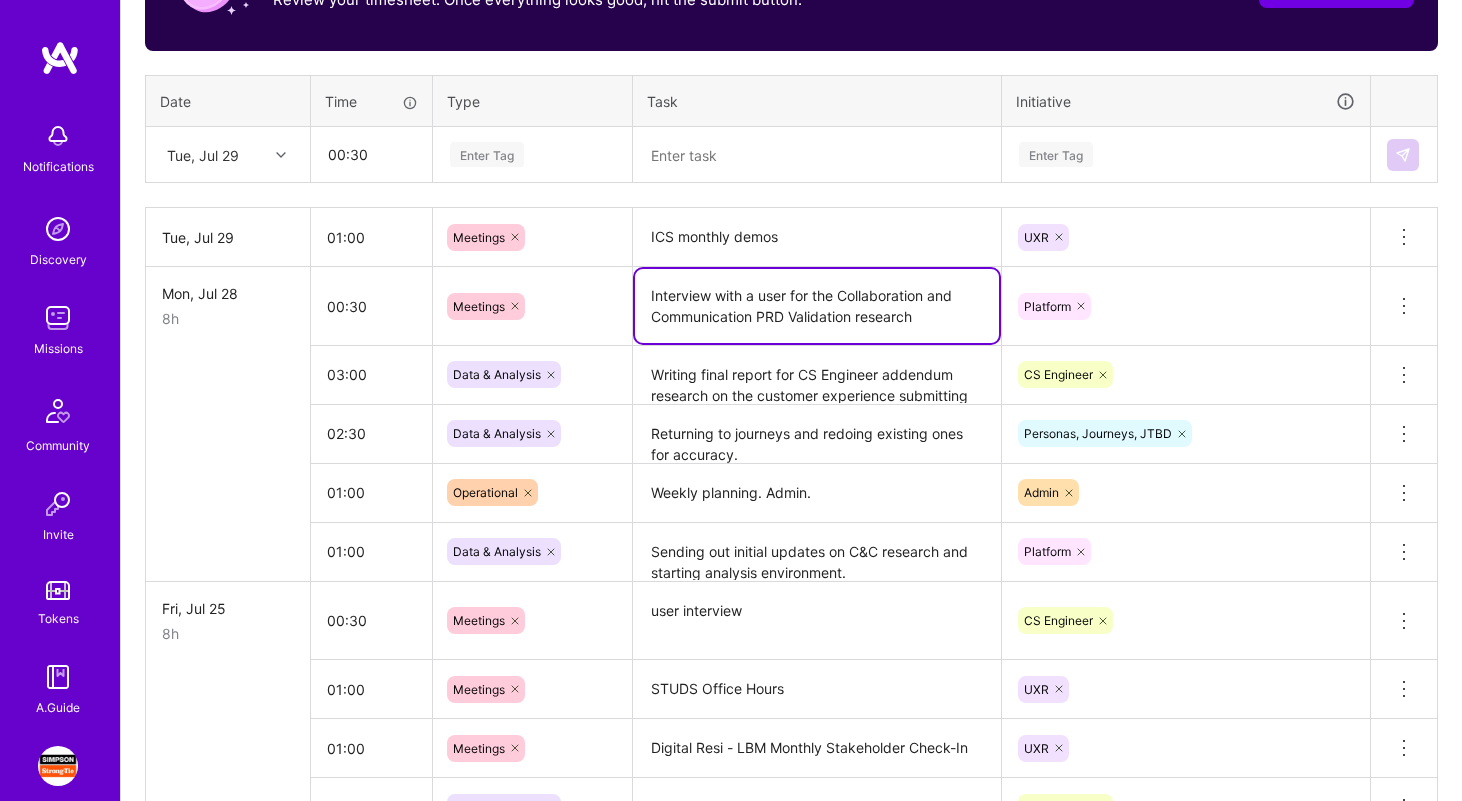 click on "Interview with a user for the Collaboration and Communication PRD Validation research" at bounding box center [817, 306] 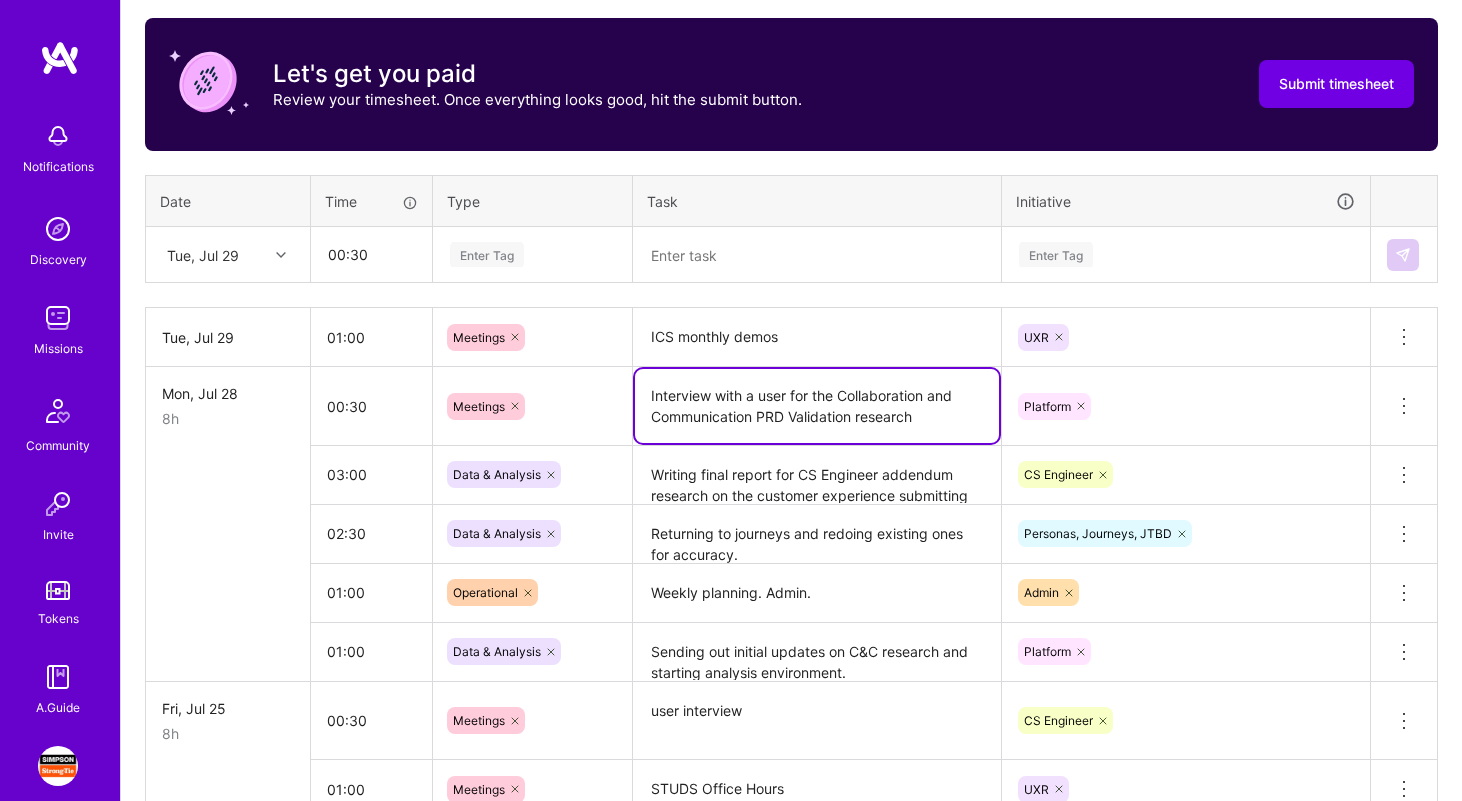 scroll, scrollTop: 564, scrollLeft: 0, axis: vertical 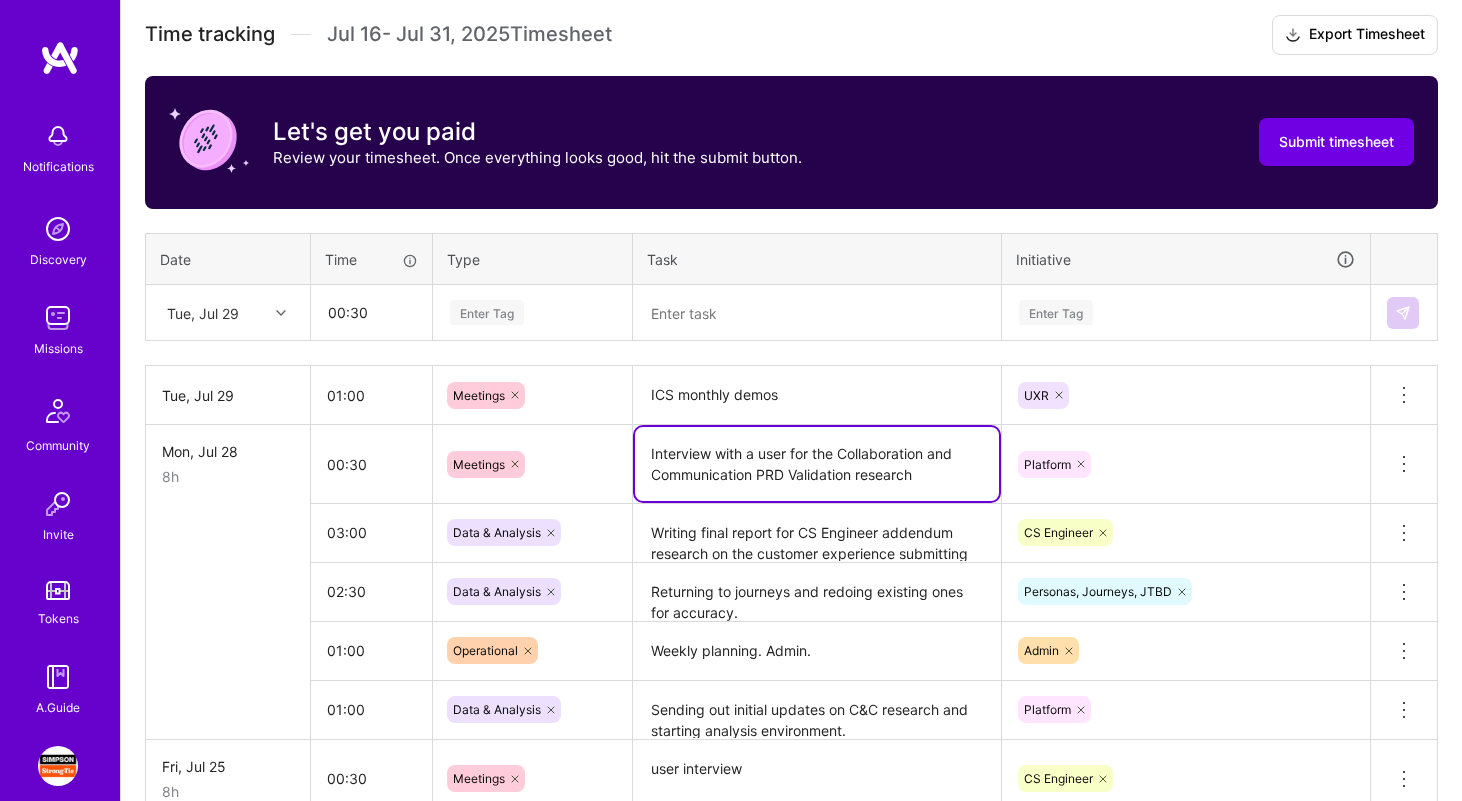 click at bounding box center (817, 313) 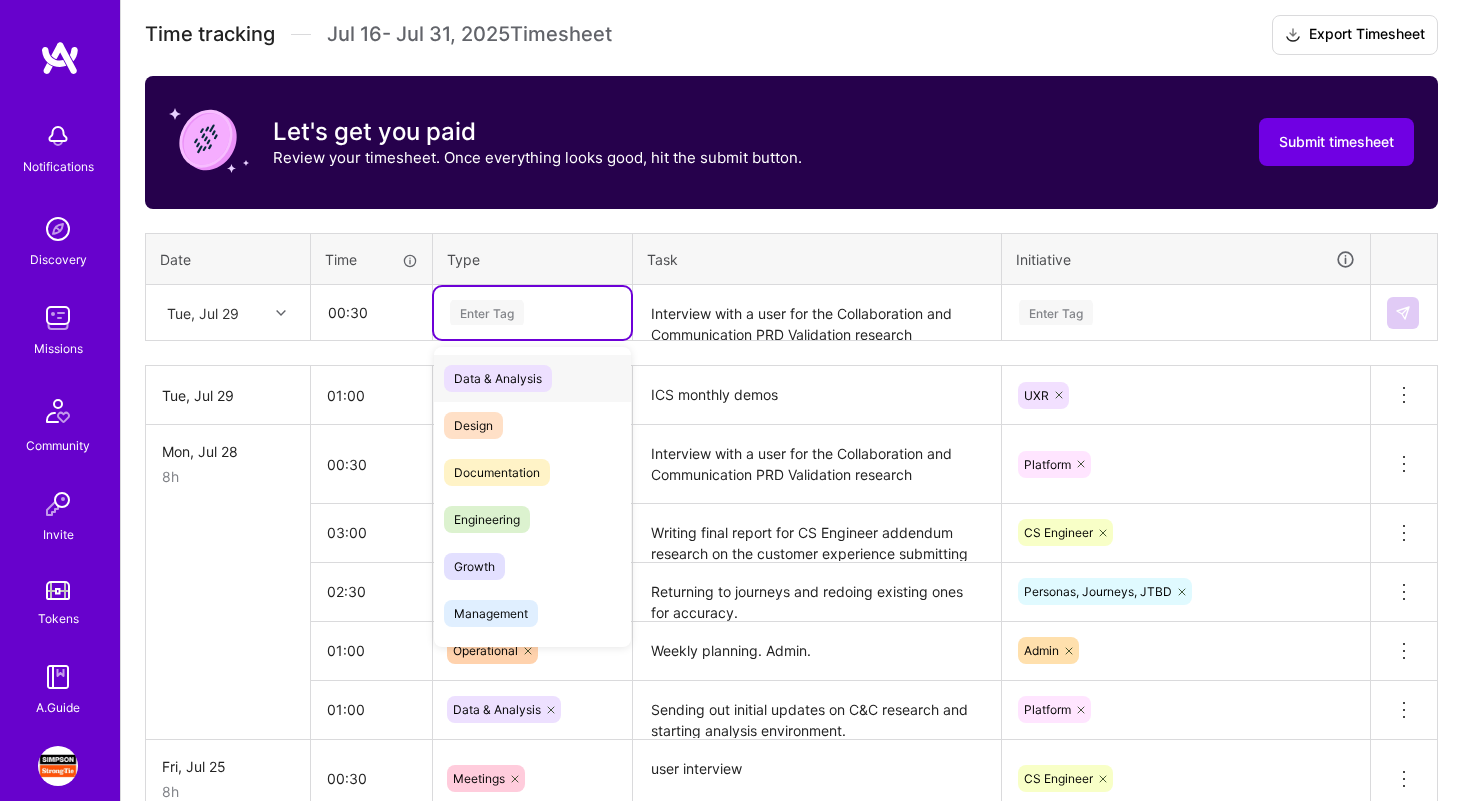 click on "Enter Tag" at bounding box center [487, 312] 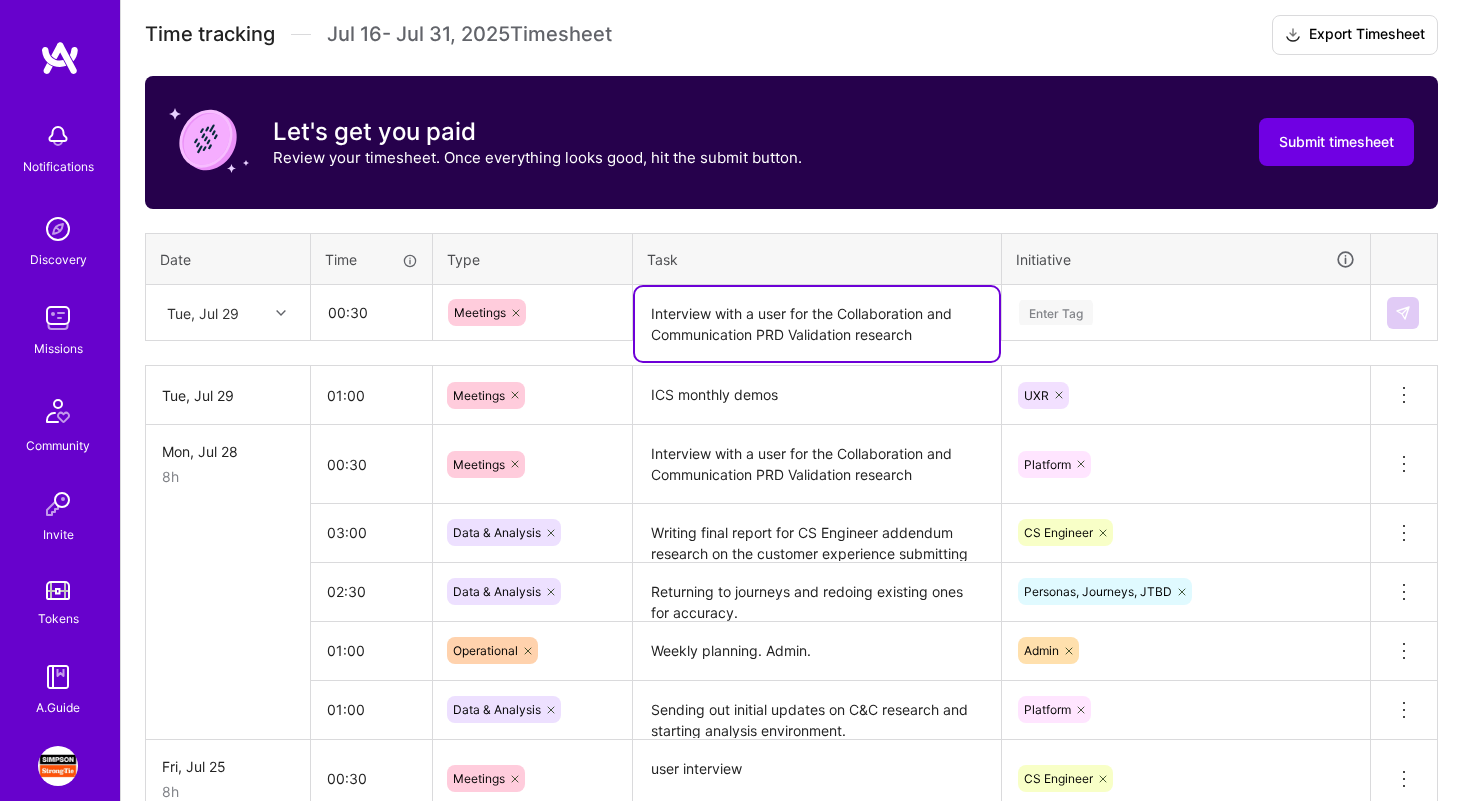 scroll, scrollTop: 0, scrollLeft: 0, axis: both 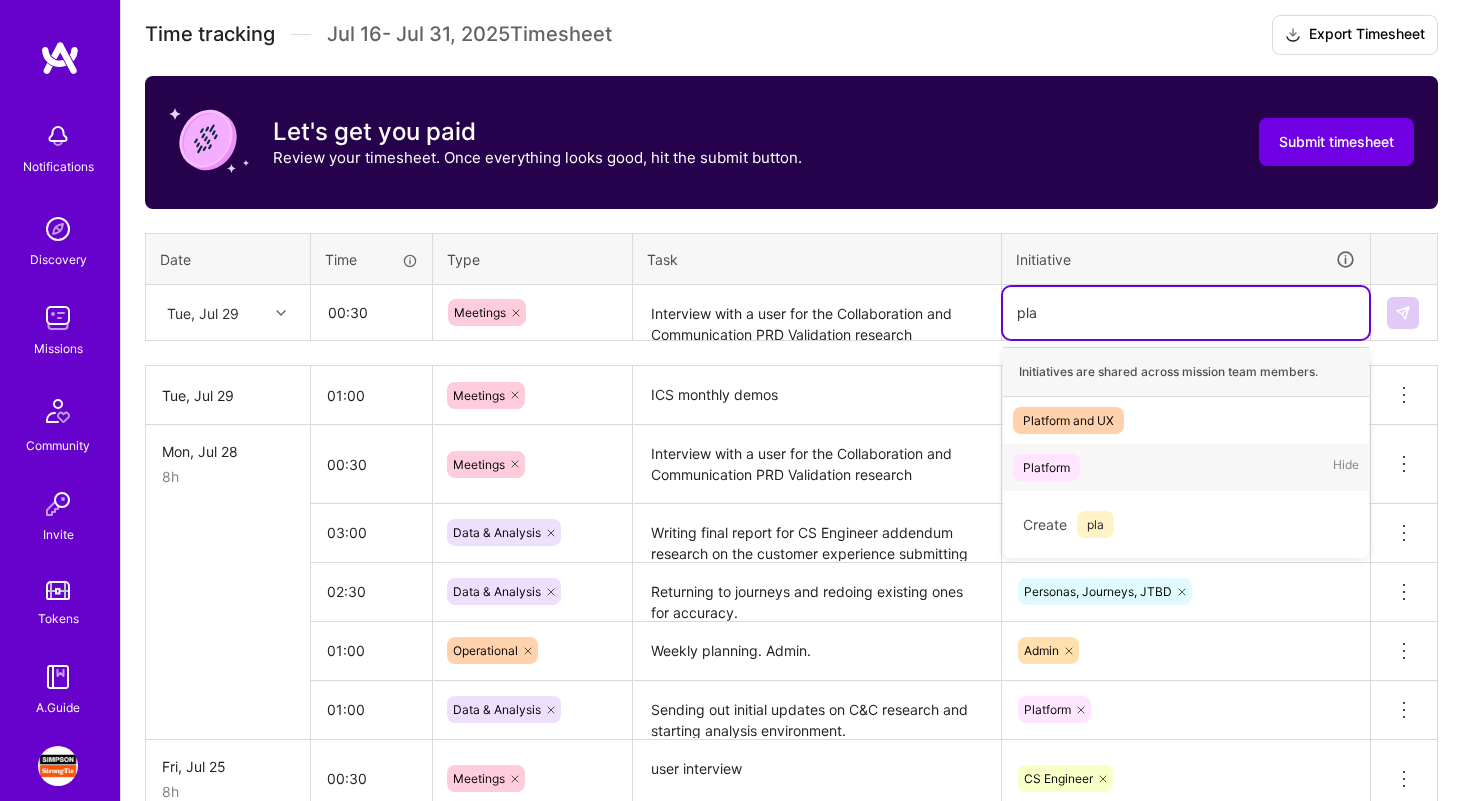 click on "Platform Hide" at bounding box center (1186, 467) 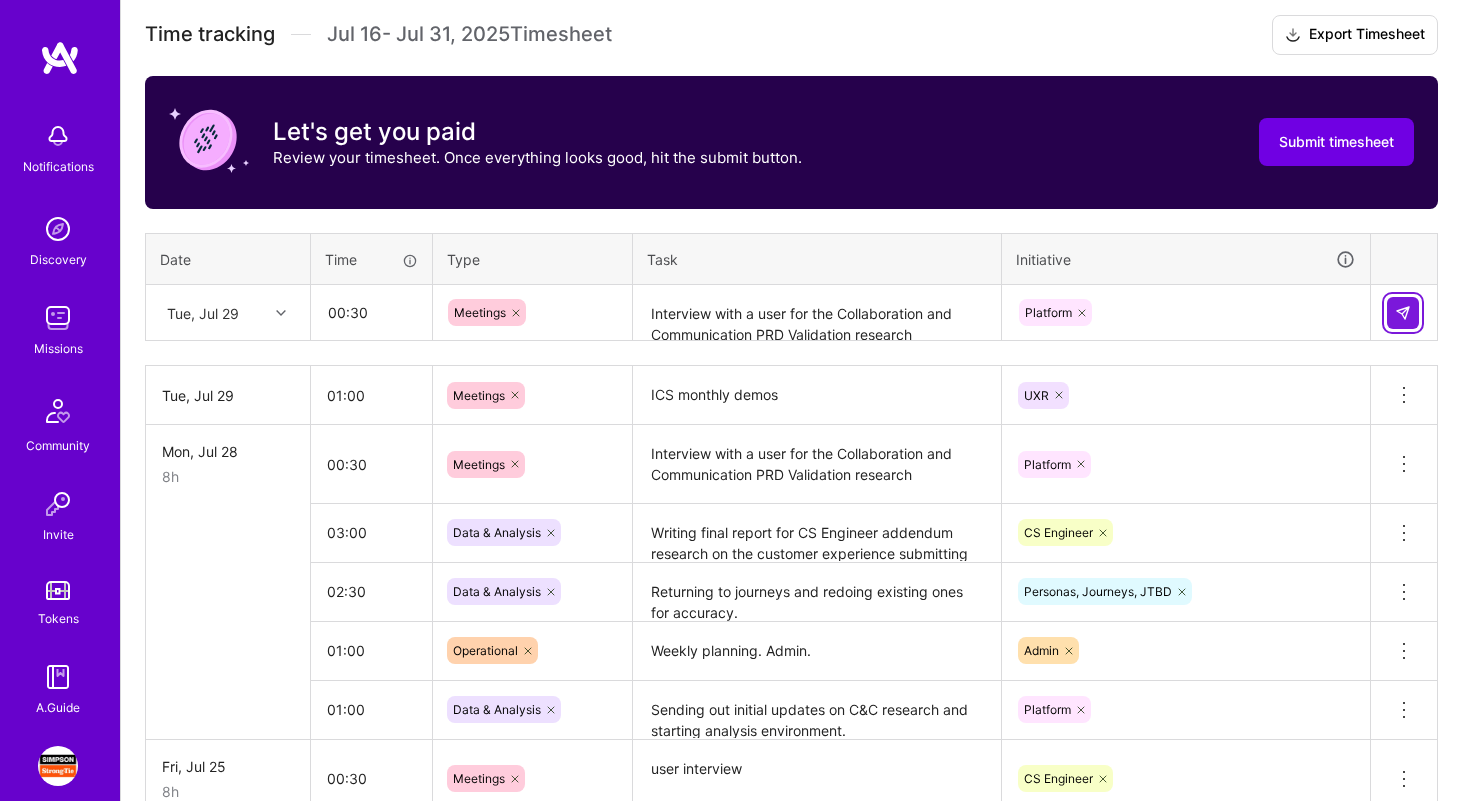 click at bounding box center (1403, 313) 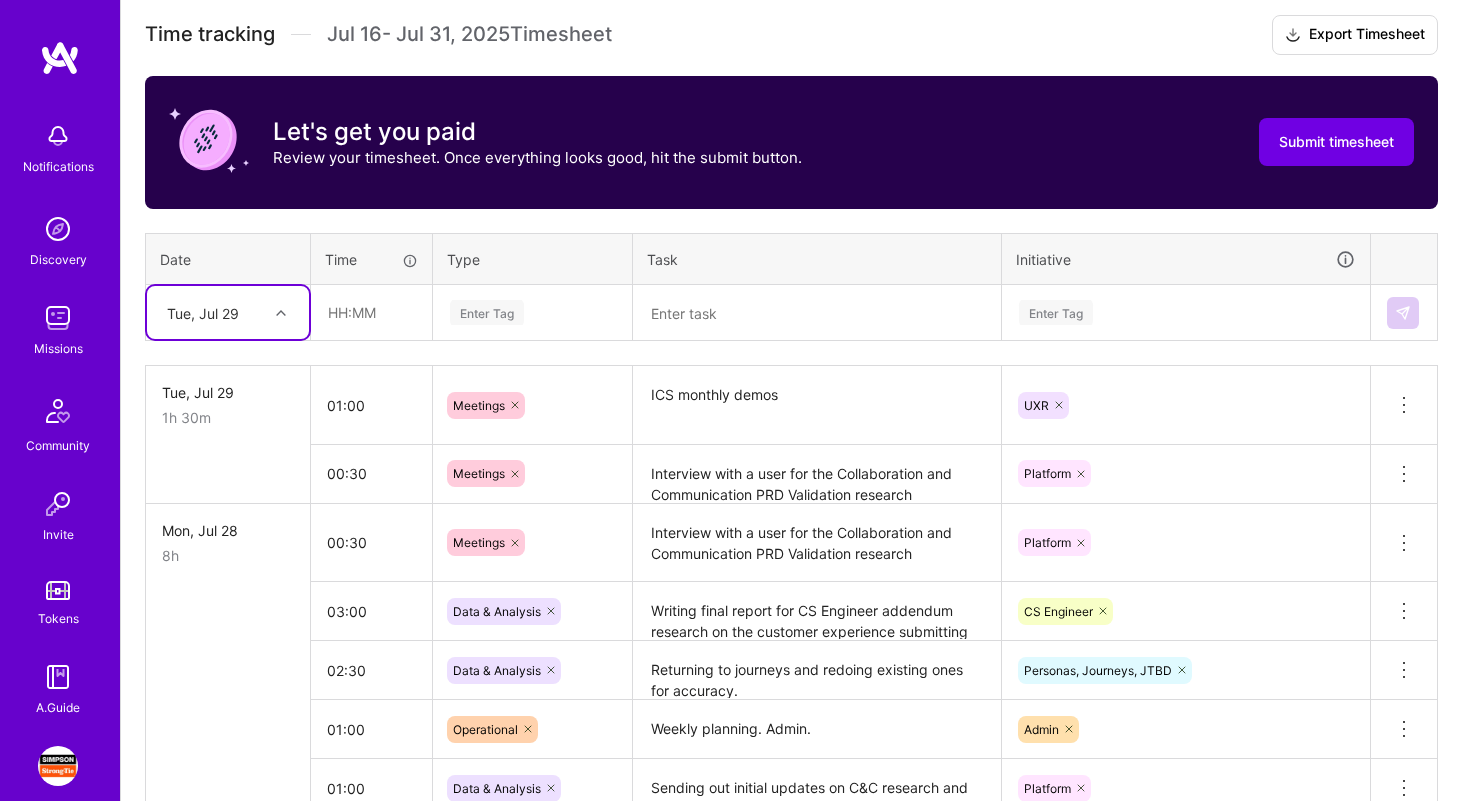 click on "Returning to journeys and redoing existing ones for accuracy." at bounding box center [817, 670] 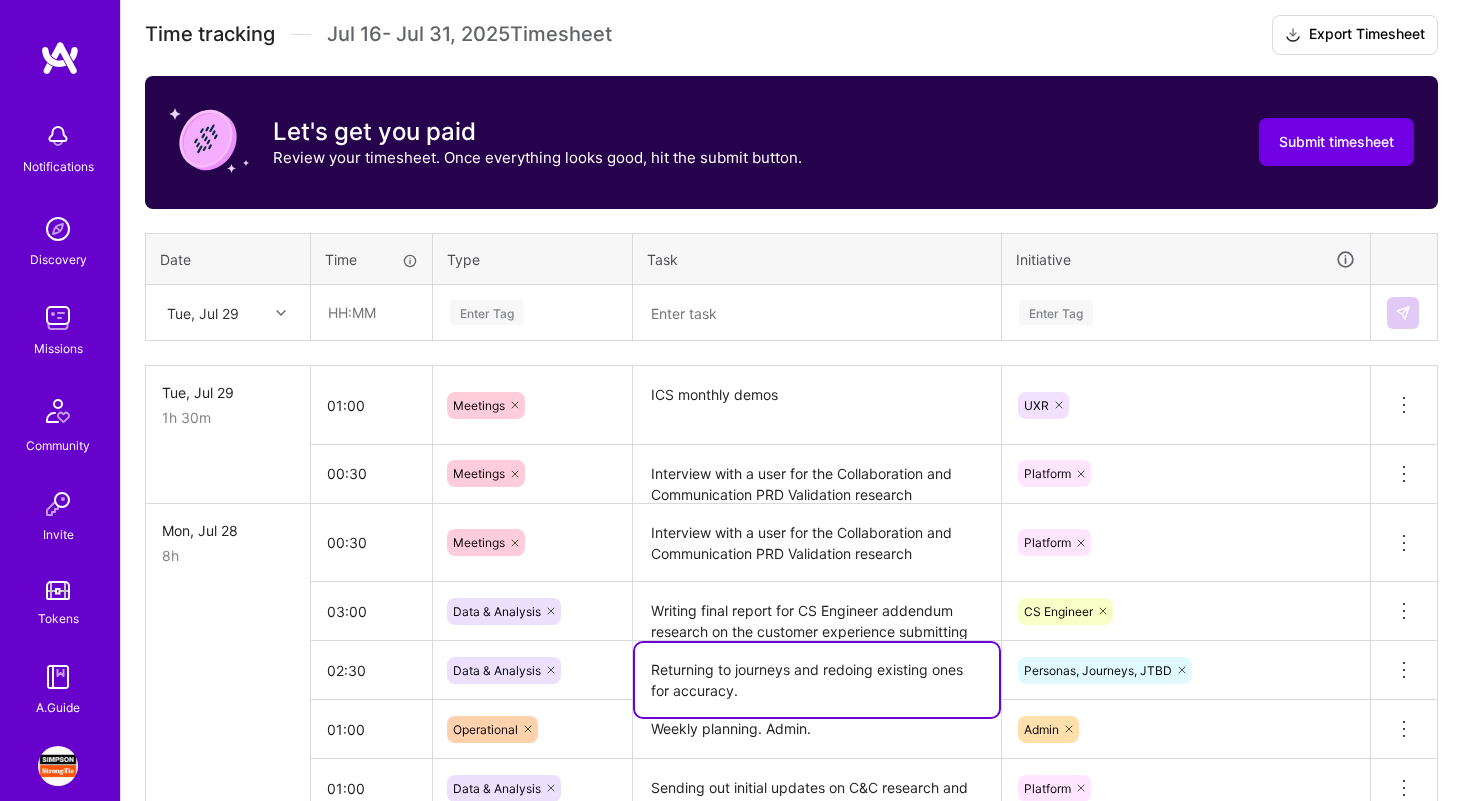 click on "Returning to journeys and redoing existing ones for accuracy." at bounding box center (817, 680) 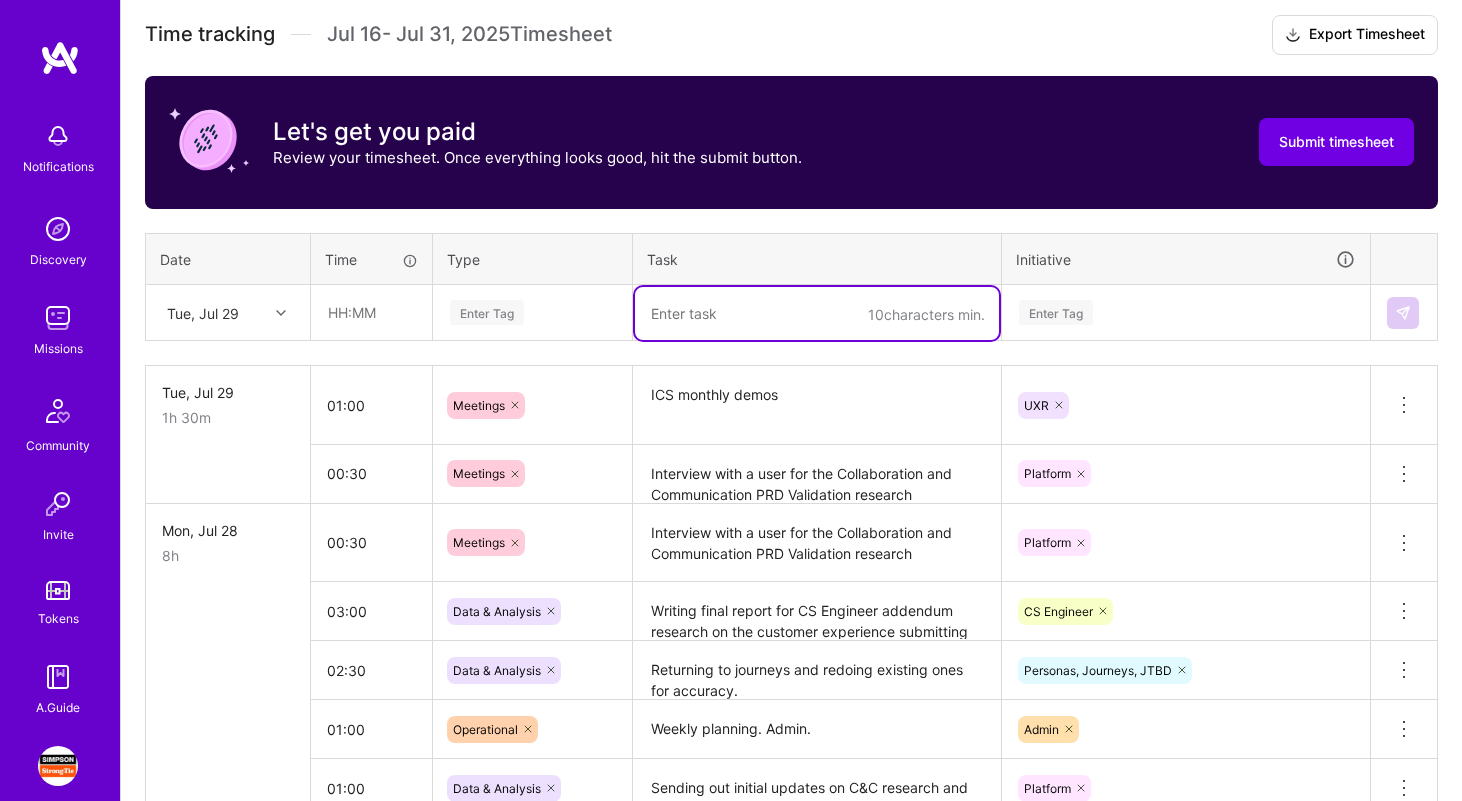 paste on "Returning to journeys and redoing existing ones for accuracy." 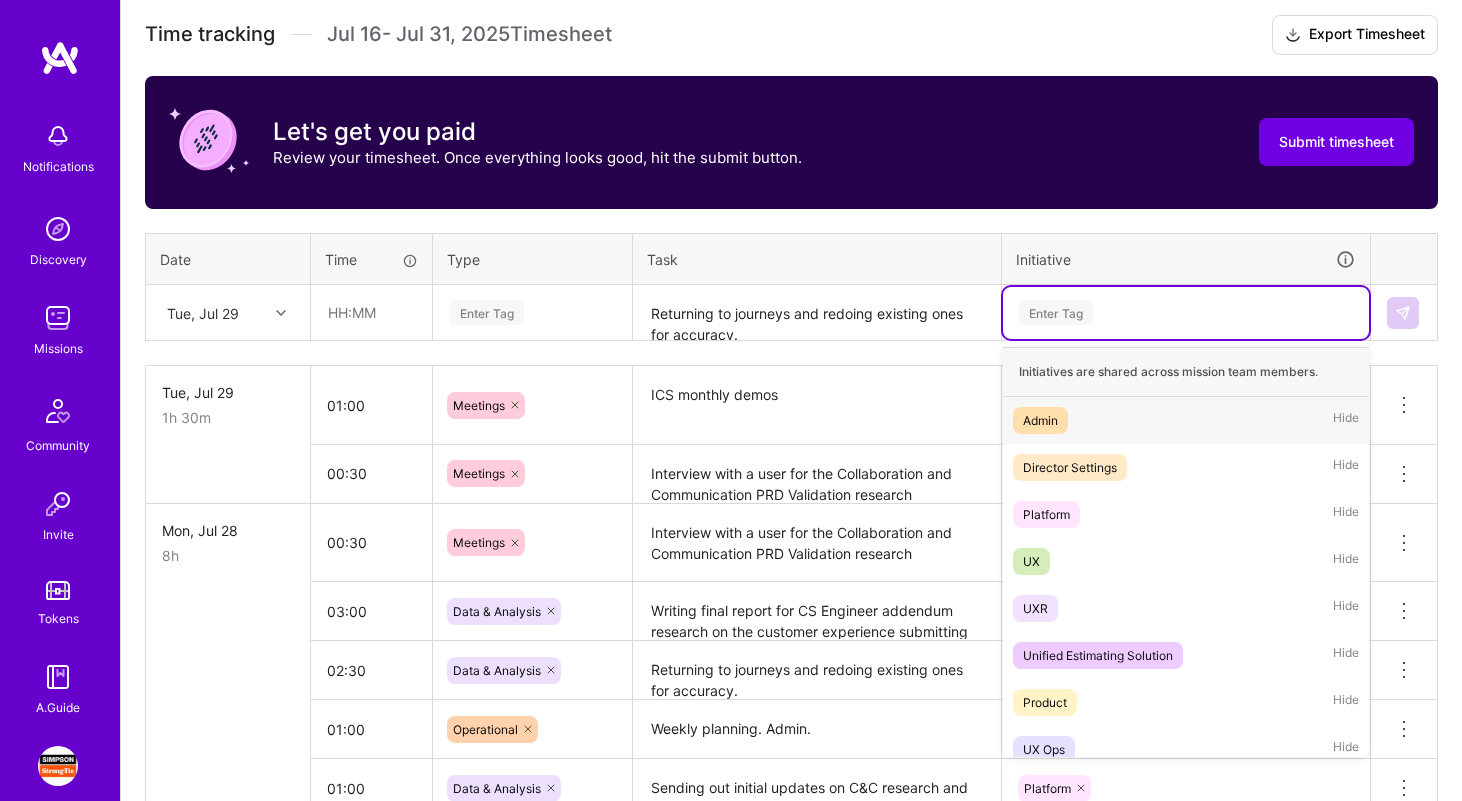click on "Enter Tag" at bounding box center [1186, 312] 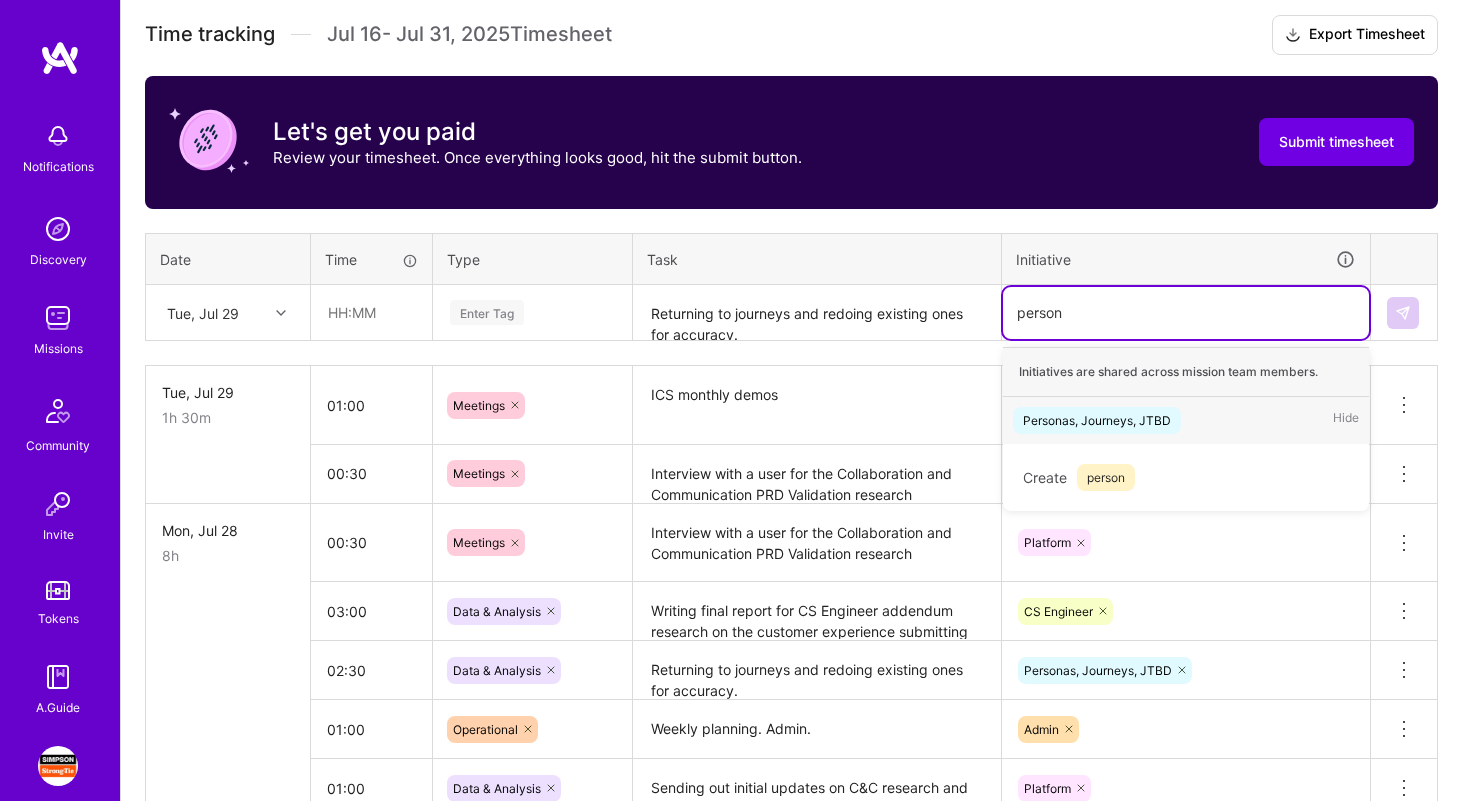 click on "Personas, Journeys, JTBD Hide" at bounding box center (1186, 420) 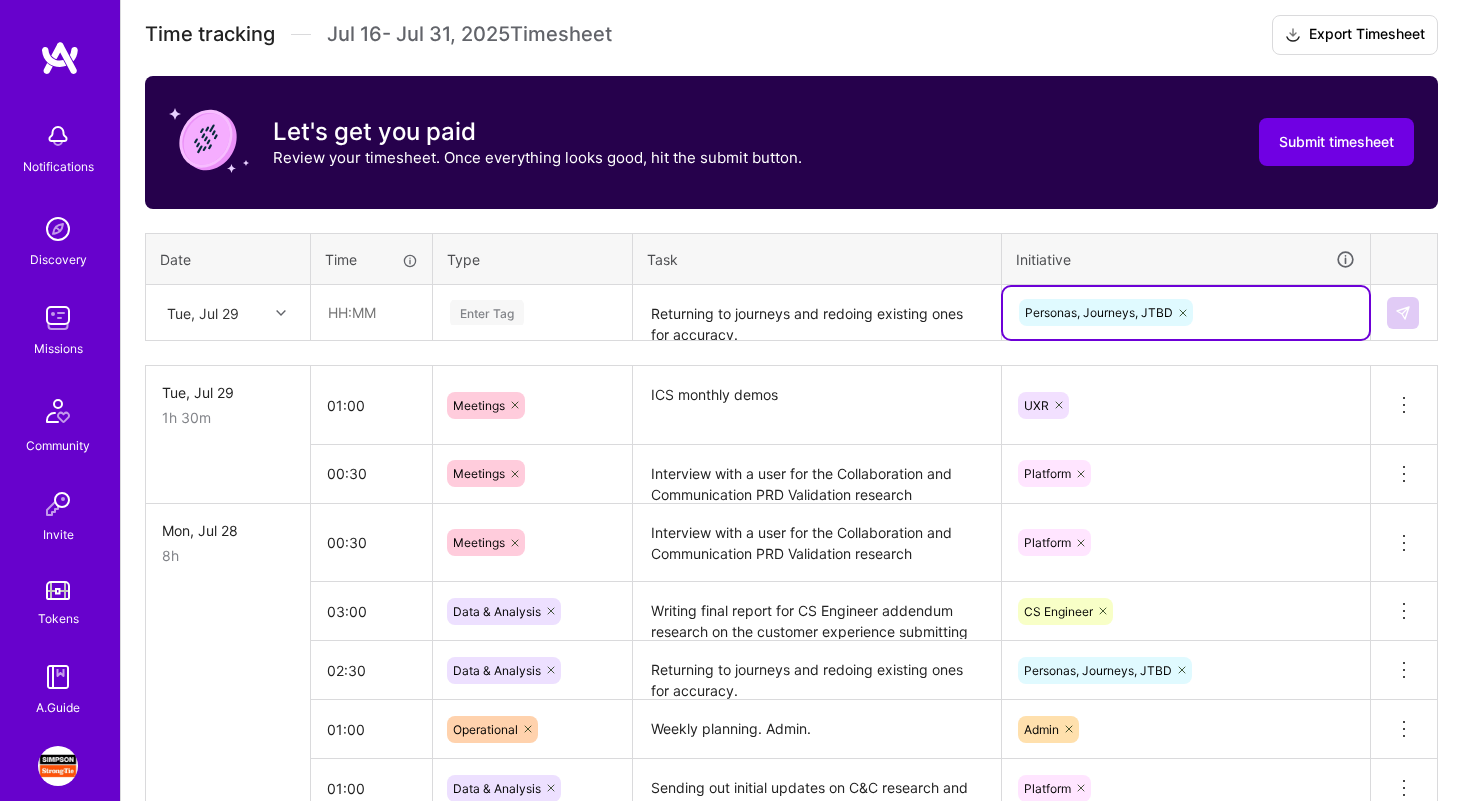 click on "Enter Tag" at bounding box center (487, 312) 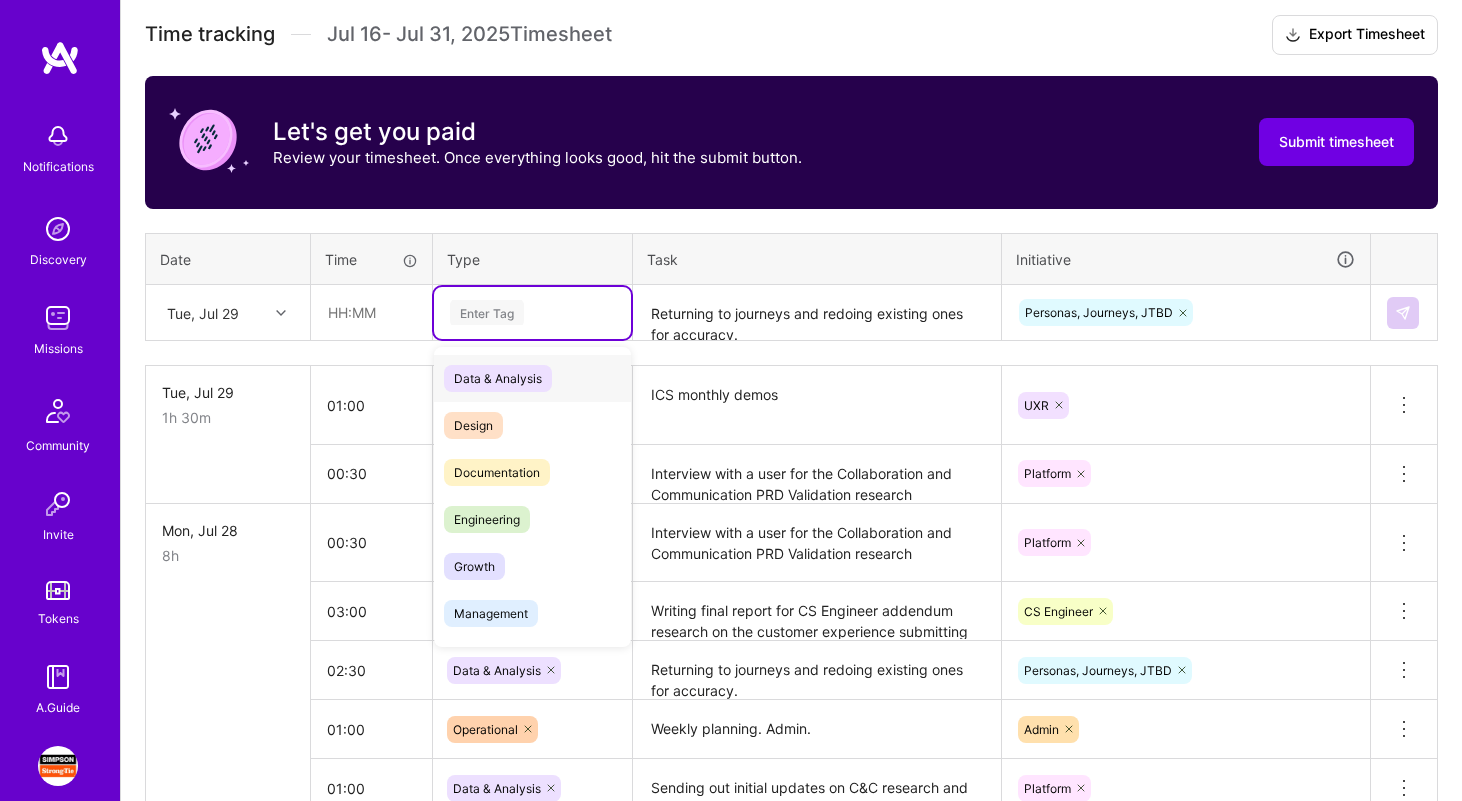 click on "Data & Analysis" at bounding box center [498, 378] 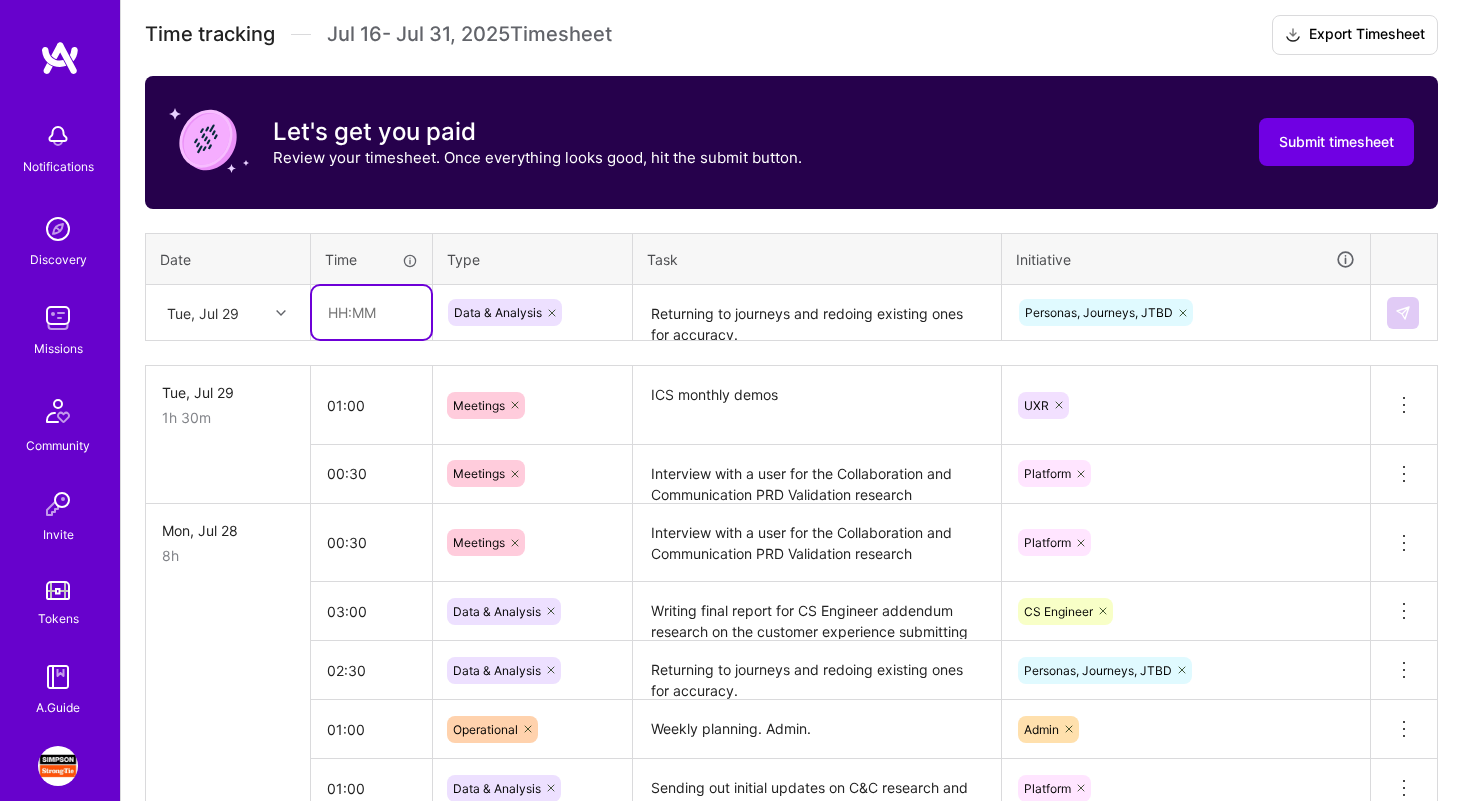 click at bounding box center (371, 312) 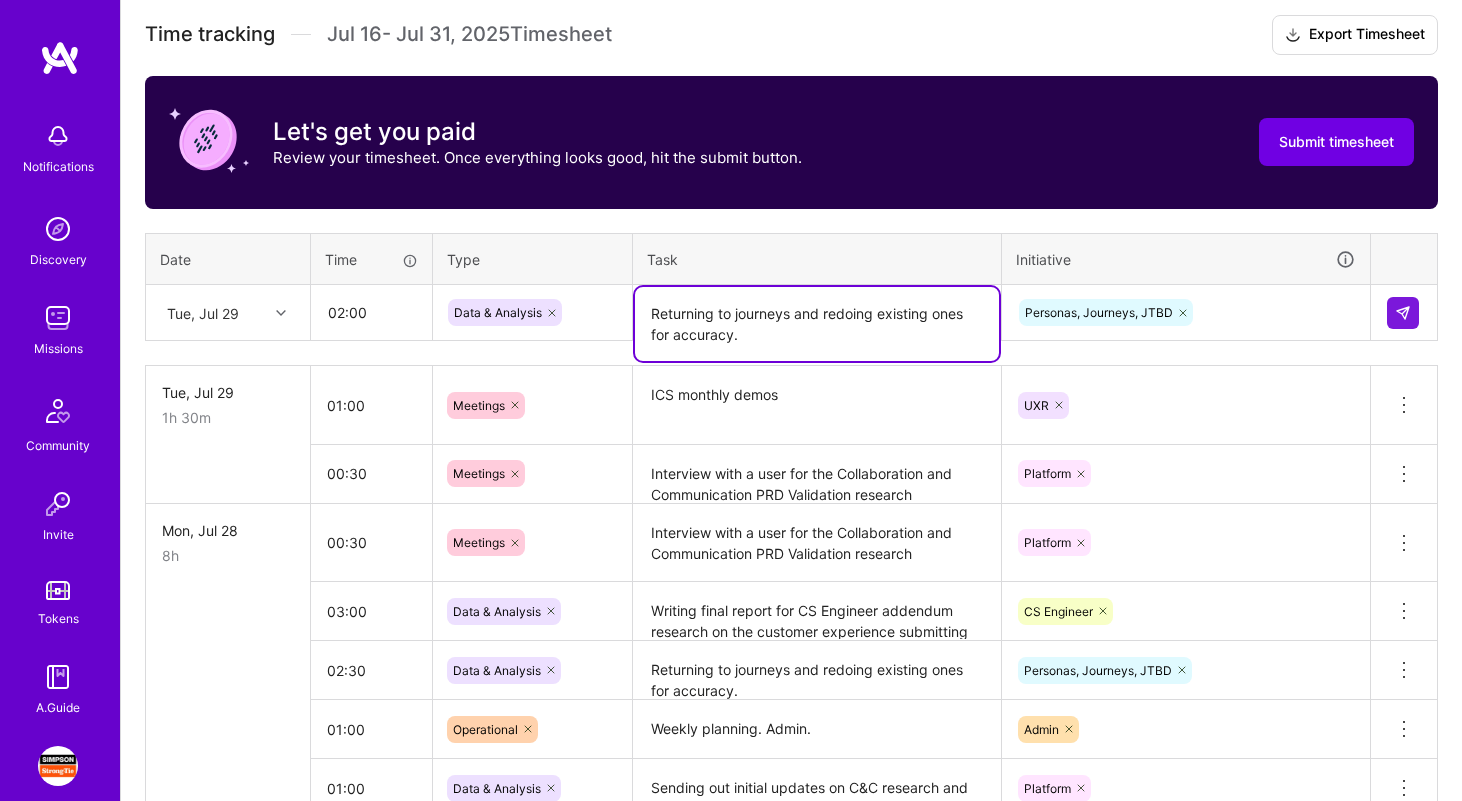 scroll, scrollTop: 0, scrollLeft: 0, axis: both 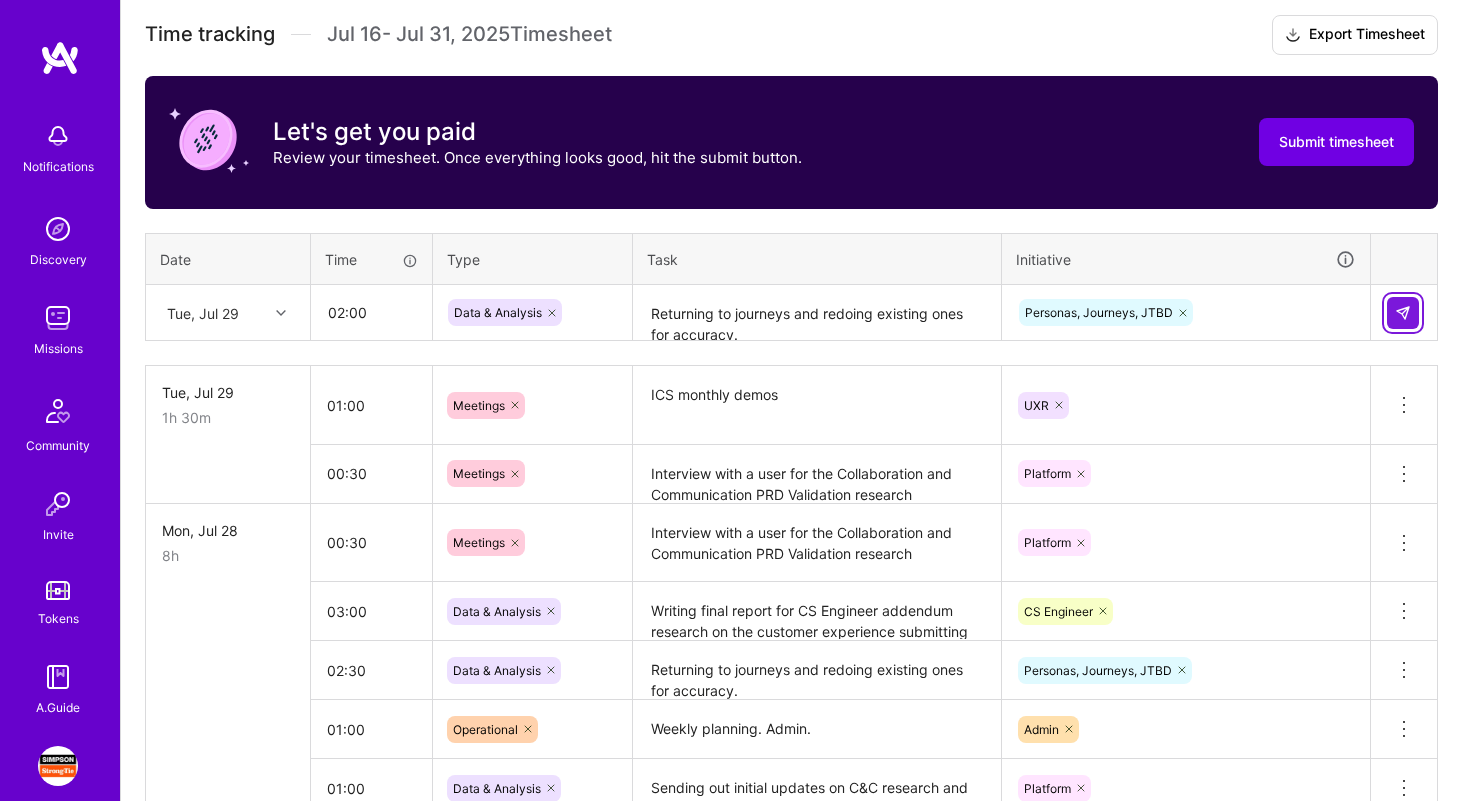 click at bounding box center (1403, 313) 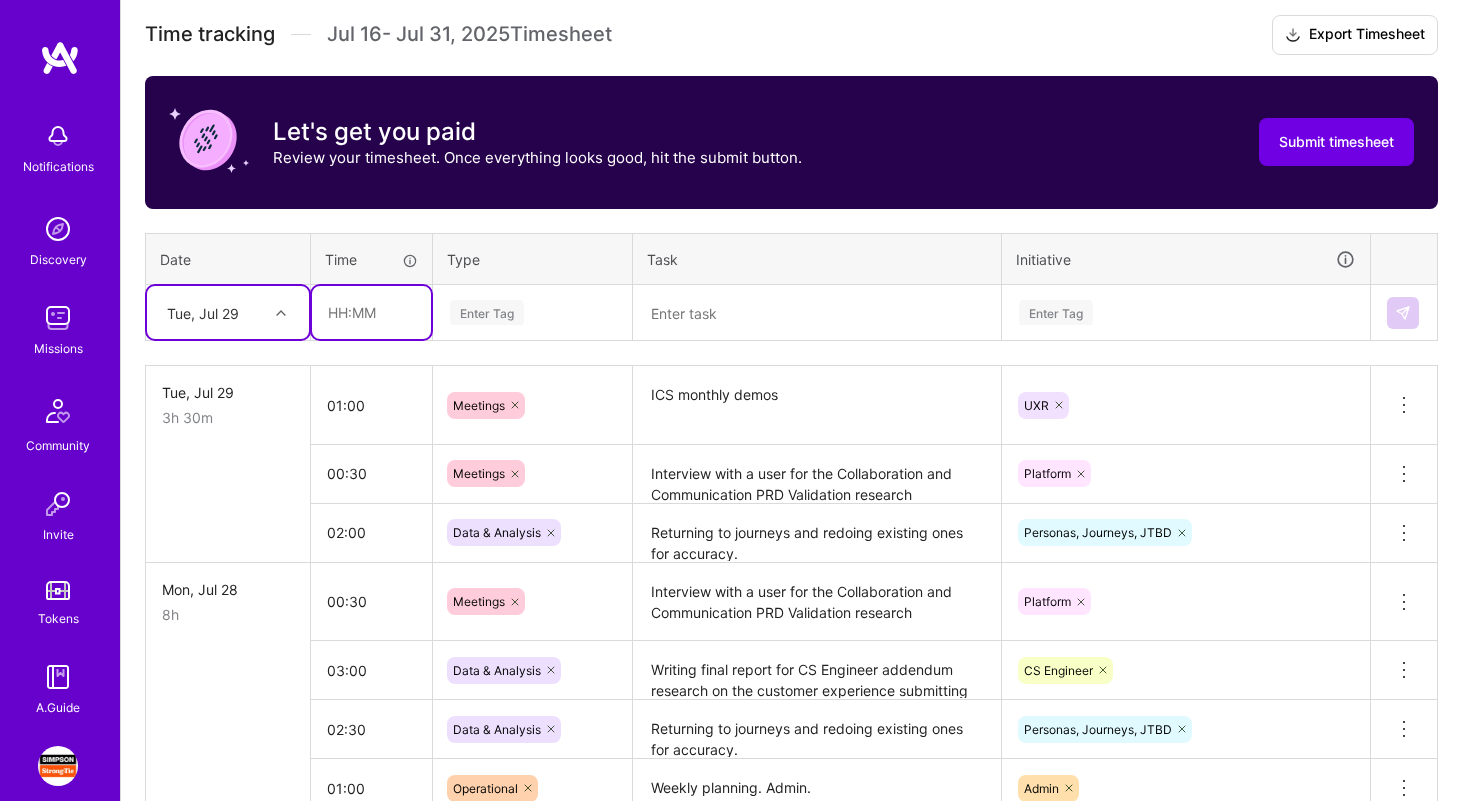 click at bounding box center (371, 312) 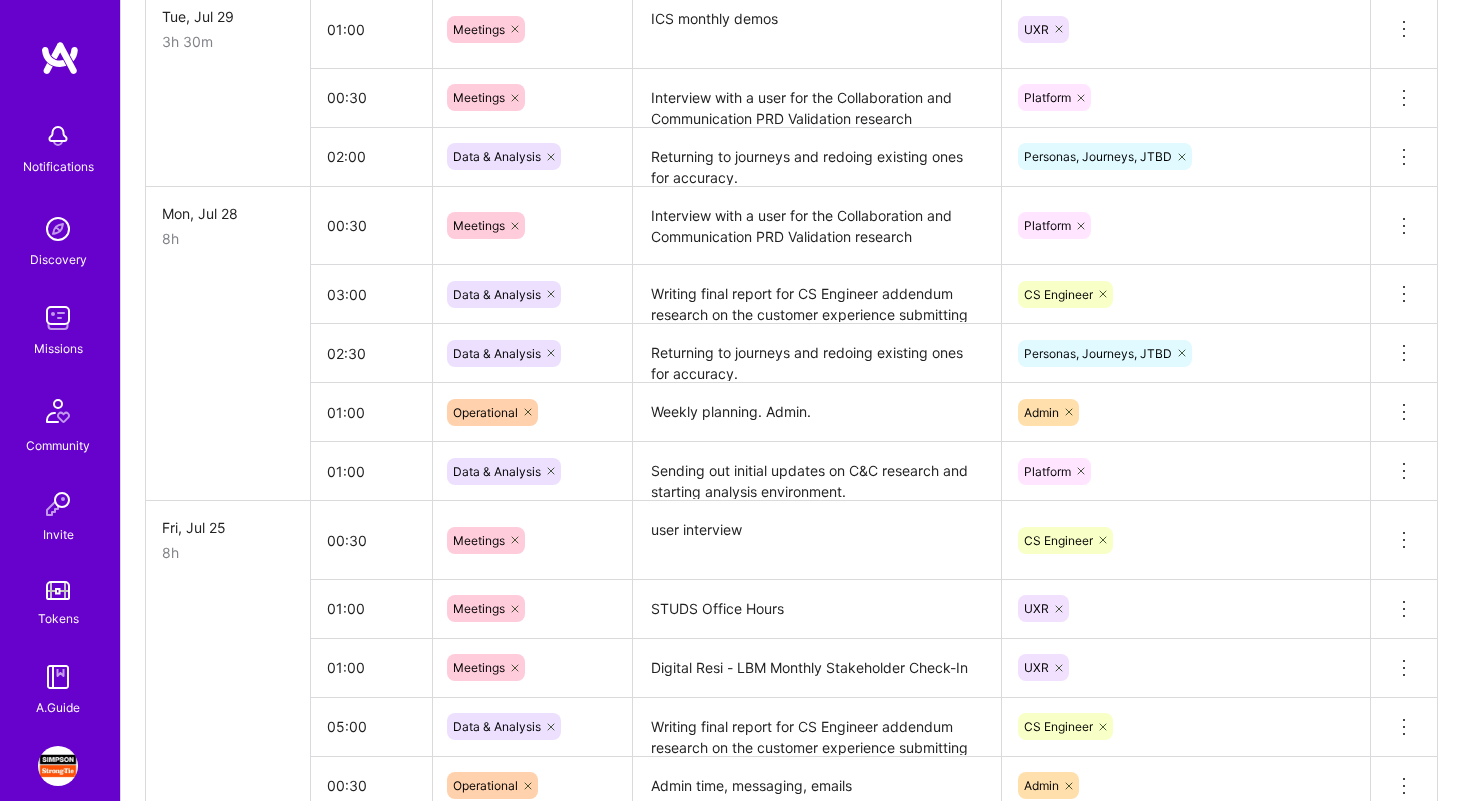 scroll, scrollTop: 909, scrollLeft: 0, axis: vertical 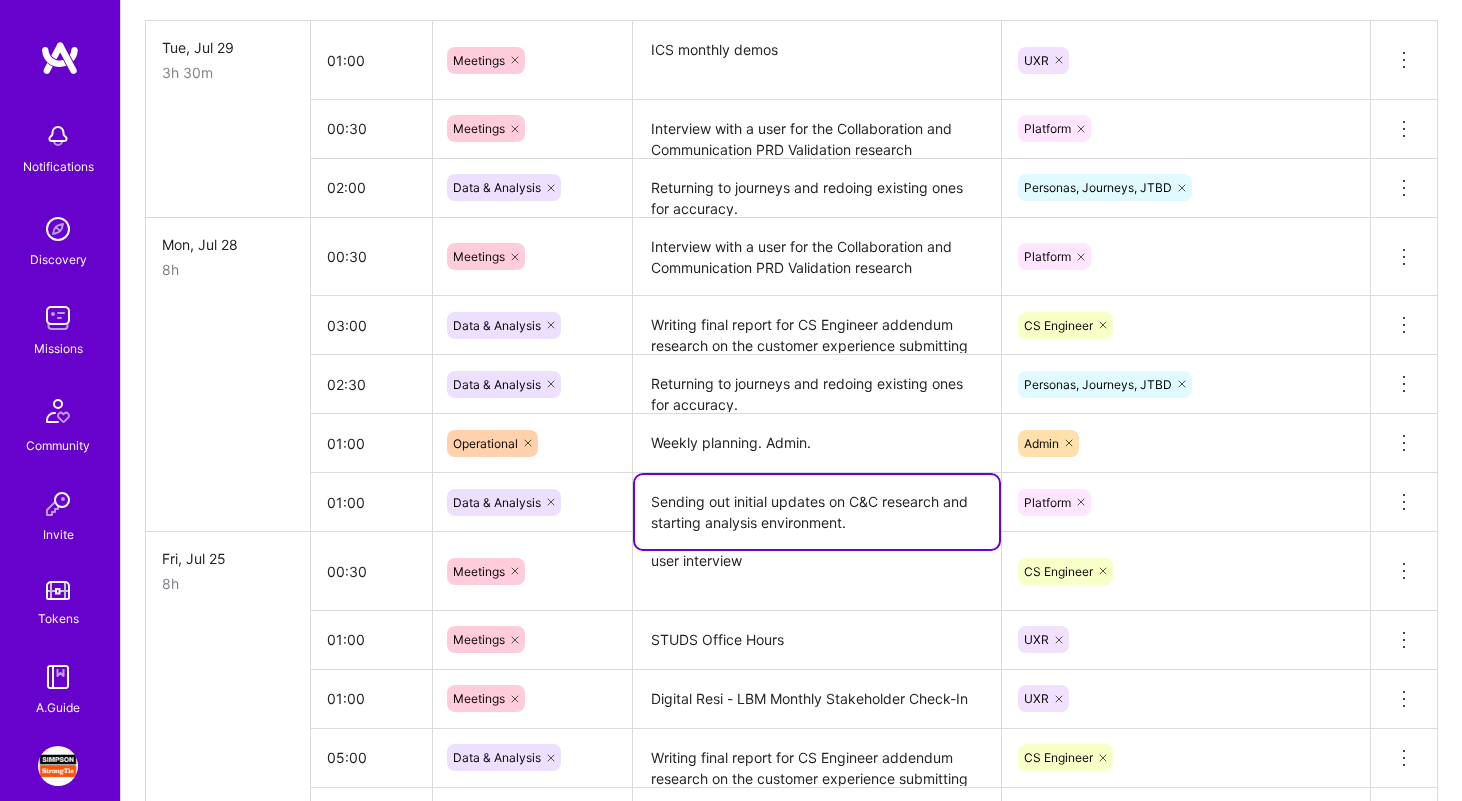 click on "Sending out initial updates on C&C research and starting analysis environment." at bounding box center [817, 512] 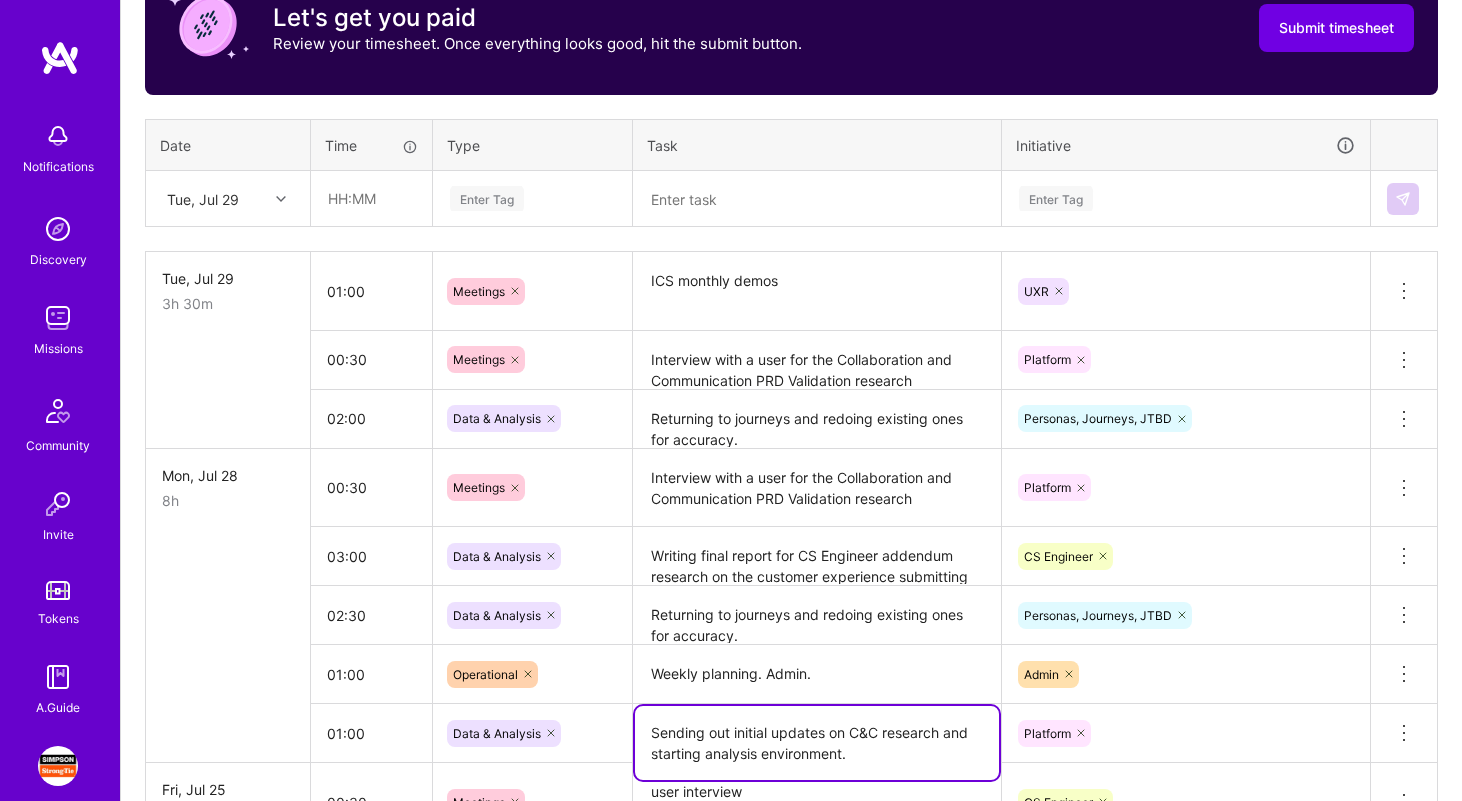 scroll, scrollTop: 445, scrollLeft: 0, axis: vertical 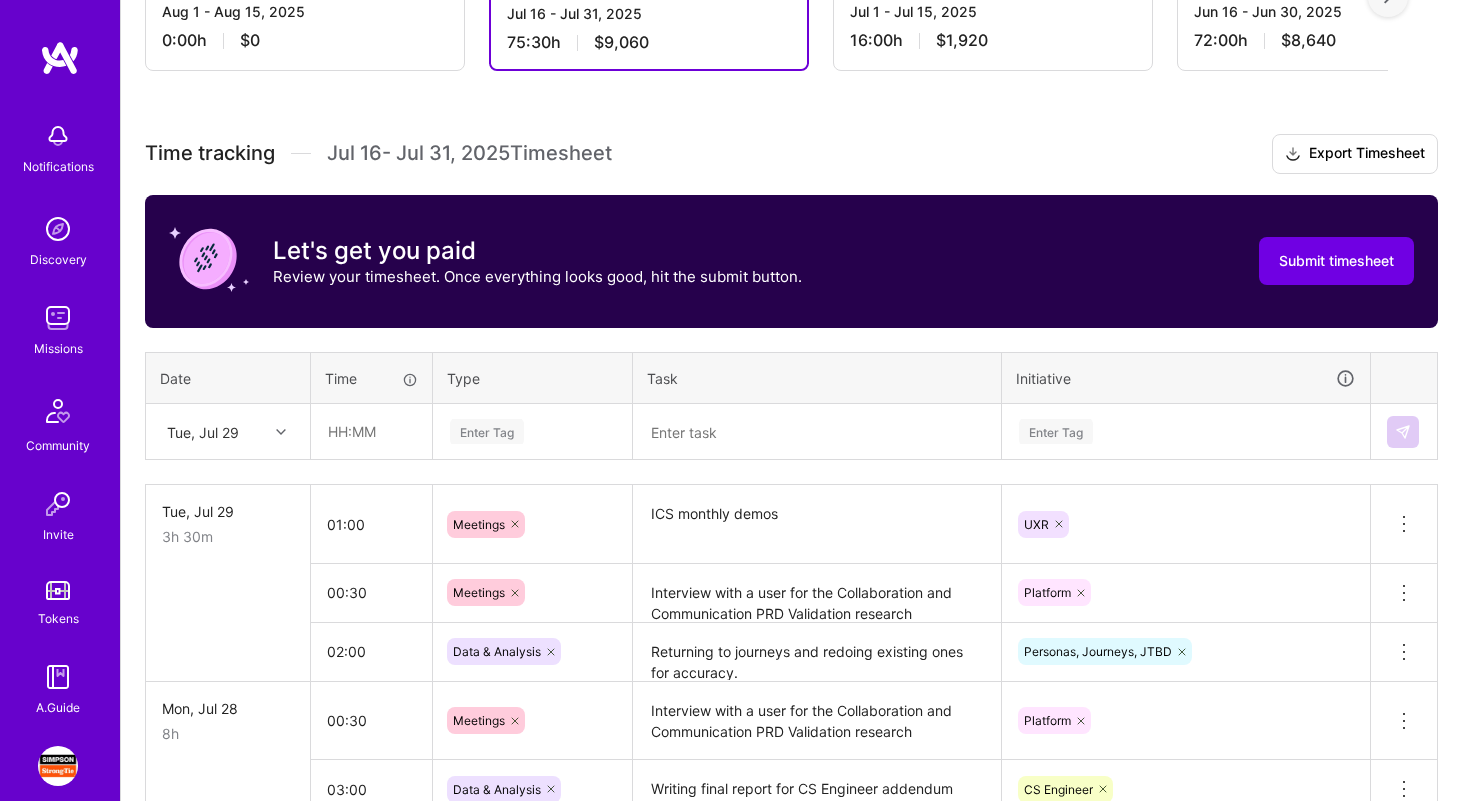 click at bounding box center (817, 432) 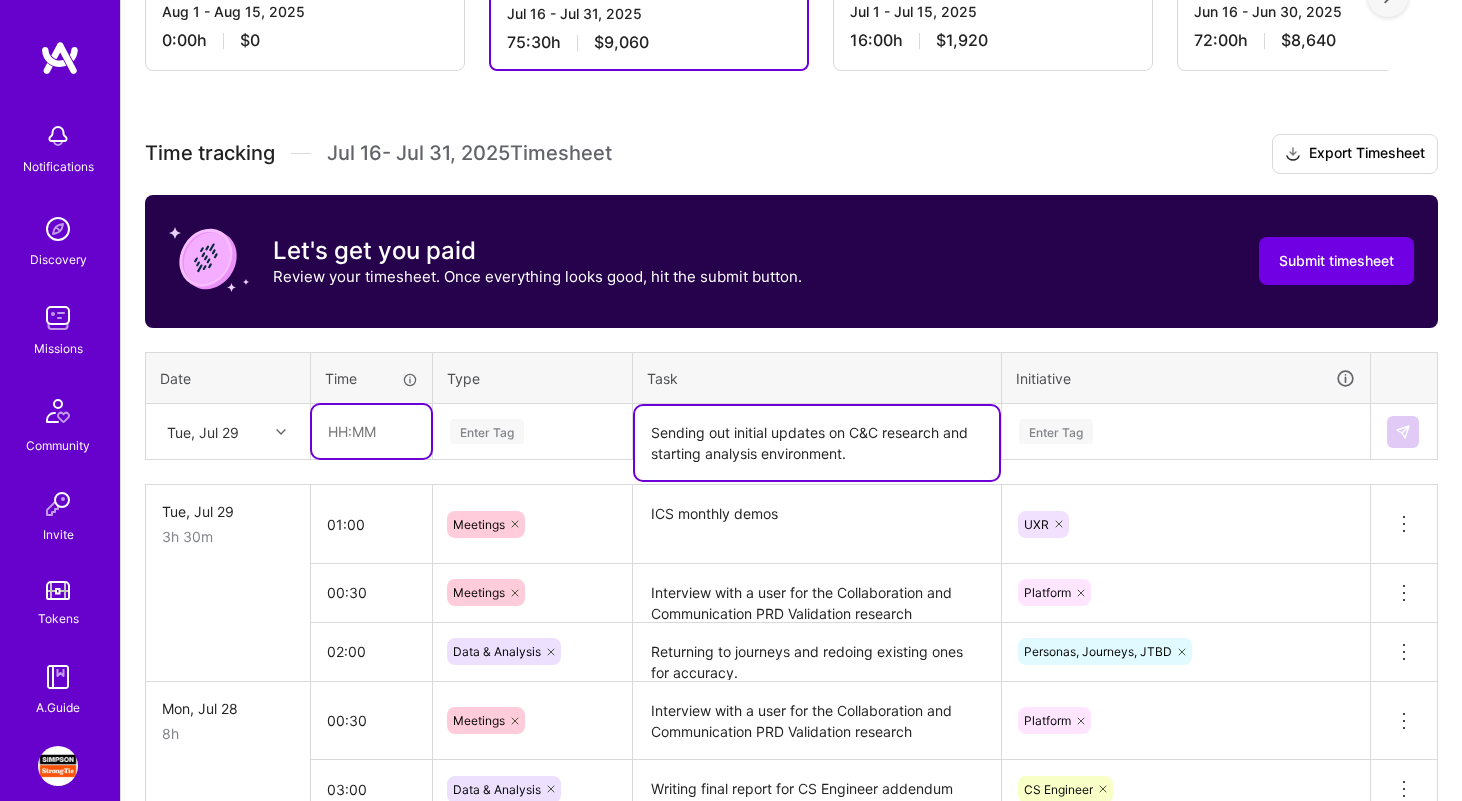 click at bounding box center (371, 431) 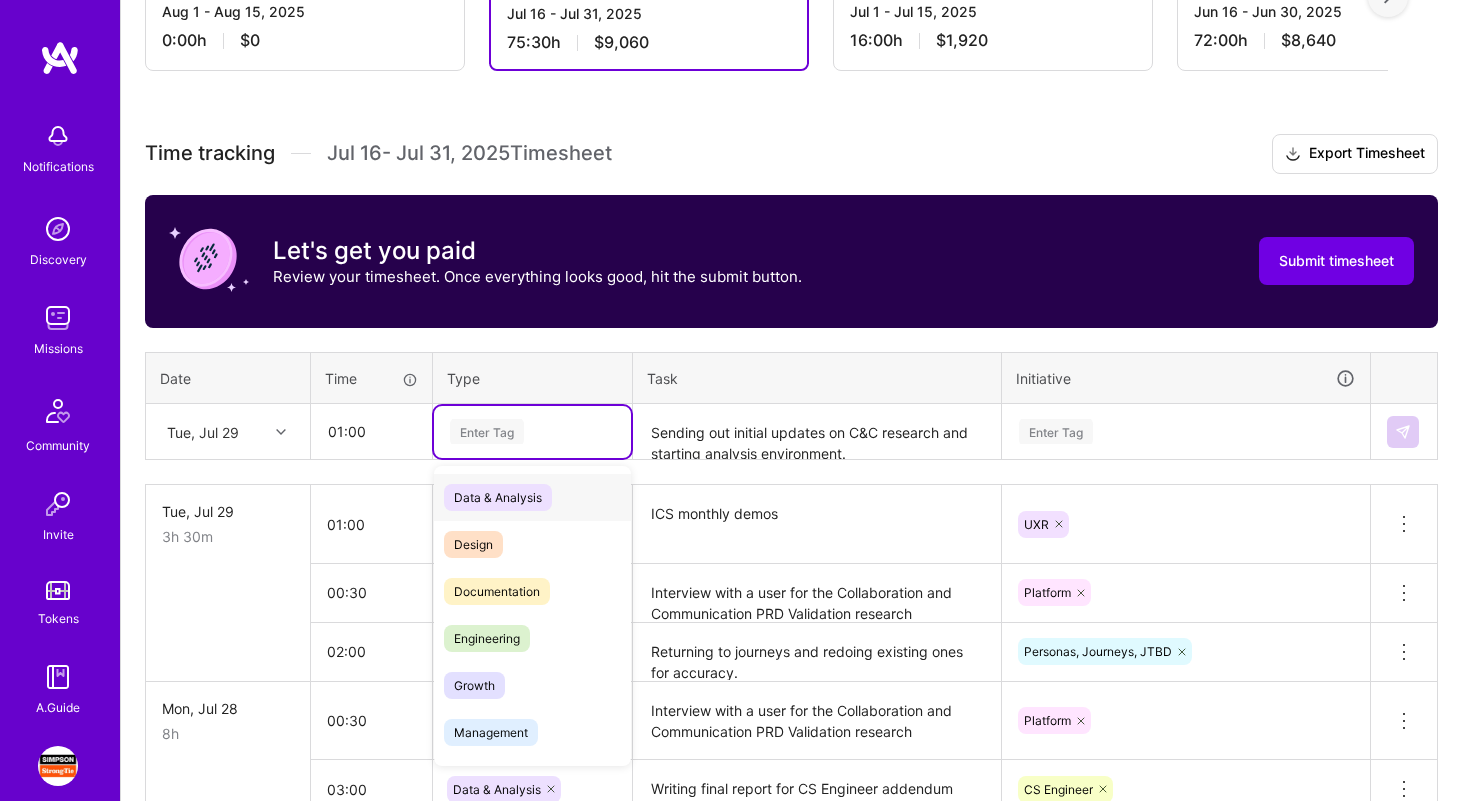 click on "Data & Analysis" at bounding box center (498, 497) 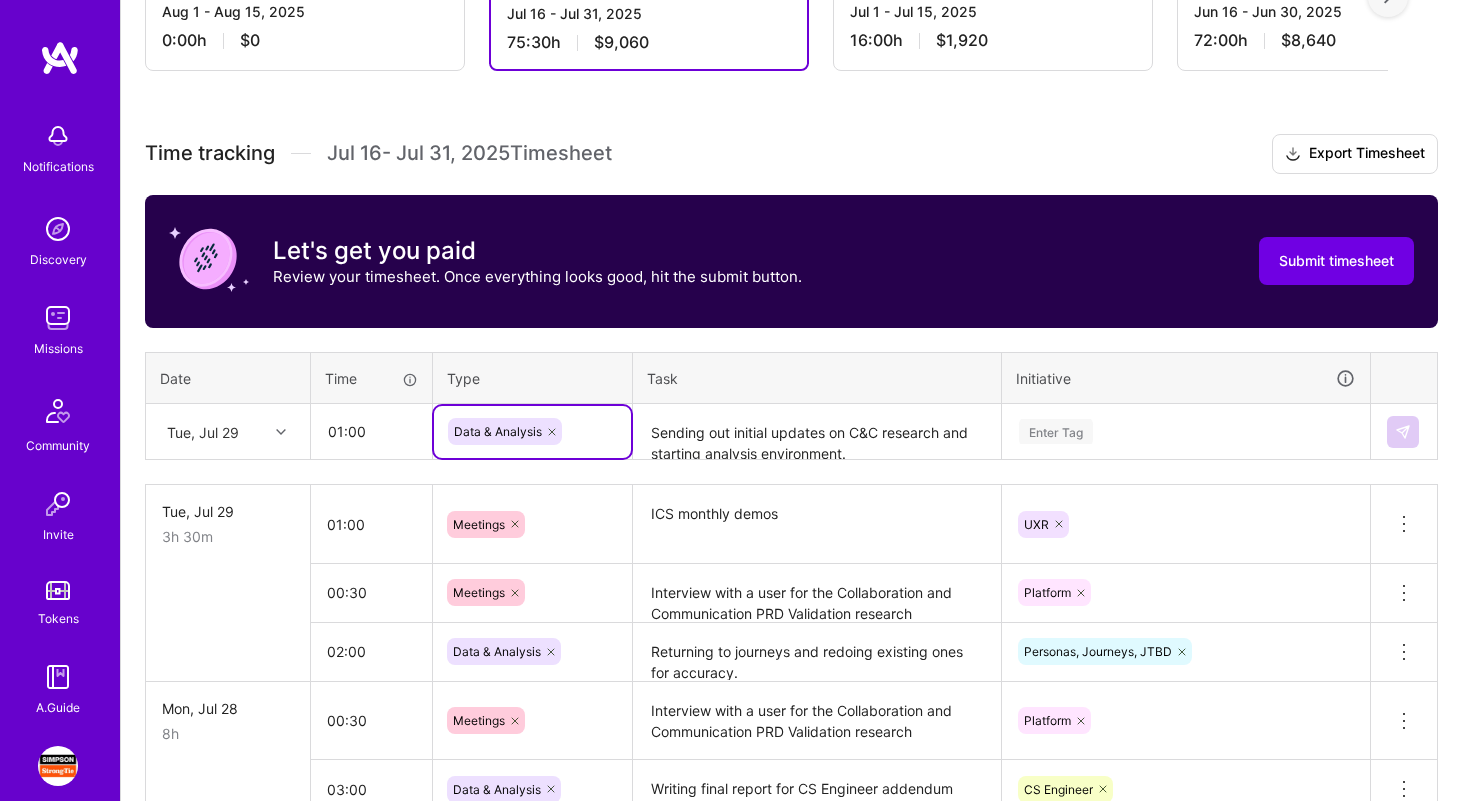 click on "Sending out initial updates on C&C research and starting analysis environment." at bounding box center [817, 432] 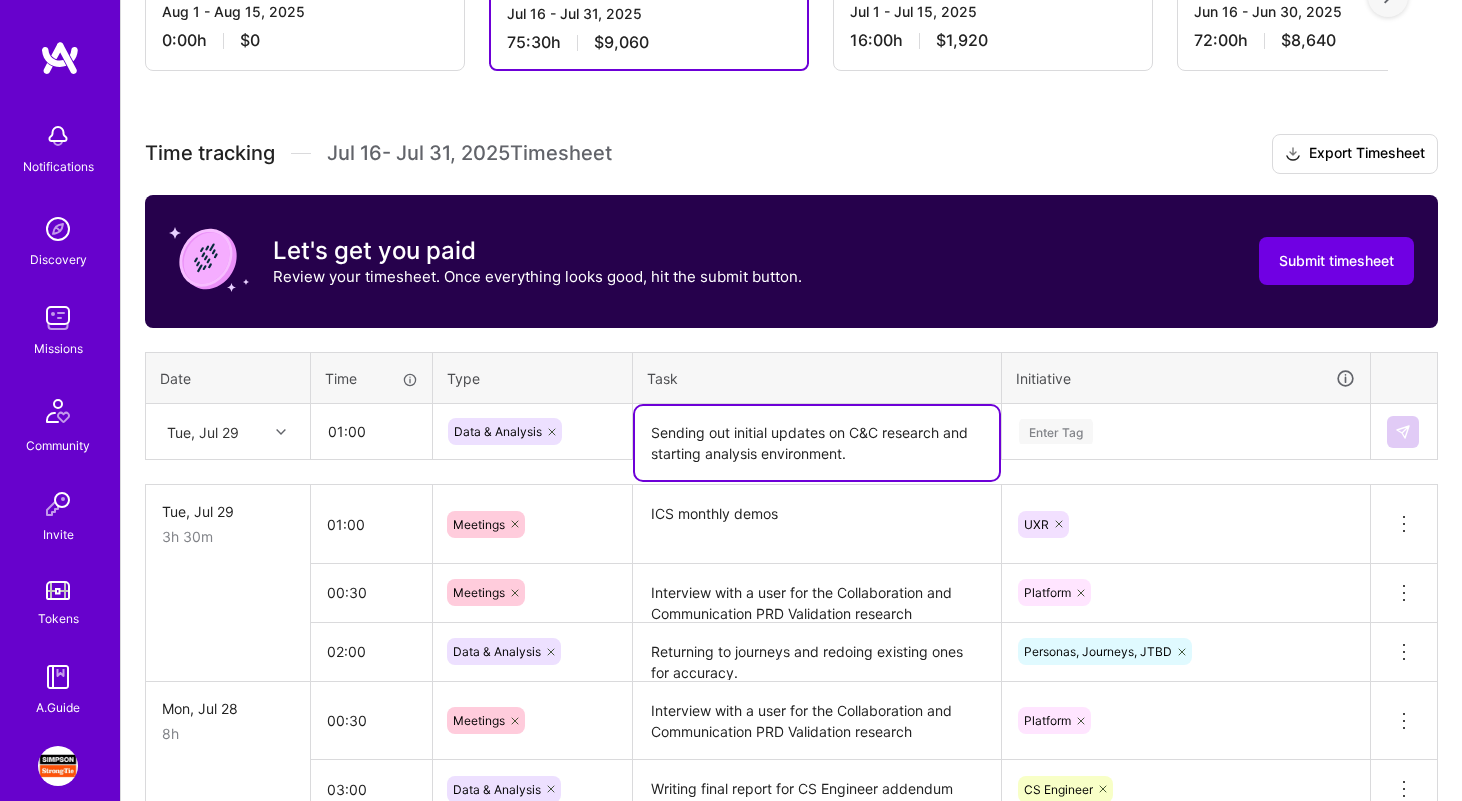 click on "Sending out initial updates on C&C research and starting analysis environment." at bounding box center [817, 443] 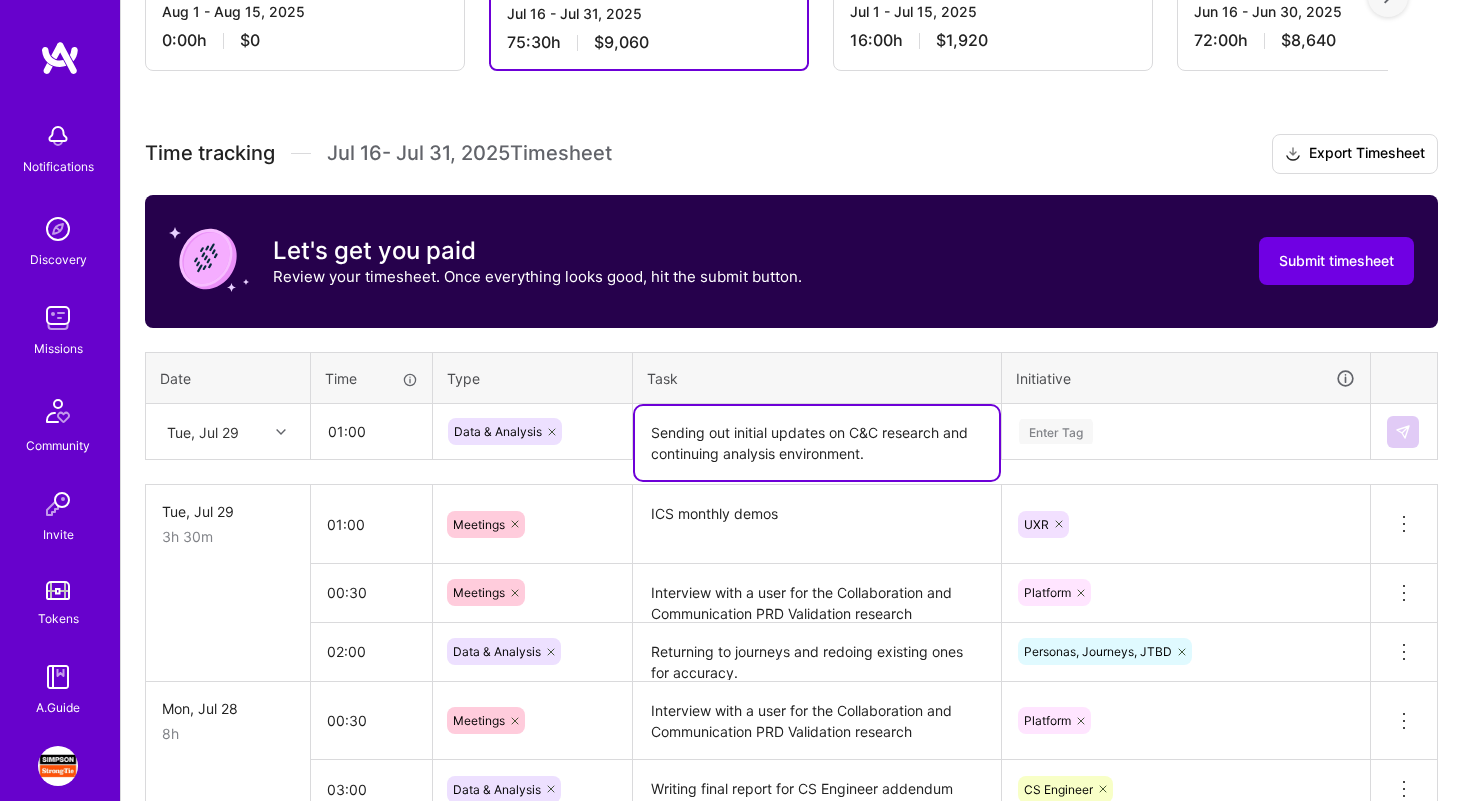 click on "Sending out initial updates on C&C research and continuing analysis environment." at bounding box center (817, 443) 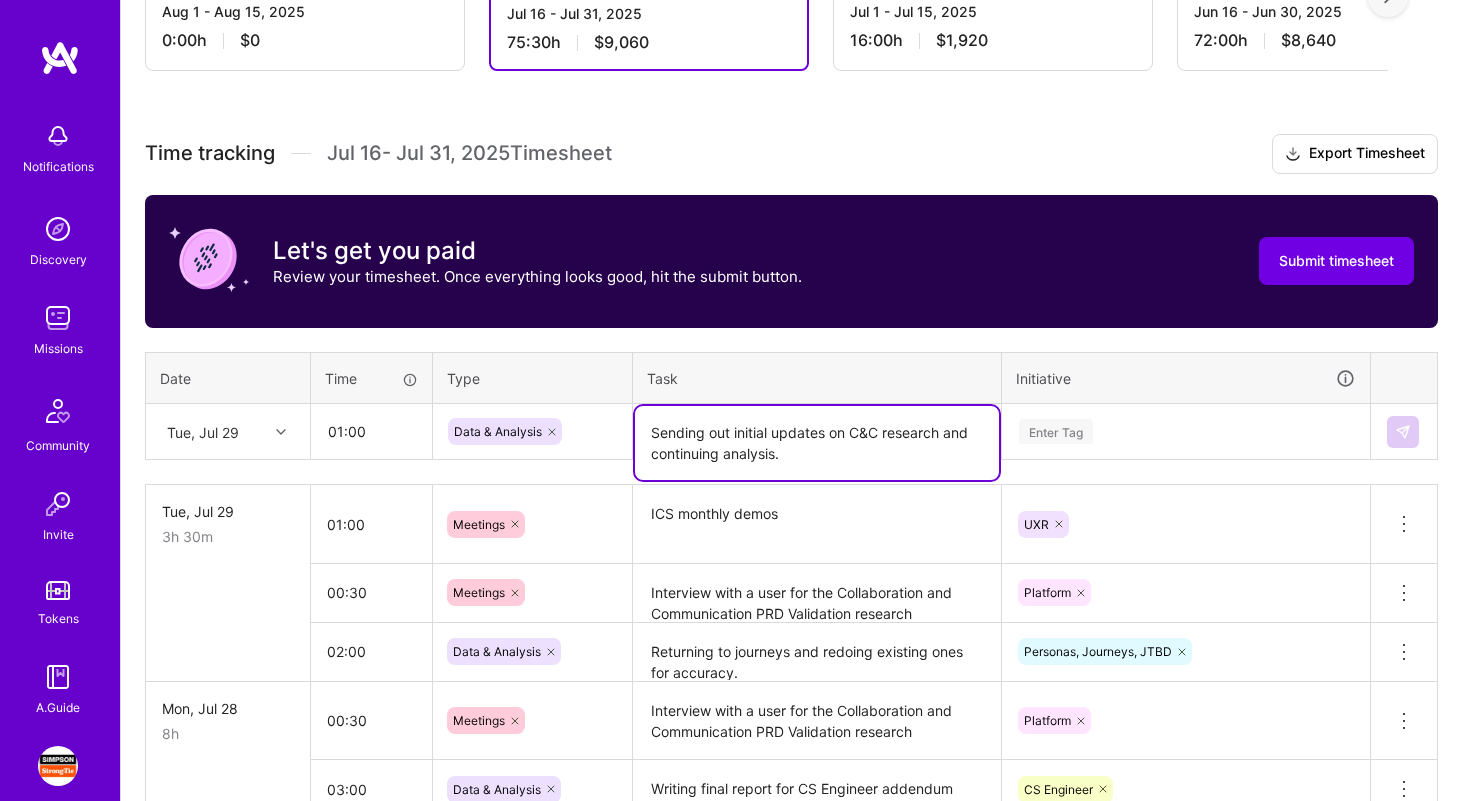 click on "Enter Tag" at bounding box center (1186, 432) 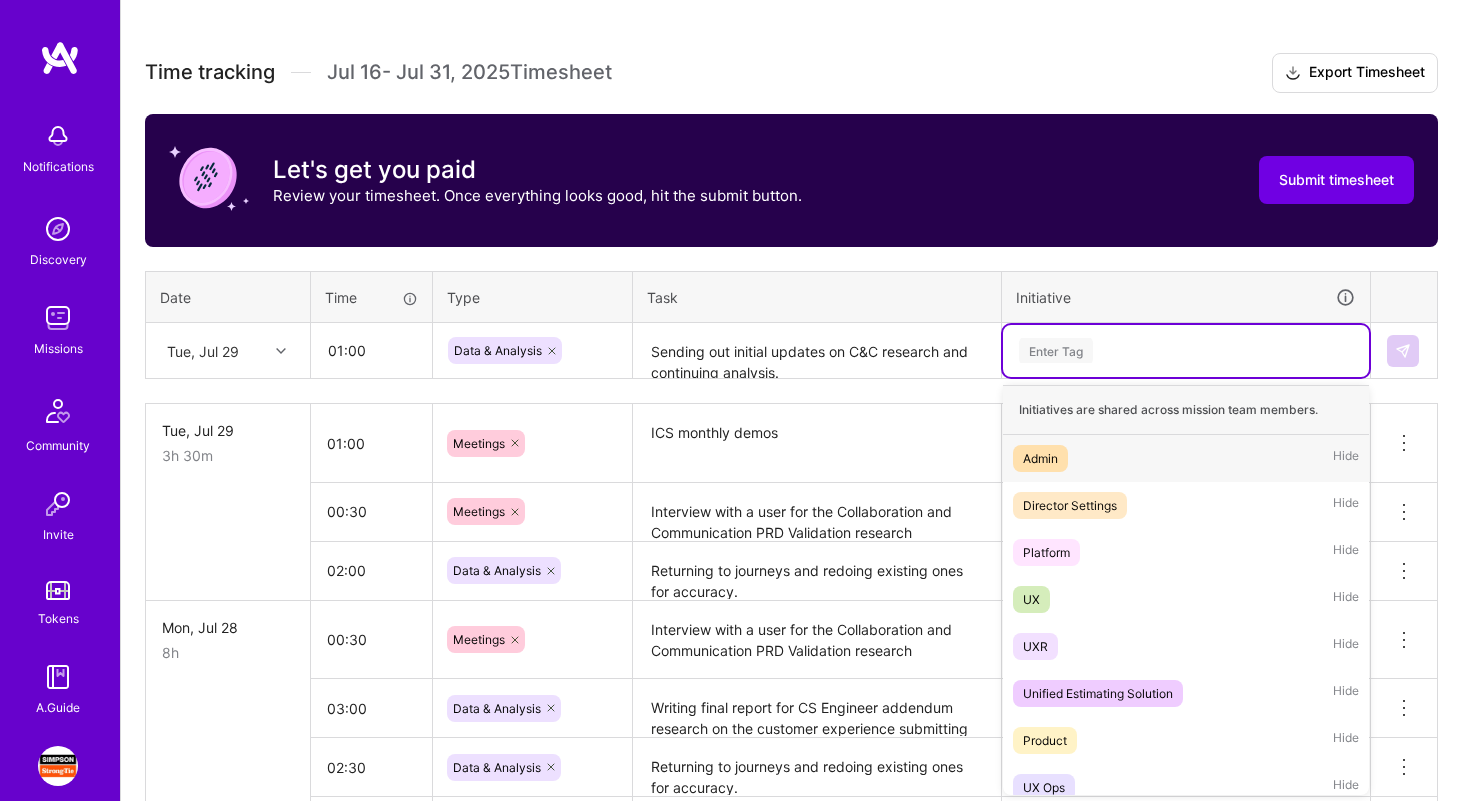 scroll, scrollTop: 527, scrollLeft: 0, axis: vertical 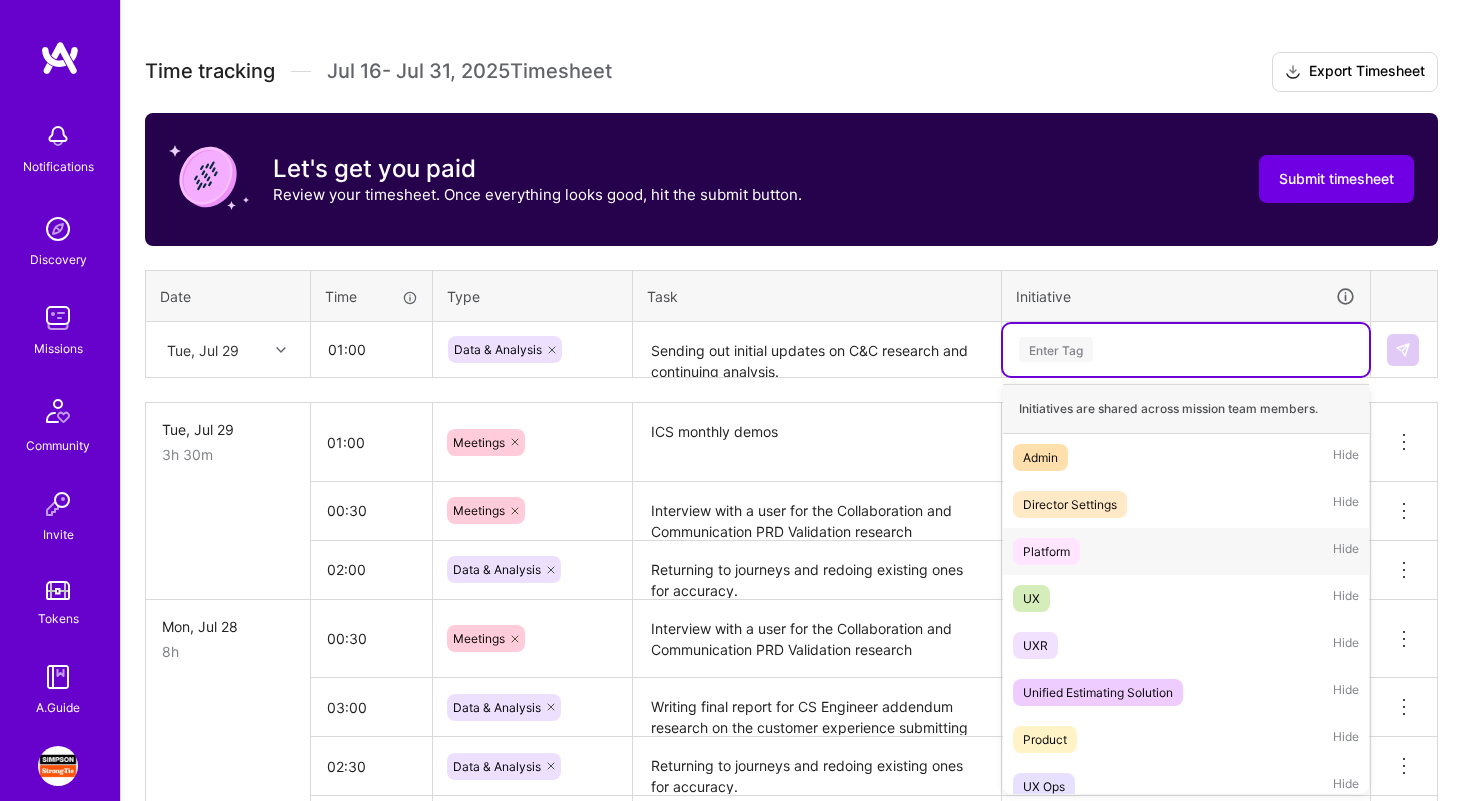 click on "Platform Hide" at bounding box center [1186, 551] 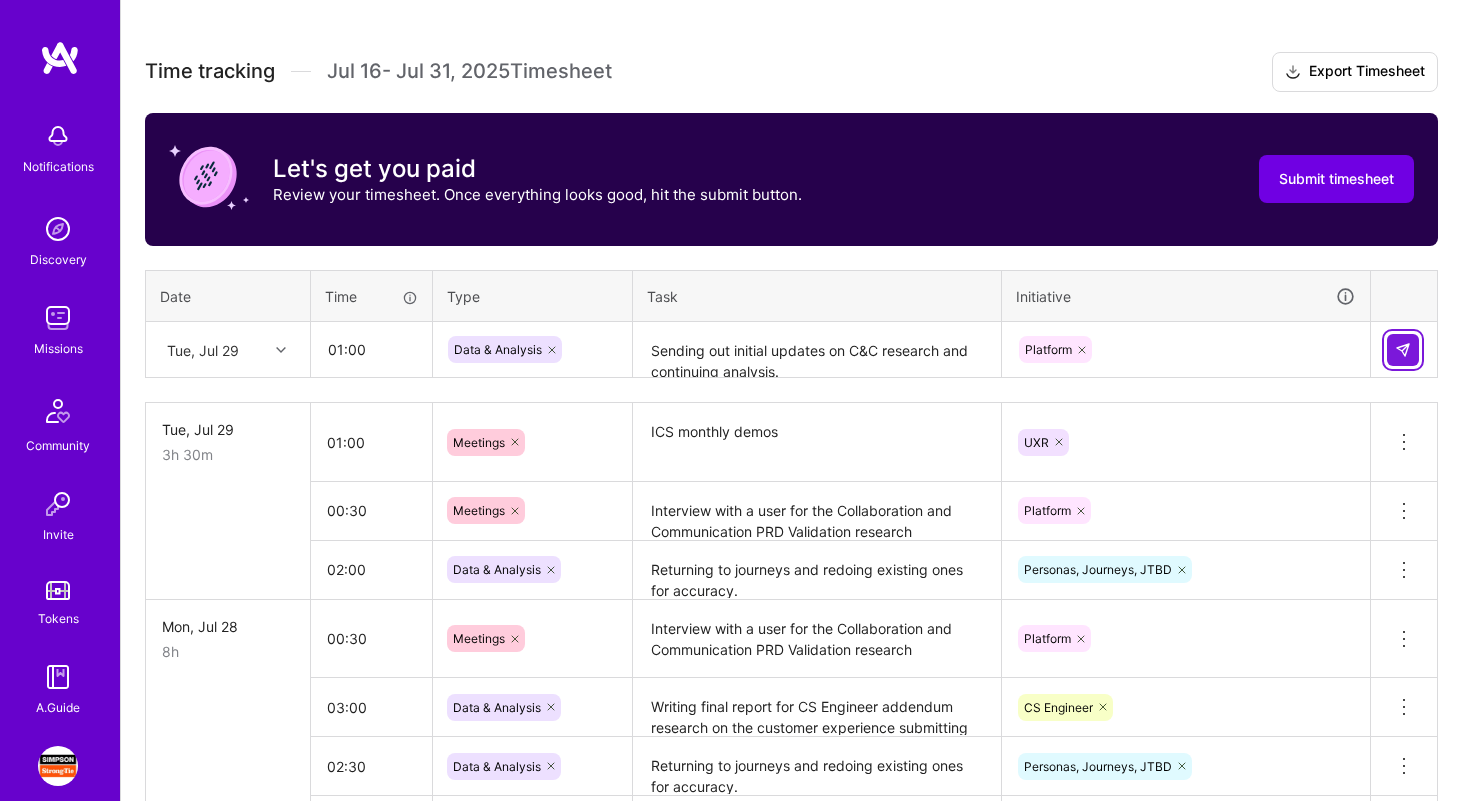 click at bounding box center [1403, 350] 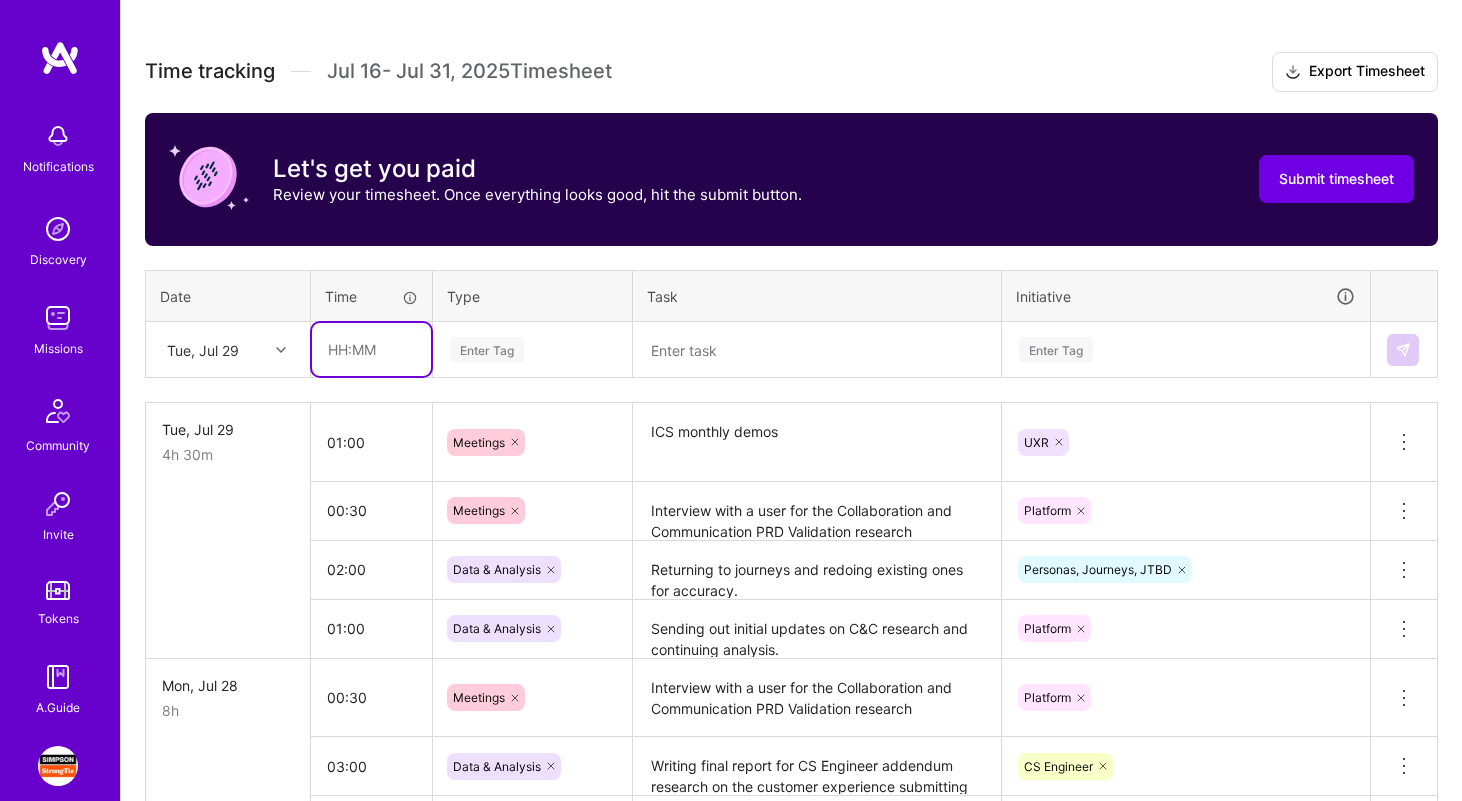 click at bounding box center (371, 349) 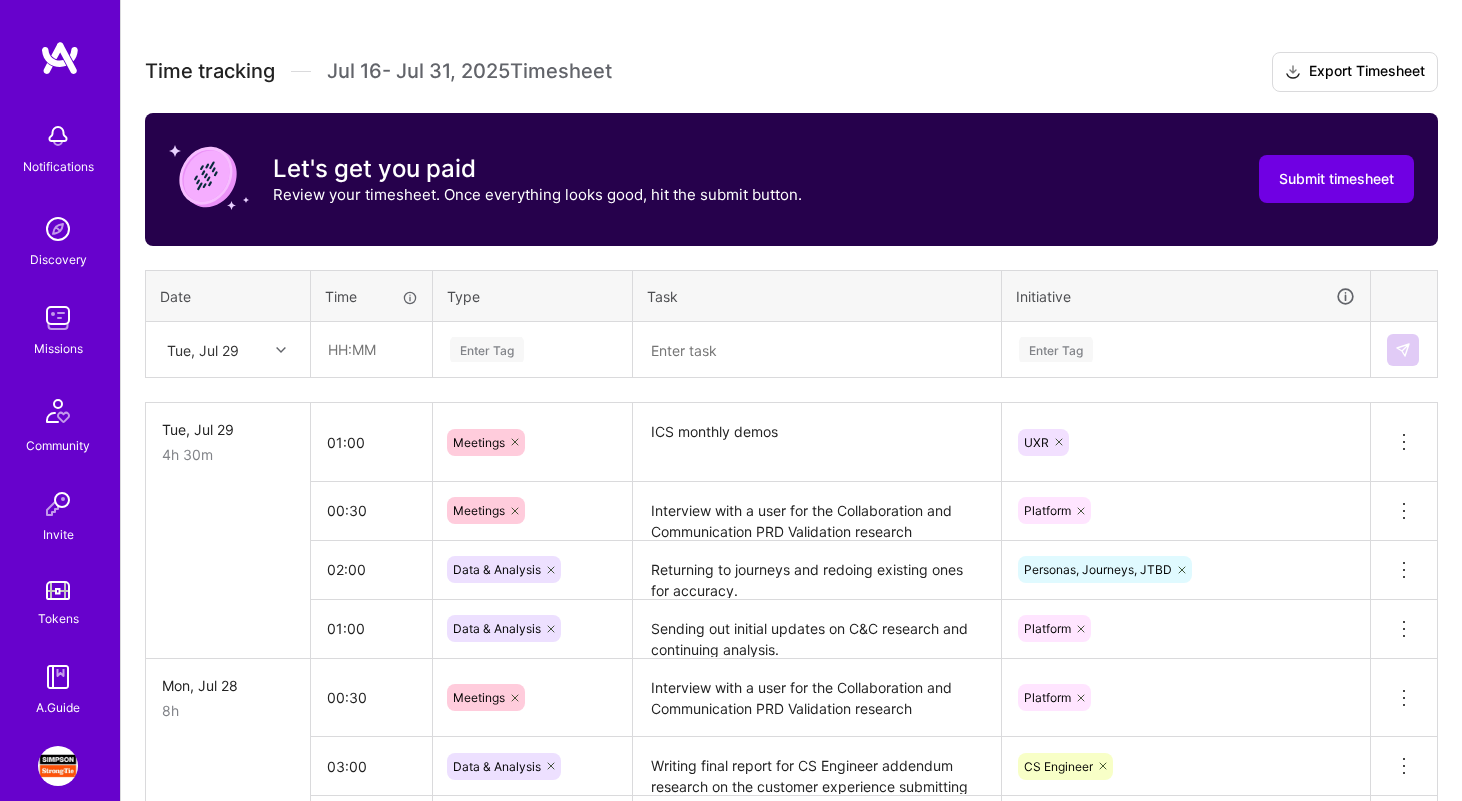 click on "Writing final report for CS Engineer addendum research on the customer experience submitting truss designs for engineering seals" at bounding box center [817, 766] 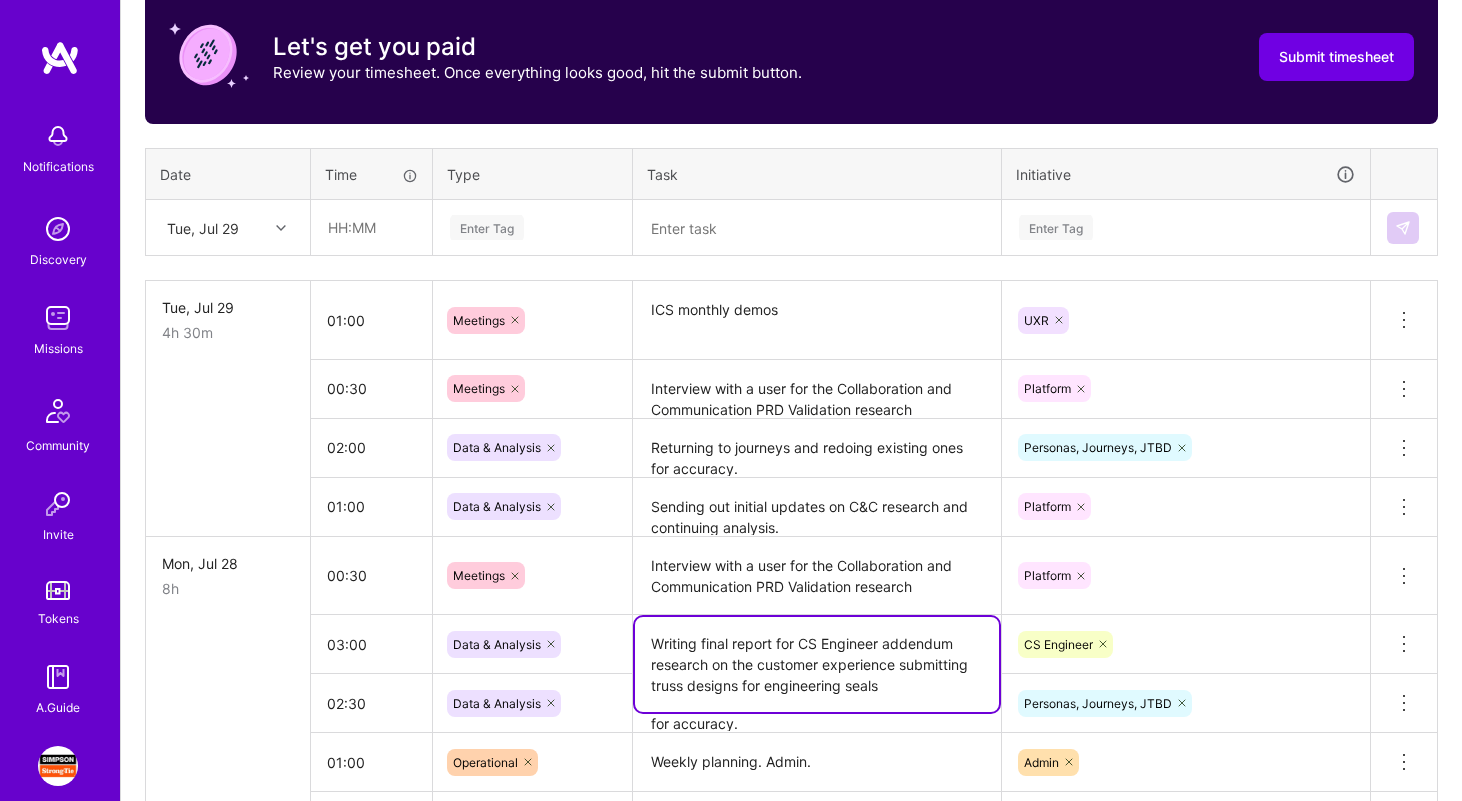scroll, scrollTop: 726, scrollLeft: 0, axis: vertical 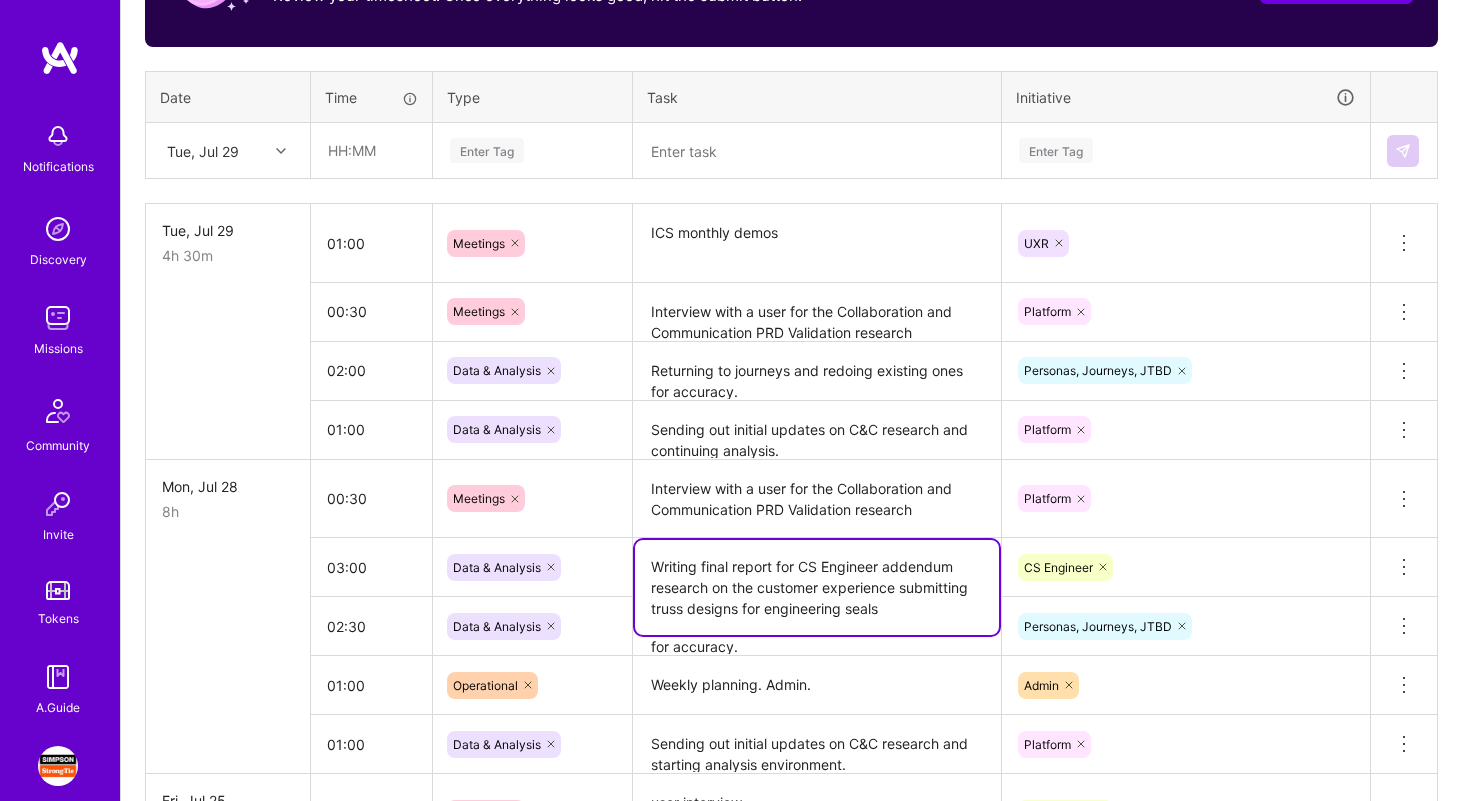 click on "Sending out initial updates on C&C research and starting analysis environment." at bounding box center [817, 744] 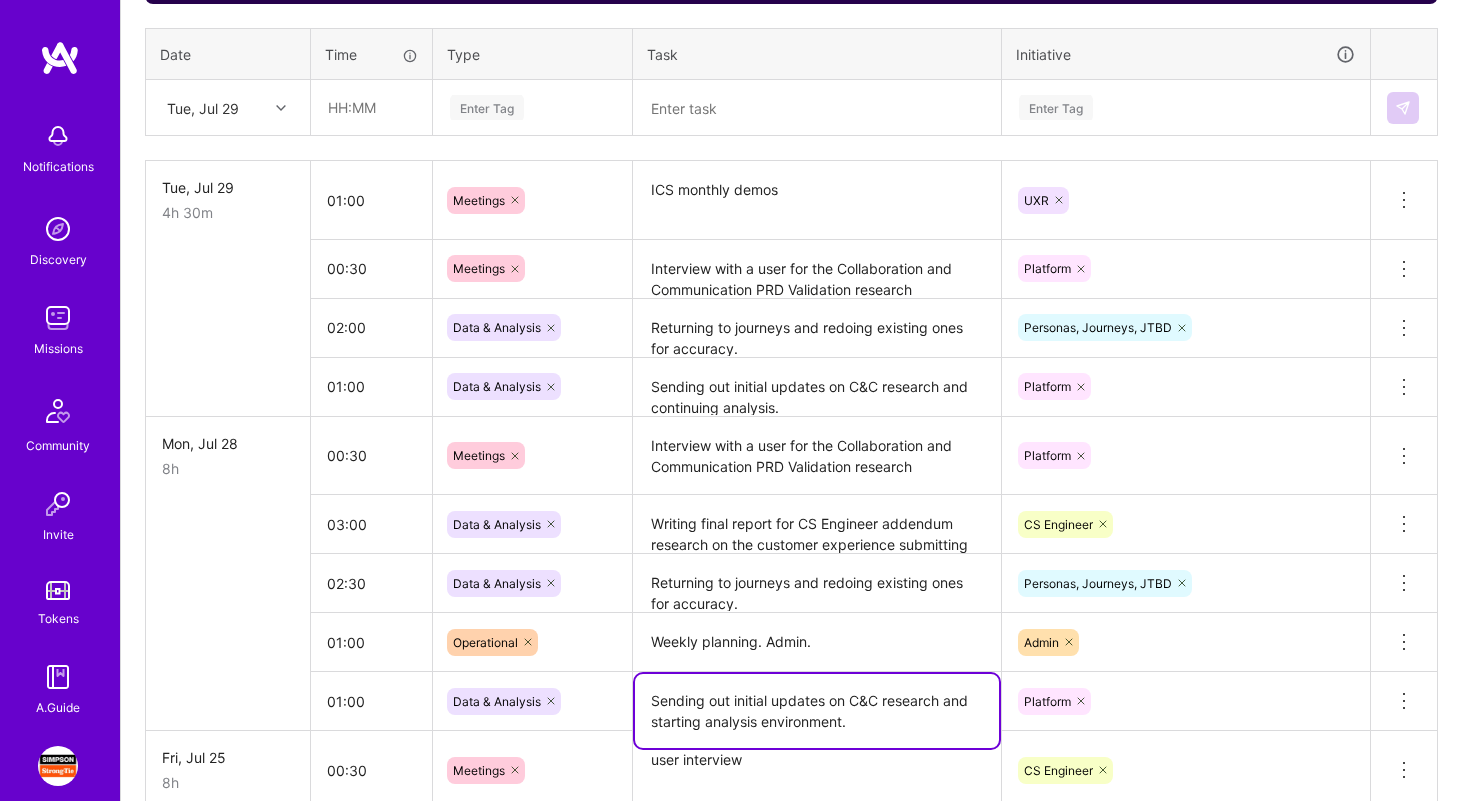 scroll, scrollTop: 776, scrollLeft: 0, axis: vertical 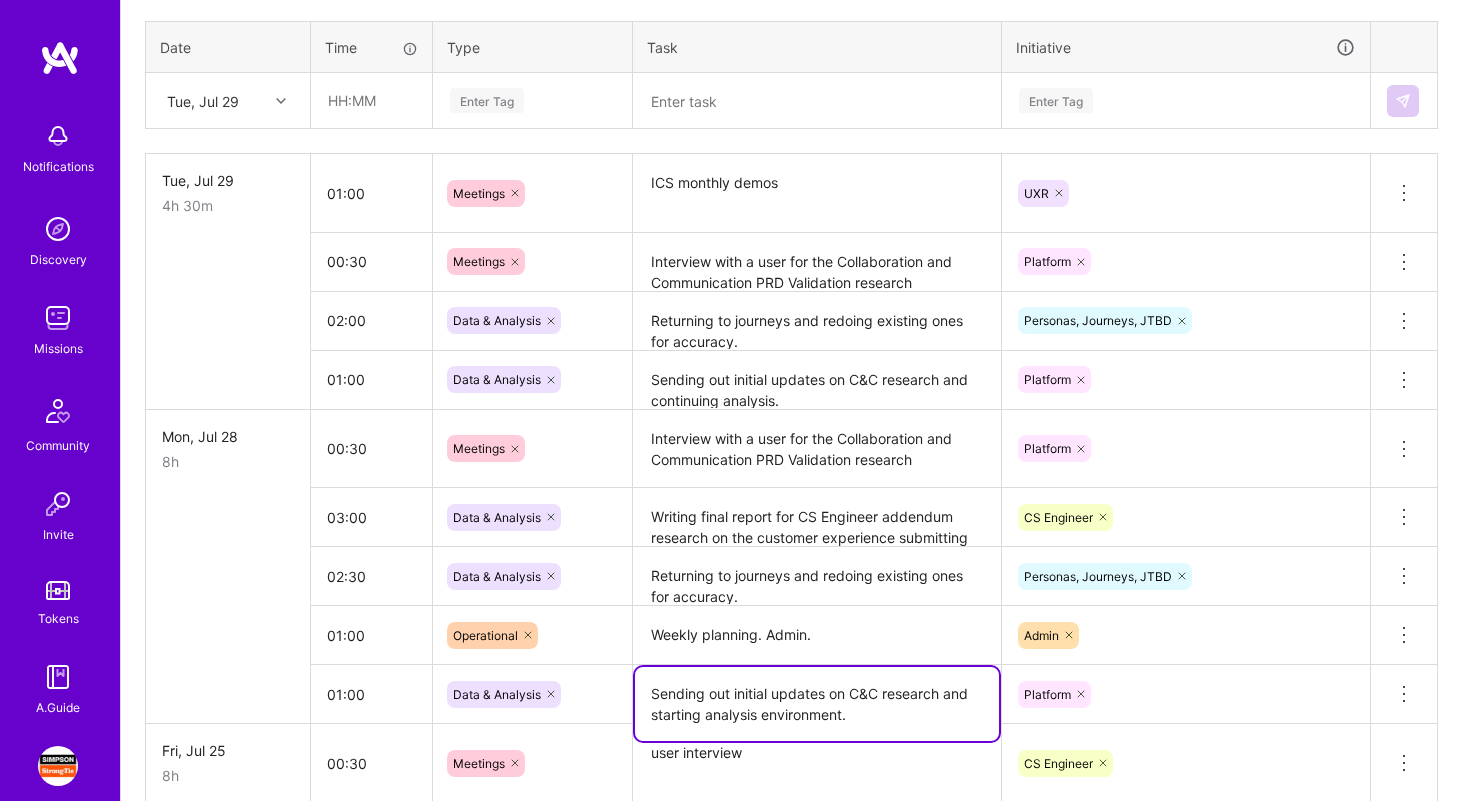 click on "Writing final report for CS Engineer addendum research on the customer experience submitting truss designs for engineering seals" at bounding box center [817, 518] 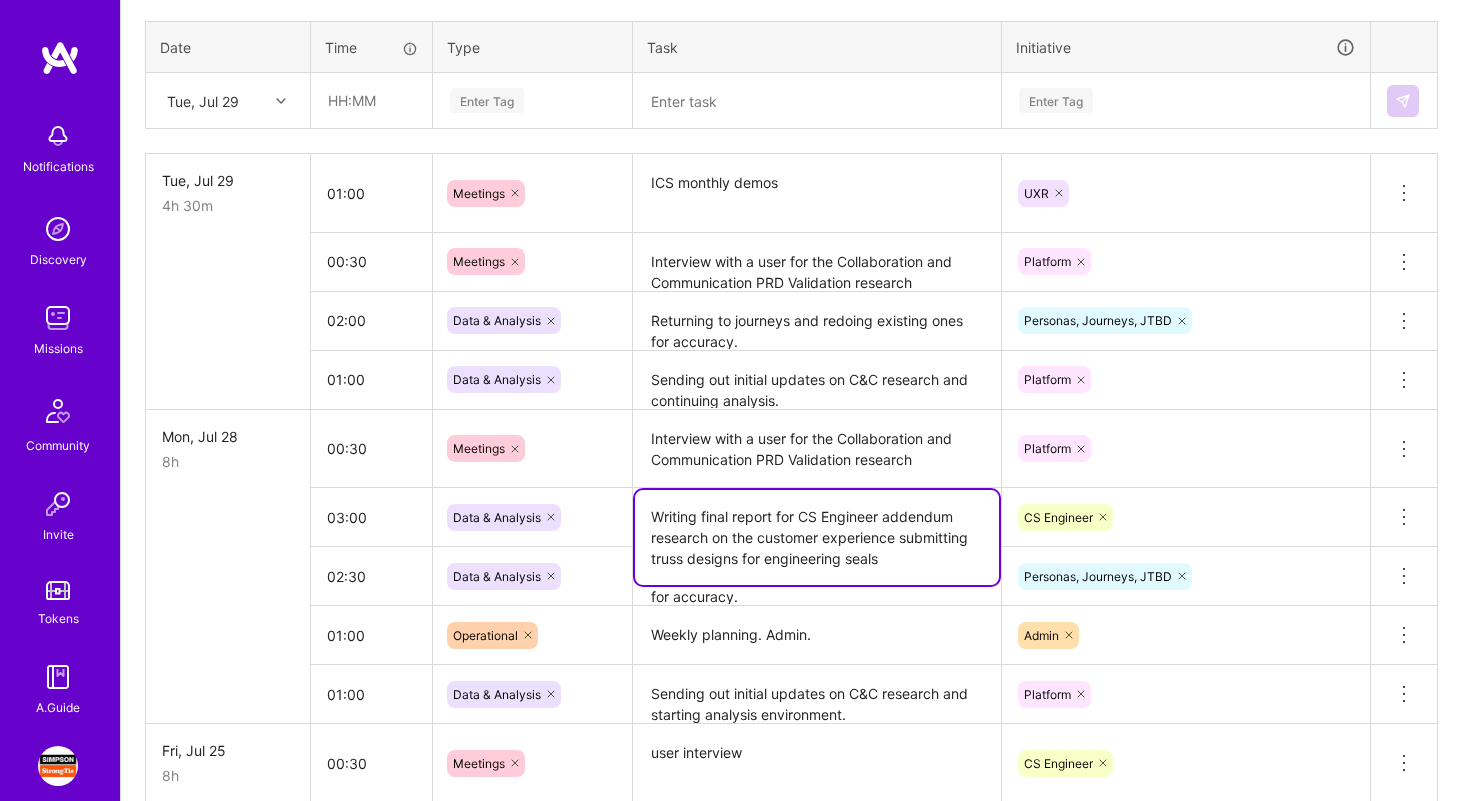 click on "Writing final report for CS Engineer addendum research on the customer experience submitting truss designs for engineering seals" at bounding box center (817, 537) 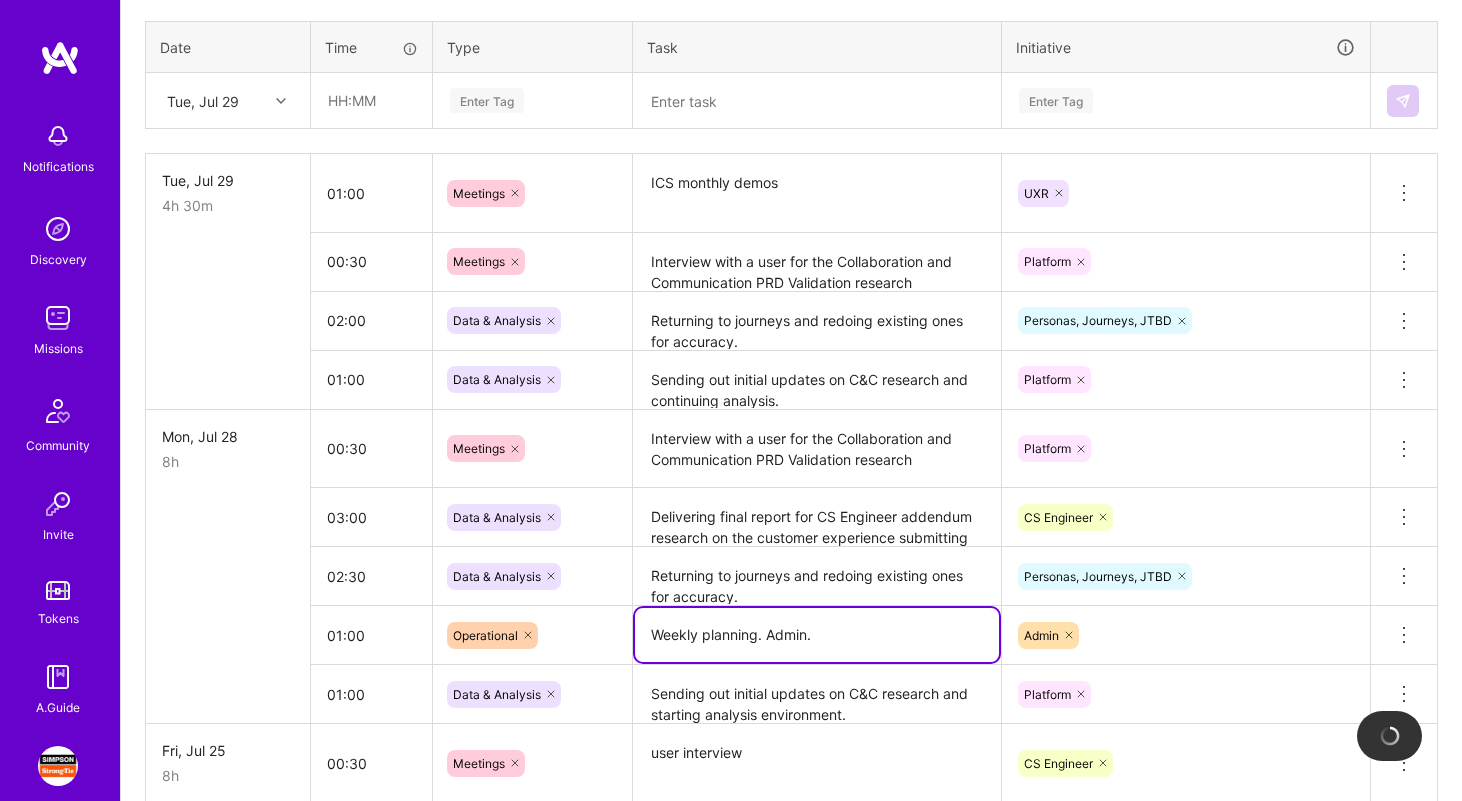 click on "Weekly planning. Admin." at bounding box center (817, 635) 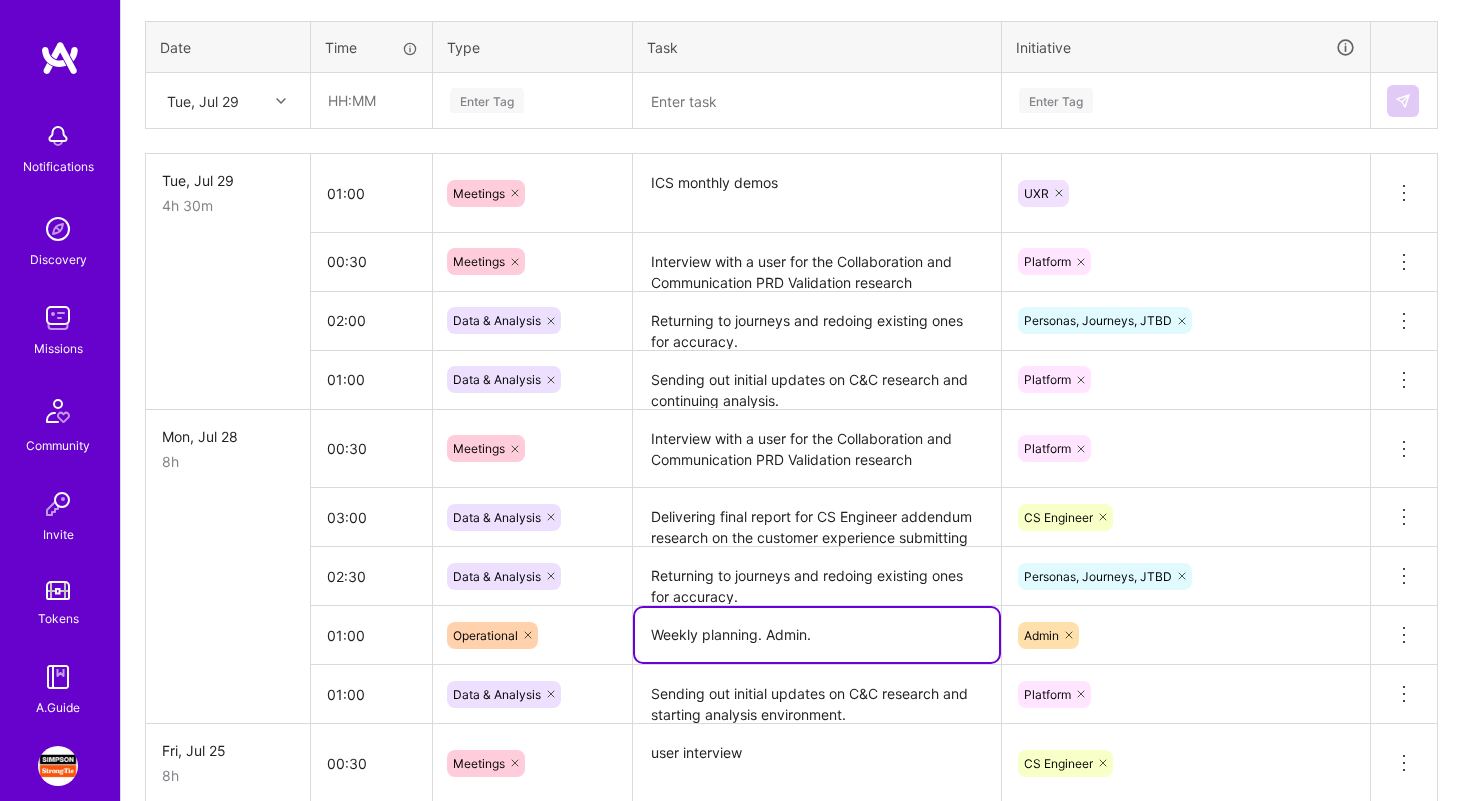 scroll, scrollTop: 643, scrollLeft: 0, axis: vertical 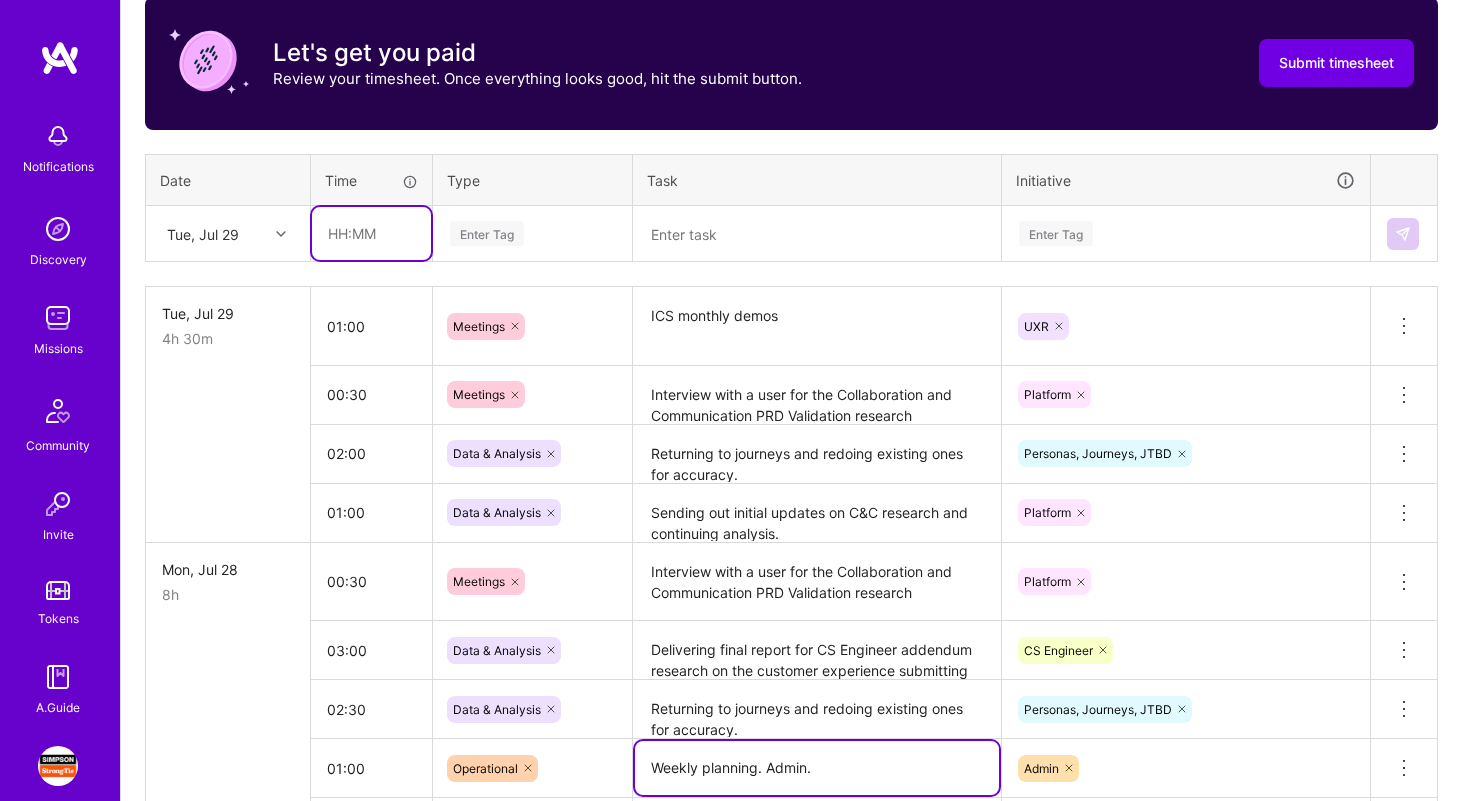 click at bounding box center (371, 233) 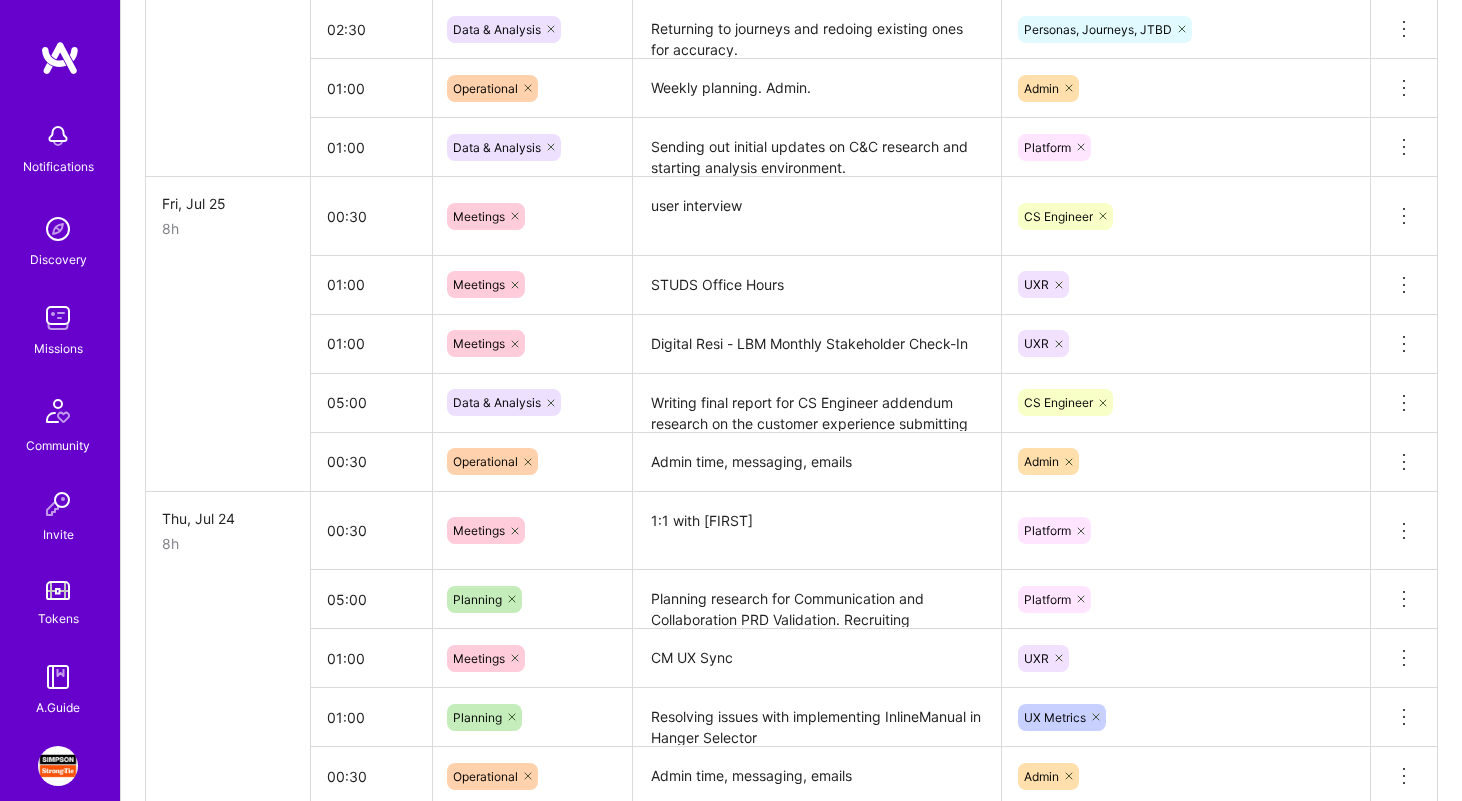 scroll, scrollTop: 1433, scrollLeft: 0, axis: vertical 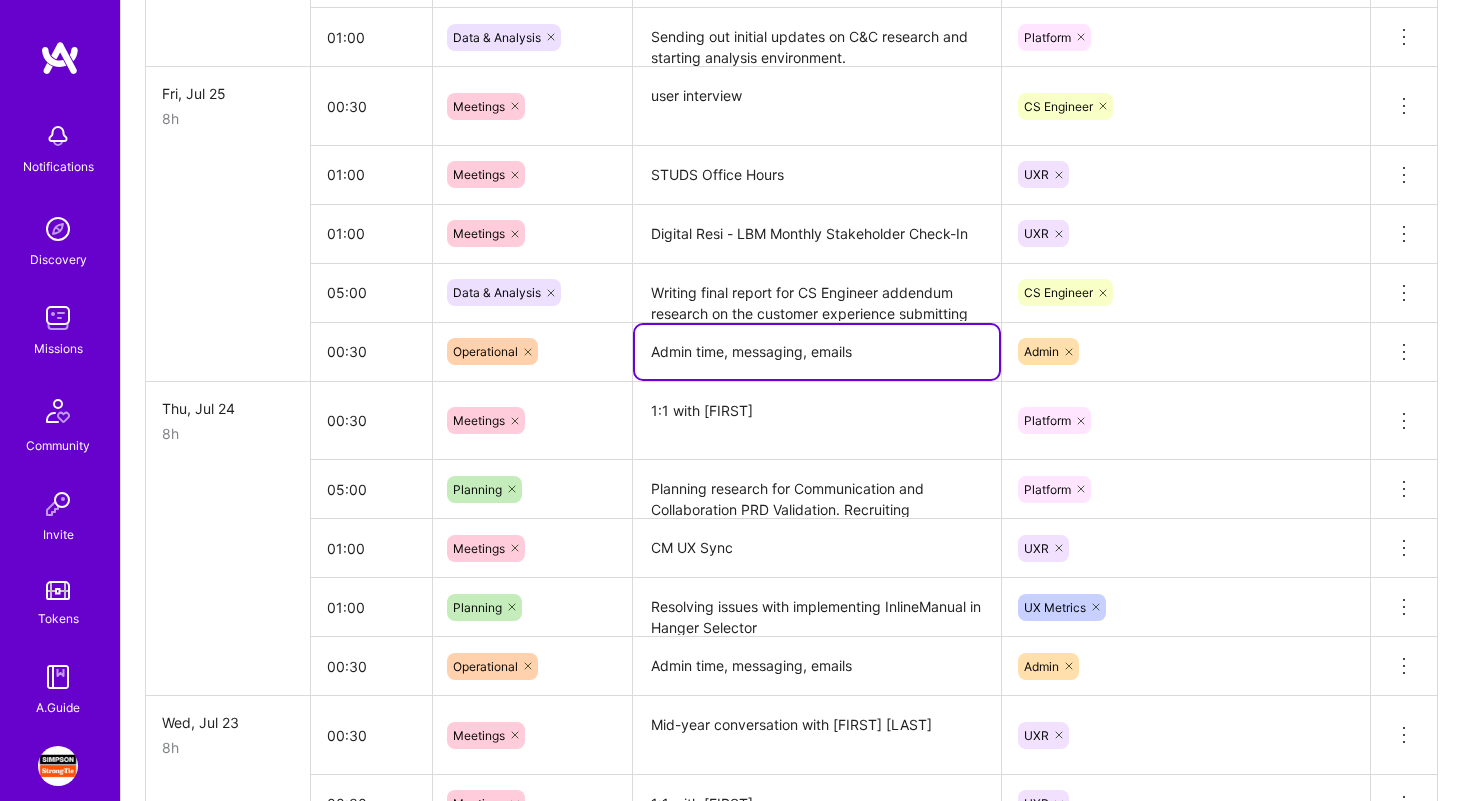 click on "Admin time, messaging, emails" at bounding box center [817, 352] 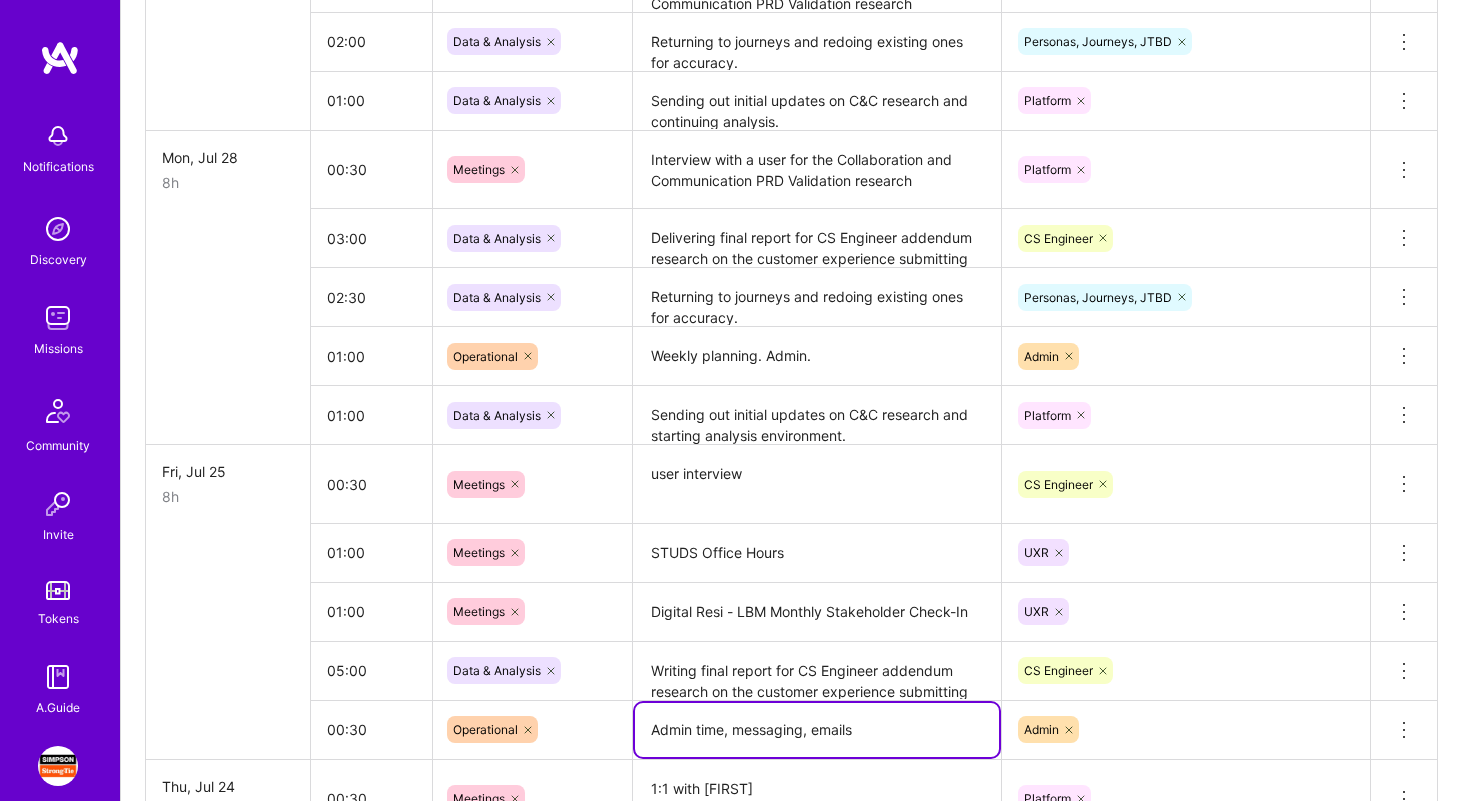 scroll, scrollTop: 705, scrollLeft: 0, axis: vertical 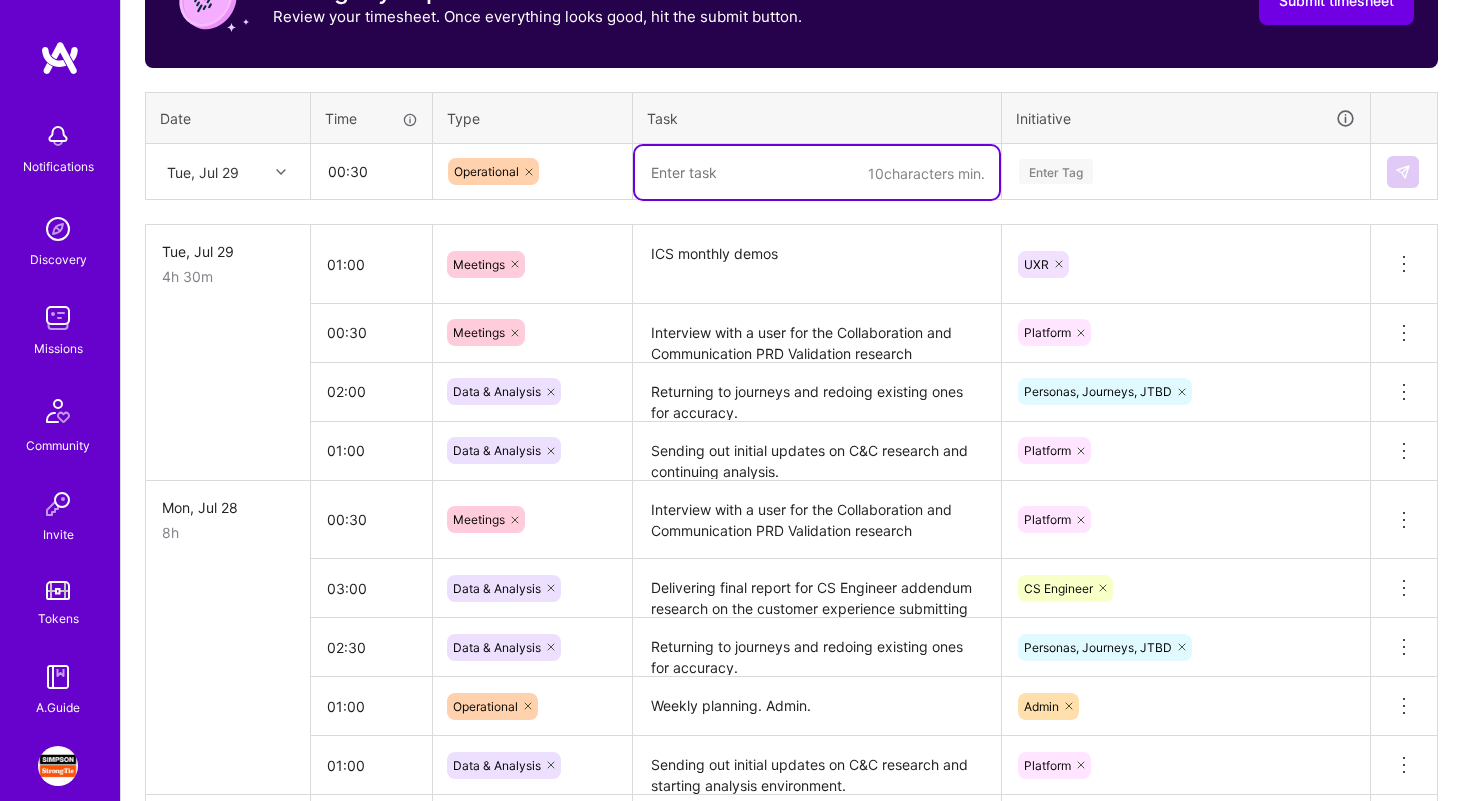 click at bounding box center [817, 172] 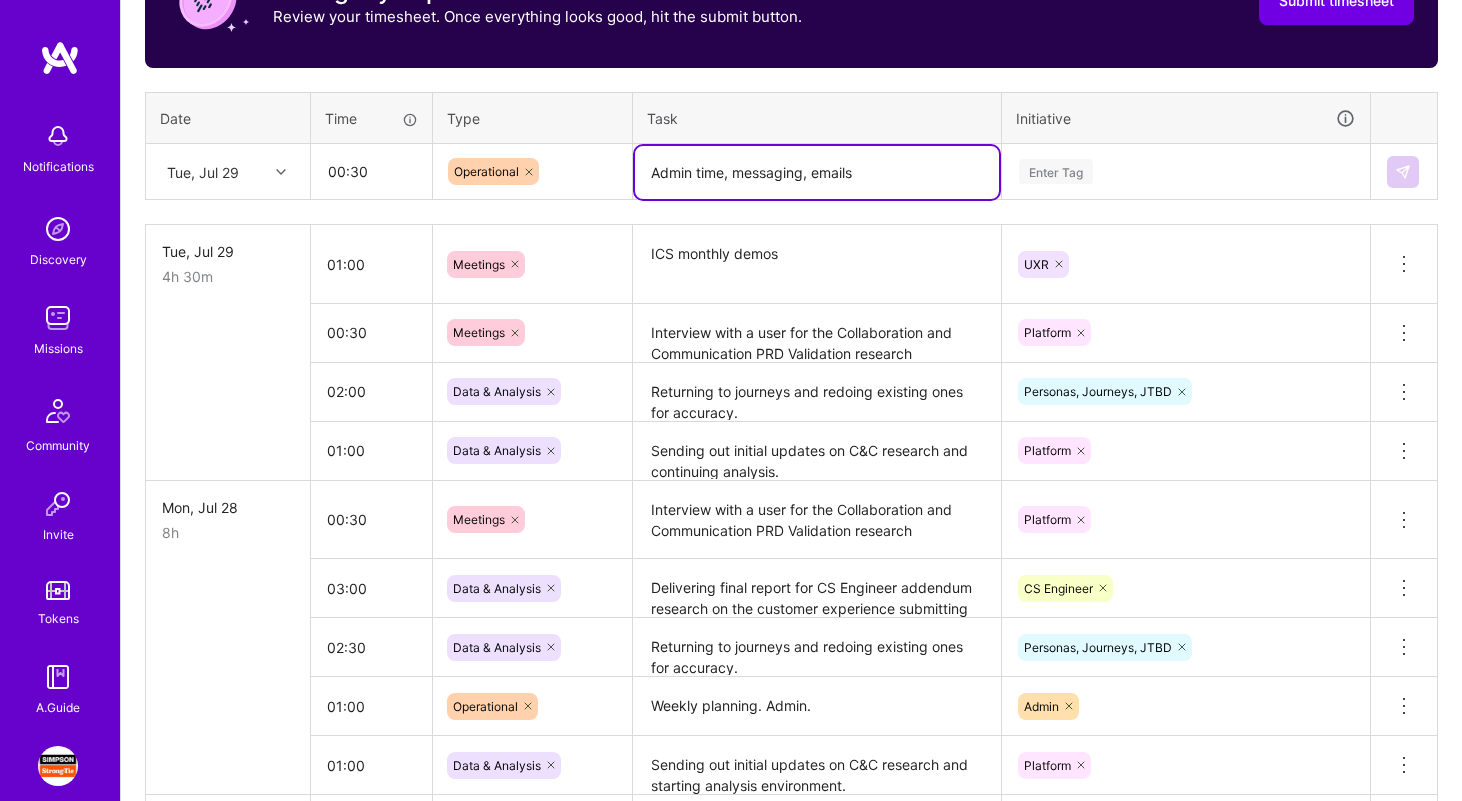 click on "Enter Tag" at bounding box center (1186, 171) 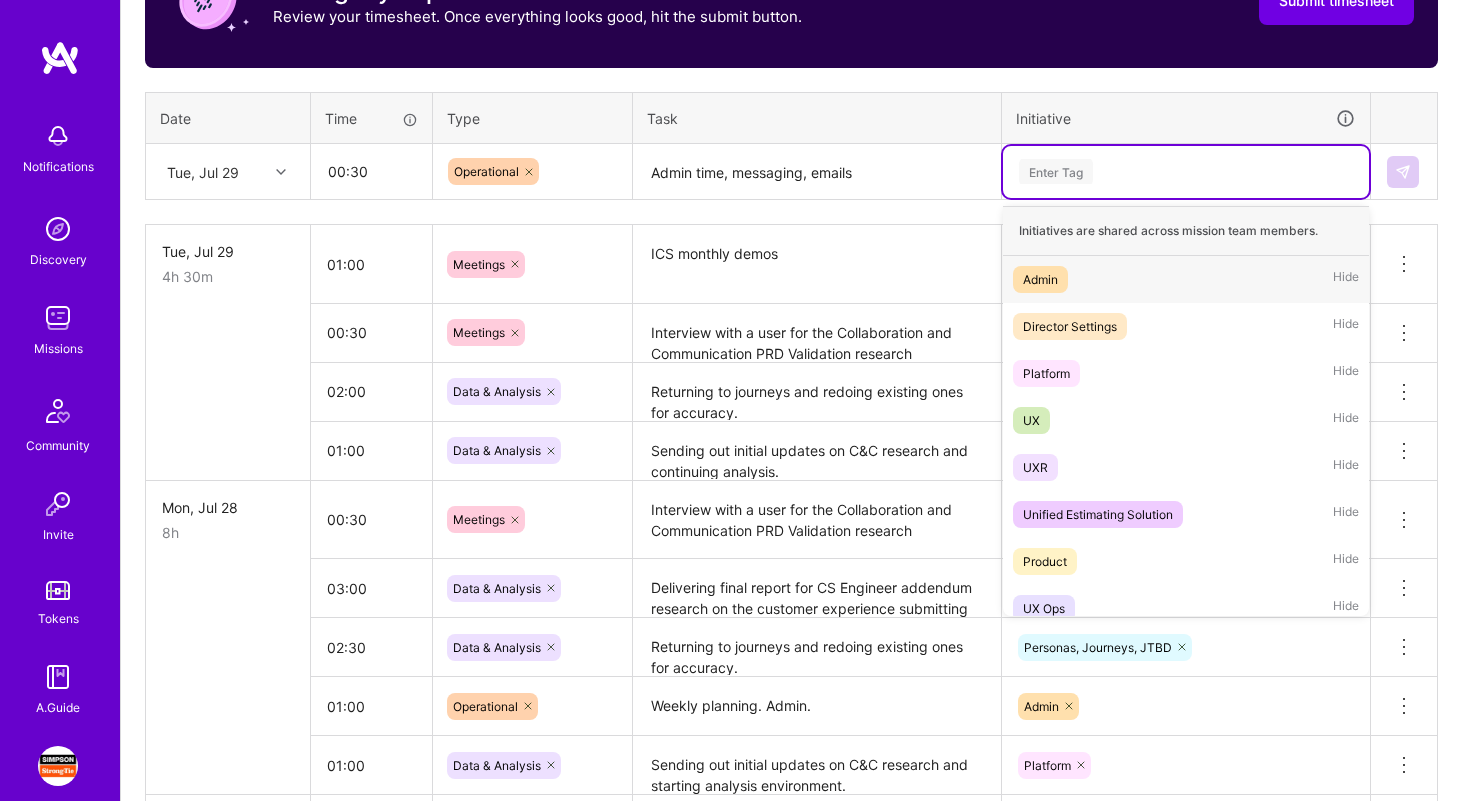click on "Admin Hide" at bounding box center (1186, 279) 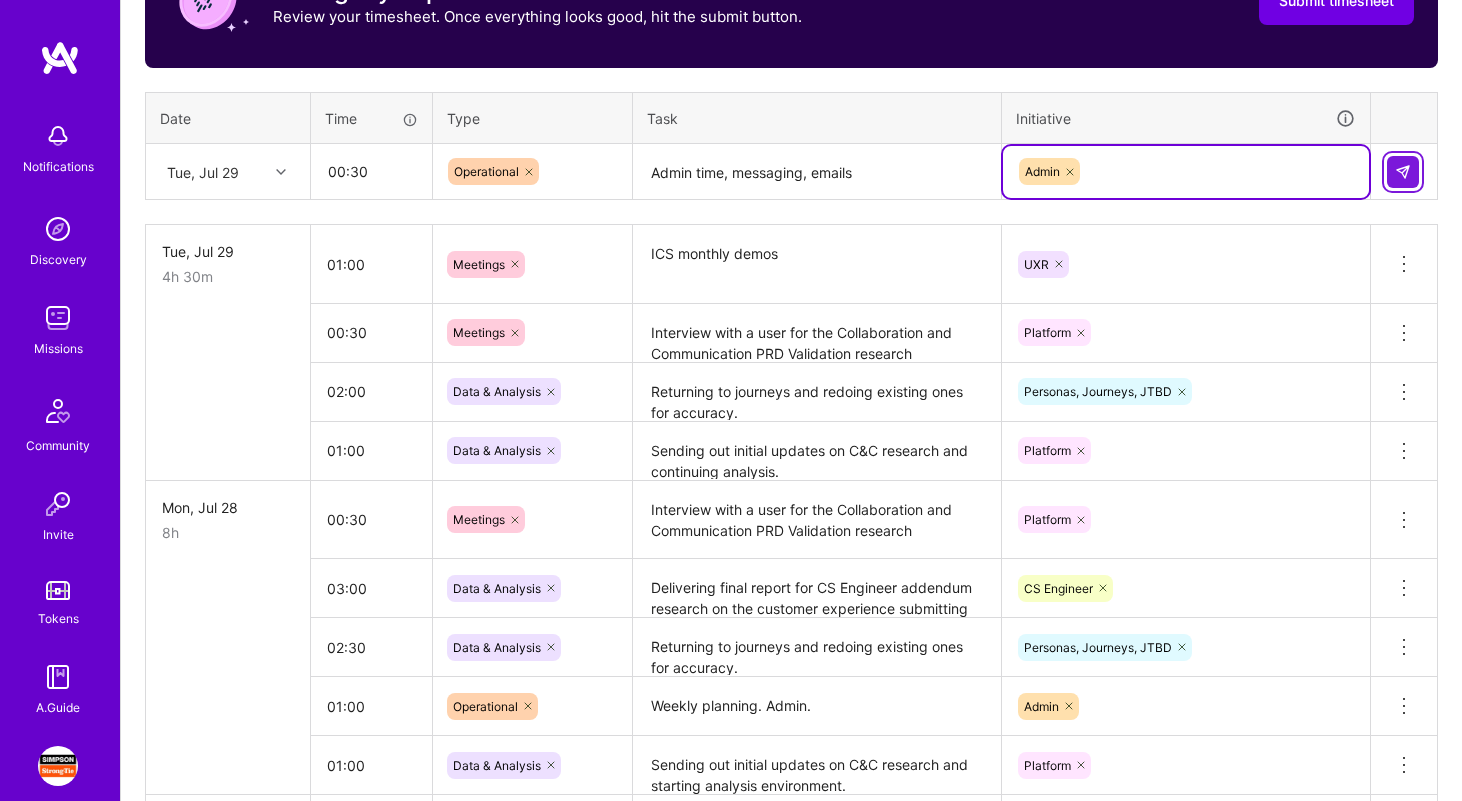 click at bounding box center [1403, 172] 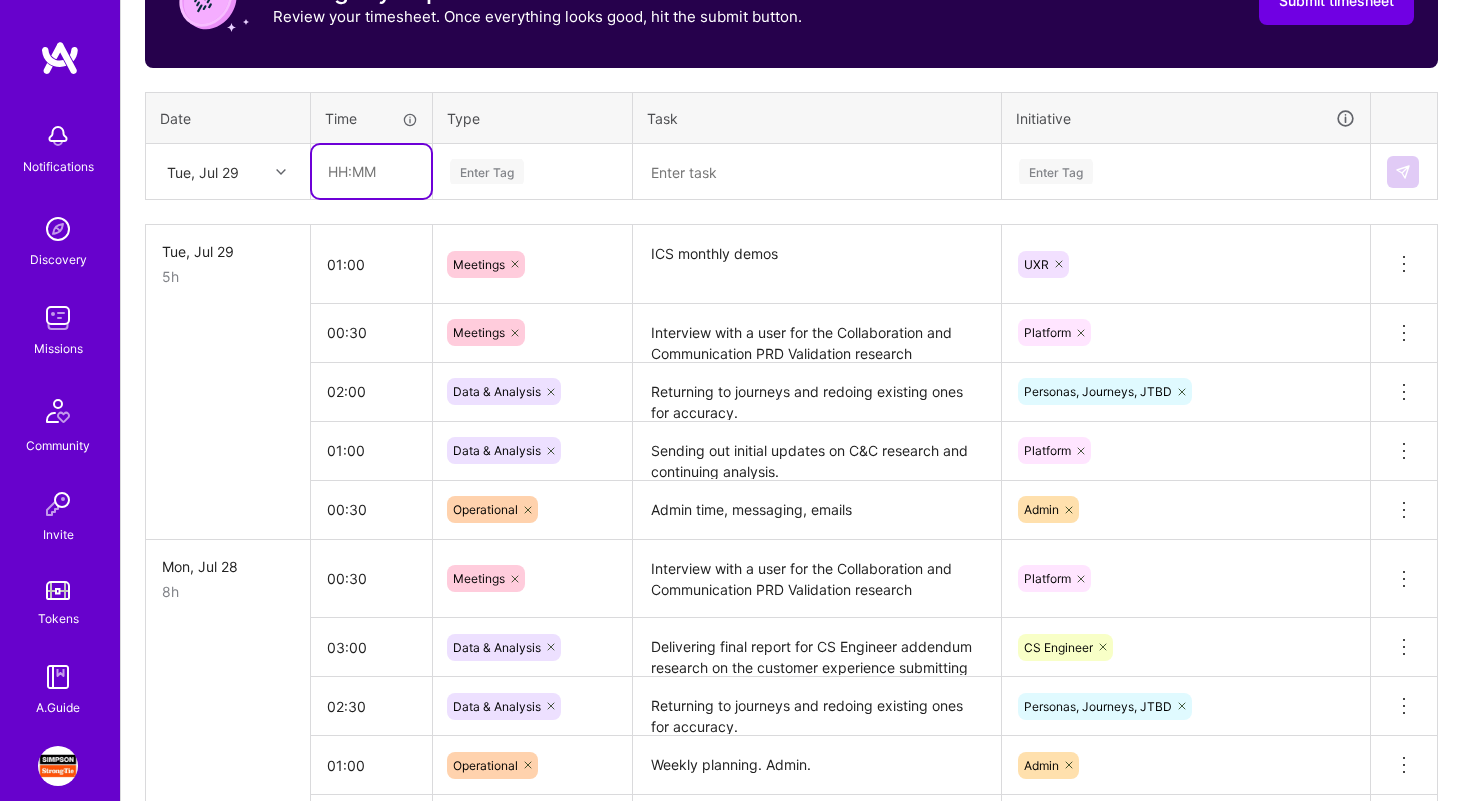 click at bounding box center (371, 171) 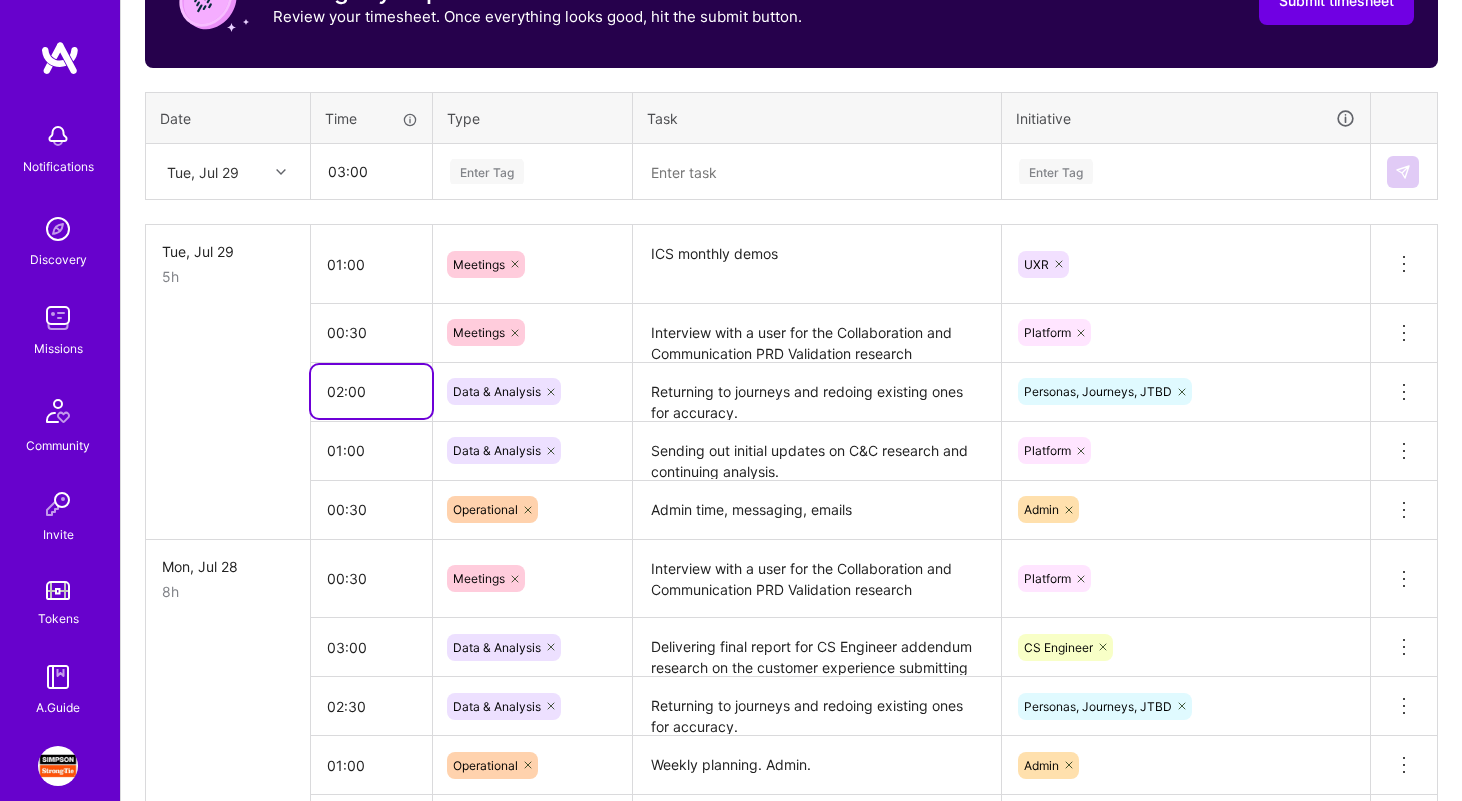 click on "02:00" at bounding box center (371, 391) 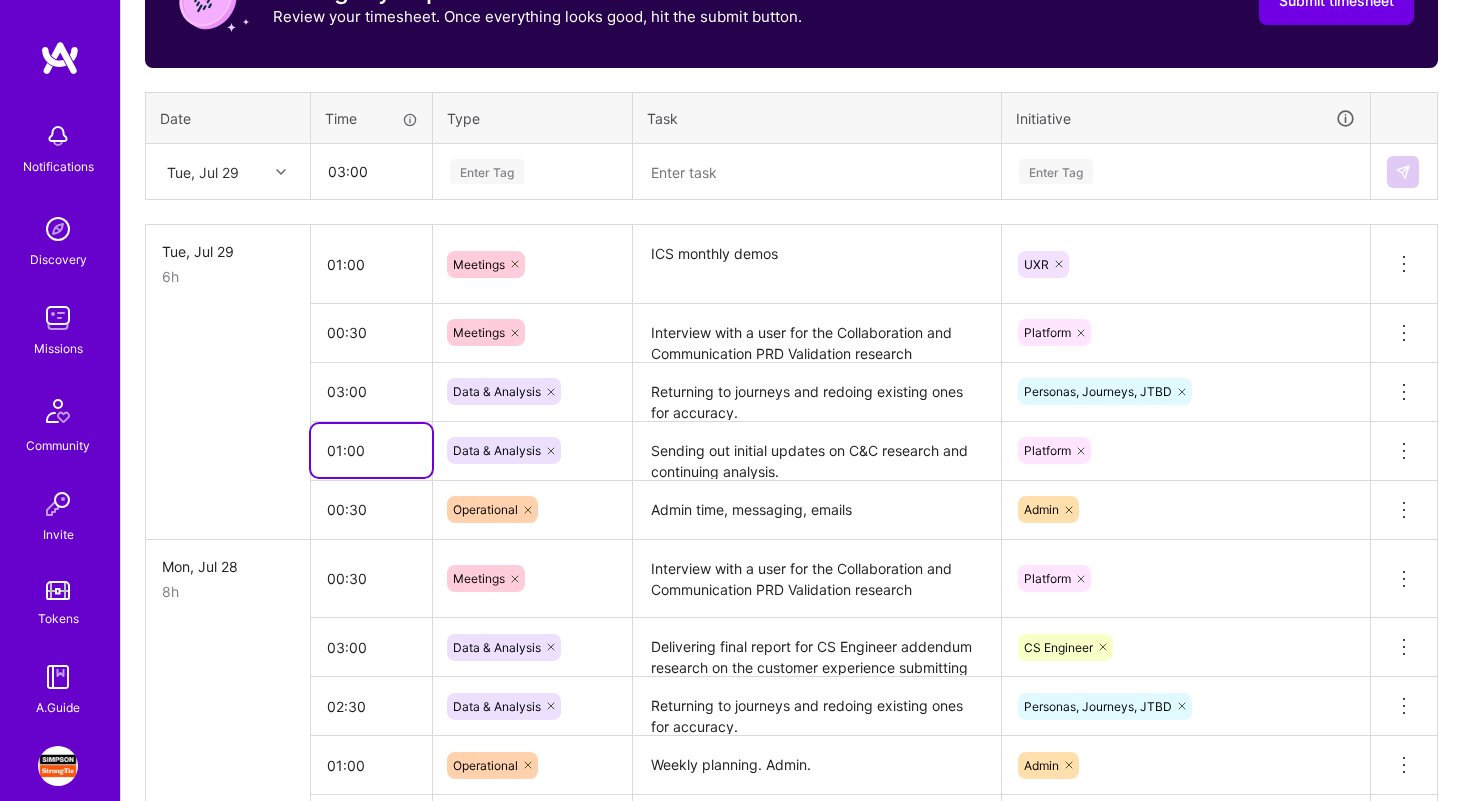 click on "01:00" at bounding box center (371, 450) 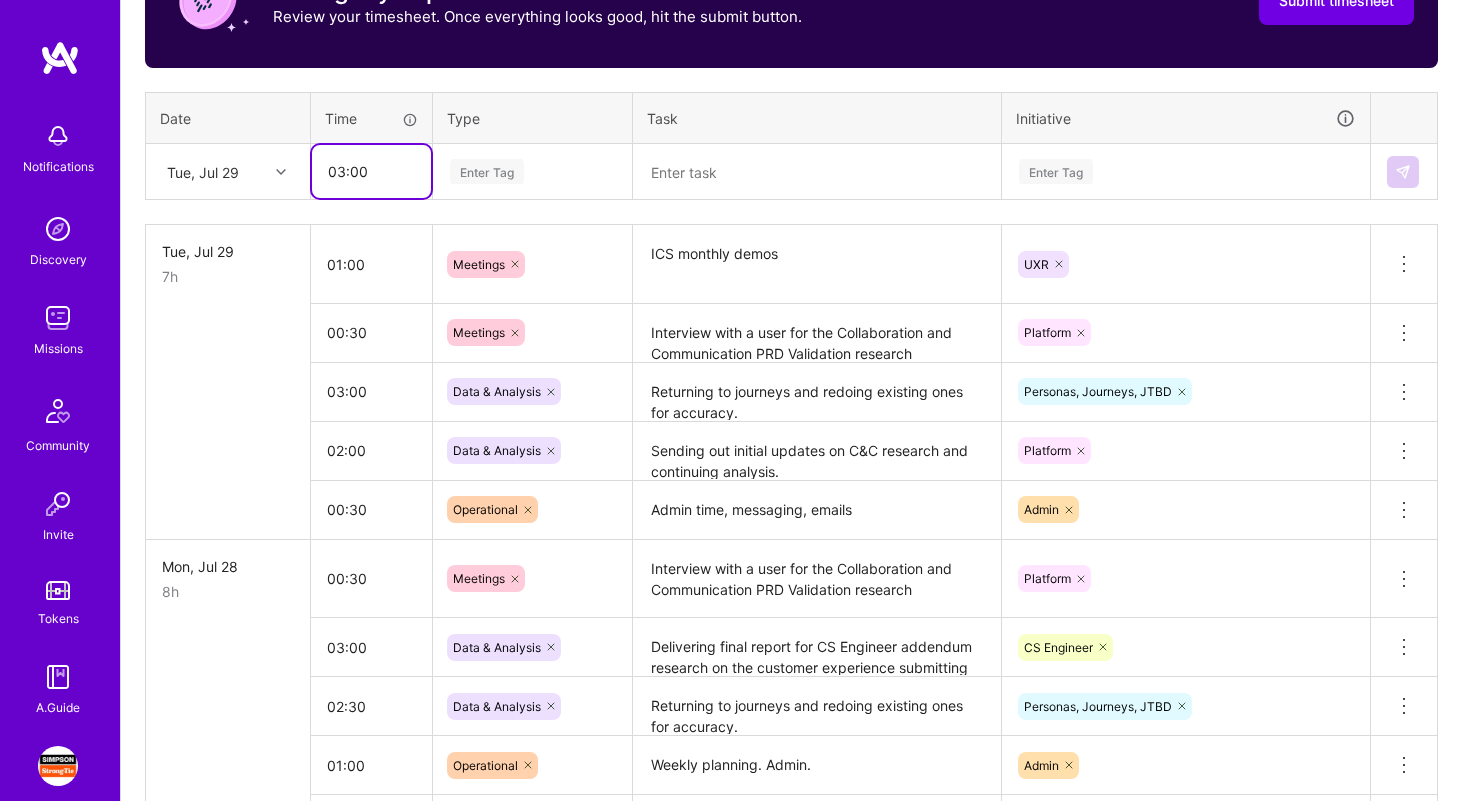 click on "03:00" at bounding box center [371, 171] 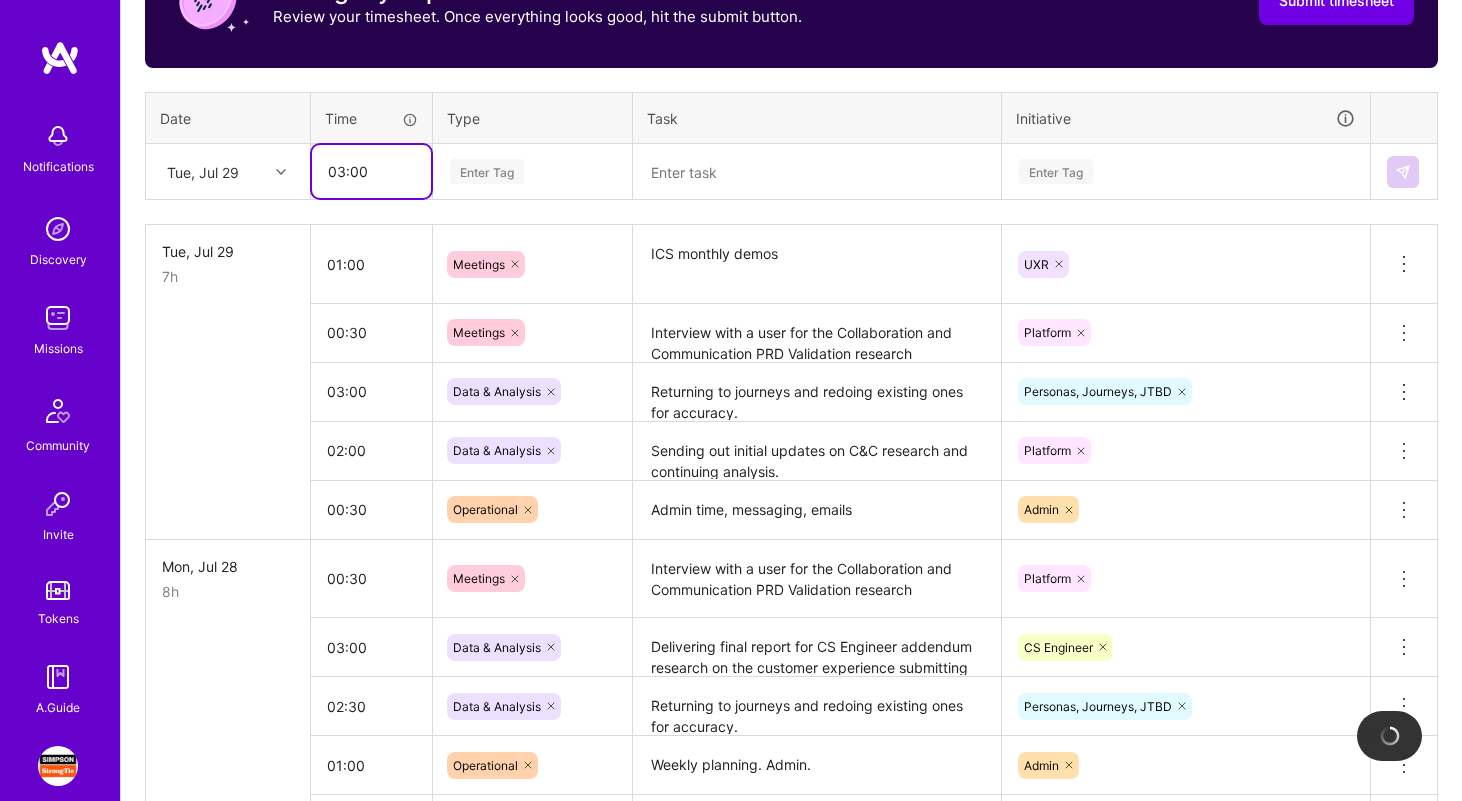 click on "03:00" at bounding box center [371, 171] 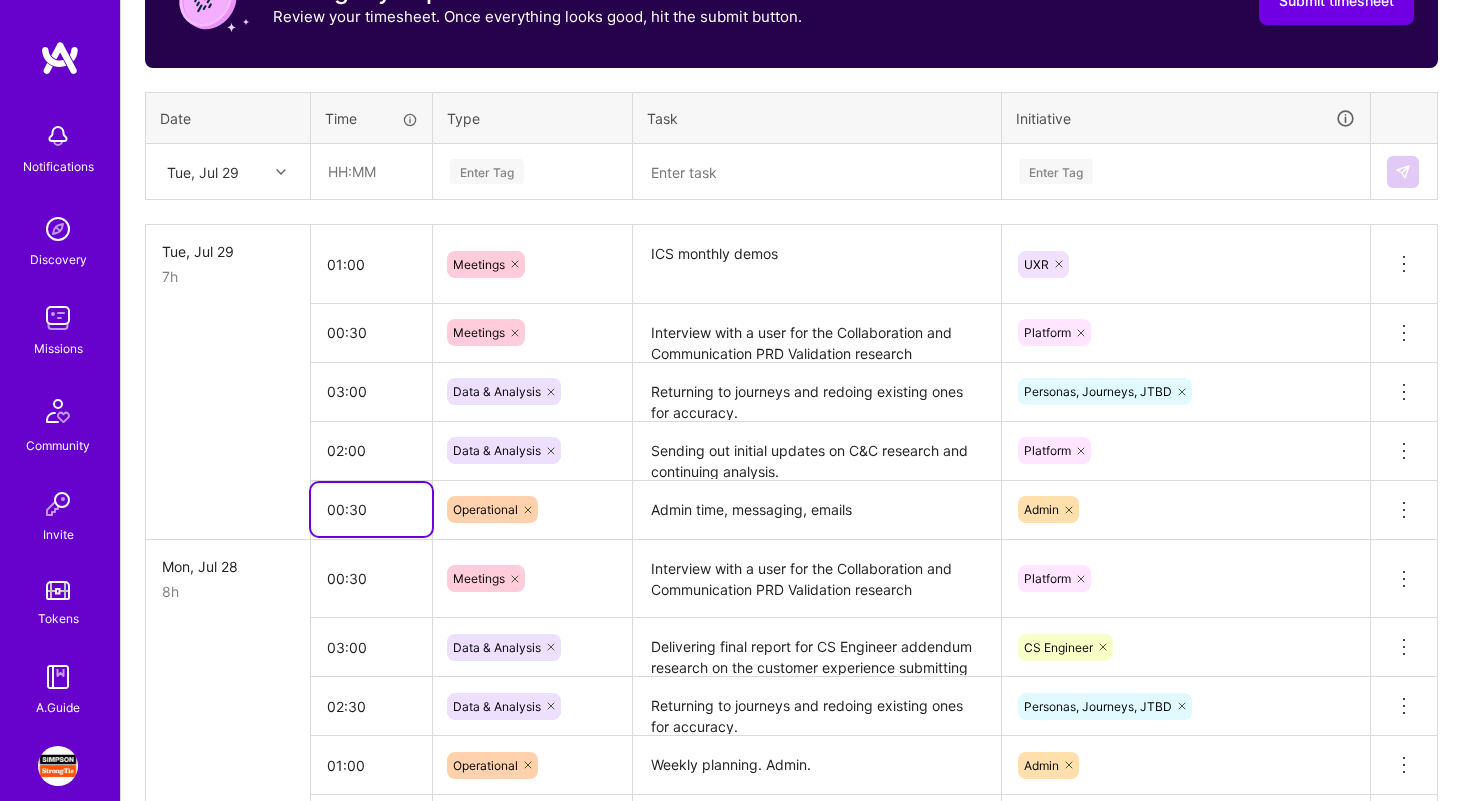 click on "00:30" at bounding box center (371, 509) 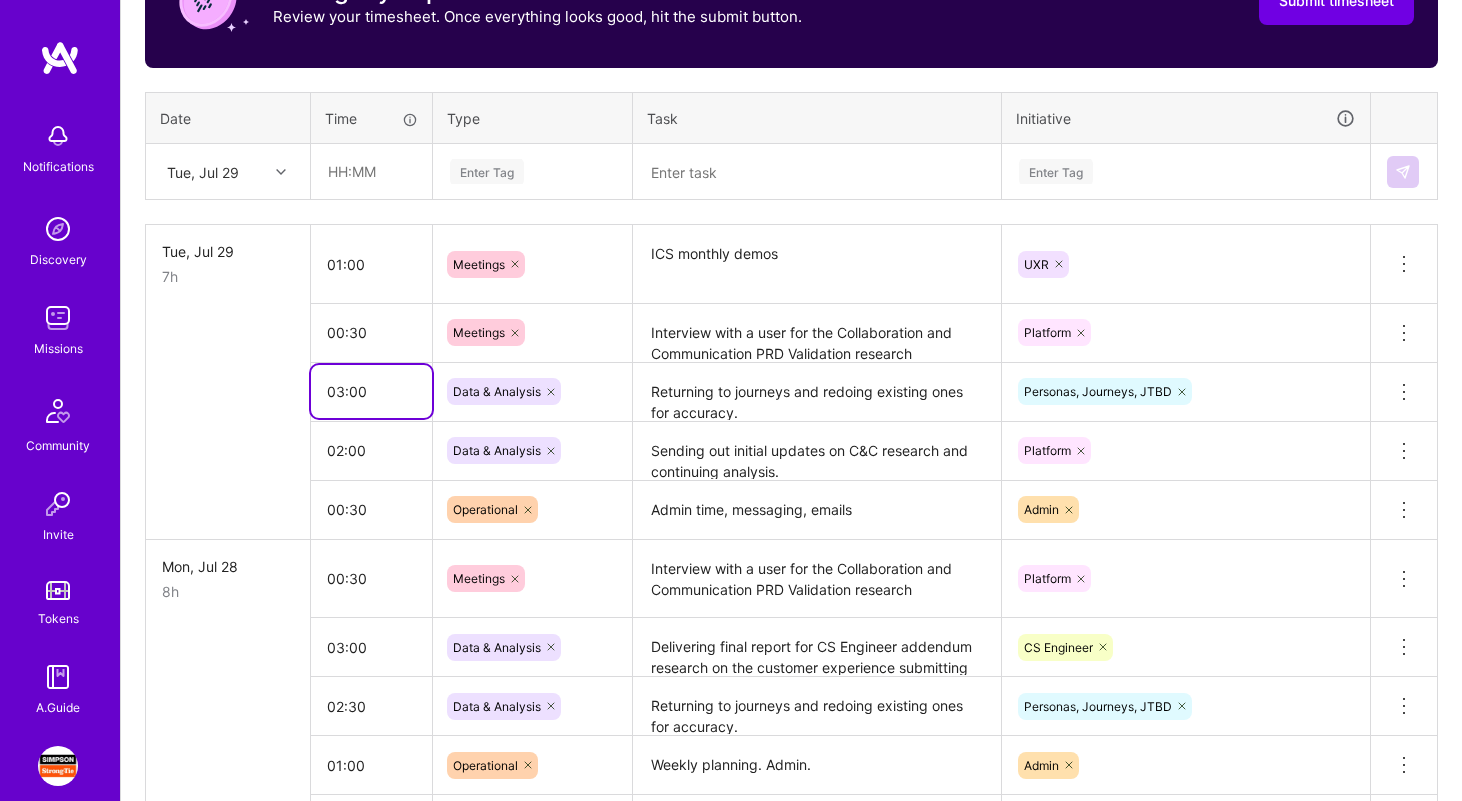 click on "03:00" at bounding box center [371, 391] 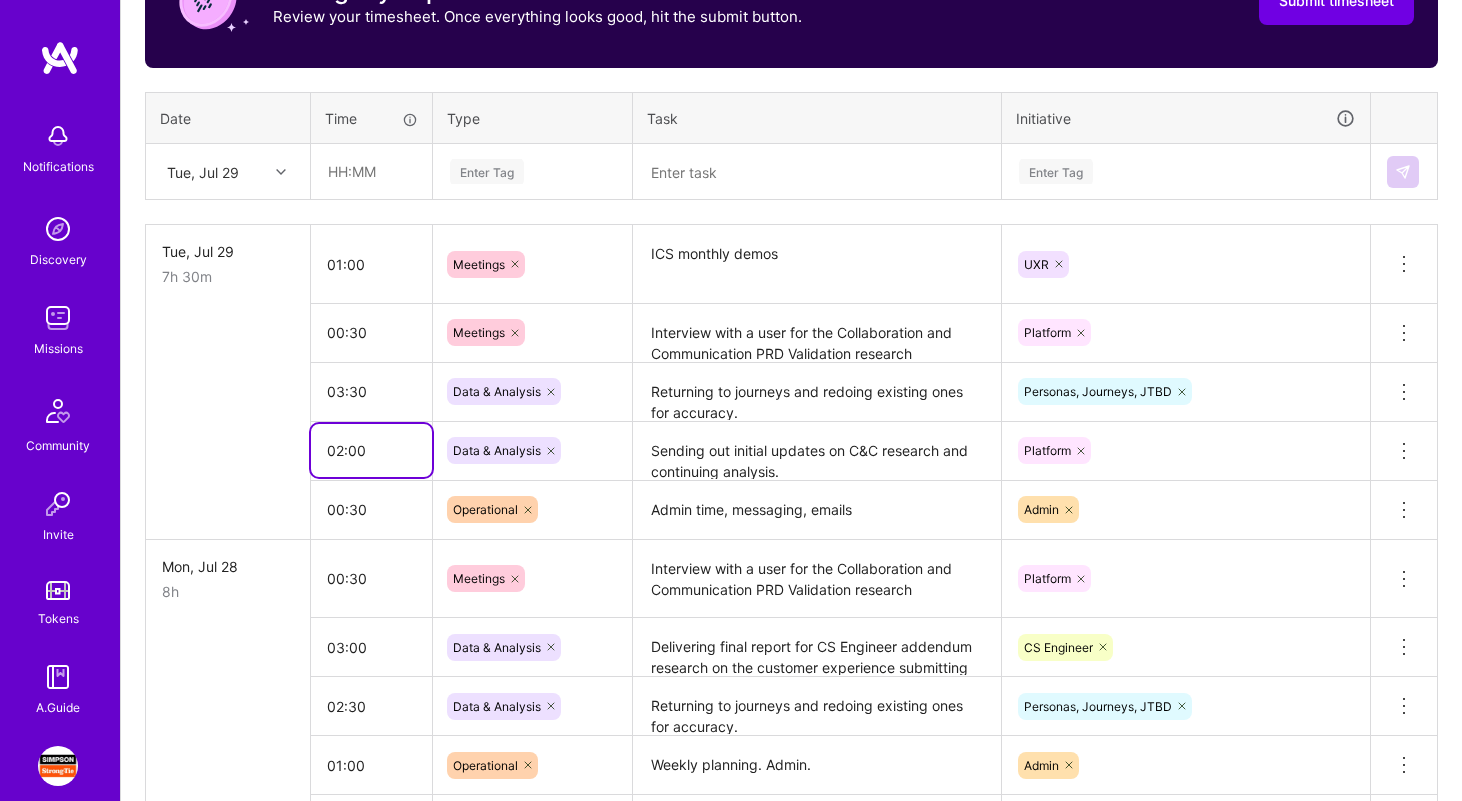 click on "02:00" at bounding box center [371, 450] 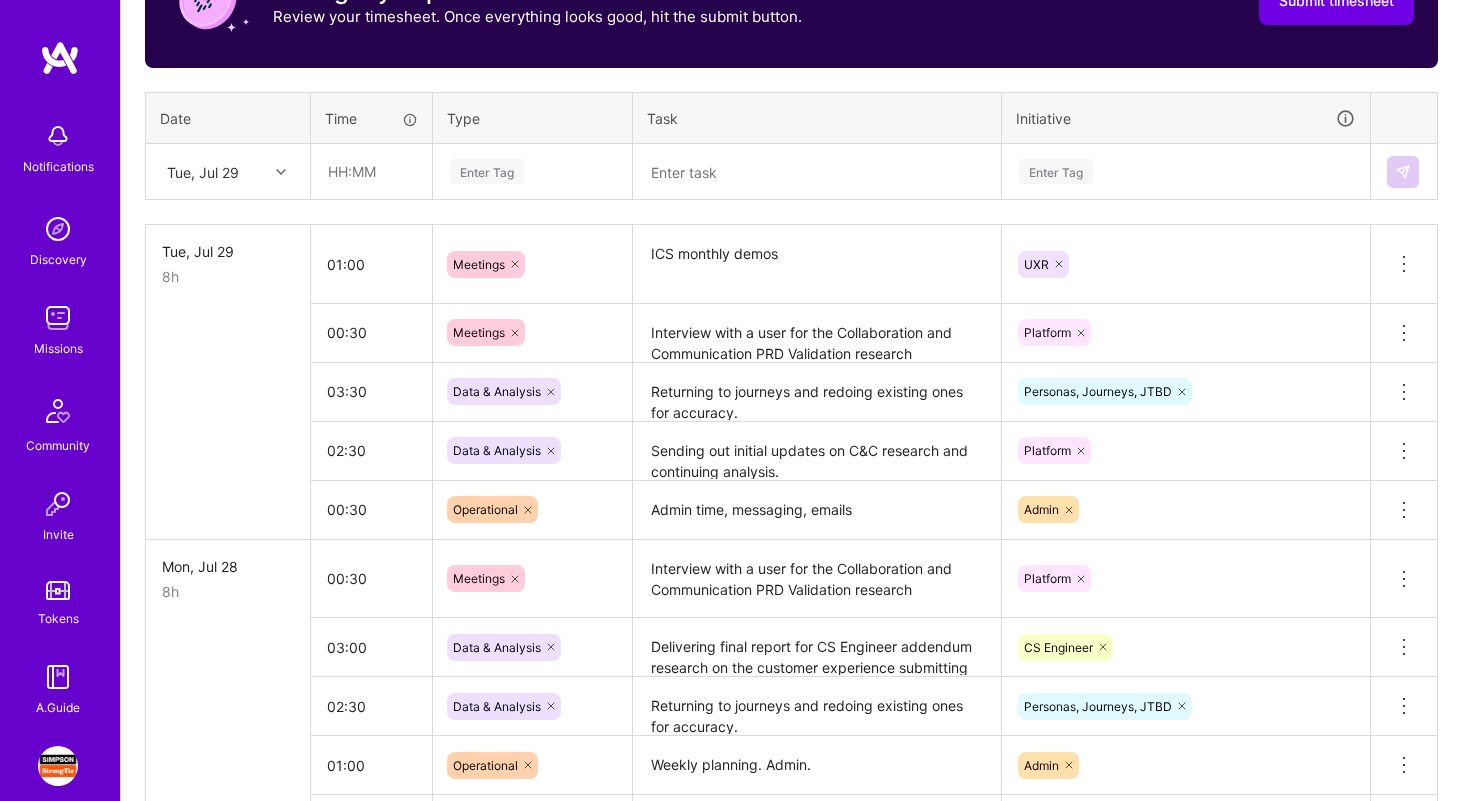 click on "Tue, Jul 29" at bounding box center (212, 171) 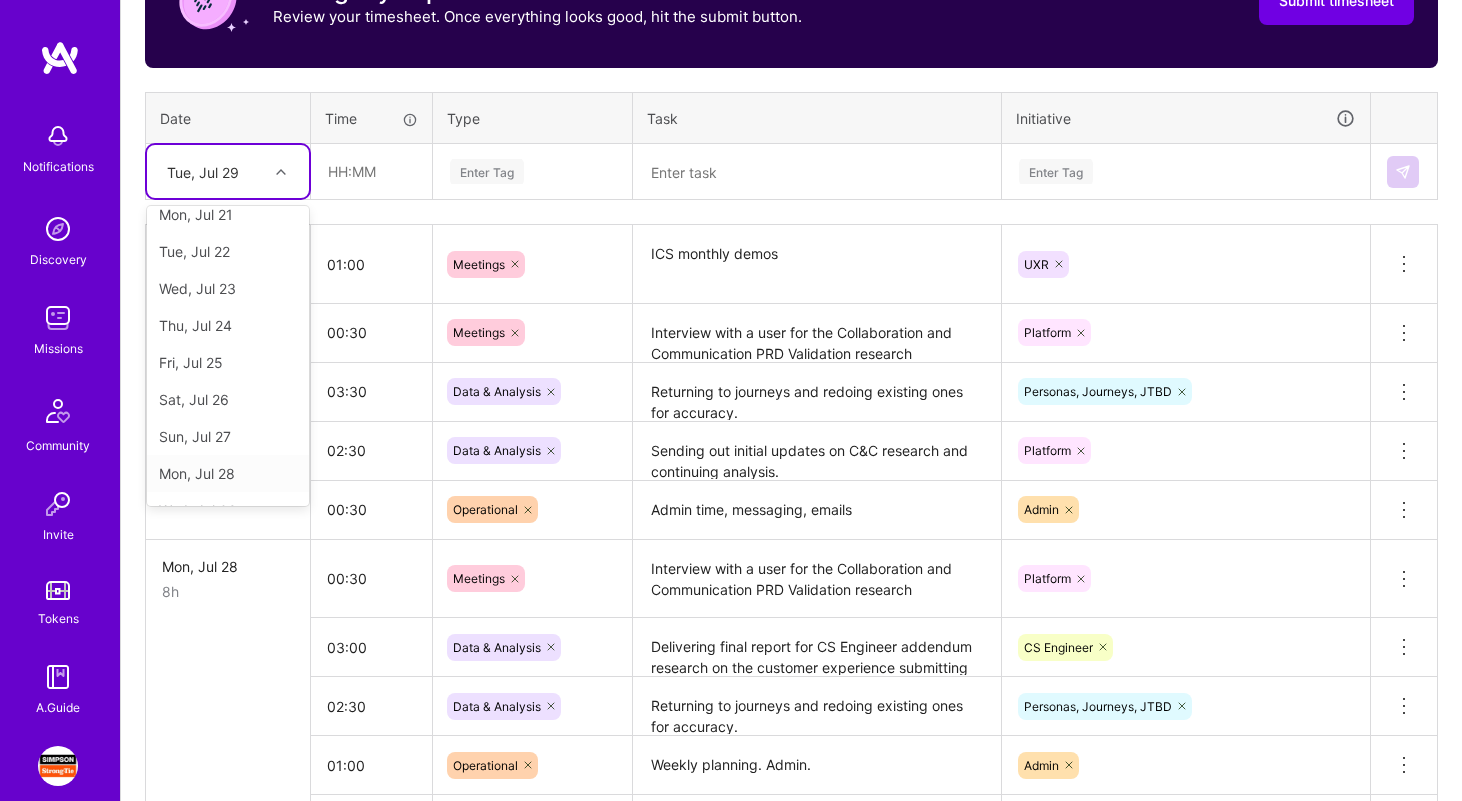 scroll, scrollTop: 263, scrollLeft: 0, axis: vertical 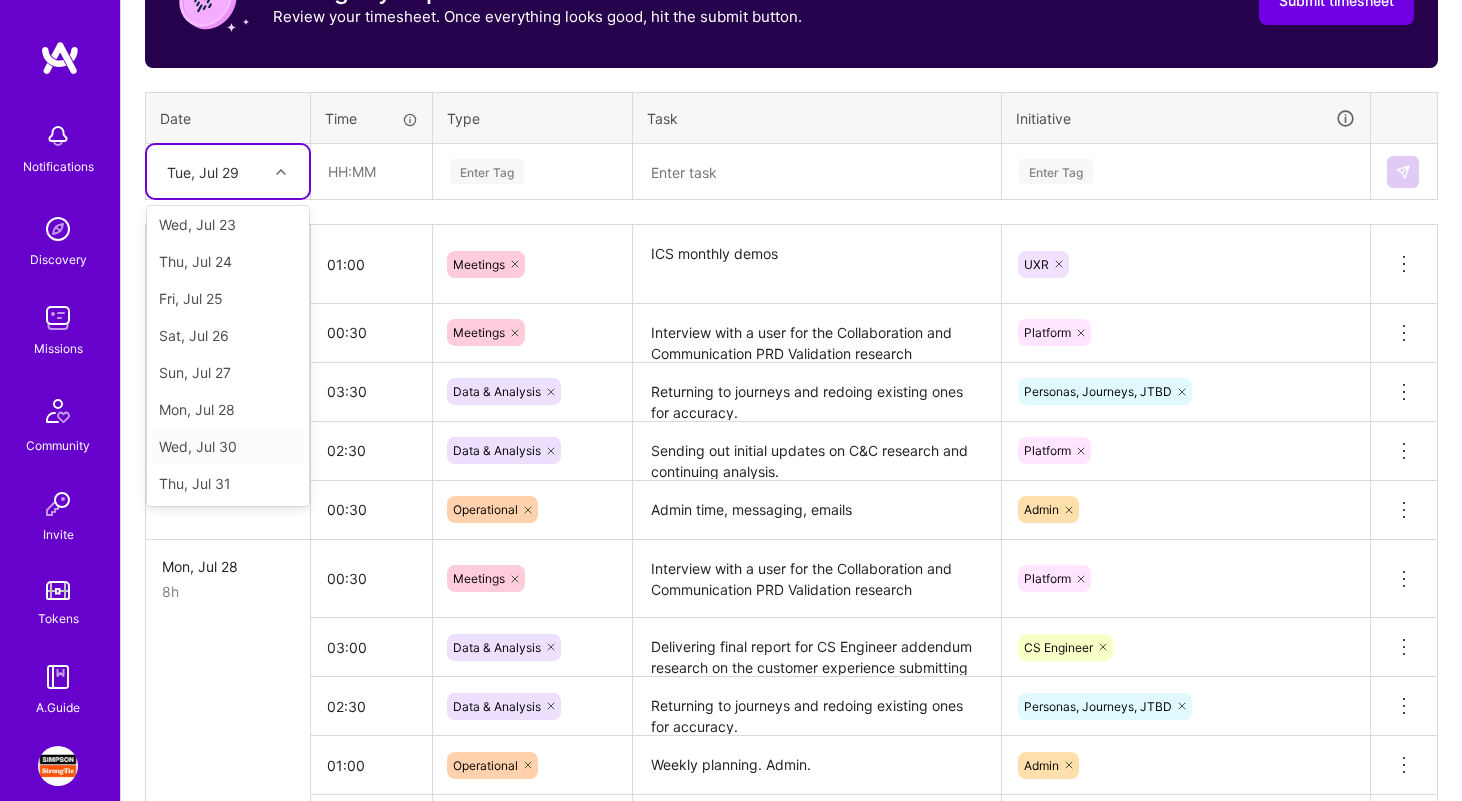 click on "Wed, Jul 30" at bounding box center [228, 446] 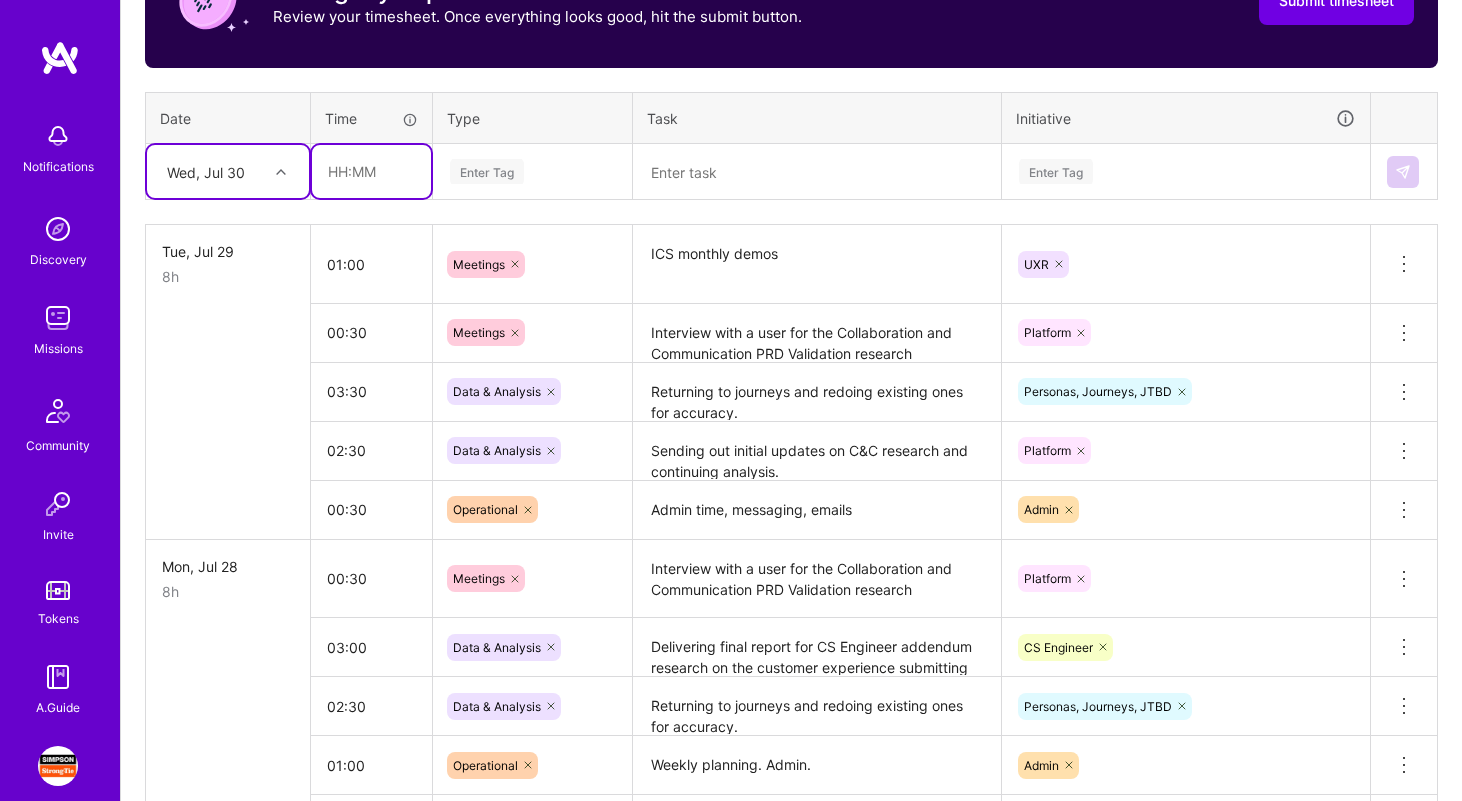click at bounding box center (371, 171) 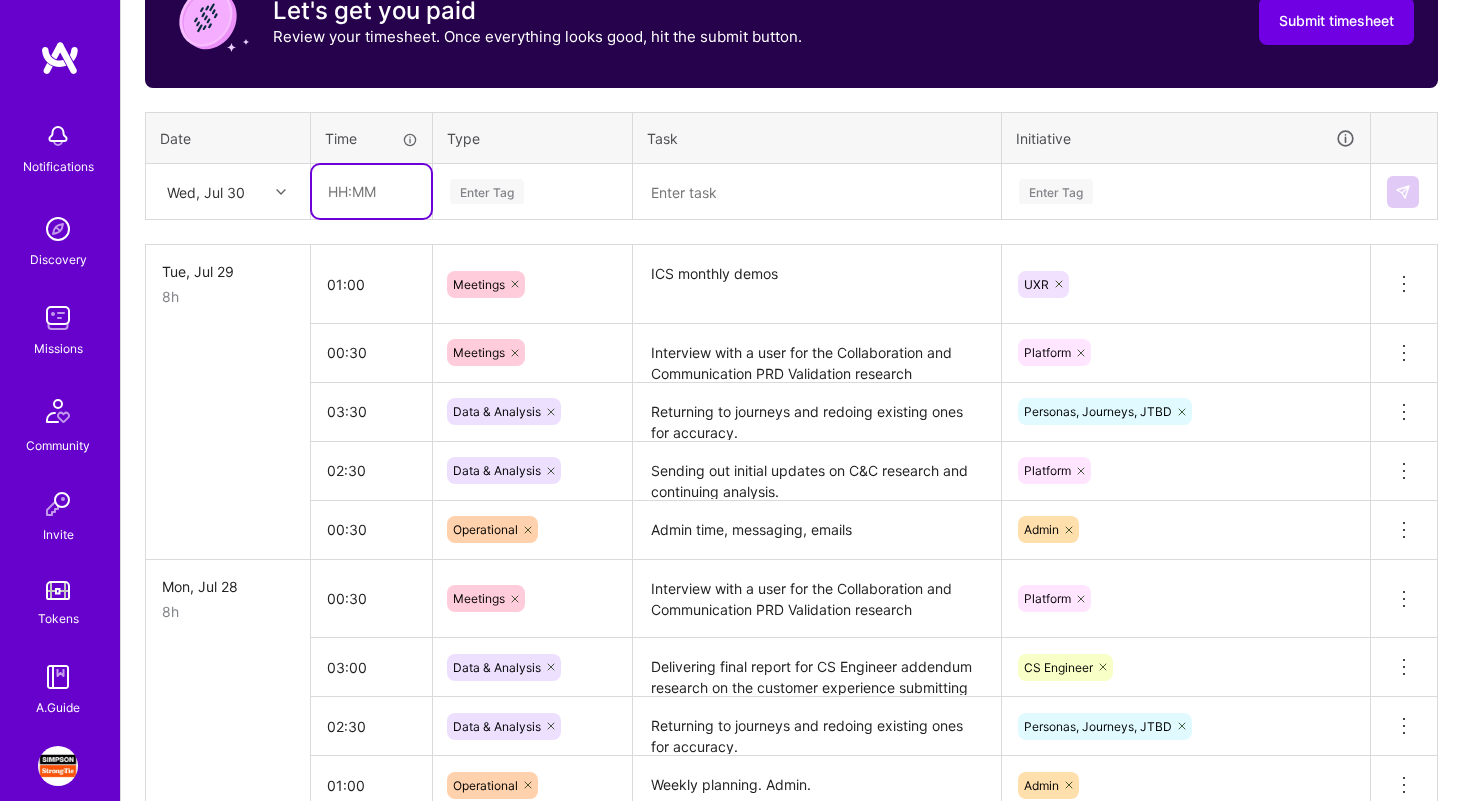 scroll, scrollTop: 575, scrollLeft: 0, axis: vertical 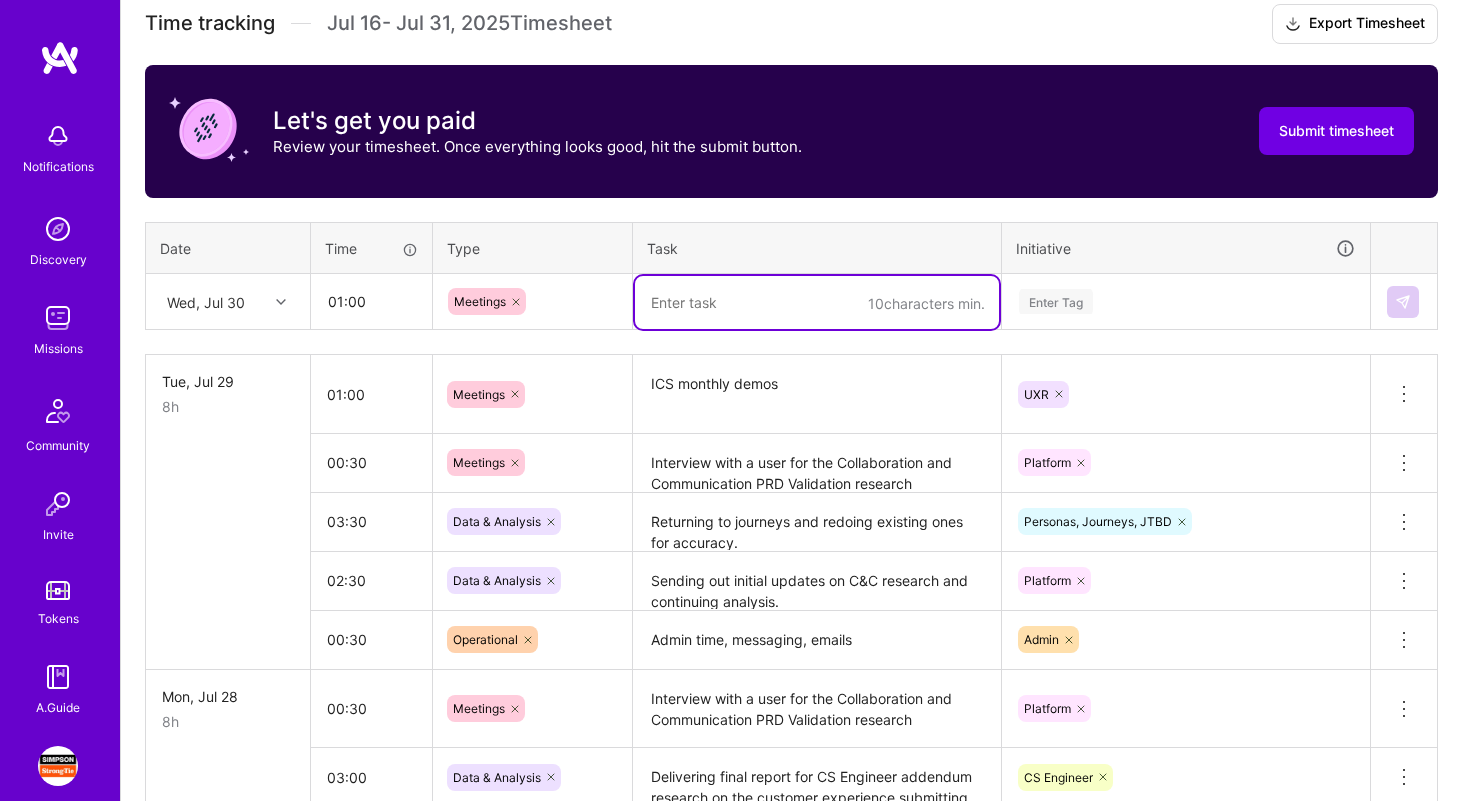 click at bounding box center (817, 302) 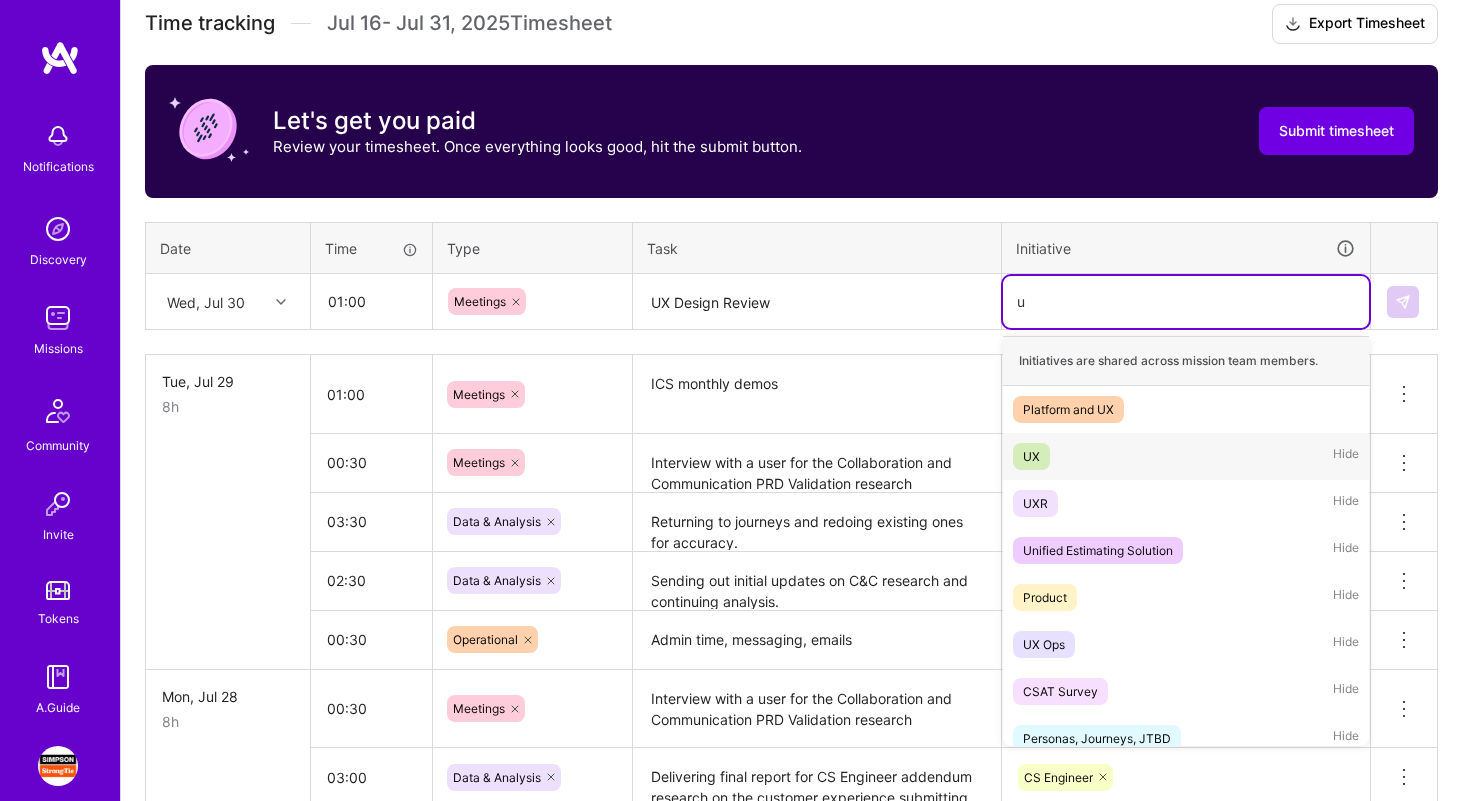 click on "UX Hide" at bounding box center (1186, 456) 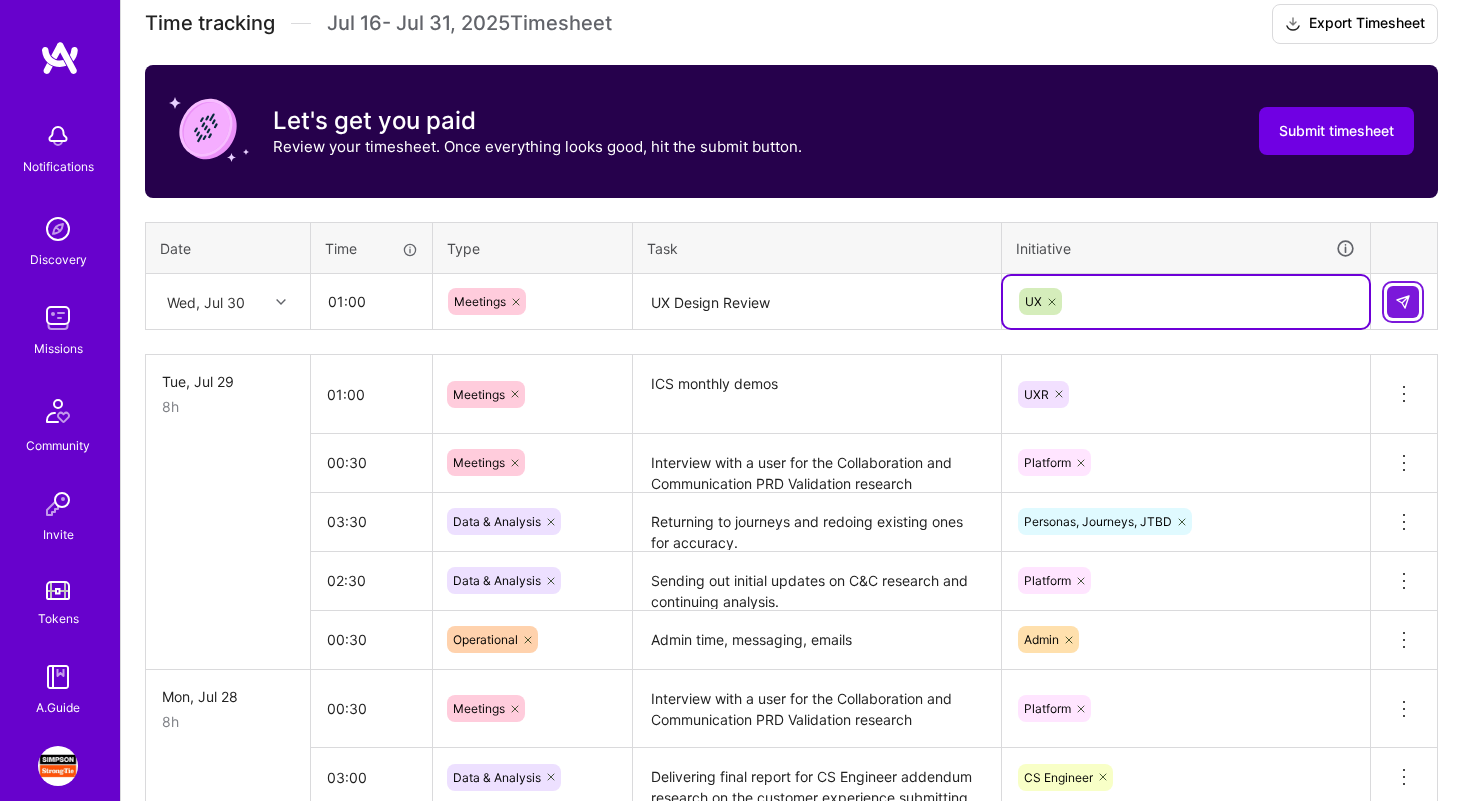 click at bounding box center (1403, 302) 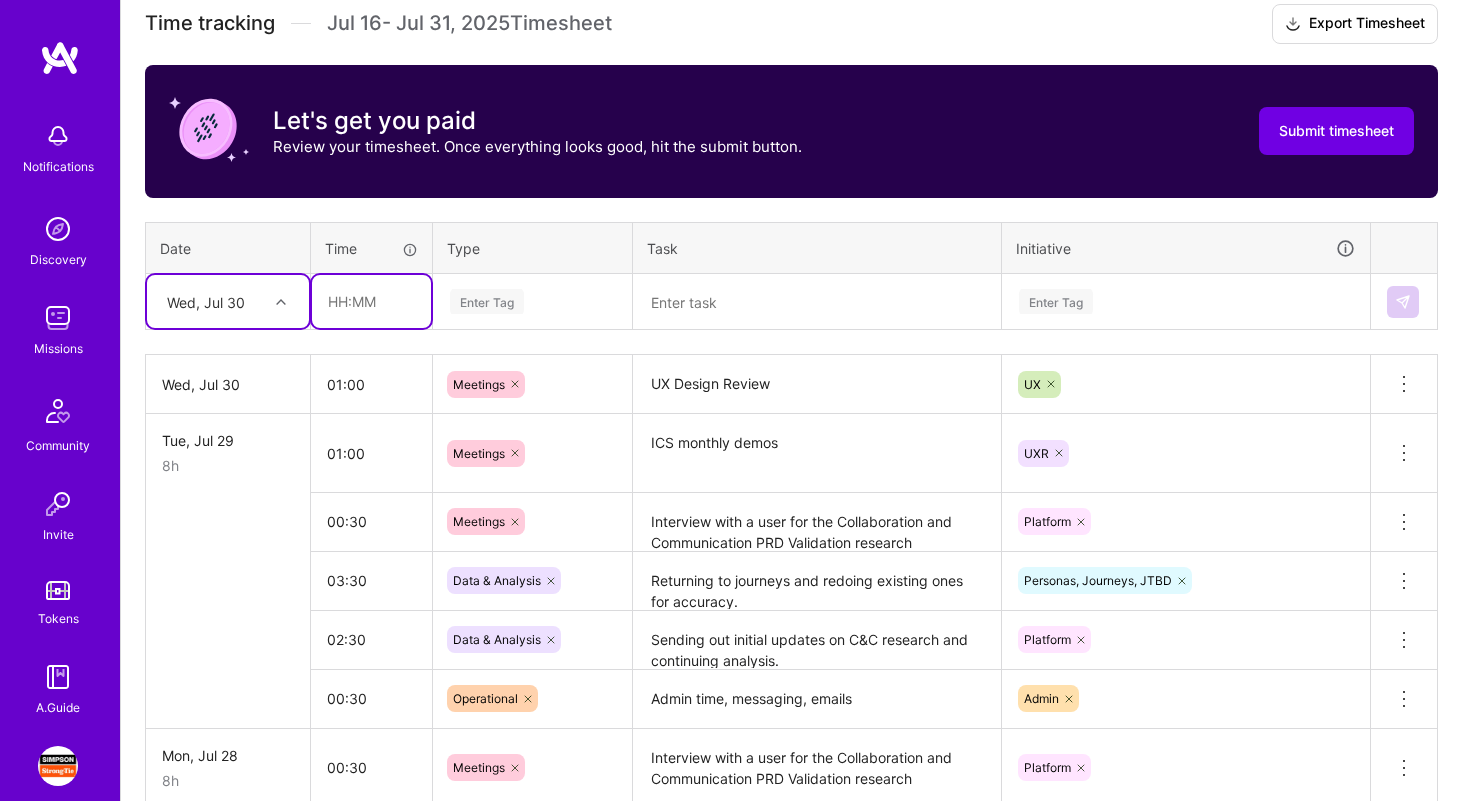 click at bounding box center [371, 301] 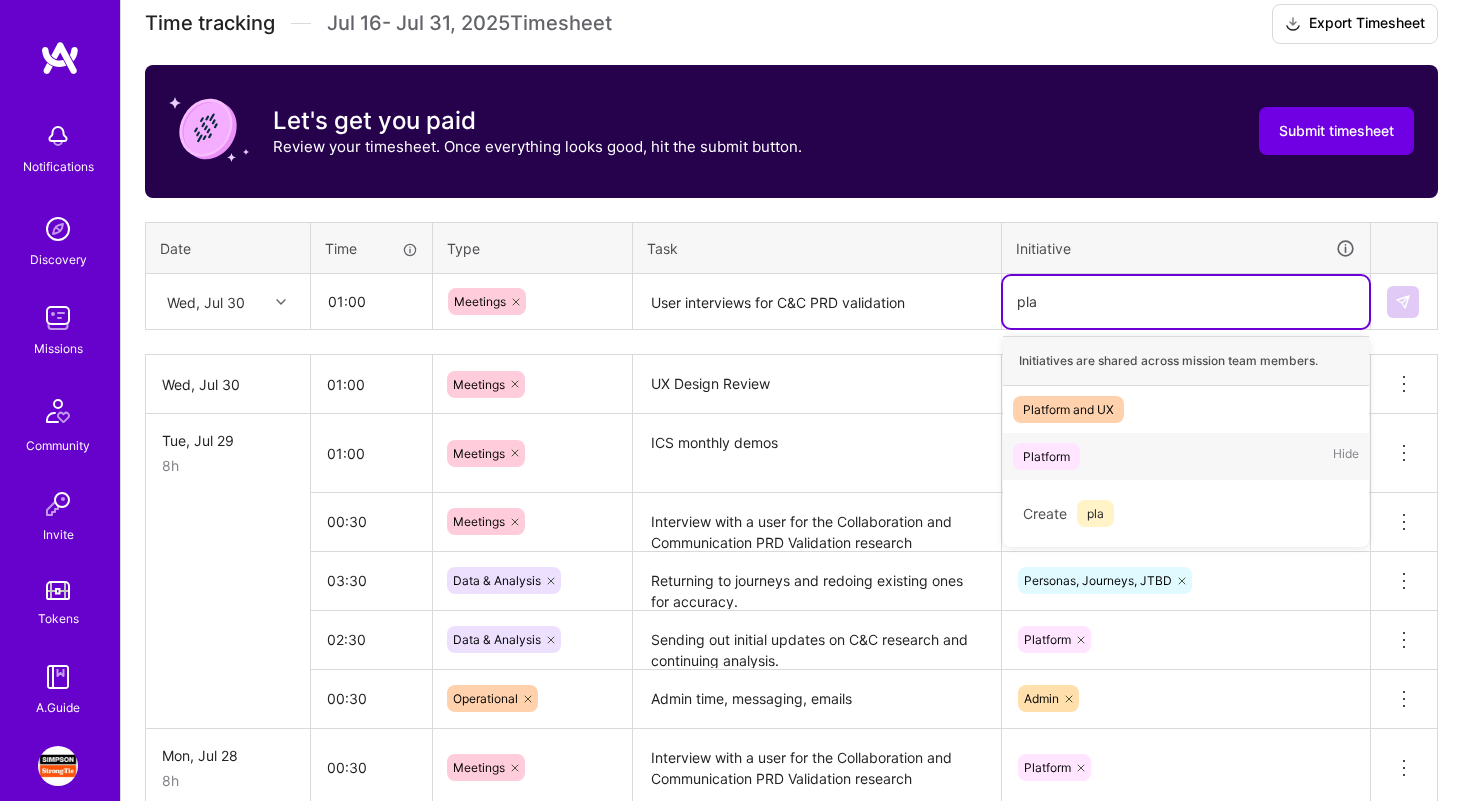 click on "Platform Hide" at bounding box center (1186, 456) 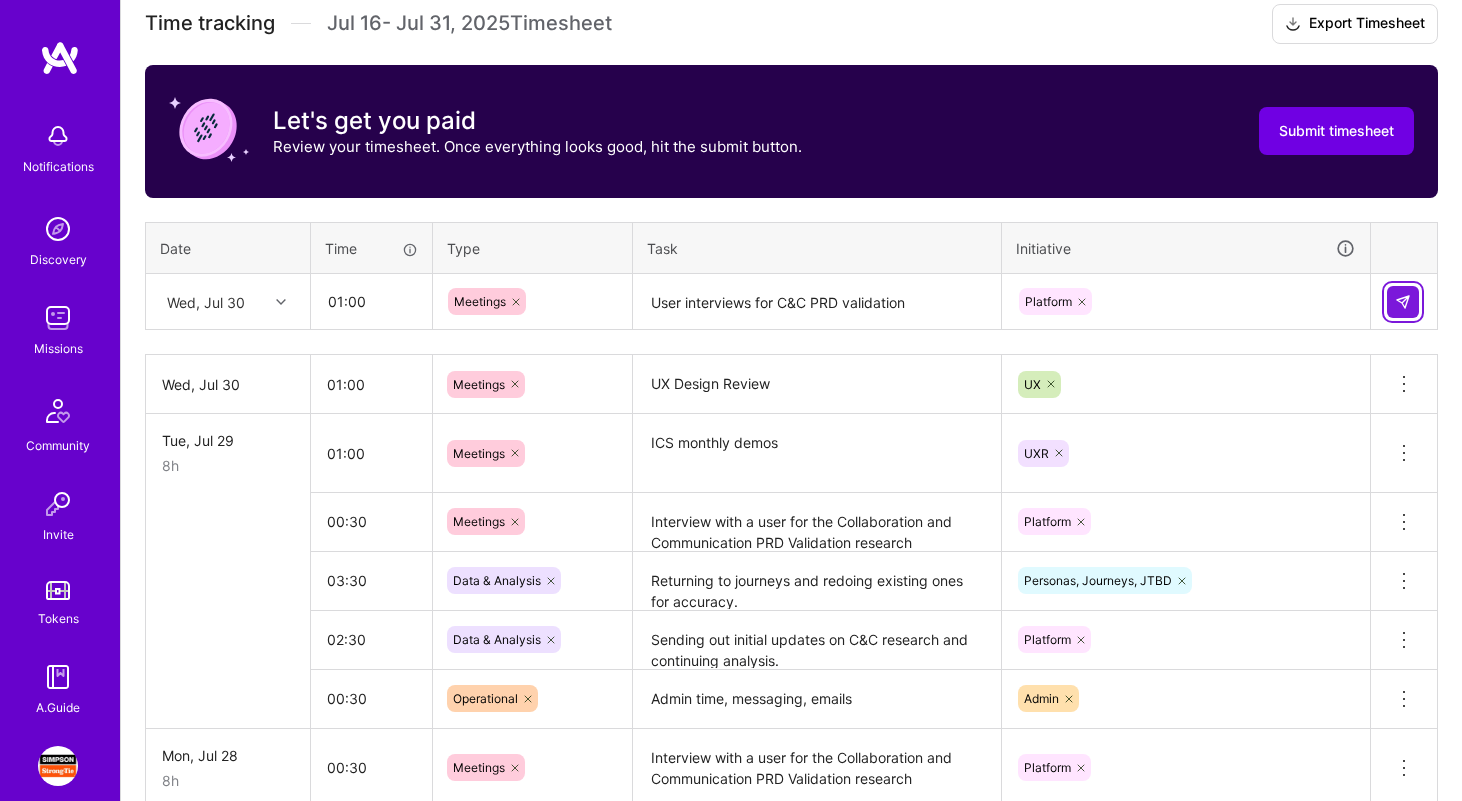 click at bounding box center (1403, 302) 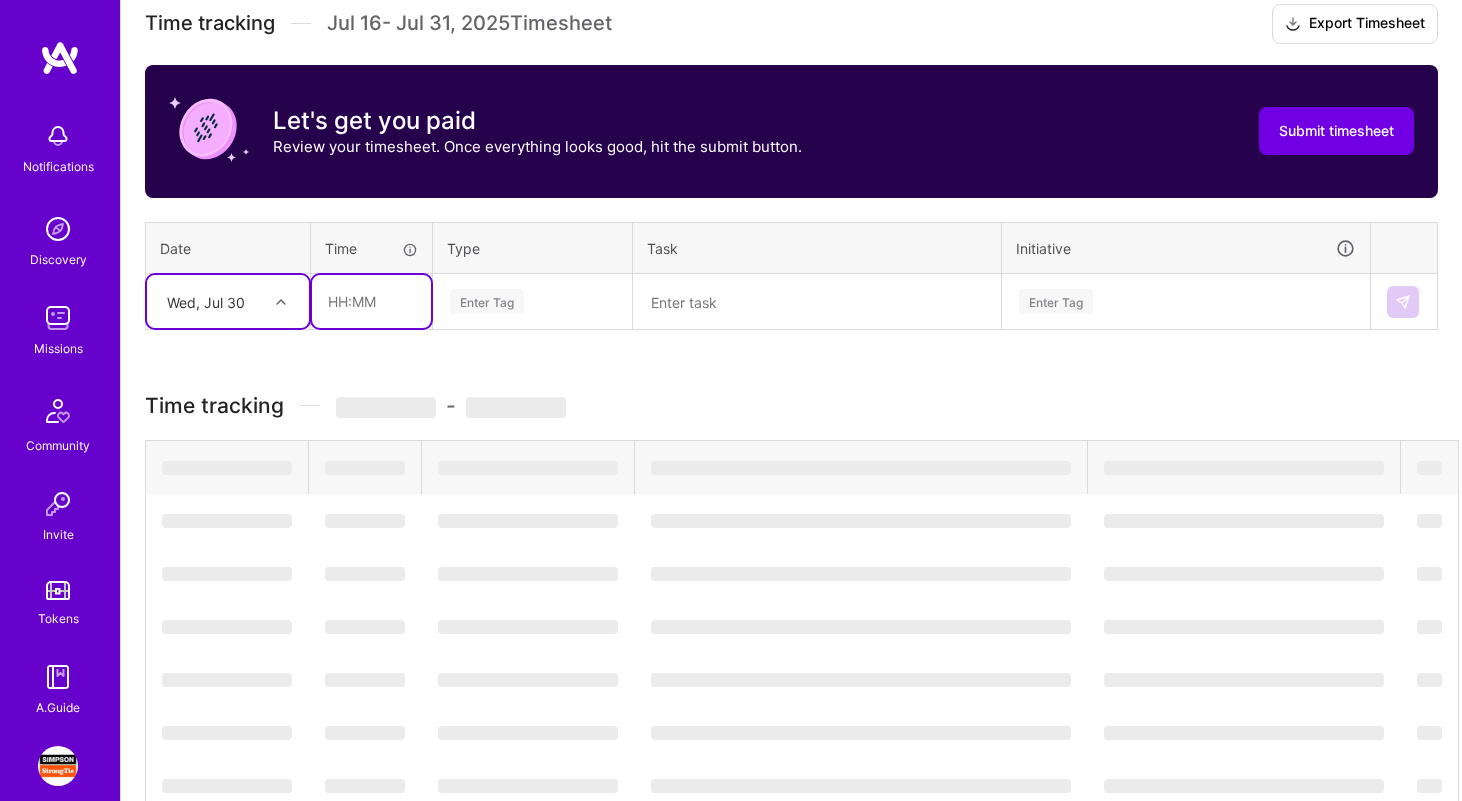 click at bounding box center [371, 301] 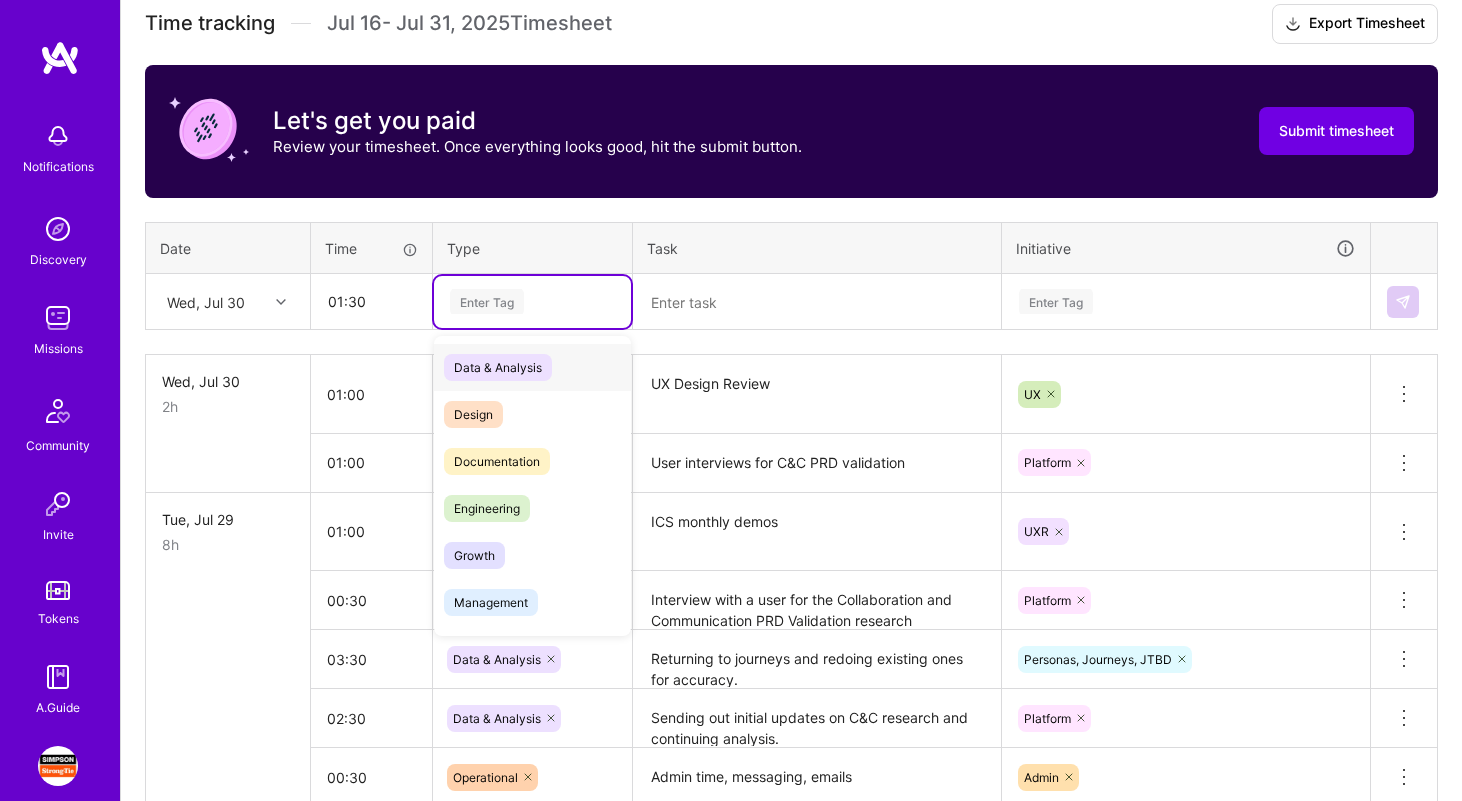 click on "Data & Analysis" at bounding box center (498, 367) 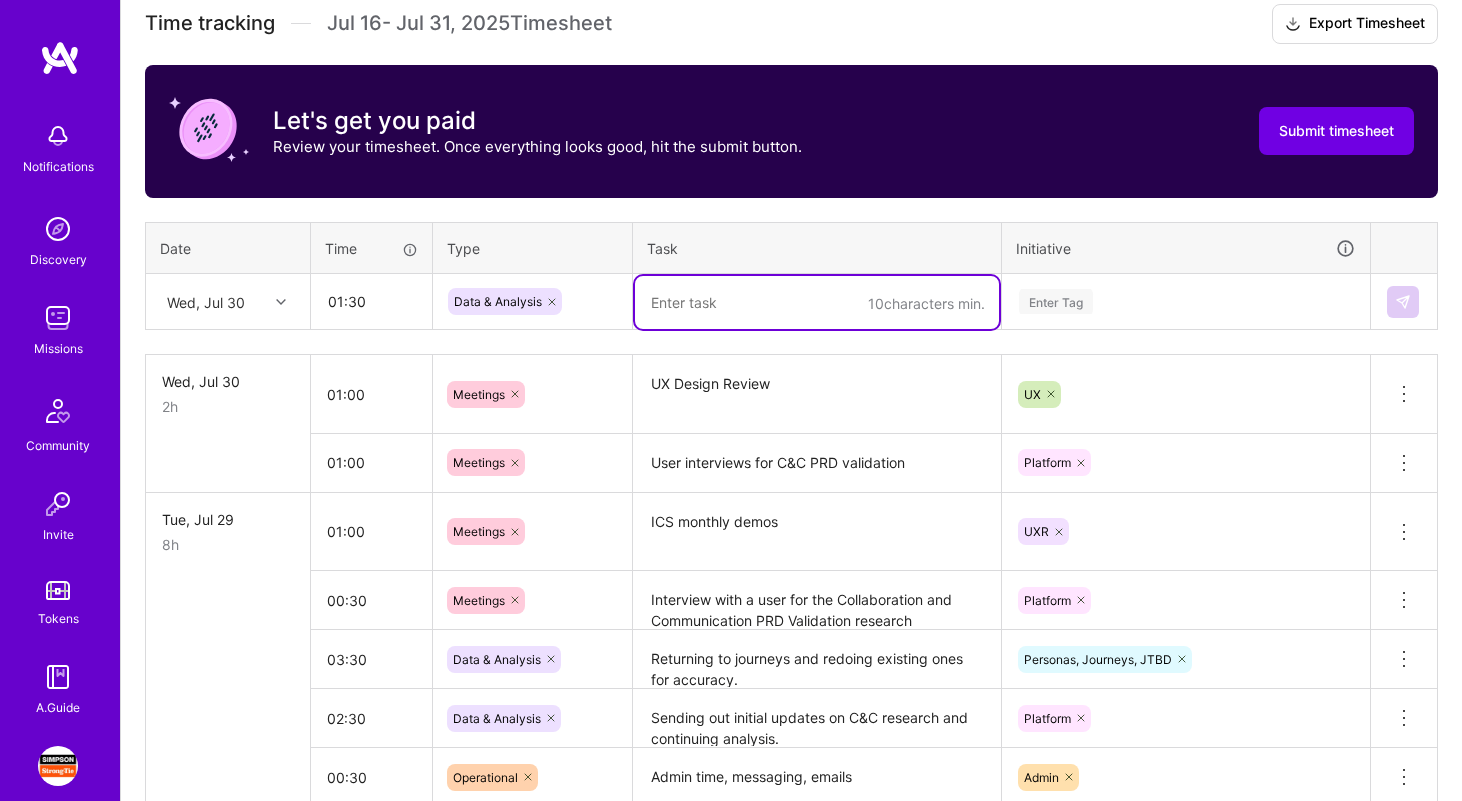 click at bounding box center (817, 302) 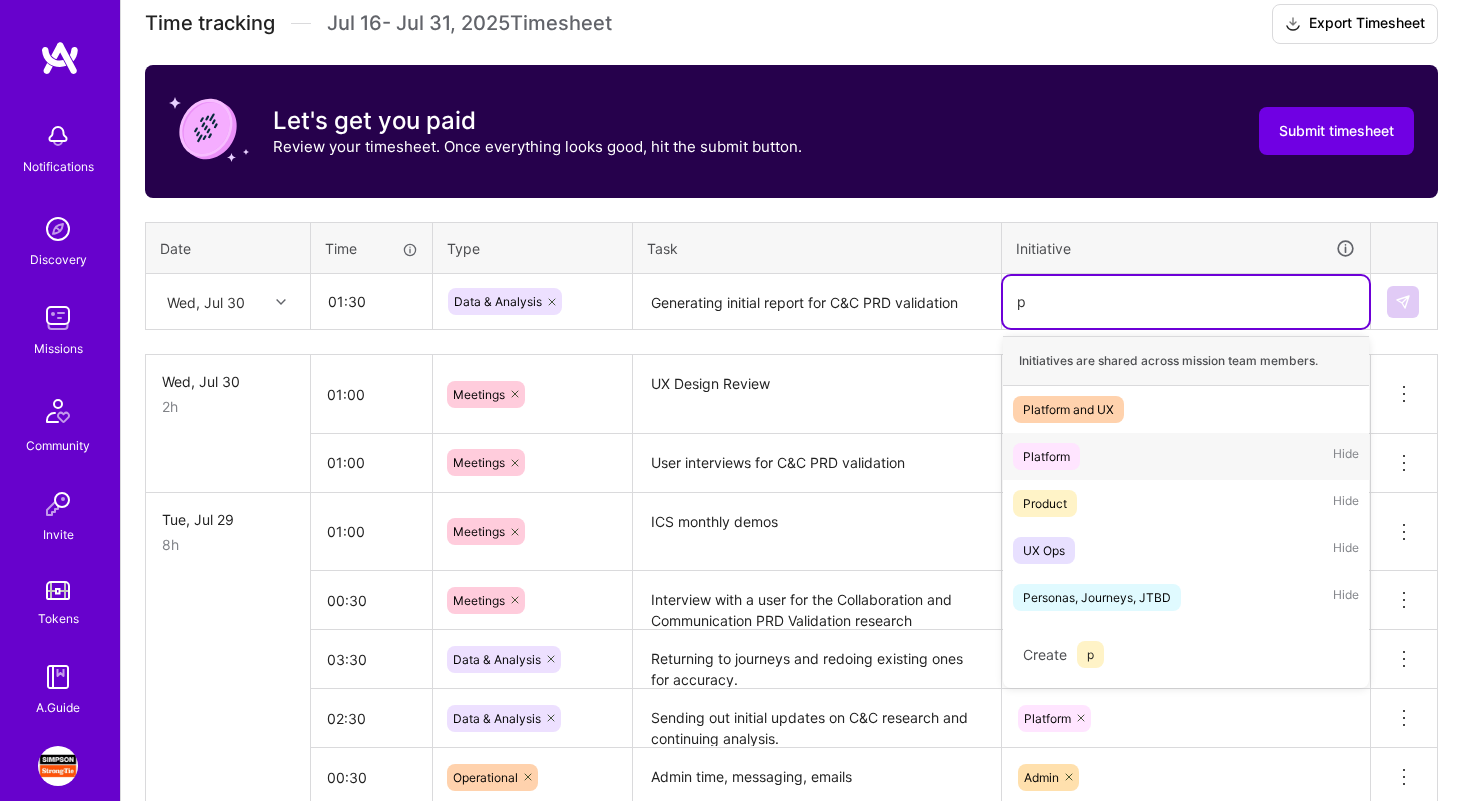 click on "Platform Hide" at bounding box center (1186, 456) 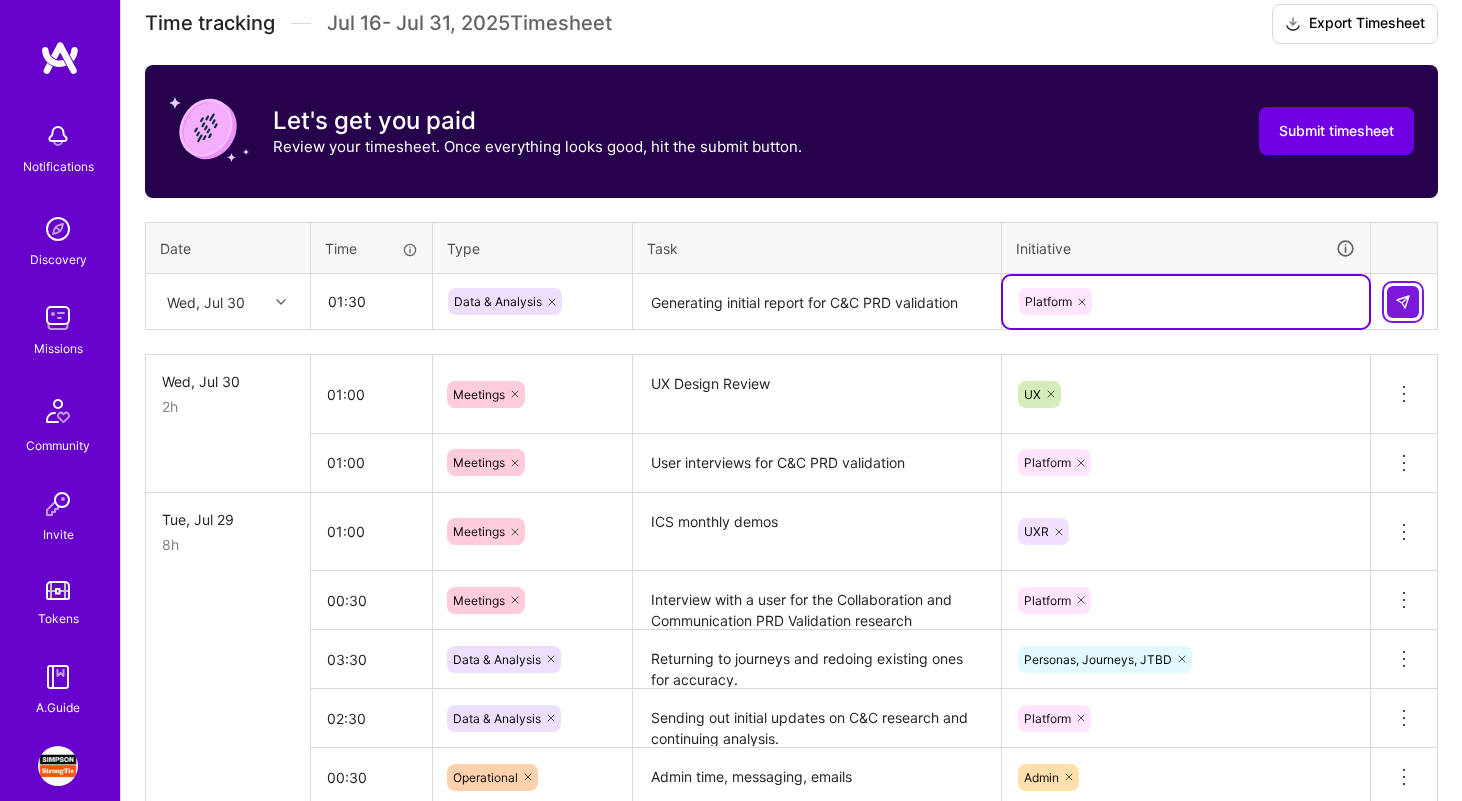 click at bounding box center [1403, 302] 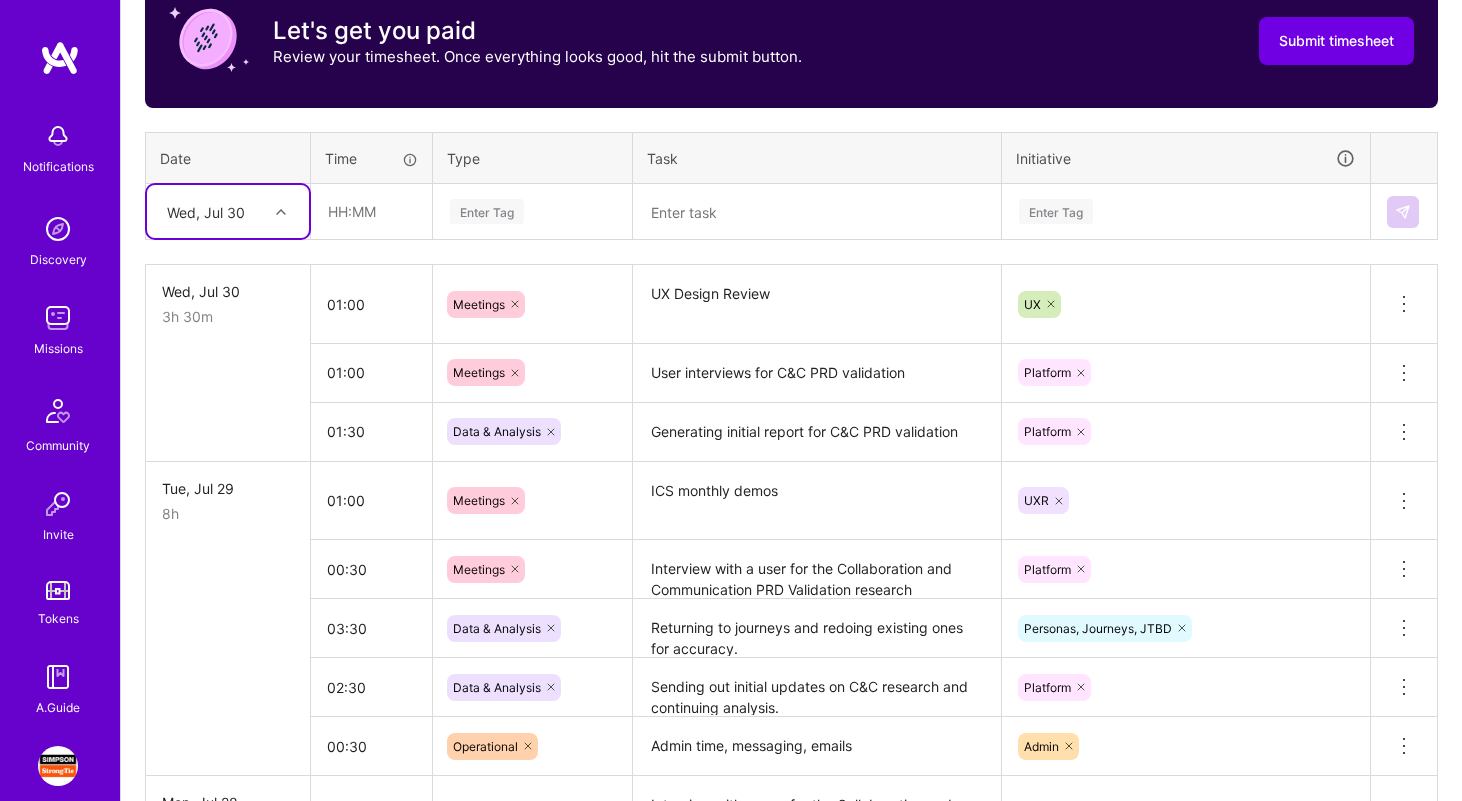 scroll, scrollTop: 667, scrollLeft: 0, axis: vertical 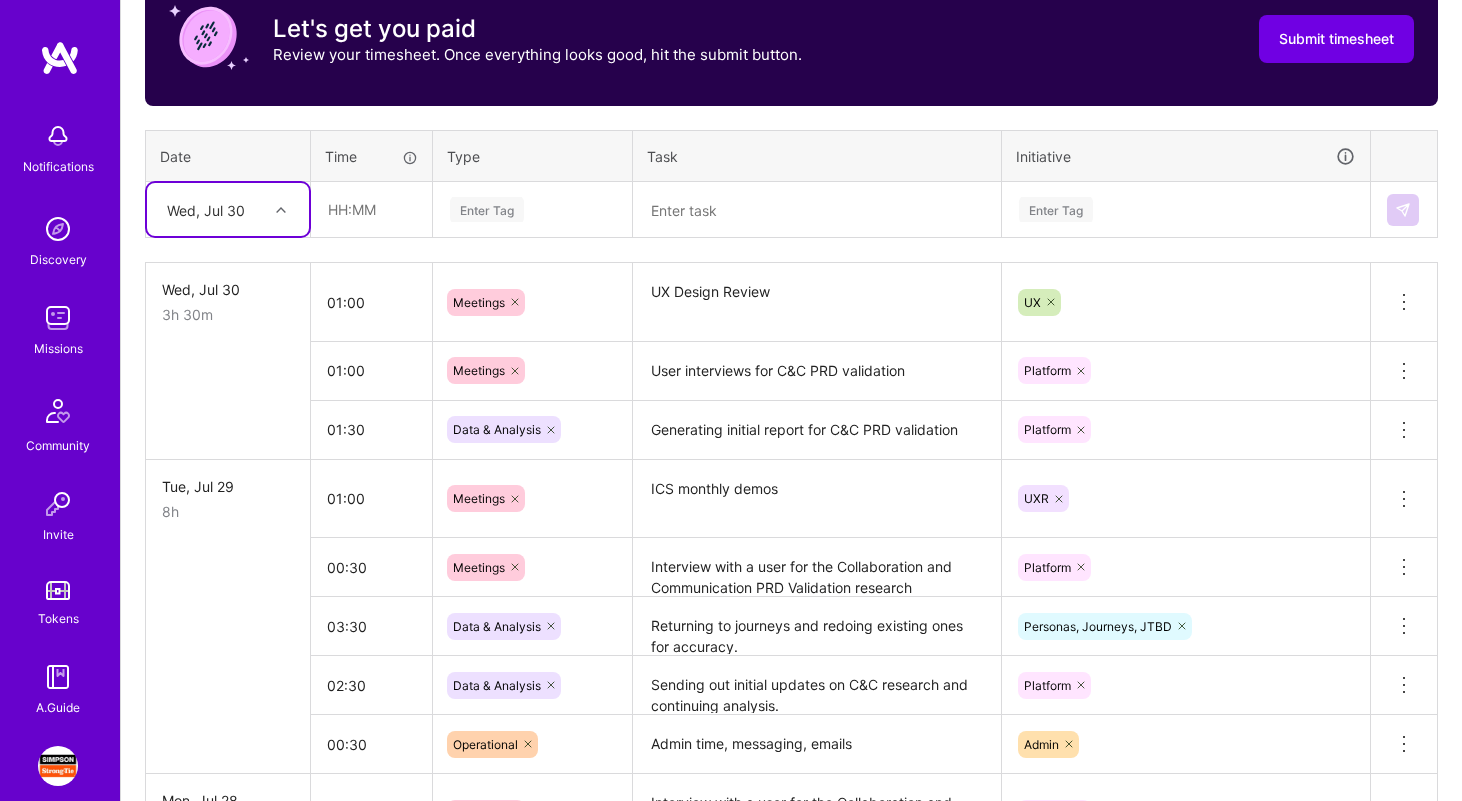 click at bounding box center (817, 210) 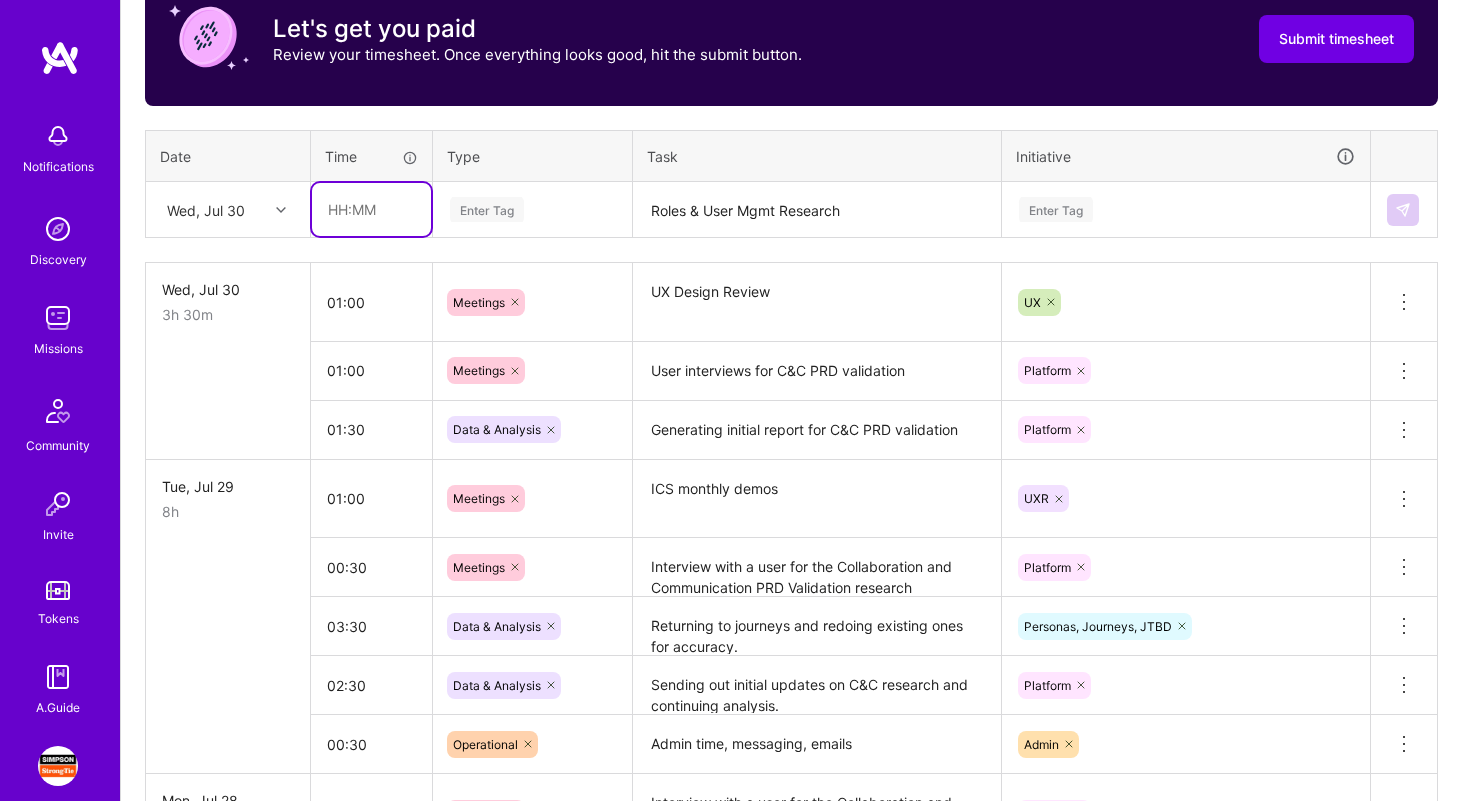 click at bounding box center [371, 209] 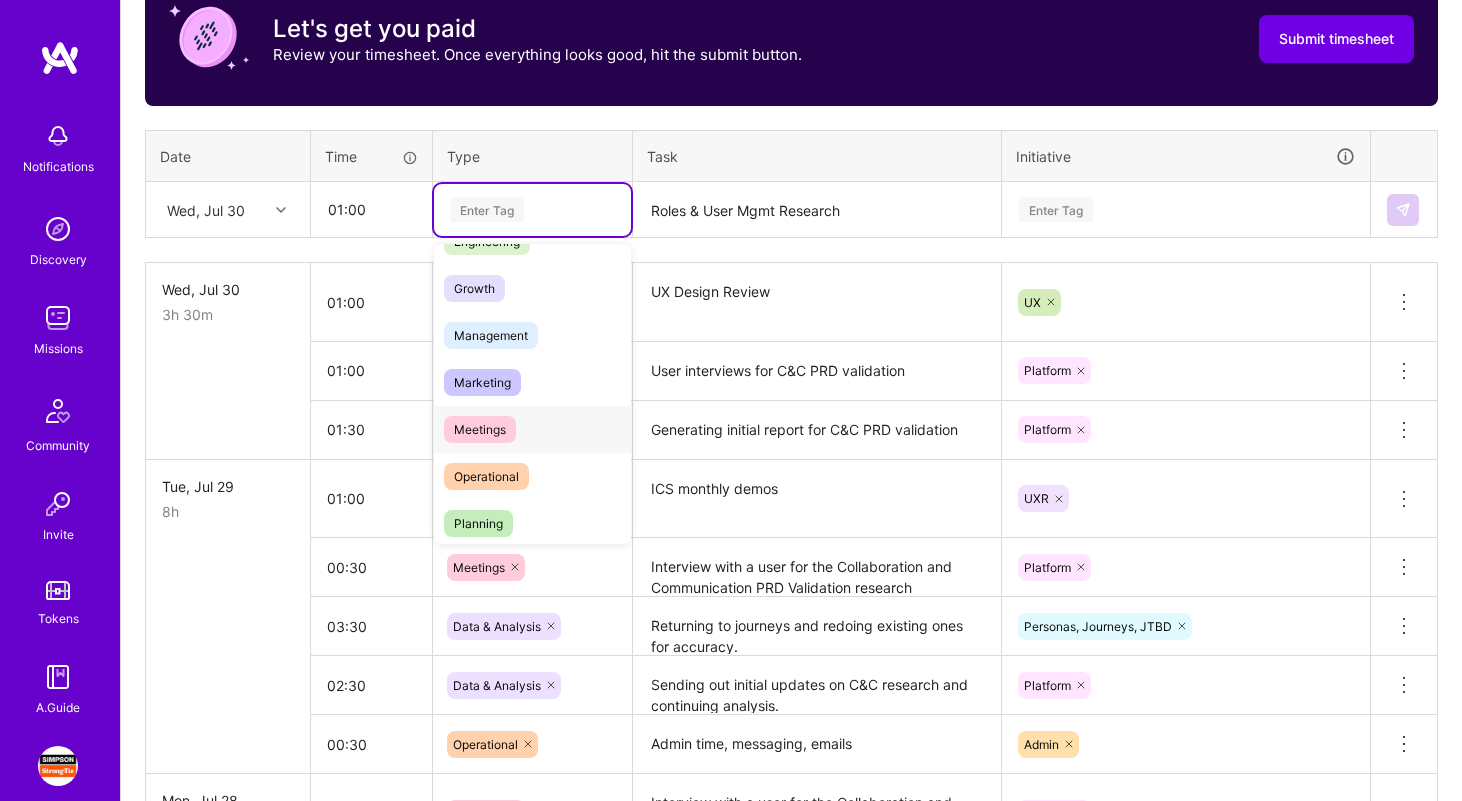 scroll, scrollTop: 212, scrollLeft: 0, axis: vertical 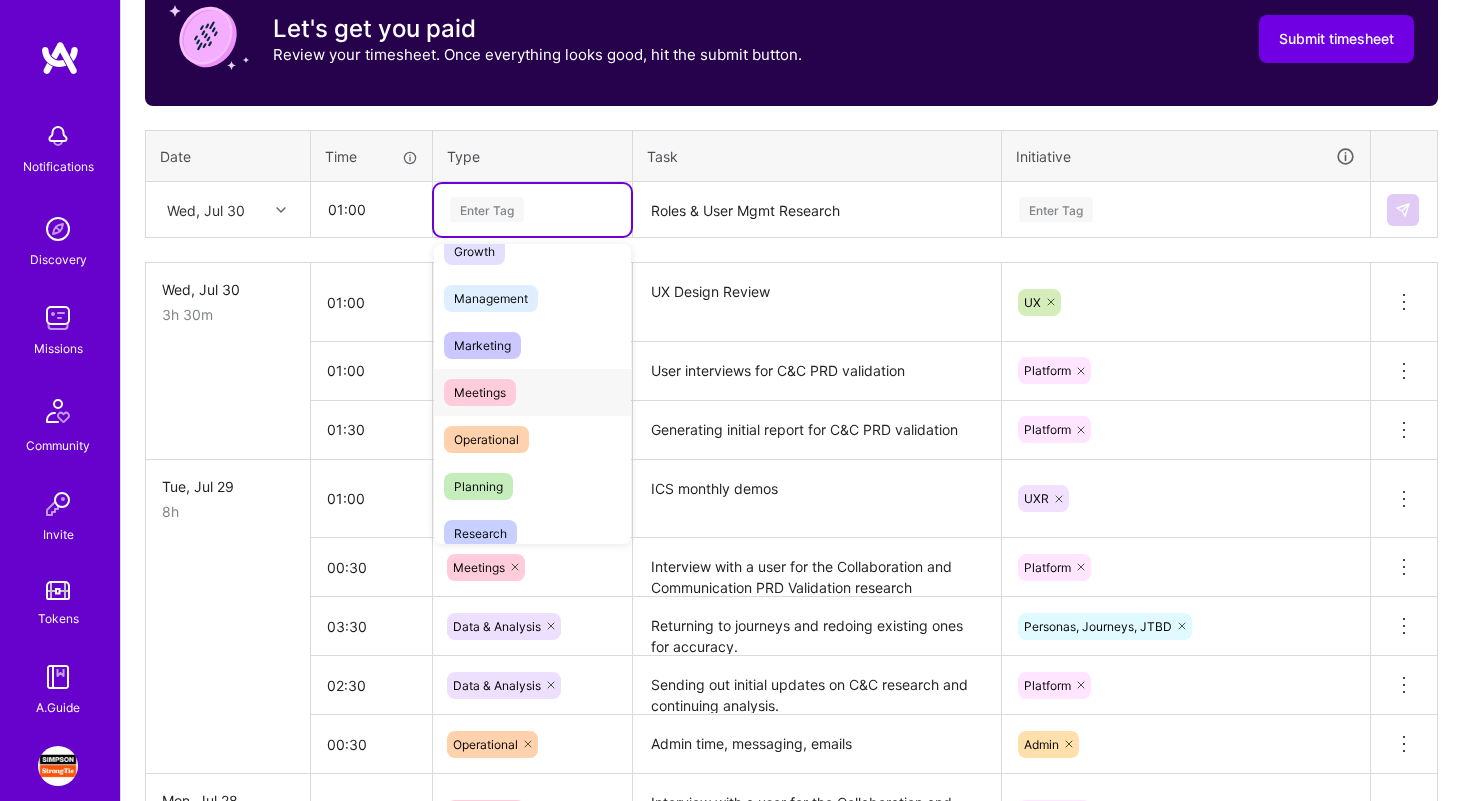 click on "Meetings" at bounding box center (480, 392) 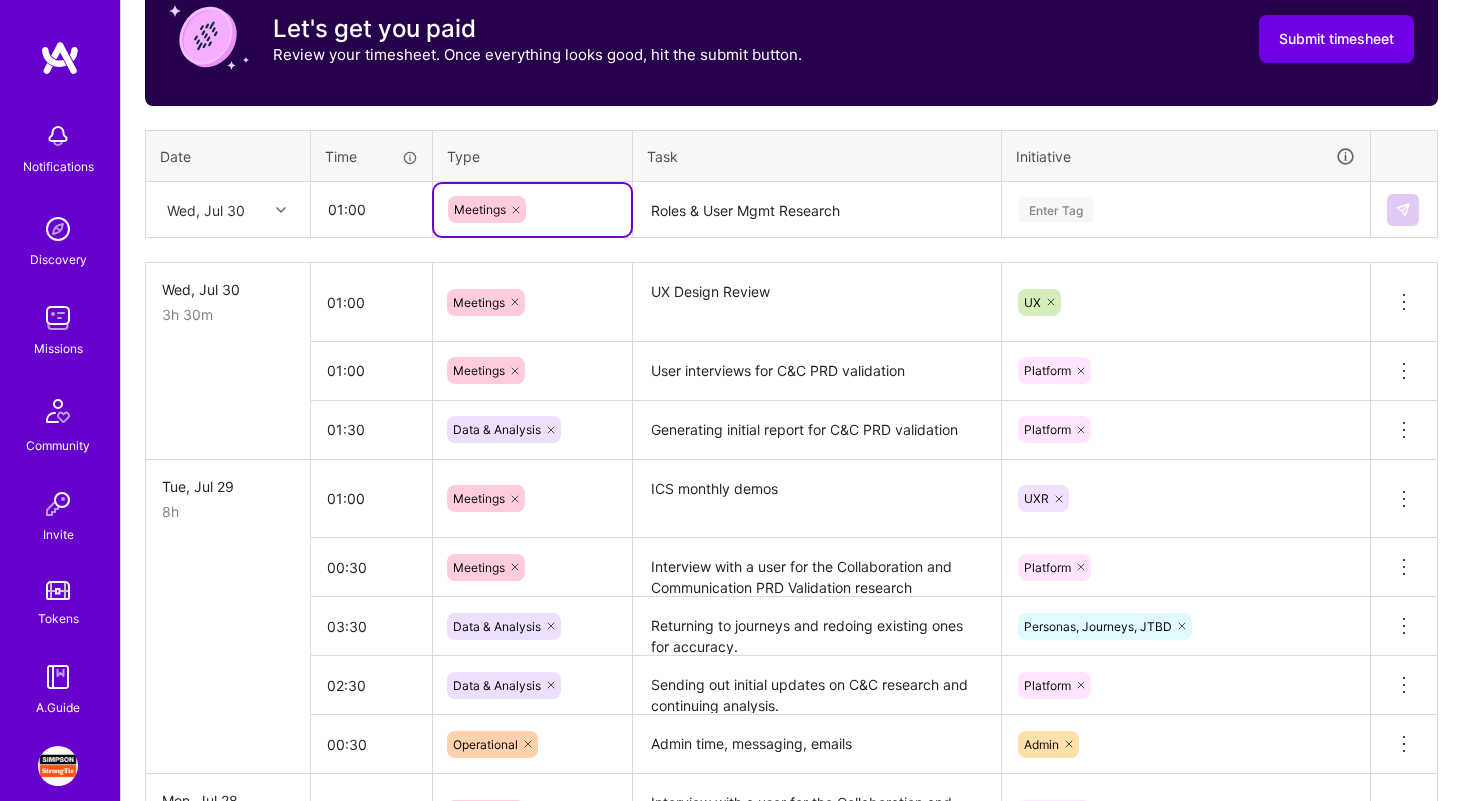 click on "Enter Tag" at bounding box center [1186, 209] 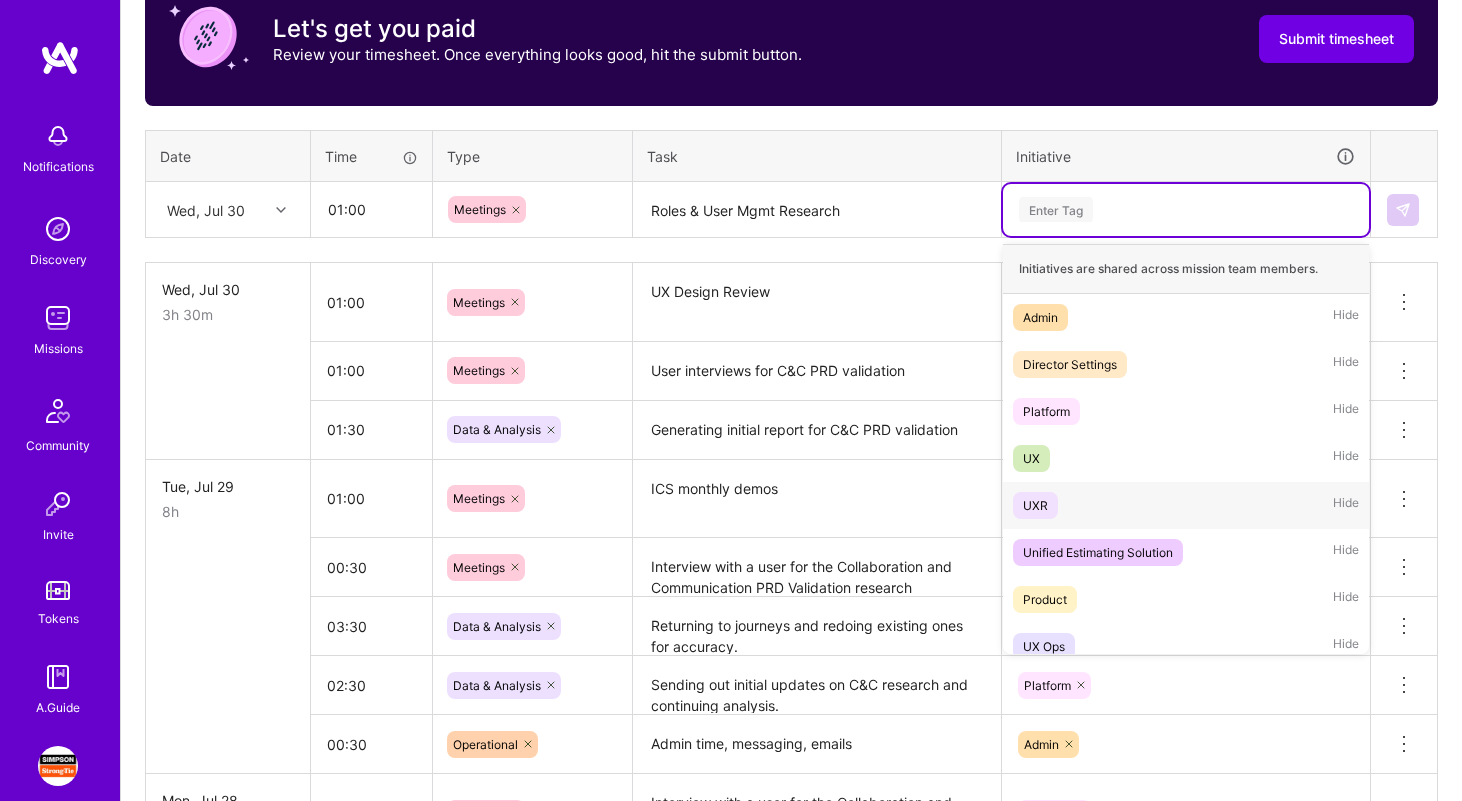 click on "UXR Hide" at bounding box center [1186, 505] 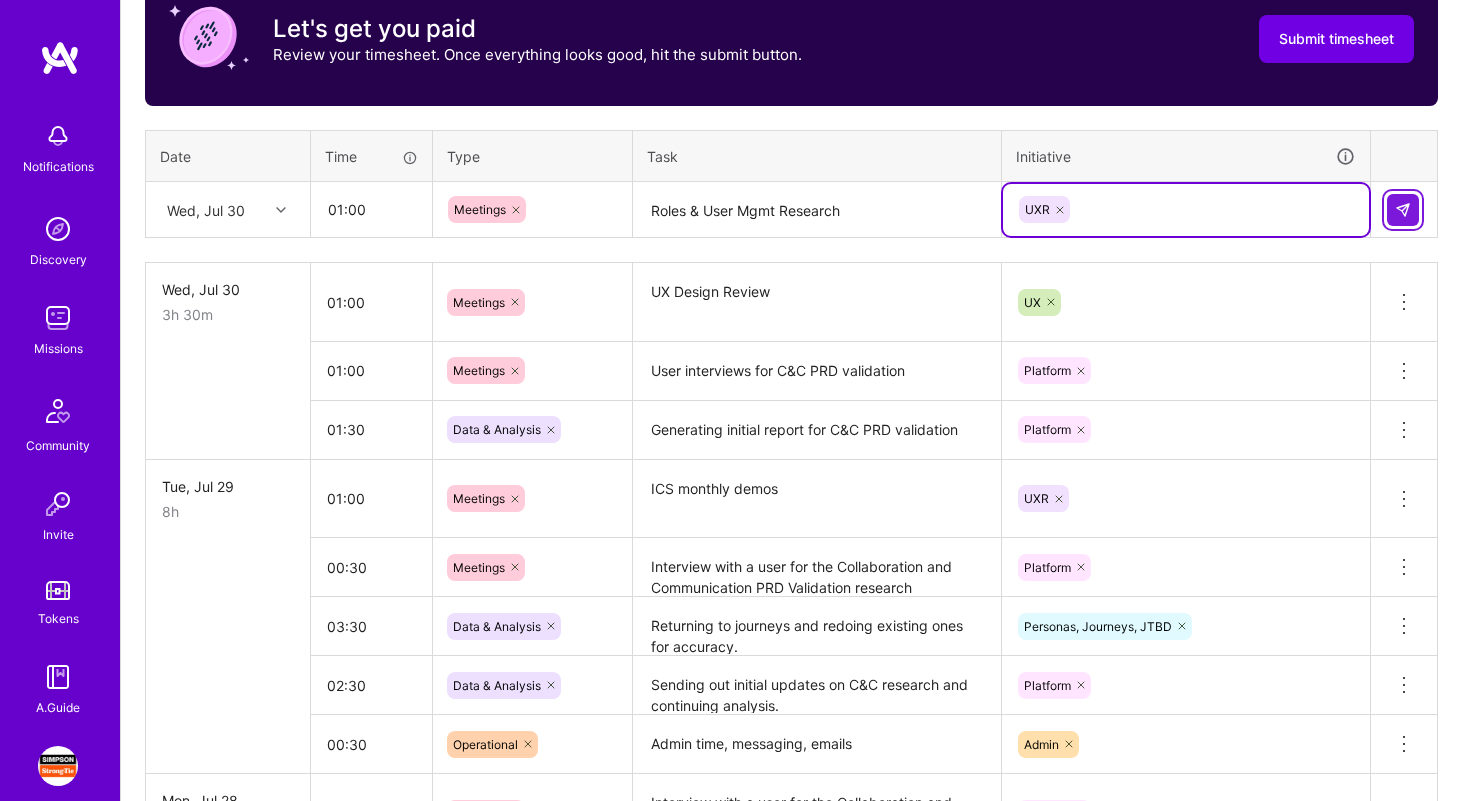 click at bounding box center [1403, 210] 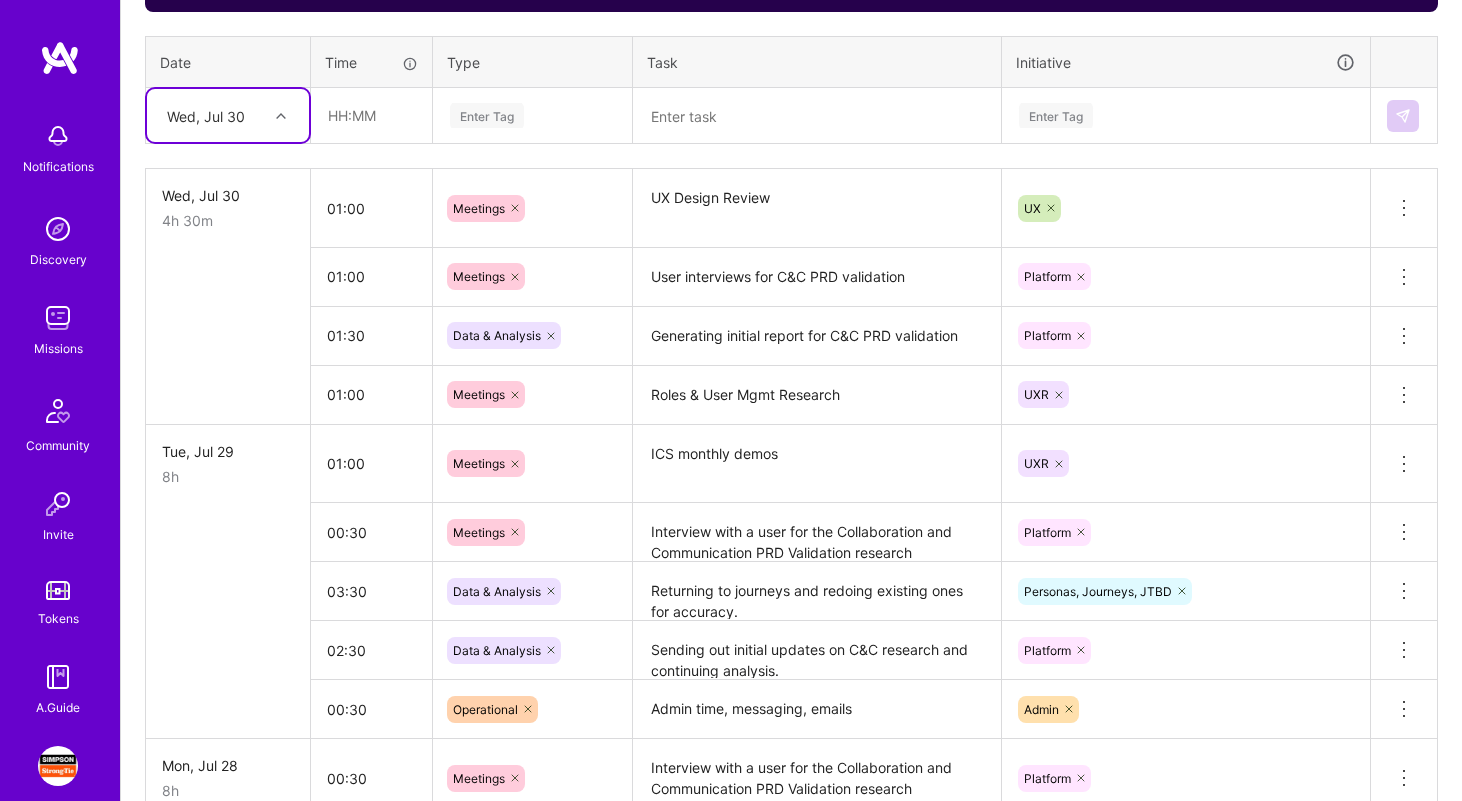 scroll, scrollTop: 763, scrollLeft: 0, axis: vertical 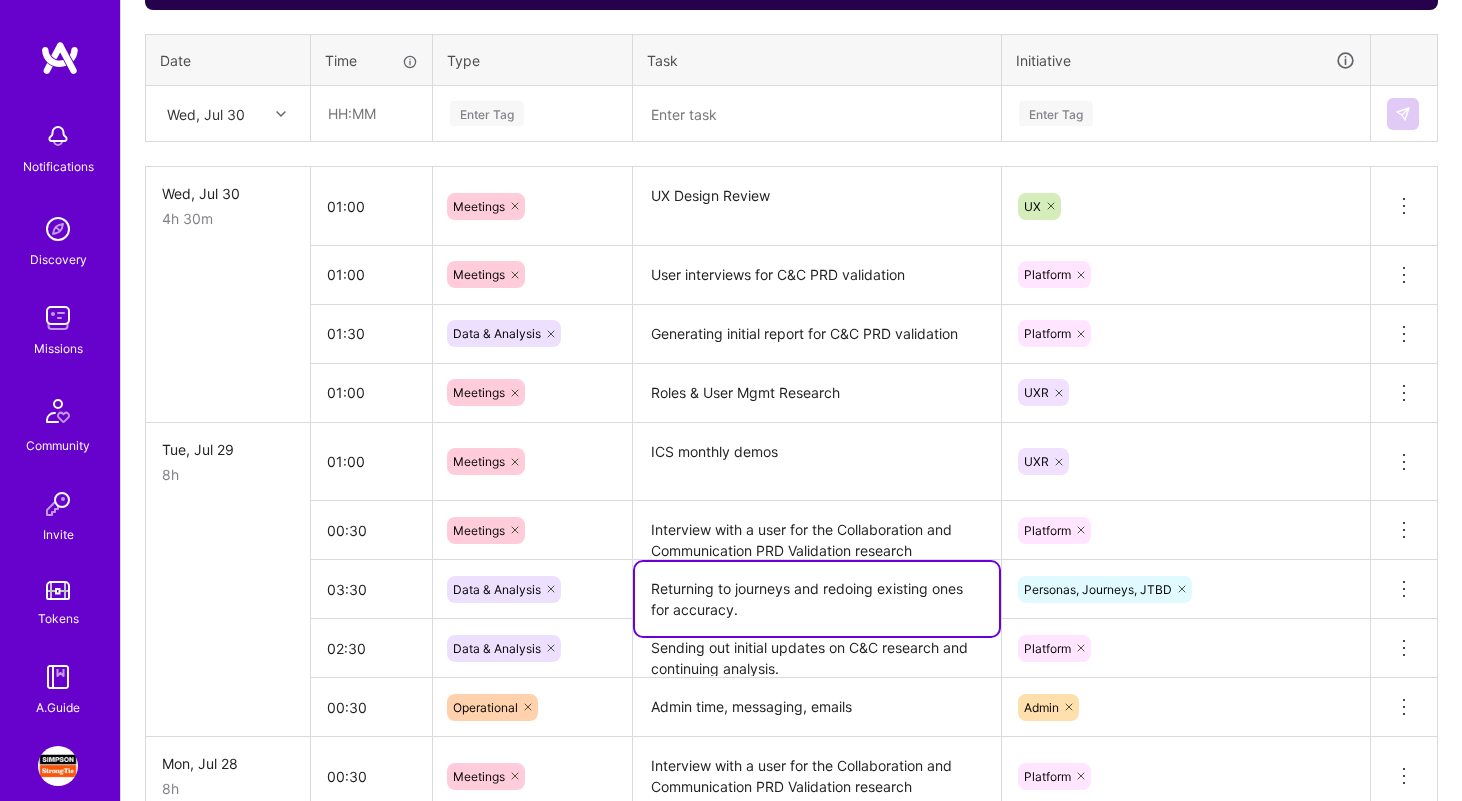 click on "Returning to journeys and redoing existing ones for accuracy." at bounding box center [817, 599] 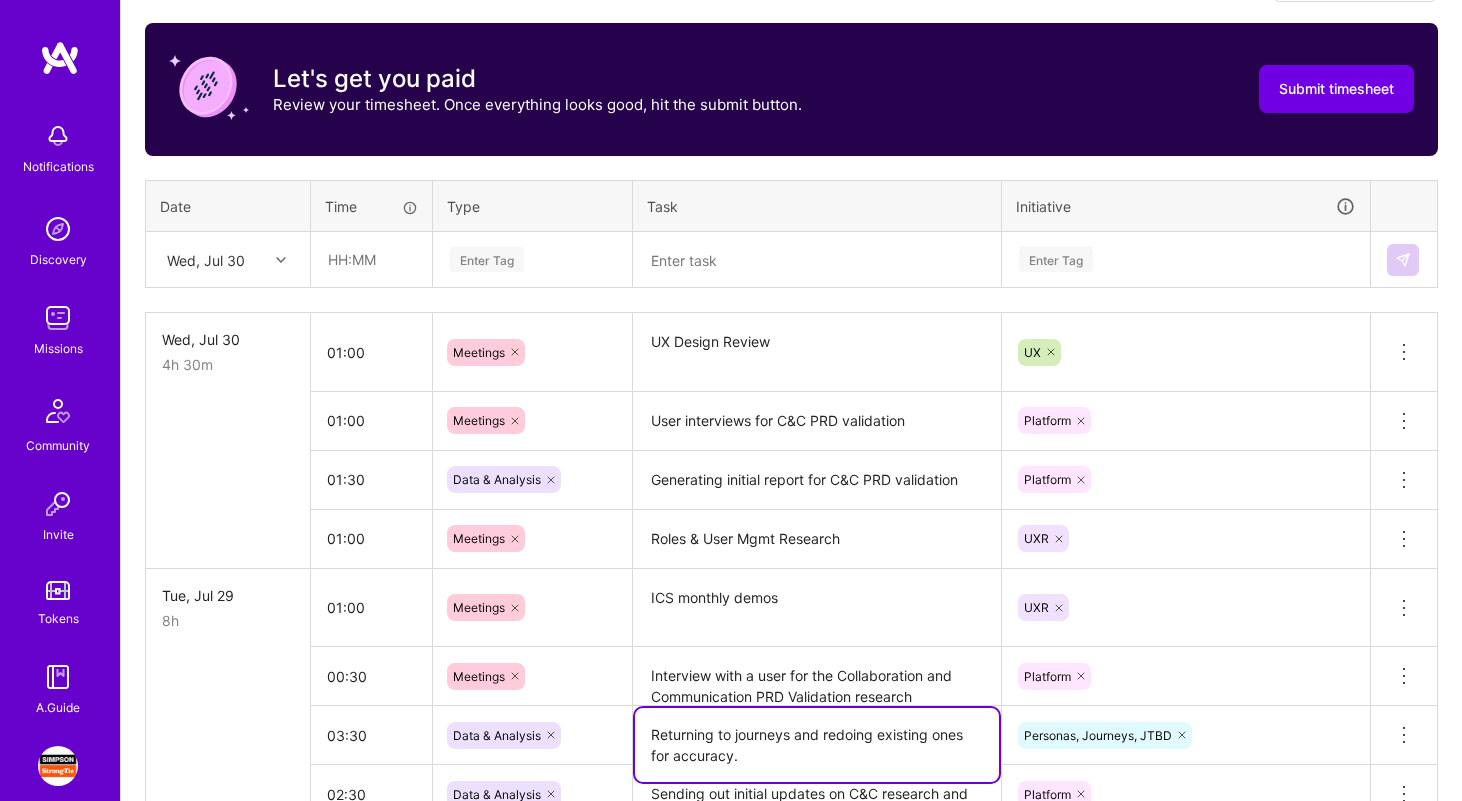 scroll, scrollTop: 561, scrollLeft: 0, axis: vertical 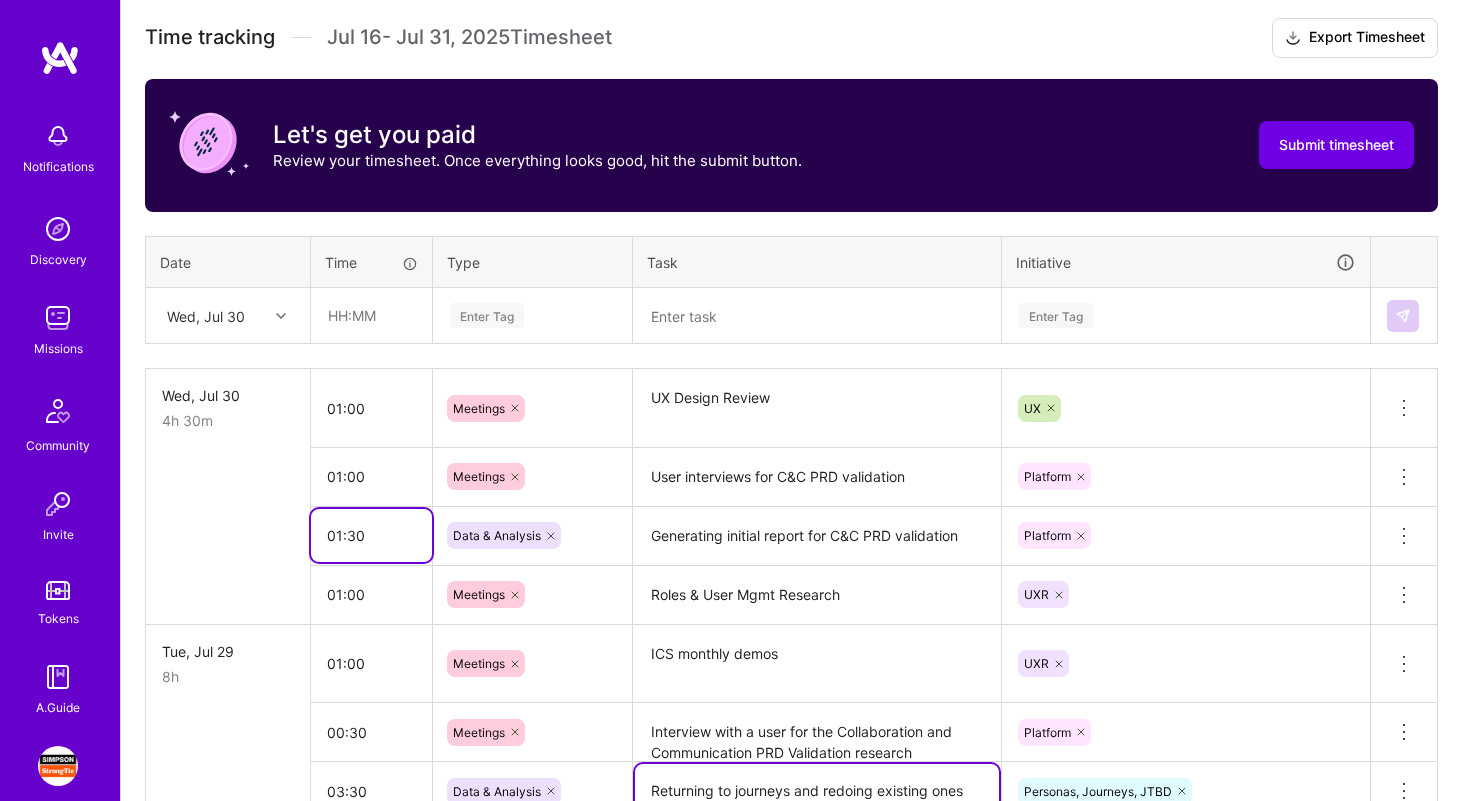 click on "01:30" at bounding box center [371, 535] 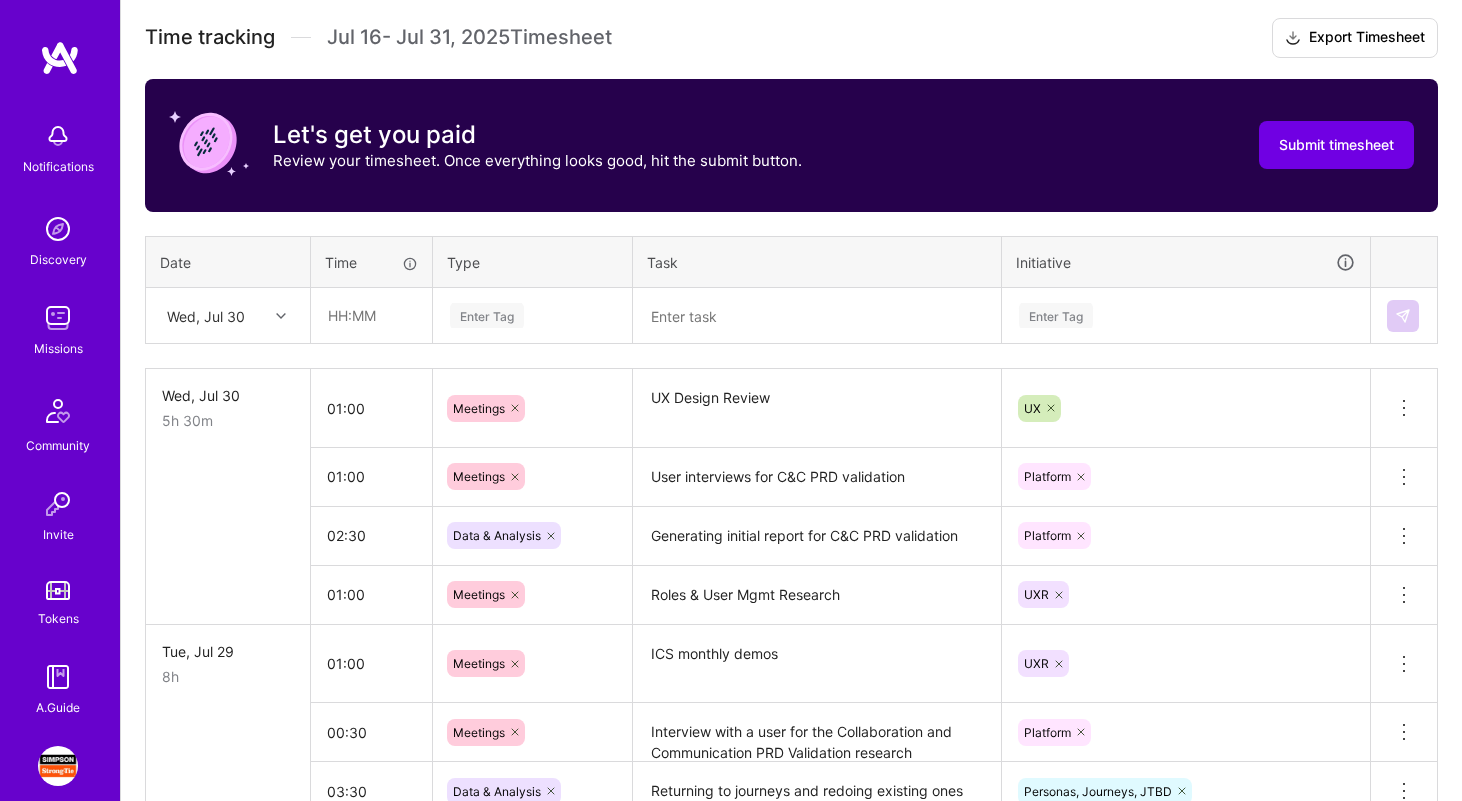 click at bounding box center (817, 316) 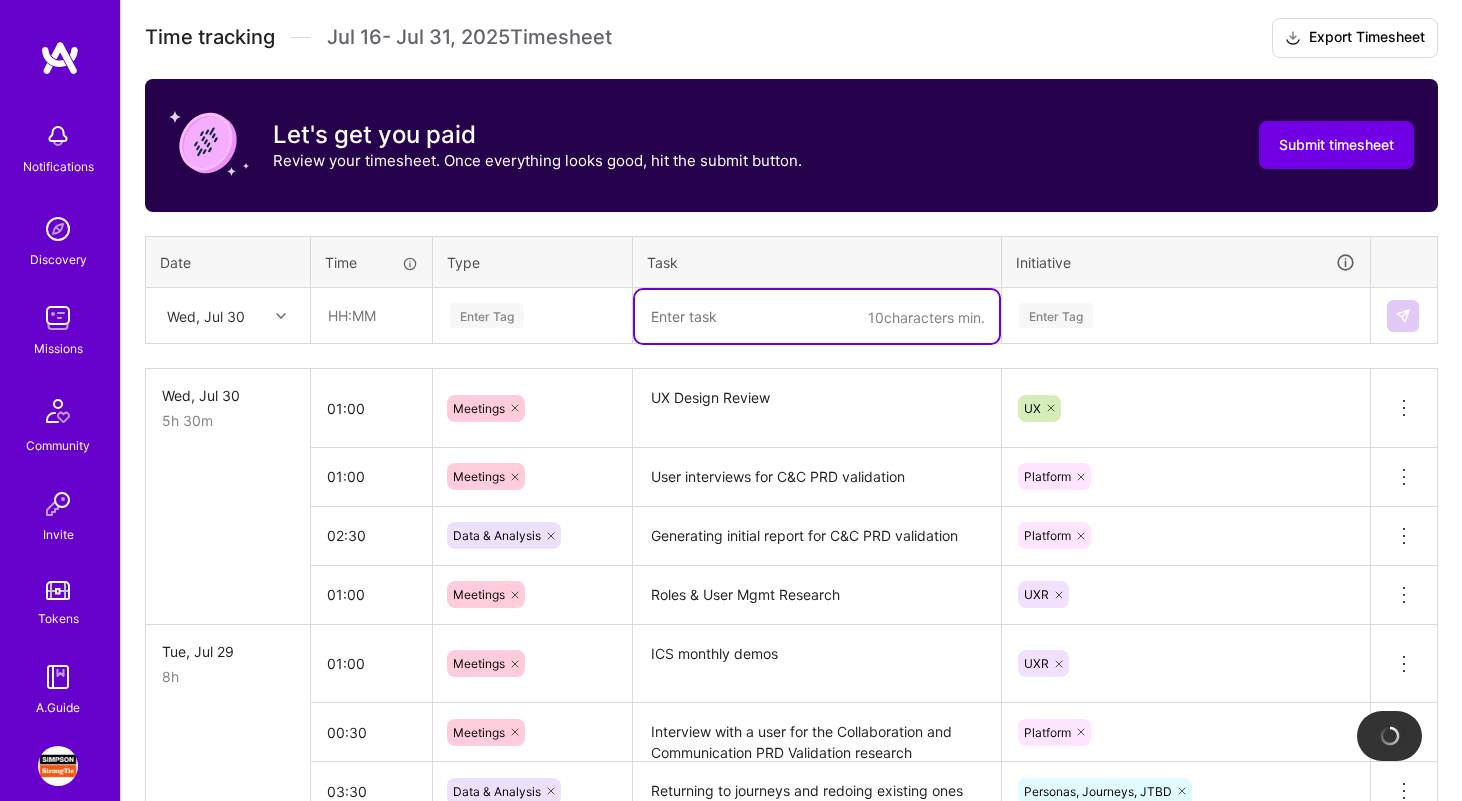 paste on "Returning to journeys and redoing existing ones for accuracy." 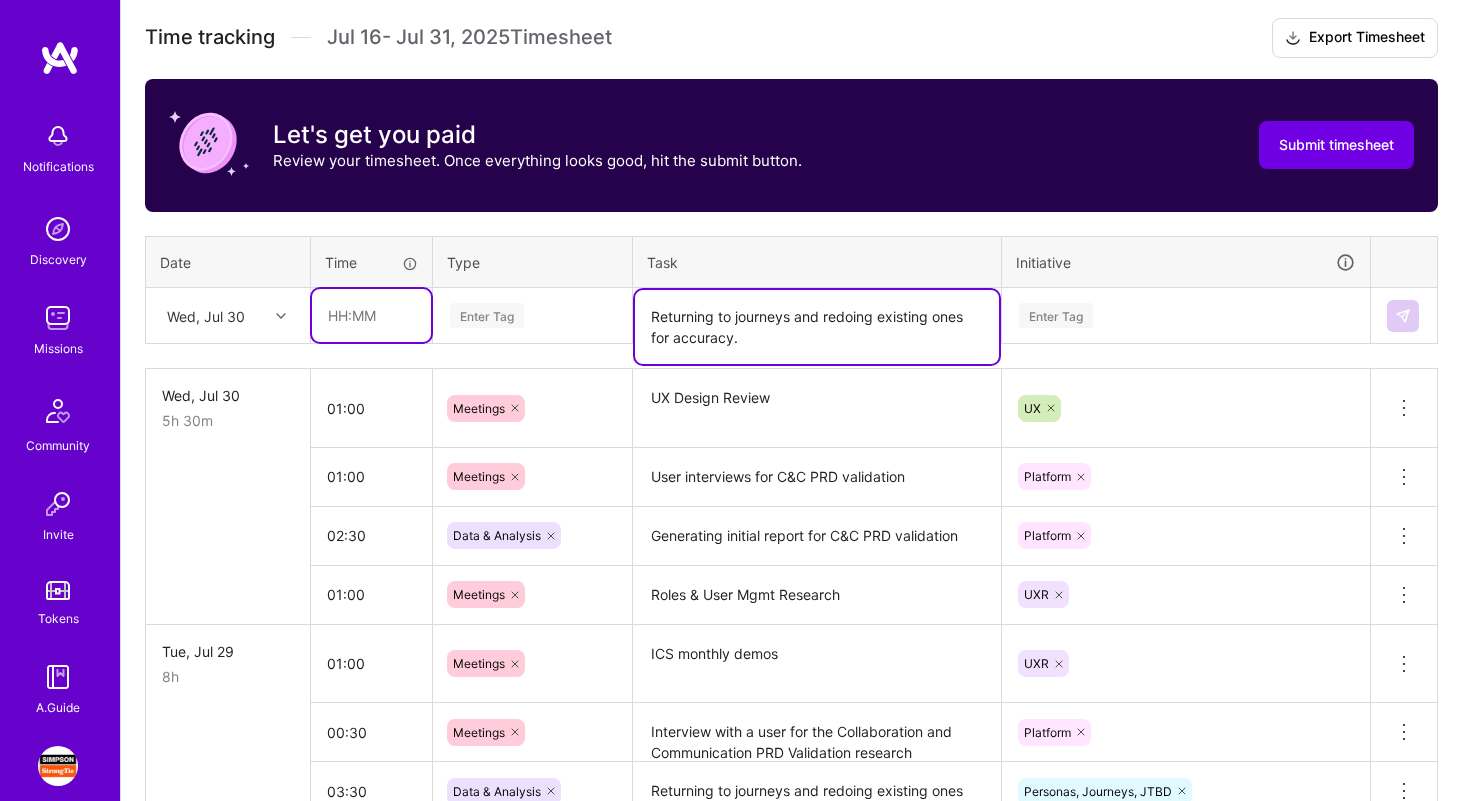 click at bounding box center [371, 315] 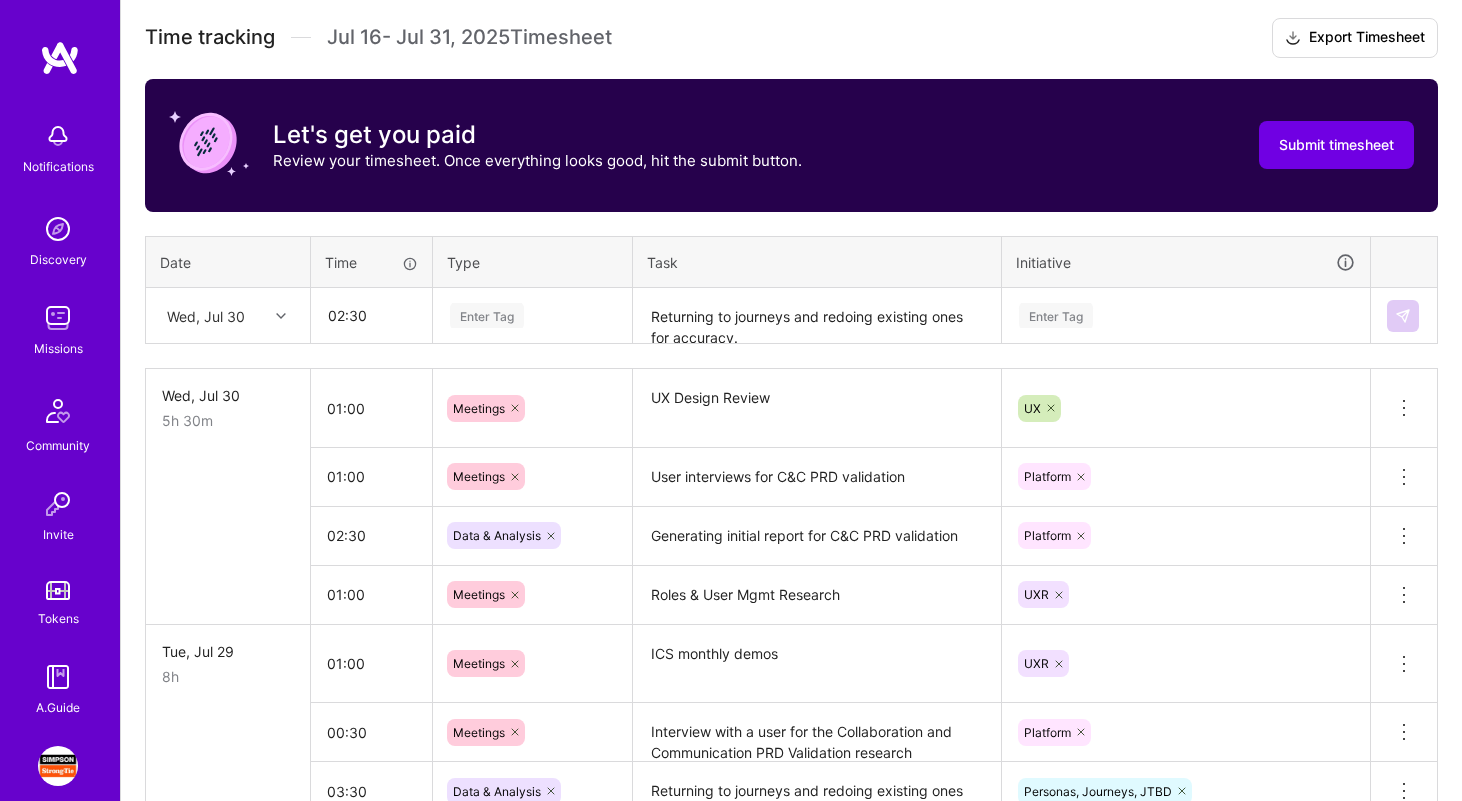 click on "Enter Tag" at bounding box center (487, 315) 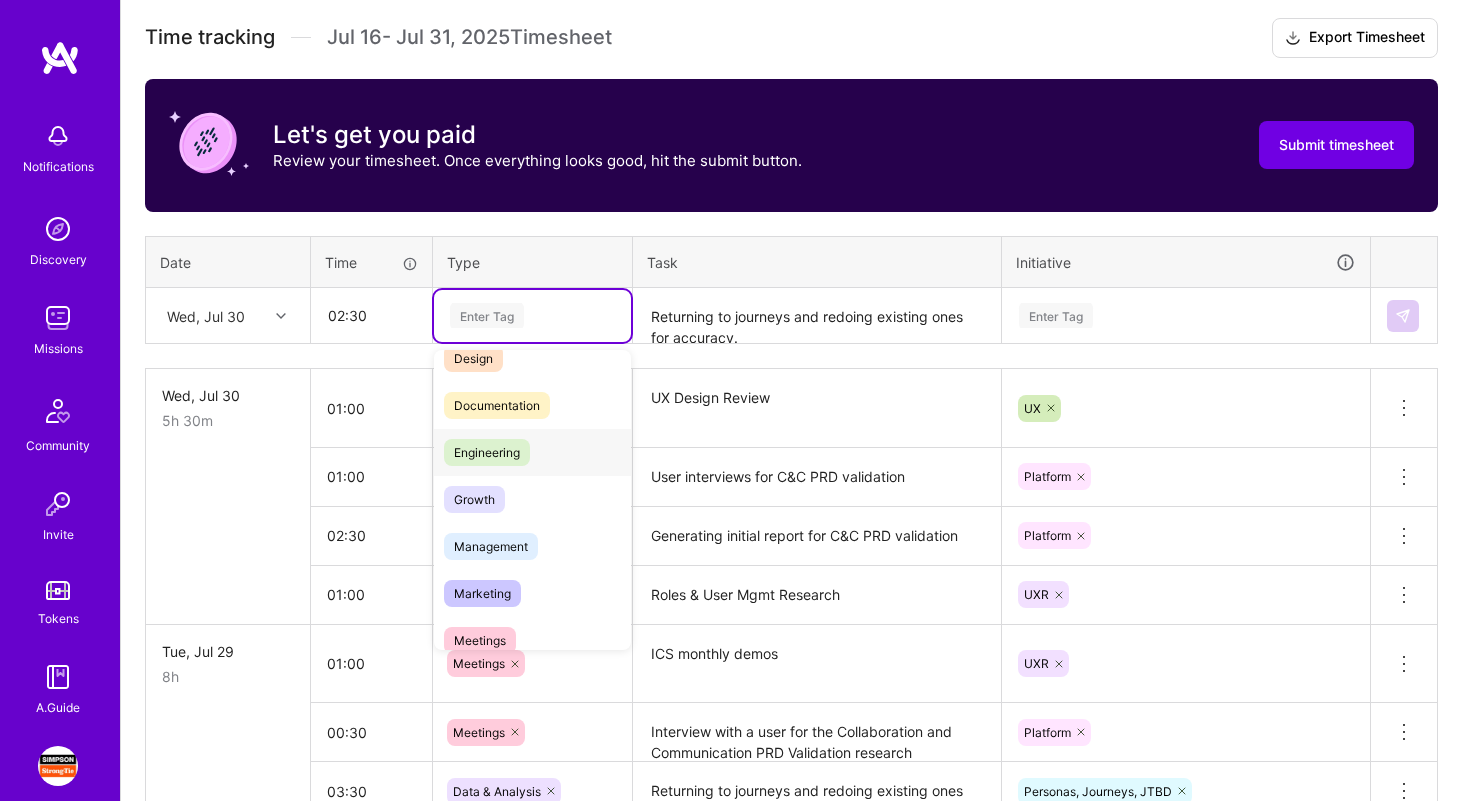 scroll, scrollTop: 0, scrollLeft: 0, axis: both 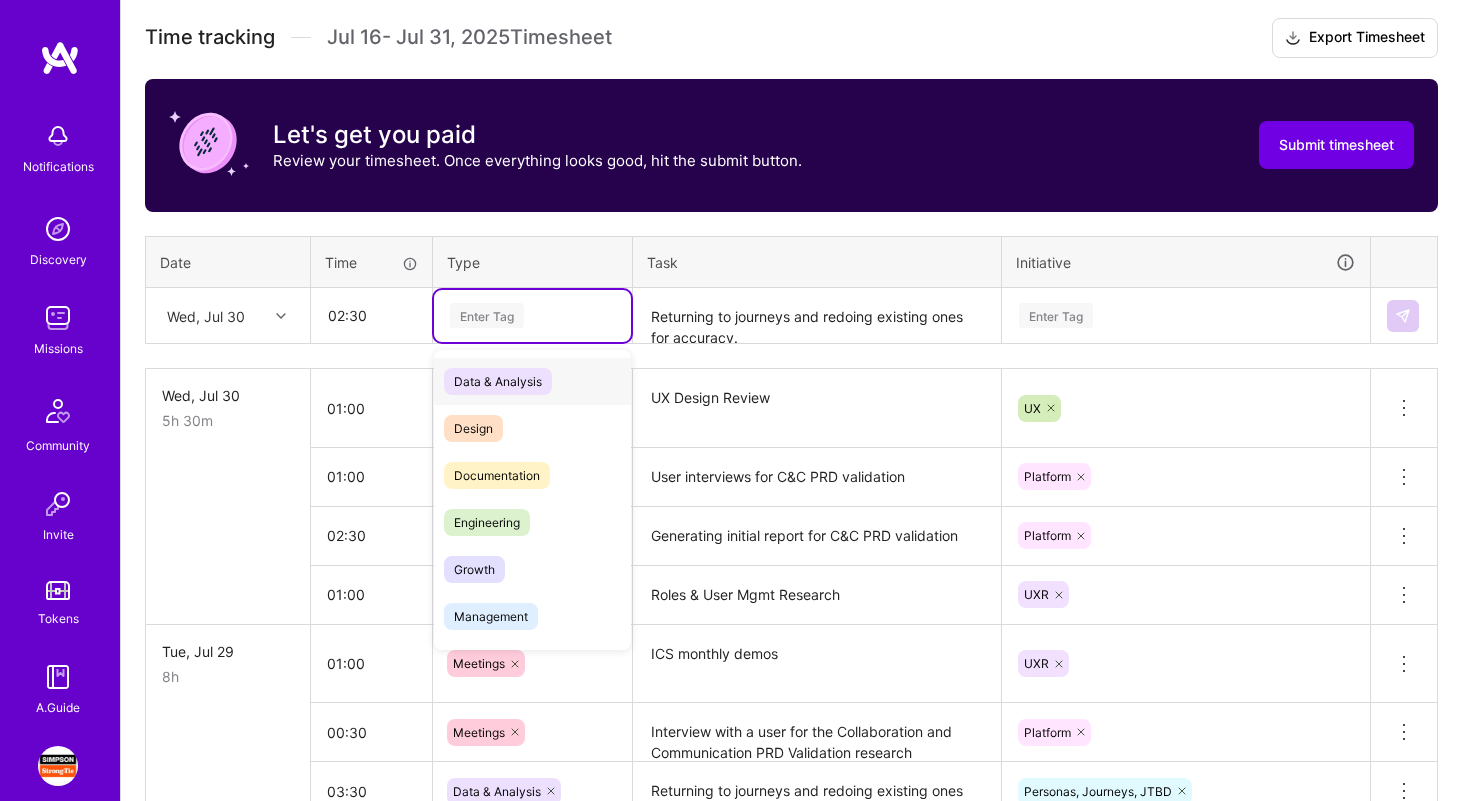 click on "Data & Analysis" at bounding box center [532, 381] 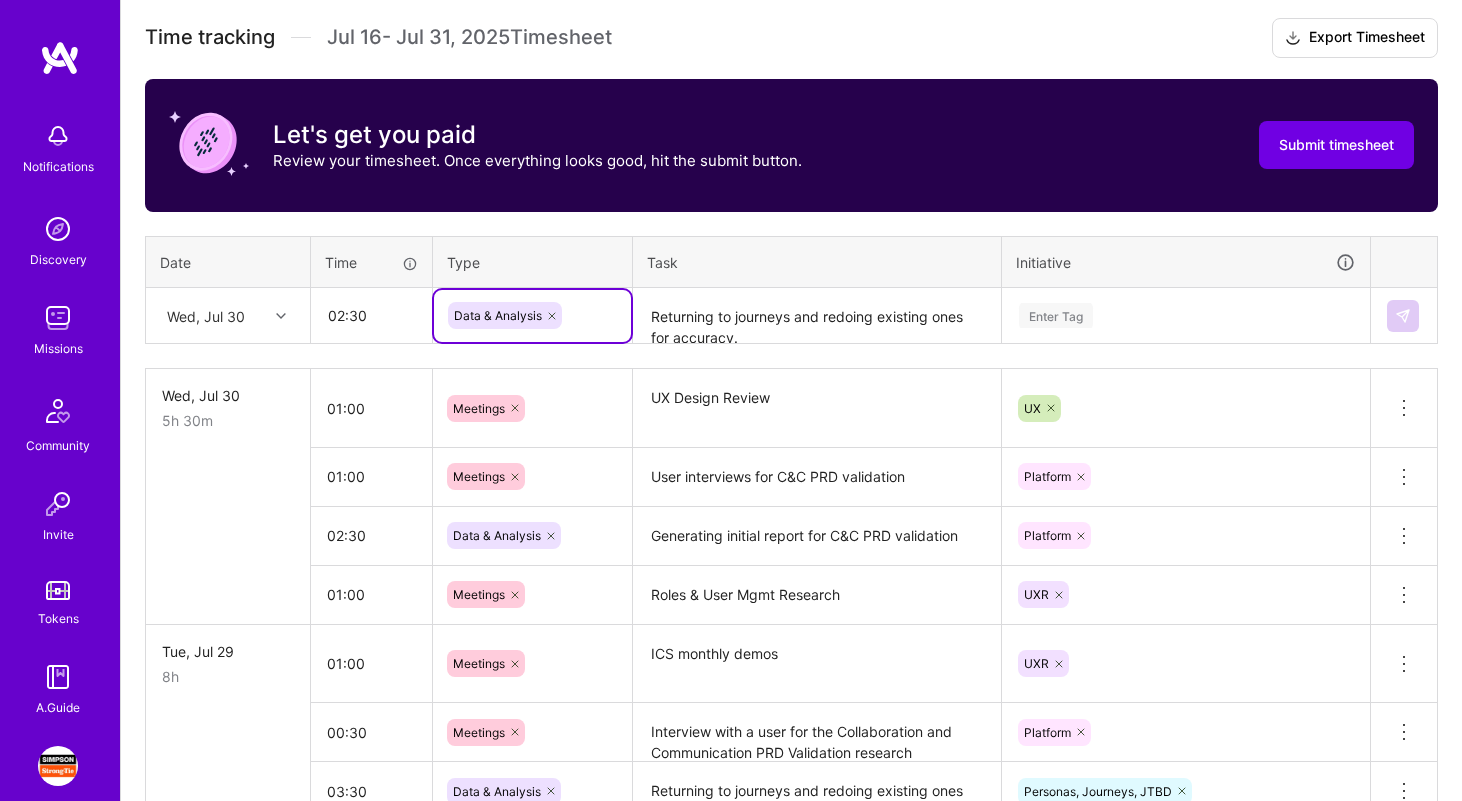 scroll, scrollTop: 762, scrollLeft: 0, axis: vertical 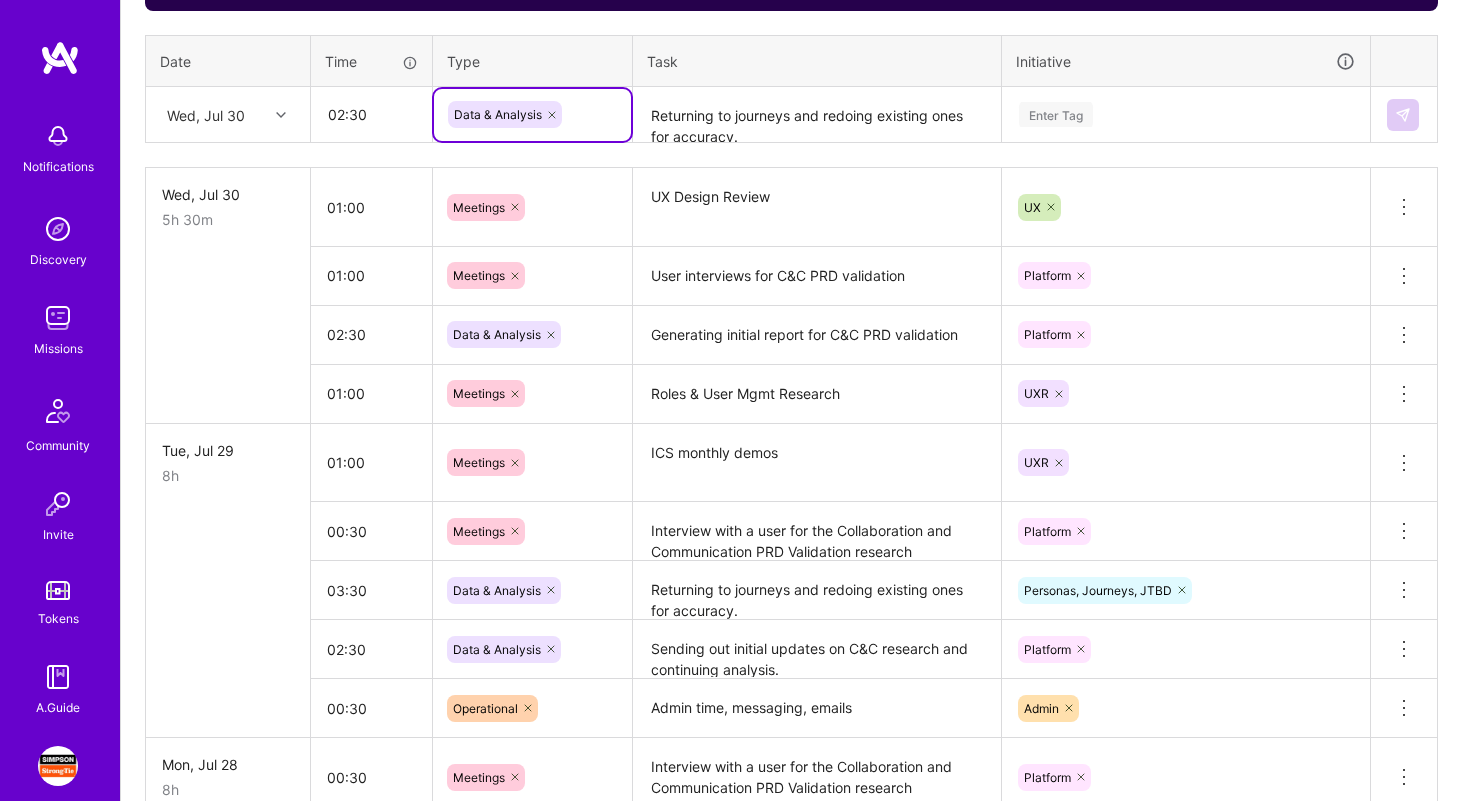 click on "Enter Tag" at bounding box center (1056, 114) 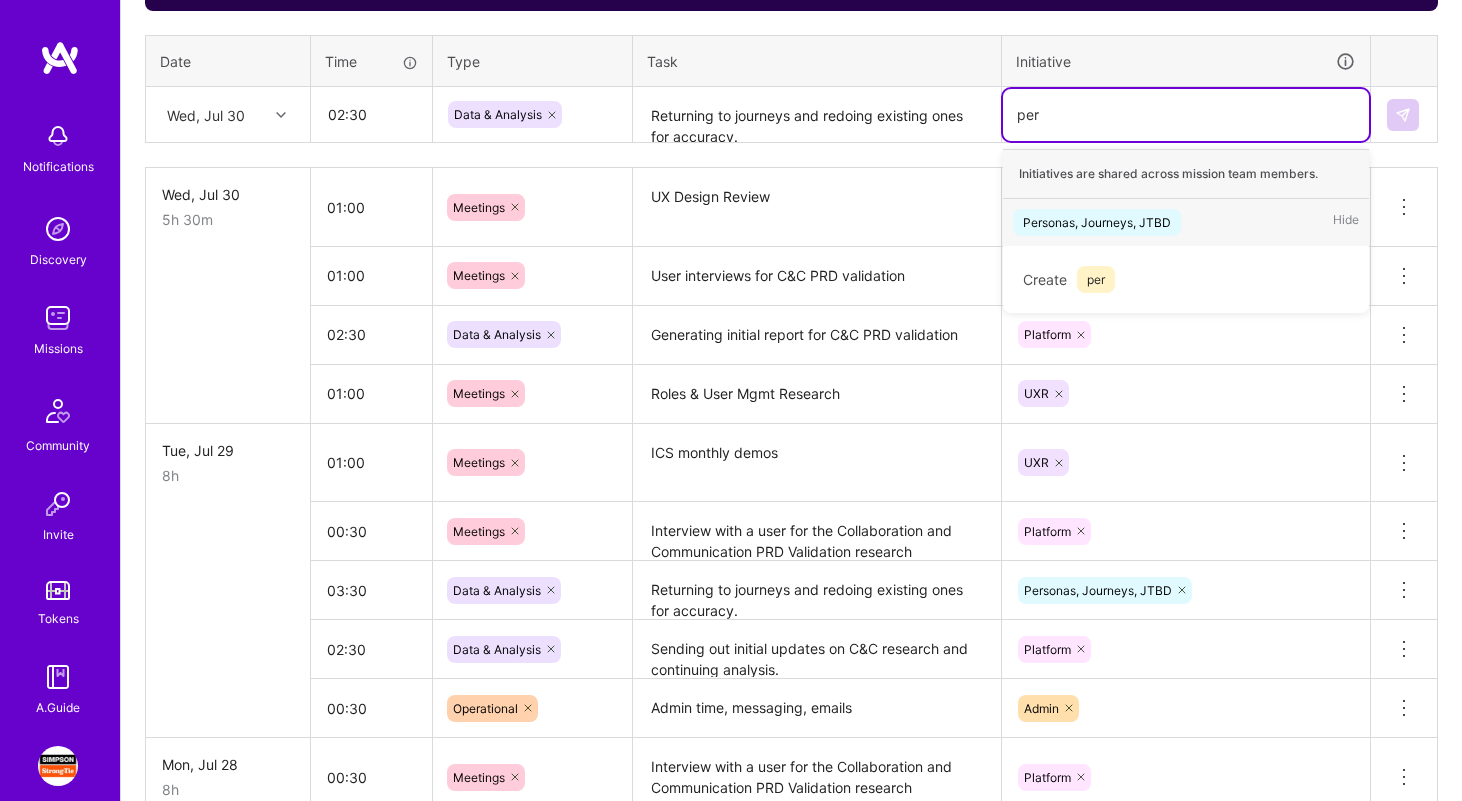 click on "Personas, Journeys, JTBD Hide" at bounding box center [1186, 222] 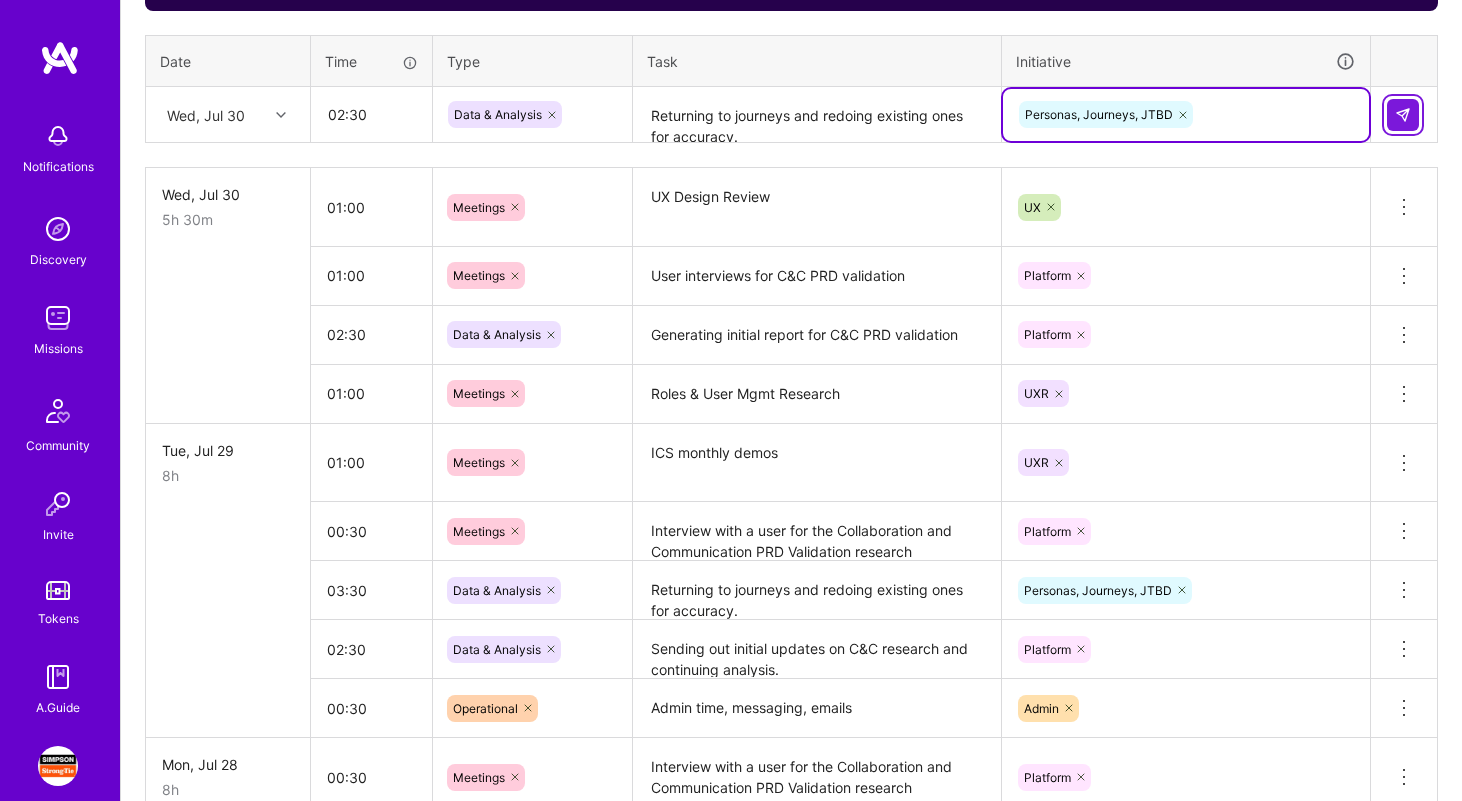 click at bounding box center [1403, 115] 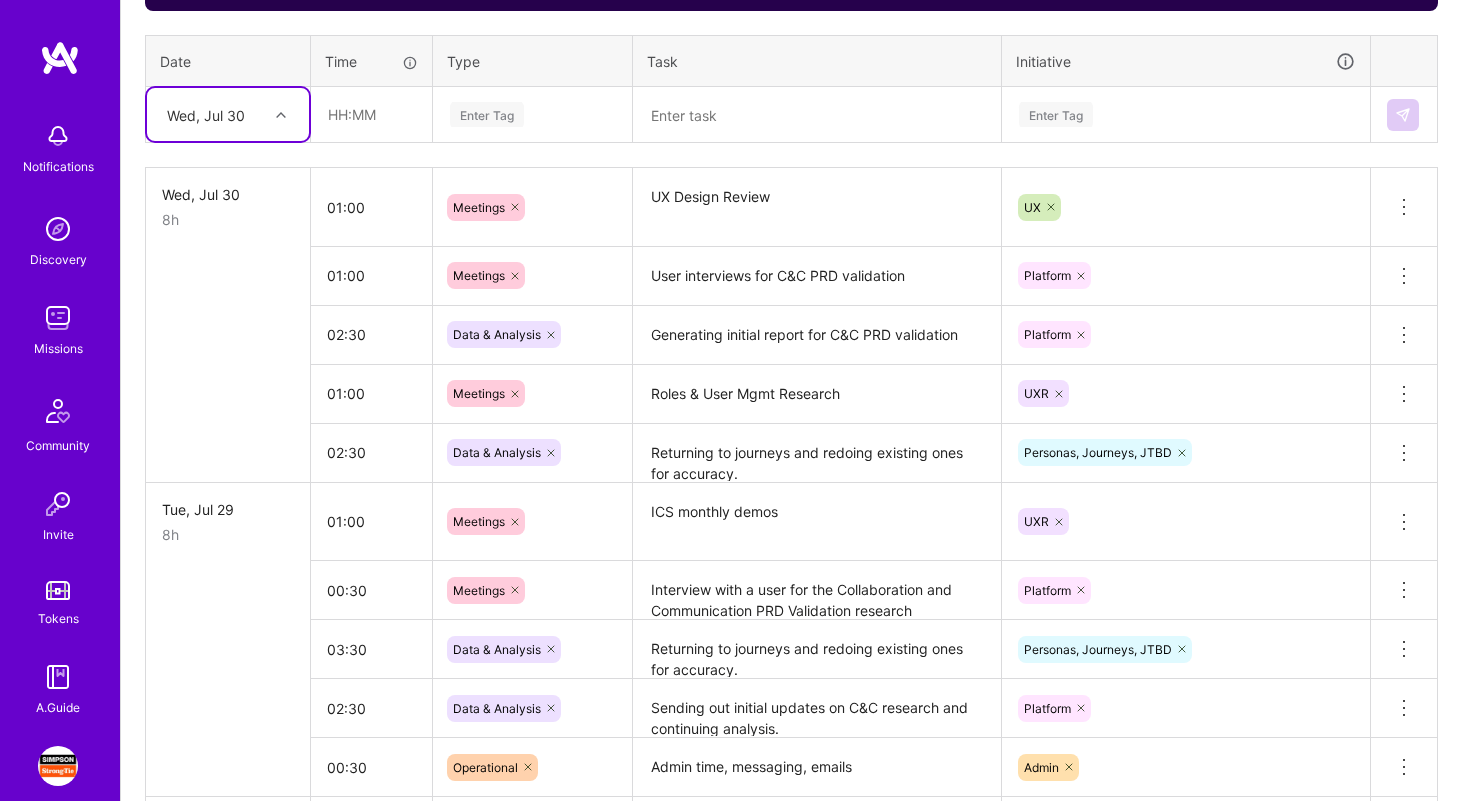 click at bounding box center (283, 115) 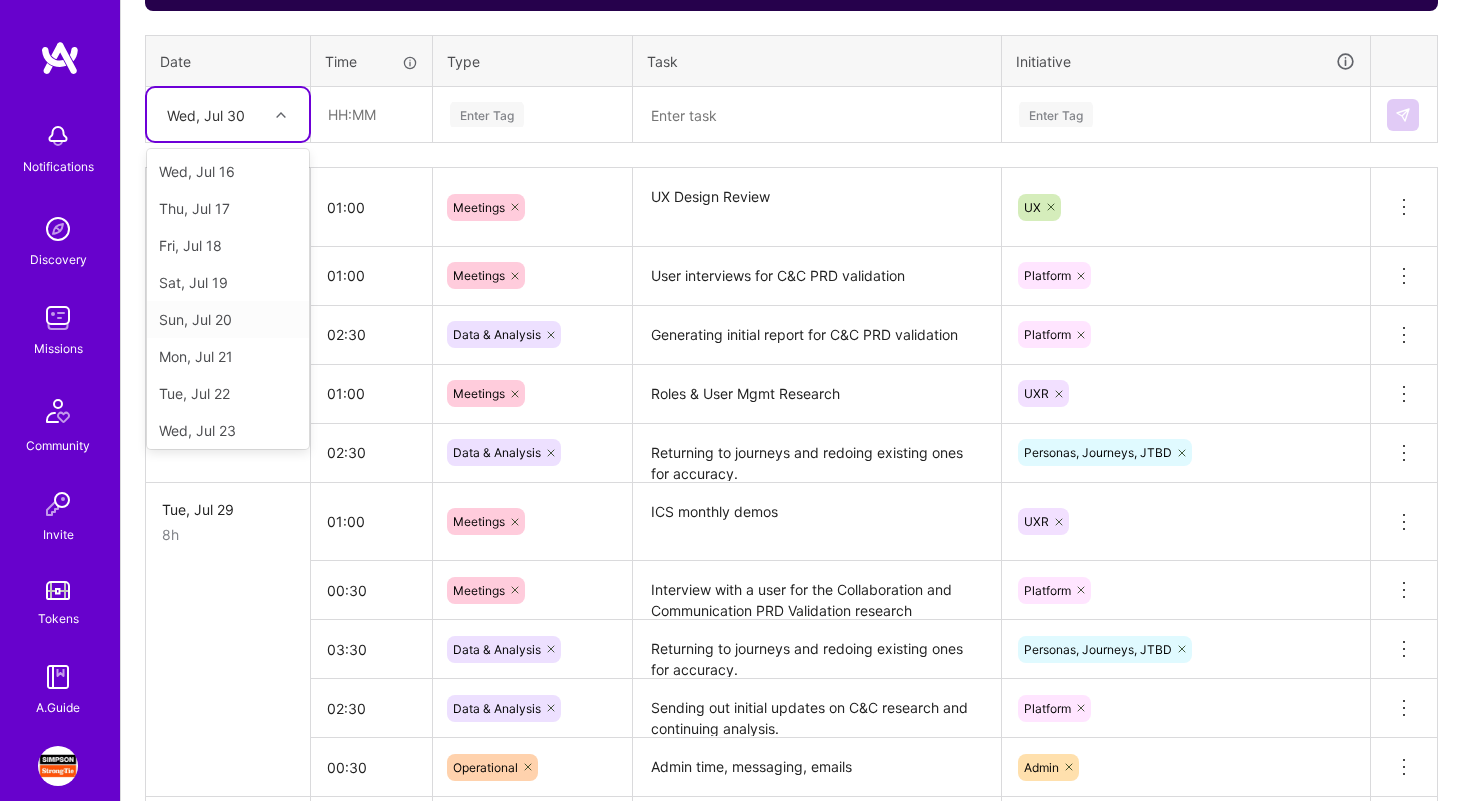 scroll, scrollTop: 263, scrollLeft: 0, axis: vertical 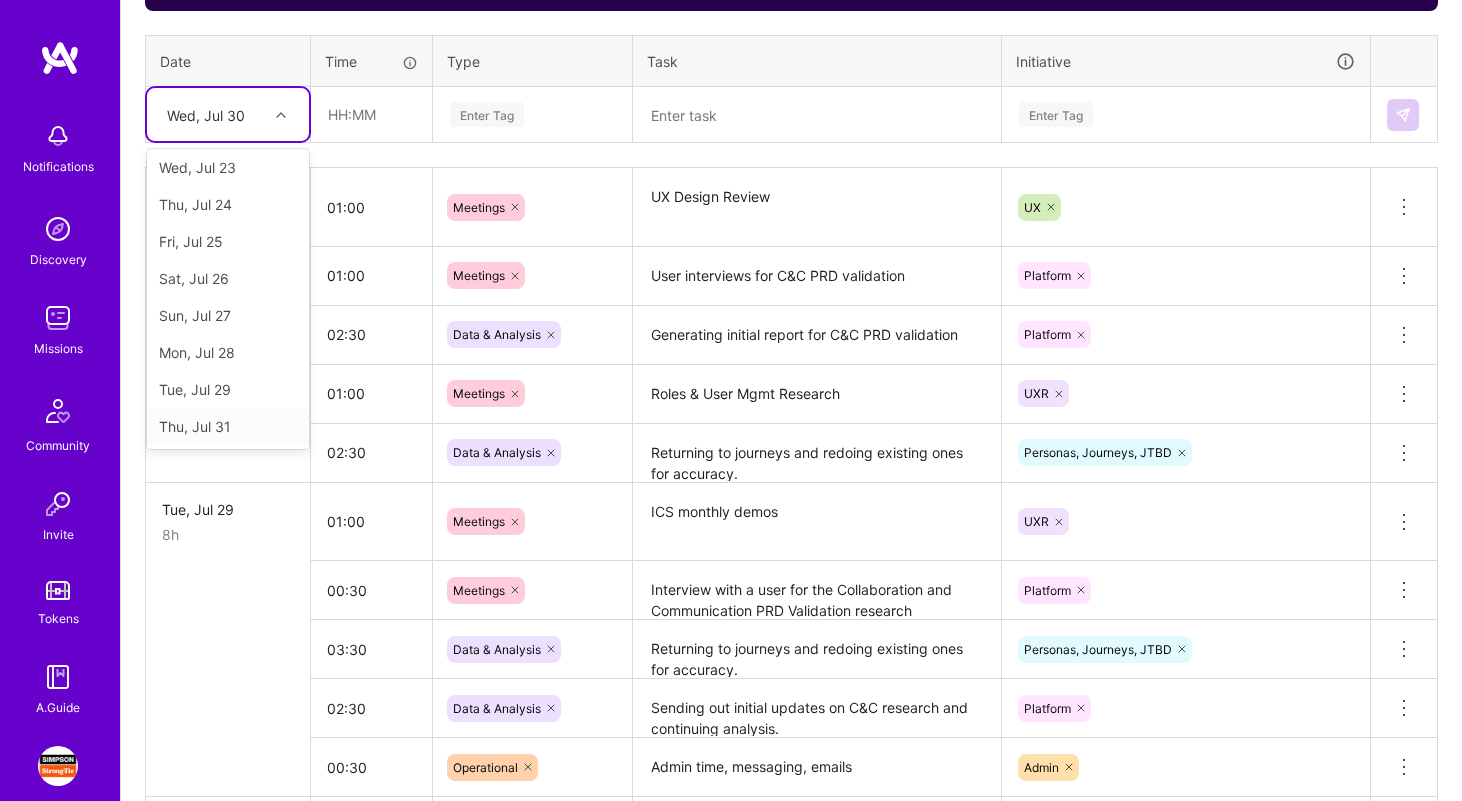 click on "Thu, Jul 31" at bounding box center (228, 426) 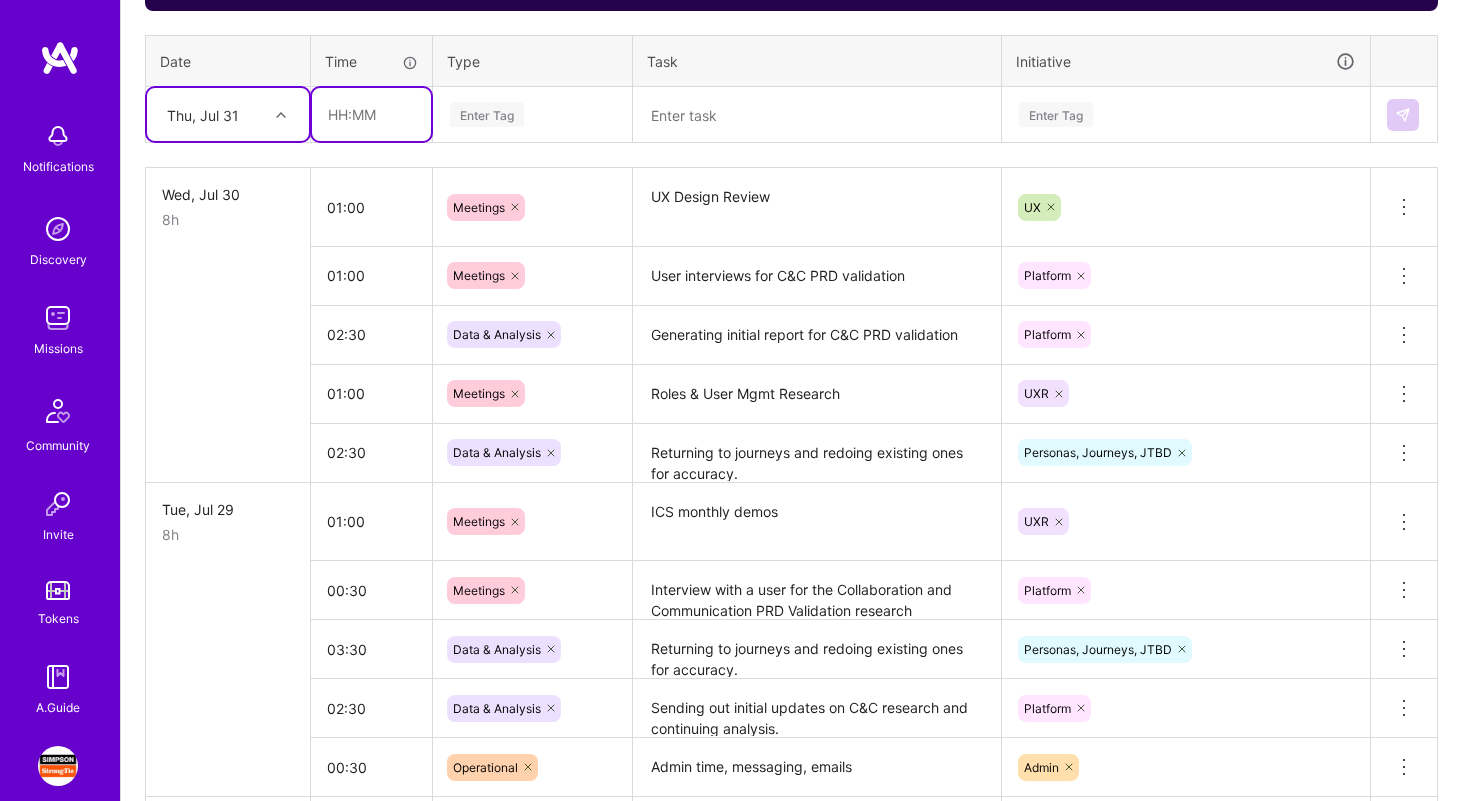 click at bounding box center (371, 114) 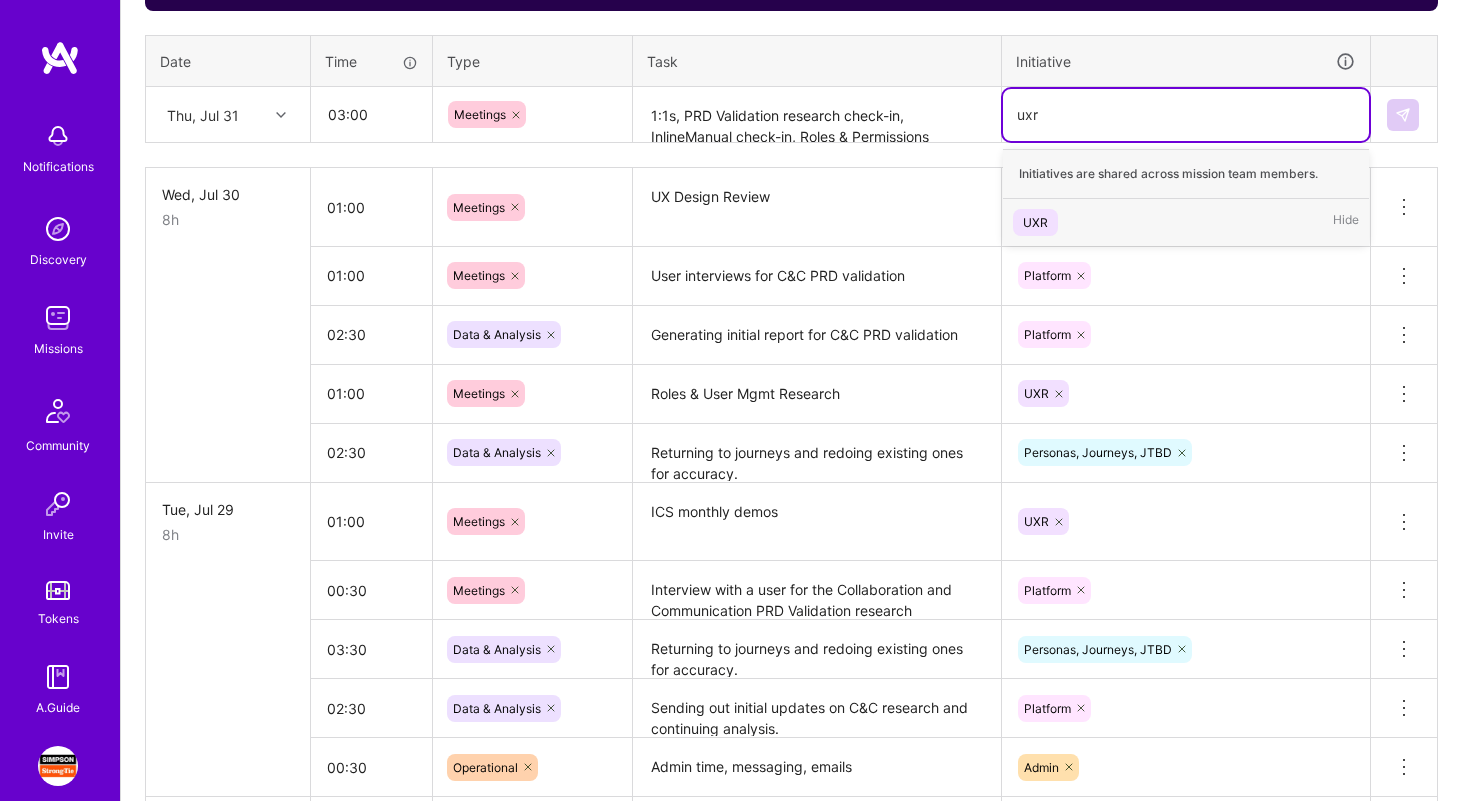 click on "UXR Hide" at bounding box center (1186, 222) 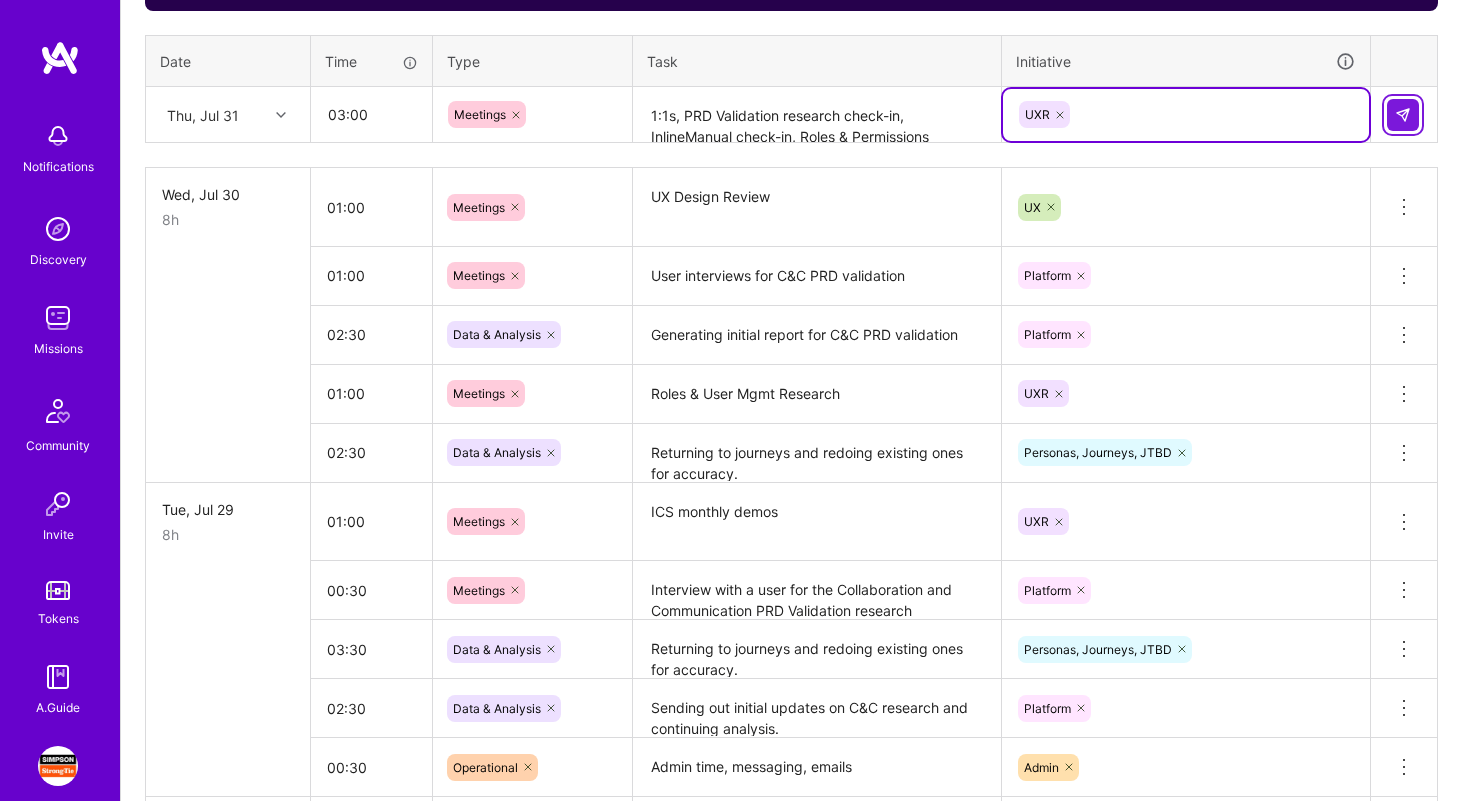 click at bounding box center [1403, 115] 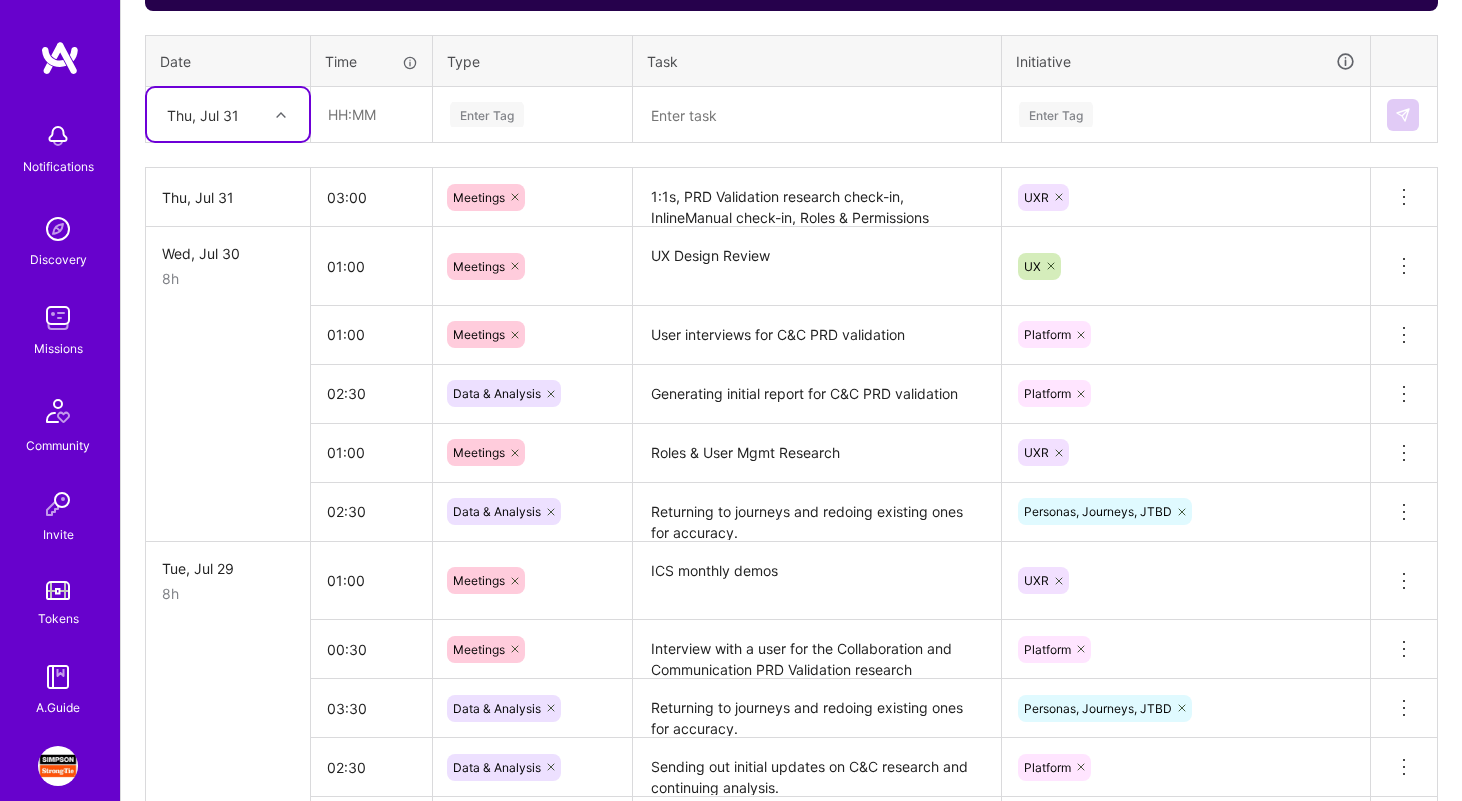 click on "Returning to journeys and redoing existing ones for accuracy." at bounding box center (817, 512) 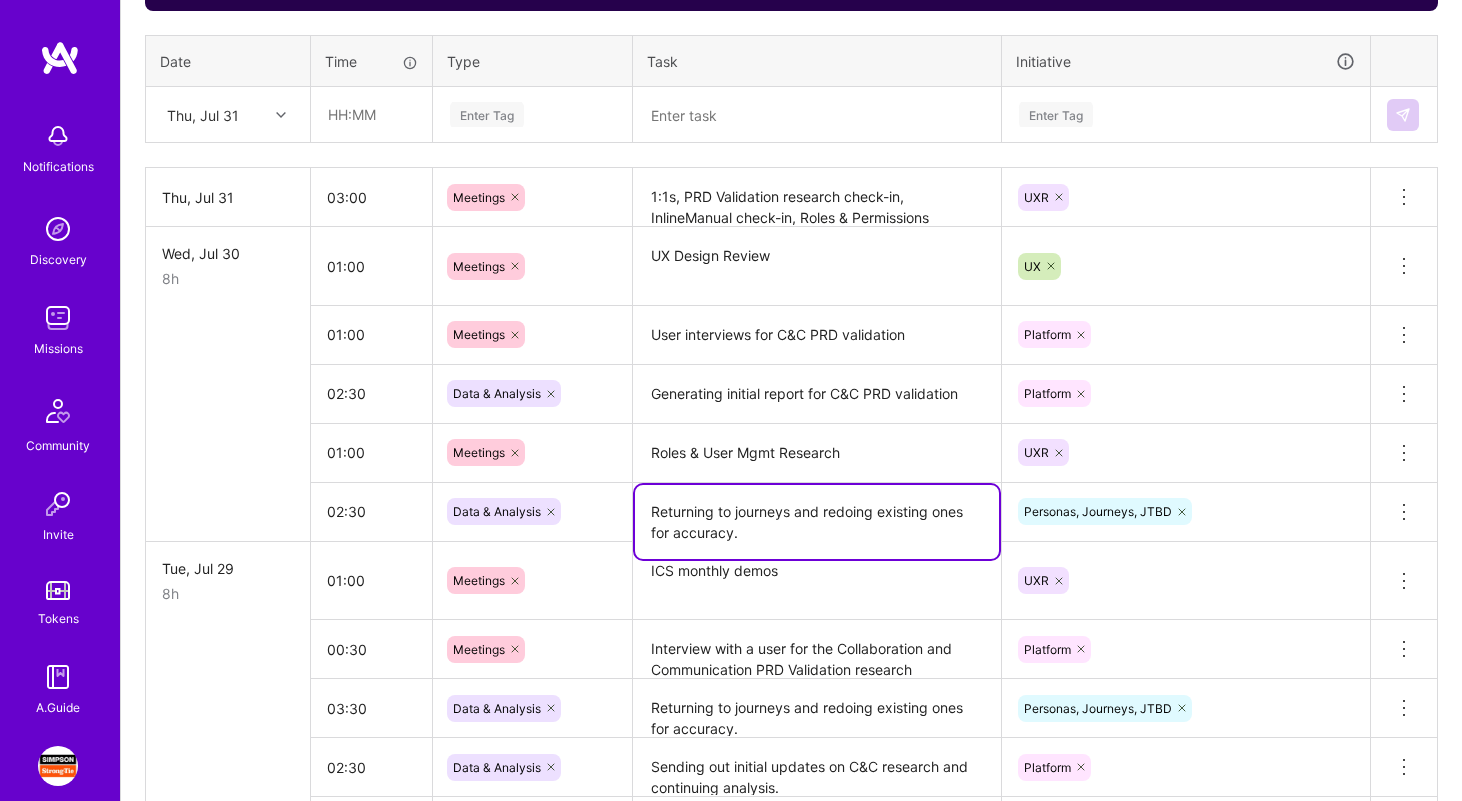 click on "Returning to journeys and redoing existing ones for accuracy." at bounding box center (817, 522) 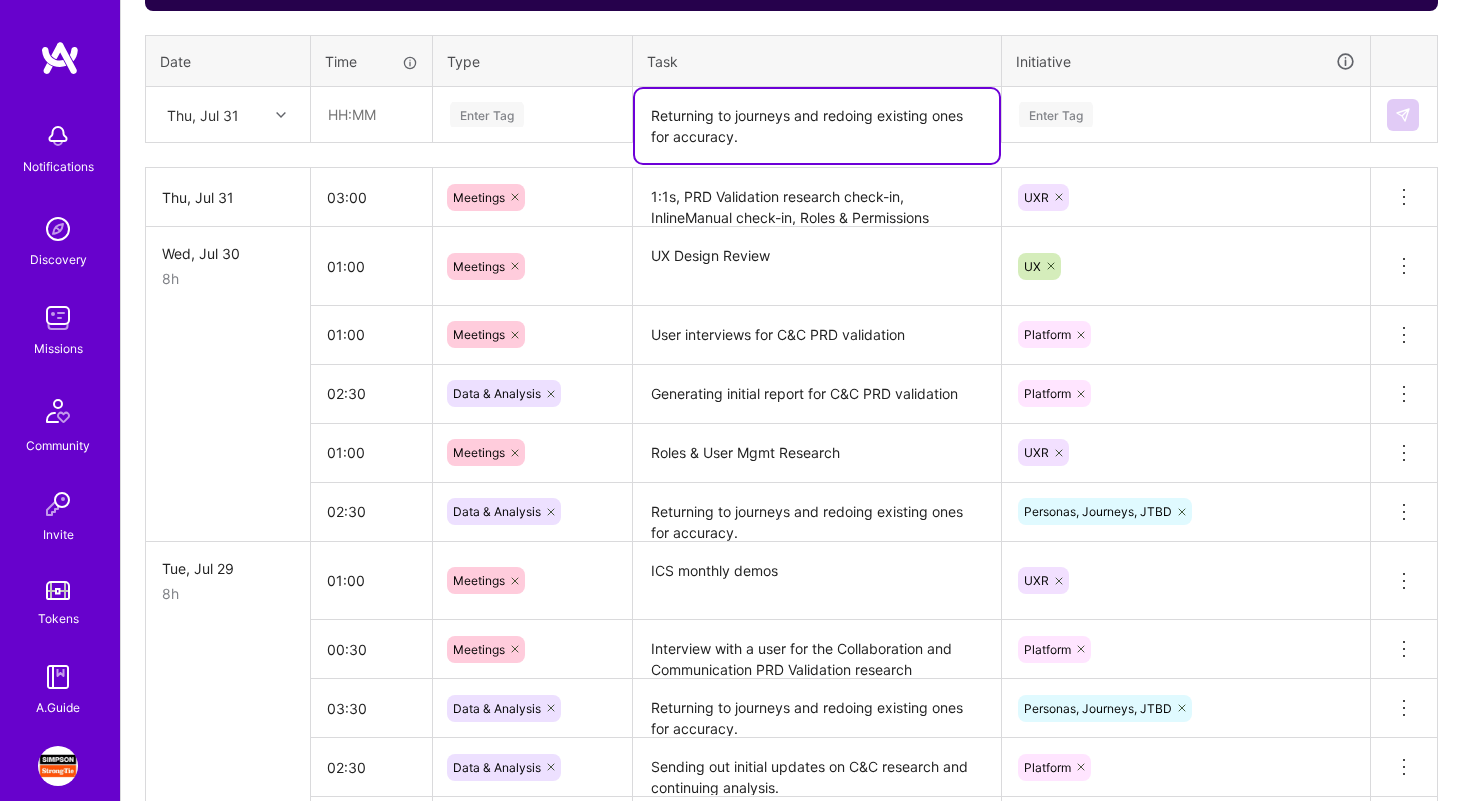 click on "Returning to journeys and redoing existing ones for accuracy." at bounding box center [817, 126] 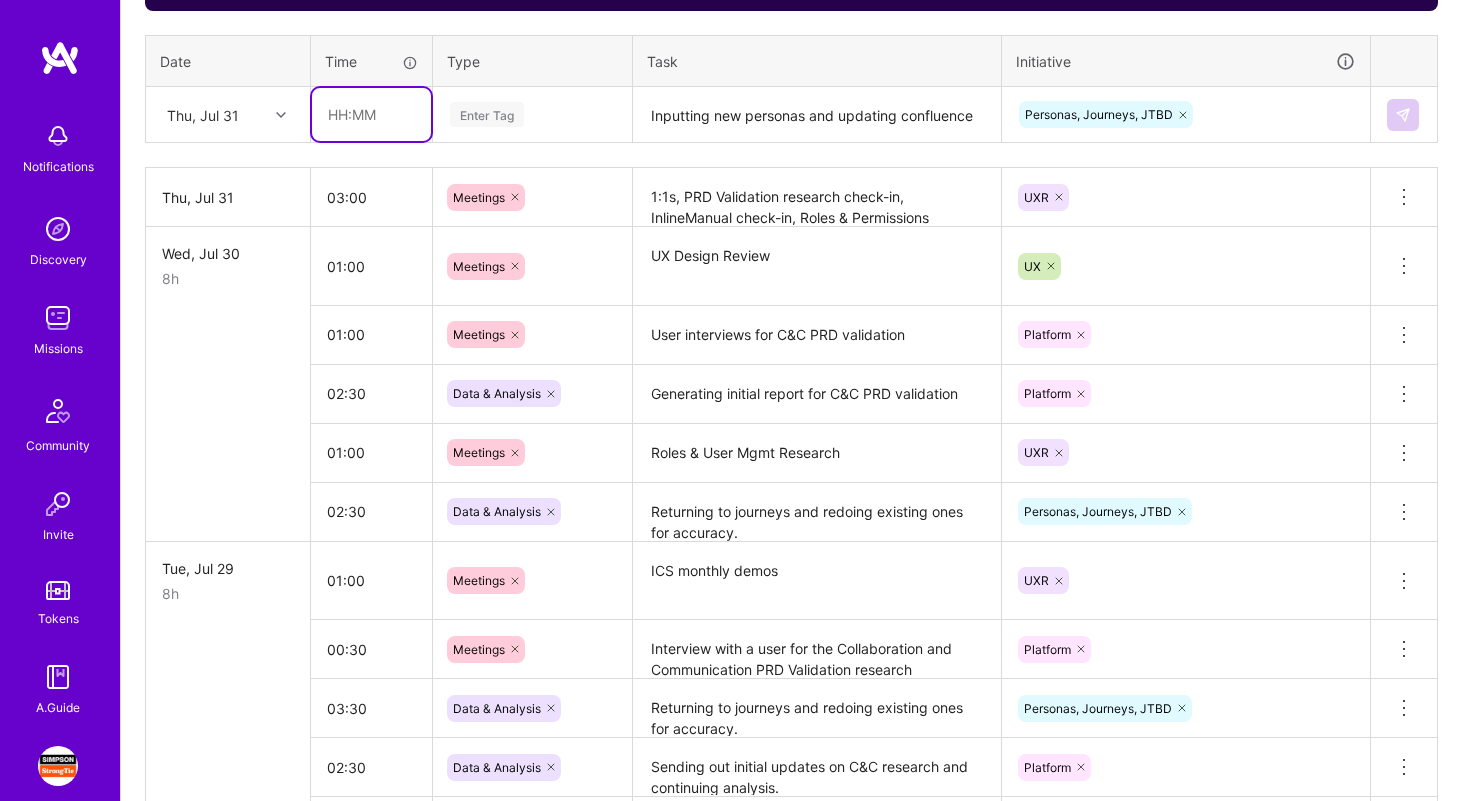 click at bounding box center [371, 114] 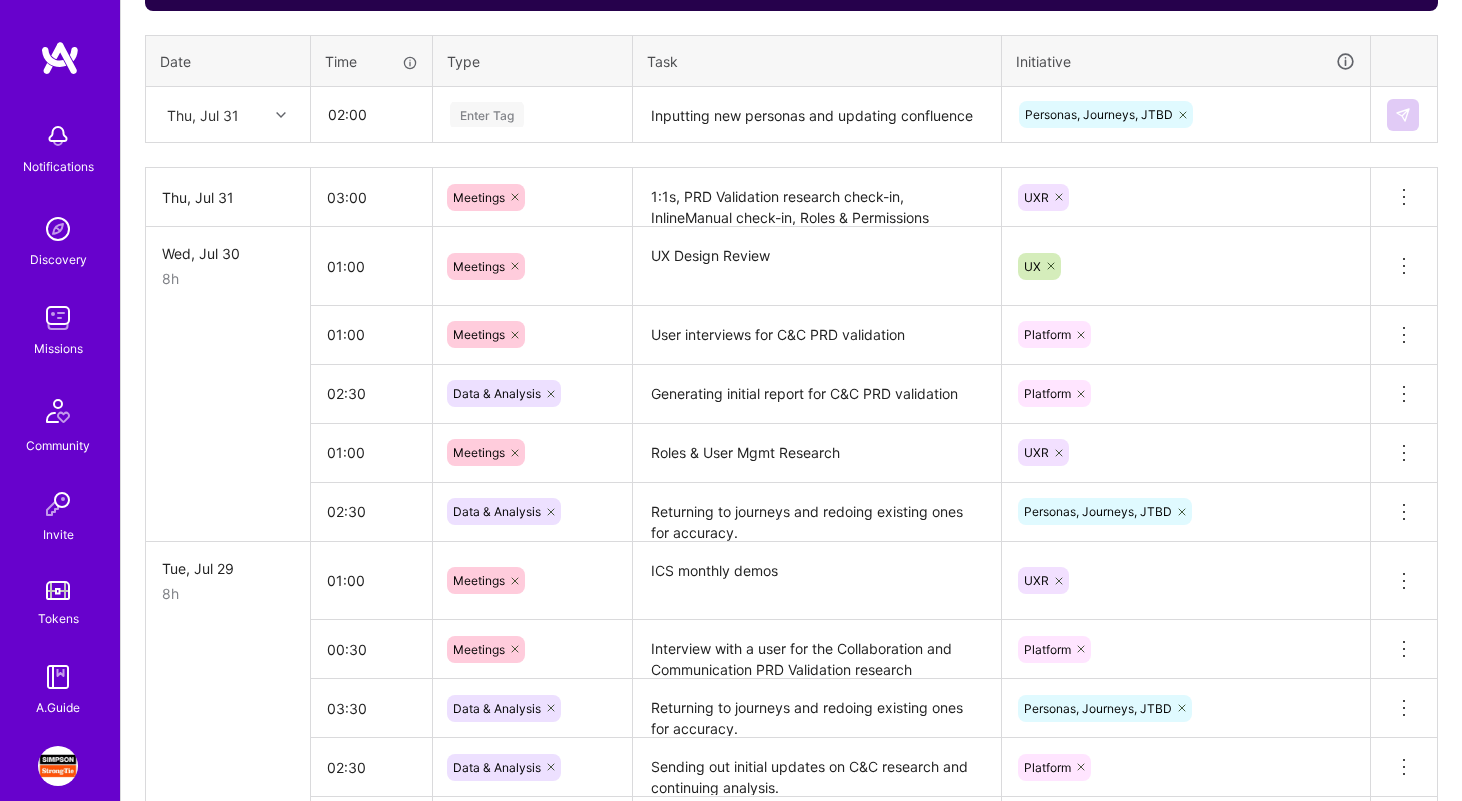 click on "Enter Tag" at bounding box center [532, 114] 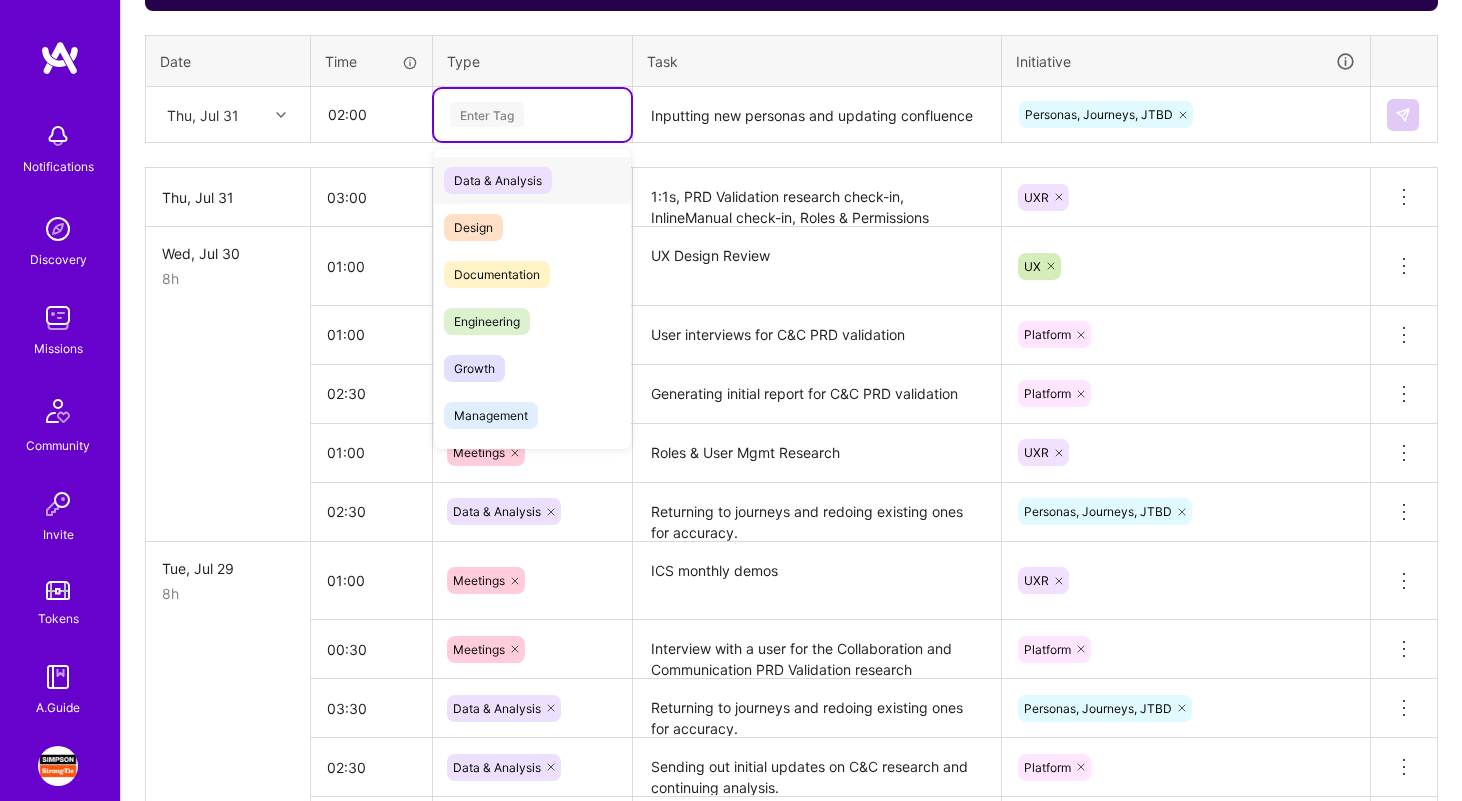 click on "Data & Analysis" at bounding box center (532, 180) 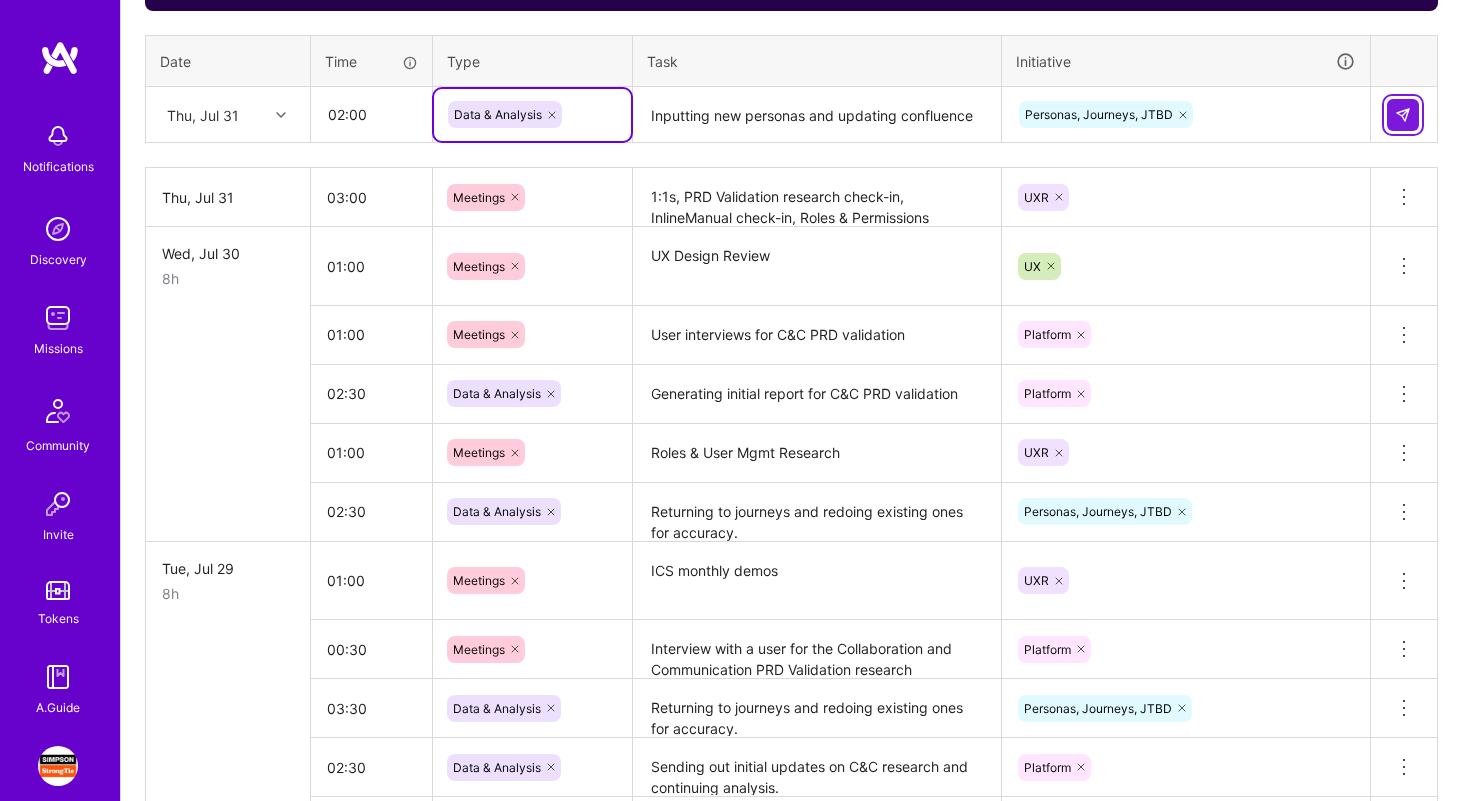 click at bounding box center [1403, 115] 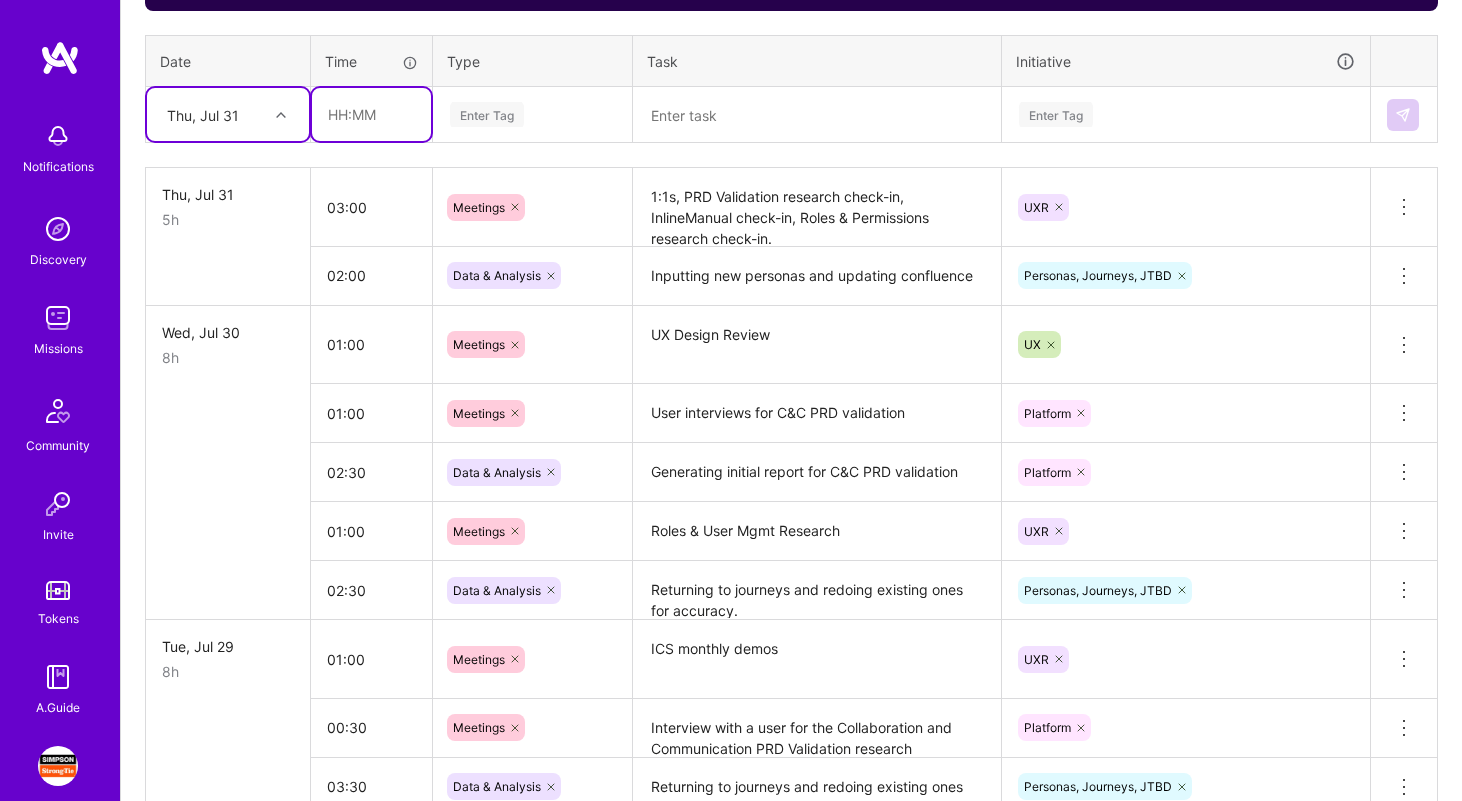 click at bounding box center [371, 114] 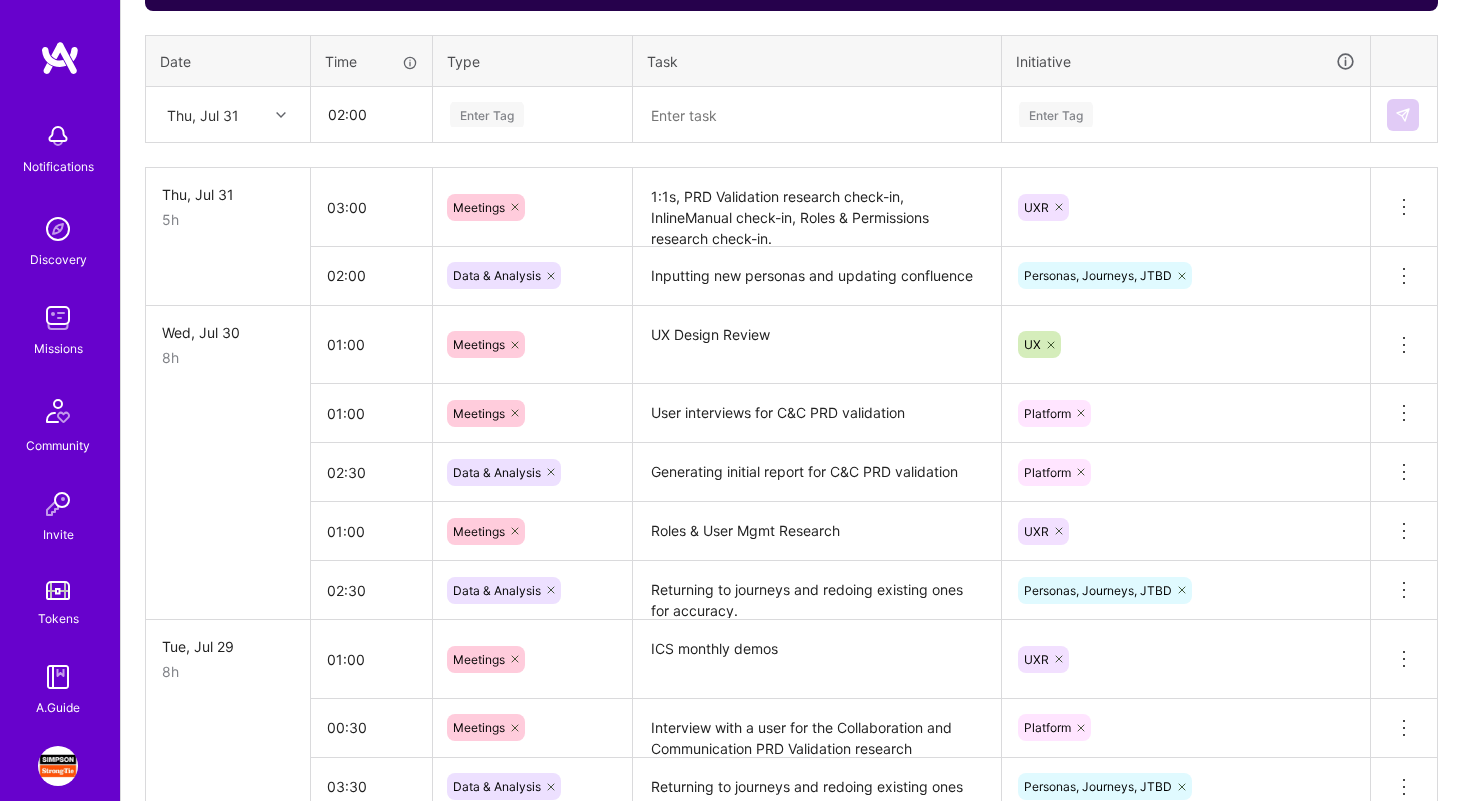 click on "Enter Tag" at bounding box center (532, 114) 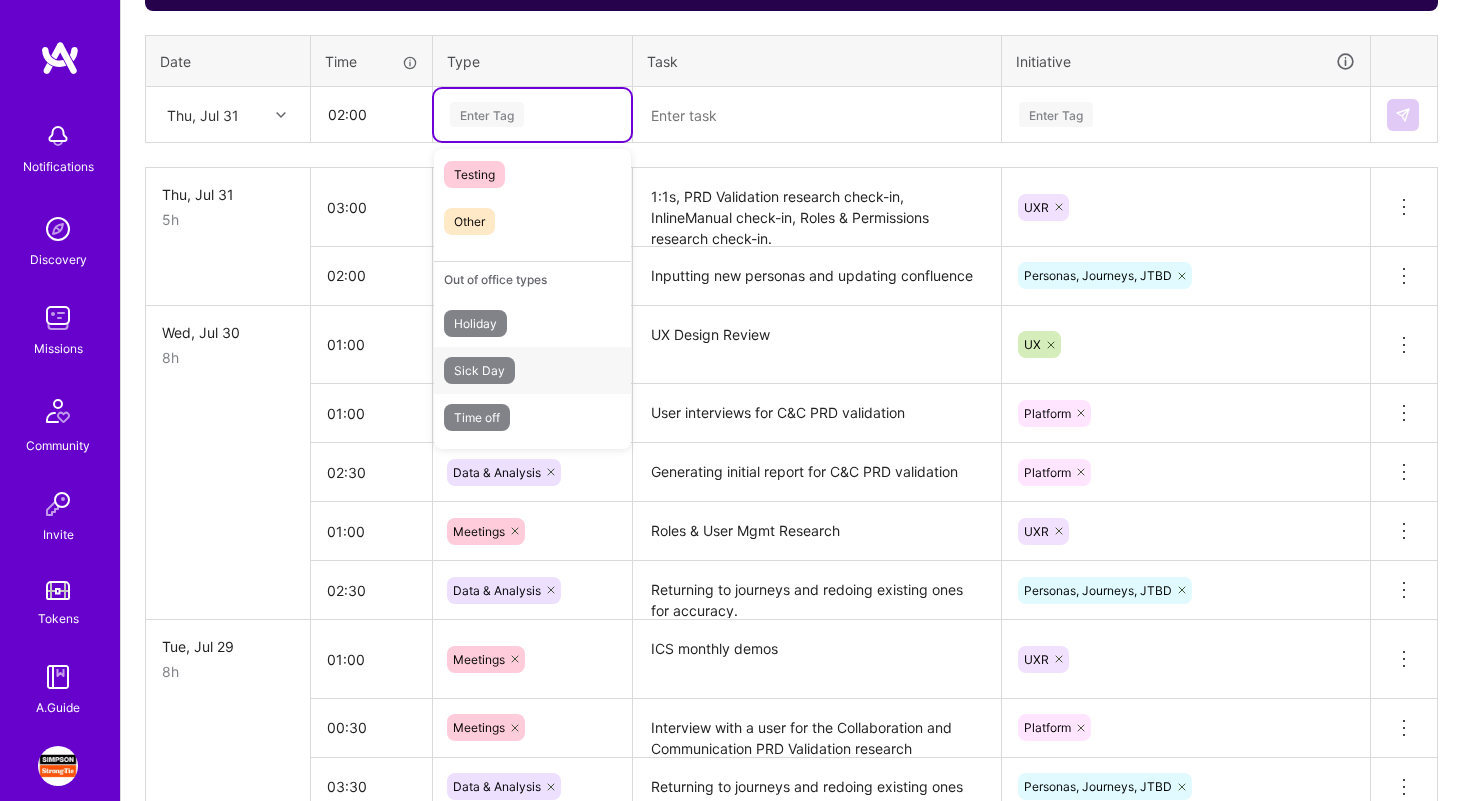 scroll, scrollTop: 433, scrollLeft: 0, axis: vertical 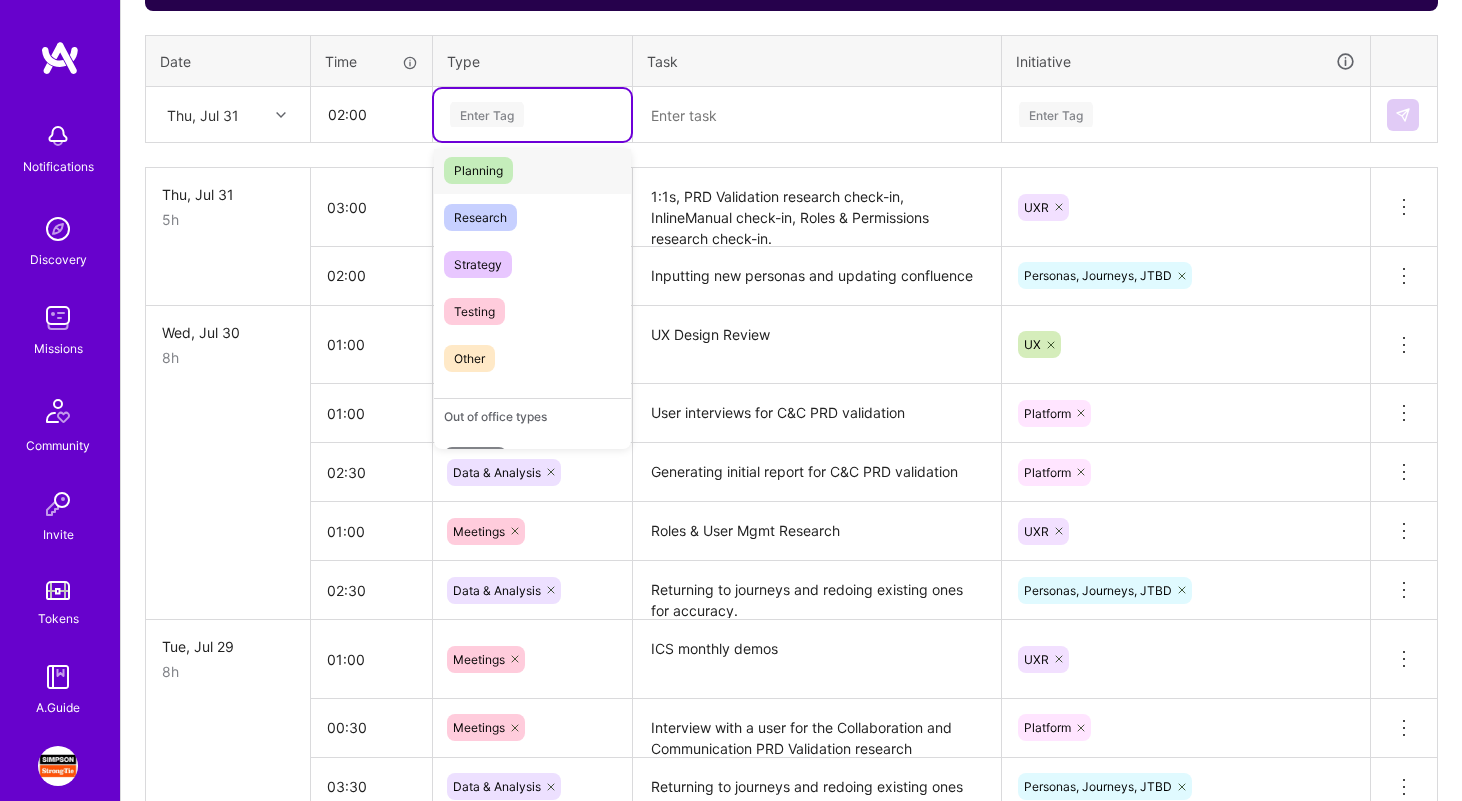 click on "Planning" at bounding box center (532, 170) 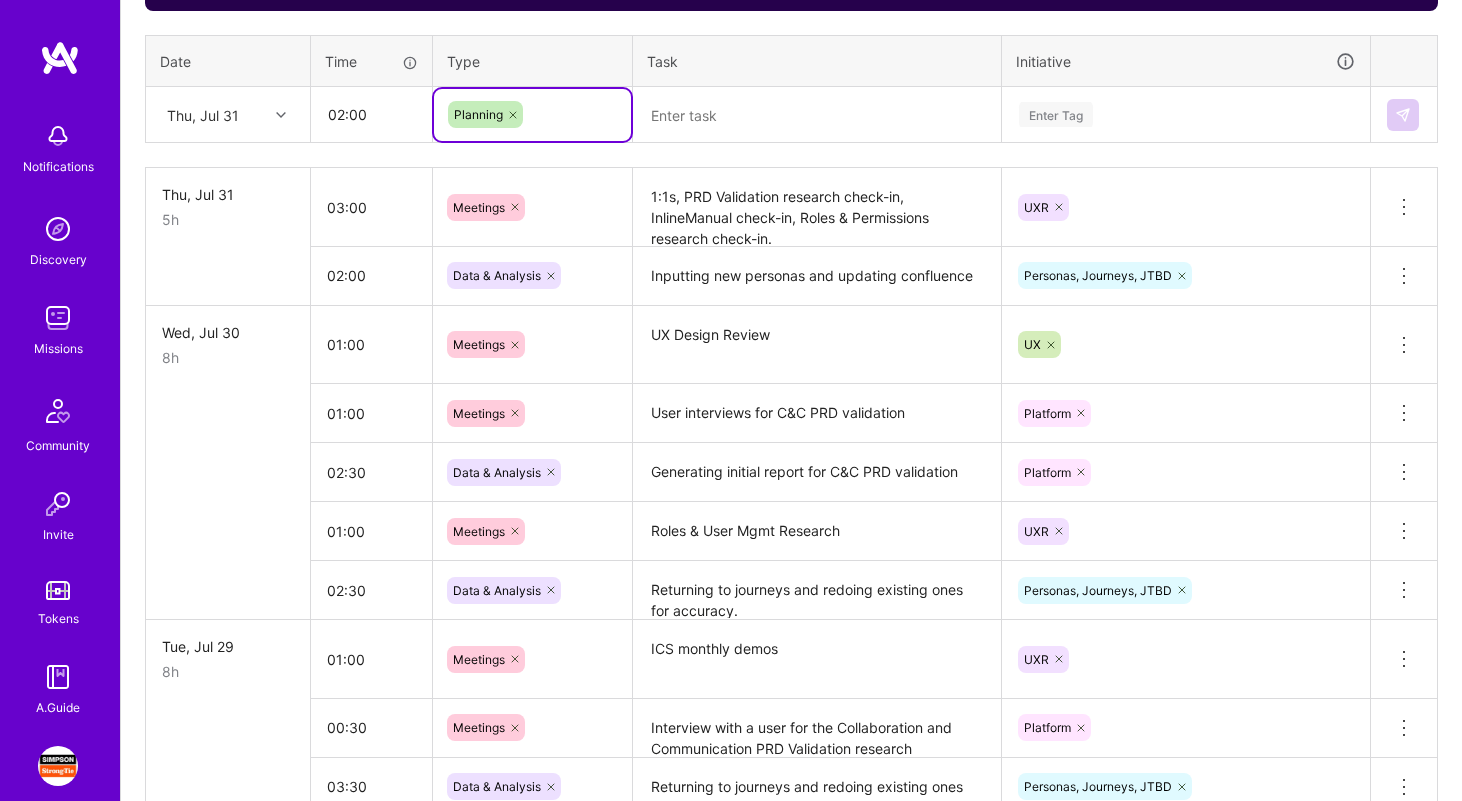 click at bounding box center (817, 115) 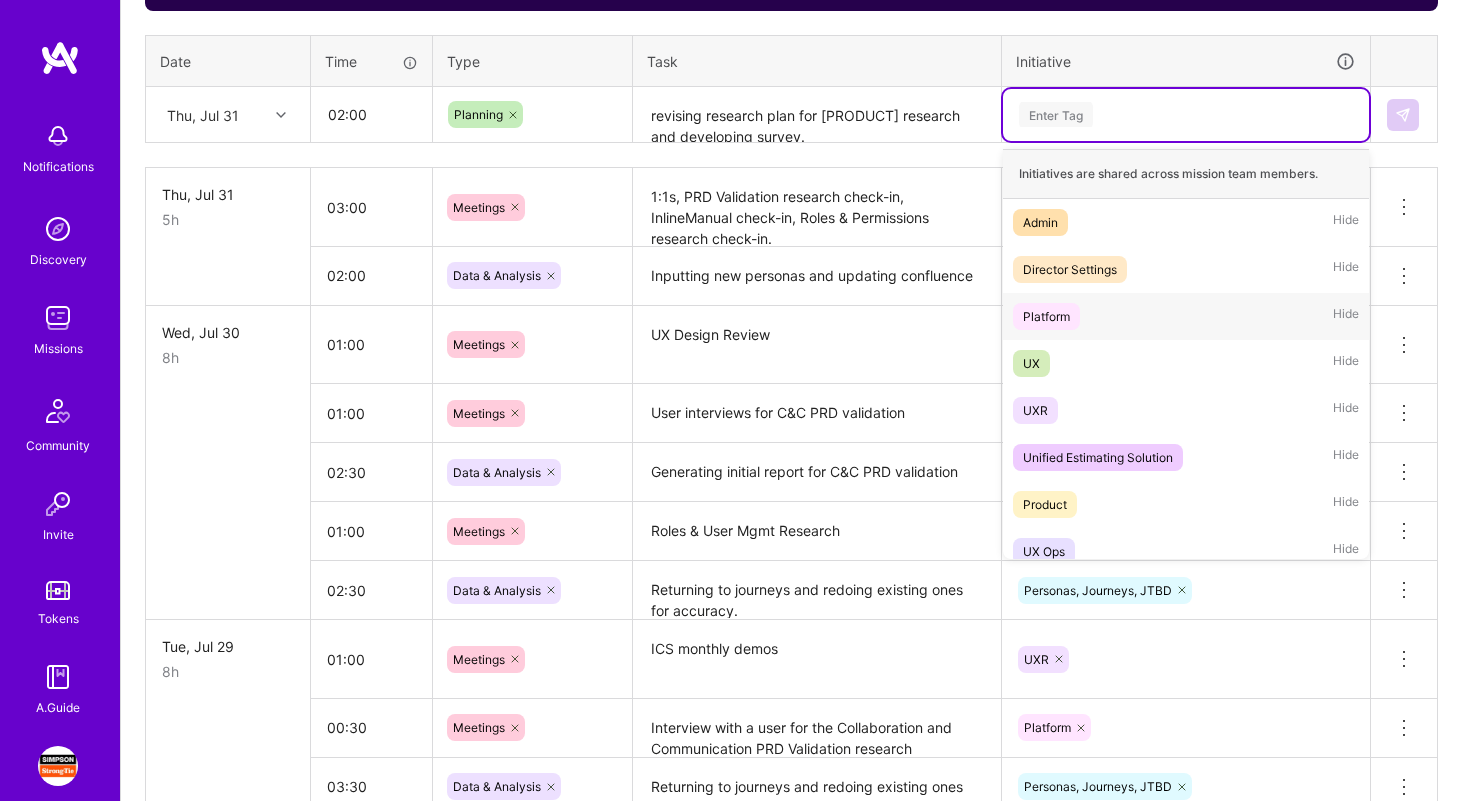 click on "Platform" at bounding box center [1046, 316] 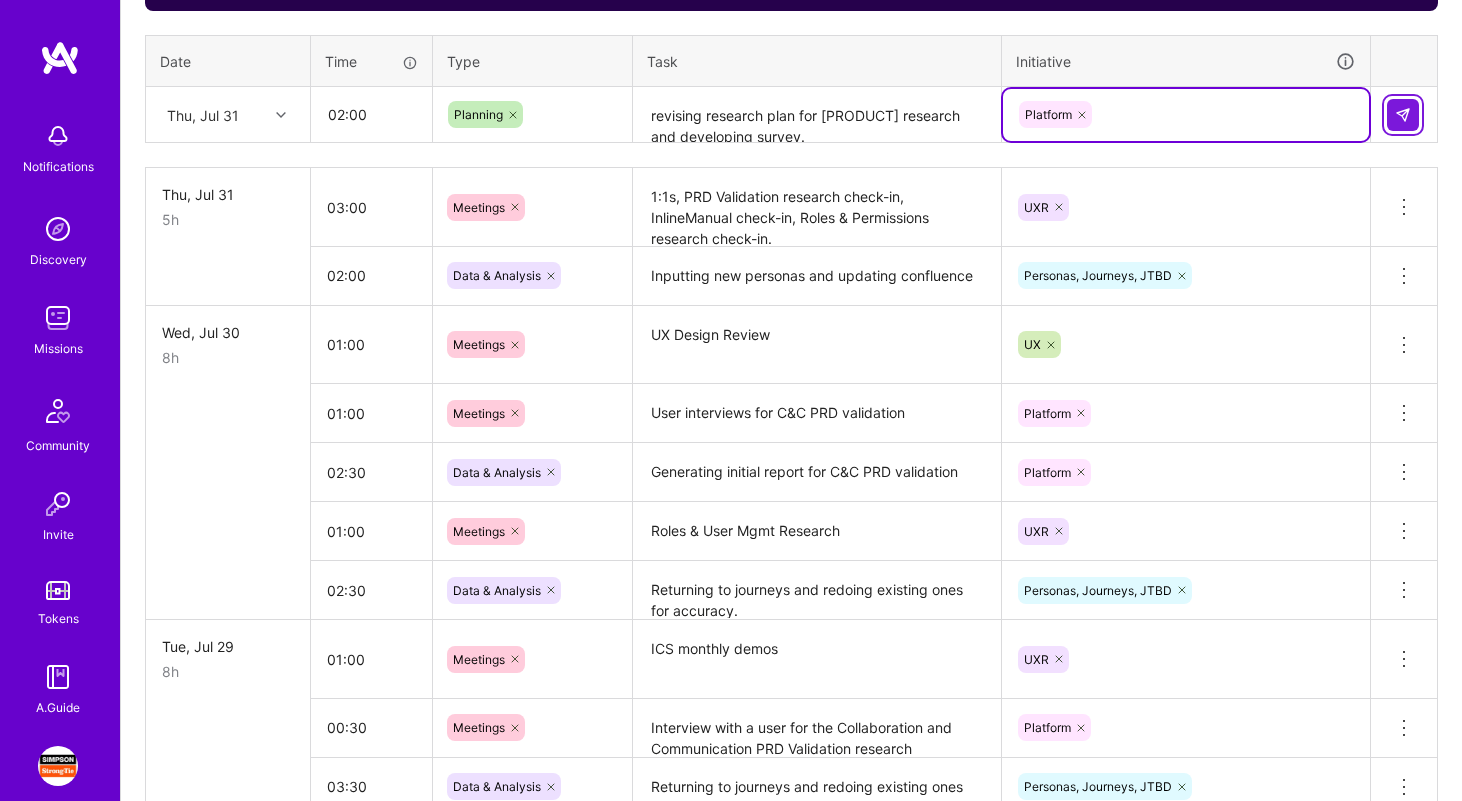 click at bounding box center [1403, 115] 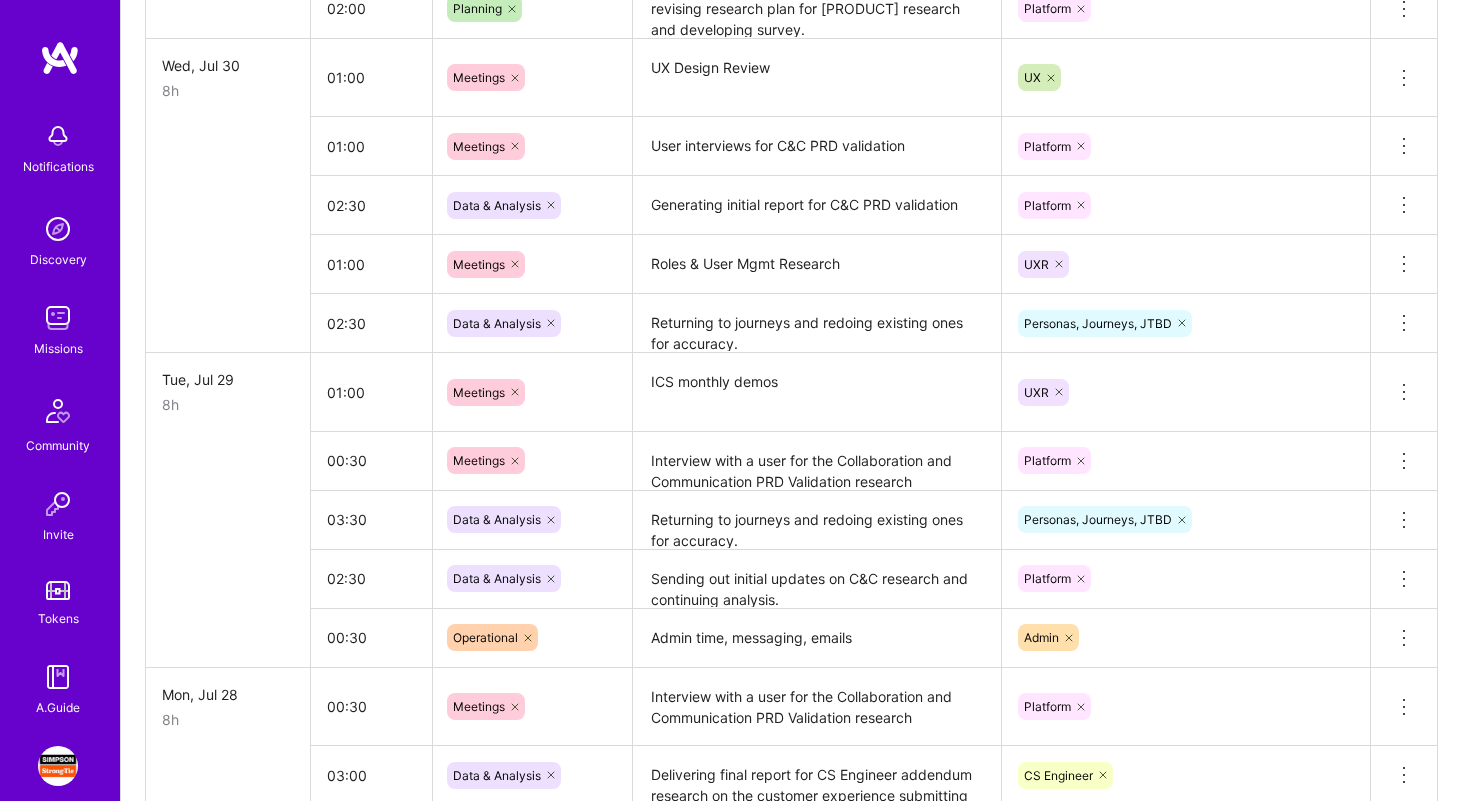 scroll, scrollTop: 1090, scrollLeft: 0, axis: vertical 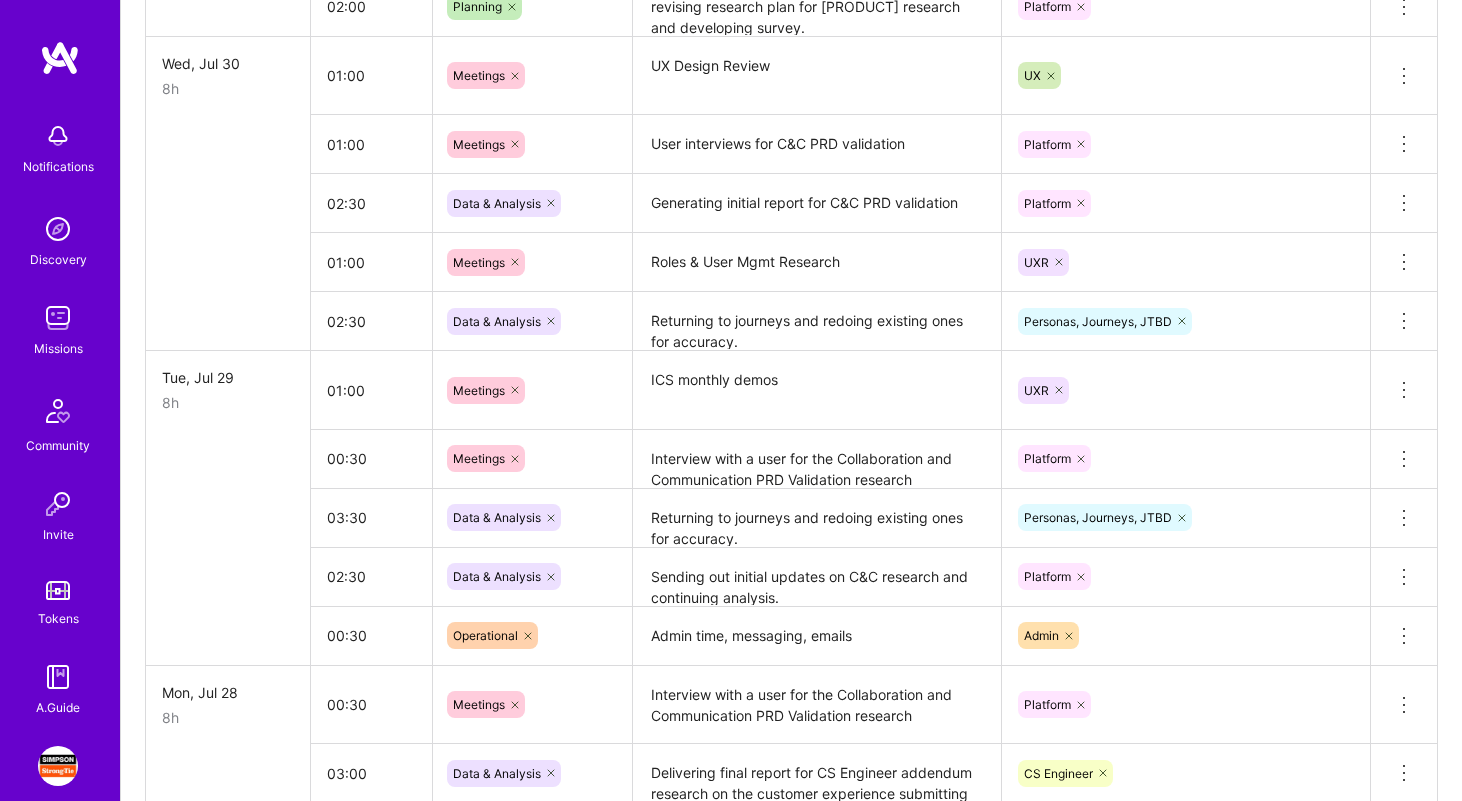 click on "Admin time, messaging, emails" at bounding box center [817, 636] 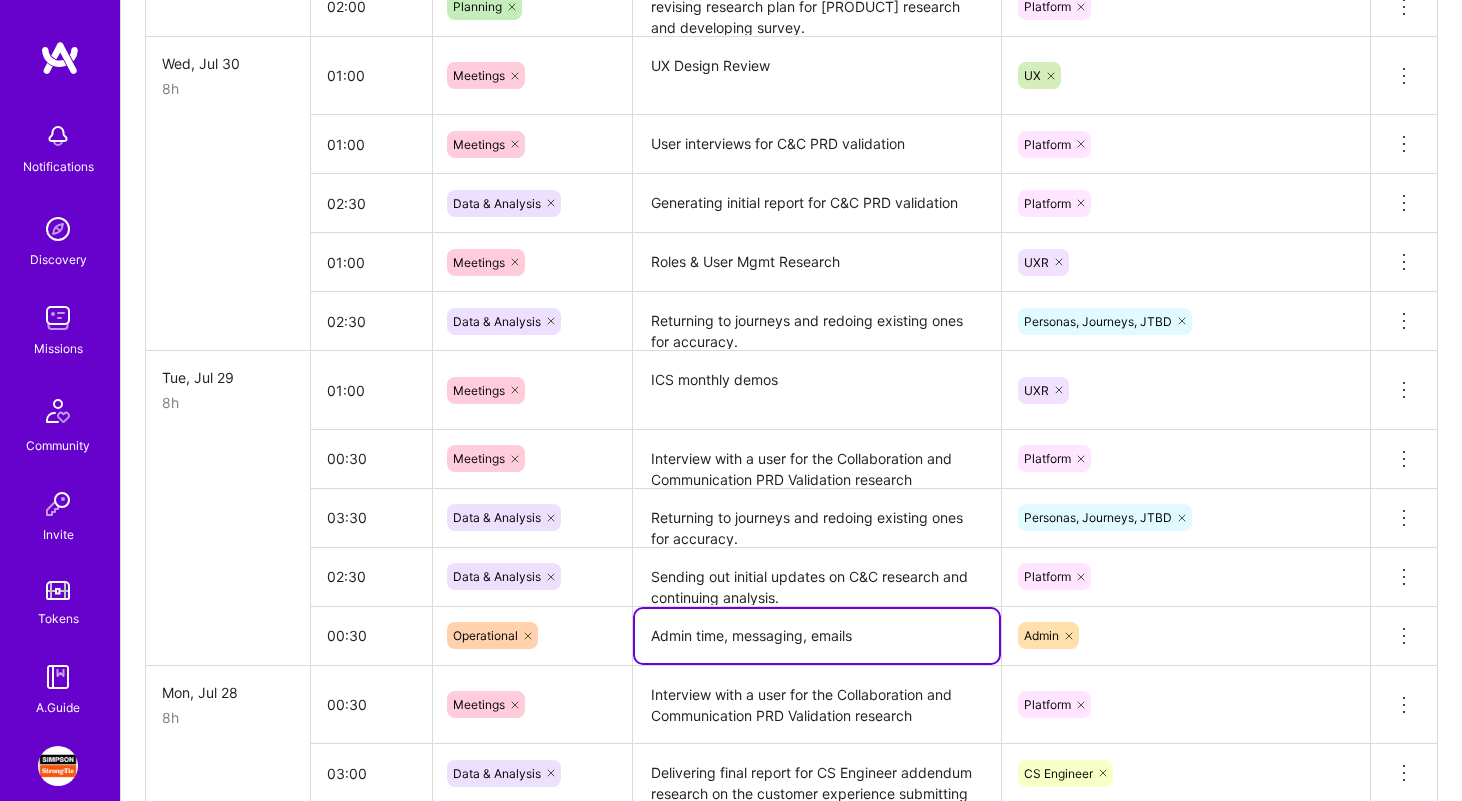 click on "Admin time, messaging, emails" at bounding box center (817, 636) 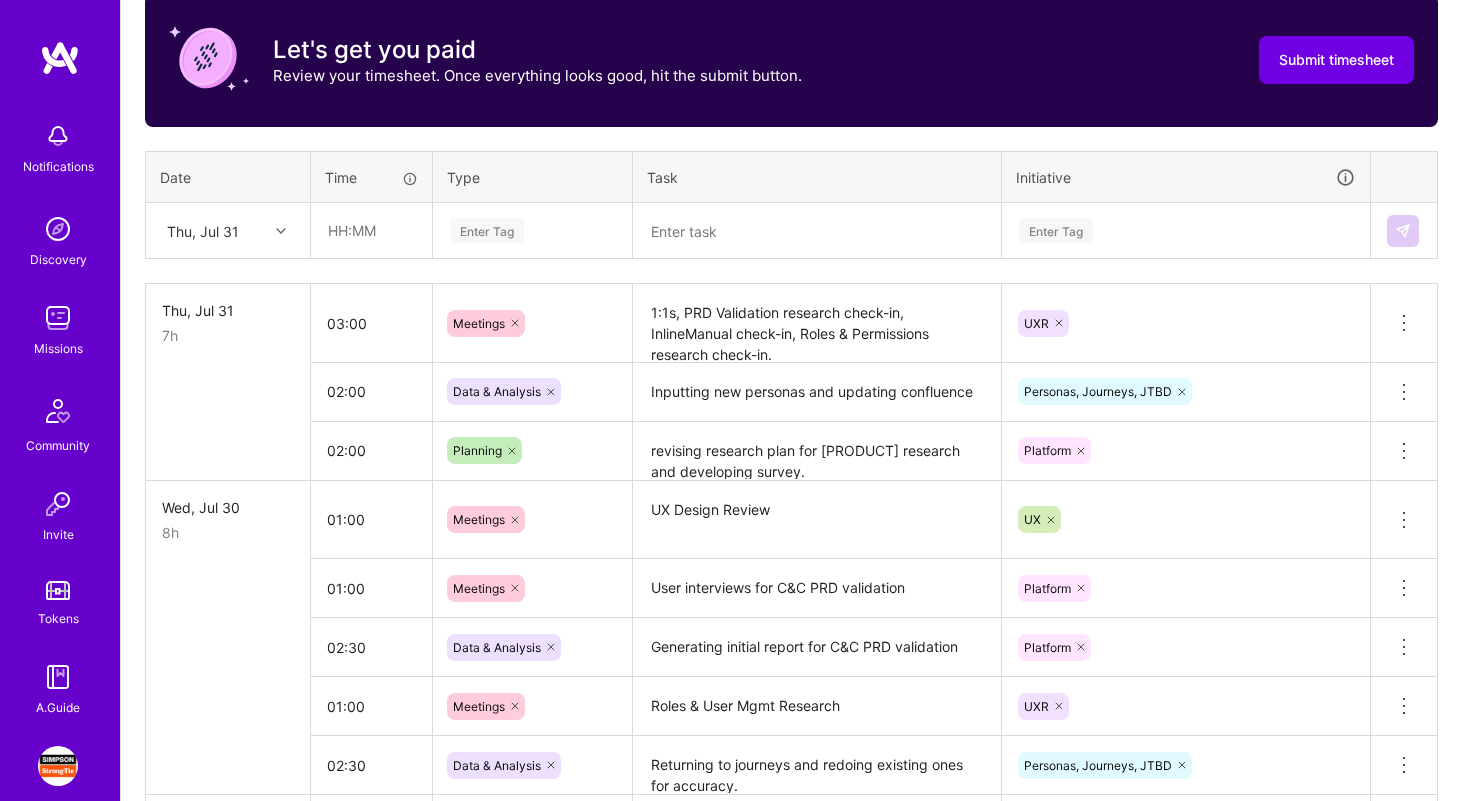 scroll, scrollTop: 566, scrollLeft: 0, axis: vertical 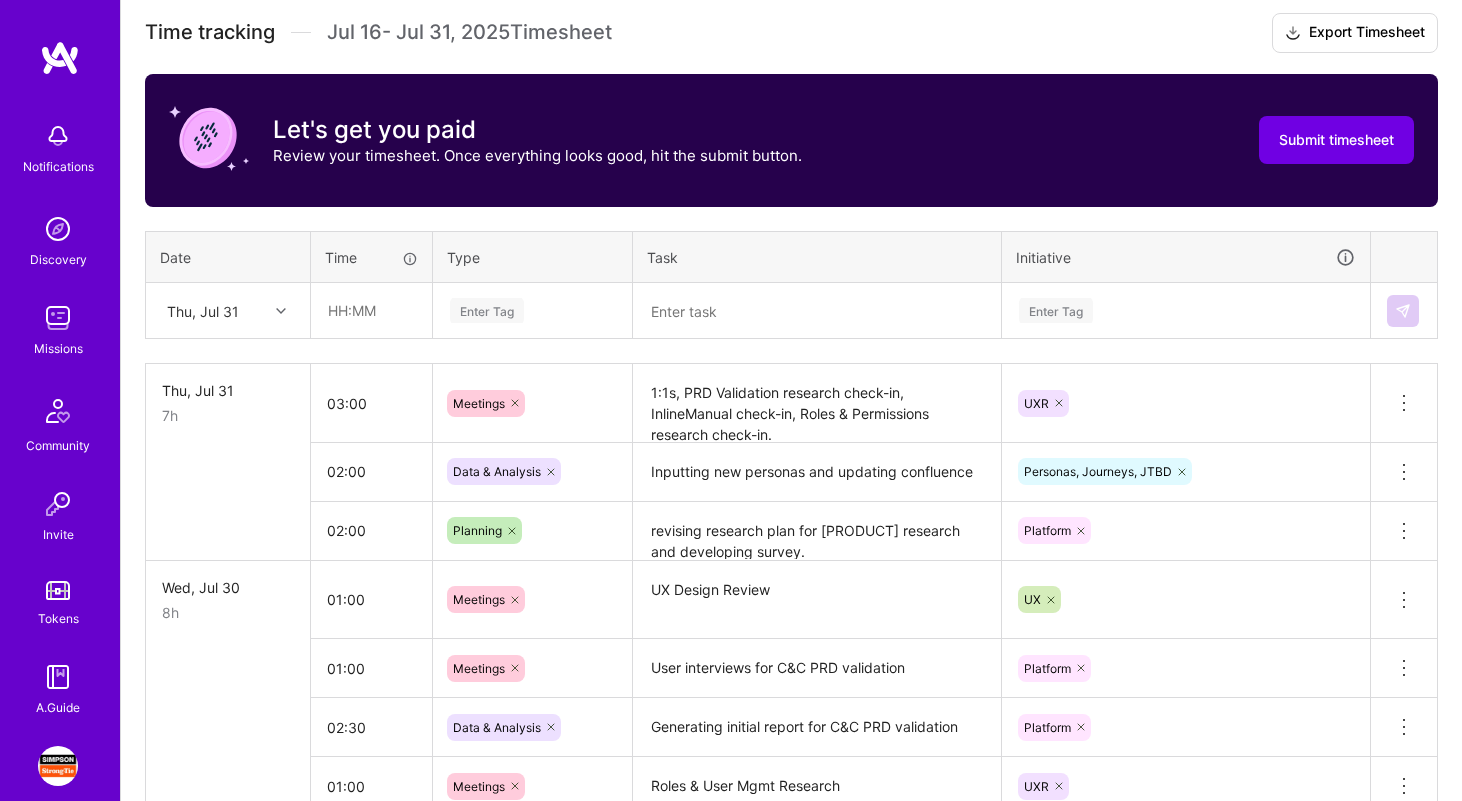 click at bounding box center (817, 311) 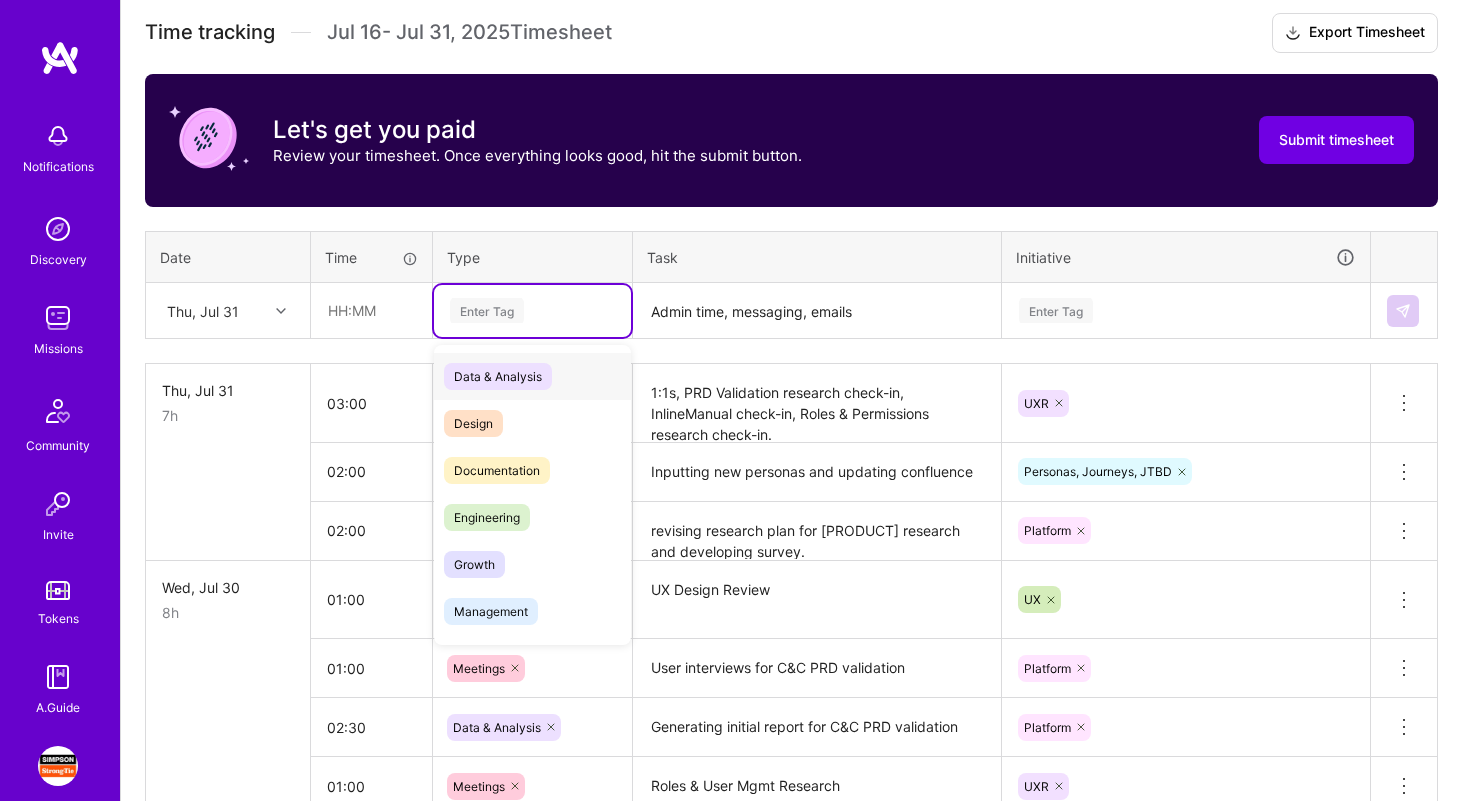 click on "Enter Tag" at bounding box center (487, 310) 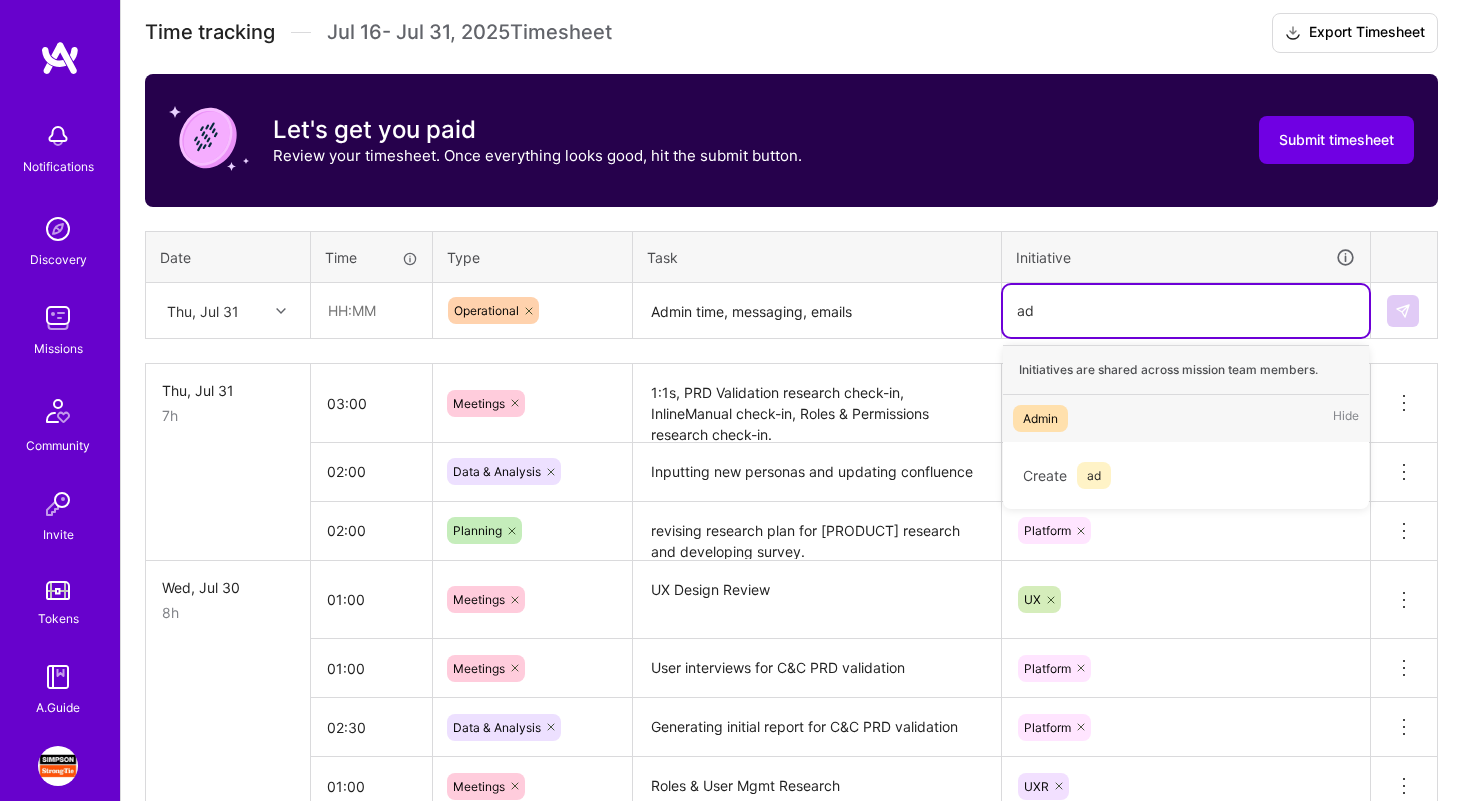click on "Admin Hide" at bounding box center (1186, 418) 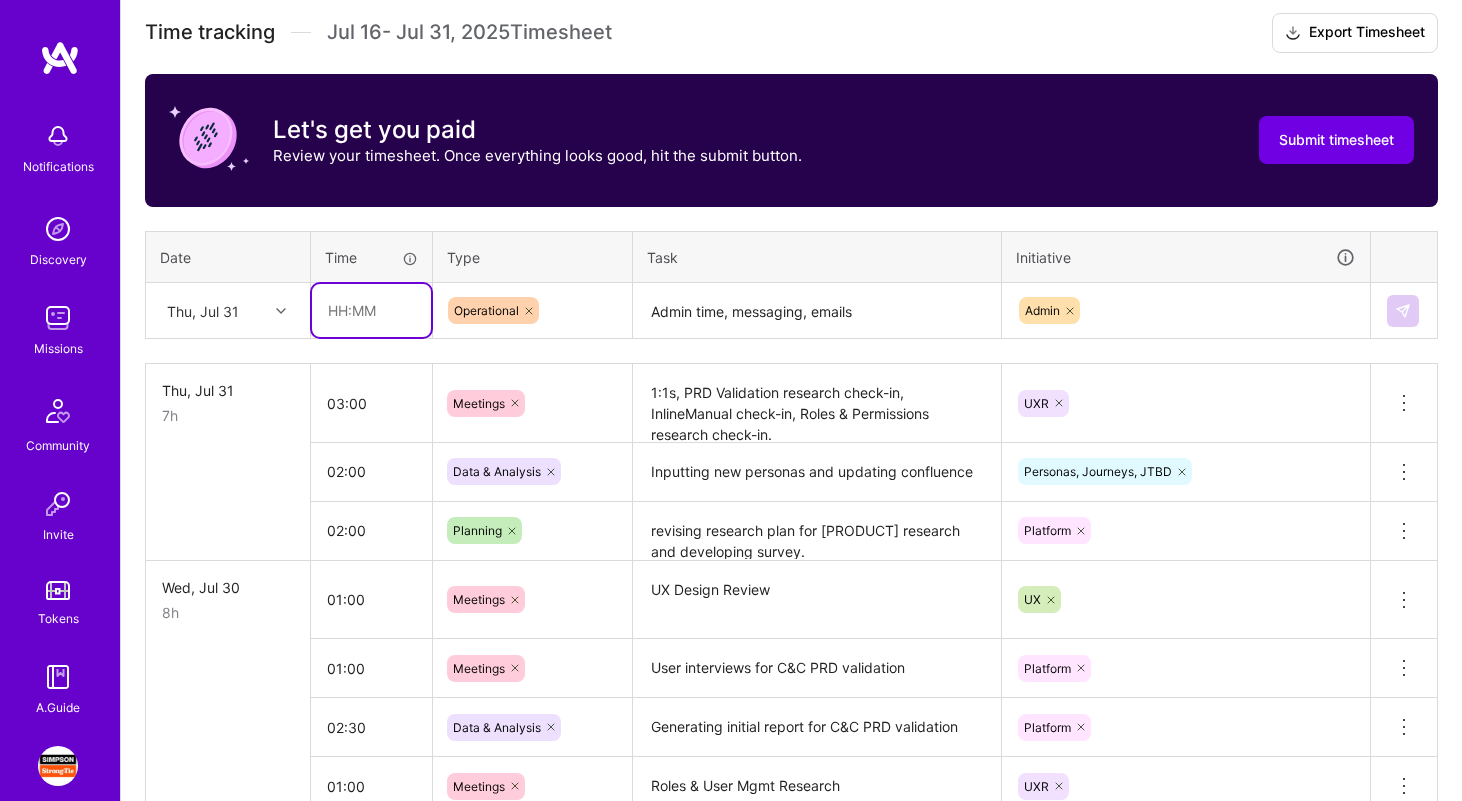 click at bounding box center [371, 310] 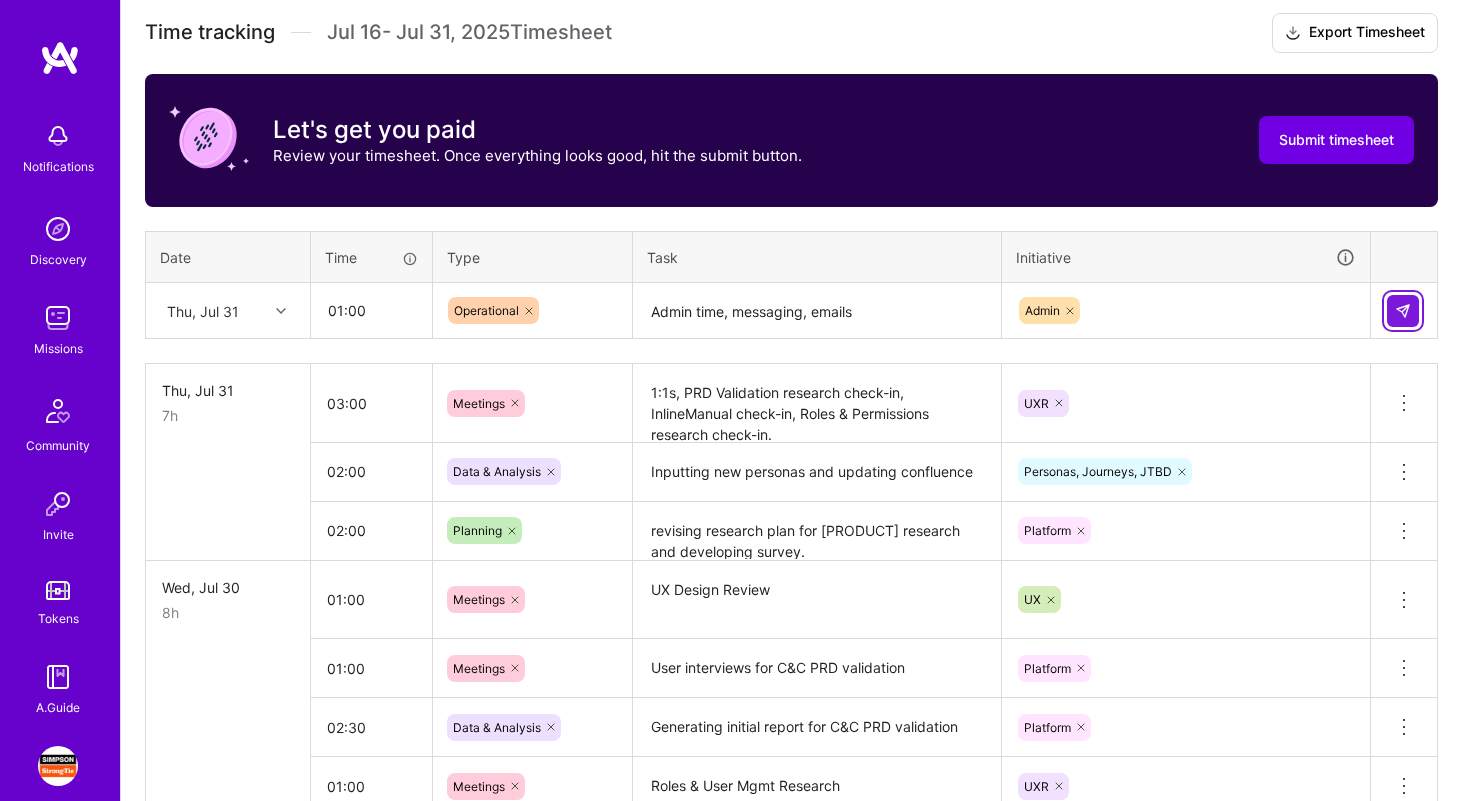 click at bounding box center [1403, 311] 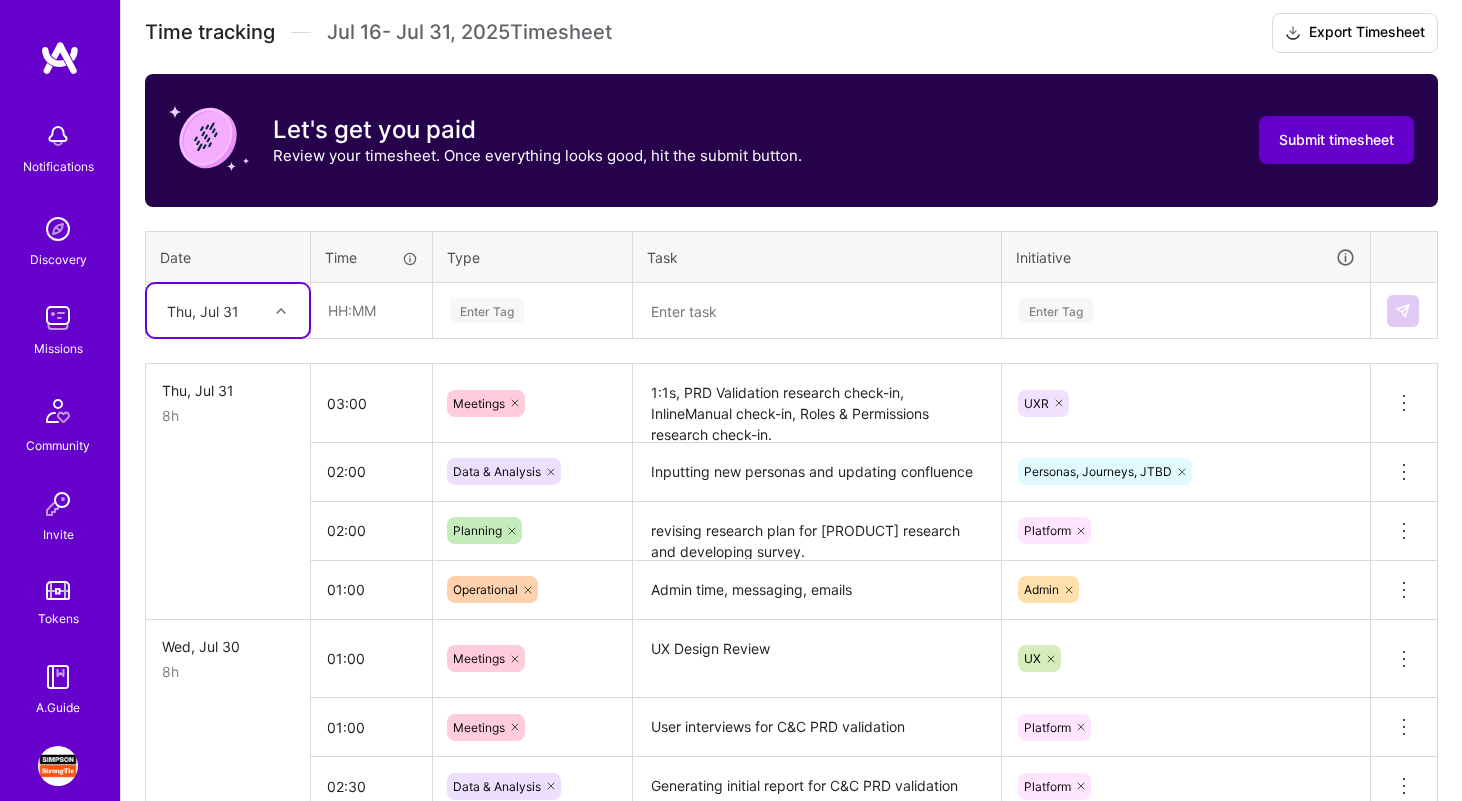 click on "Submit timesheet" at bounding box center (1336, 140) 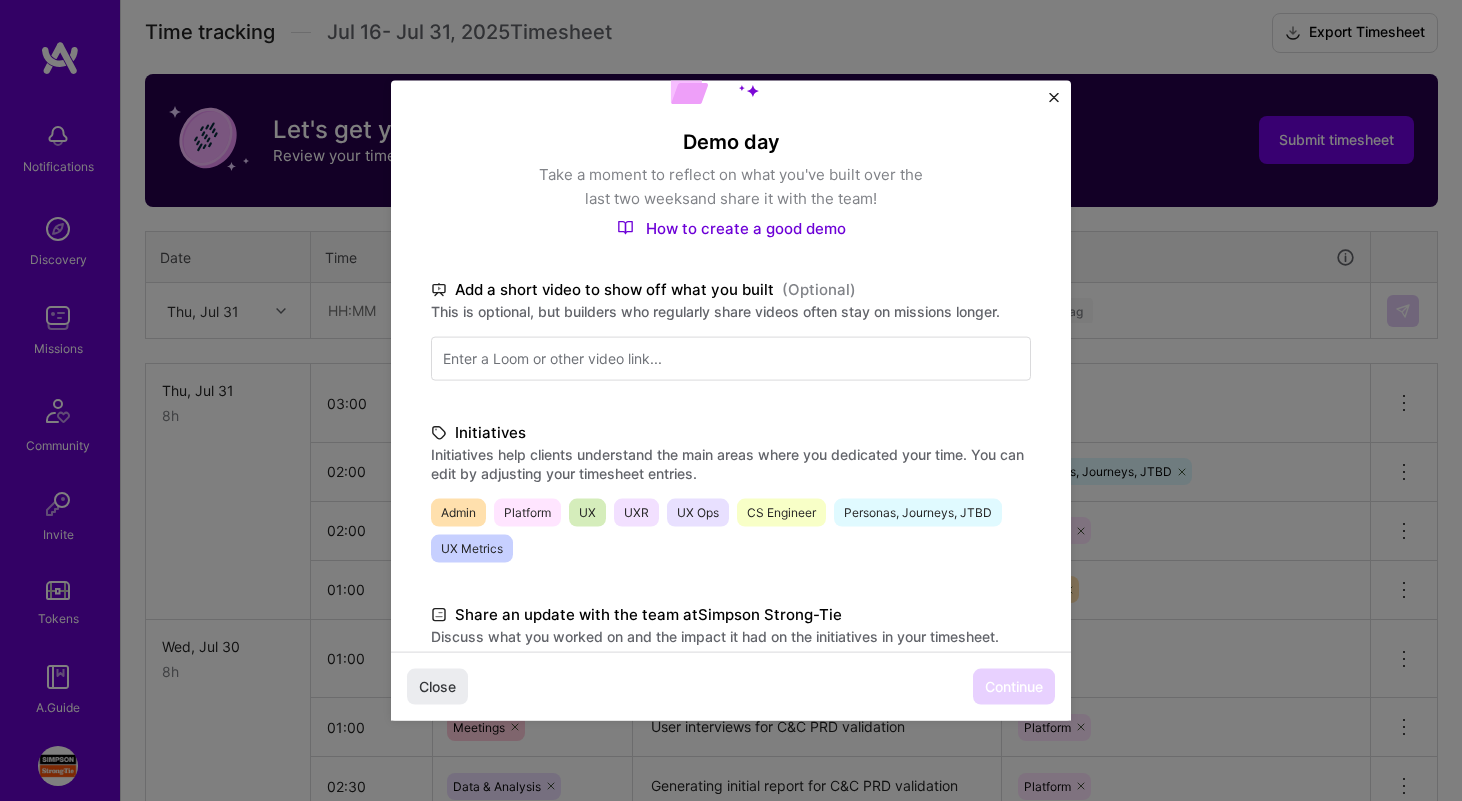 scroll, scrollTop: 459, scrollLeft: 0, axis: vertical 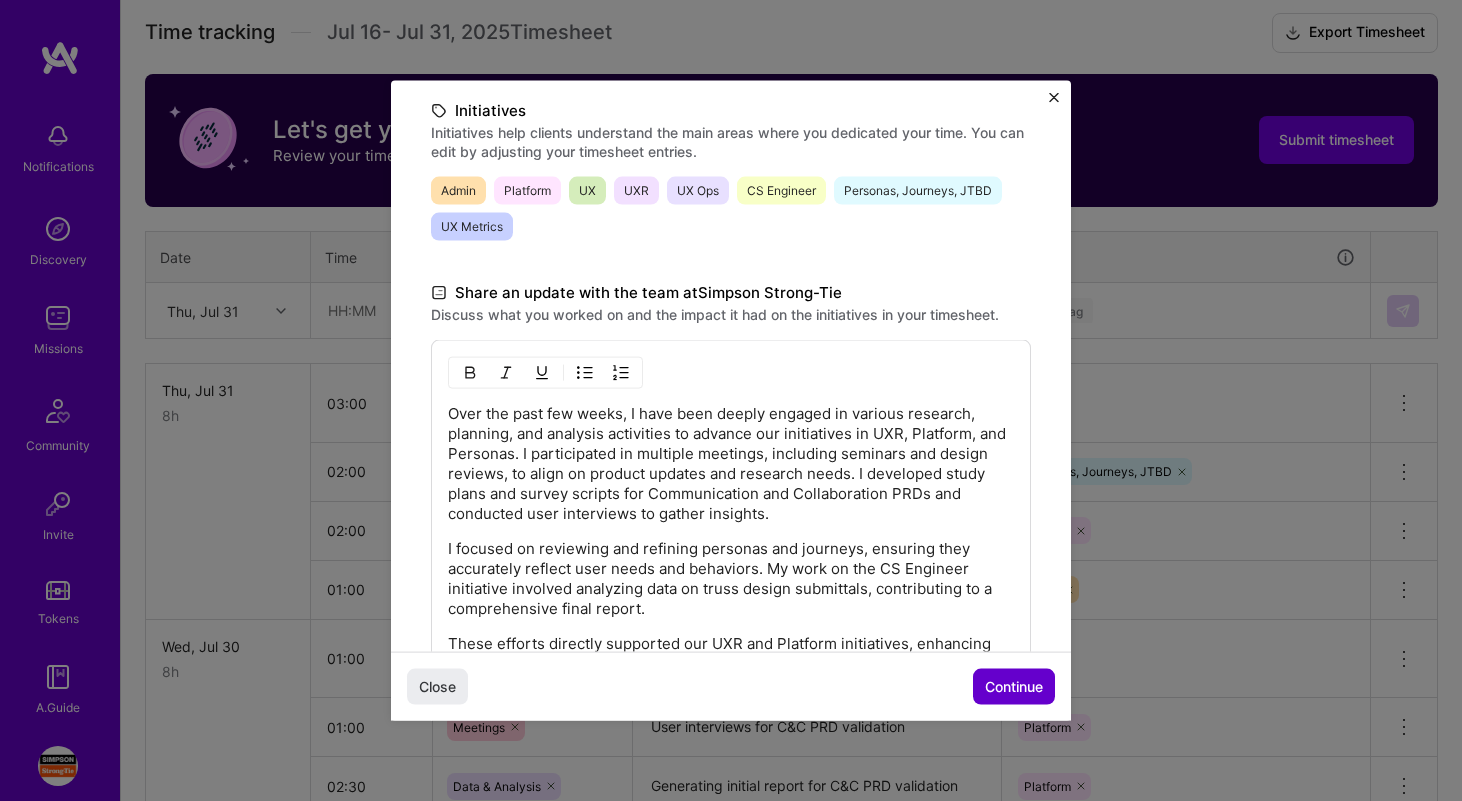 click on "Continue" at bounding box center [1014, 687] 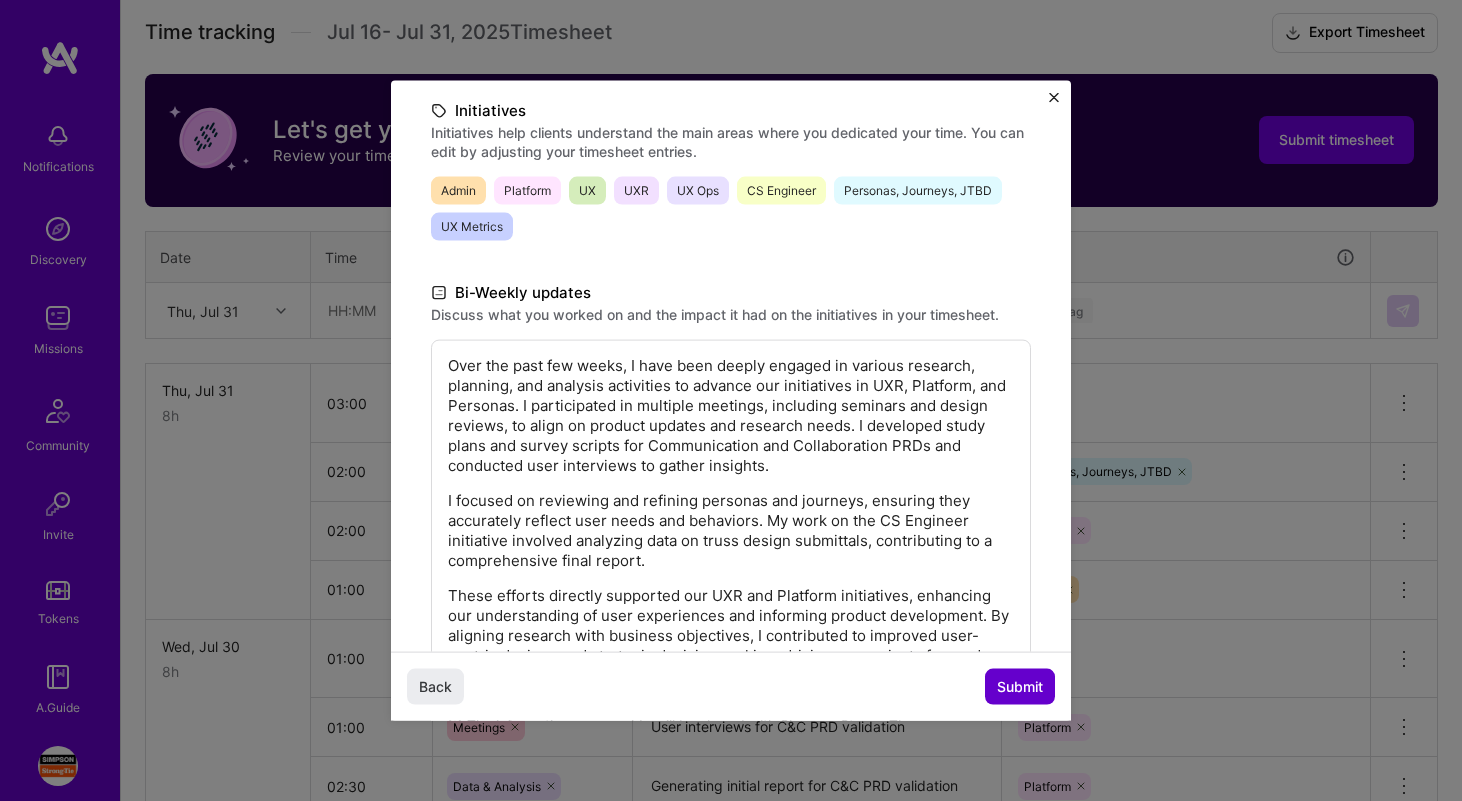click on "Submit" at bounding box center (1020, 687) 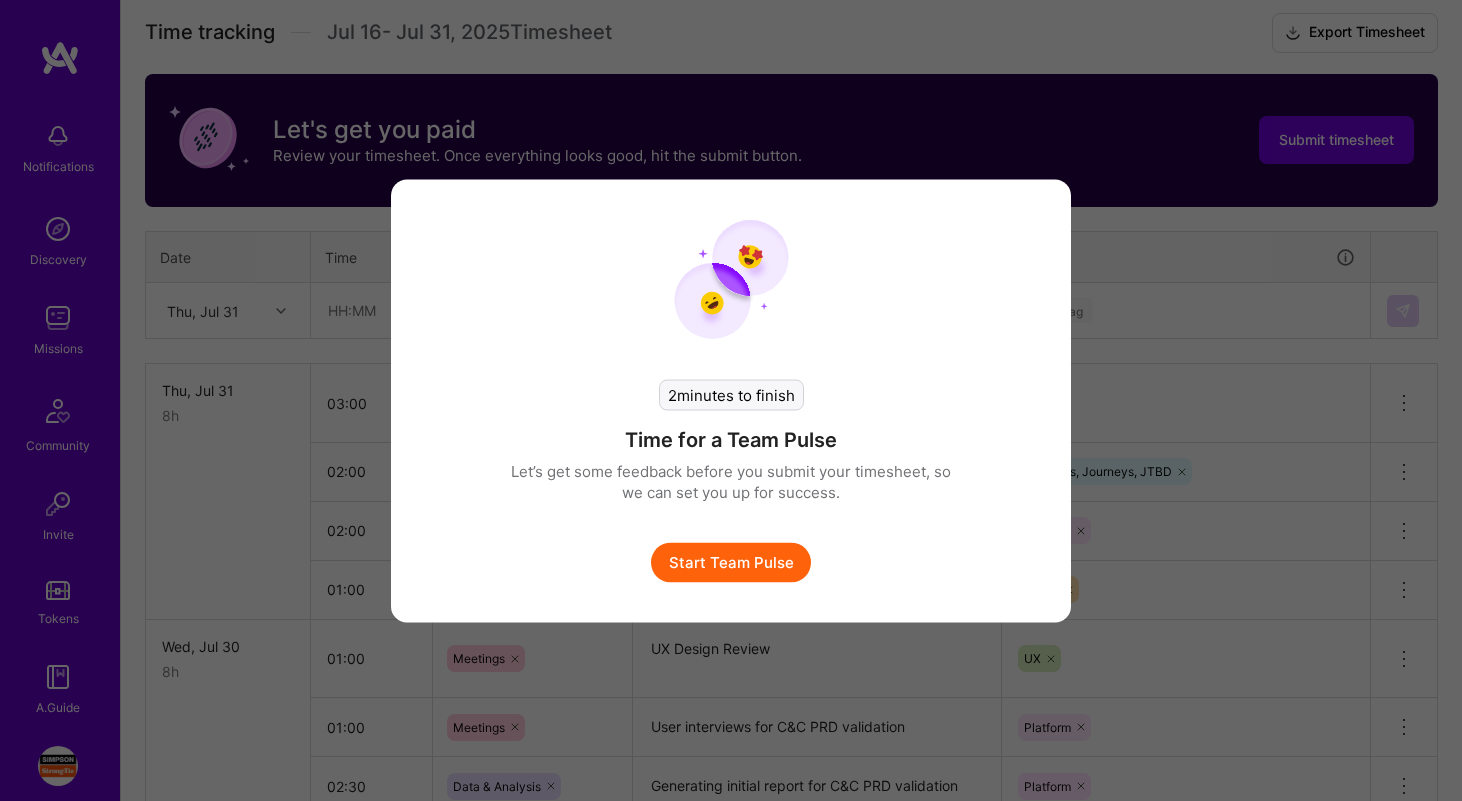 click on "Start Team Pulse" at bounding box center [731, 562] 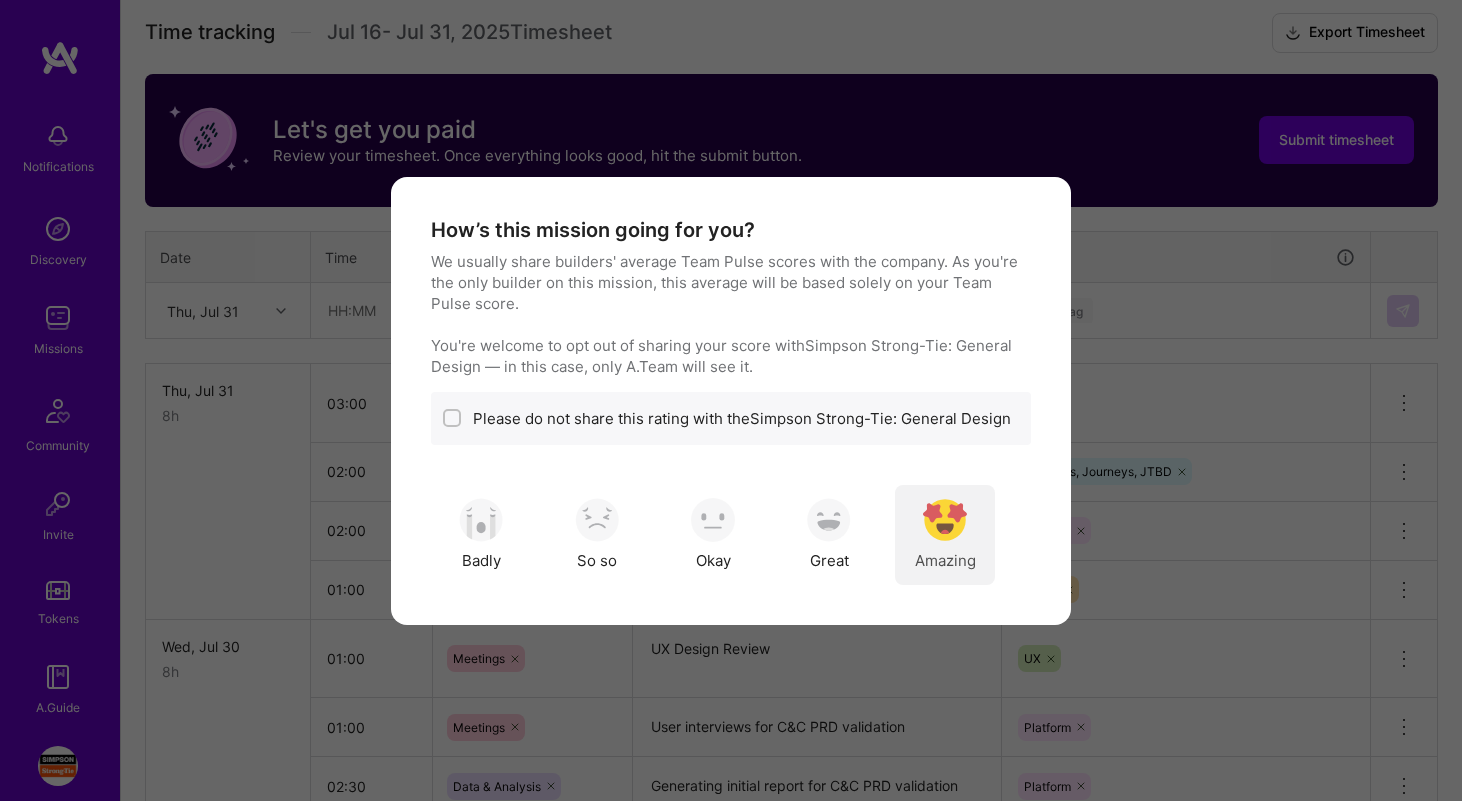 click at bounding box center [945, 520] 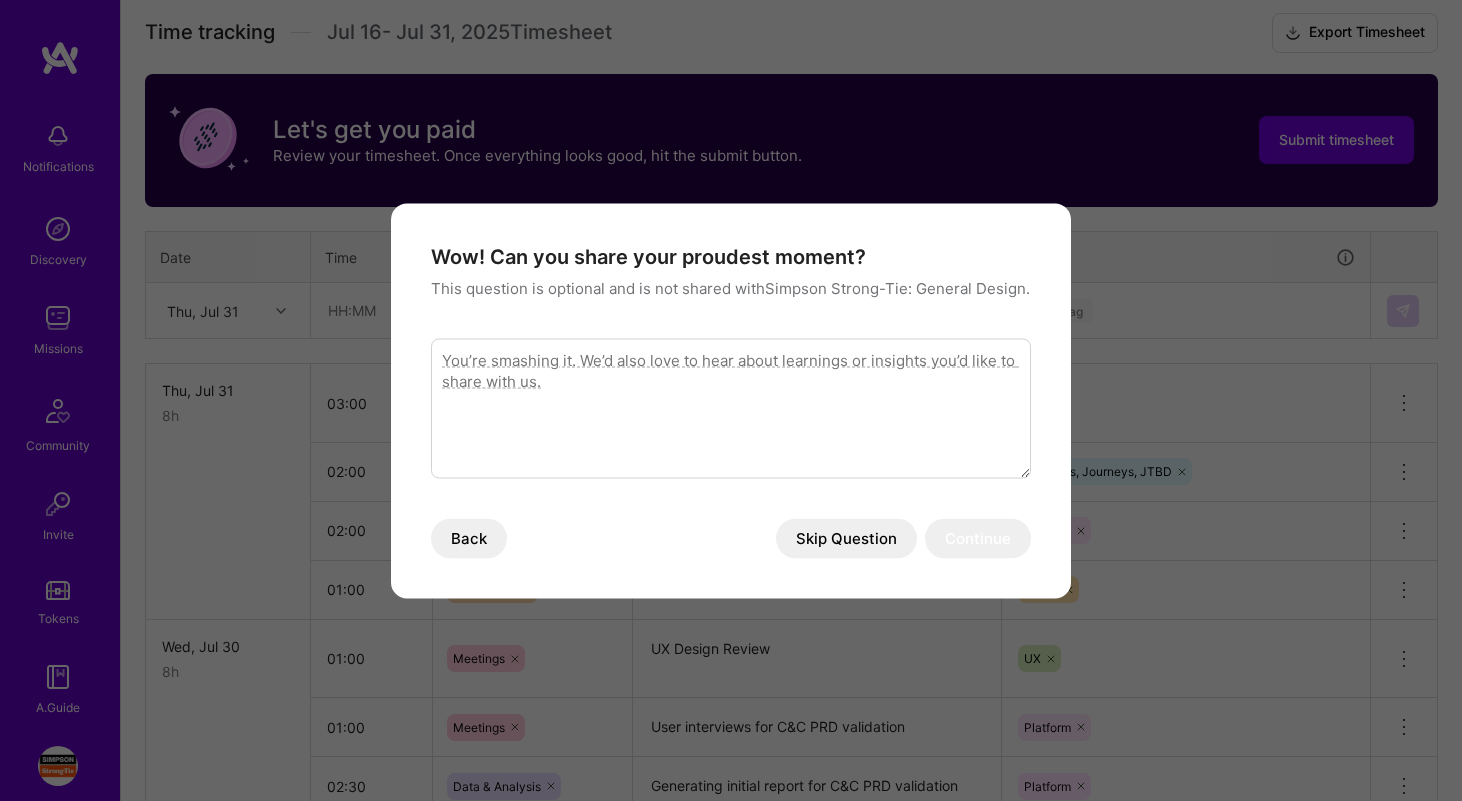click on "Skip Question" at bounding box center [846, 538] 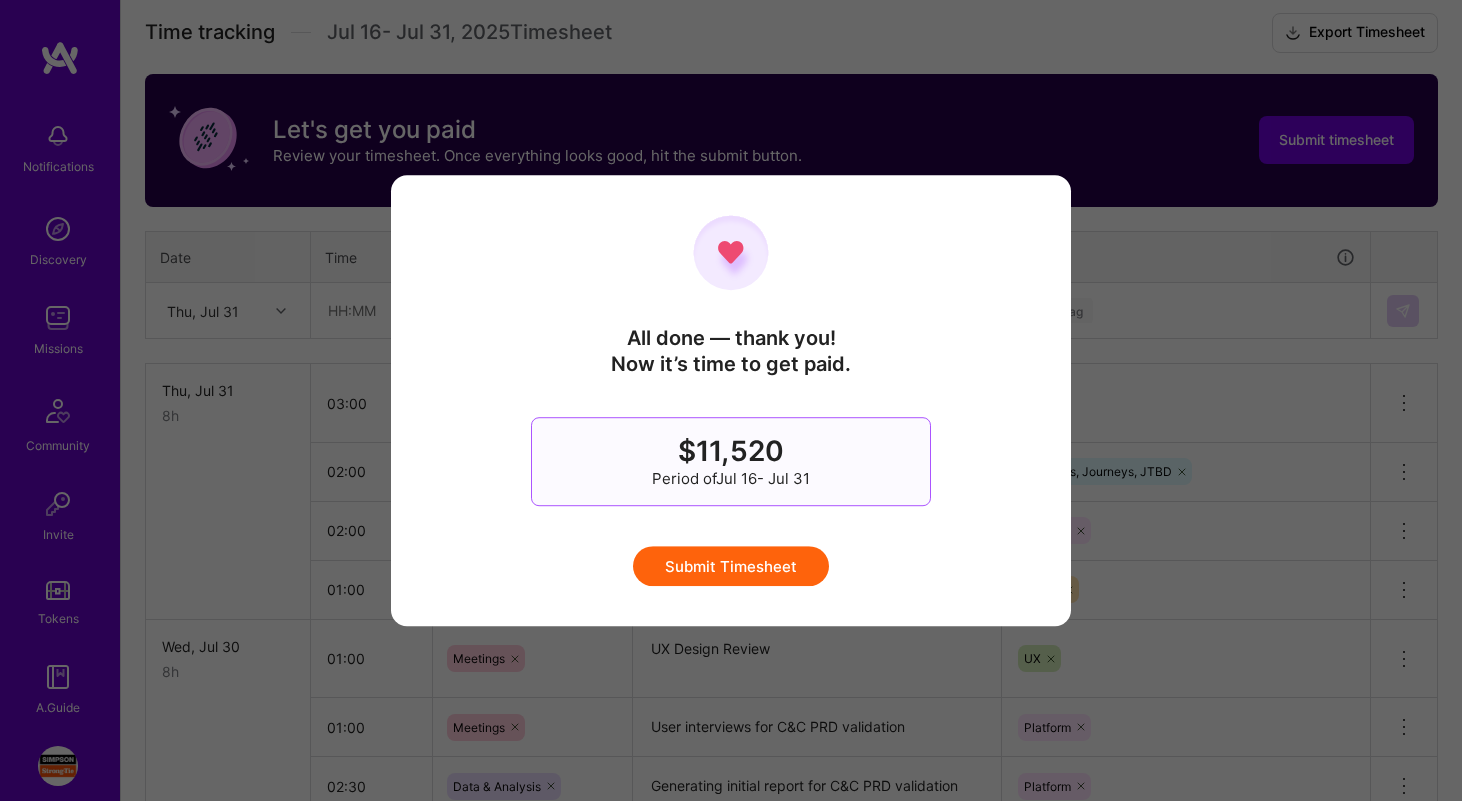 click on "Submit Timesheet" at bounding box center [731, 566] 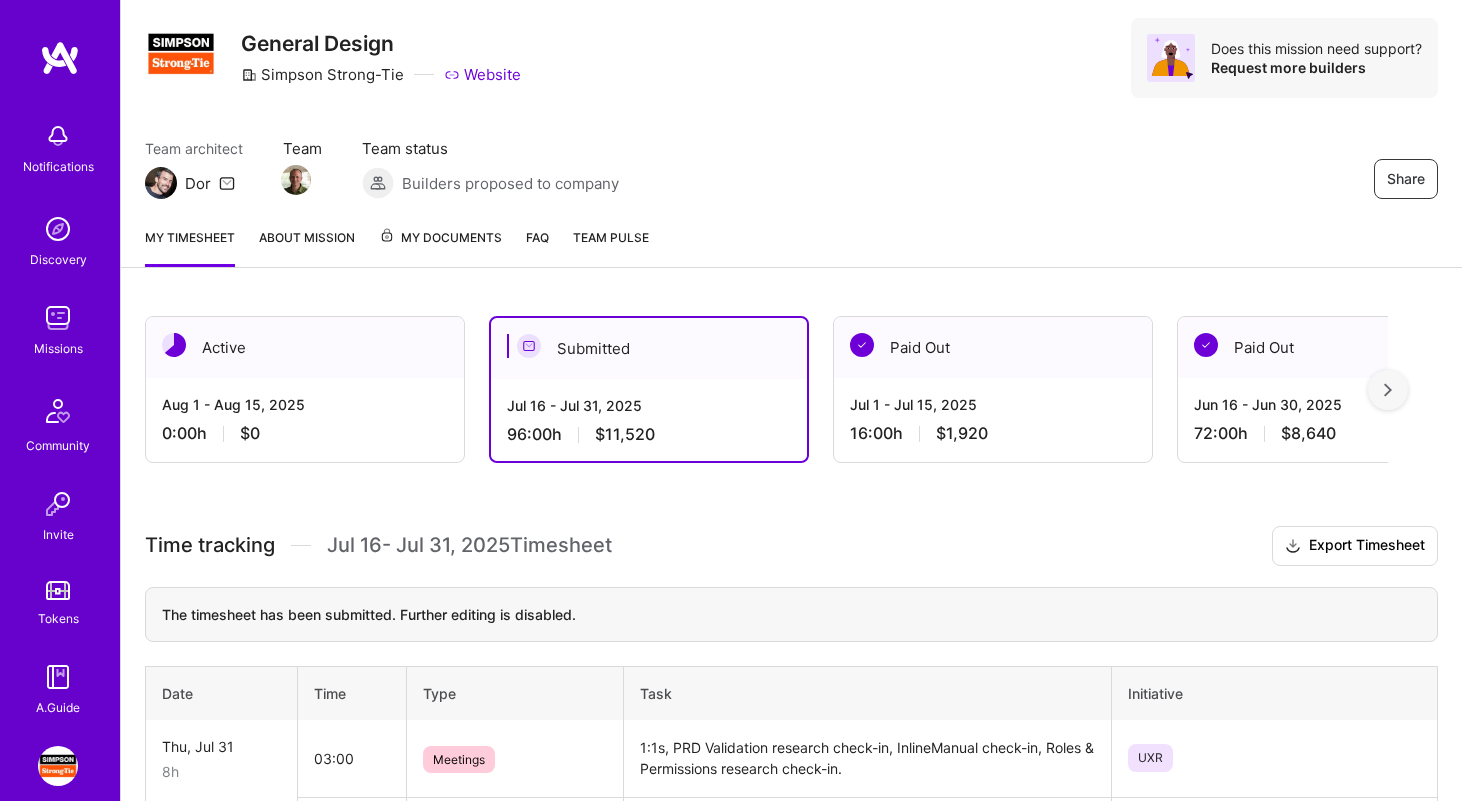 scroll, scrollTop: 0, scrollLeft: 0, axis: both 